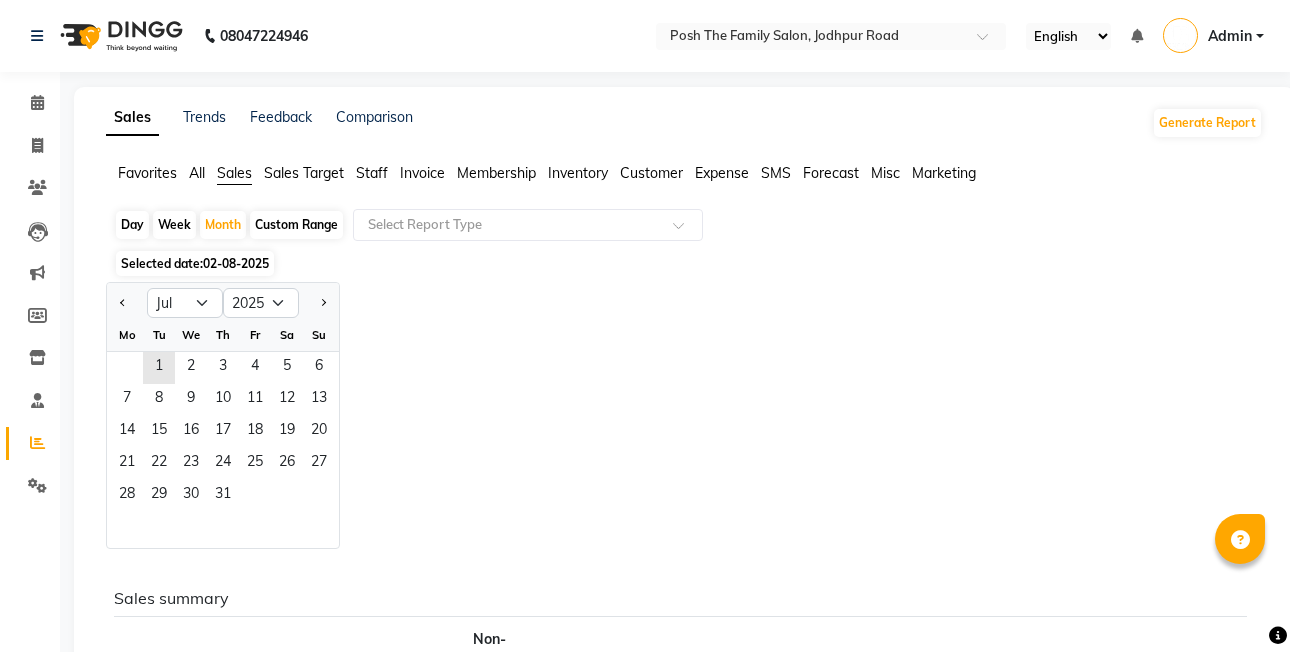select on "7" 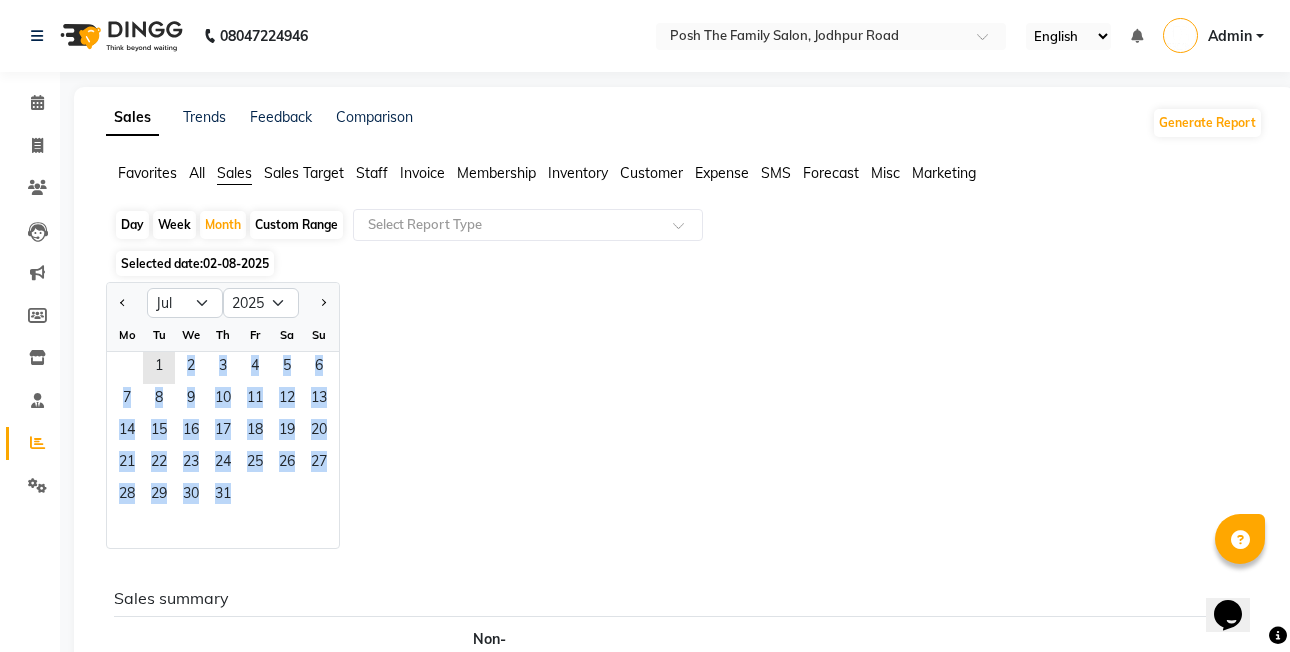 scroll, scrollTop: 0, scrollLeft: 0, axis: both 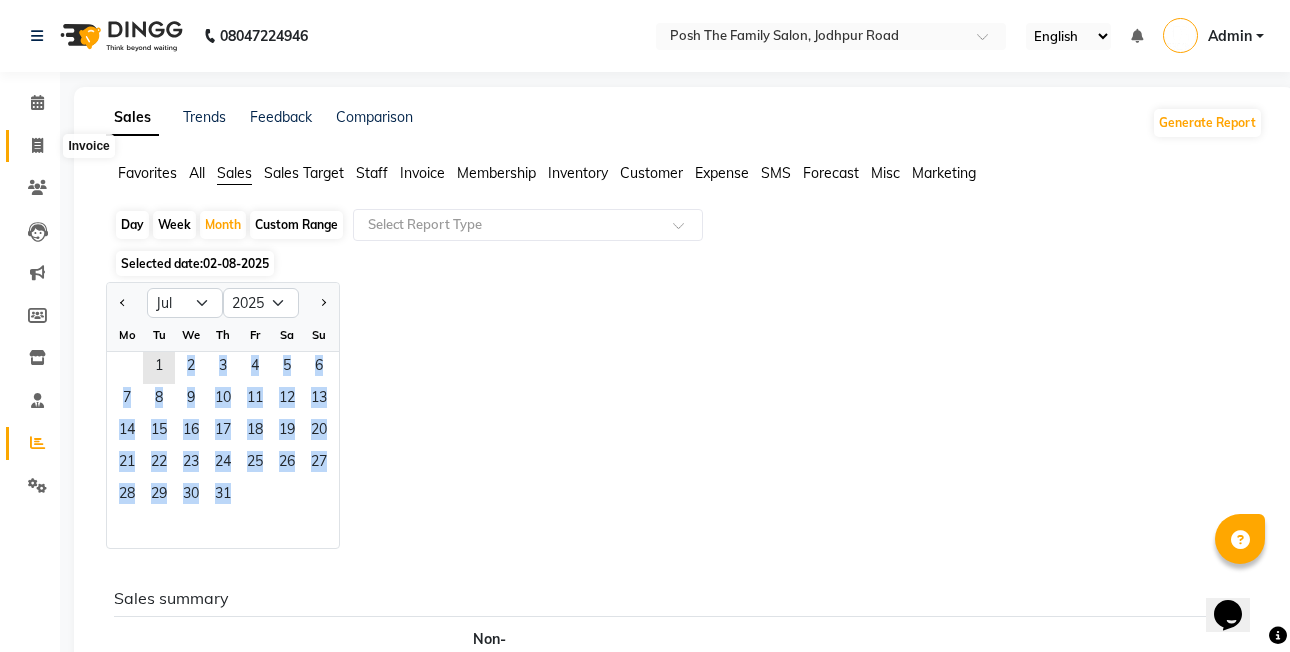 click 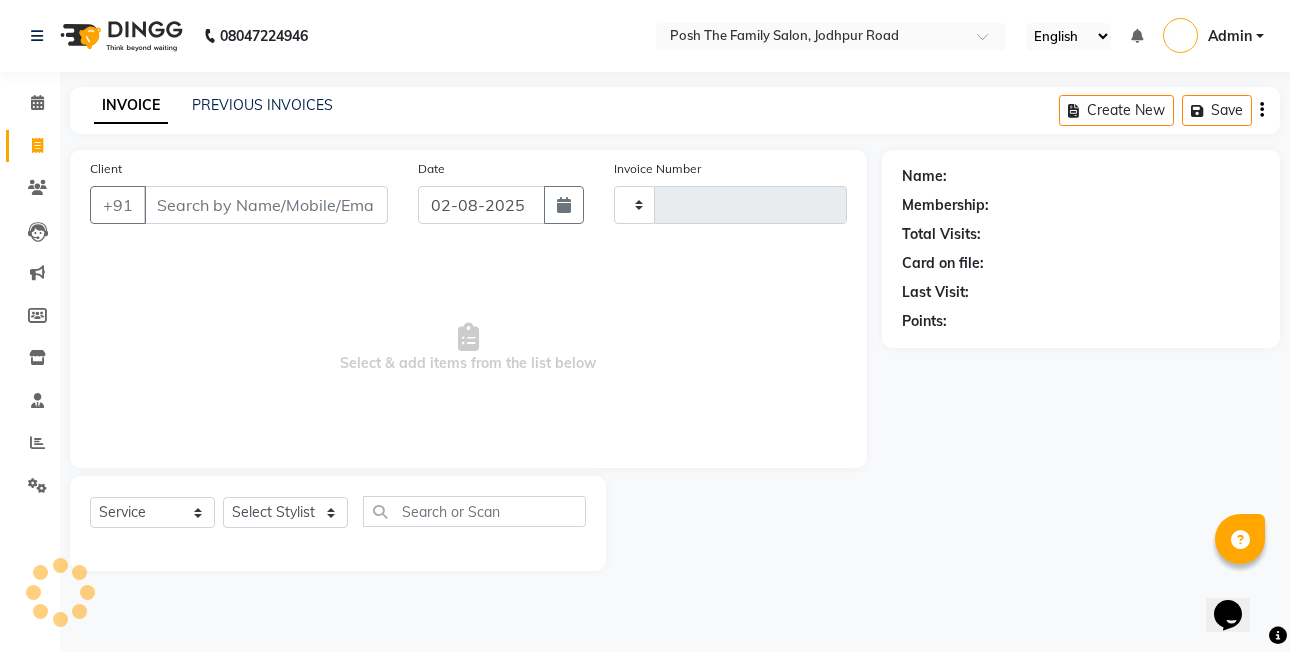 type on "2005" 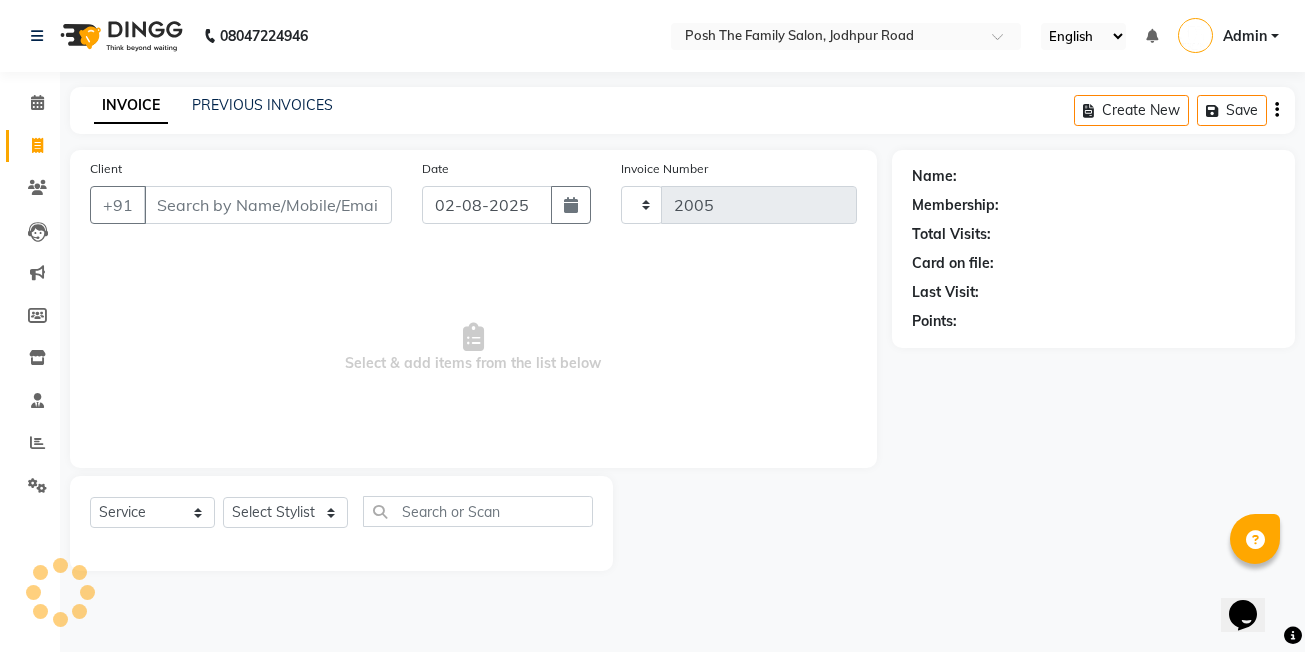 select on "6199" 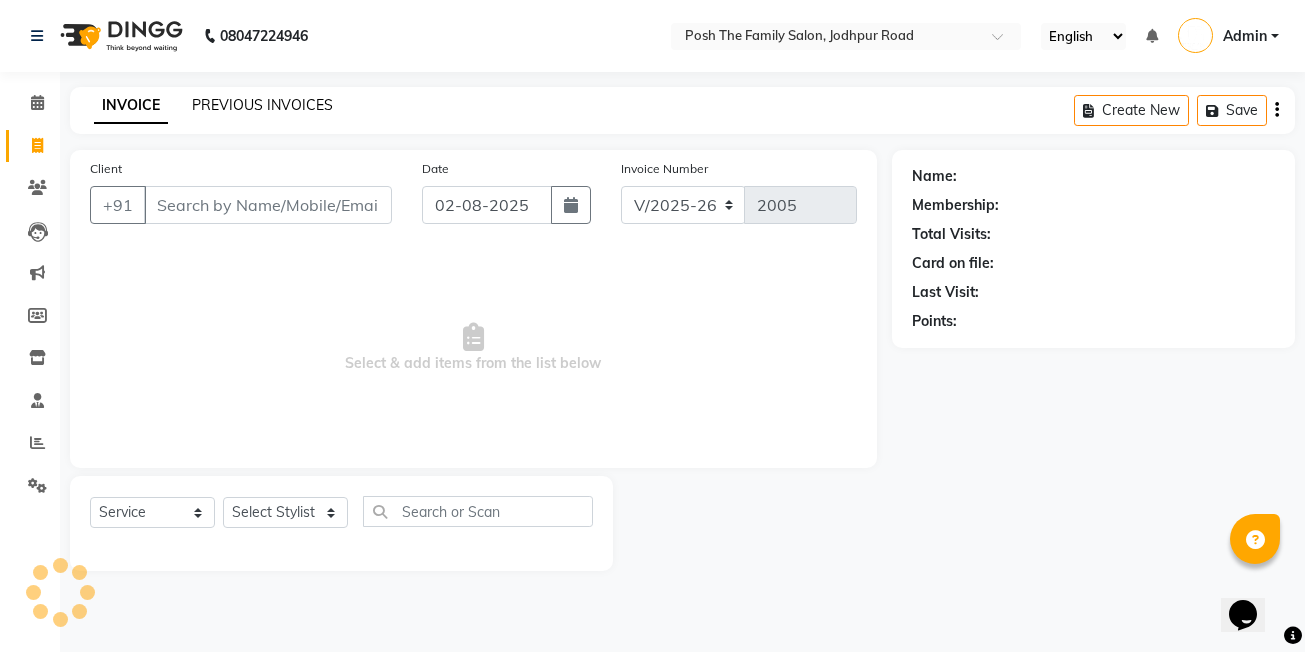 click on "PREVIOUS INVOICES" 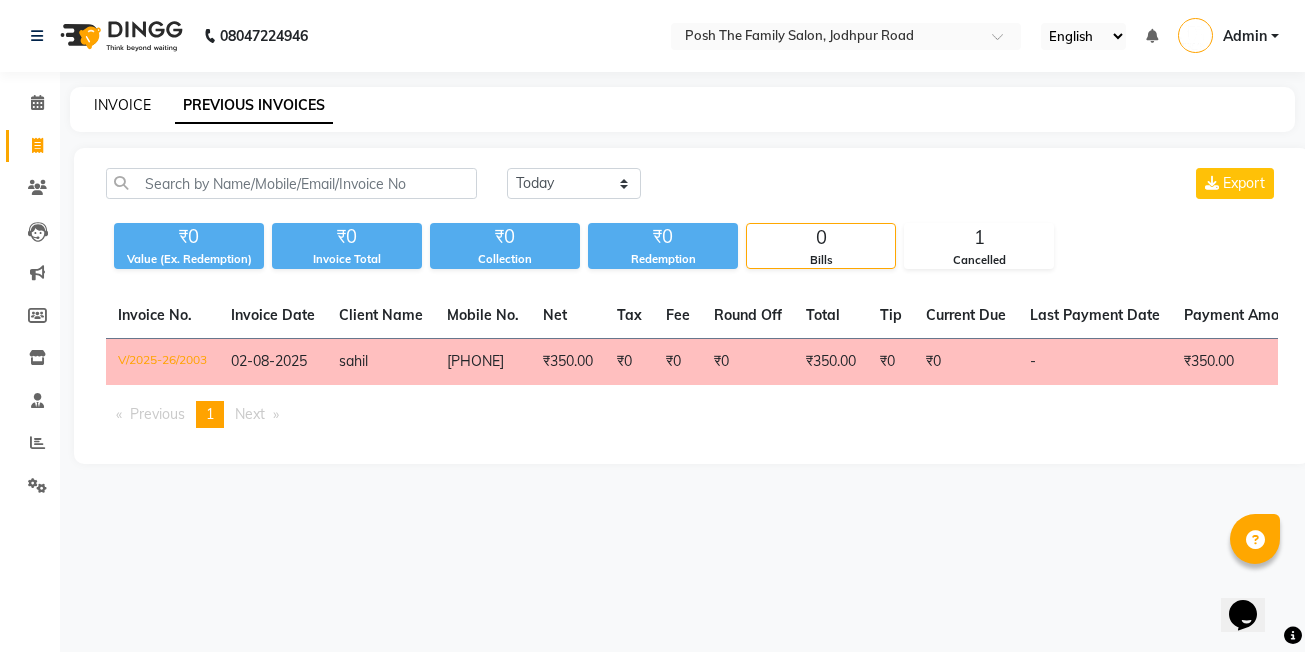 click on "INVOICE" 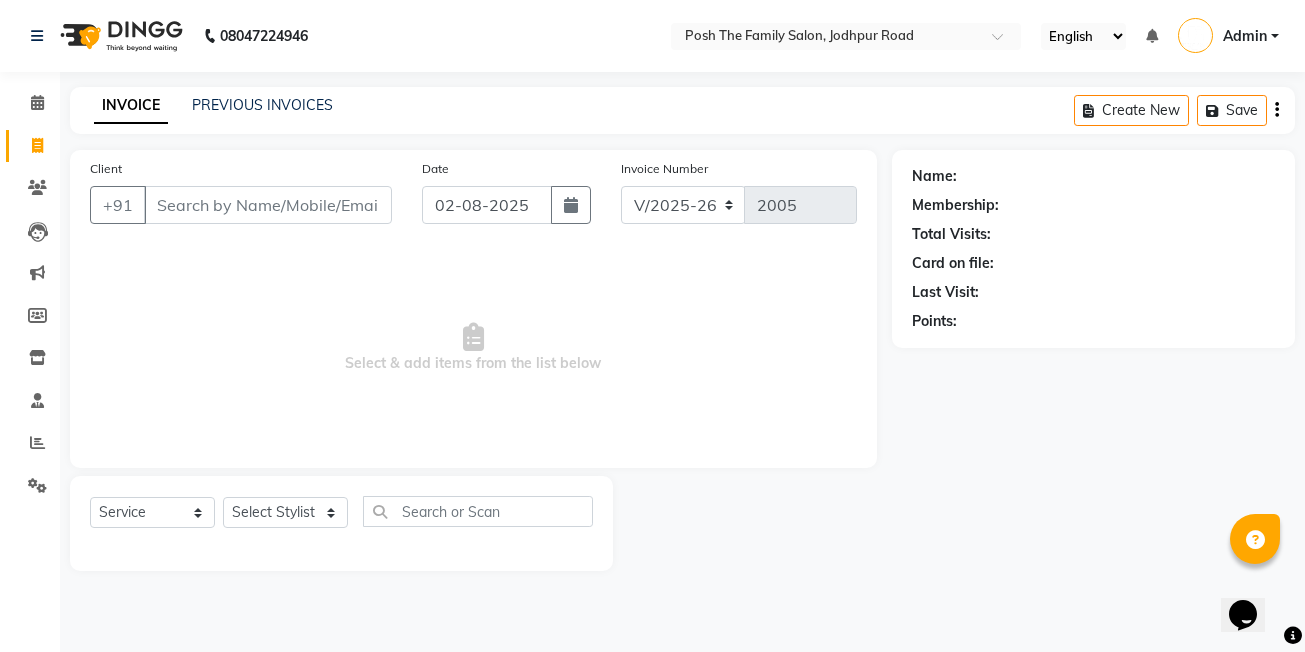 click on "Client" at bounding box center (268, 205) 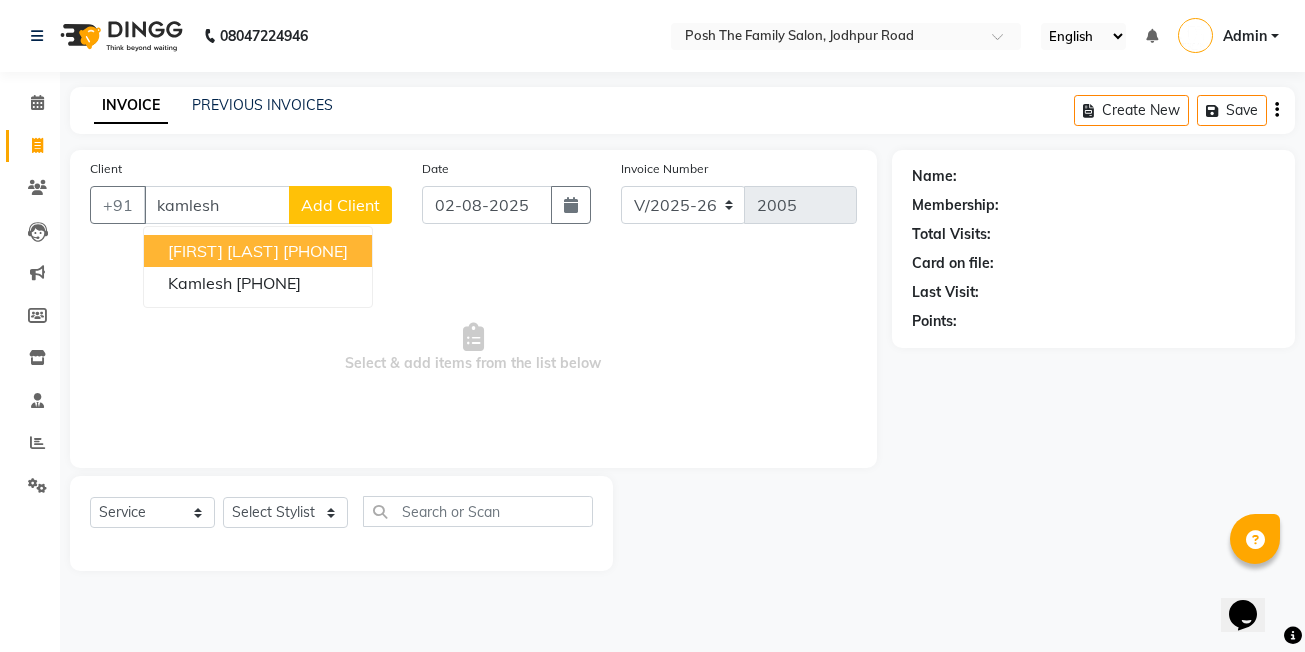 click on "[FIRST] [LAST] [PHONE]" at bounding box center (258, 251) 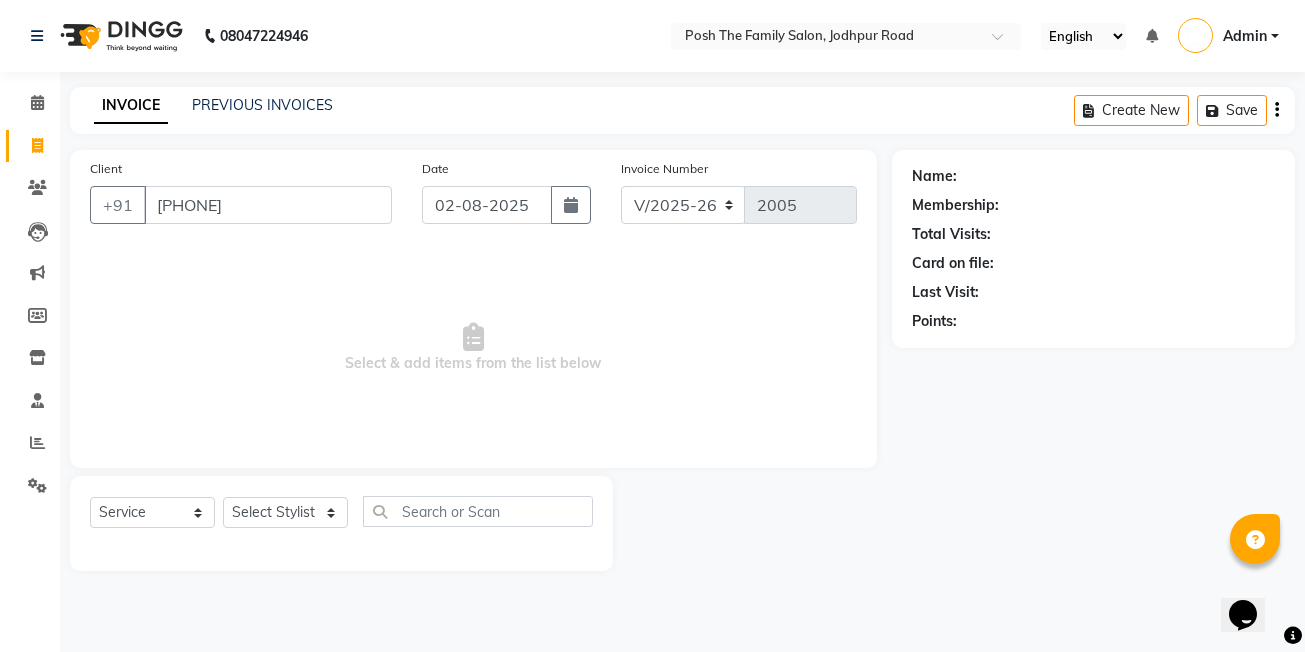 type on "[PHONE]" 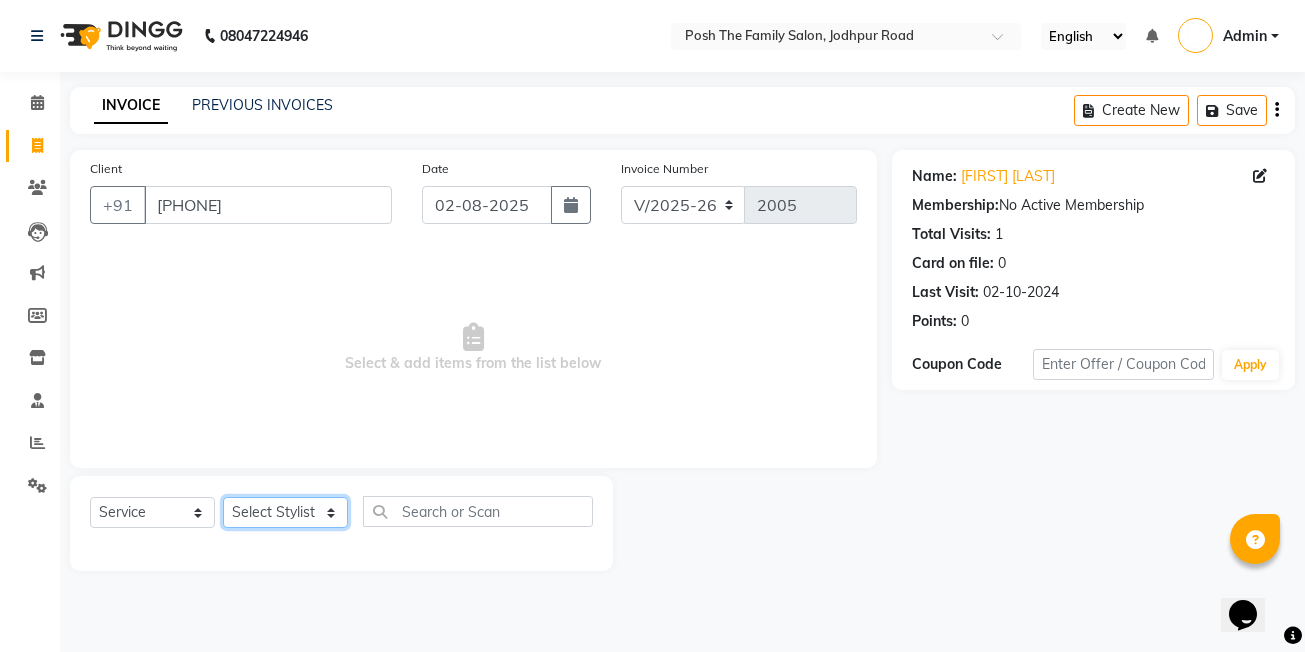 click on "Select Stylist [FIRST]  [LAST] [FIRST] [LAST]  [FIRST] [LAST] [FIRST] [LAST]  [FIRST] [LAST]   [FIRST] [LAST]   [FIRST] [LAST]   [FIRST] [LAST] (OWNER) POSH [FIRST] [LAST] [FIRST] [LAST] [FIRST] [LAST]  [FIRST]  [LAST]   [FIRST] [LAST]  [FIRST] [LAST]  [FIRST] [LAST]  [FIRST] [LAST]" 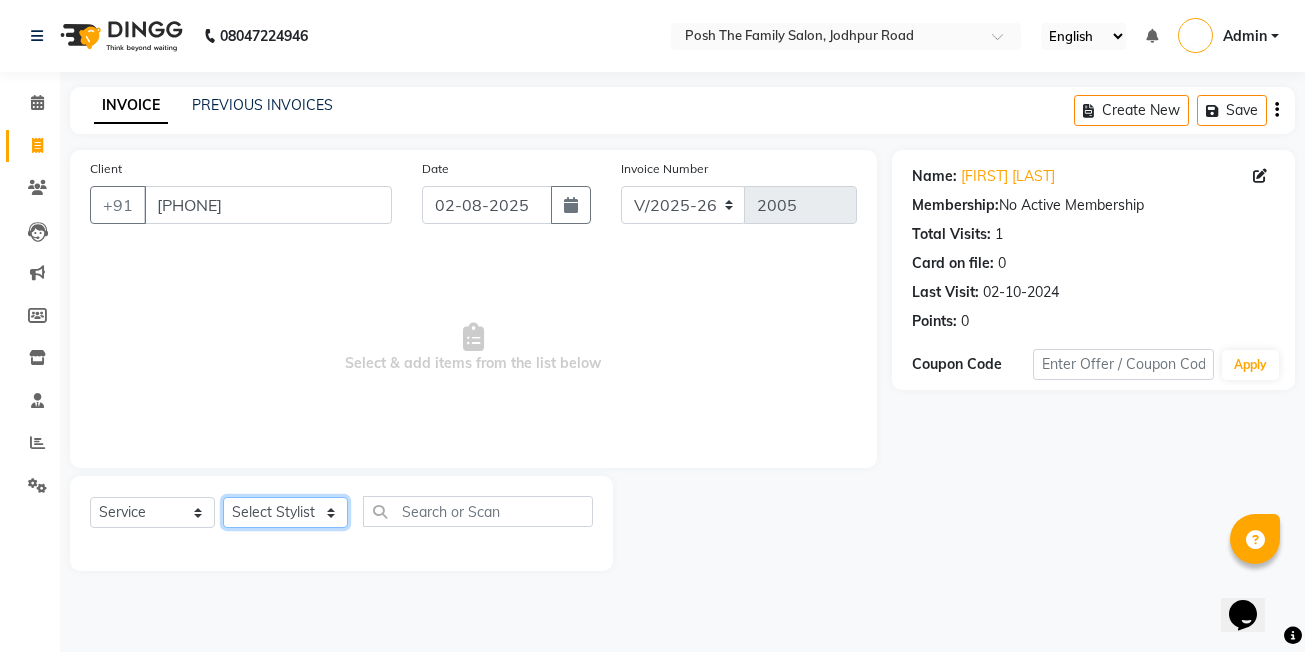 select on "71170" 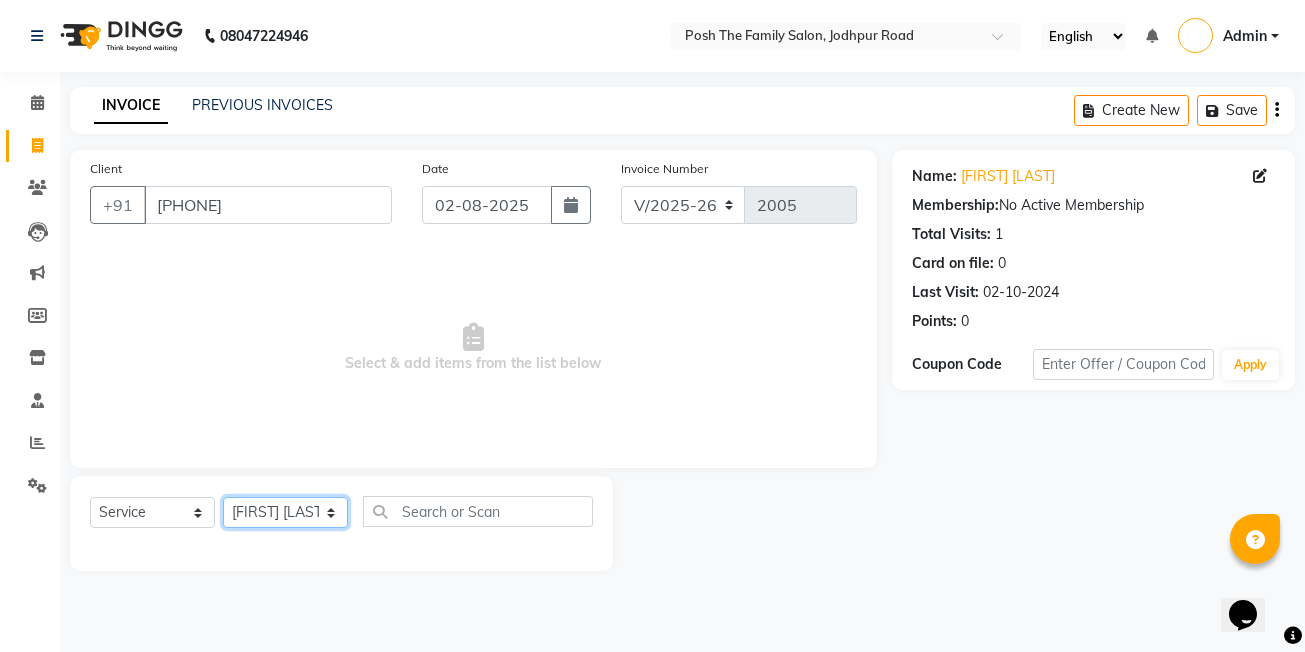 click on "Select Stylist [FIRST]  [LAST] [FIRST] [LAST]  [FIRST] [LAST] [FIRST] [LAST]  [FIRST] [LAST]   [FIRST] [LAST]   [FIRST] [LAST]   [FIRST] [LAST] (OWNER) POSH [FIRST] [LAST] [FIRST] [LAST] [FIRST] [LAST]  [FIRST]  [LAST]   [FIRST] [LAST]  [FIRST] [LAST]  [FIRST] [LAST]  [FIRST] [LAST]" 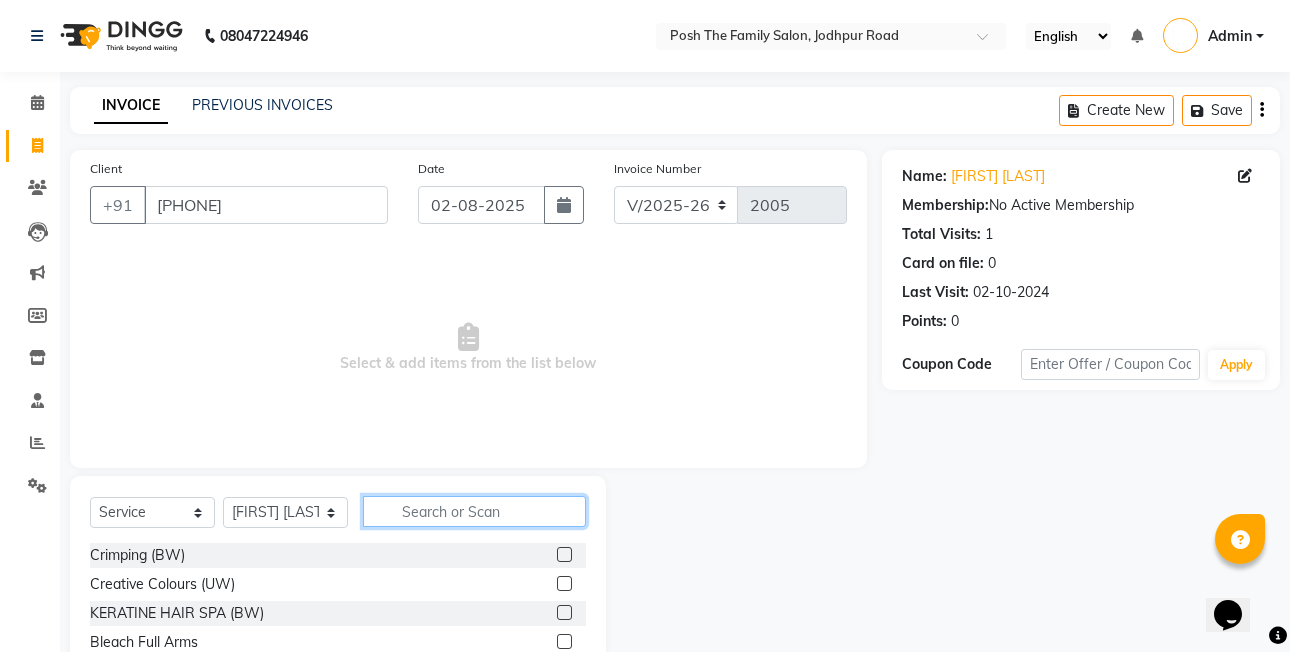 click 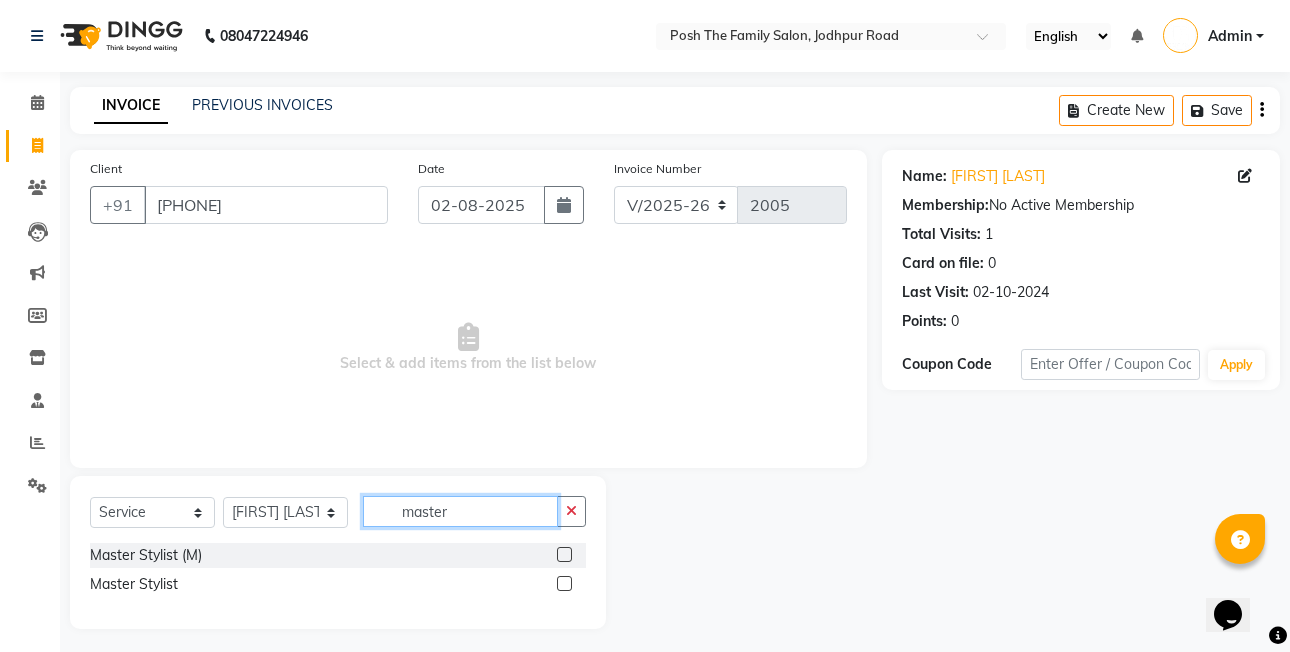 type on "master" 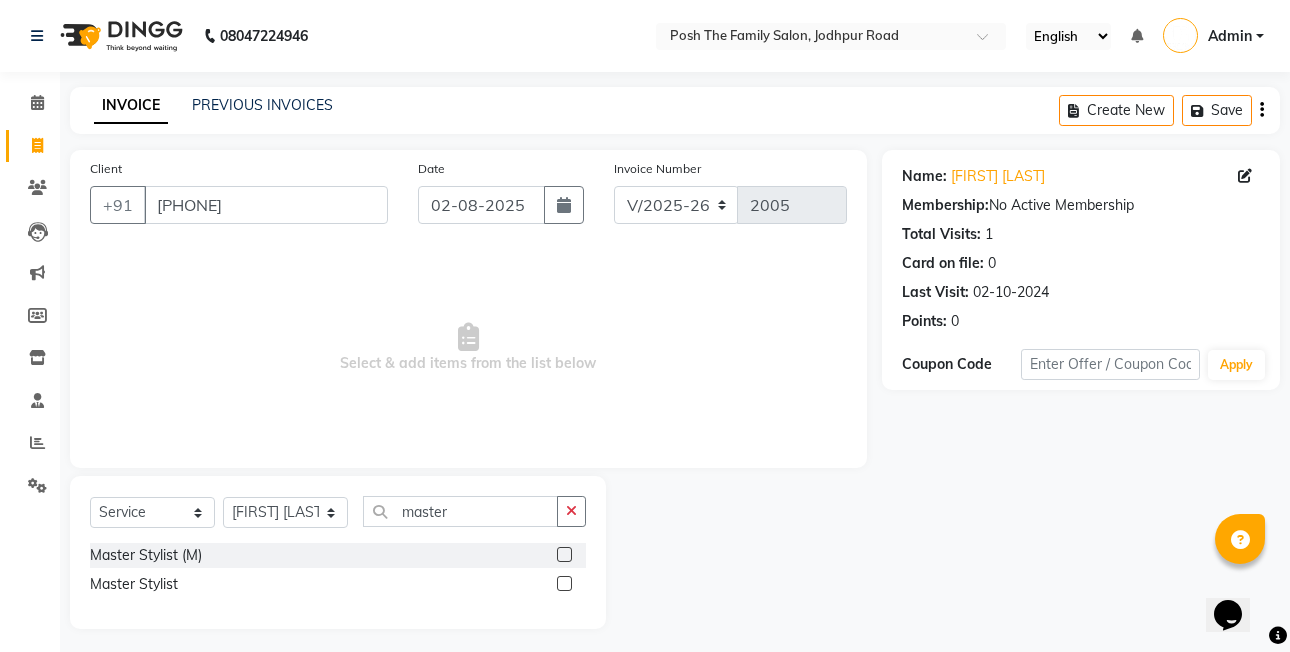 click 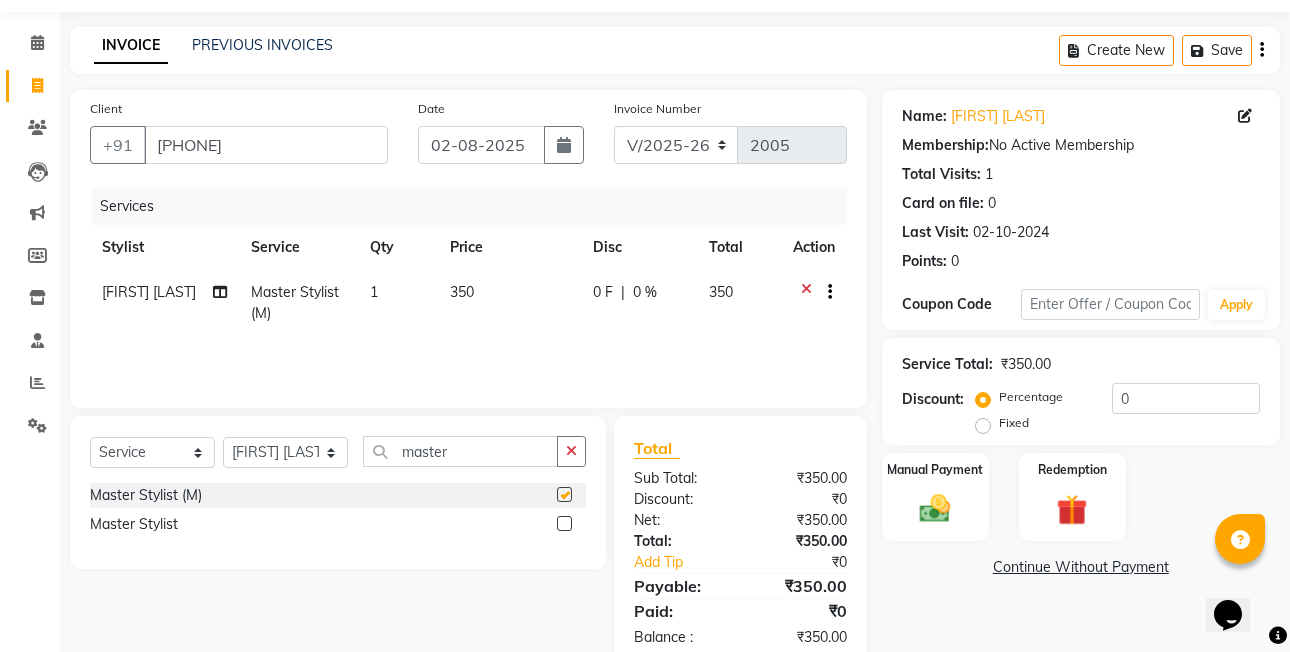 scroll, scrollTop: 106, scrollLeft: 0, axis: vertical 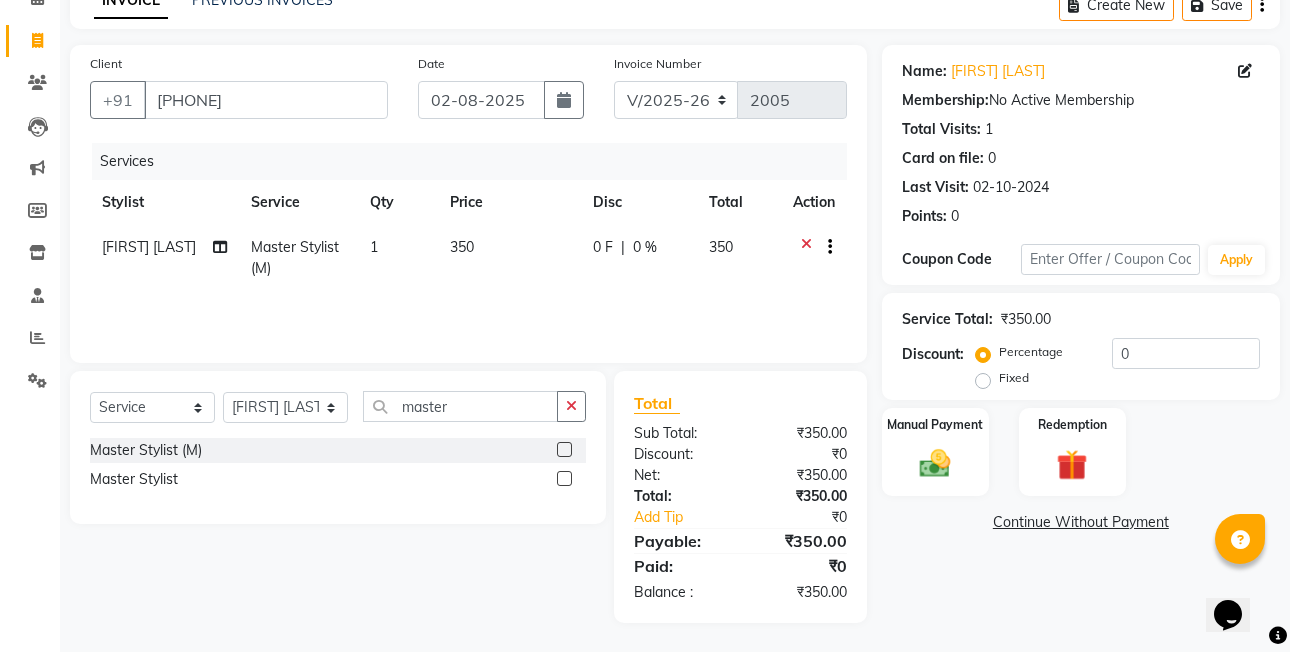 checkbox on "false" 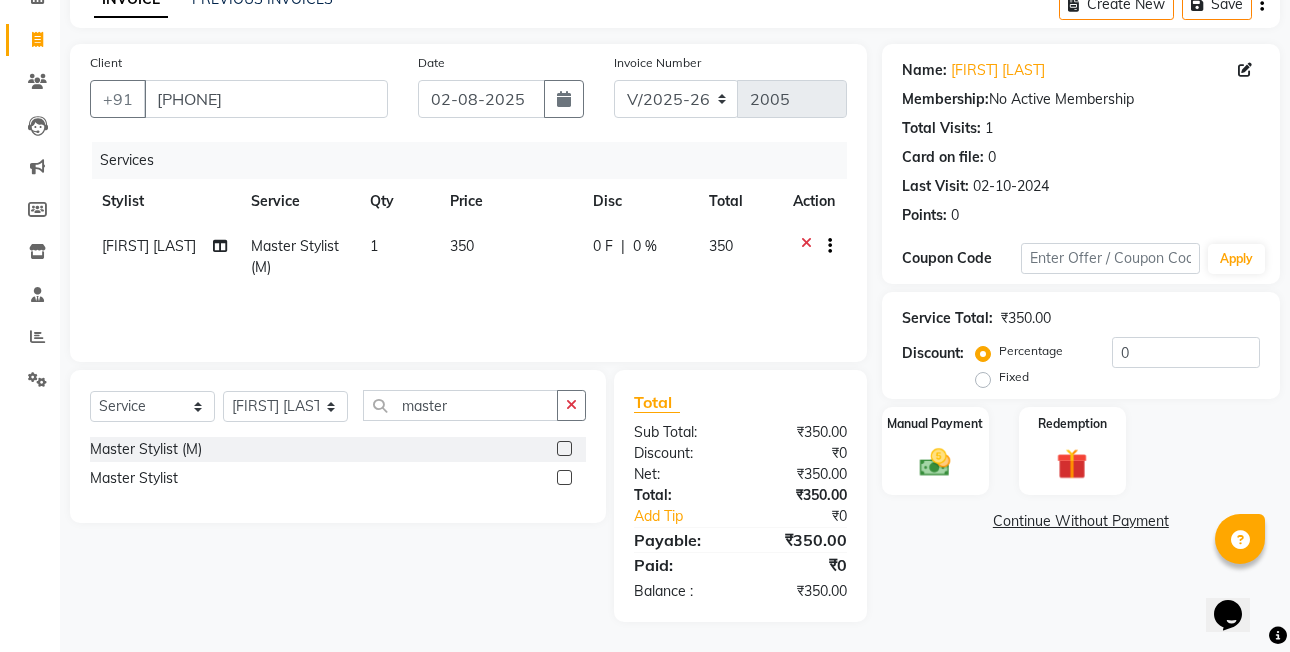 click on "Fixed" 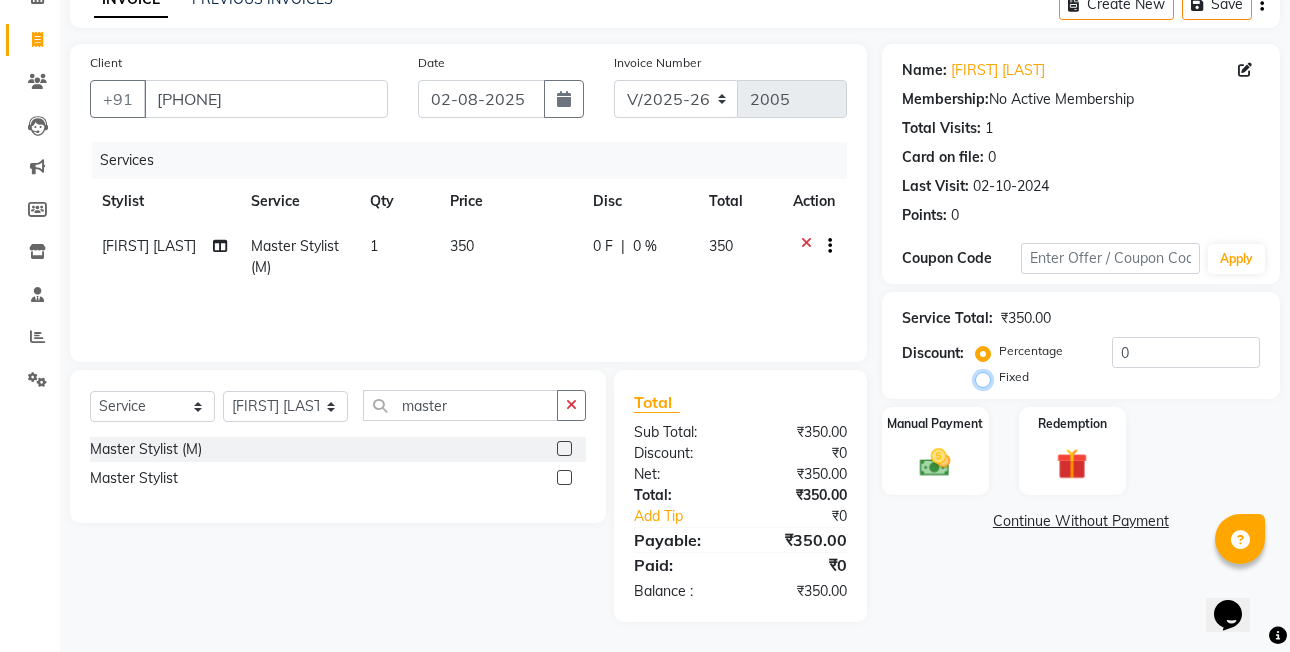 click on "Fixed" at bounding box center (987, 377) 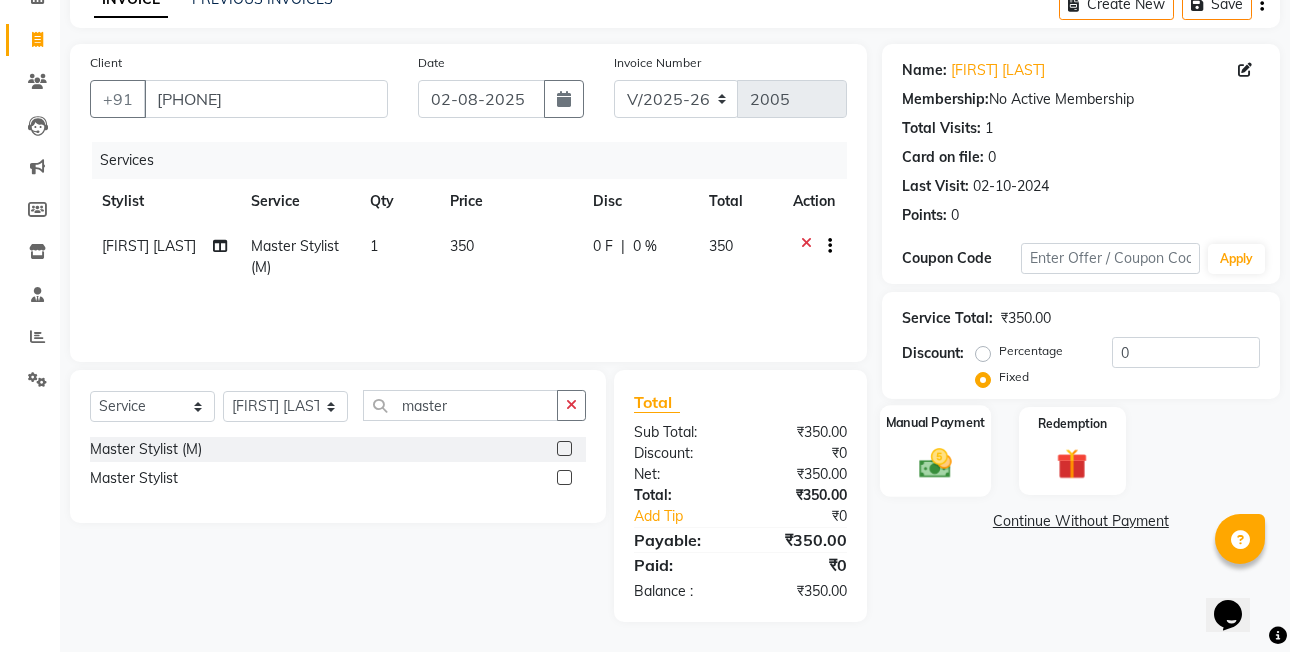 click 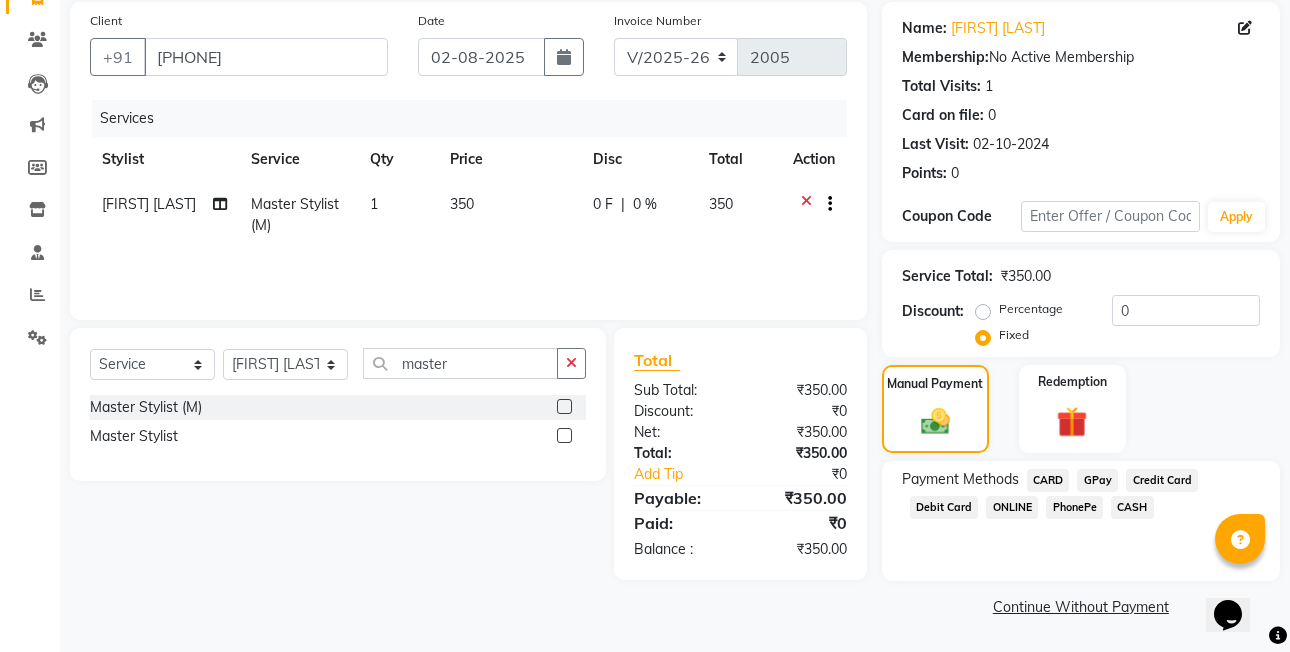 click on "CASH" 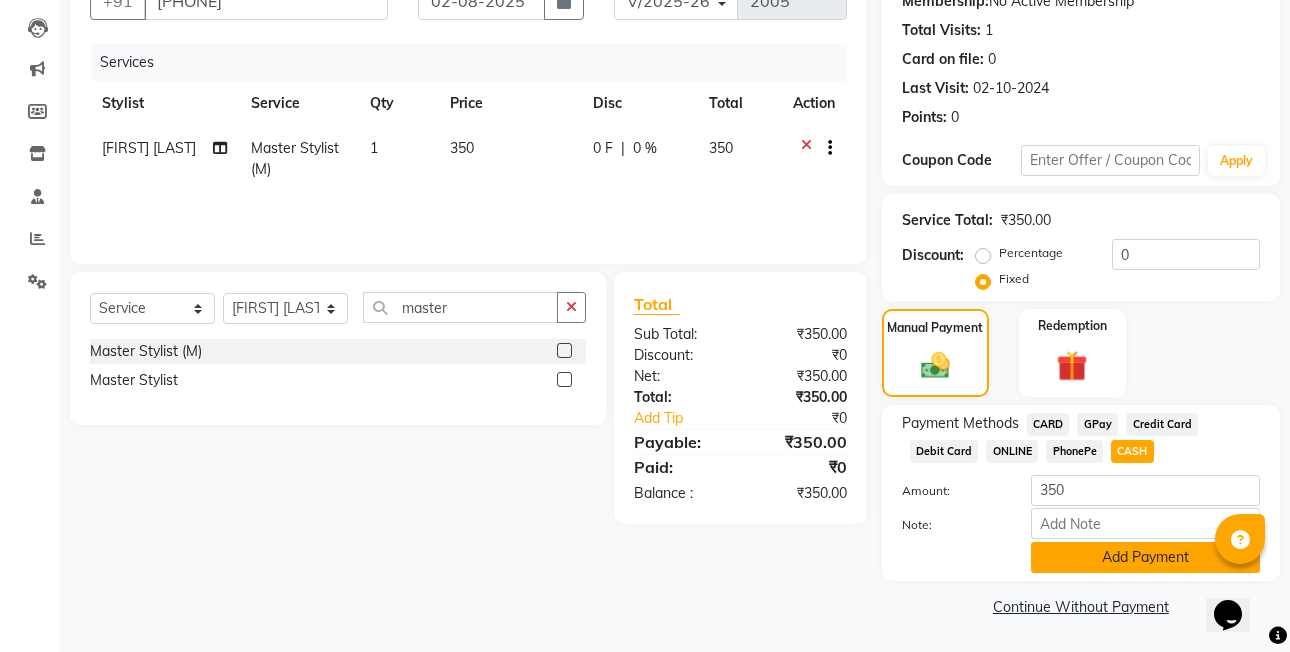 click on "Add Payment" 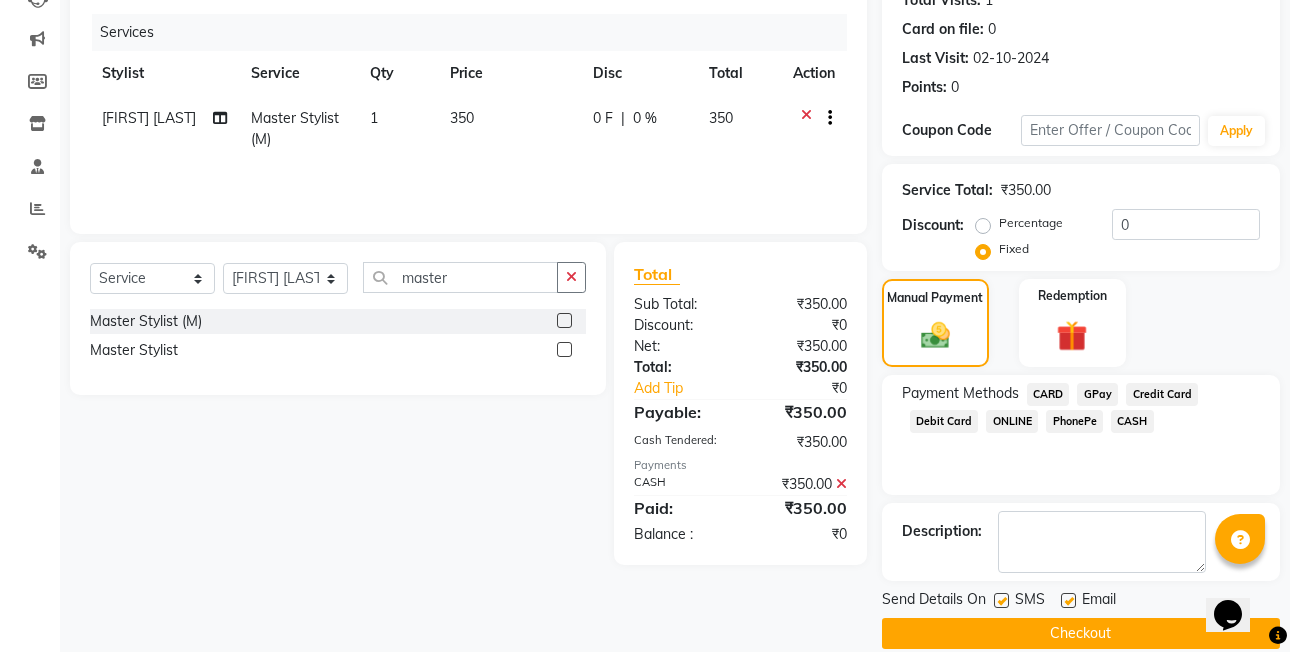 scroll, scrollTop: 261, scrollLeft: 0, axis: vertical 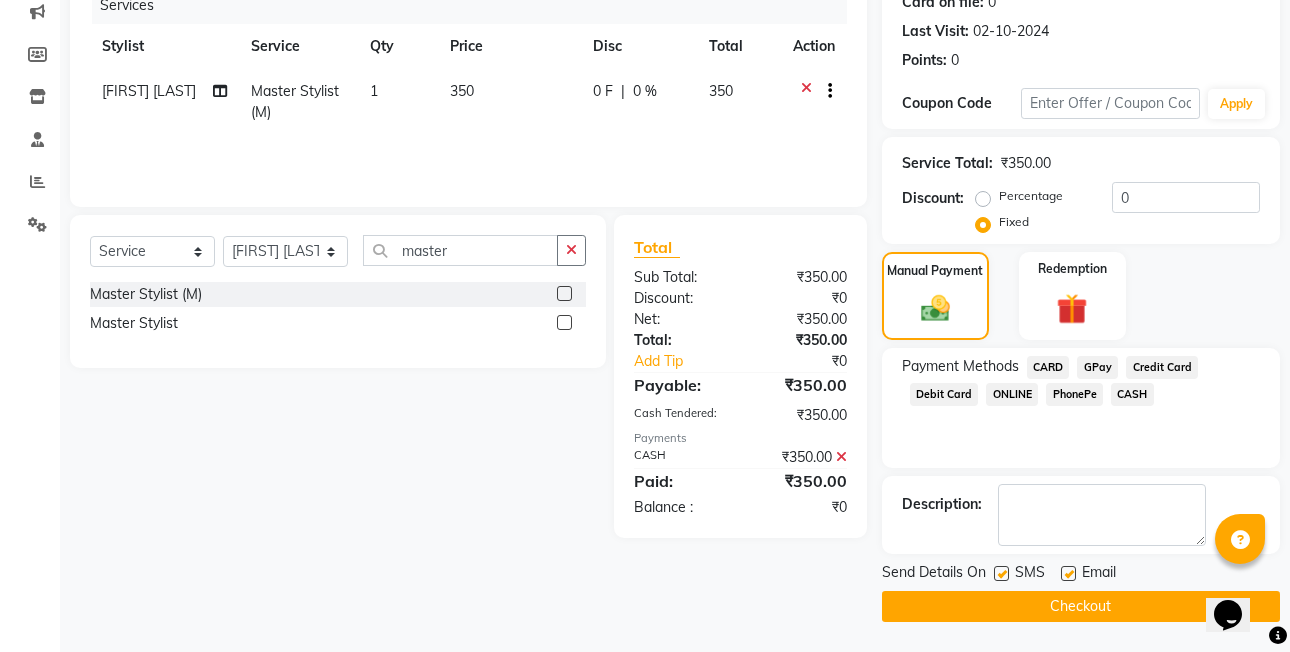 click on "Checkout" 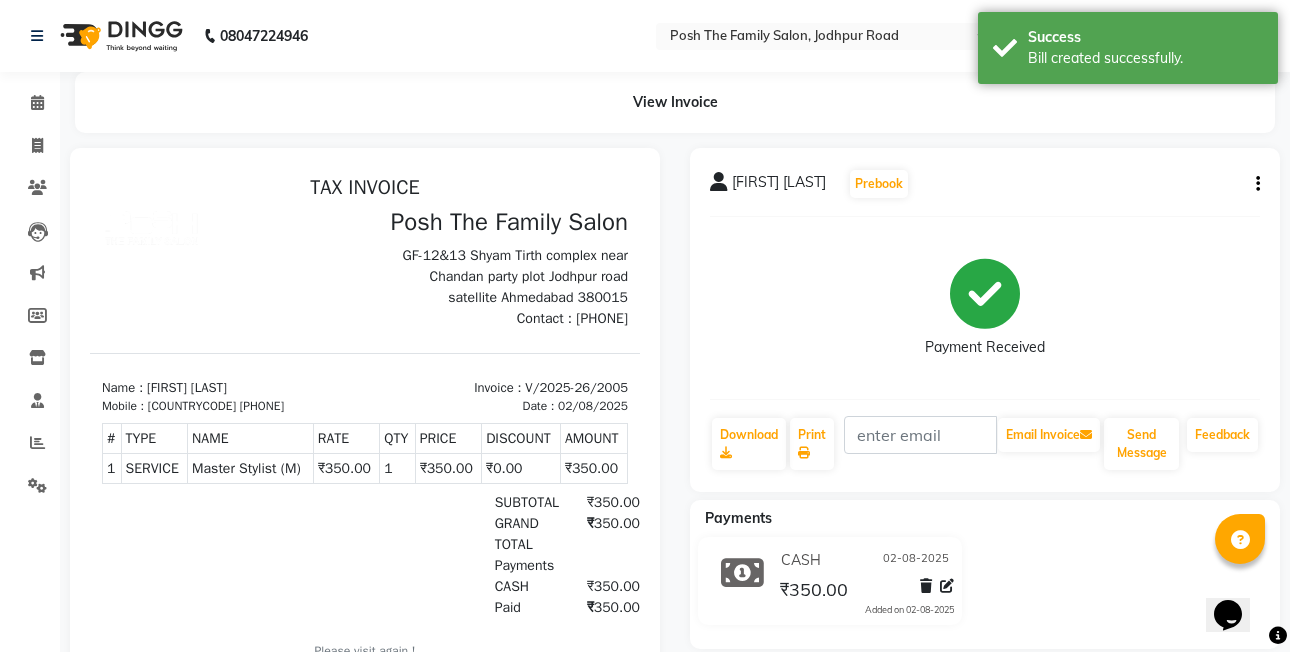 scroll, scrollTop: 0, scrollLeft: 0, axis: both 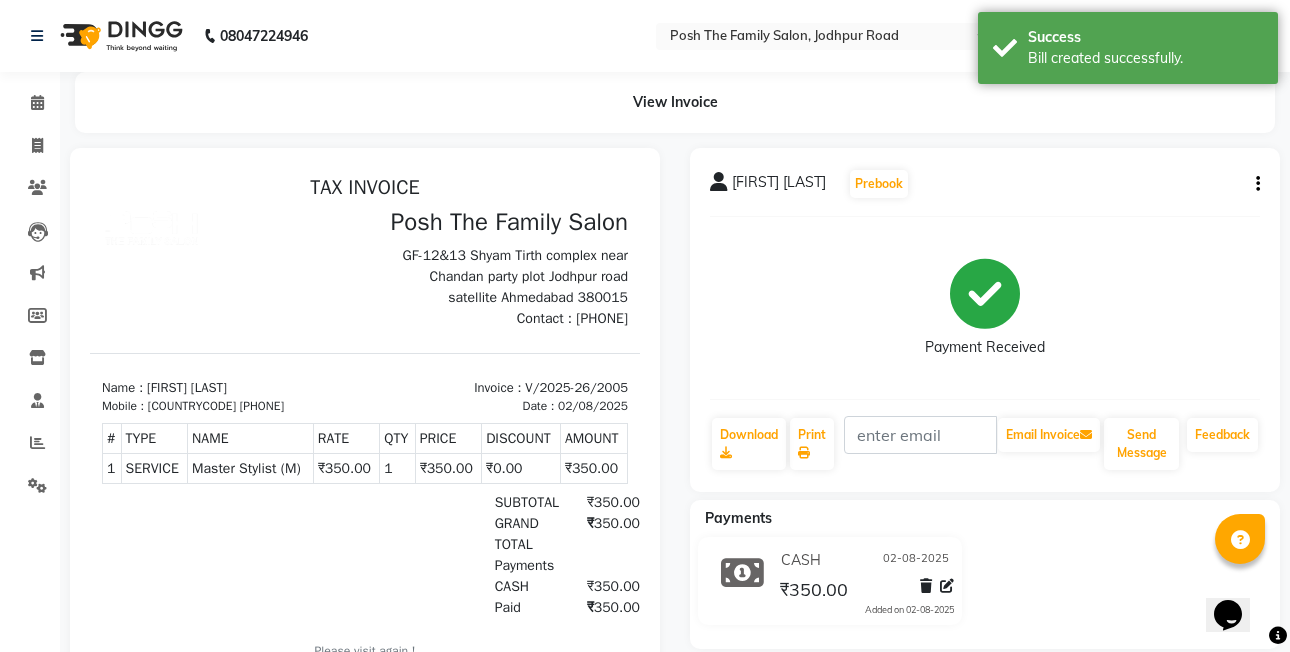 click 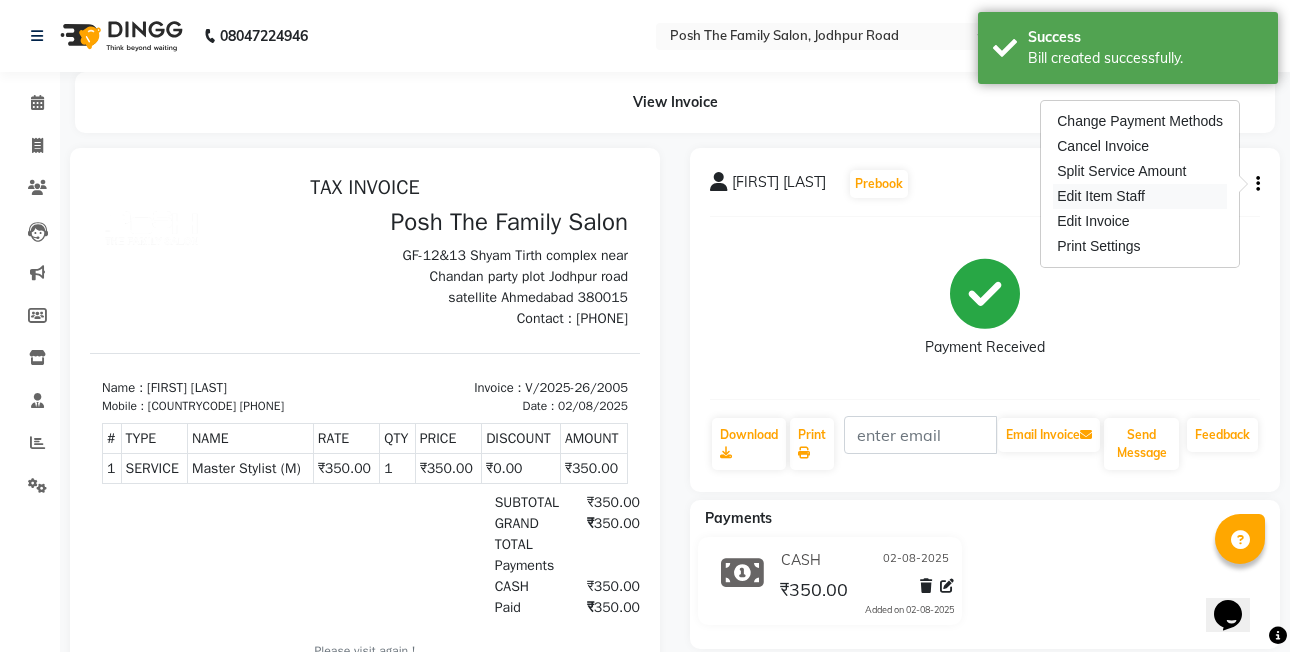 click on "Edit Item Staff" at bounding box center [1140, 196] 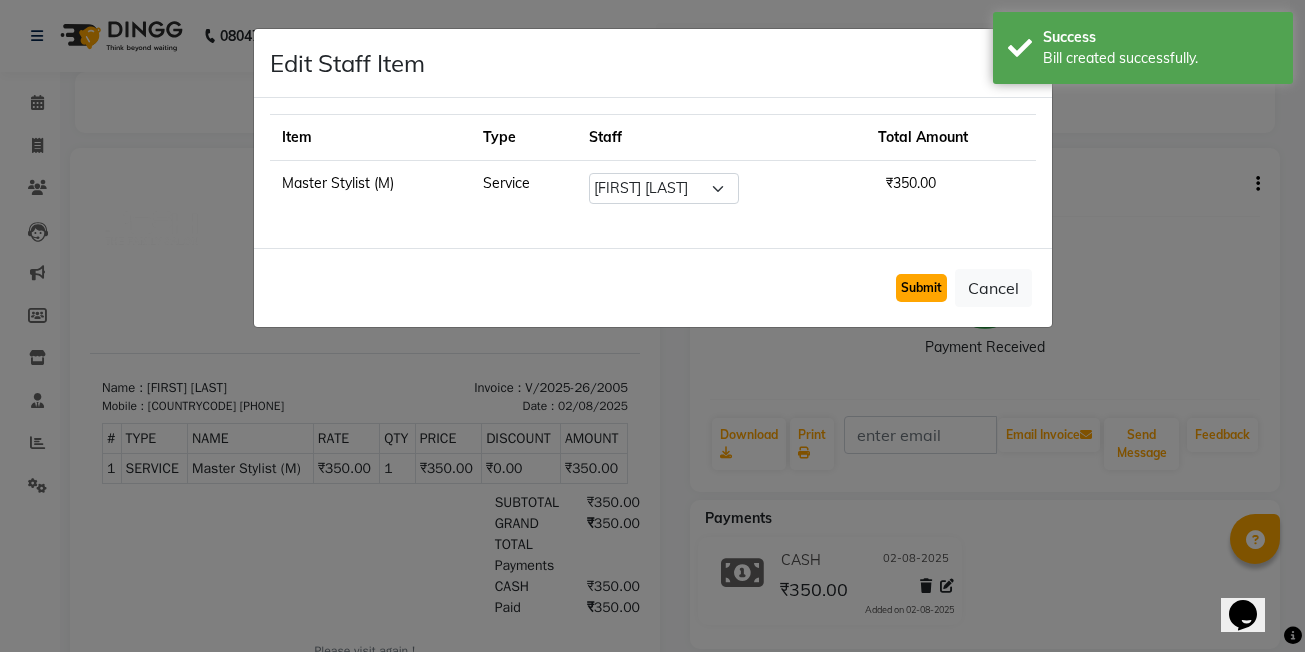 click on "Submit" 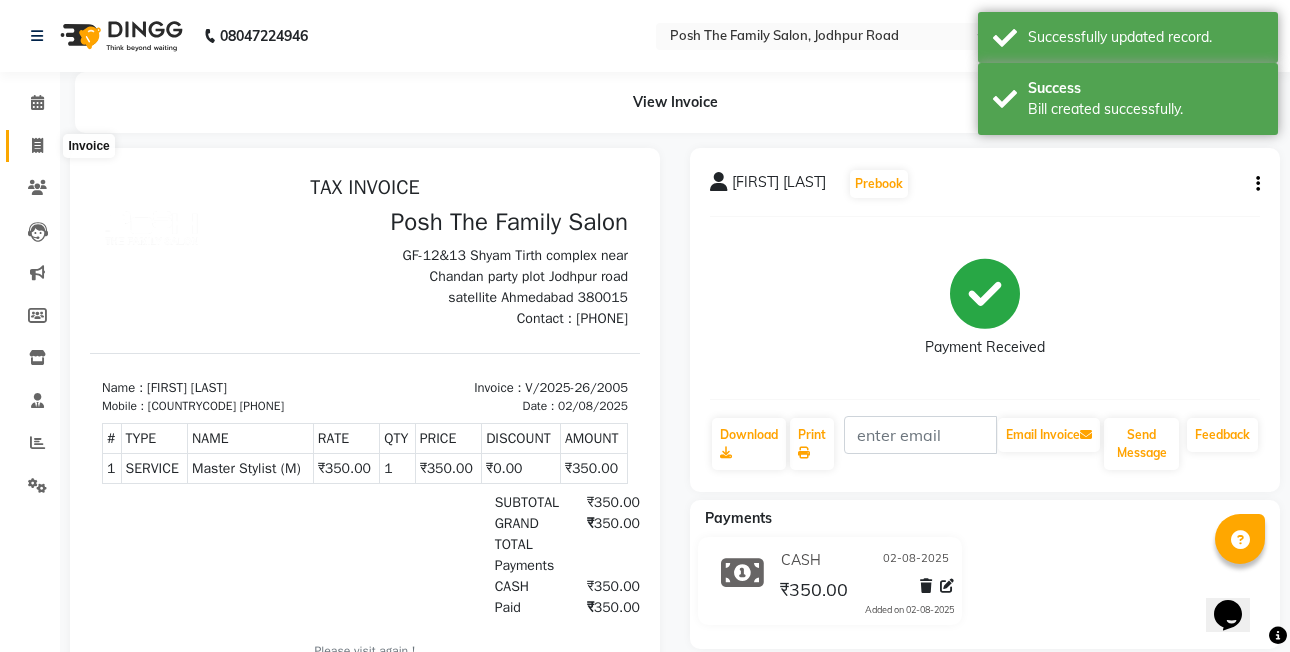 click on "Invoice" 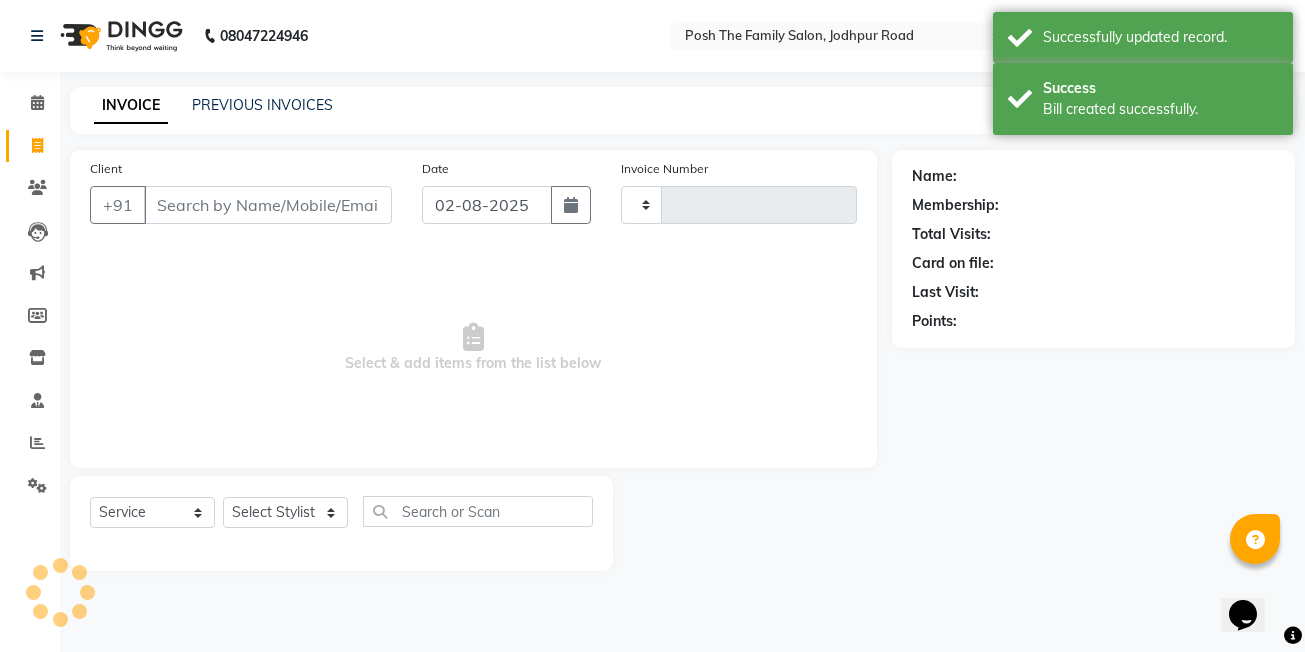type on "2006" 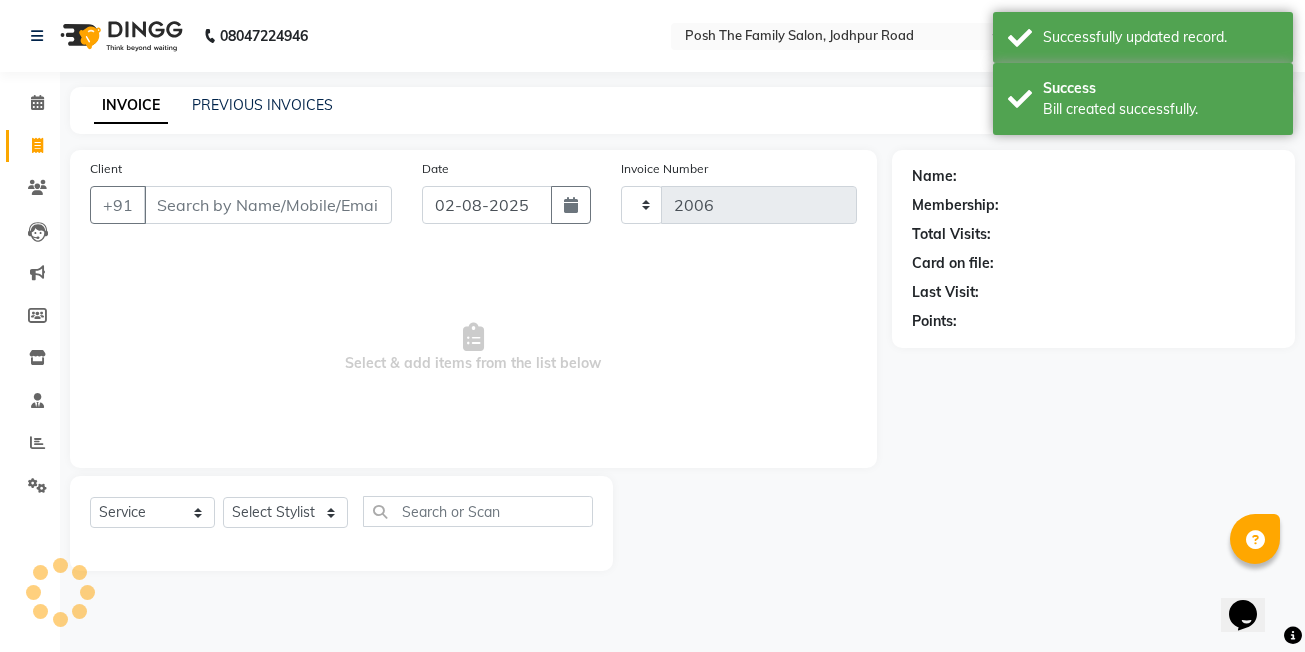 select on "6199" 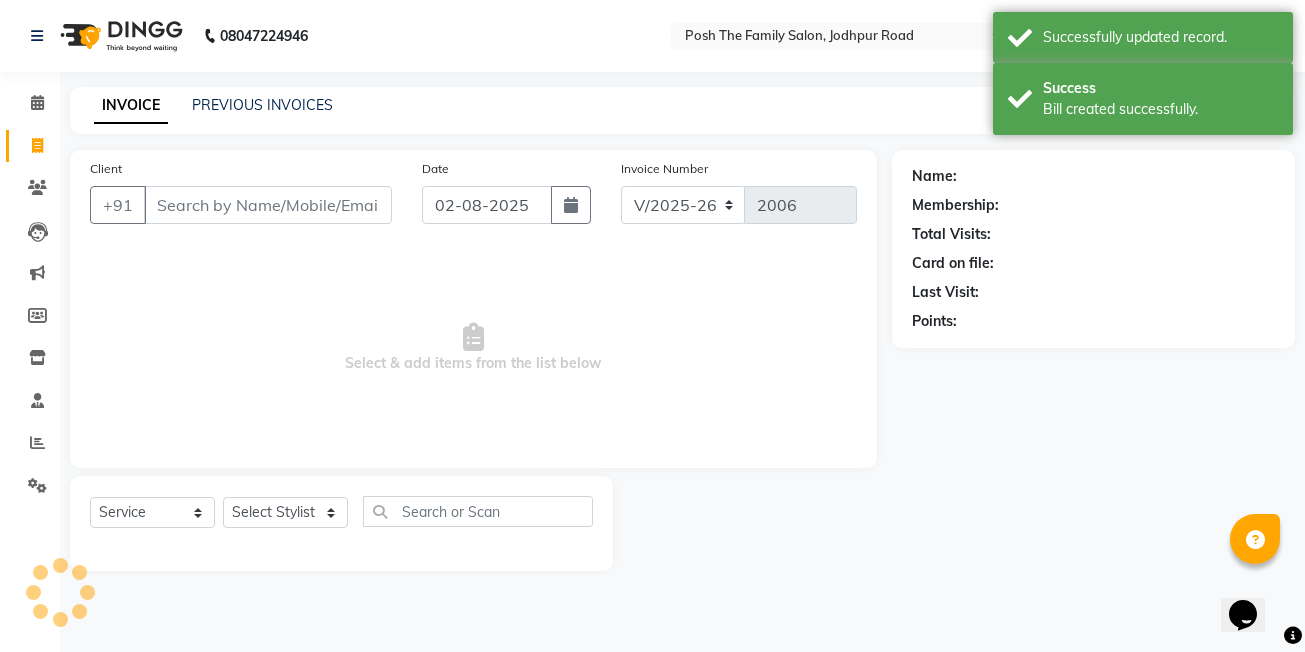 click on "Client" at bounding box center (268, 205) 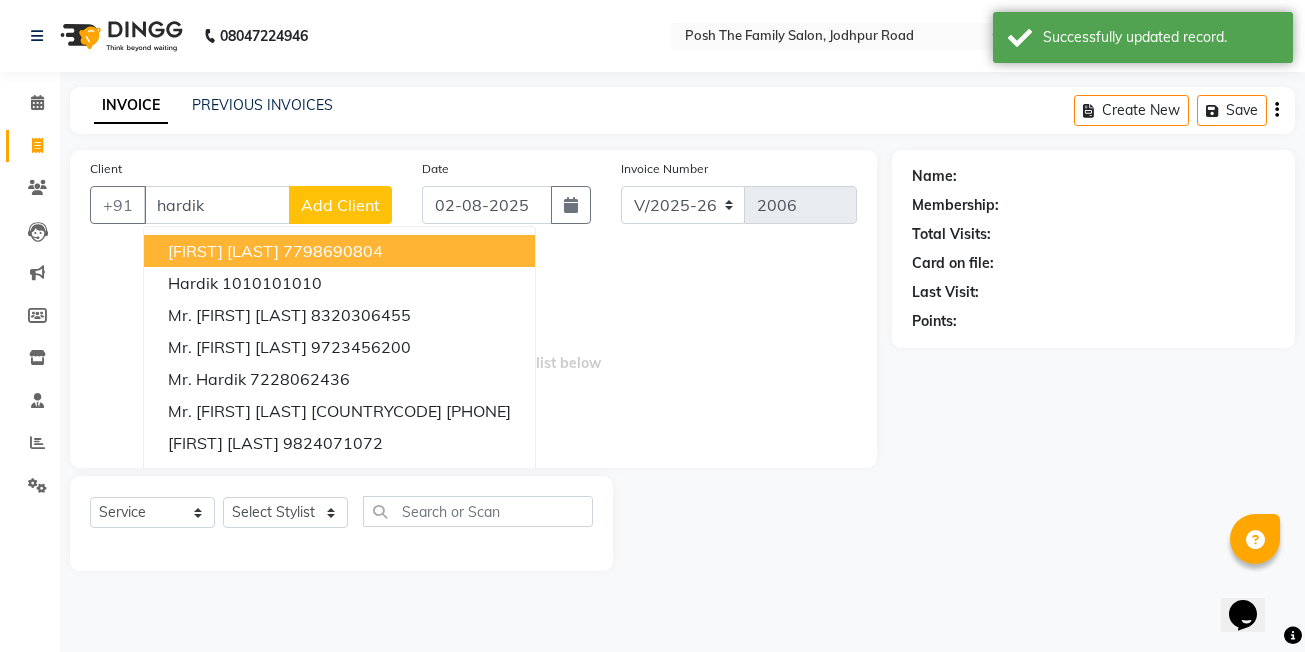 click on "[FIRST] [LAST]" at bounding box center [223, 251] 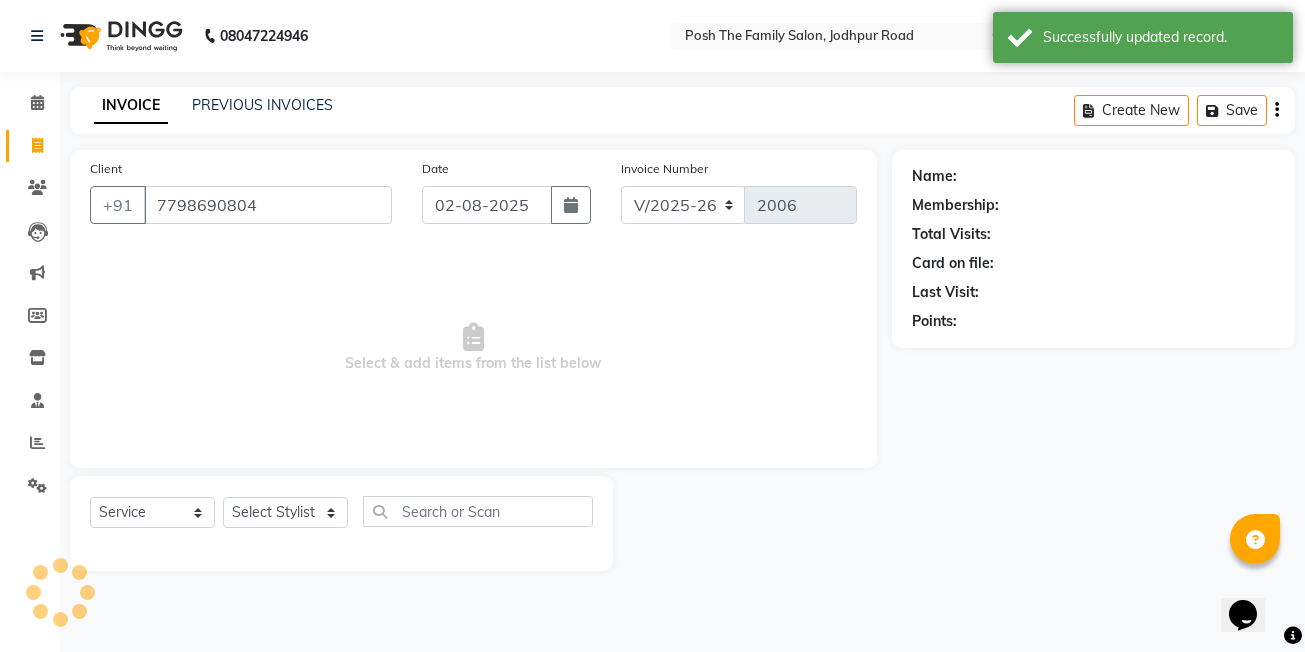 type on "7798690804" 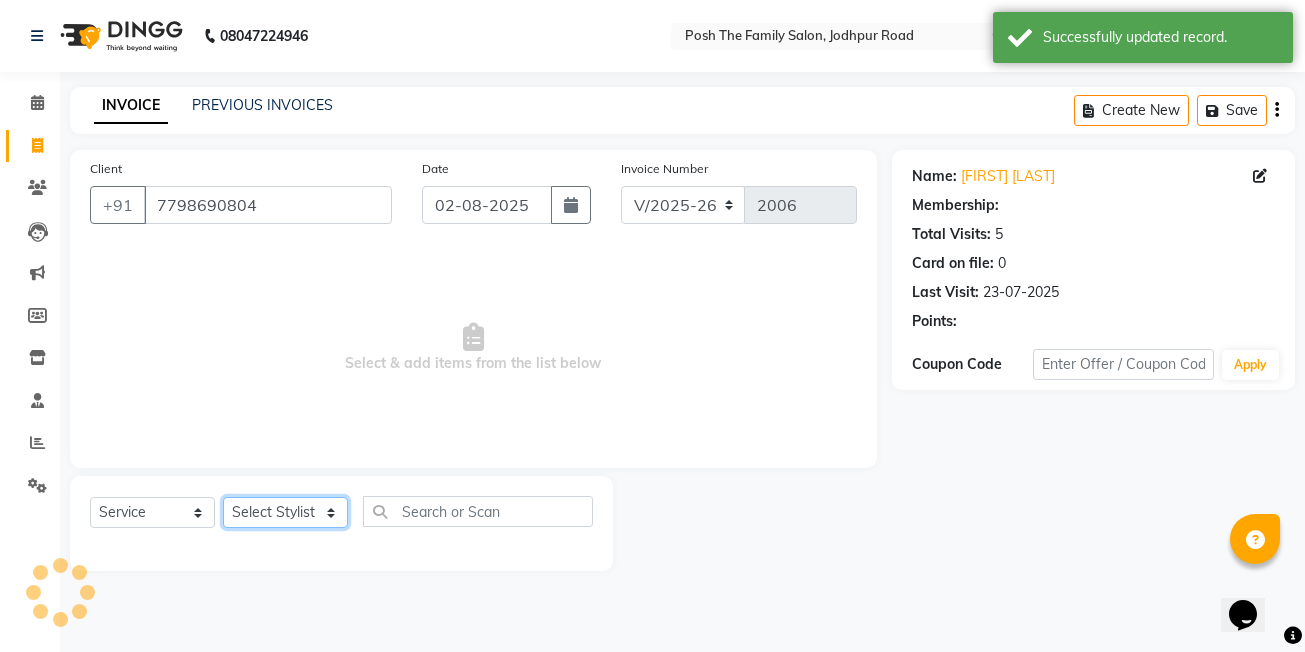 click on "Select Stylist [FIRST]  [LAST] [FIRST] [LAST]  [FIRST] [LAST] [FIRST] [LAST]  [FIRST] [LAST]   [FIRST] [LAST]   [FIRST] [LAST]   [FIRST] [LAST] (OWNER) POSH [FIRST] [LAST] [FIRST] [LAST] [FIRST] [LAST]  [FIRST]  [LAST]   [FIRST] [LAST]  [FIRST] [LAST]  [FIRST] [LAST]  [FIRST] [LAST]" 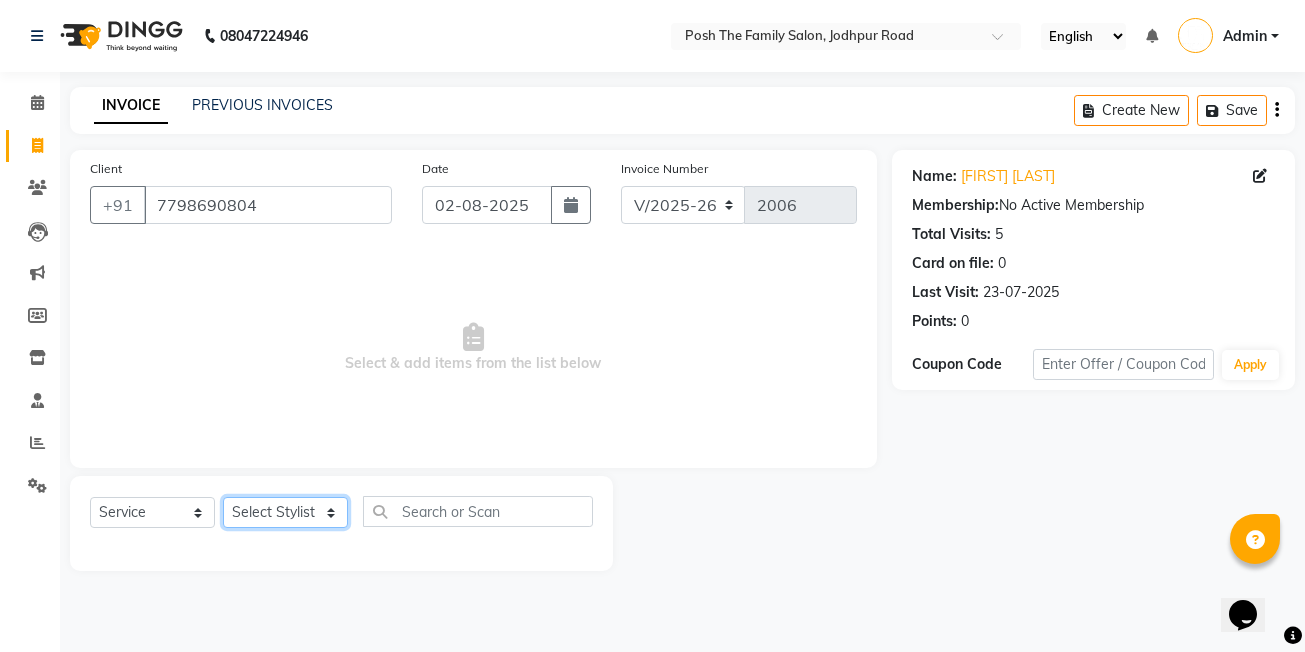 select on "53726" 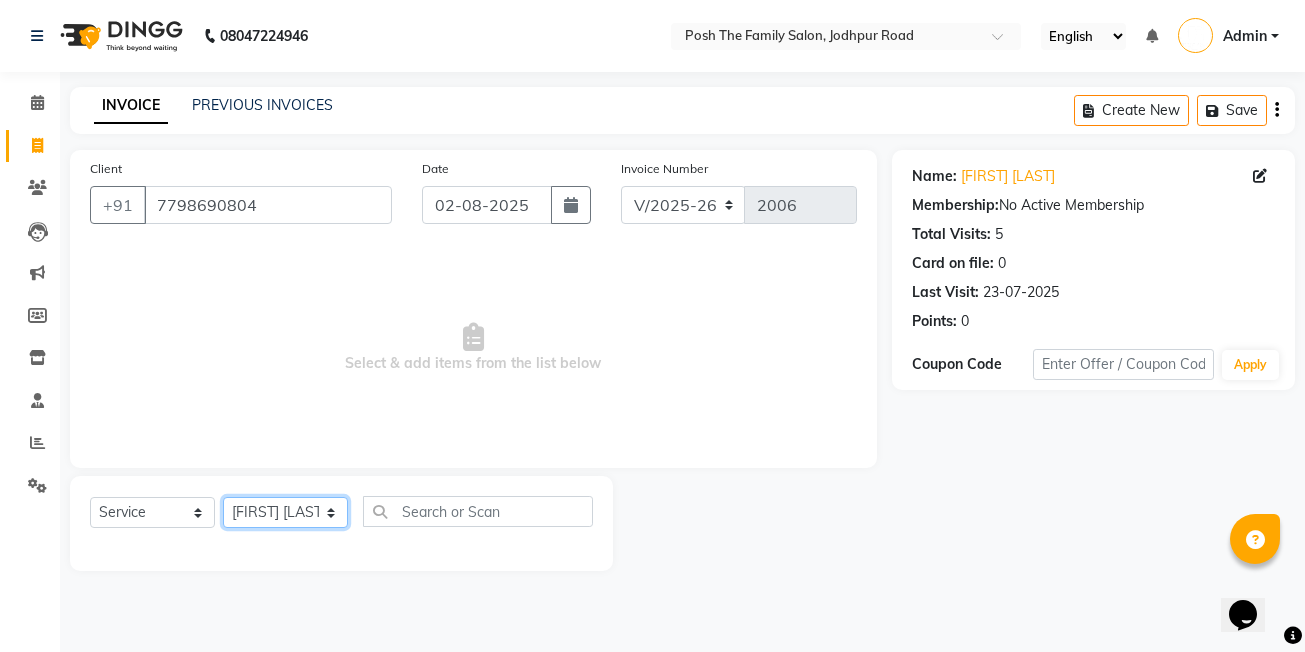 click on "Select Stylist [FIRST]  [LAST] [FIRST] [LAST]  [FIRST] [LAST] [FIRST] [LAST]  [FIRST] [LAST]   [FIRST] [LAST]   [FIRST] [LAST]   [FIRST] [LAST] (OWNER) POSH [FIRST] [LAST] [FIRST] [LAST] [FIRST] [LAST]  [FIRST]  [LAST]   [FIRST] [LAST]  [FIRST] [LAST]  [FIRST] [LAST]  [FIRST] [LAST]" 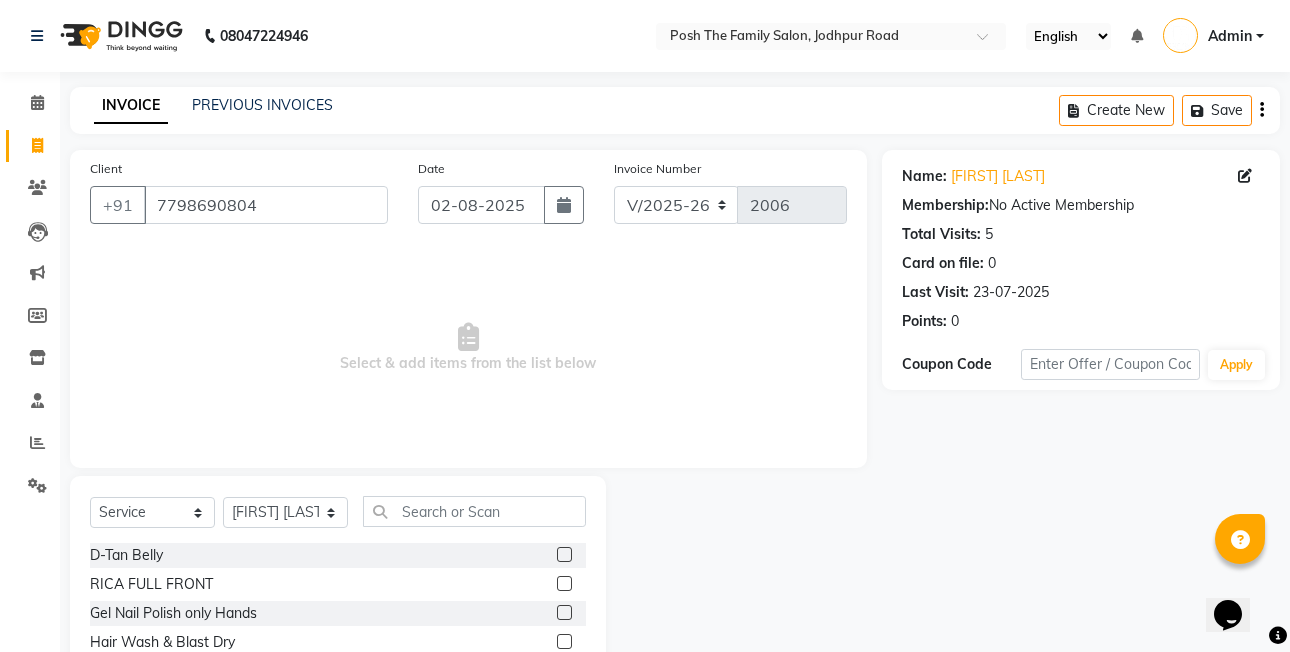 click on "Select  Service  Product  Membership  Package Voucher Prepaid Gift Card  Select Stylist [FIRST]  [LAST] [FIRST] [LAST]  [FIRST] [LAST] [FIRST] [LAST]  [FIRST] [LAST]   [FIRST] [LAST]   [FIRST] [LAST]   [FIRST] [LAST] (OWNER) POSH [FIRST] [LAST] [FIRST] [LAST] [FIRST] [LAST]  [FIRST]  [LAST]   [FIRST] [LAST]  [FIRST] [LAST]  [FIRST] [LAST]  [FIRST] [LAST] D-Tan Belly  RICA FULL FRONT  Gel Nail Polish only Hands   Hair Wash & Blast Dry  Sp.Wash Additional  SPA Back Hand Polishing  Wella Hair Spa (UW)  Rebonding (US)  Brazilian Waxing   Dandruff Control  Tongs (BW)  Dandruff Control (M)  Rica Full Body  Rica Upperlip | Lowerlip  Straightening Regrowth  Botox (US)  Root Touch-Up to 1 Inch   Ironing (BS)  Botox (BS)  Rica Brazillian  PREMIUM MILK SHAKE HAIR SPA (US)  Keratin Treatment (BW)   Hair Style (M)  Fringe Keratin  Rica Bikini Line  FACIAL Purifying Line  Rica Full Front | Back  SPA Back Massage  BOTOX HAIR SPA (BS)  Rica Side Locks  Rica Under Arms  Under Arms (M)  Bleach Full Arms   QUICK ZONE Skin Moist  Rica Full Legs  Air Brush Make up  D-Tan Full Body" 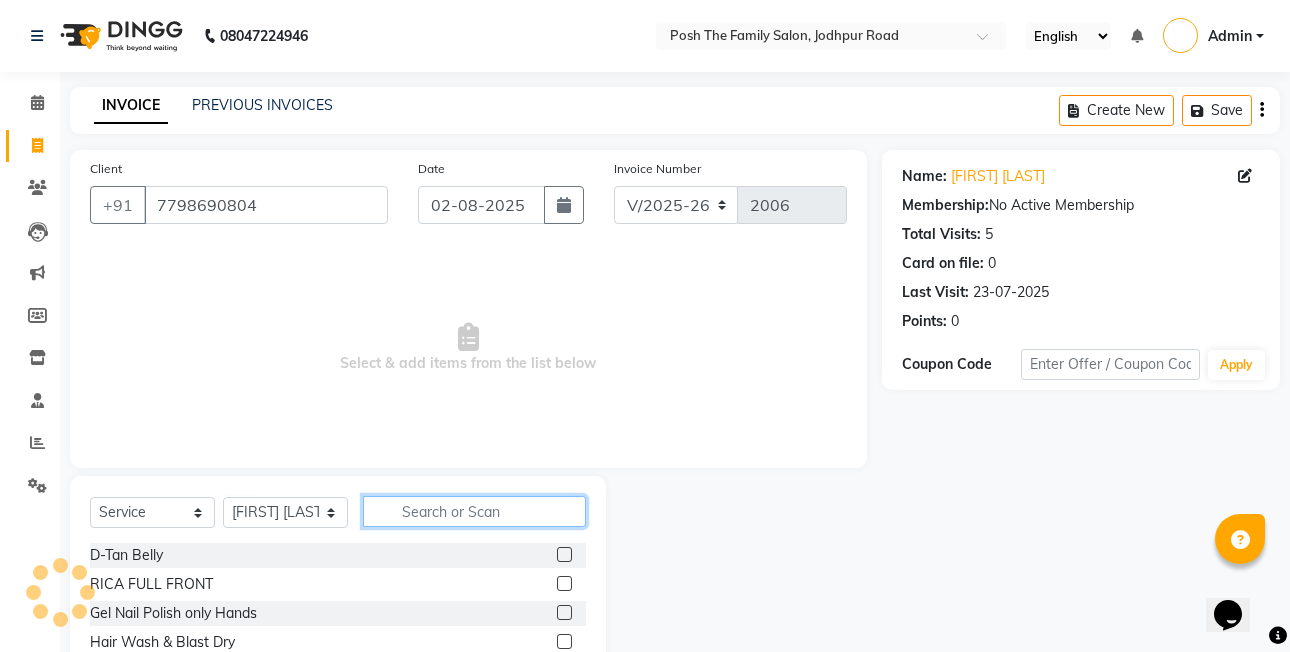 click 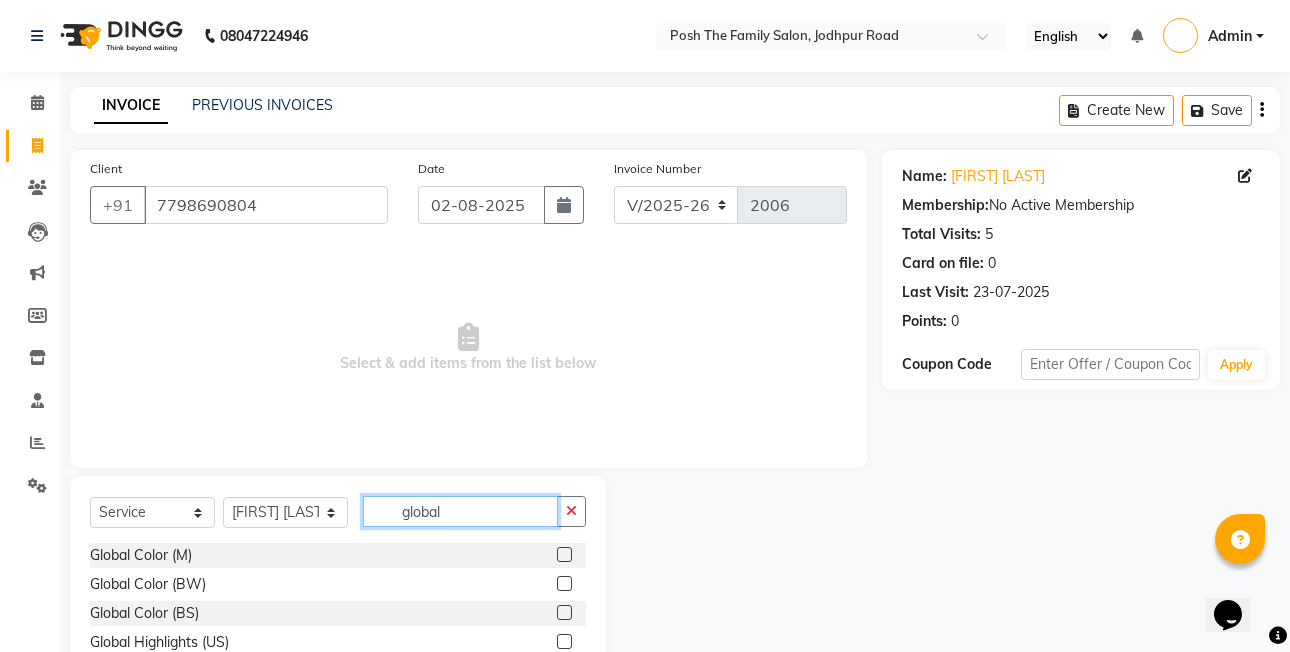 type on "global" 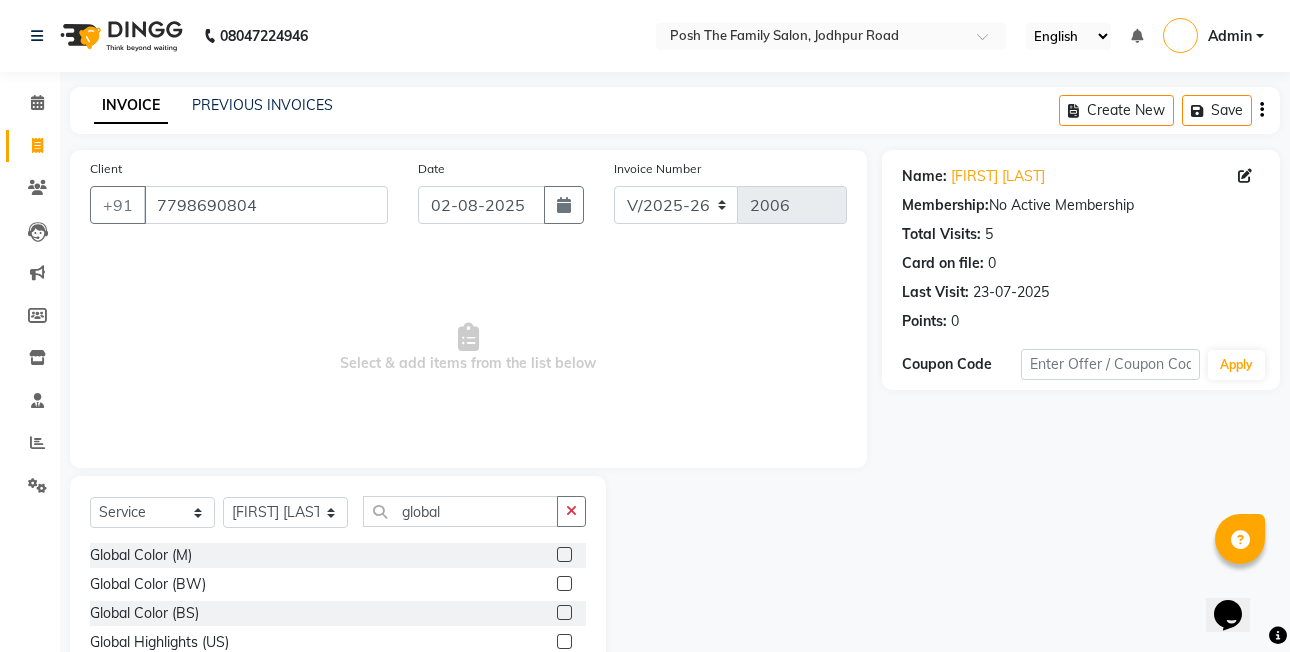 click 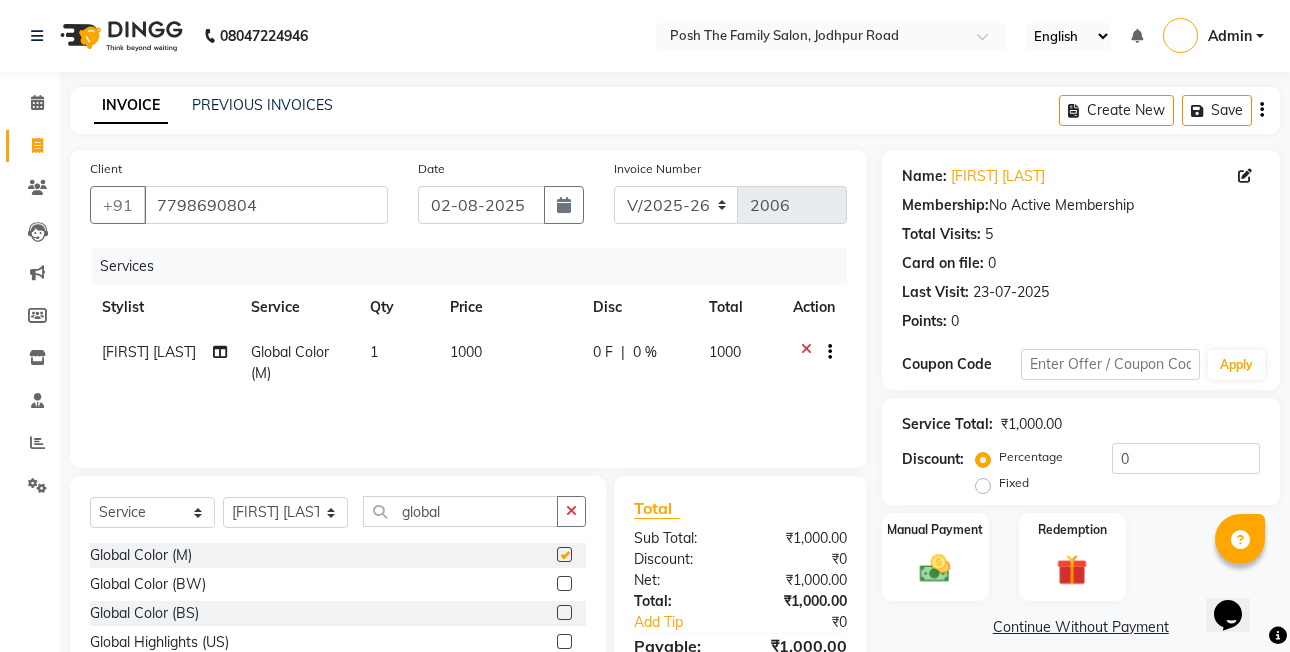 checkbox on "false" 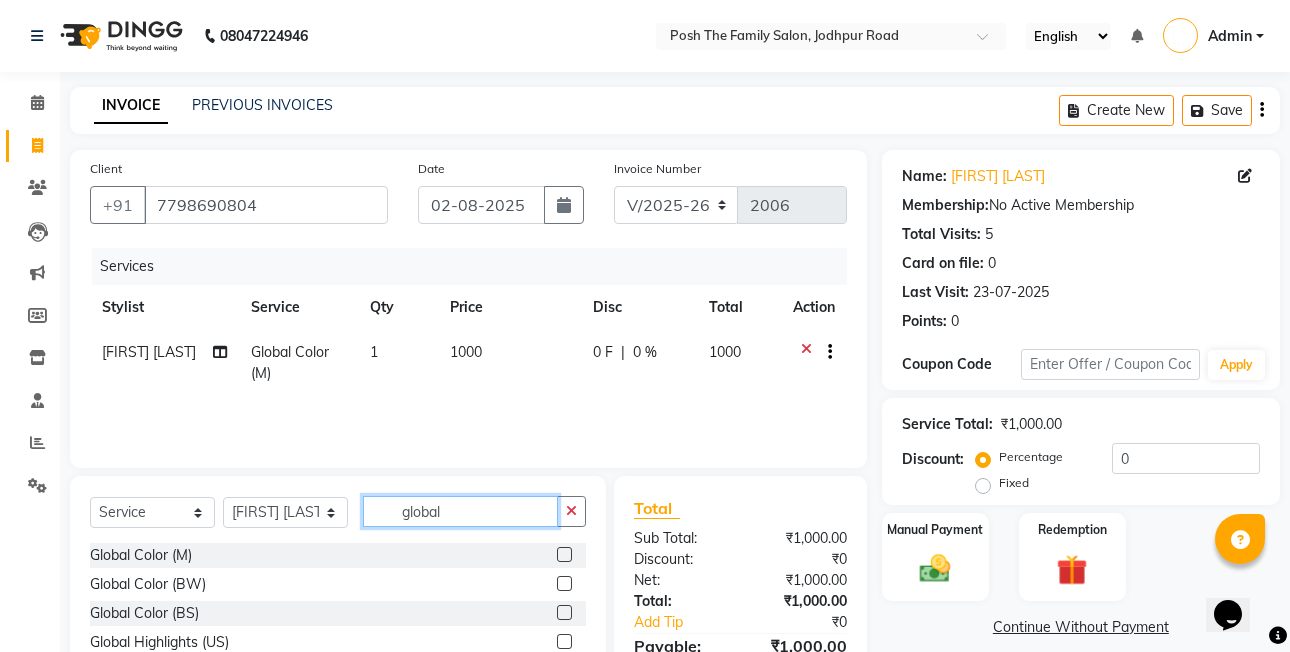 click on "global" 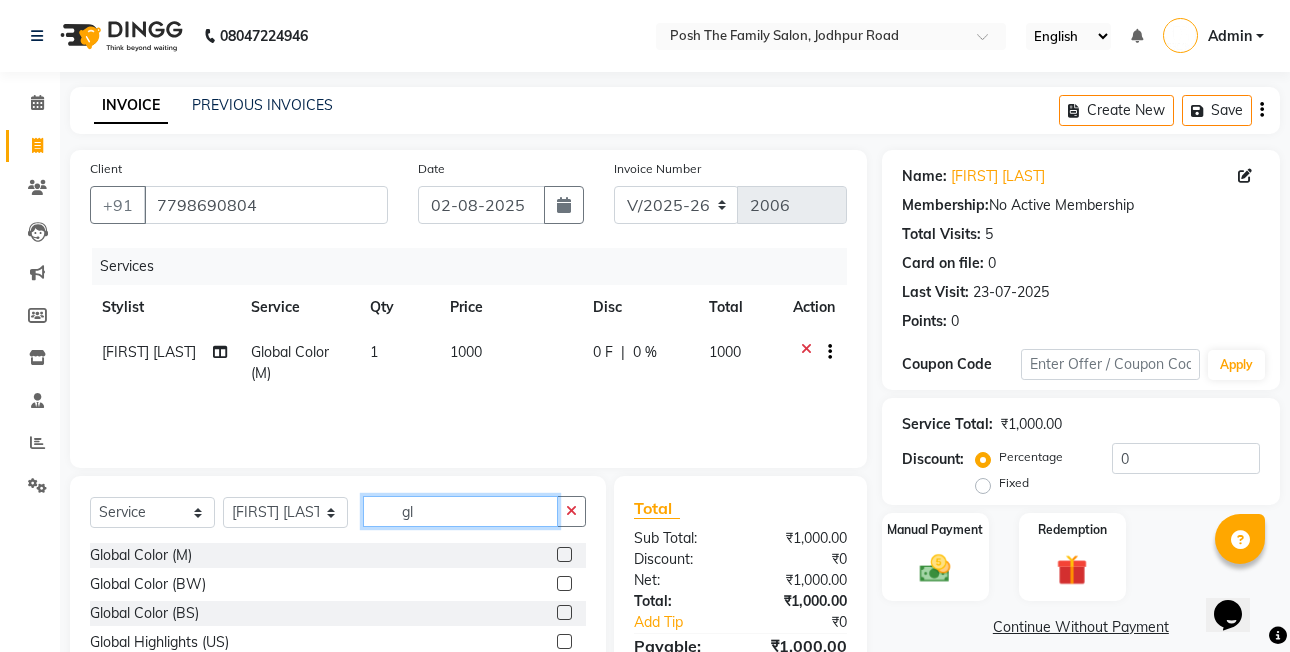type on "g" 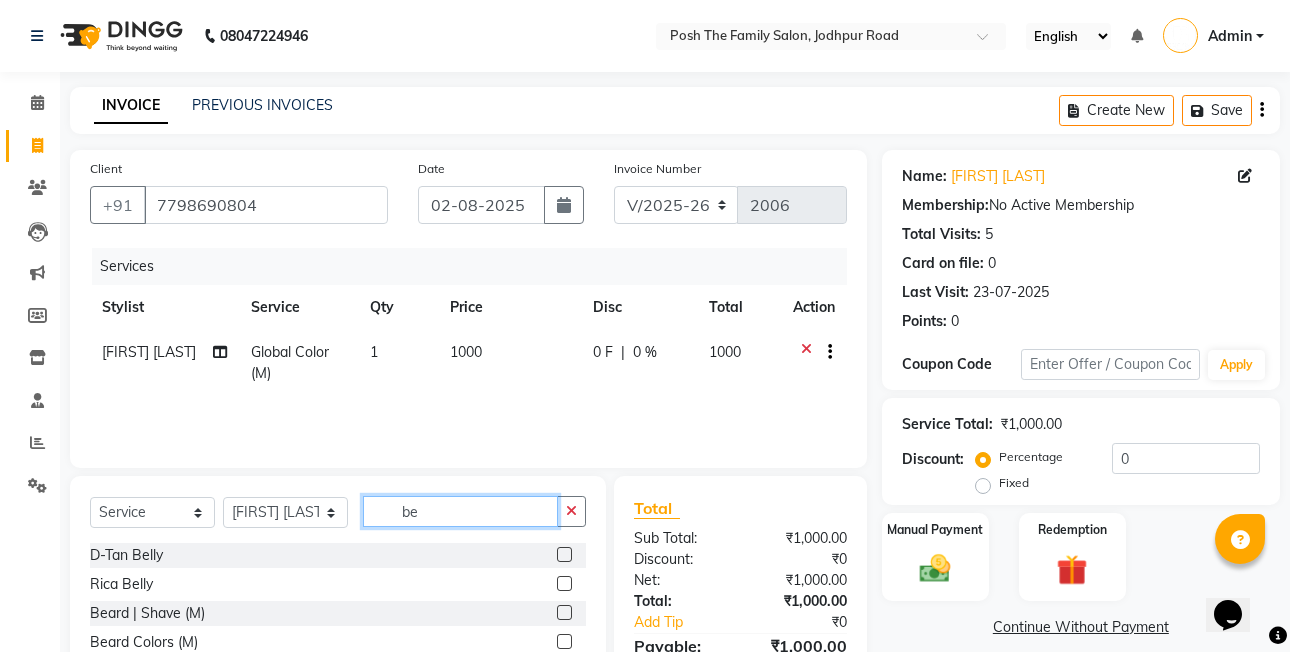 type on "b" 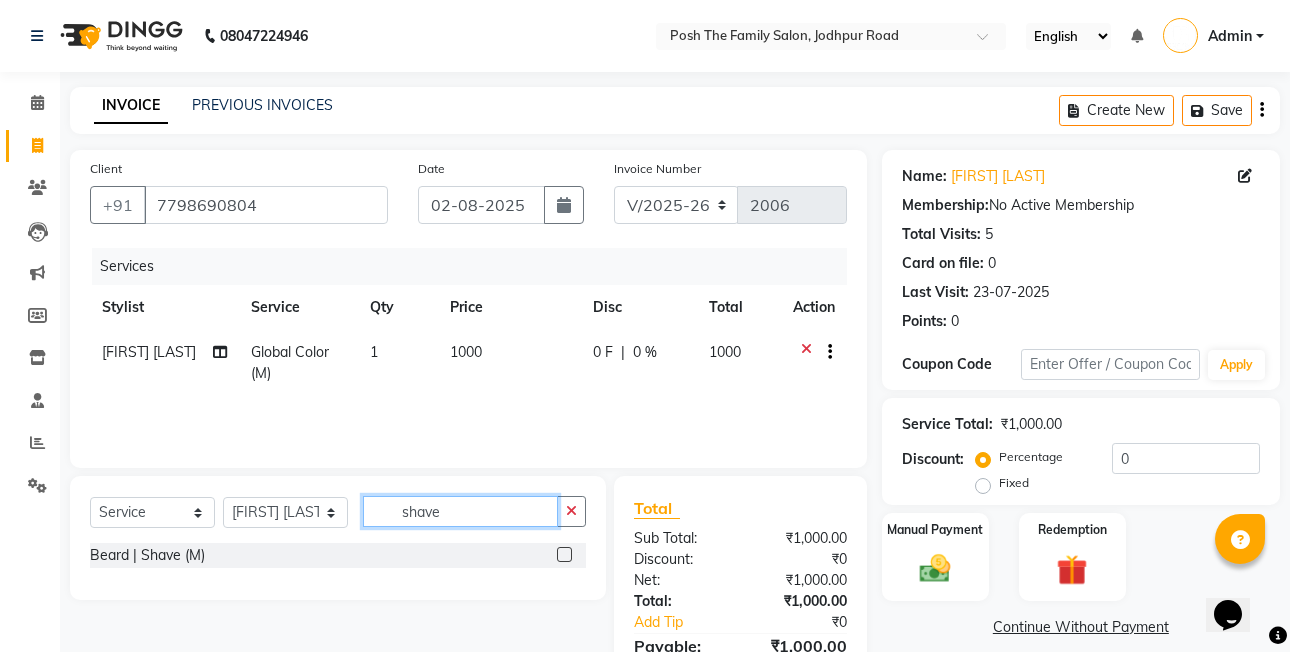 type on "shave" 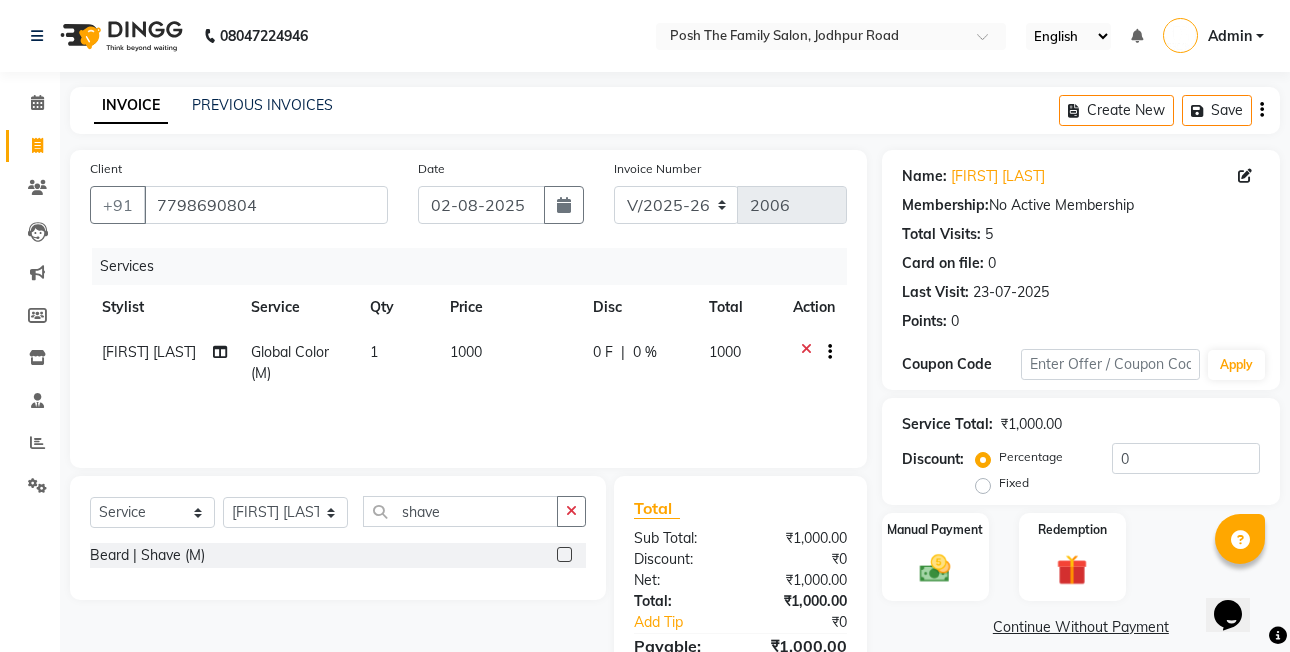 click 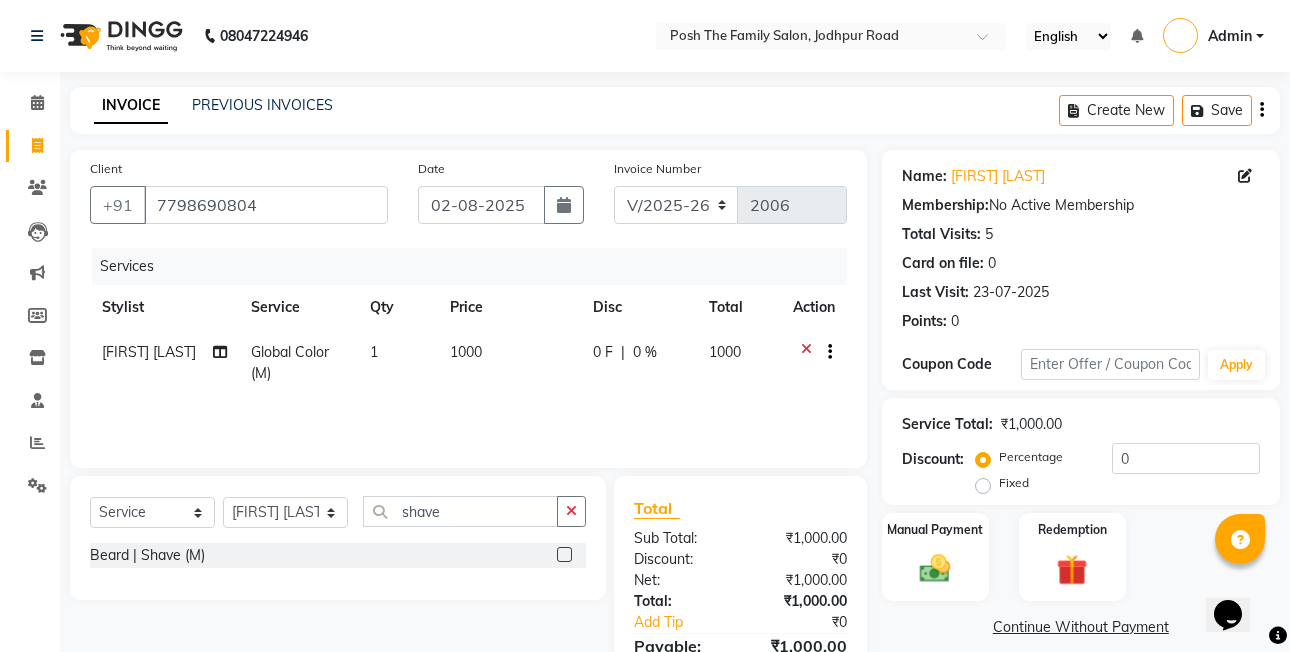 click at bounding box center (563, 555) 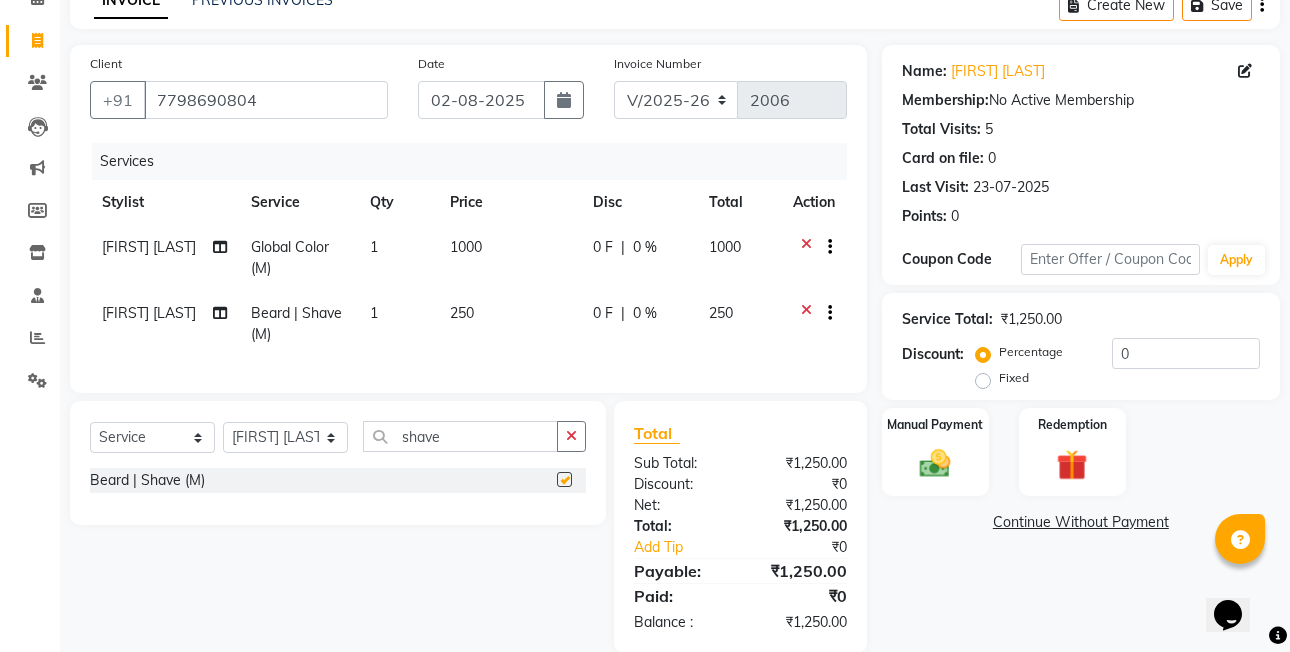 scroll, scrollTop: 151, scrollLeft: 0, axis: vertical 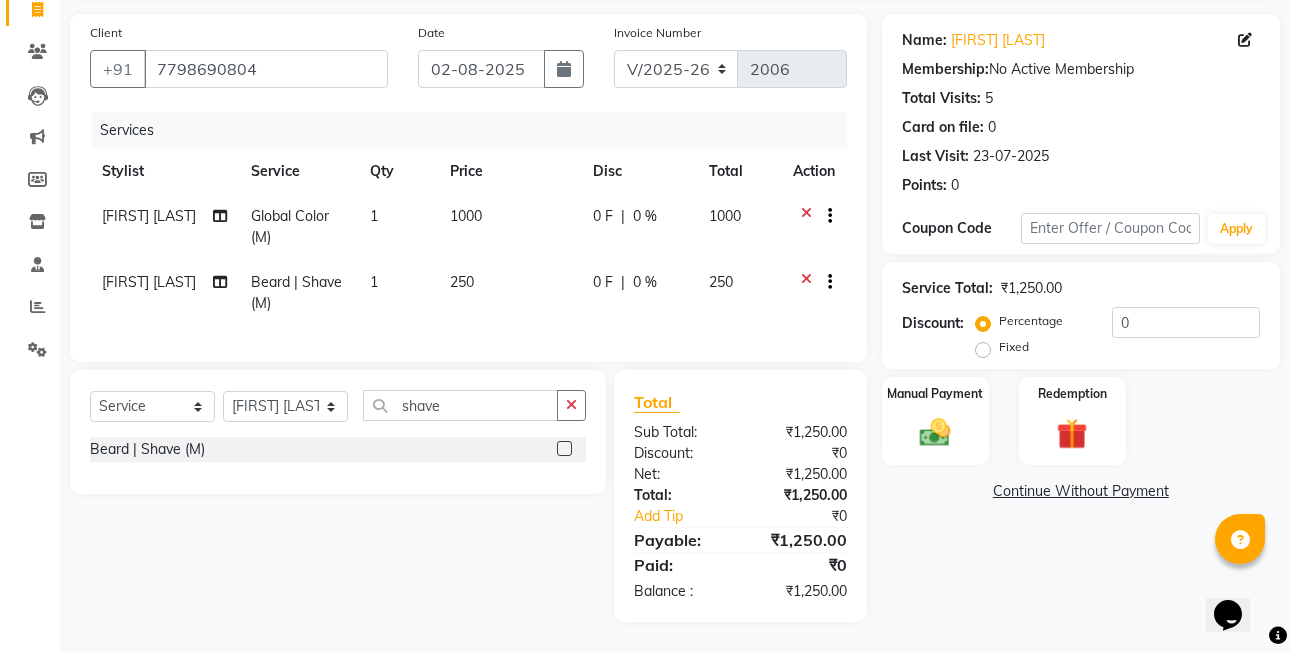 checkbox on "false" 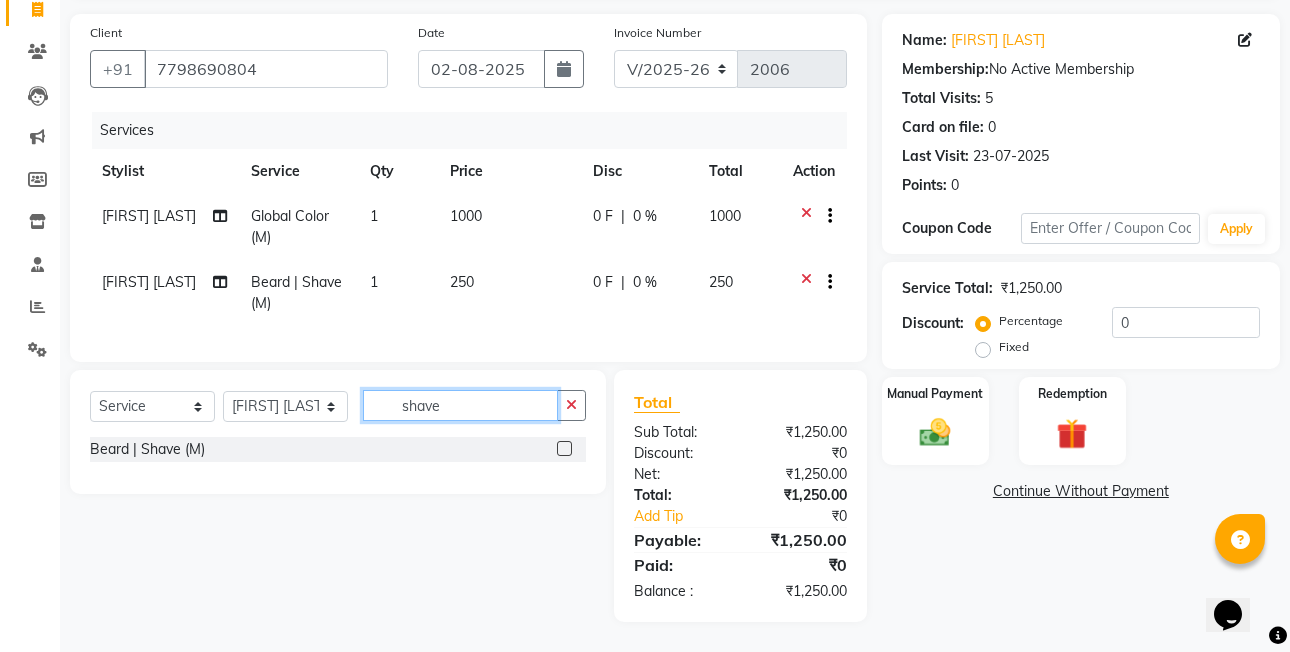 click on "shave" 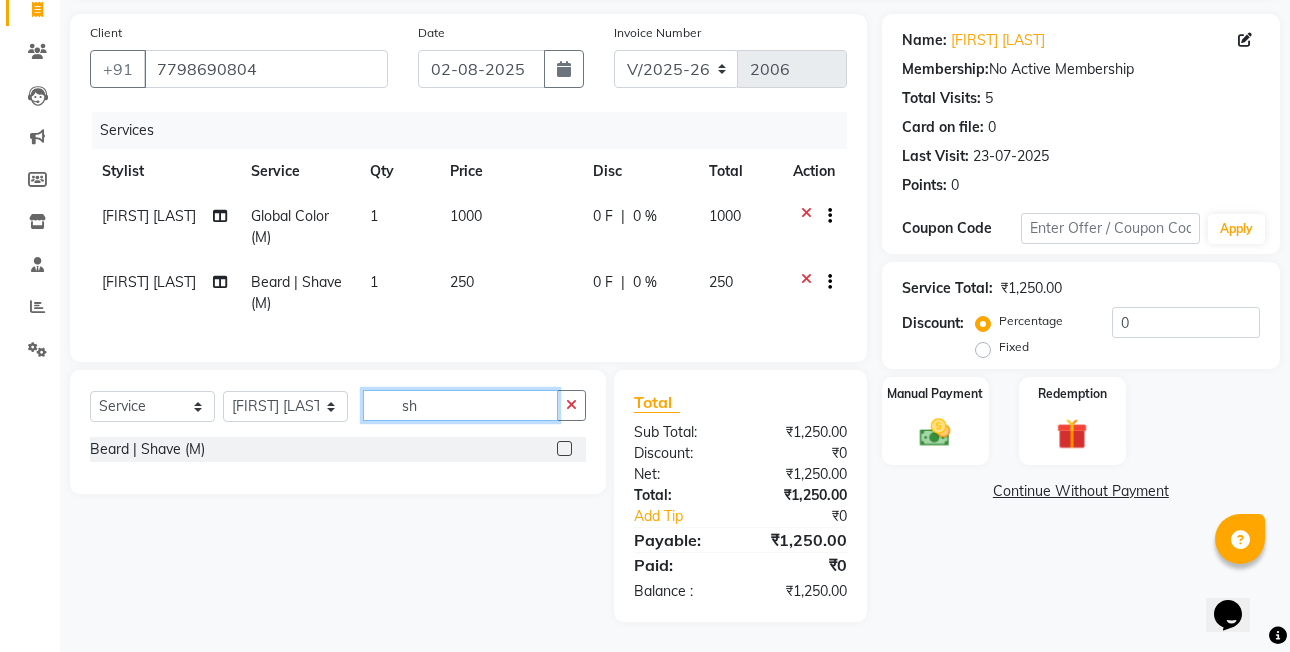 type on "s" 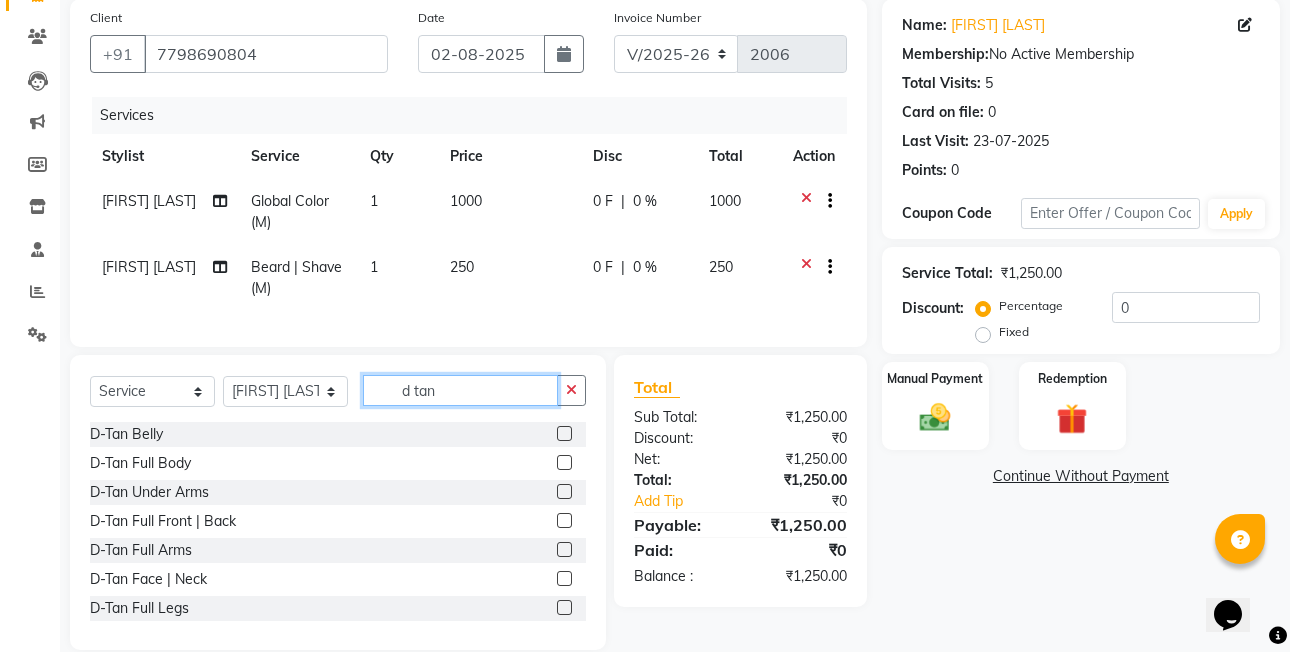 type on "d tan" 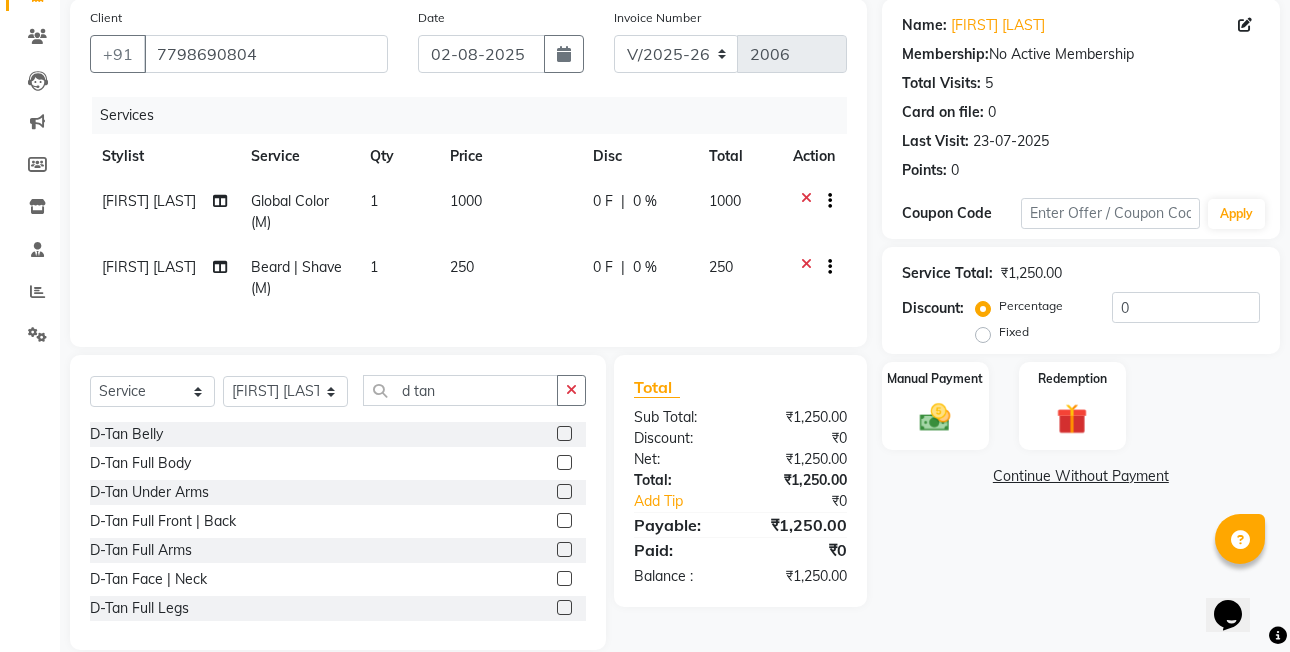 click 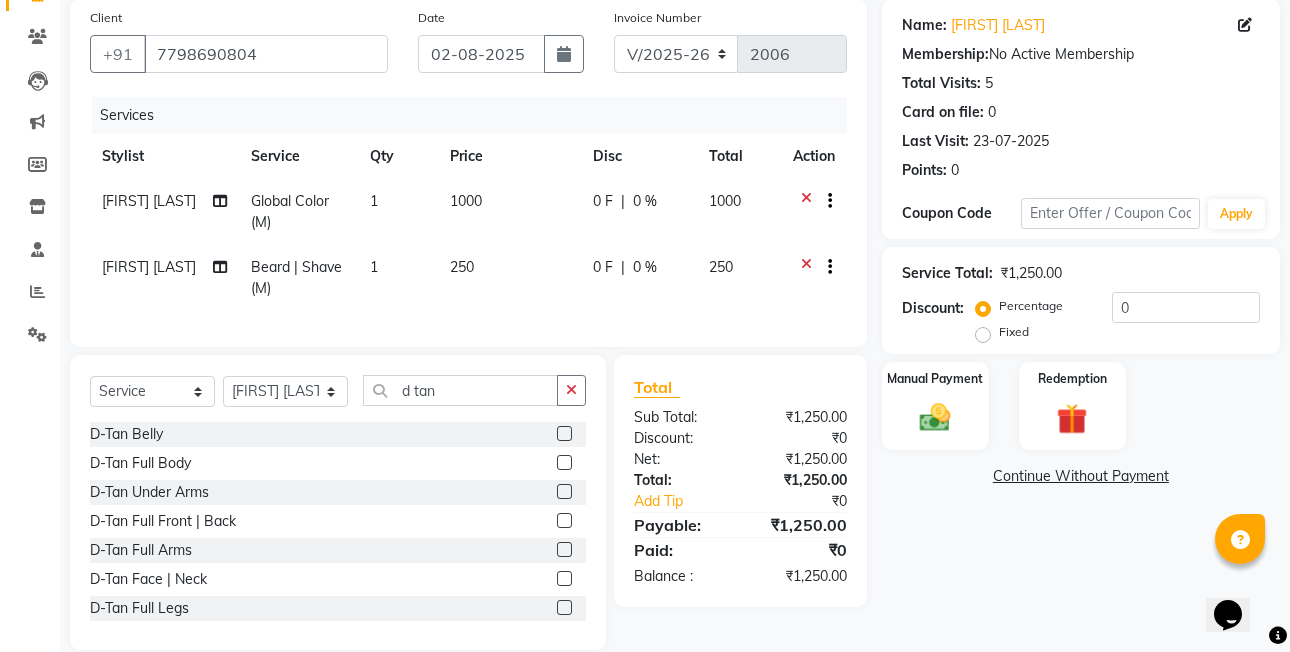 click at bounding box center [563, 579] 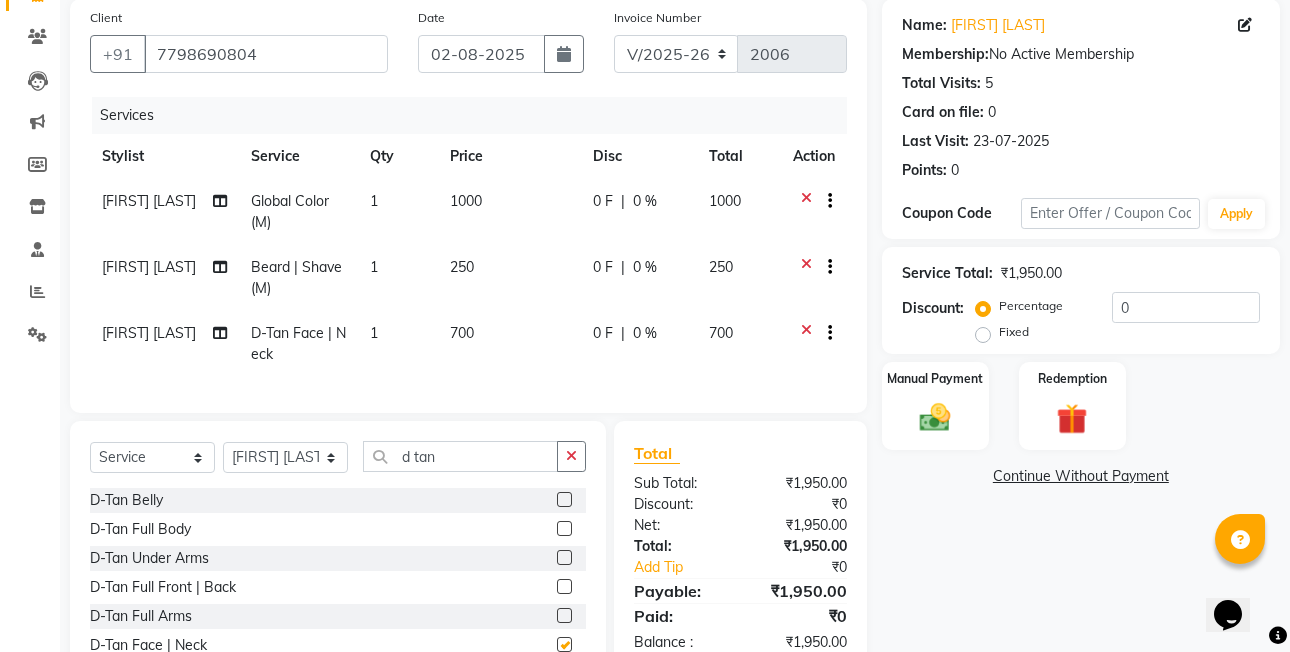 checkbox on "false" 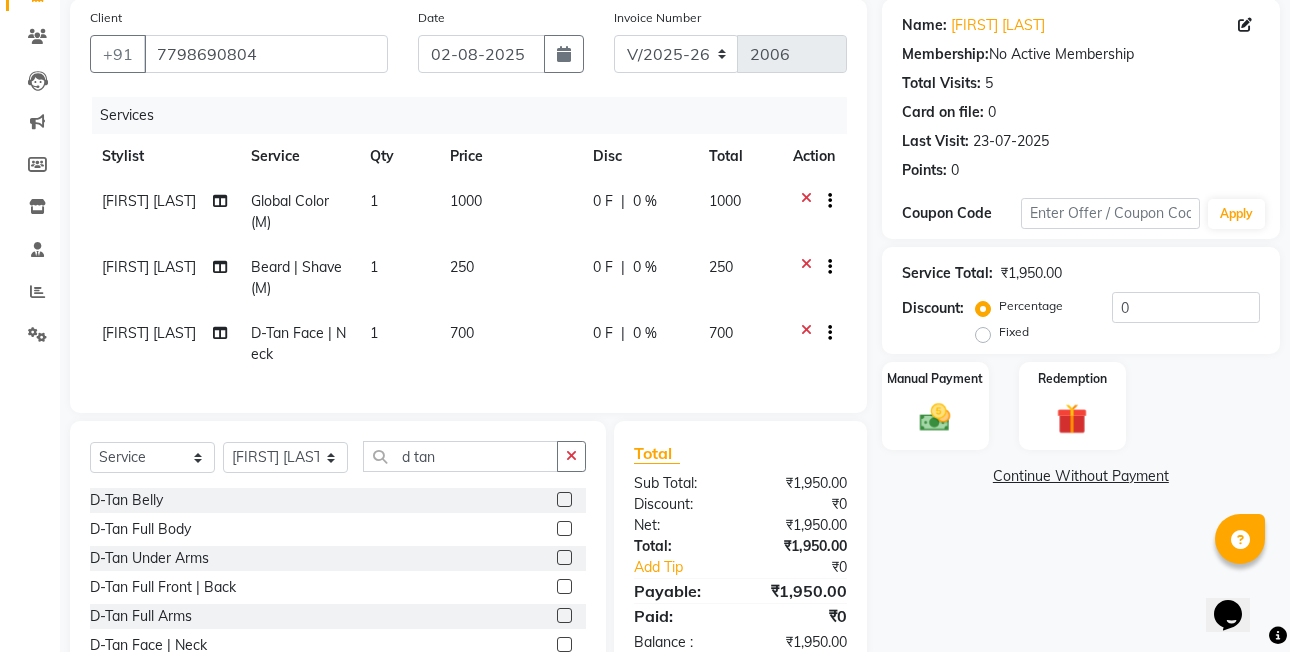click on "Fixed" 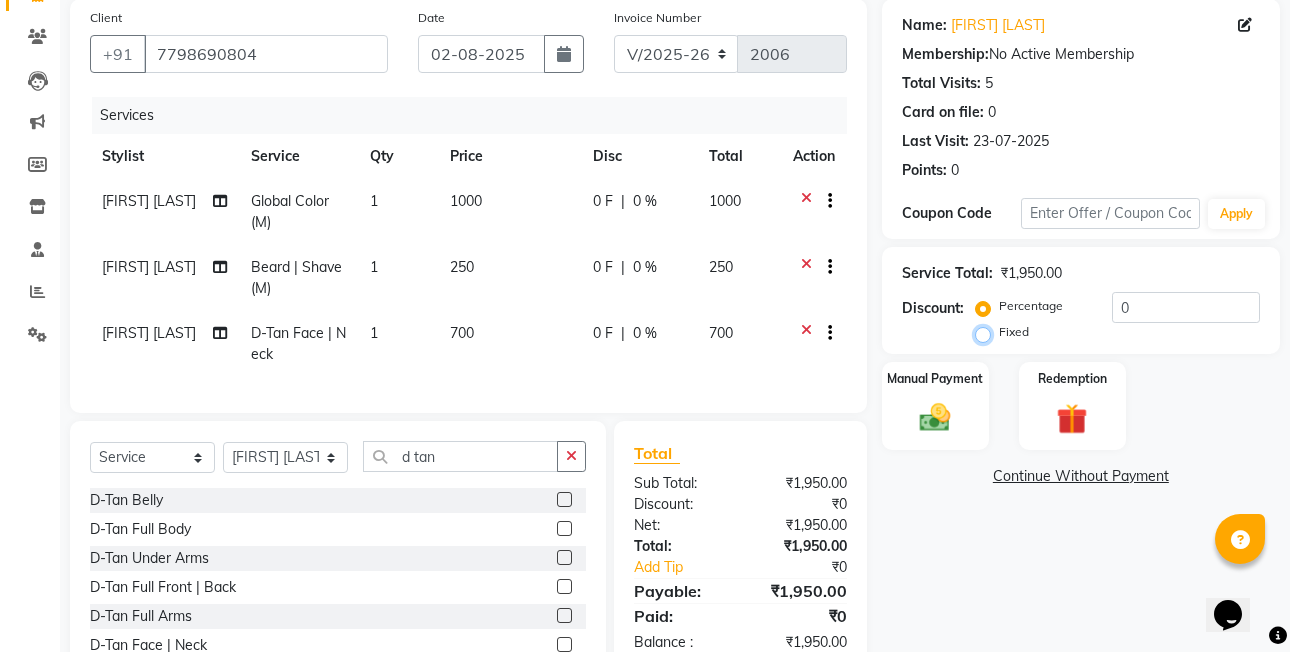 click on "Fixed" at bounding box center [987, 332] 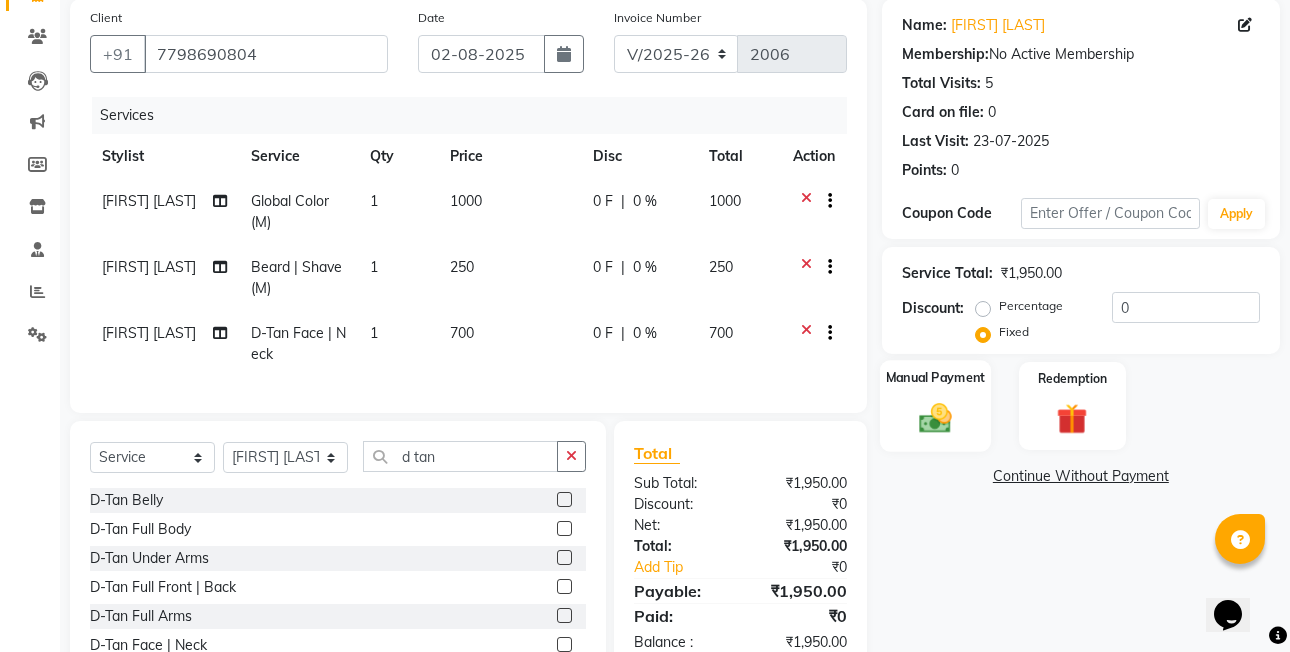 click on "Manual Payment" 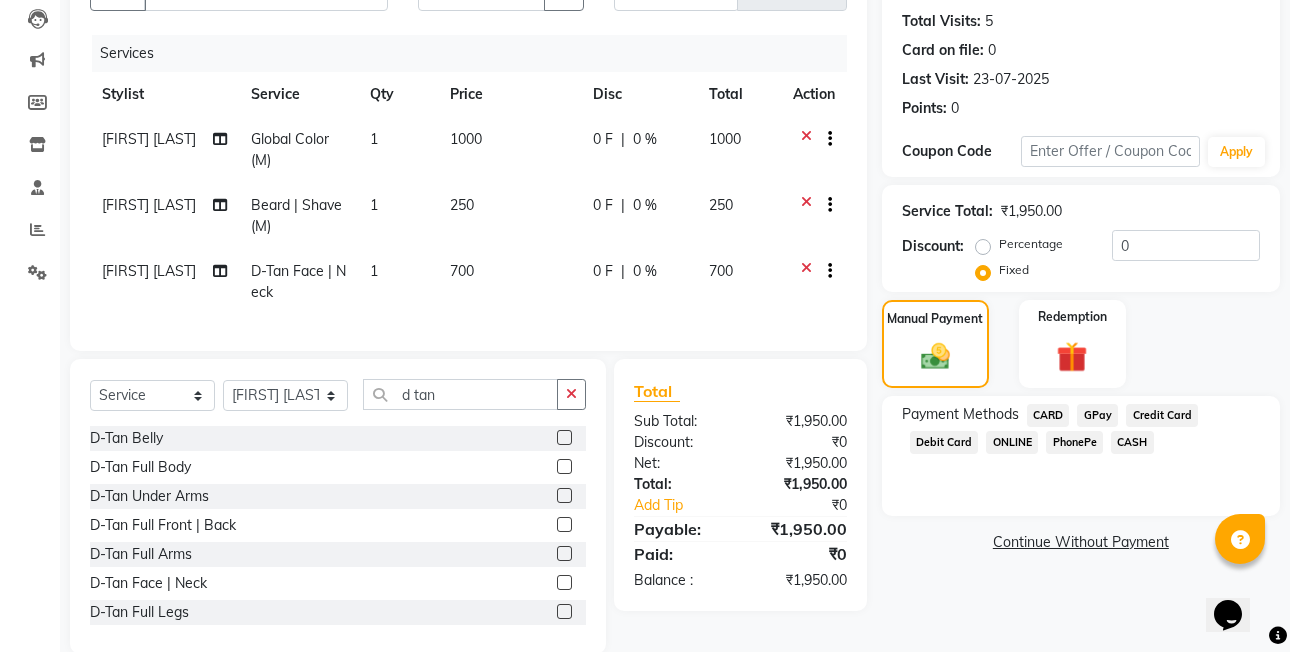 scroll, scrollTop: 260, scrollLeft: 0, axis: vertical 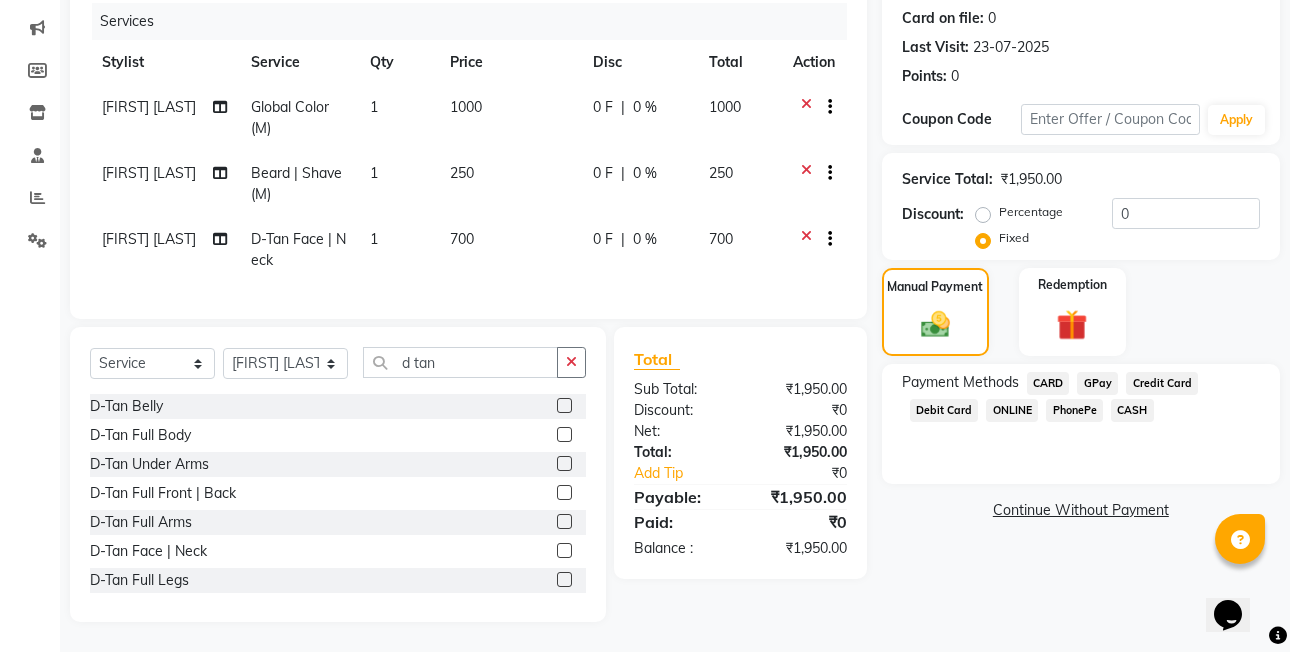 click on "PhonePe" 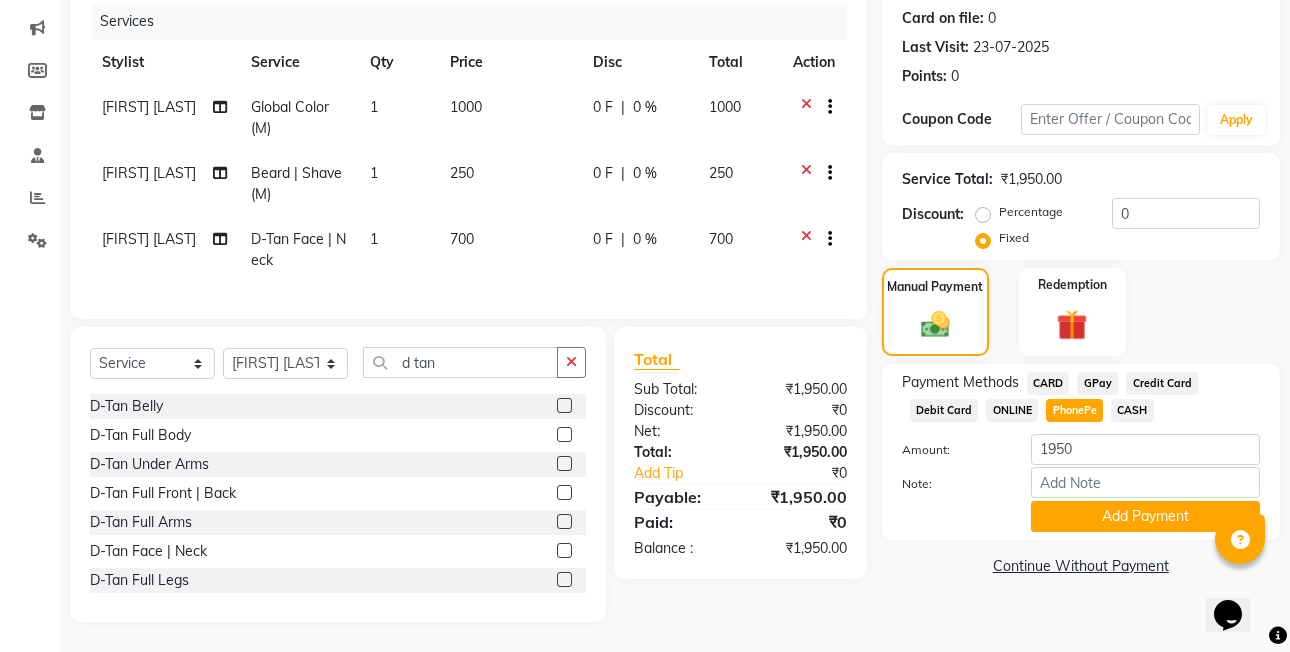 click on "CASH" 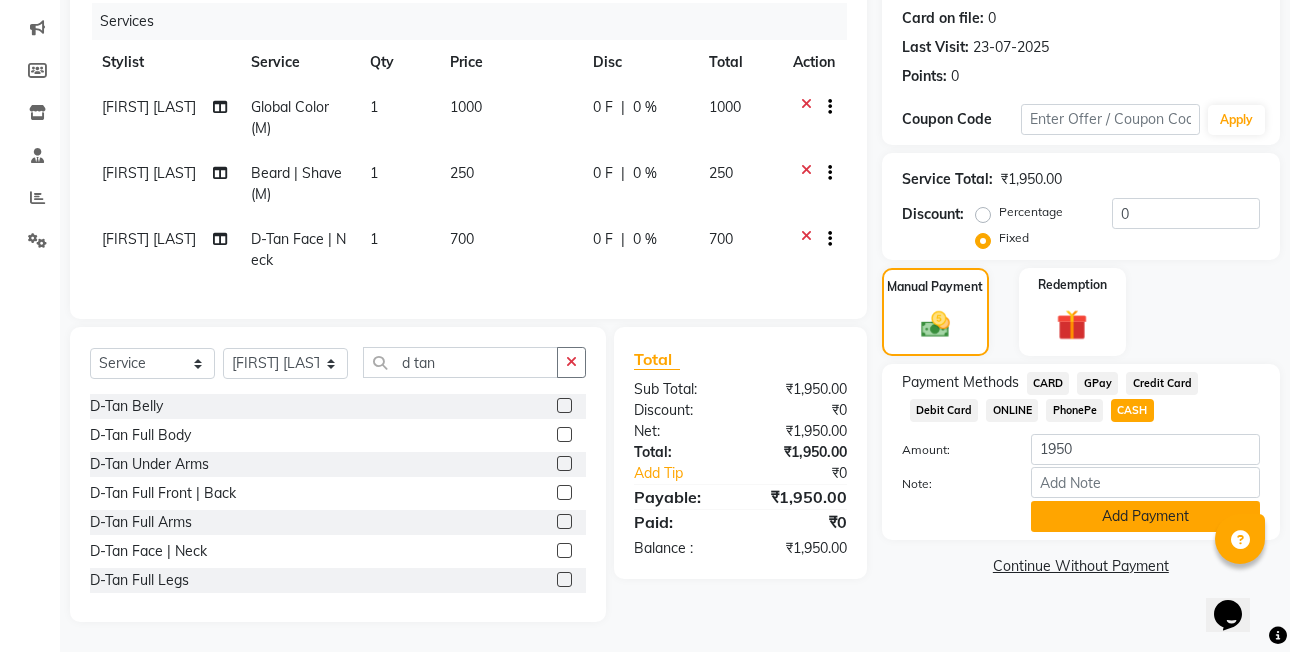 click on "Add Payment" 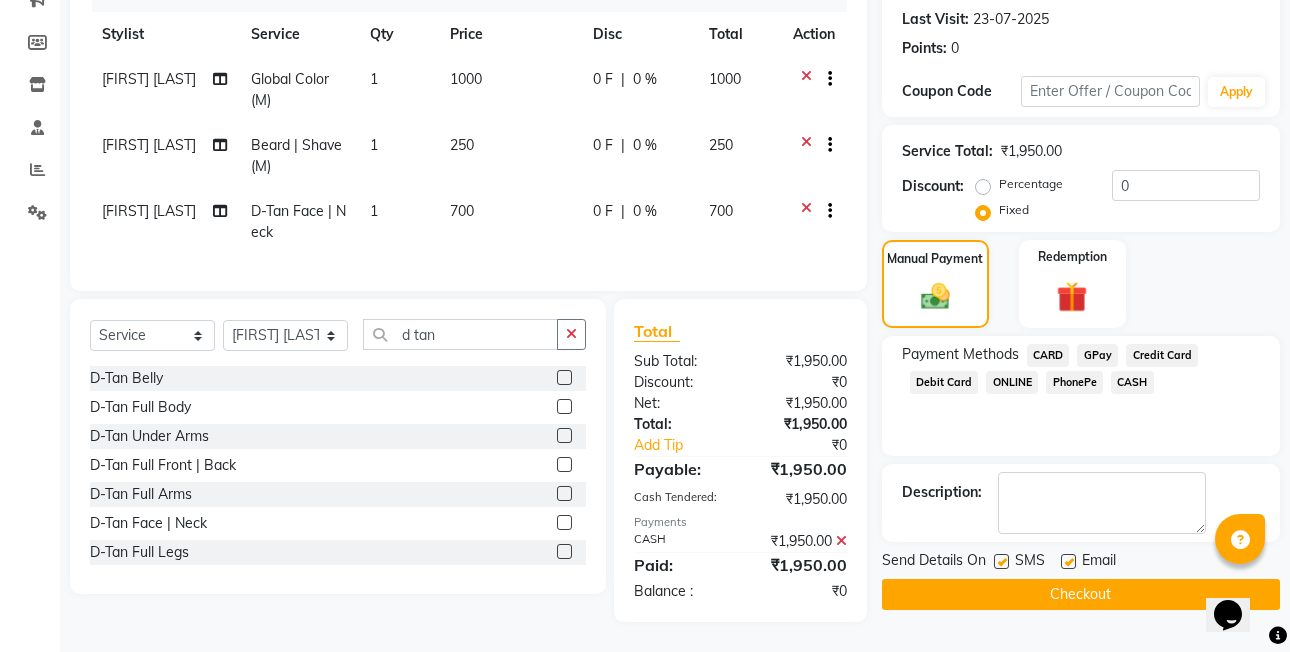 scroll, scrollTop: 288, scrollLeft: 0, axis: vertical 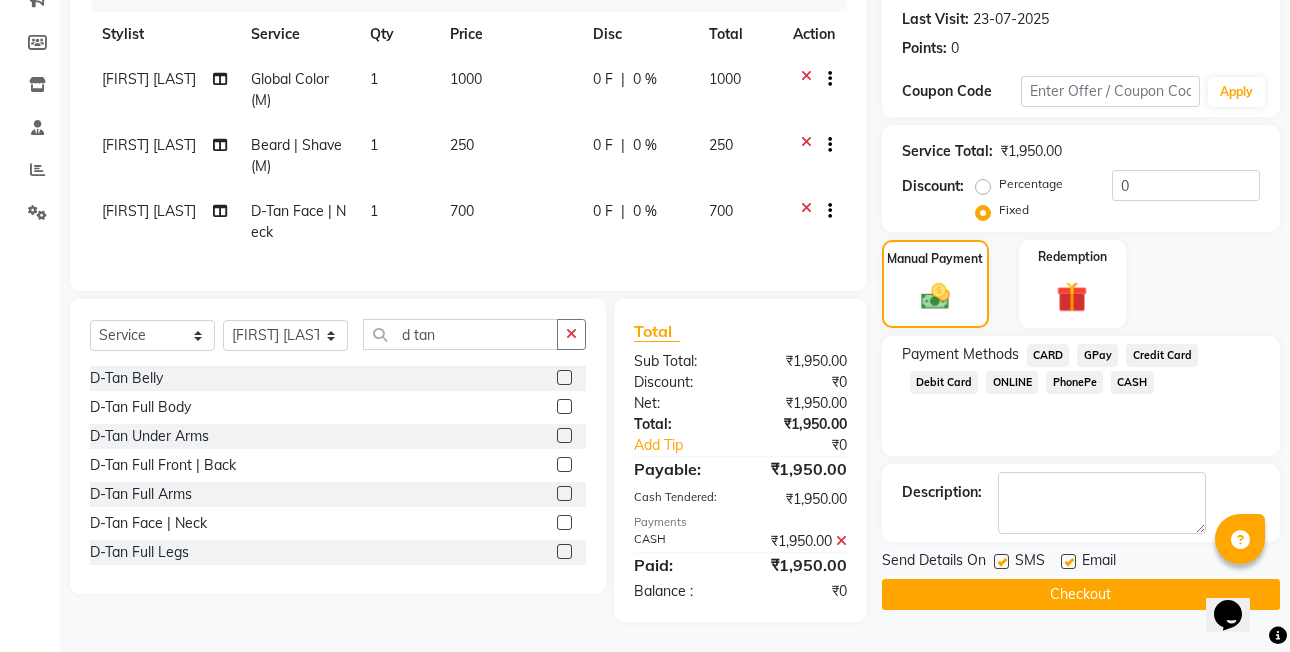 click on "Checkout" 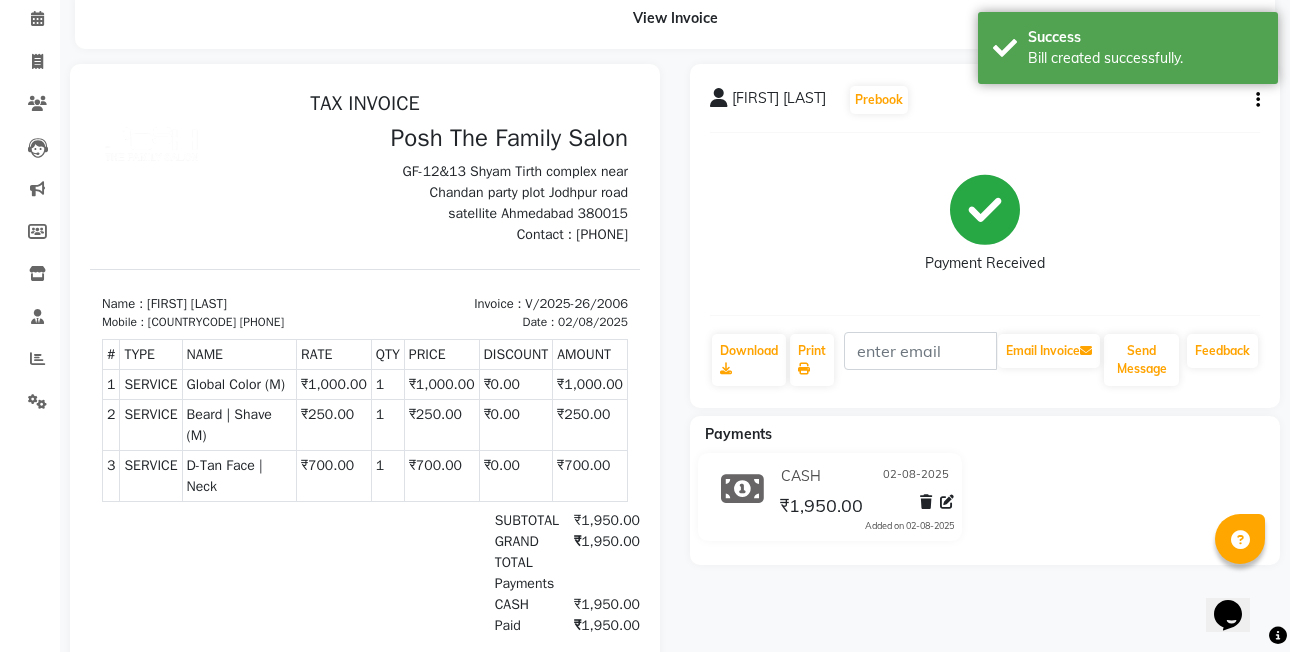 scroll, scrollTop: 0, scrollLeft: 0, axis: both 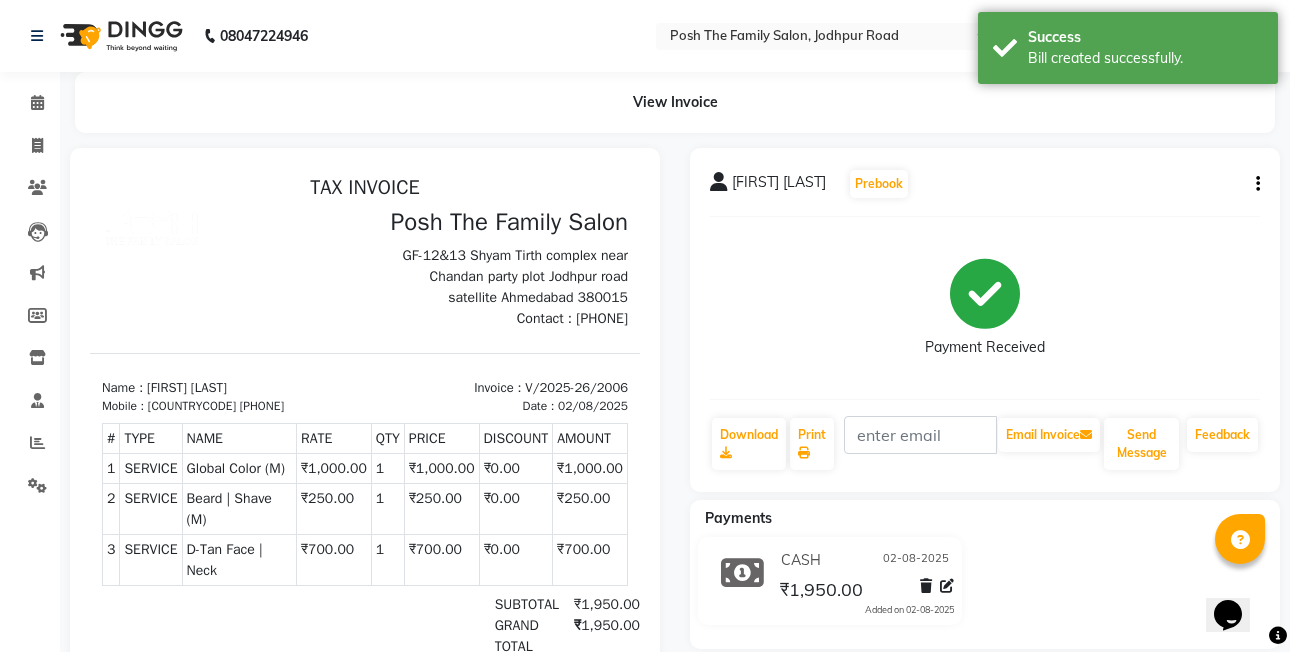 click 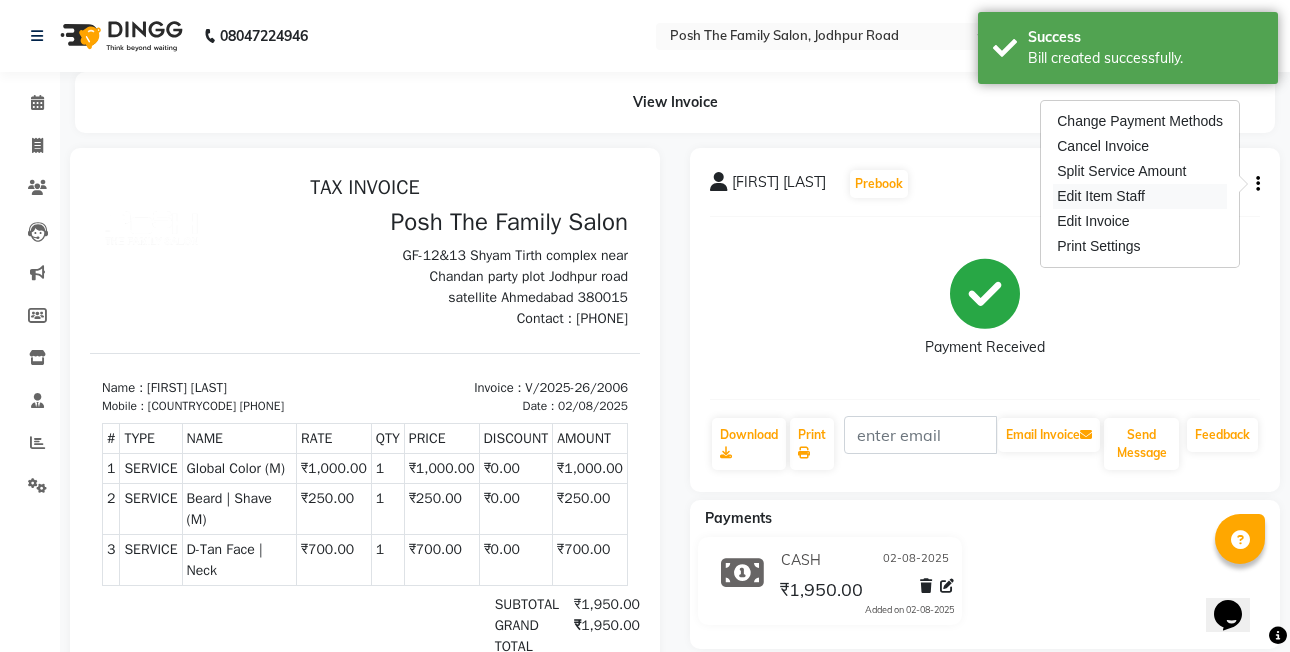 click on "Edit Item Staff" at bounding box center [1140, 196] 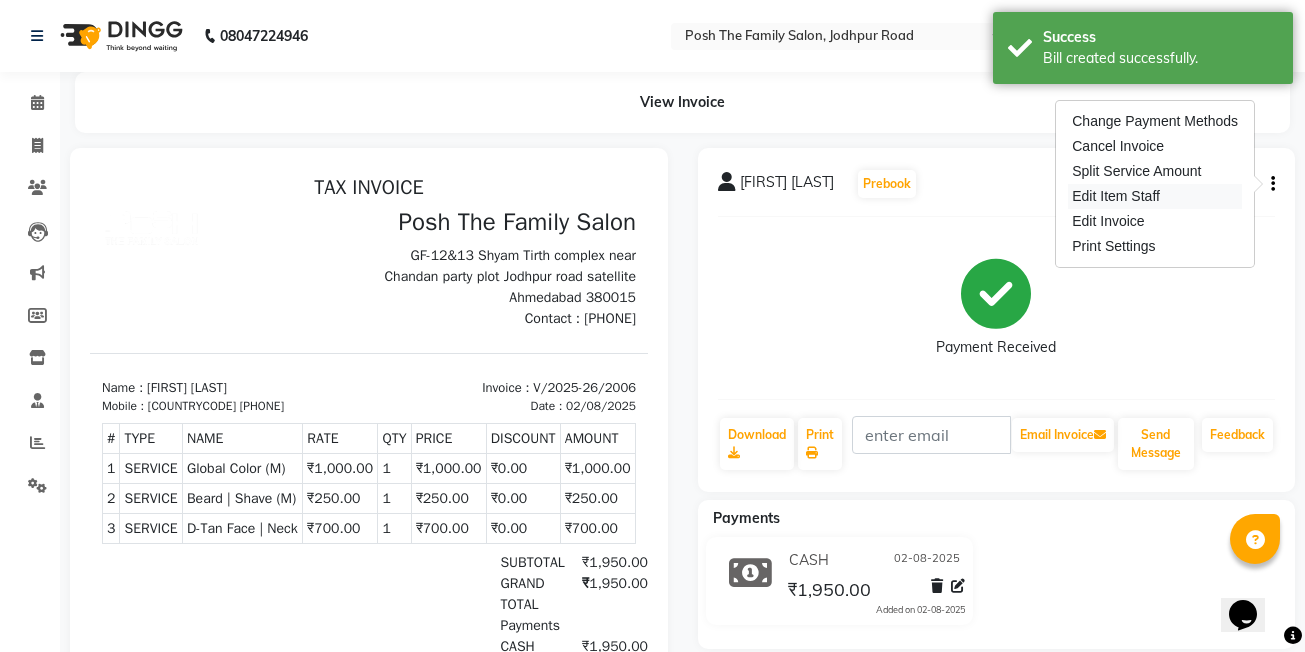 select 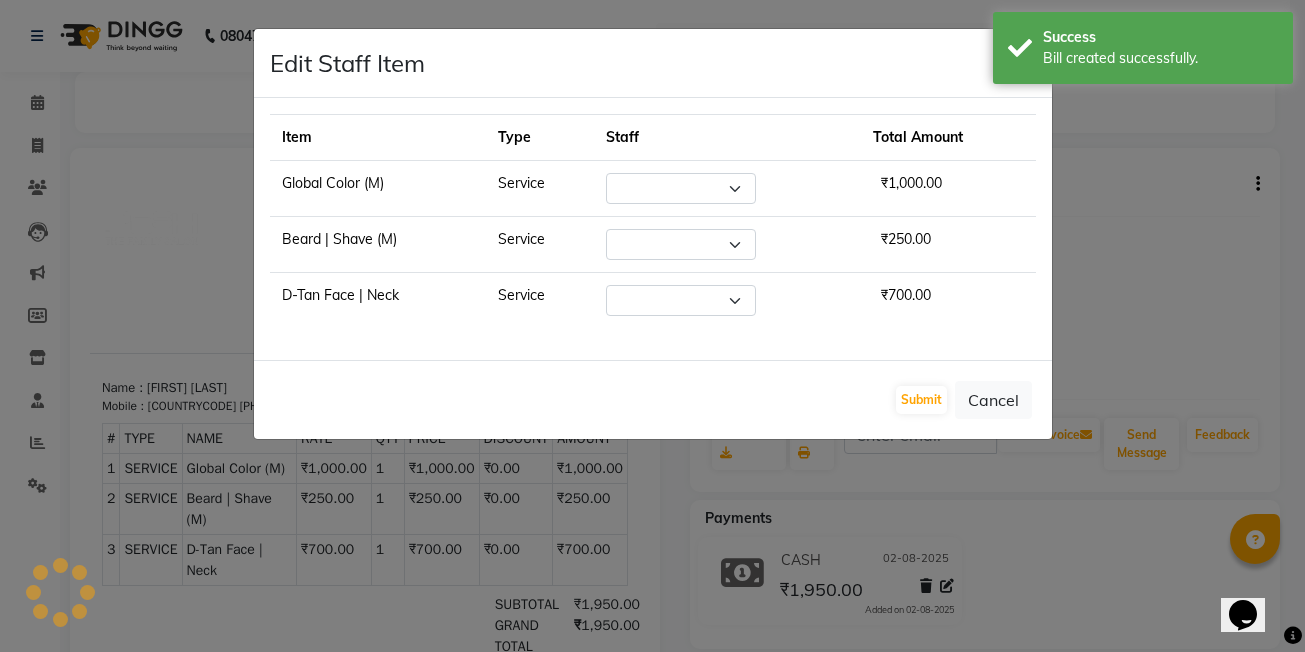 select on "53726" 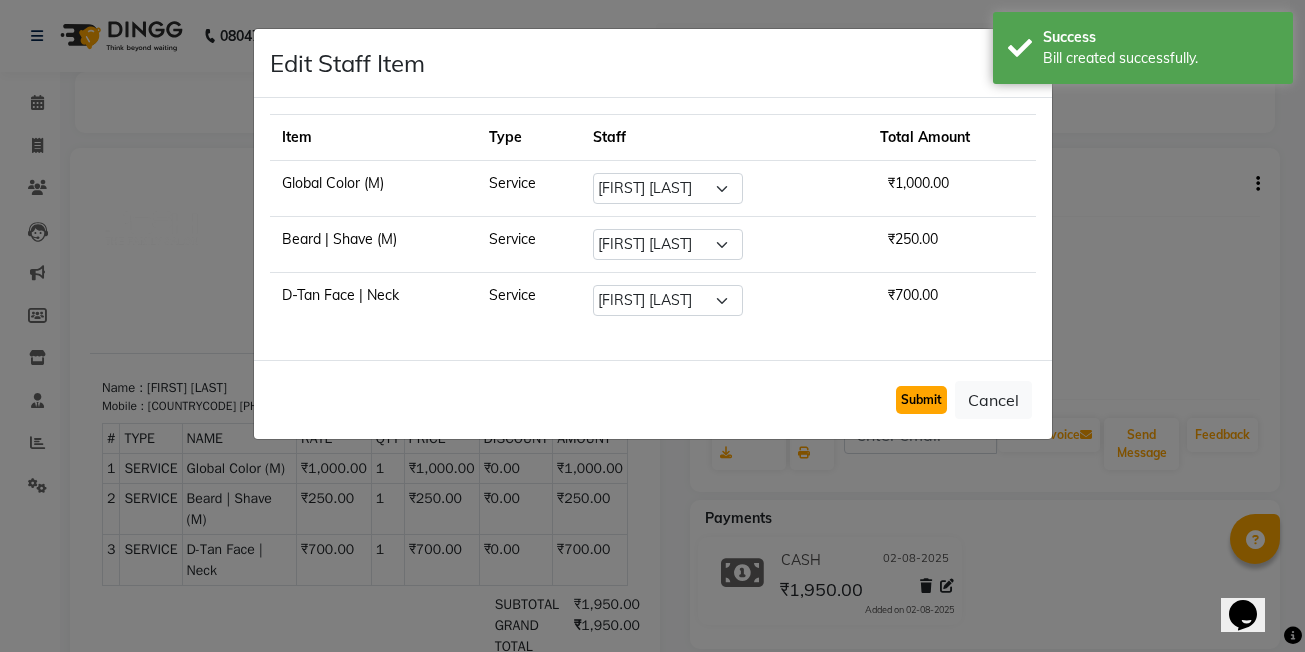 click on "Submit" 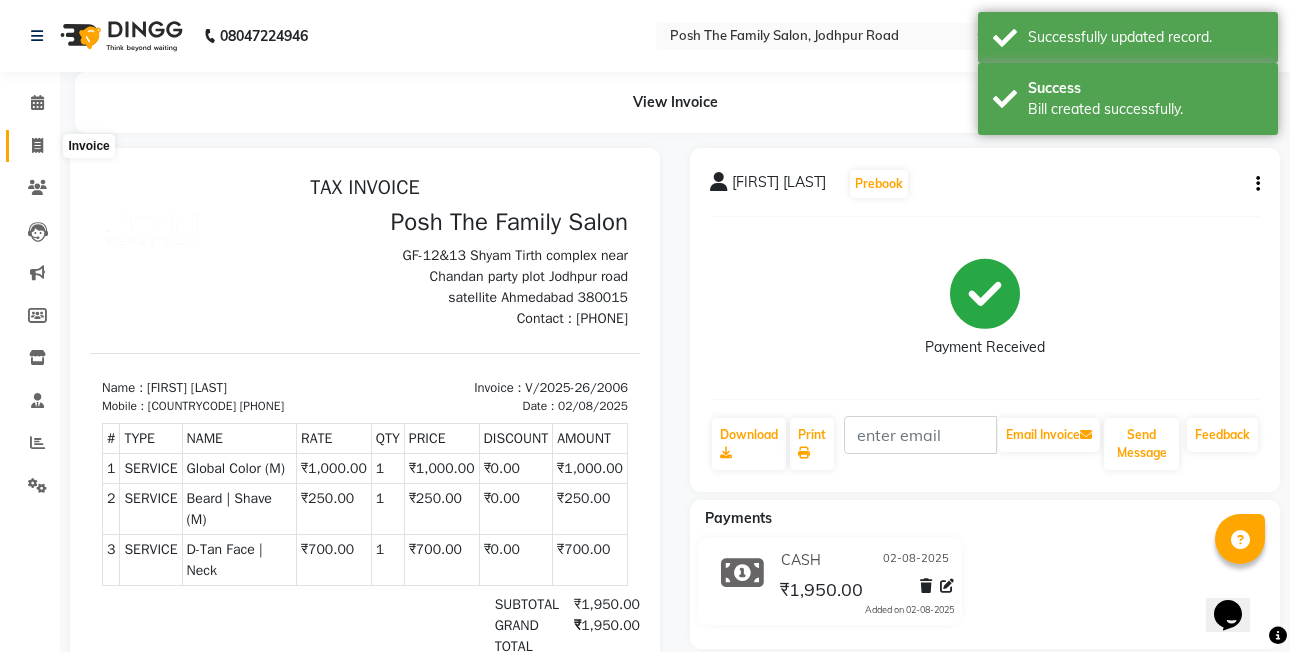 click 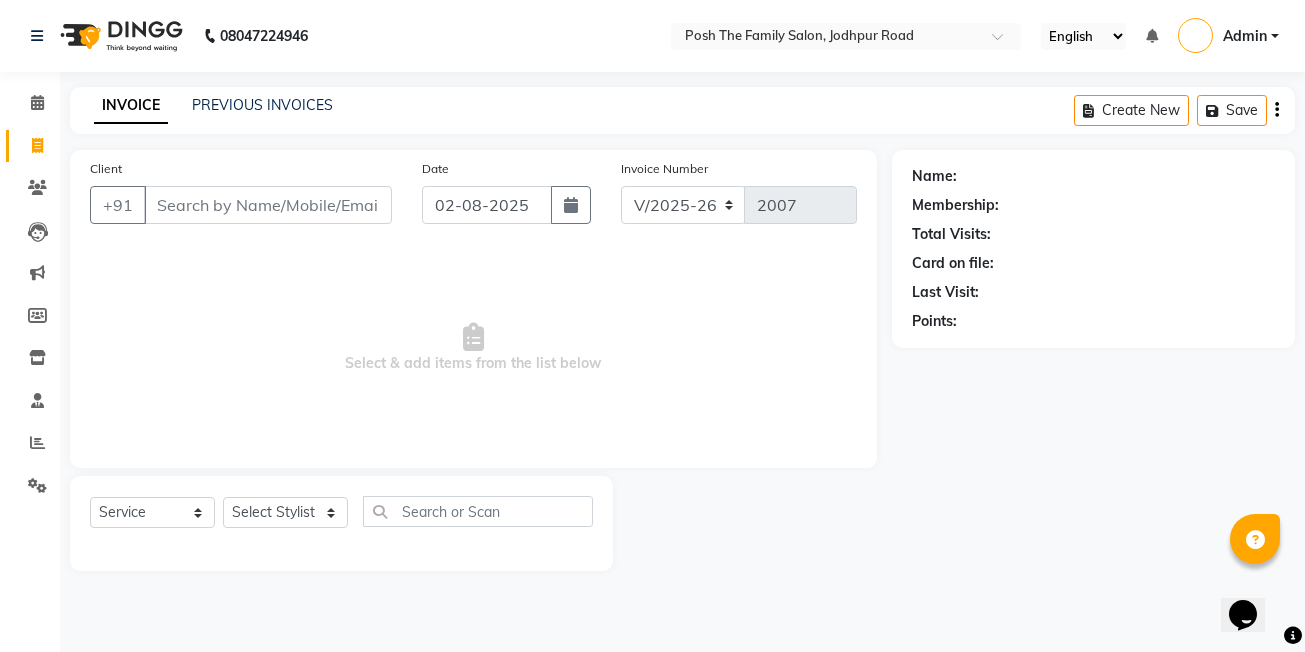 click on "Client" at bounding box center (268, 205) 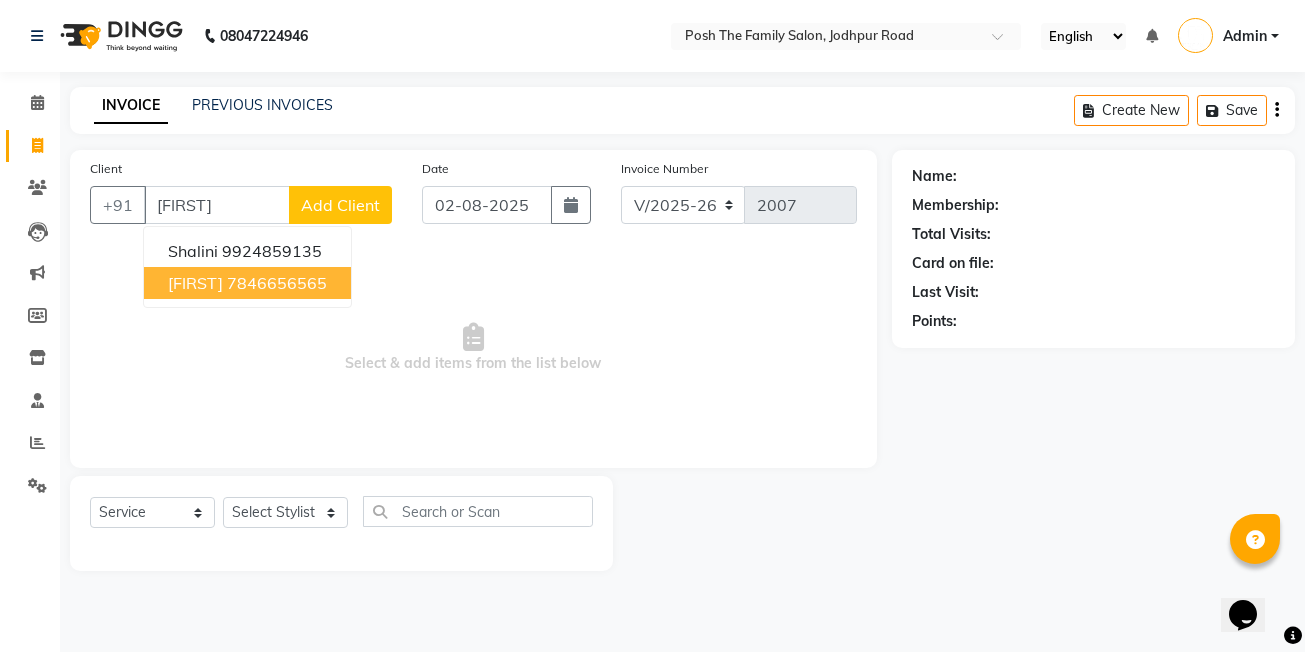 click on "[FIRST] [PHONE]" at bounding box center (247, 283) 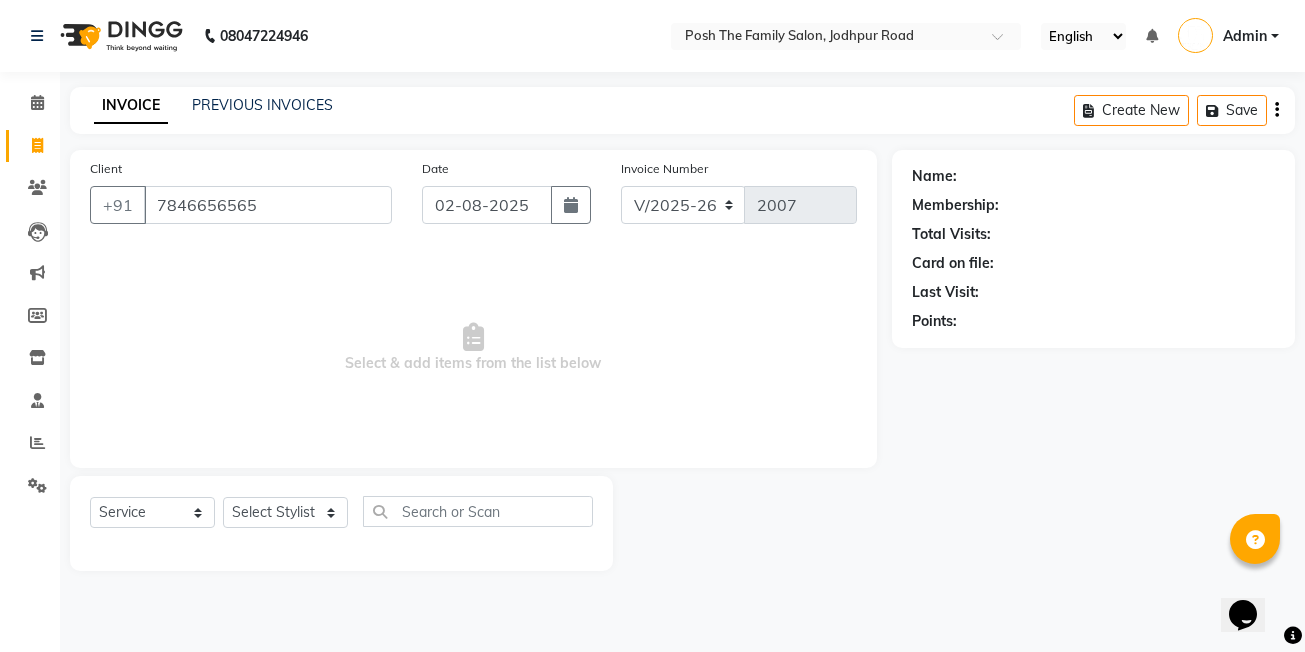type on "7846656565" 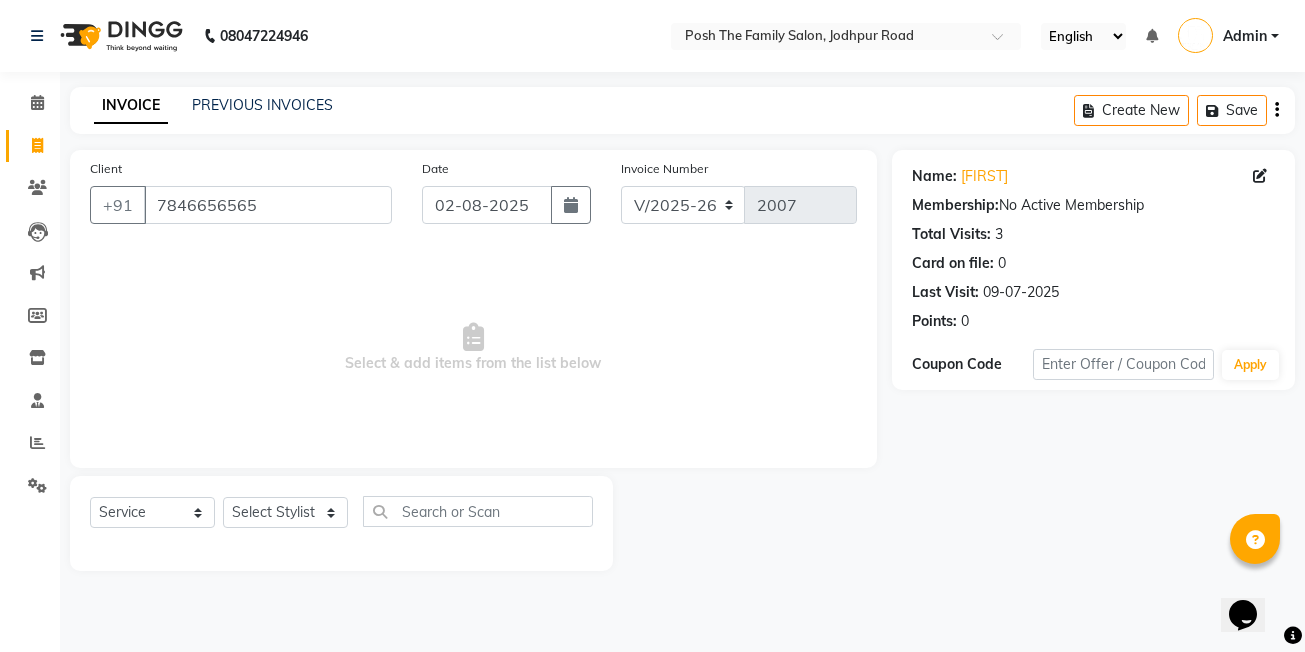 click on "Select  Service  Product  Membership  Package Voucher Prepaid Gift Card  Select Stylist [FIRST]  [LAST] [FIRST] [LAST]  [FIRST] [LAST] [FIRST] [LAST]  [FIRST] [LAST]   [FIRST] [LAST]   [FIRST] [LAST]   [FIRST] [LAST] (OWNER) POSH [FIRST] [LAST] [FIRST] [LAST] [FIRST] [LAST]  [FIRST]  [LAST]   [FIRST] [LAST]  [FIRST] [LAST]  [FIRST] [LAST]  [FIRST] [LAST]" 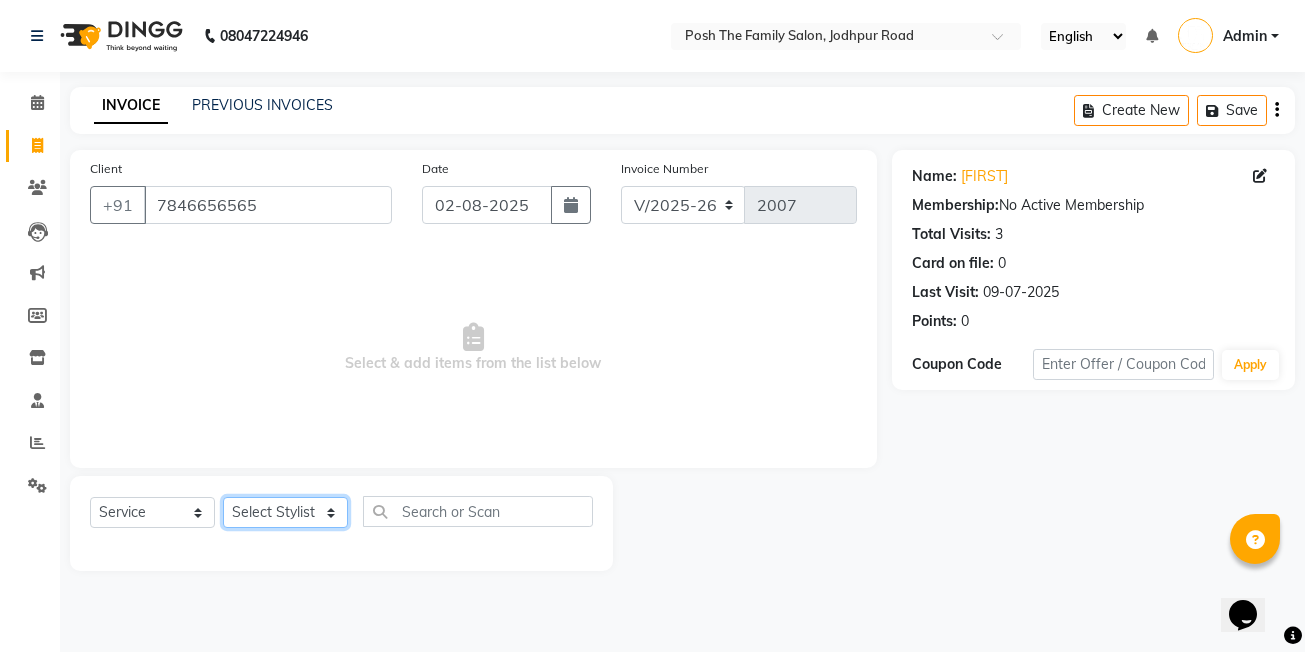click on "Select Stylist [FIRST]  [LAST] [FIRST] [LAST]  [FIRST] [LAST] [FIRST] [LAST]  [FIRST] [LAST]   [FIRST] [LAST]   [FIRST] [LAST]   [FIRST] [LAST] (OWNER) POSH [FIRST] [LAST] [FIRST] [LAST] [FIRST] [LAST]  [FIRST]  [LAST]   [FIRST] [LAST]  [FIRST] [LAST]  [FIRST] [LAST]  [FIRST] [LAST]" 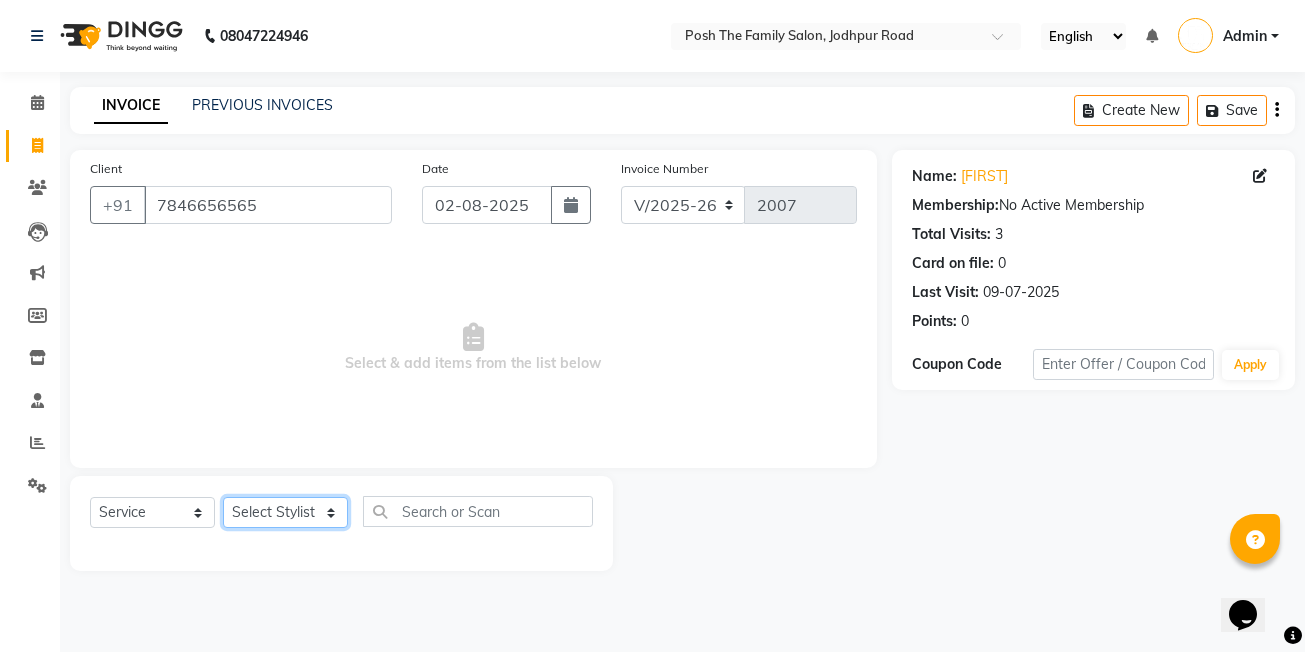 select on "54156" 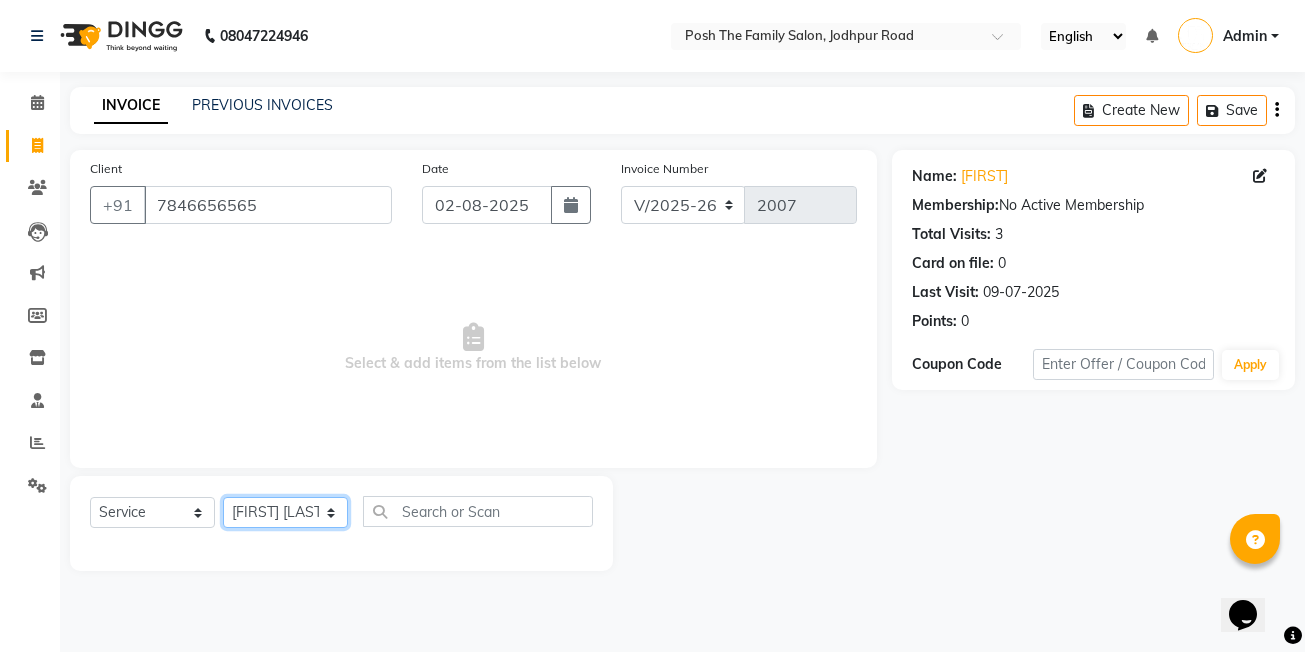 click on "Select Stylist [FIRST]  [LAST] [FIRST] [LAST]  [FIRST] [LAST] [FIRST] [LAST]  [FIRST] [LAST]   [FIRST] [LAST]   [FIRST] [LAST]   [FIRST] [LAST] (OWNER) POSH [FIRST] [LAST] [FIRST] [LAST] [FIRST] [LAST]  [FIRST]  [LAST]   [FIRST] [LAST]  [FIRST] [LAST]  [FIRST] [LAST]  [FIRST] [LAST]" 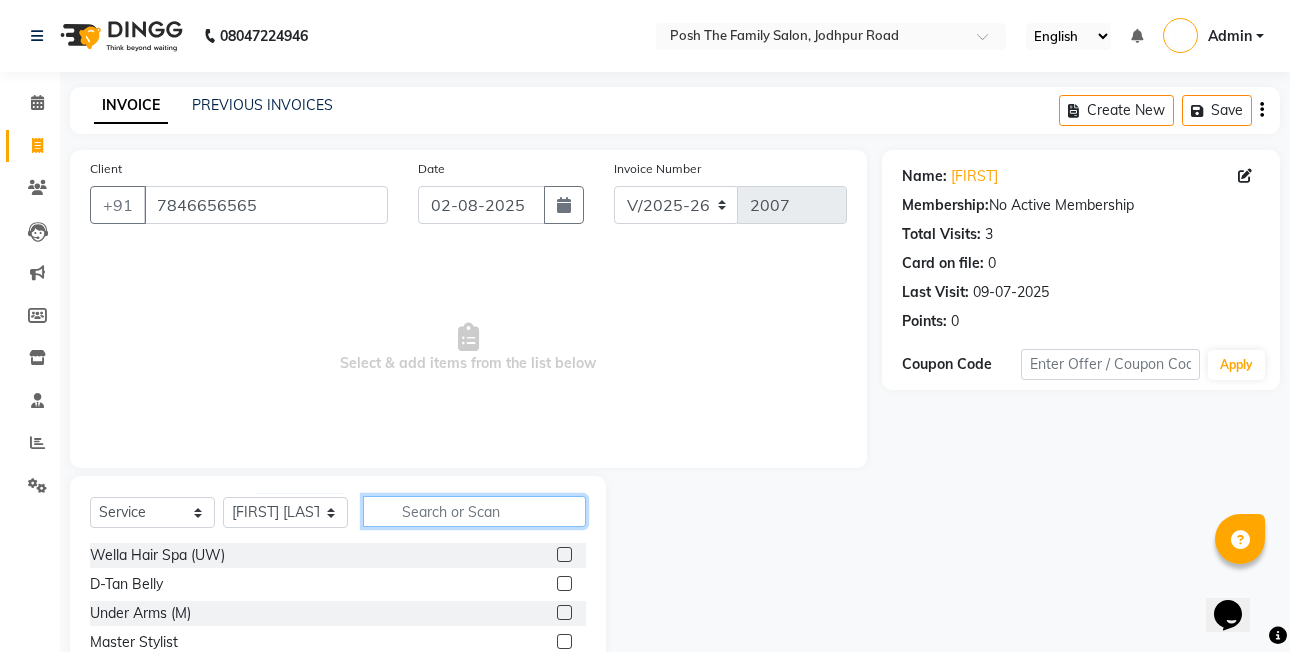 click 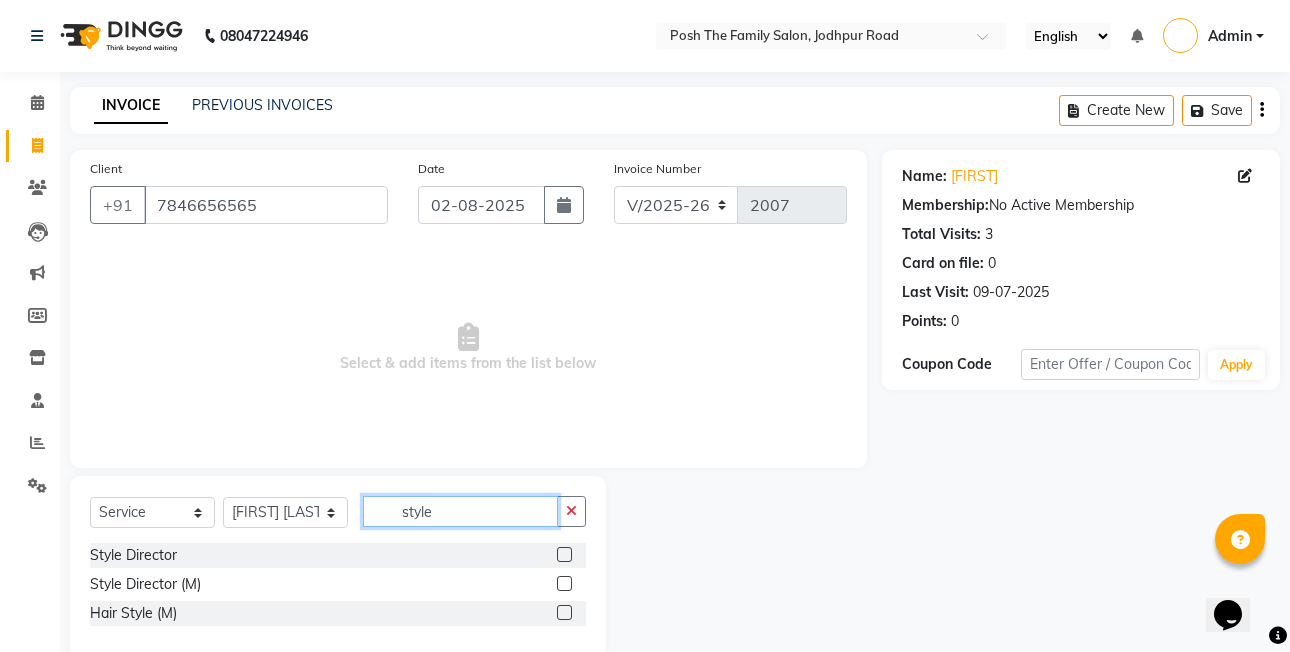 type on "style" 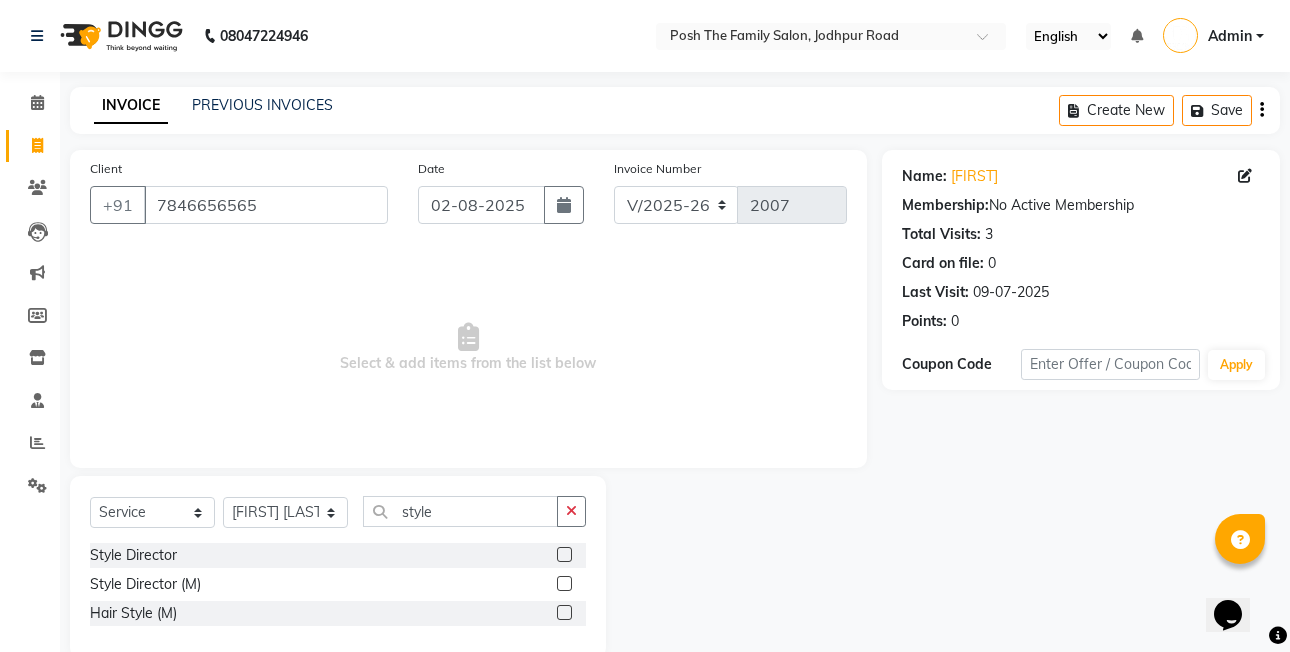 click 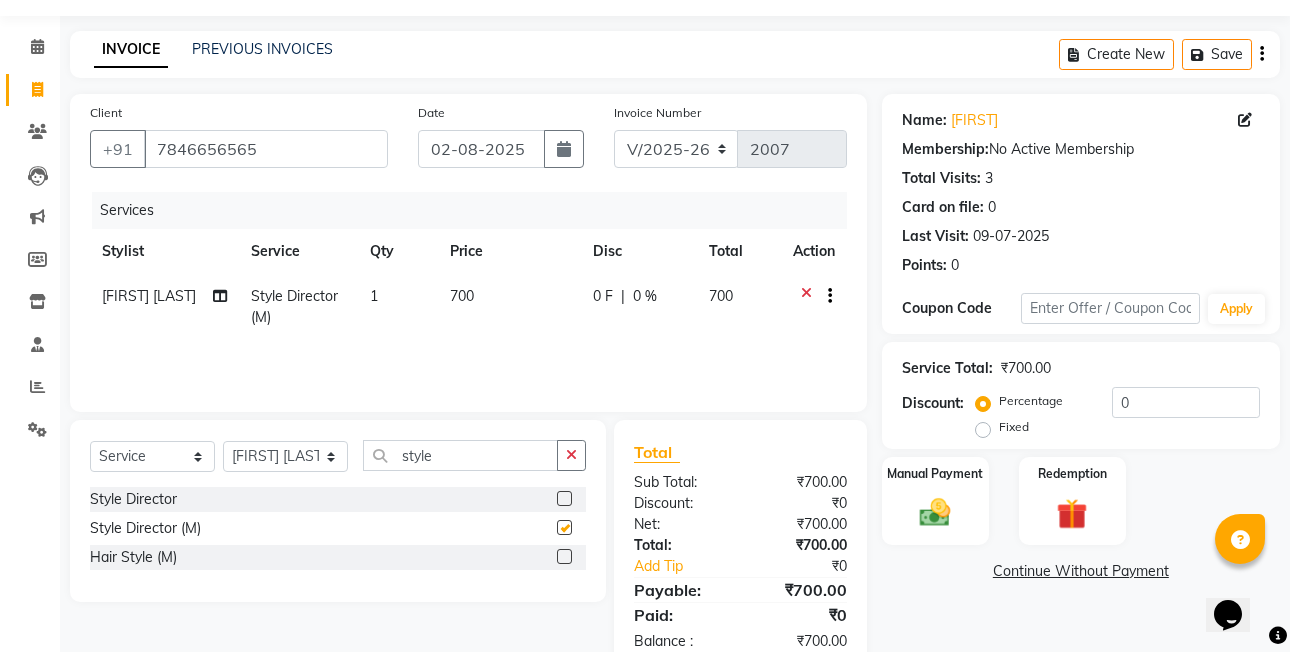 checkbox on "false" 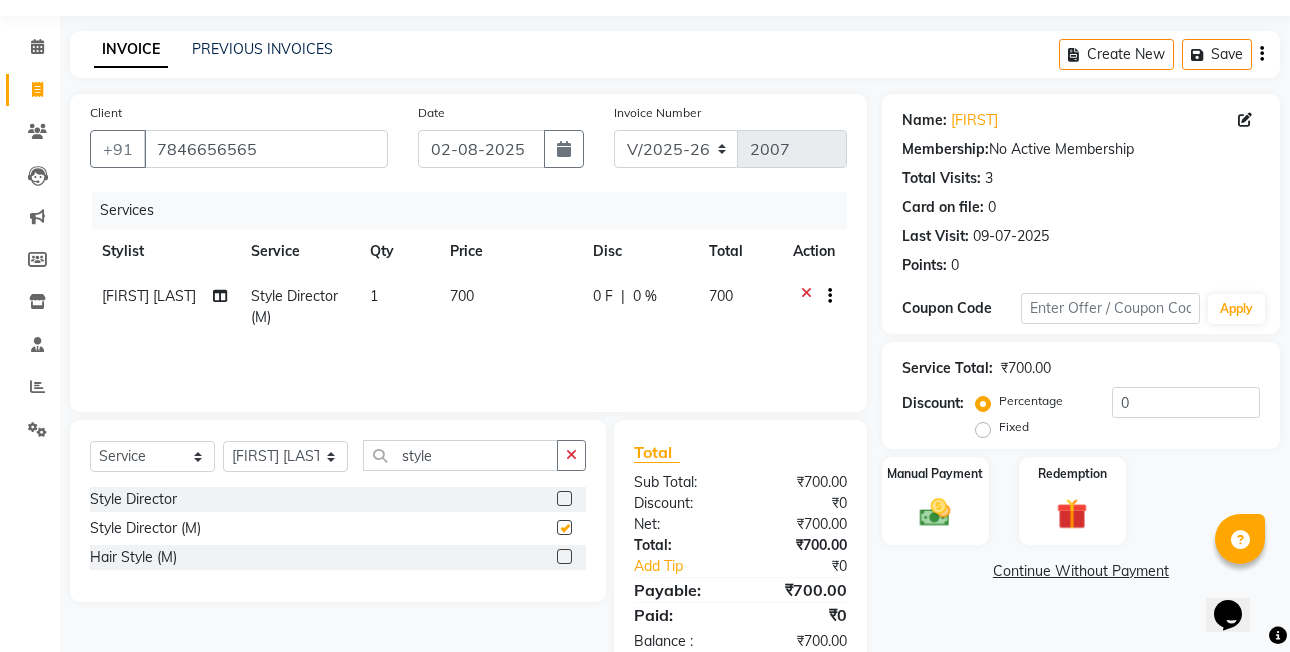 scroll, scrollTop: 106, scrollLeft: 0, axis: vertical 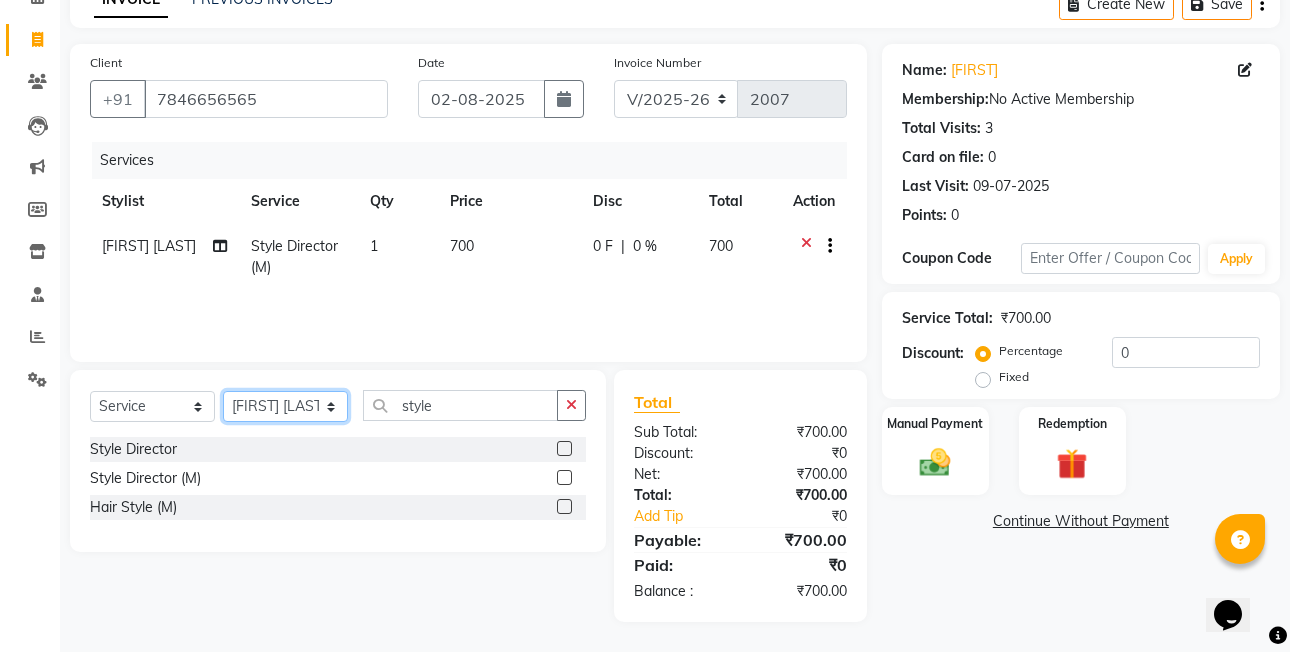 click on "Select Stylist [FIRST]  [LAST] [FIRST] [LAST]  [FIRST] [LAST] [FIRST] [LAST]  [FIRST] [LAST]   [FIRST] [LAST]   [FIRST] [LAST]   [FIRST] [LAST] (OWNER) POSH [FIRST] [LAST] [FIRST] [LAST] [FIRST] [LAST]  [FIRST]  [LAST]   [FIRST] [LAST]  [FIRST] [LAST]  [FIRST] [LAST]  [FIRST] [LAST]" 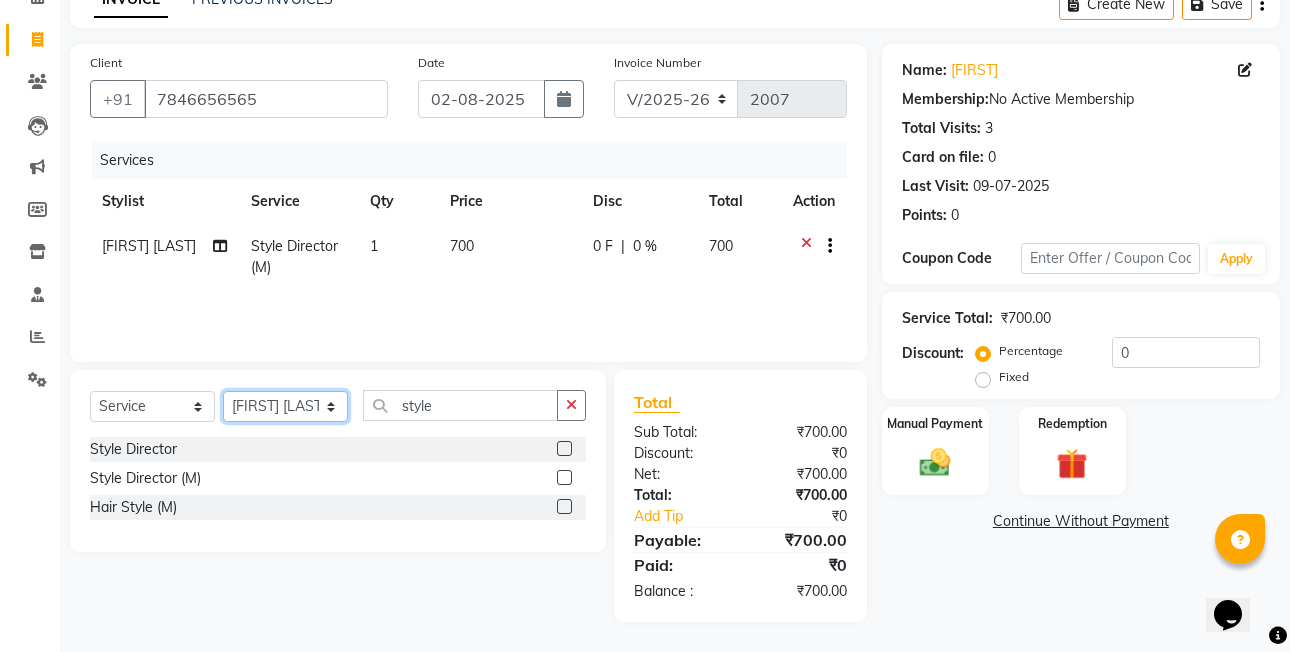 select on "86687" 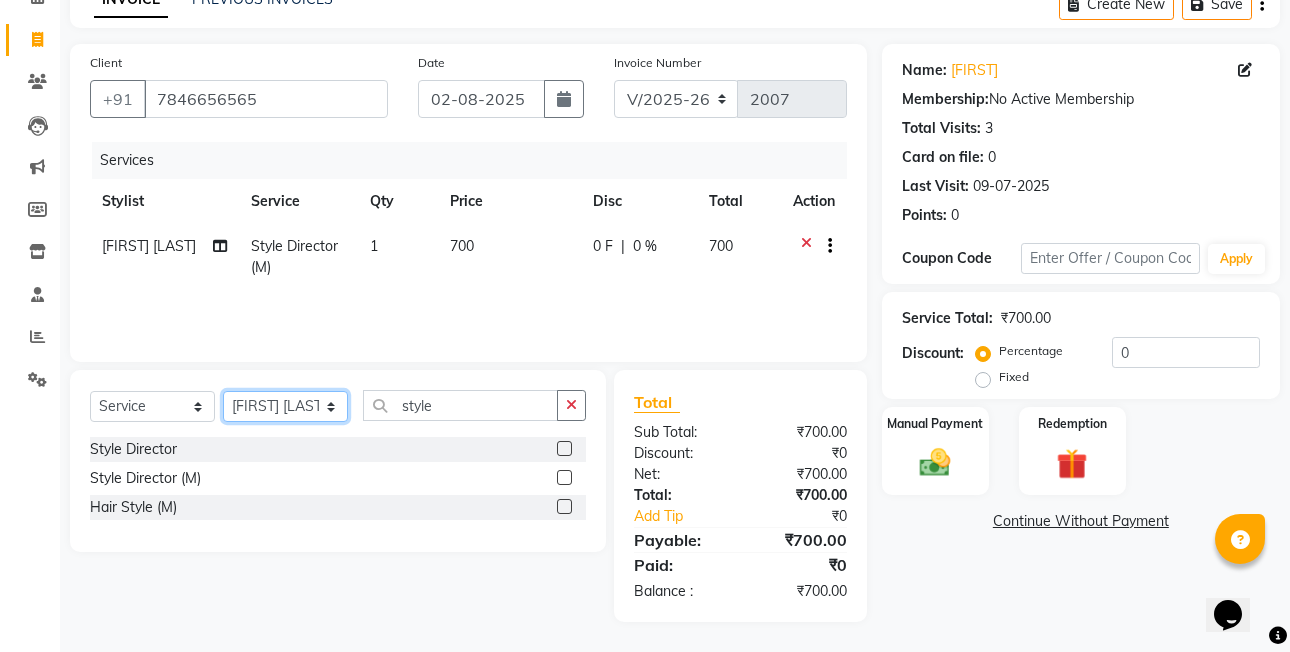 click on "Select Stylist [FIRST]  [LAST] [FIRST] [LAST]  [FIRST] [LAST] [FIRST] [LAST]  [FIRST] [LAST]   [FIRST] [LAST]   [FIRST] [LAST]   [FIRST] [LAST] (OWNER) POSH [FIRST] [LAST] [FIRST] [LAST] [FIRST] [LAST]  [FIRST]  [LAST]   [FIRST] [LAST]  [FIRST] [LAST]  [FIRST] [LAST]  [FIRST] [LAST]" 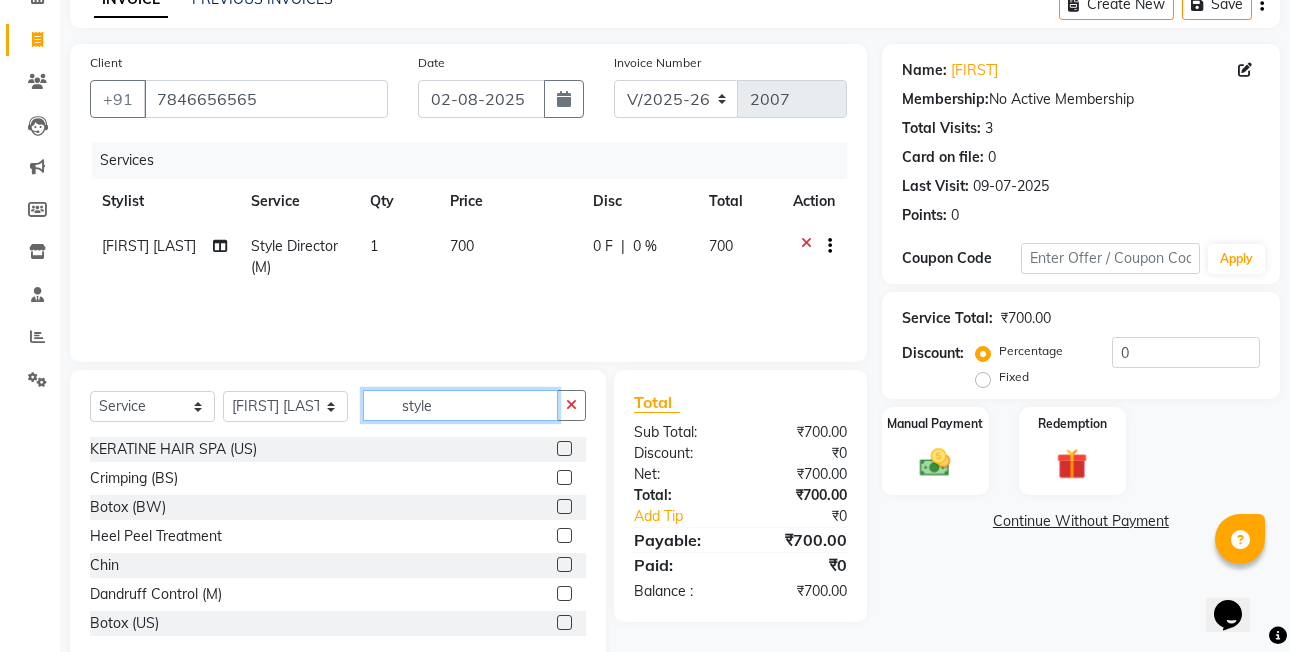 click on "style" 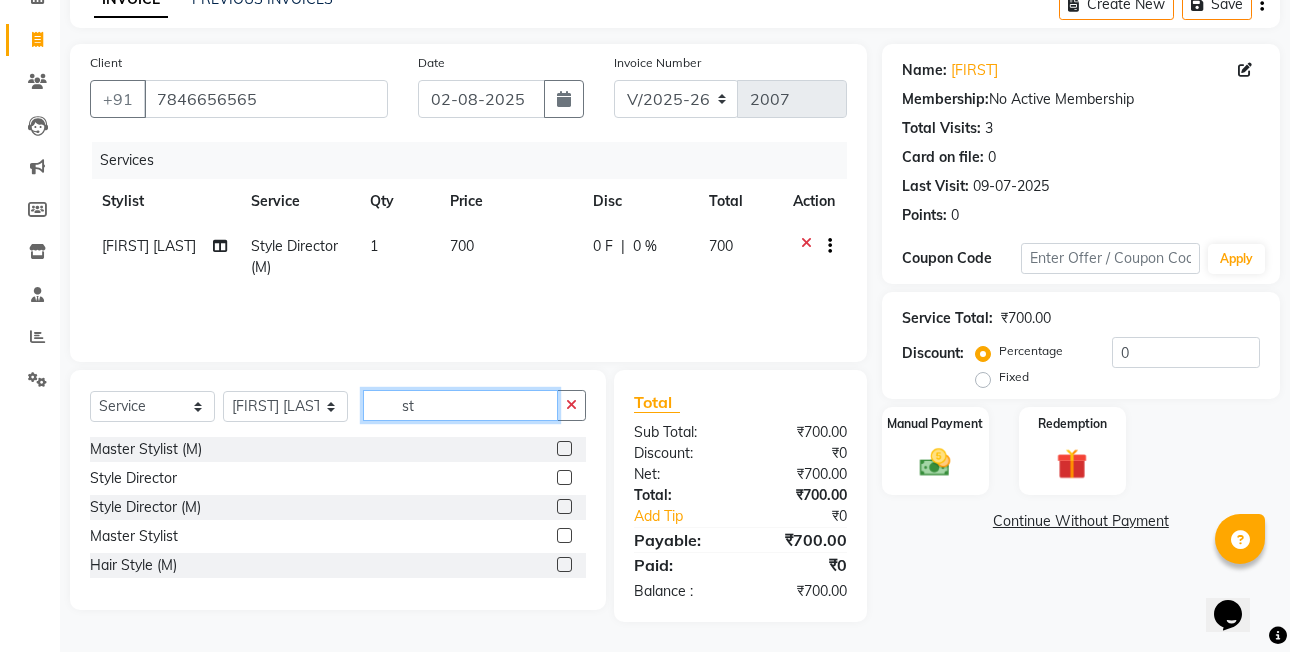 type on "s" 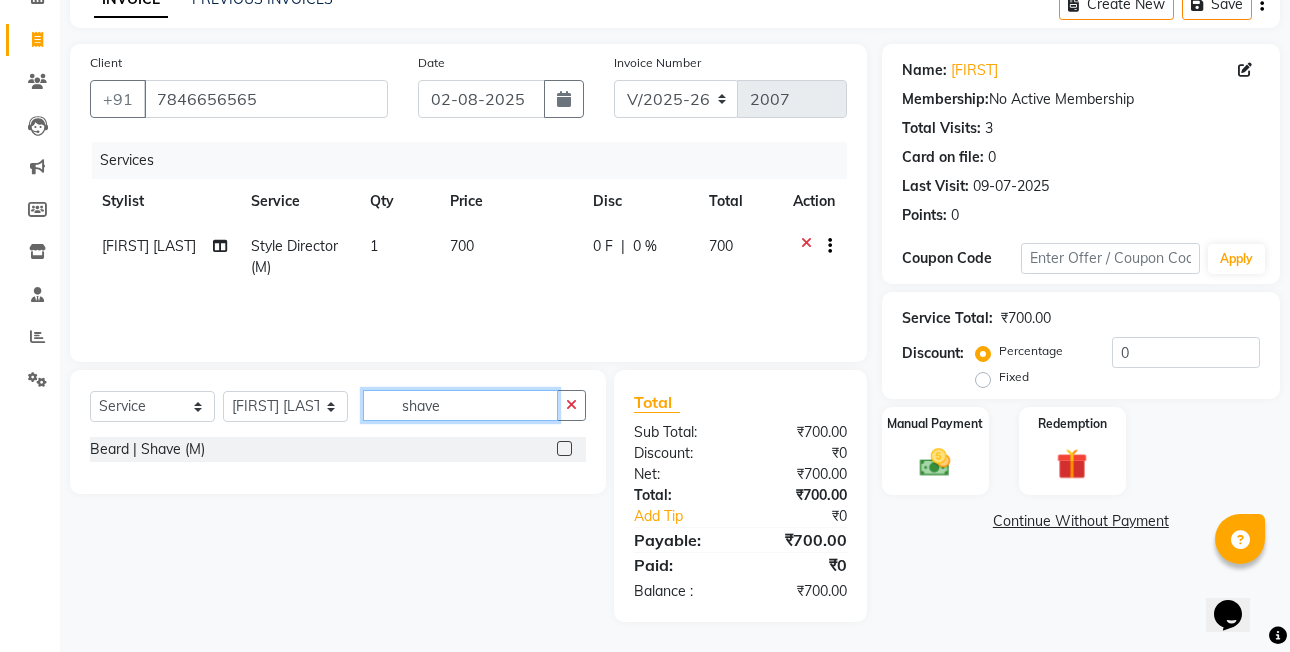 type on "shave" 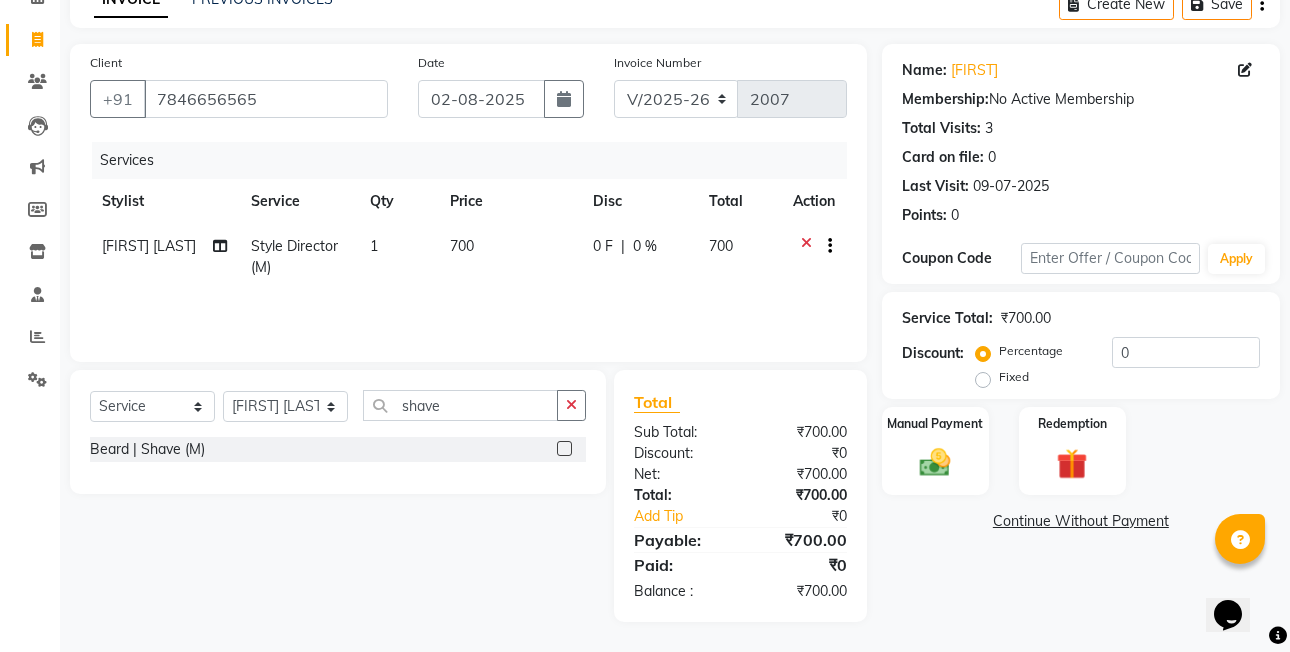 click 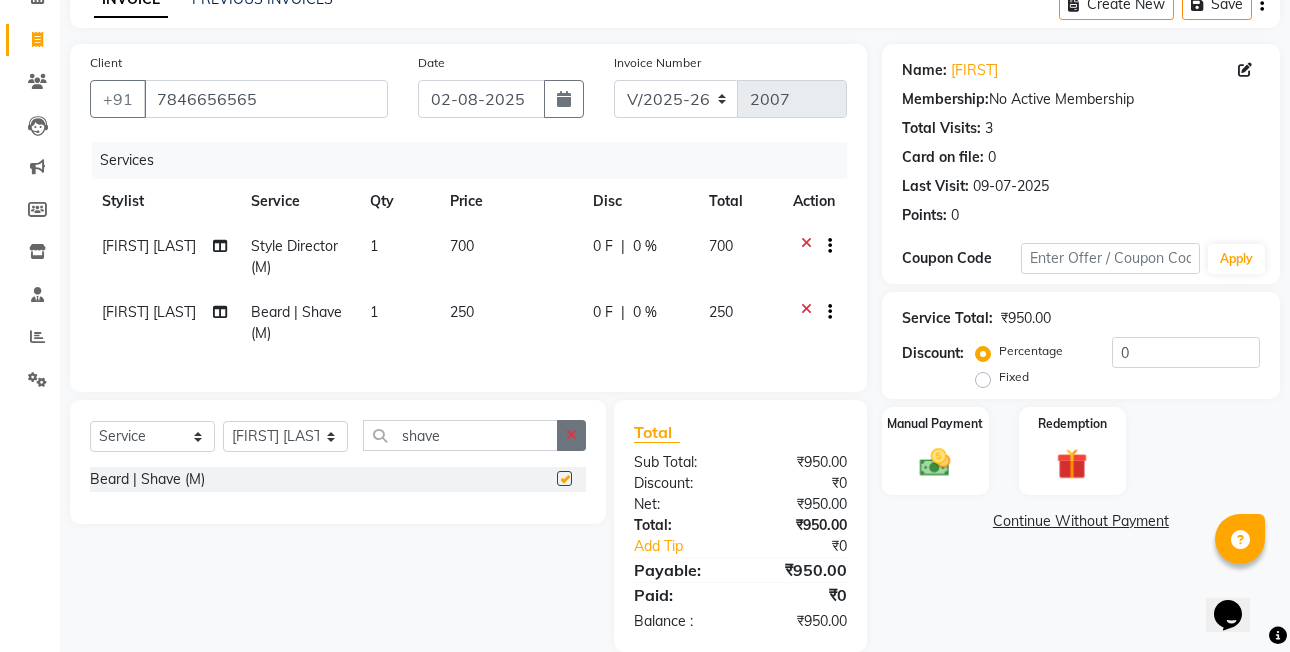 checkbox on "false" 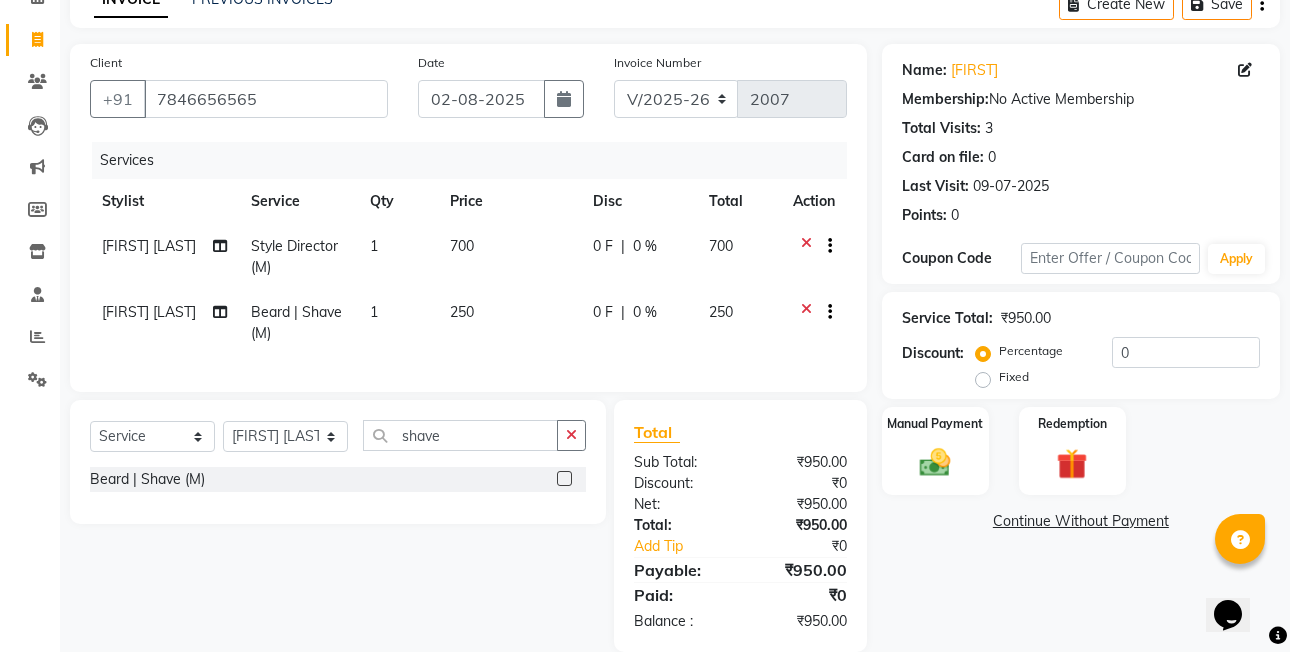 click on "Fixed" 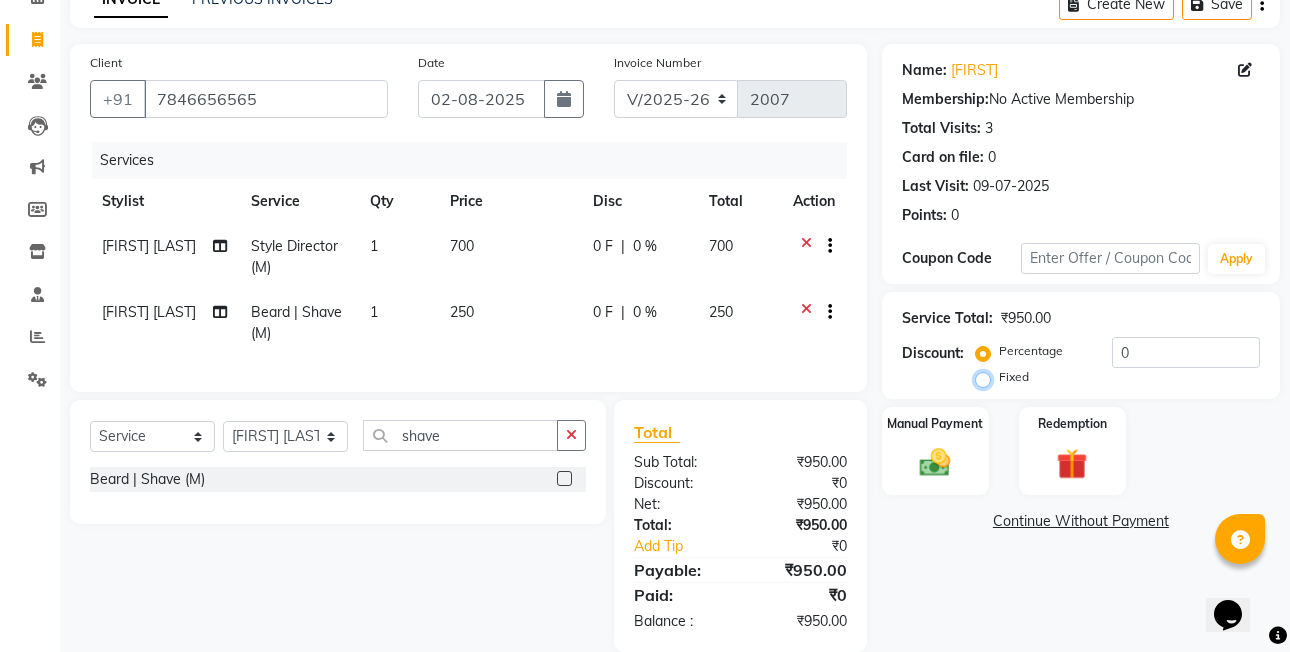 click on "Fixed" at bounding box center (987, 377) 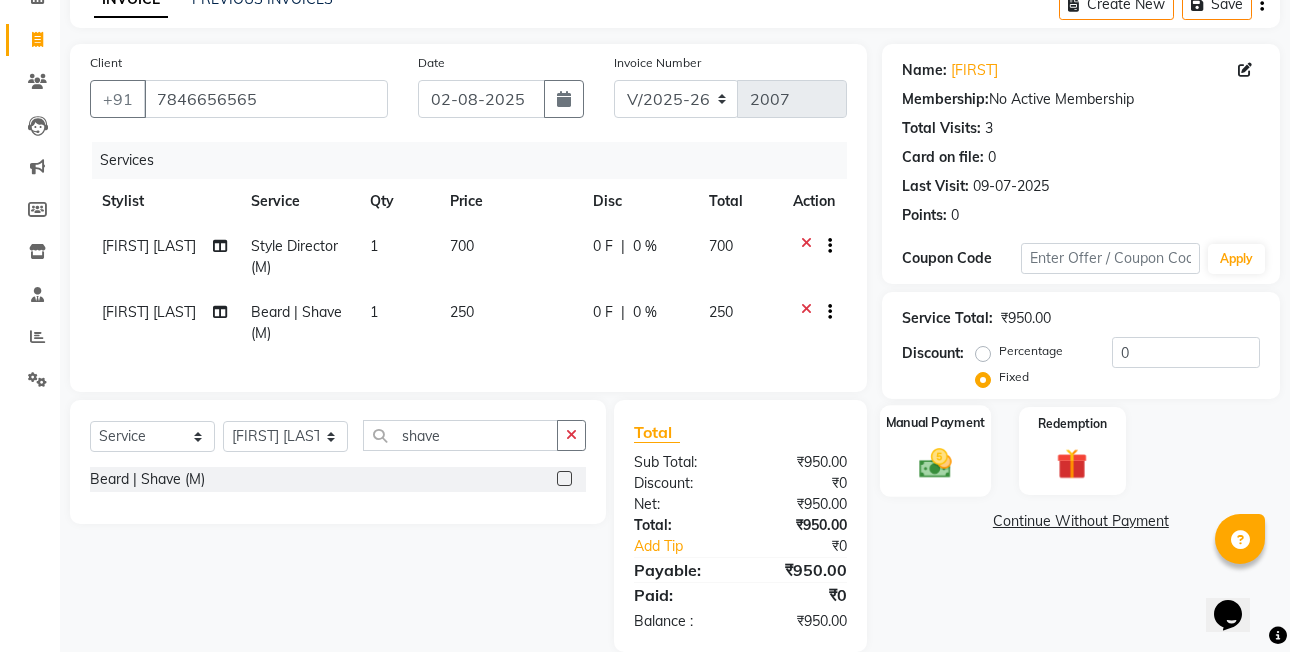 click 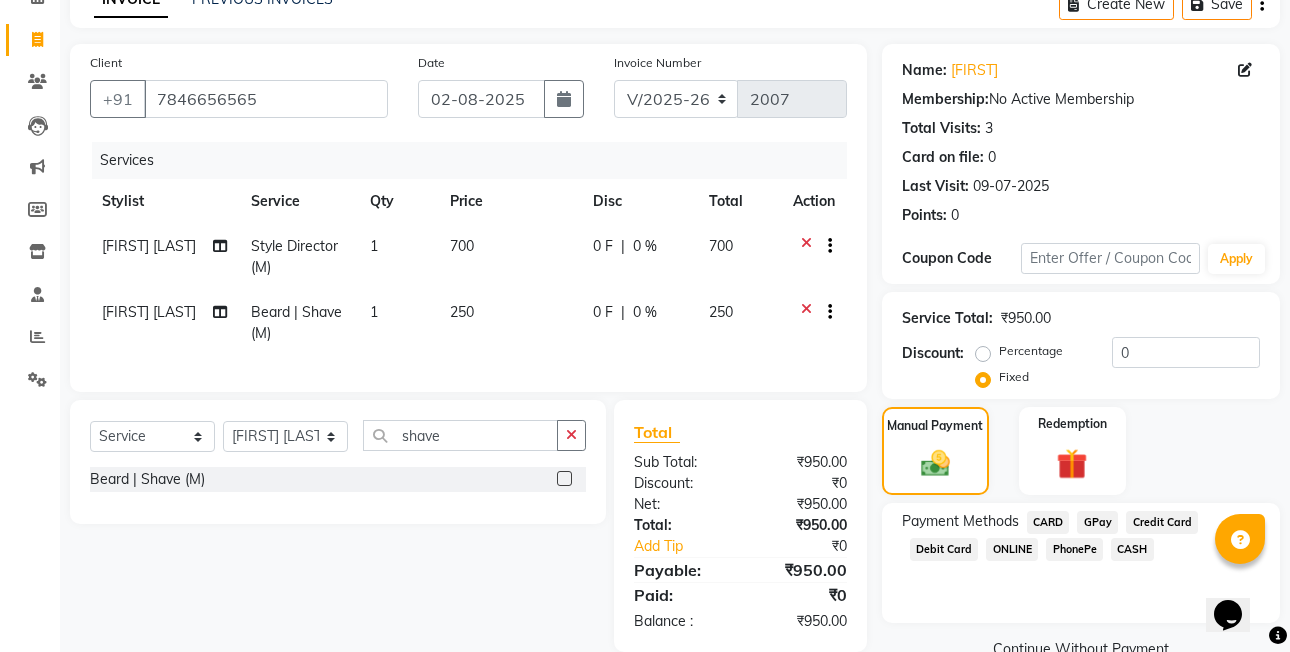 click on "PhonePe" 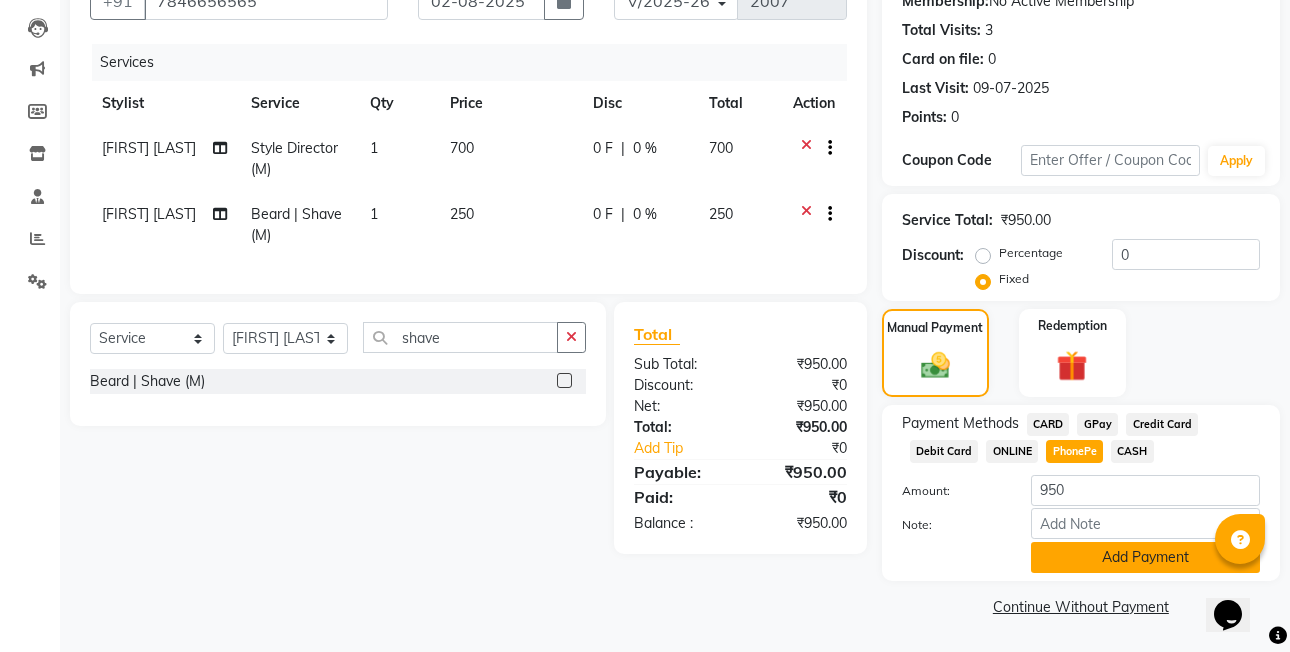 click on "Add Payment" 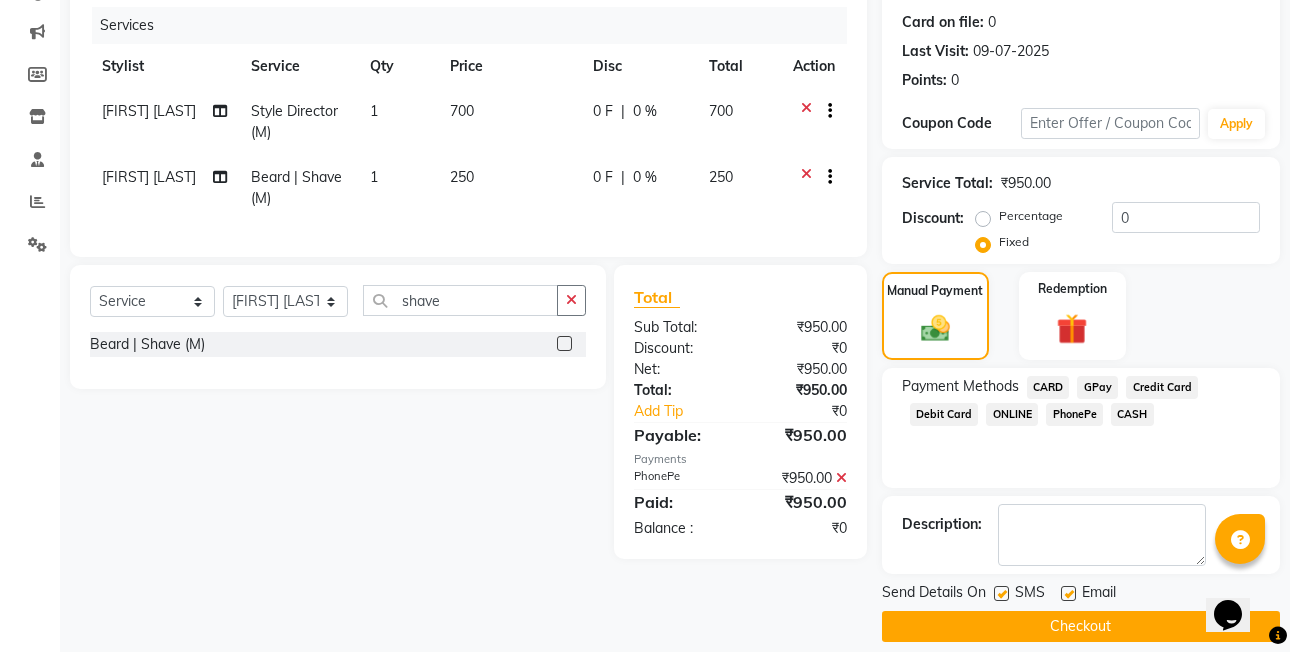 scroll, scrollTop: 261, scrollLeft: 0, axis: vertical 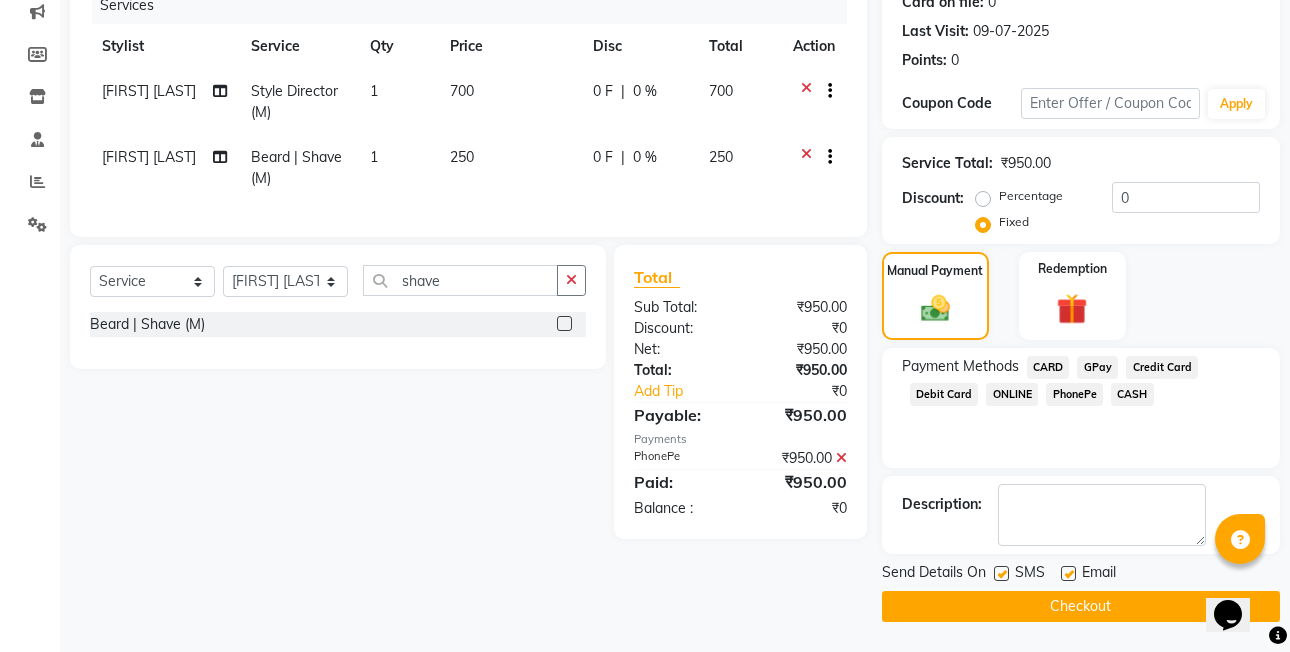 drag, startPoint x: 1083, startPoint y: 615, endPoint x: 1083, endPoint y: 603, distance: 12 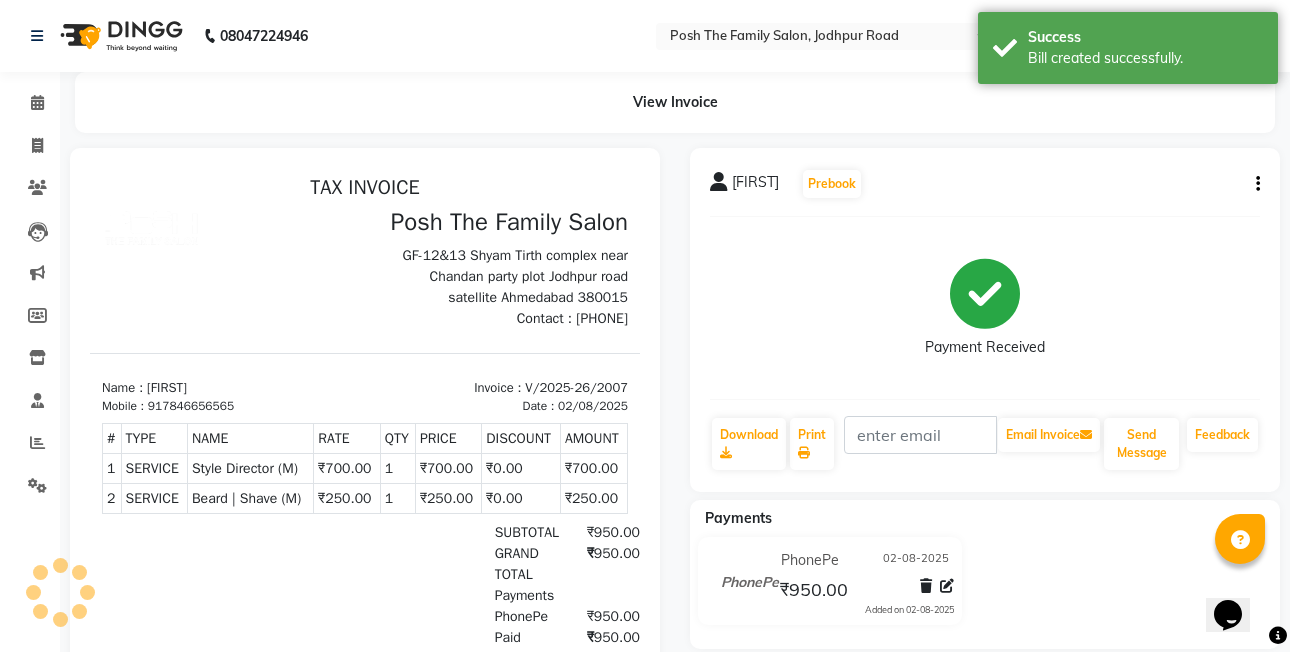 scroll, scrollTop: 0, scrollLeft: 0, axis: both 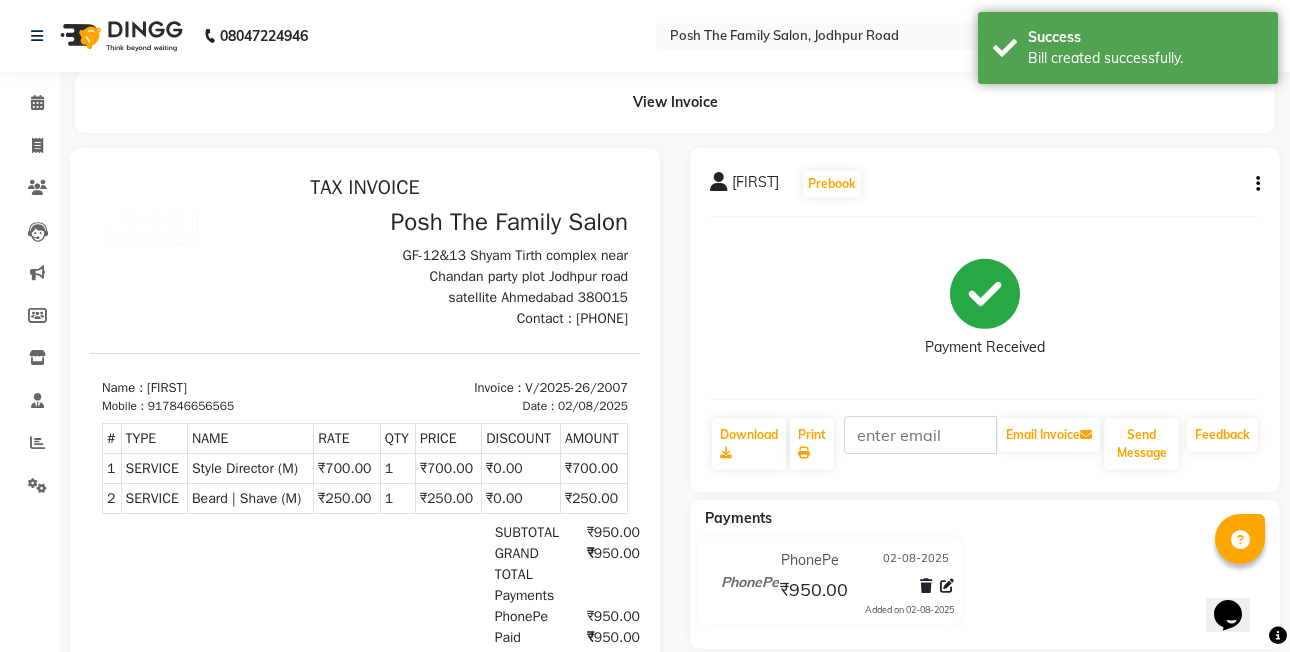 click 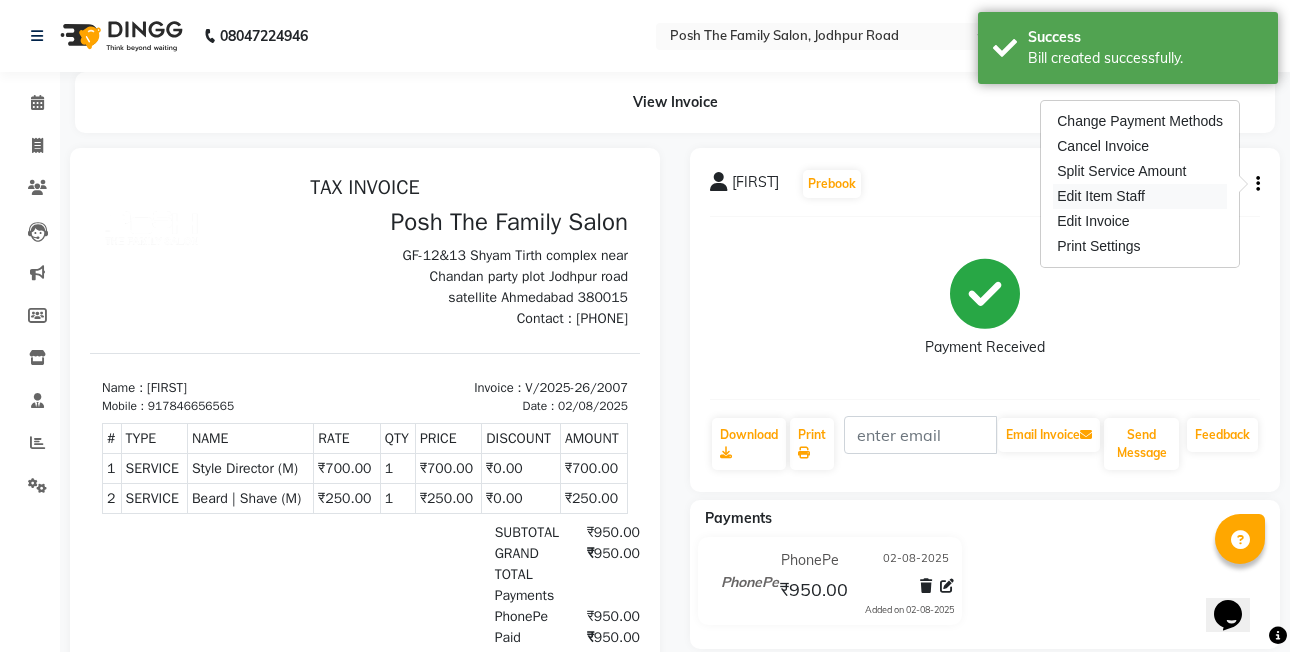 click on "Edit Item Staff" at bounding box center (1140, 196) 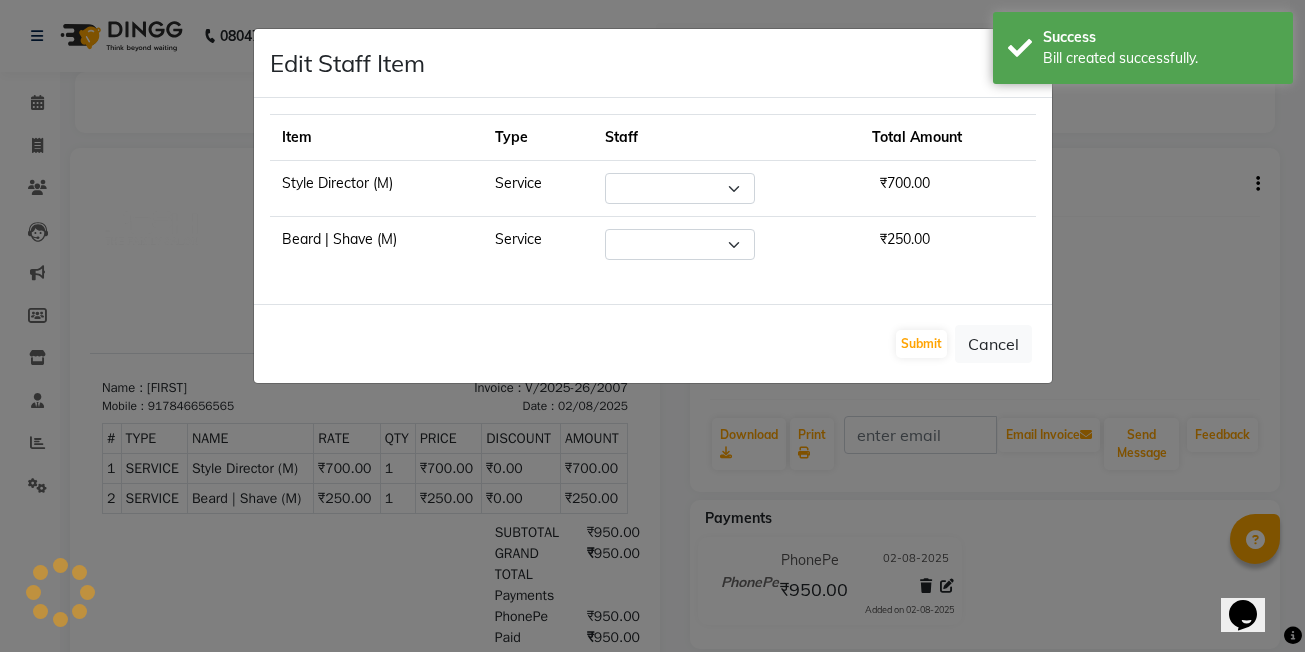 select on "54156" 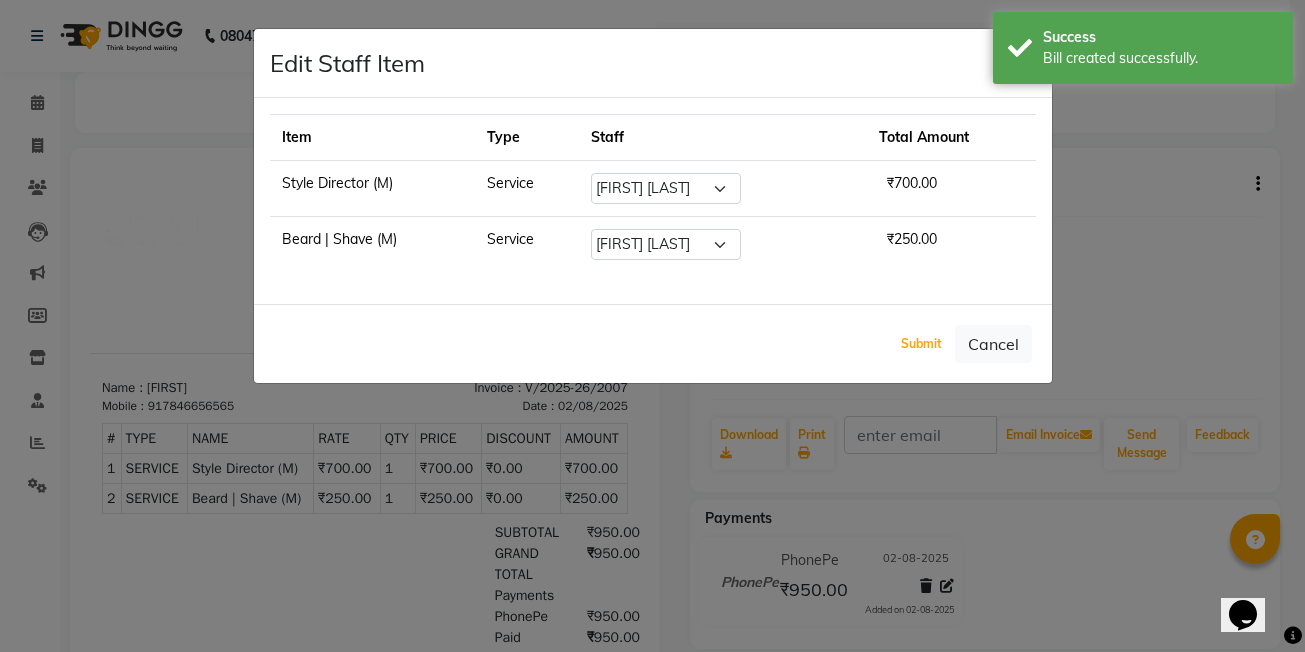 click on "Submit" 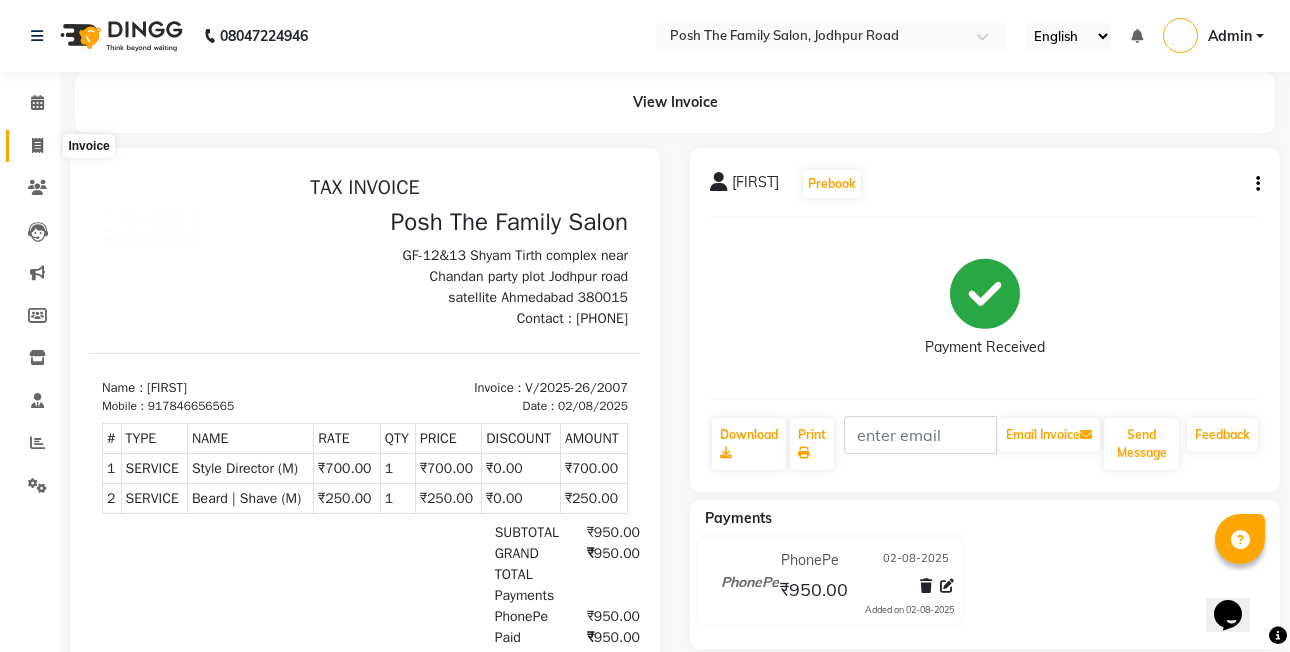 click 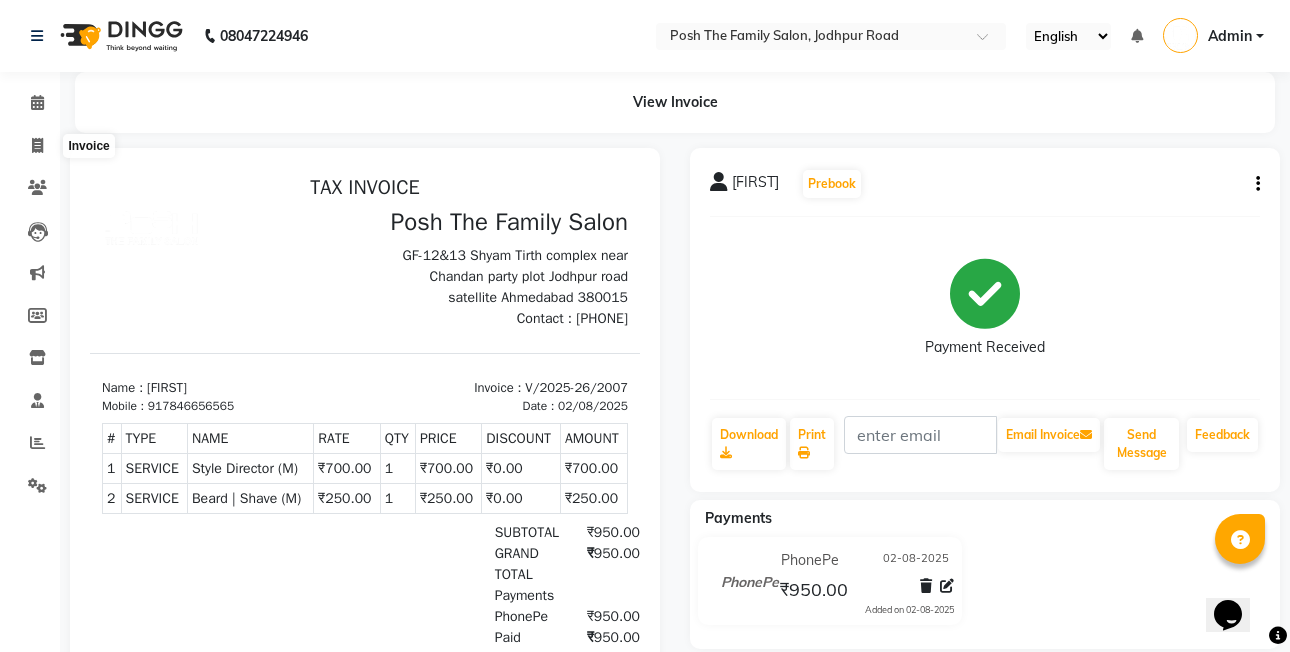 select on "6199" 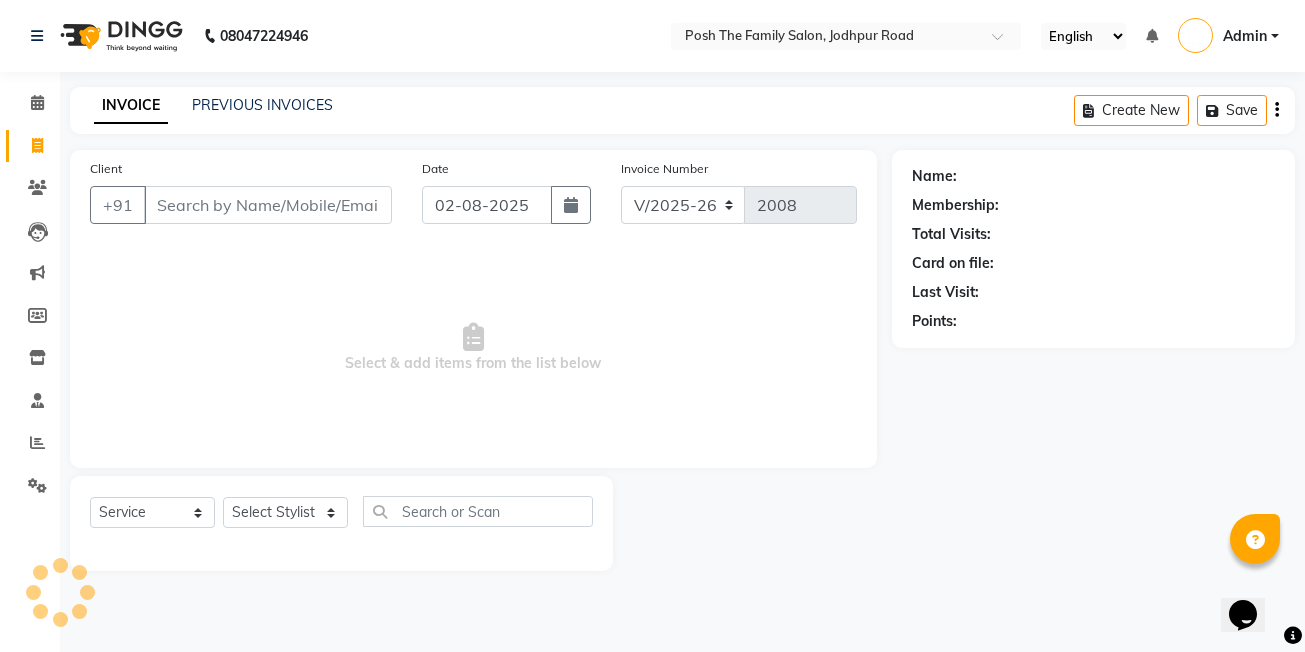 click on "Client" at bounding box center (268, 205) 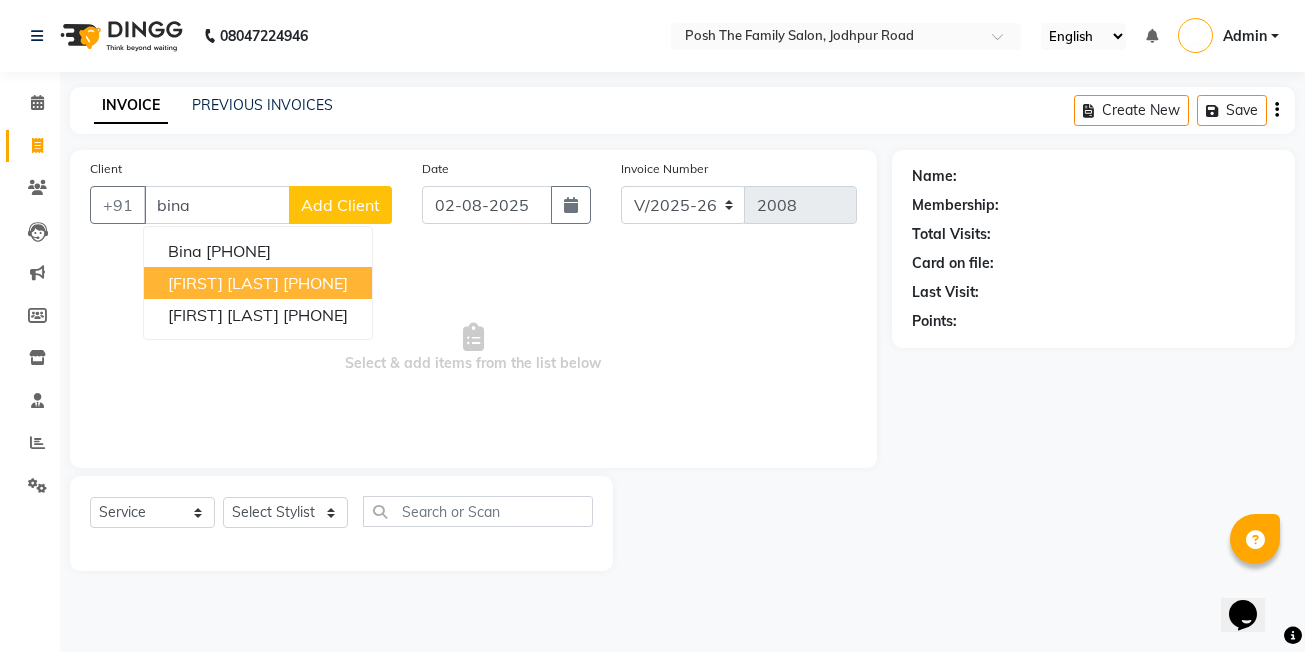 click on "[FIRST] [LAST]" at bounding box center [223, 283] 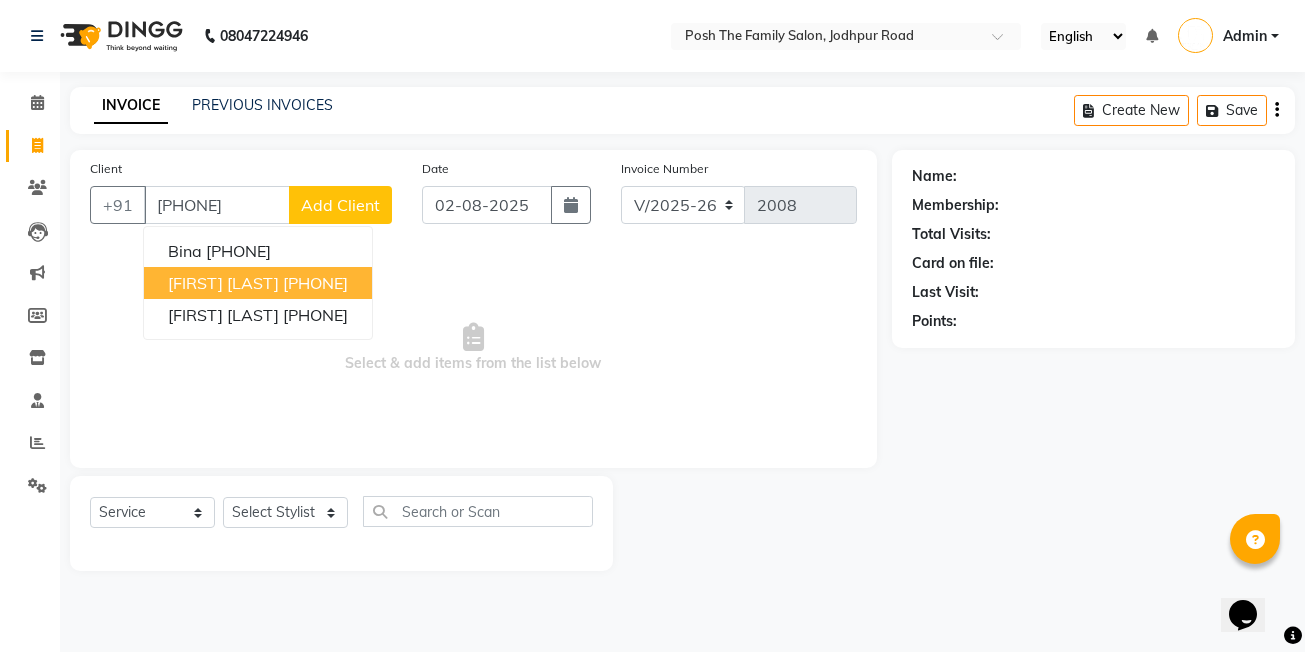 type on "[PHONE]" 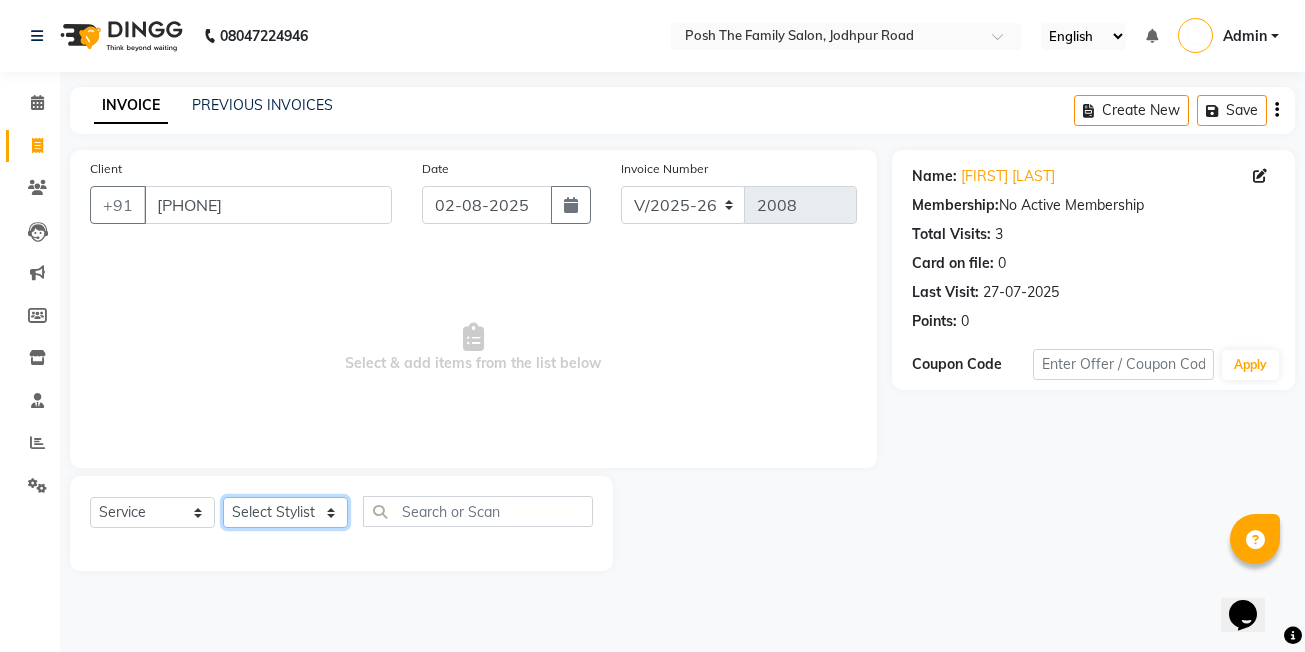 click on "Select Stylist [FIRST]  [LAST] [FIRST] [LAST]  [FIRST] [LAST] [FIRST] [LAST]  [FIRST] [LAST]   [FIRST] [LAST]   [FIRST] [LAST]   [FIRST] [LAST] (OWNER) POSH [FIRST] [LAST] [FIRST] [LAST] [FIRST] [LAST]  [FIRST]  [LAST]   [FIRST] [LAST]  [FIRST] [LAST]  [FIRST] [LAST]  [FIRST] [LAST]" 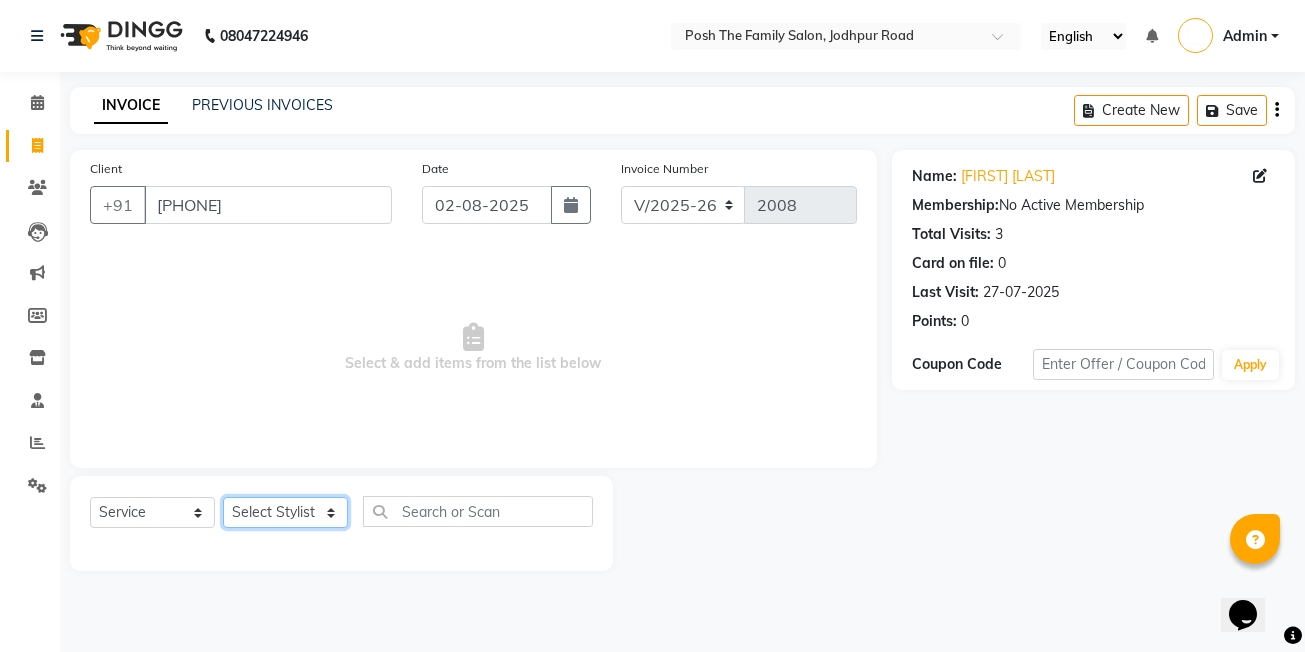 select on "75951" 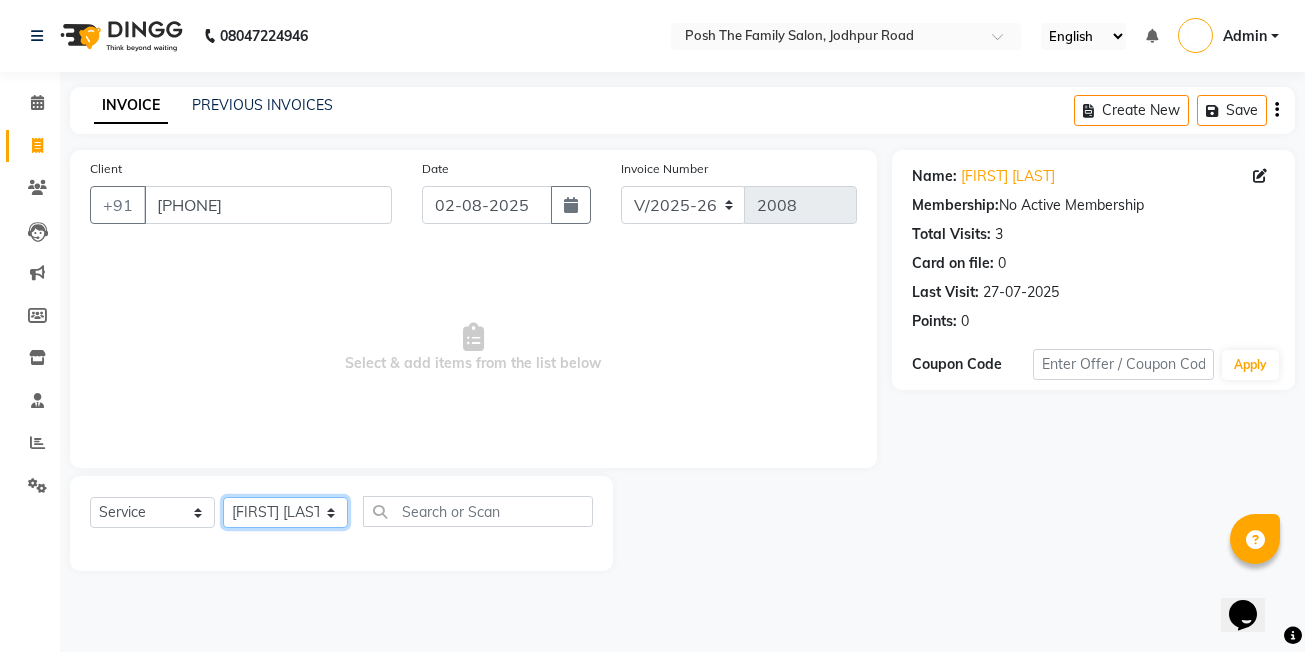 click on "Select Stylist [FIRST]  [LAST] [FIRST] [LAST]  [FIRST] [LAST] [FIRST] [LAST]  [FIRST] [LAST]   [FIRST] [LAST]   [FIRST] [LAST]   [FIRST] [LAST] (OWNER) POSH [FIRST] [LAST] [FIRST] [LAST] [FIRST] [LAST]  [FIRST]  [LAST]   [FIRST] [LAST]  [FIRST] [LAST]  [FIRST] [LAST]  [FIRST] [LAST]" 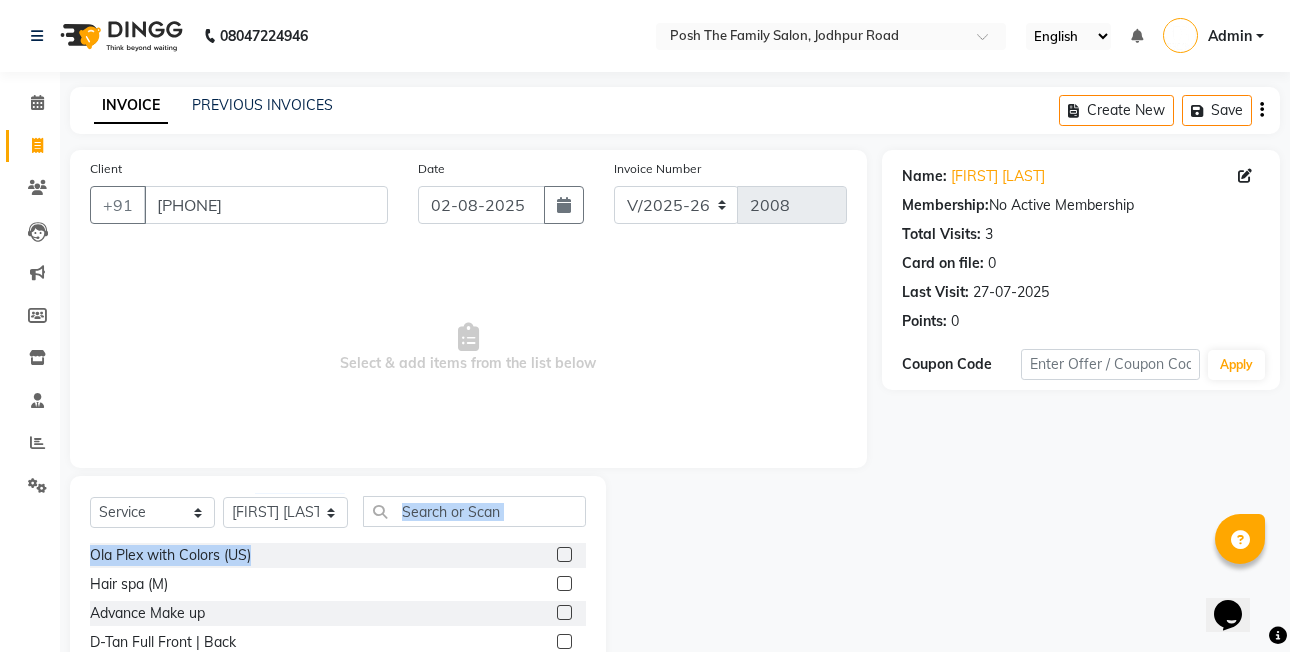drag, startPoint x: 410, startPoint y: 557, endPoint x: 409, endPoint y: 535, distance: 22.022715 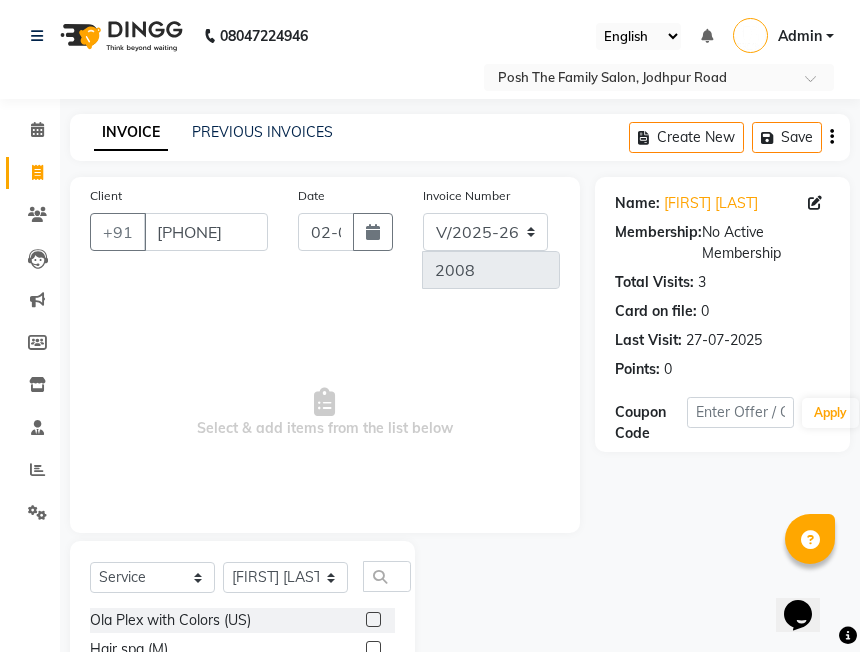 click on "Select & add items from the list below" at bounding box center (325, 413) 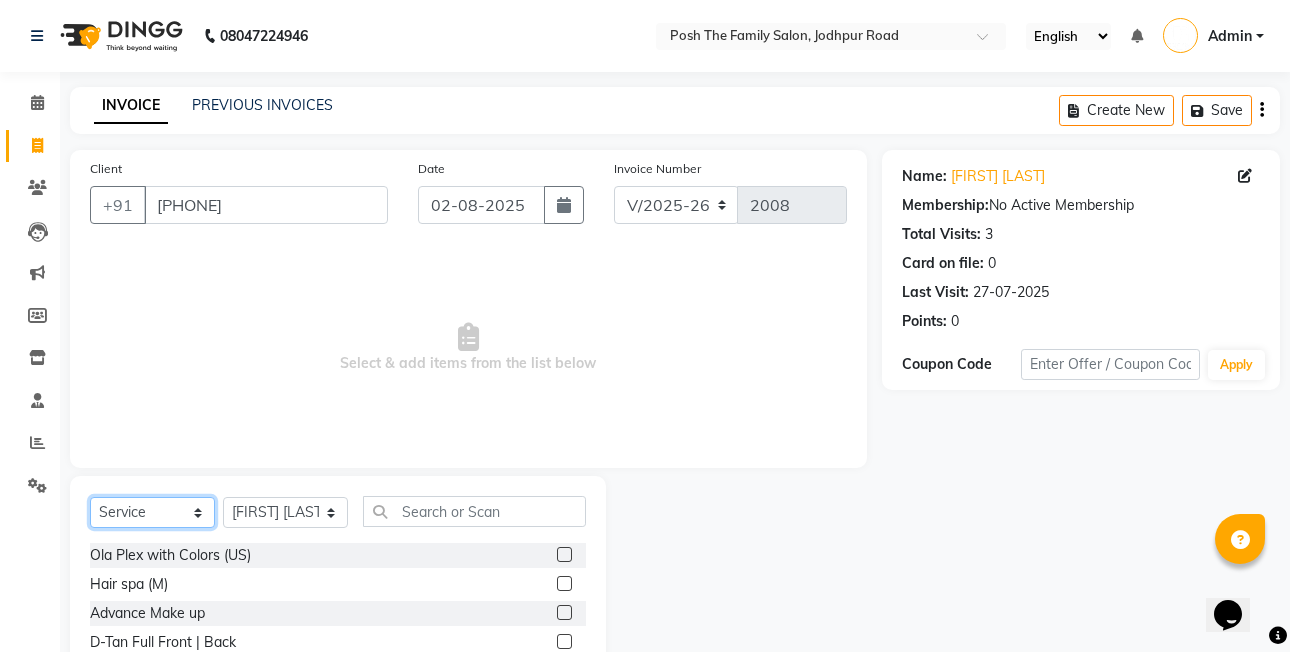 click on "Select  Service  Product  Membership  Package Voucher Prepaid Gift Card" 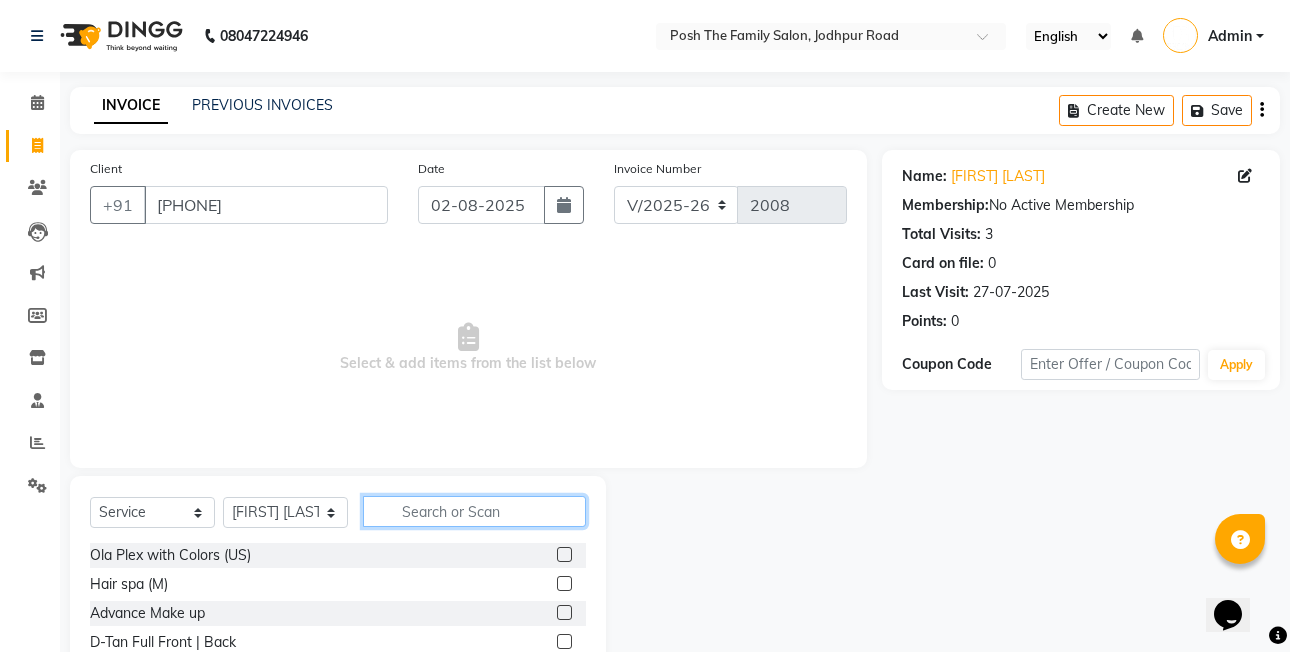 click 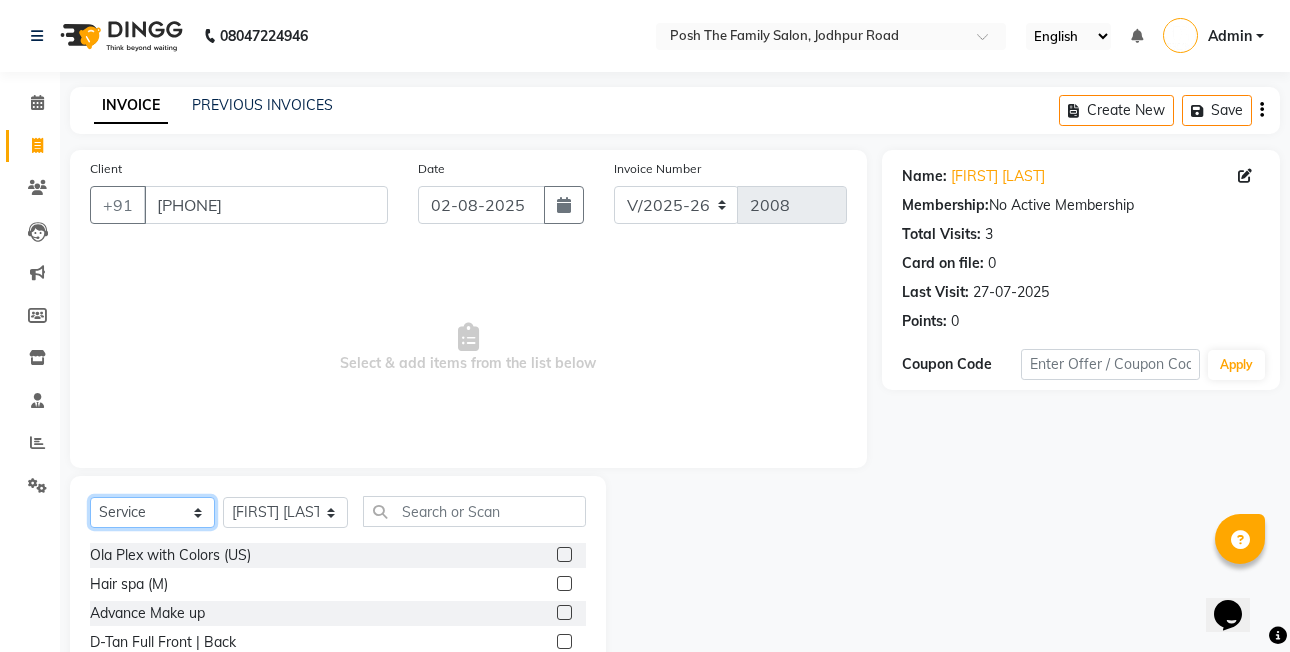 drag, startPoint x: 128, startPoint y: 505, endPoint x: 134, endPoint y: 493, distance: 13.416408 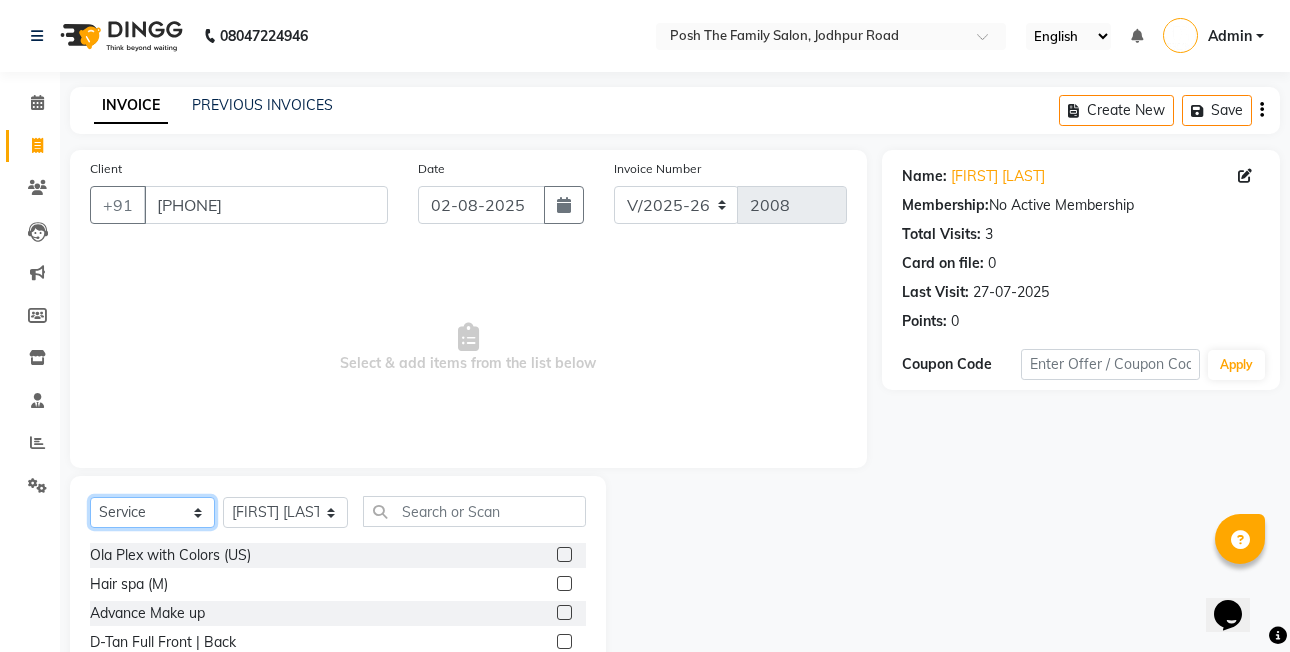 select on "package" 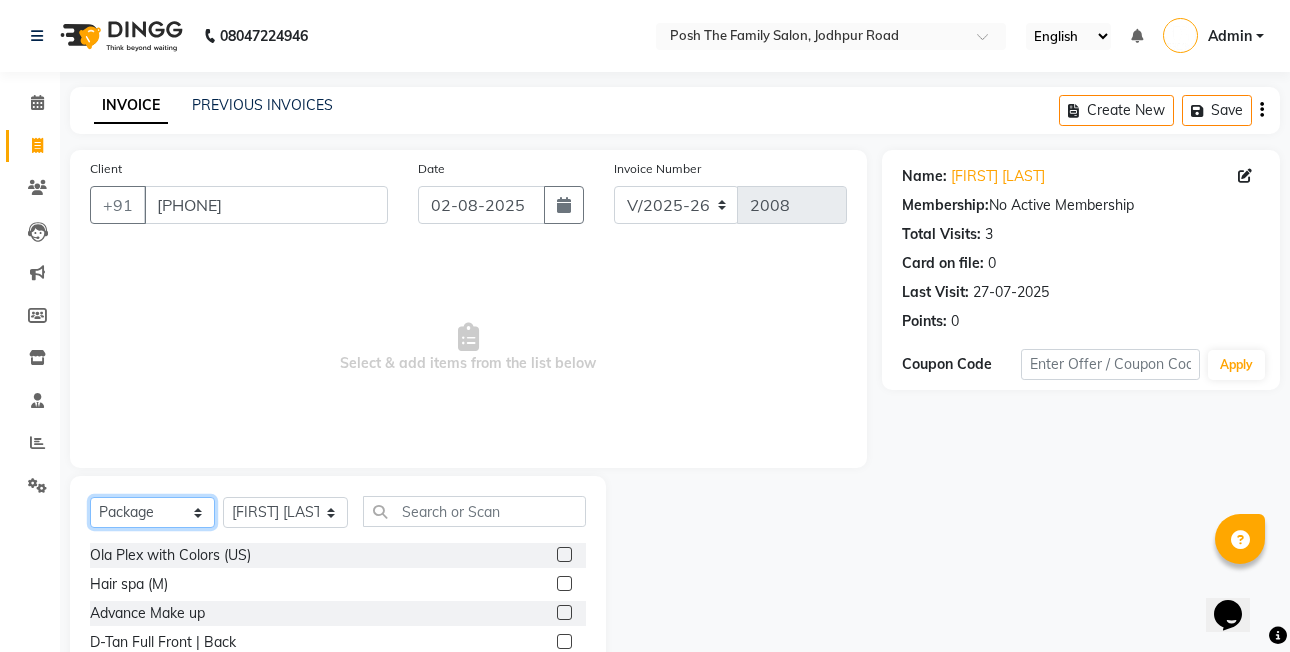 click on "Select  Service  Product  Membership  Package Voucher Prepaid Gift Card" 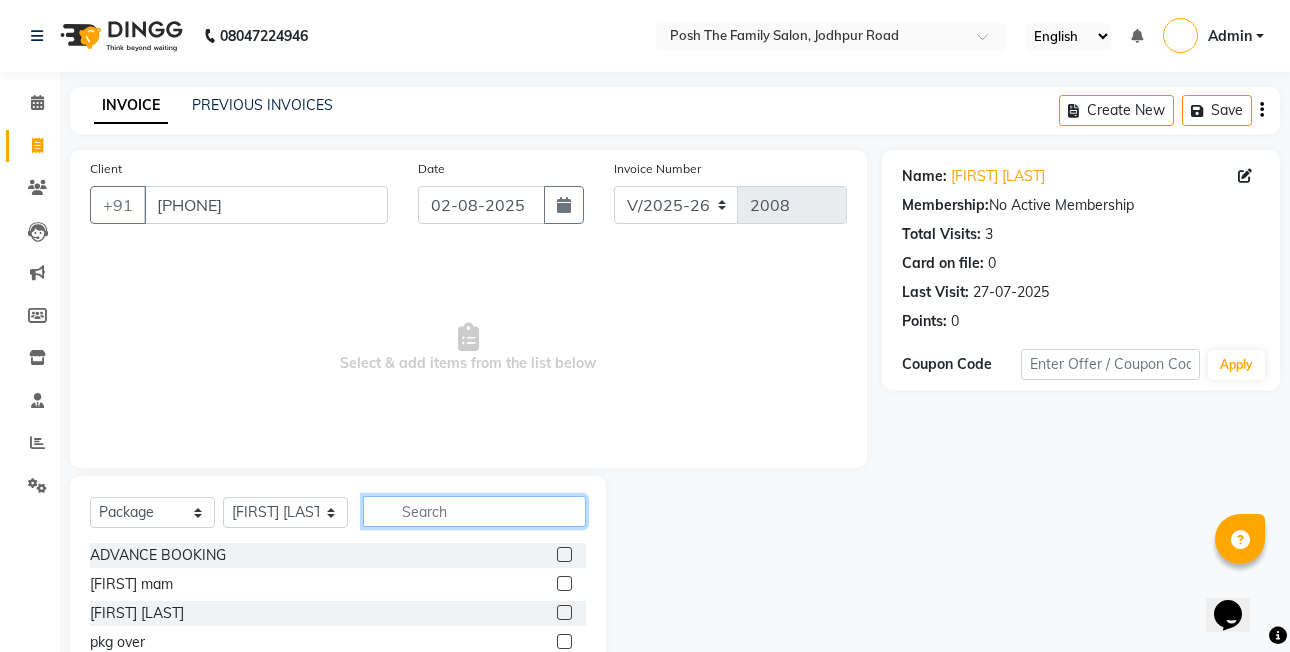 click 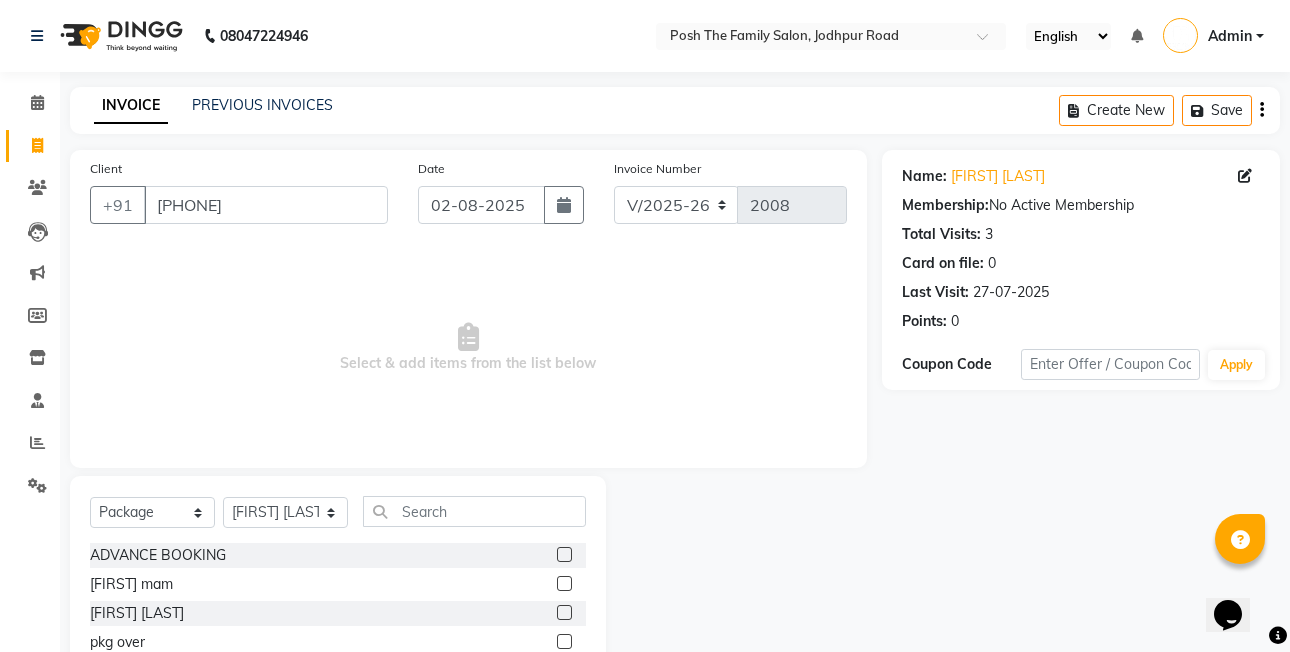 click 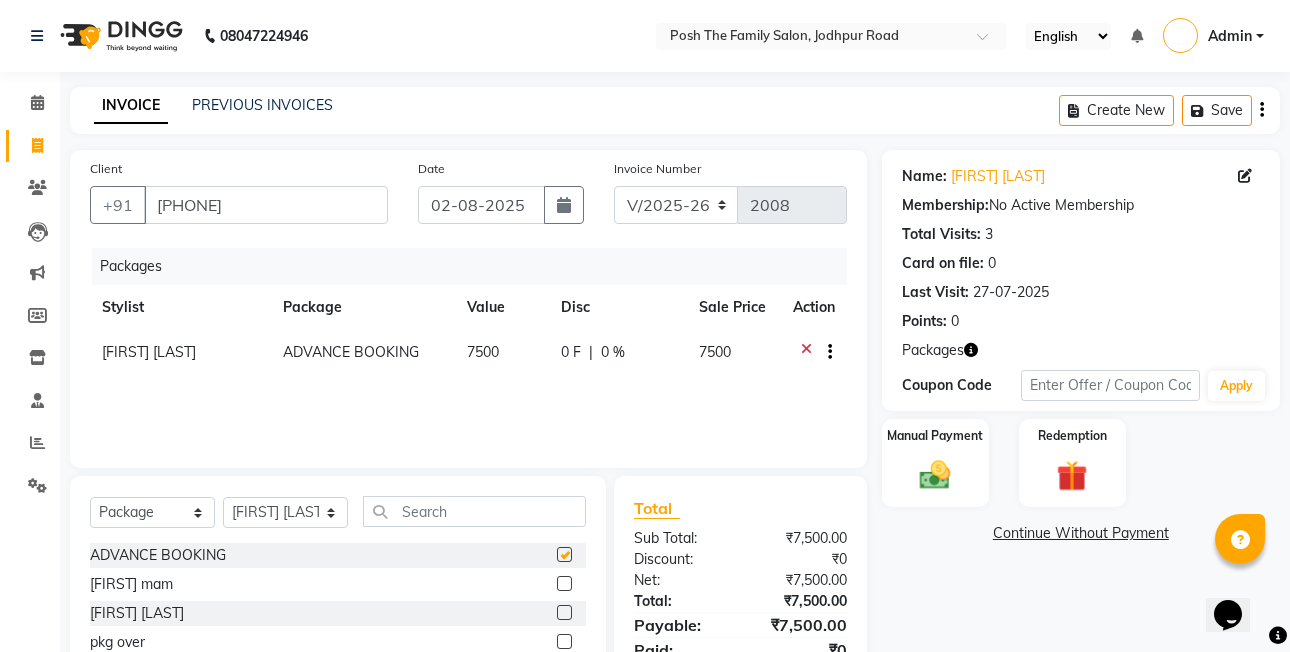 checkbox on "false" 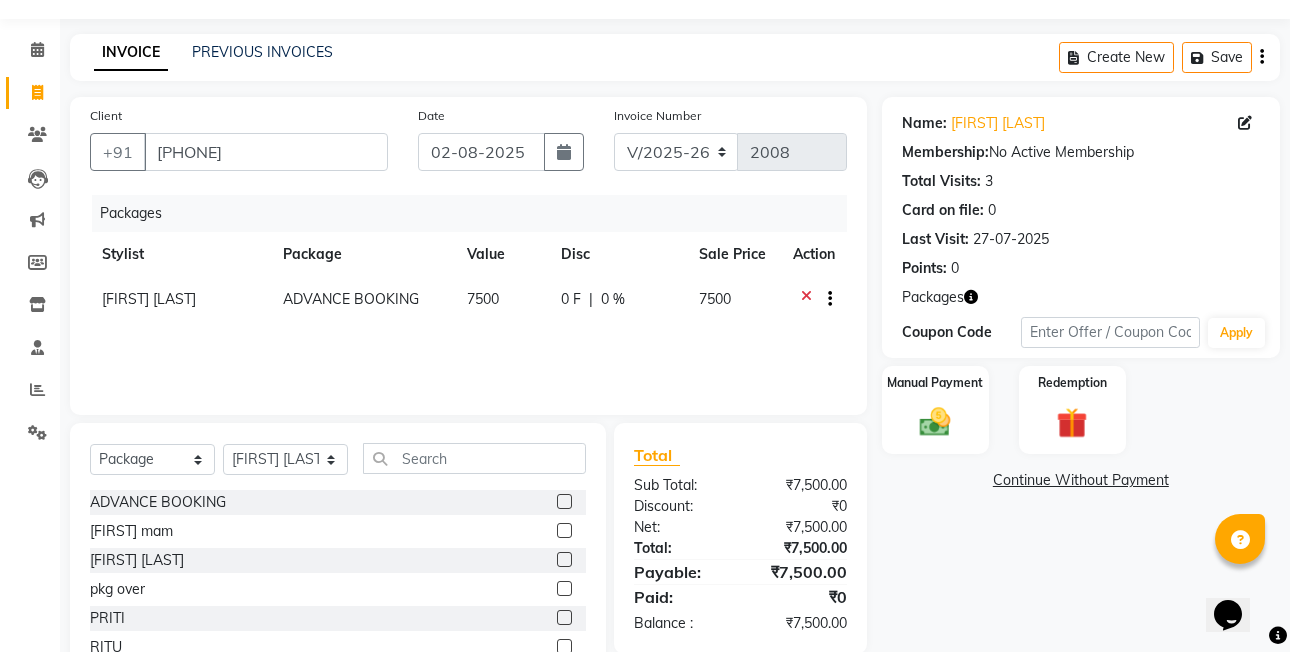 scroll, scrollTop: 100, scrollLeft: 0, axis: vertical 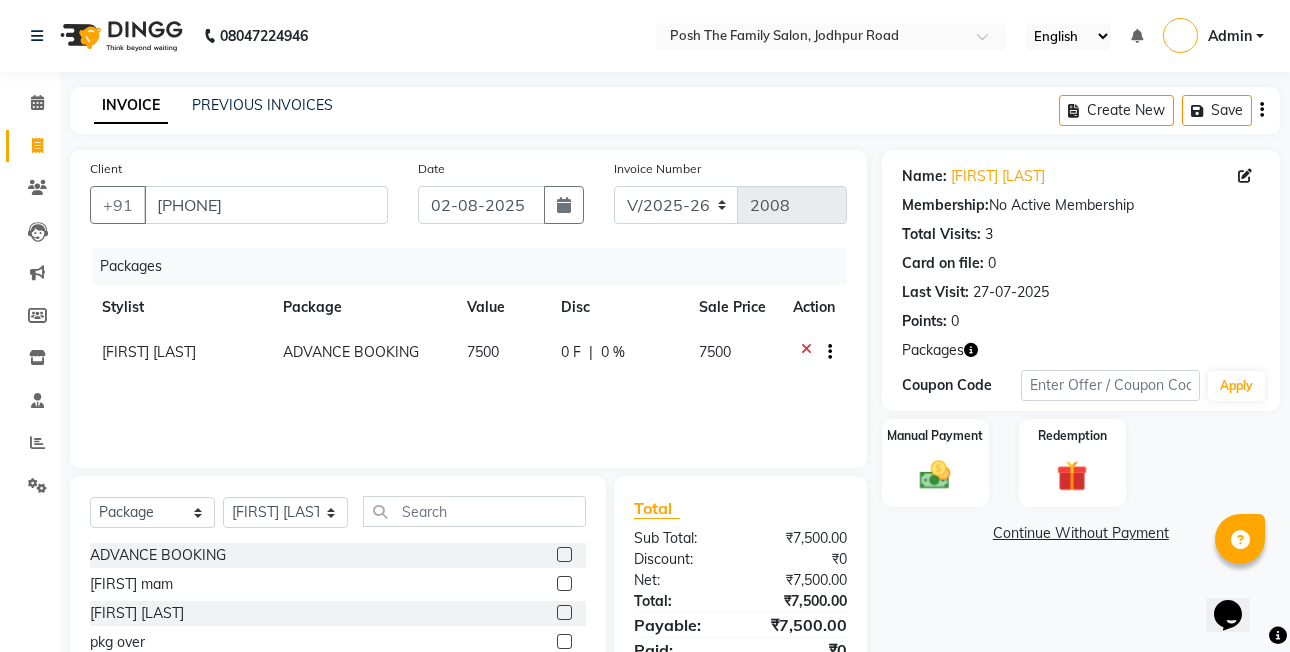 click on "7500" 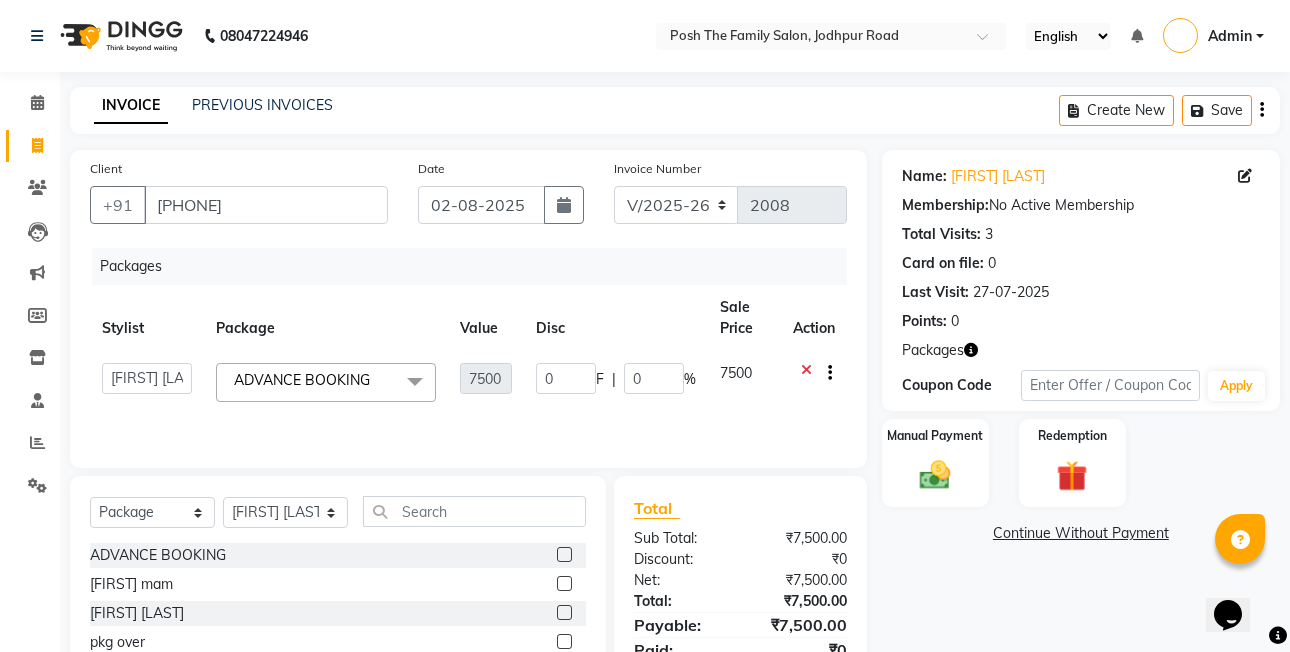click on "Disc" 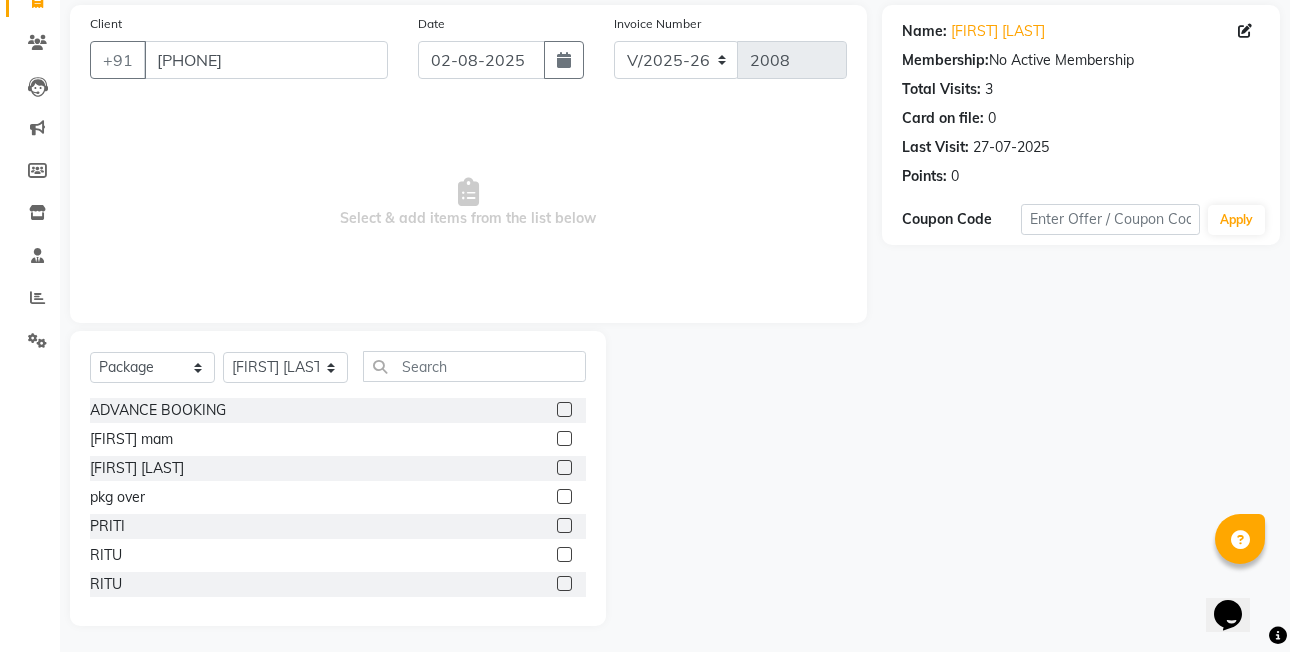 scroll, scrollTop: 149, scrollLeft: 0, axis: vertical 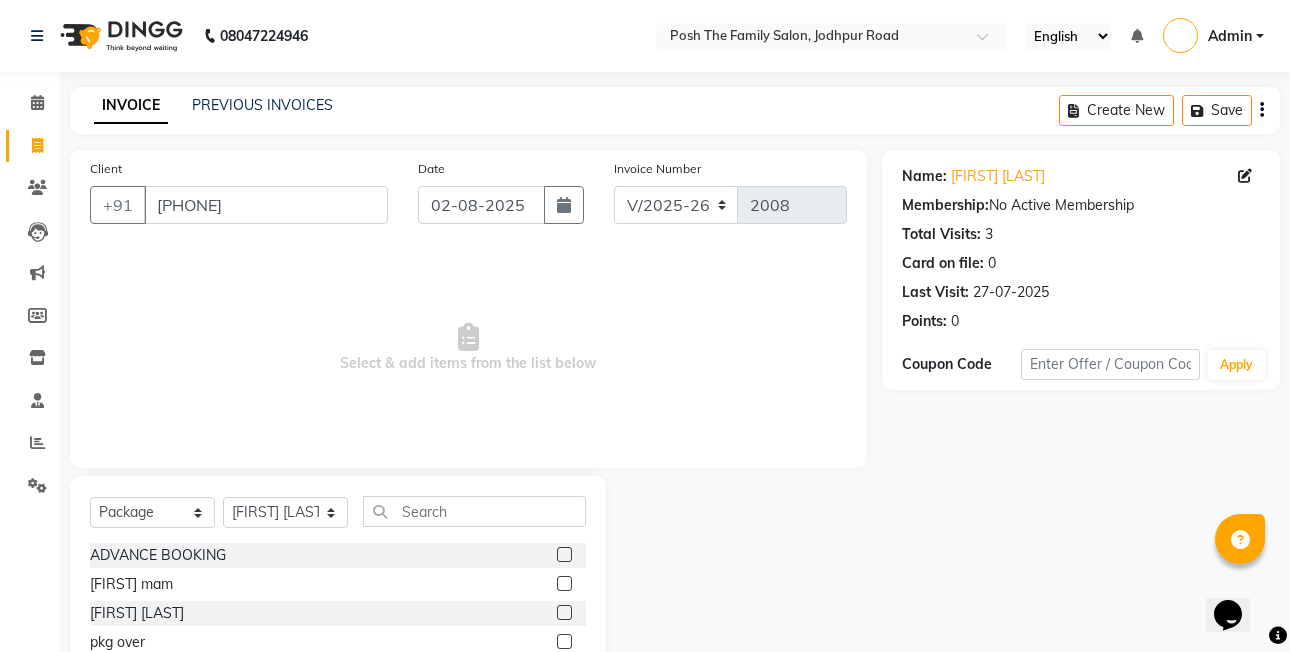 drag, startPoint x: 546, startPoint y: 558, endPoint x: 541, endPoint y: 537, distance: 21.587032 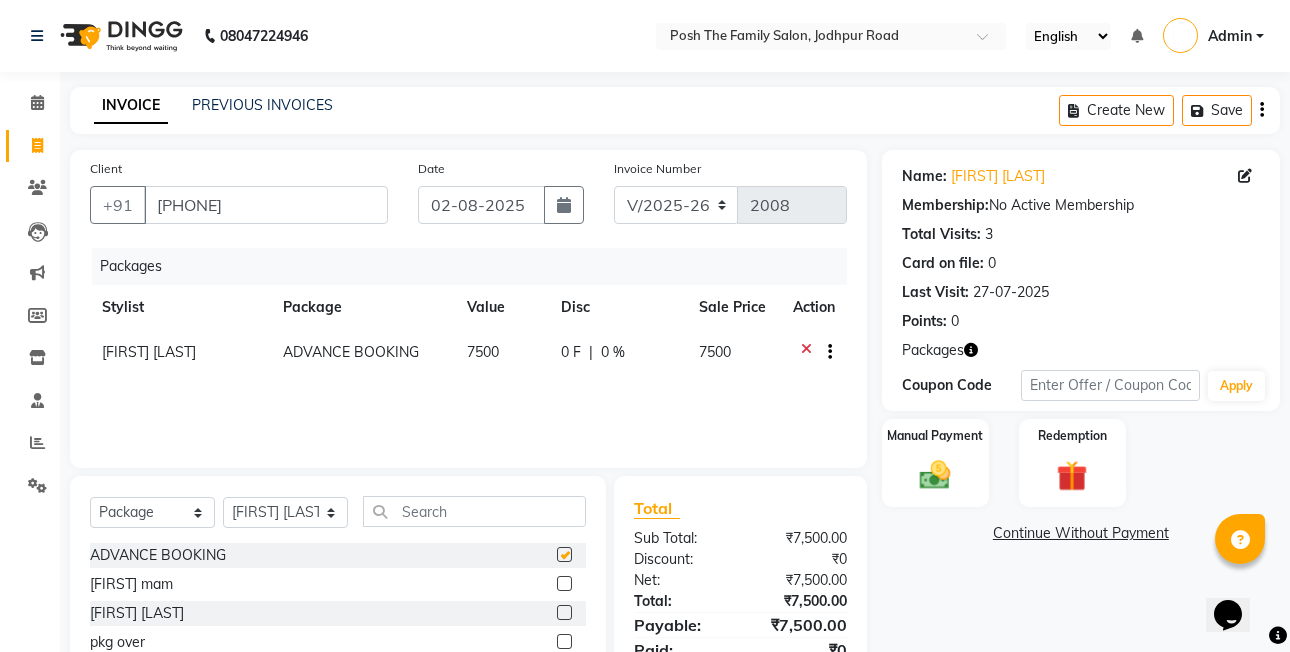 checkbox on "false" 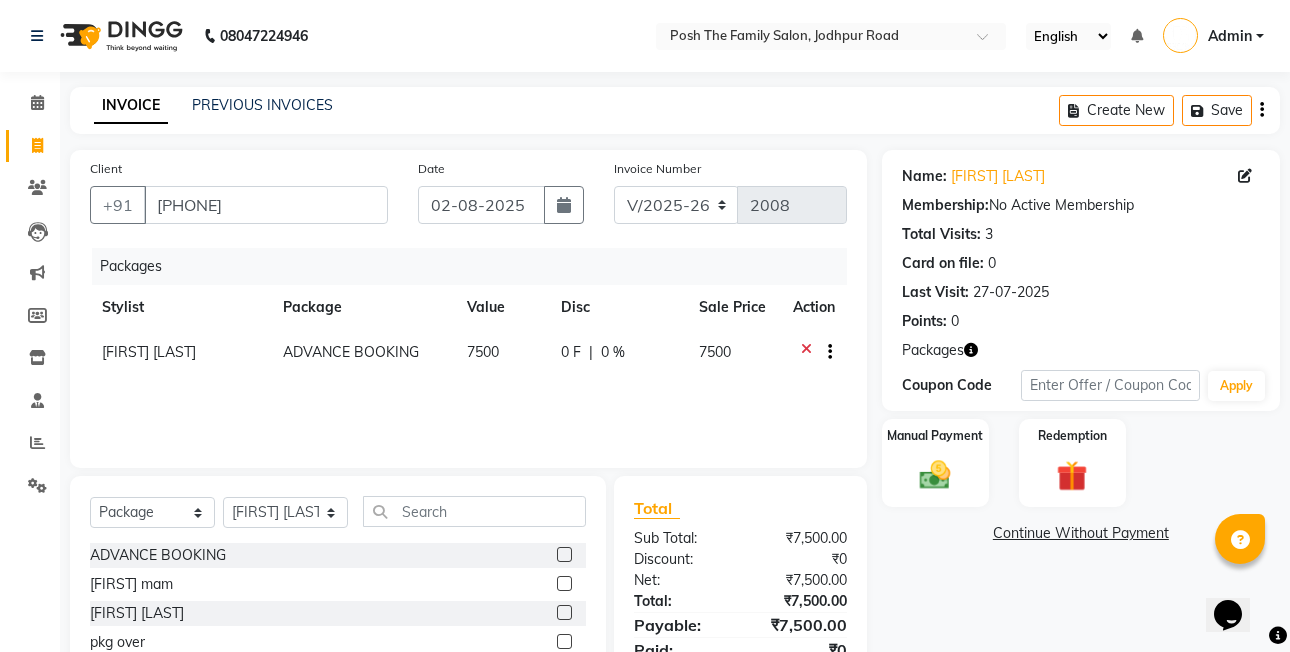 click on "7500" 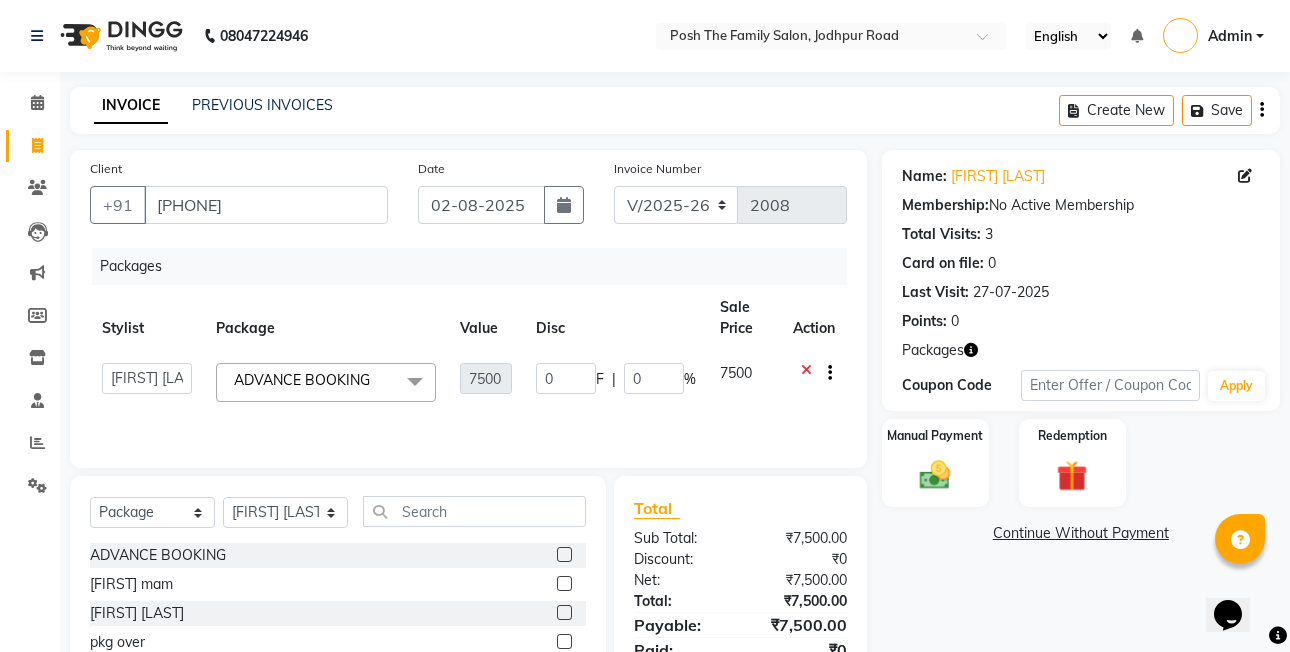 click on "7500" 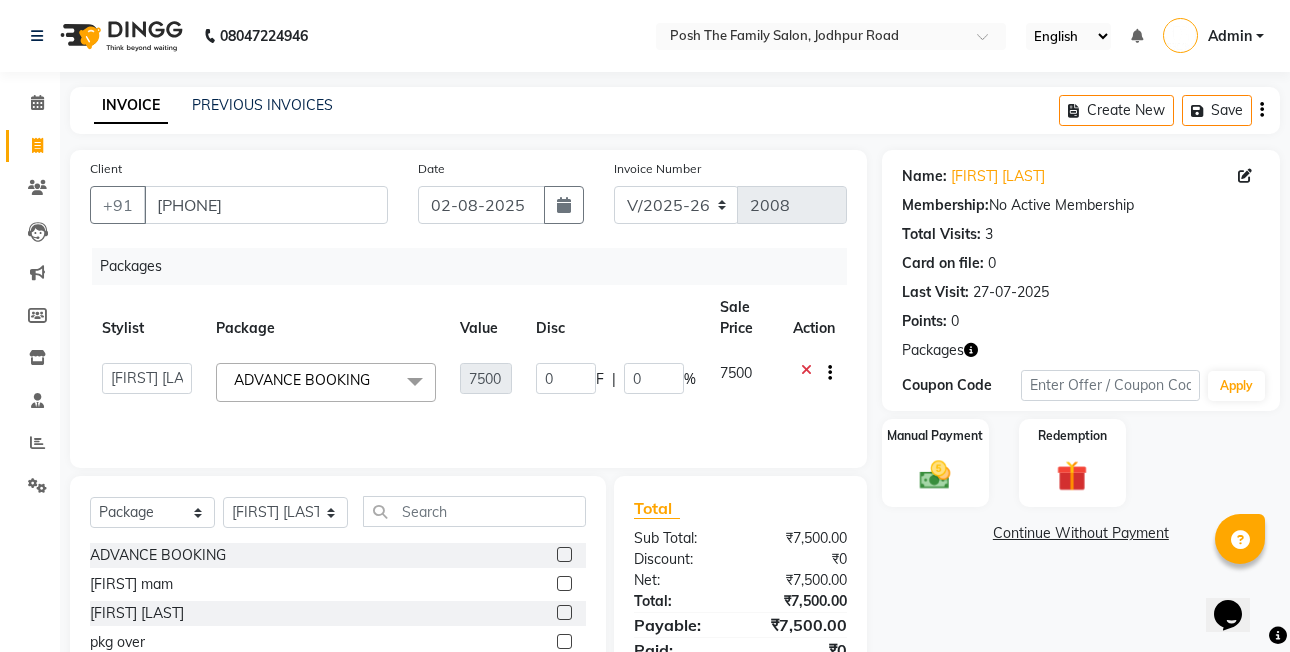 click 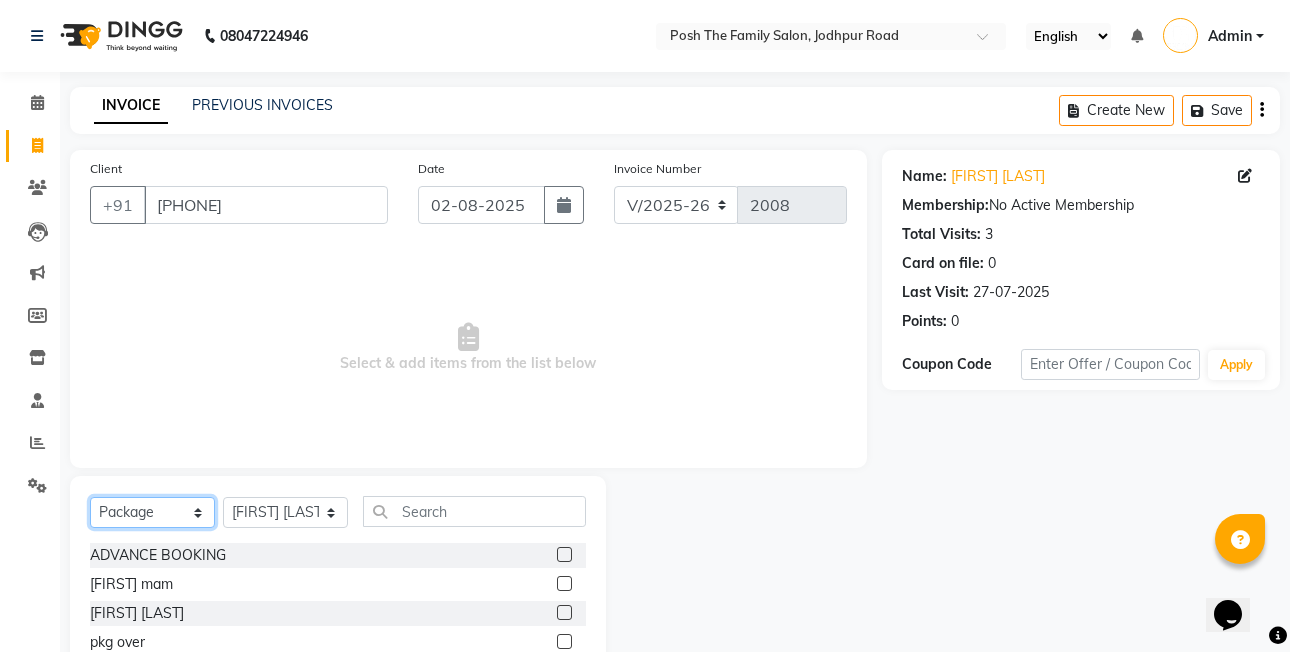 drag, startPoint x: 158, startPoint y: 507, endPoint x: 158, endPoint y: 495, distance: 12 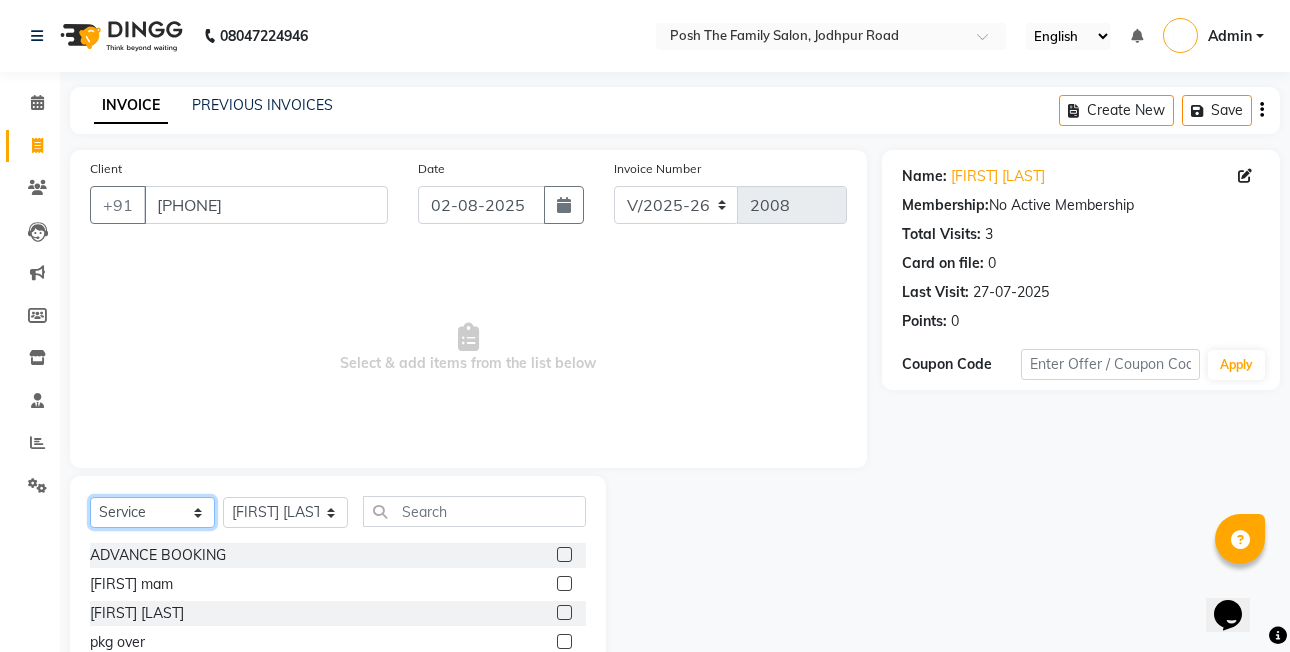 click on "Select  Service  Product  Membership  Package Voucher Prepaid Gift Card" 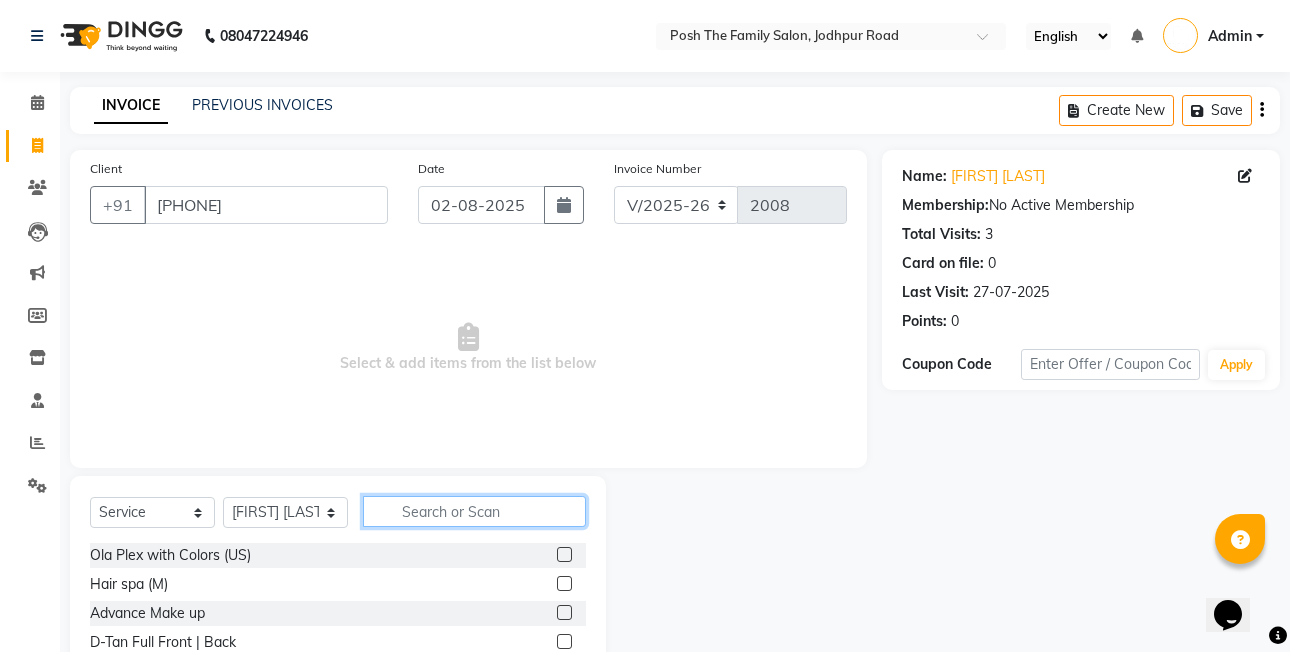 click 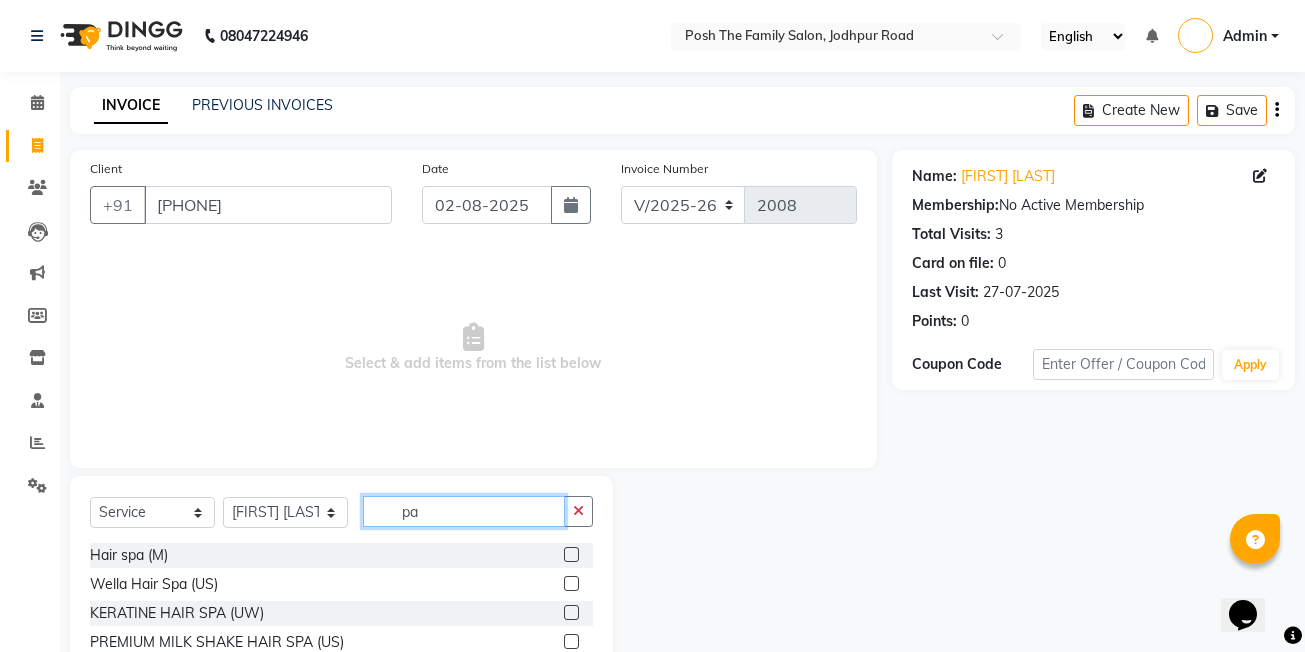 type on "p" 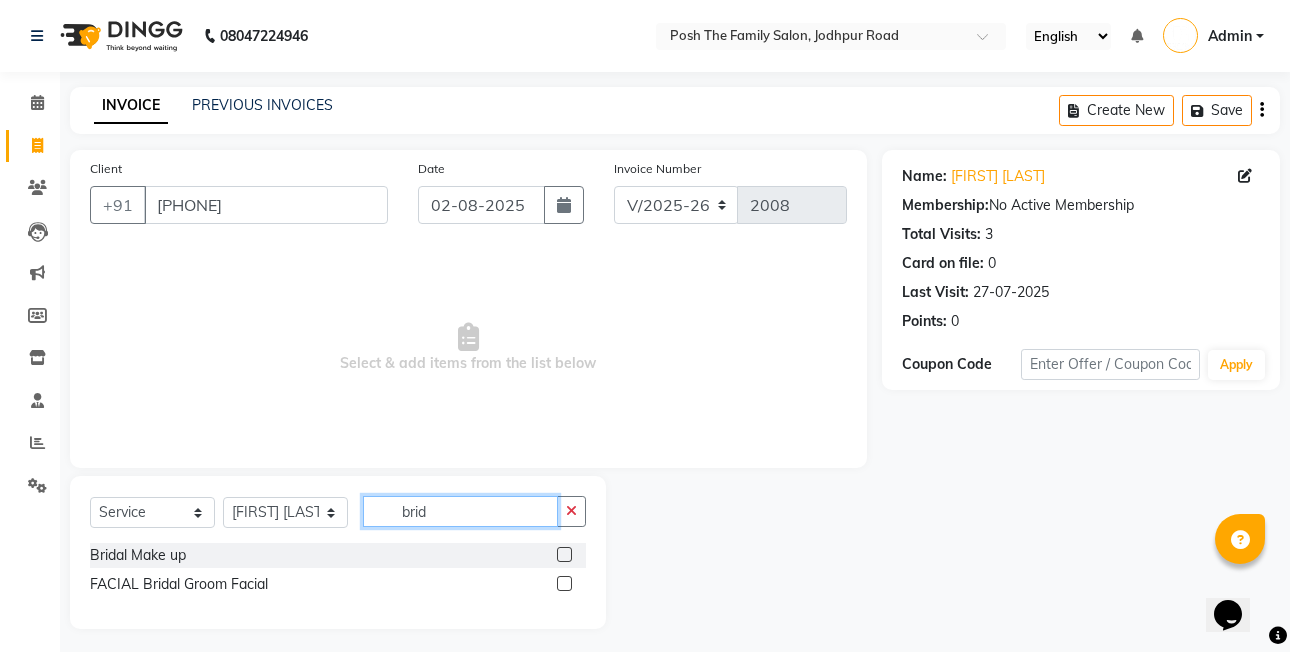 type on "brid" 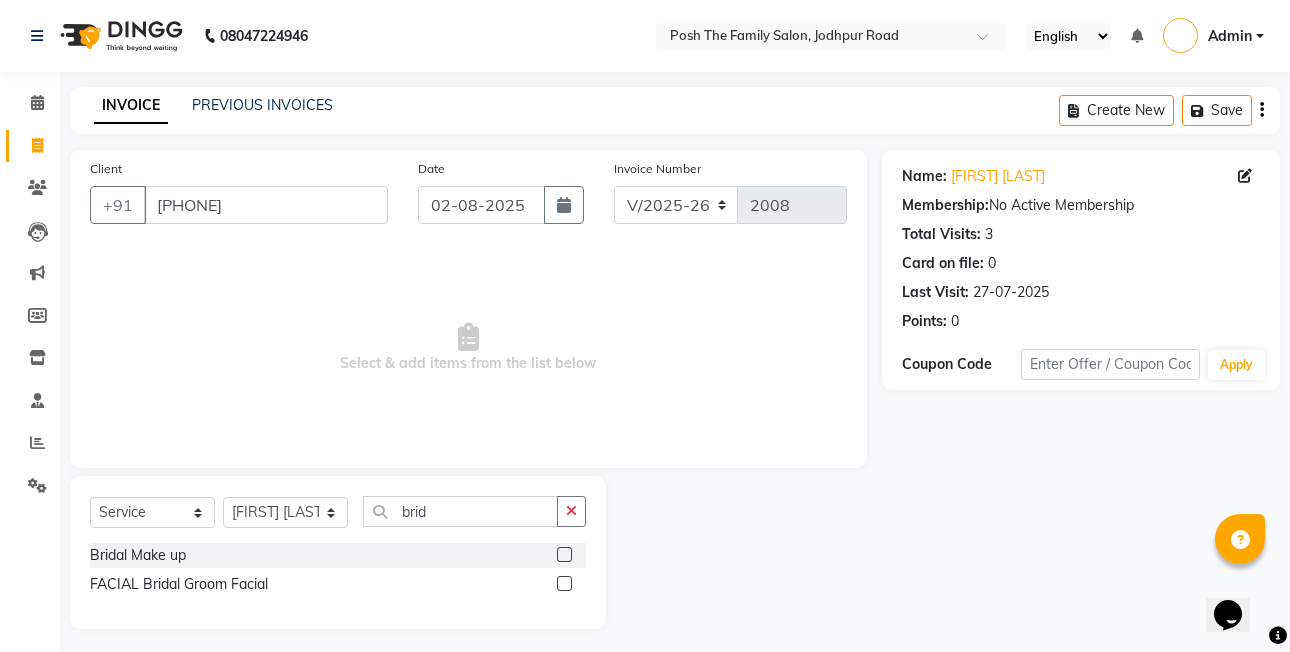 drag, startPoint x: 565, startPoint y: 552, endPoint x: 565, endPoint y: 480, distance: 72 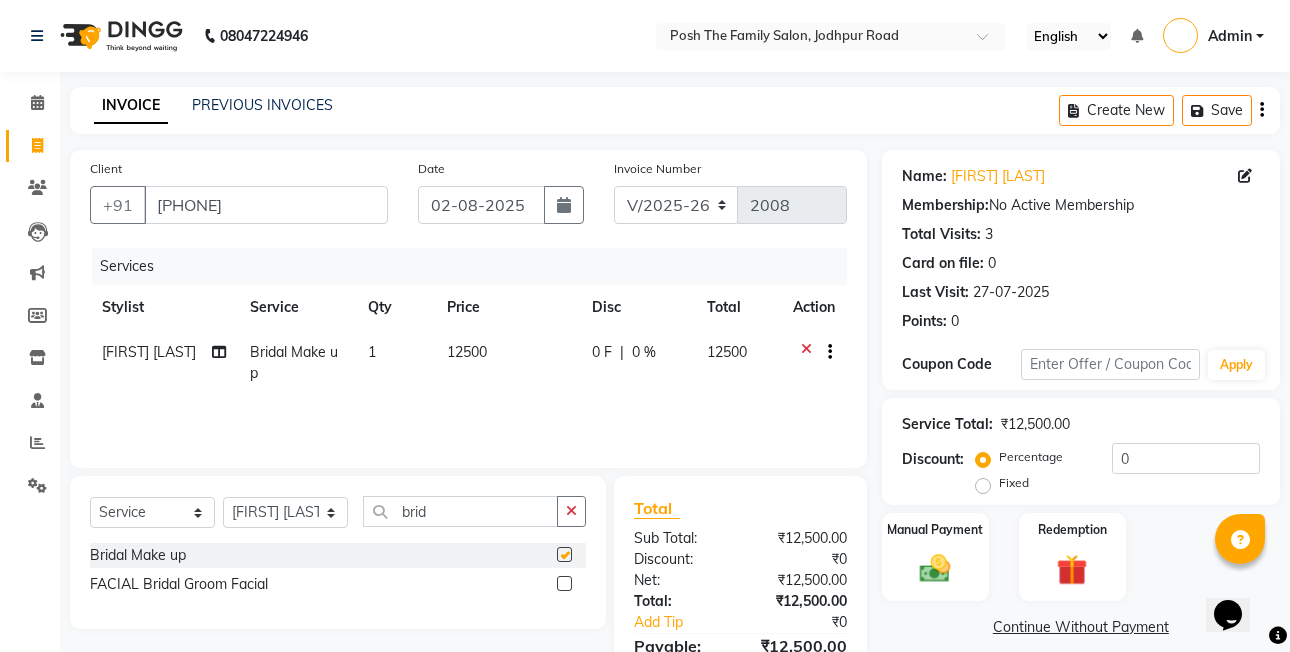 checkbox on "false" 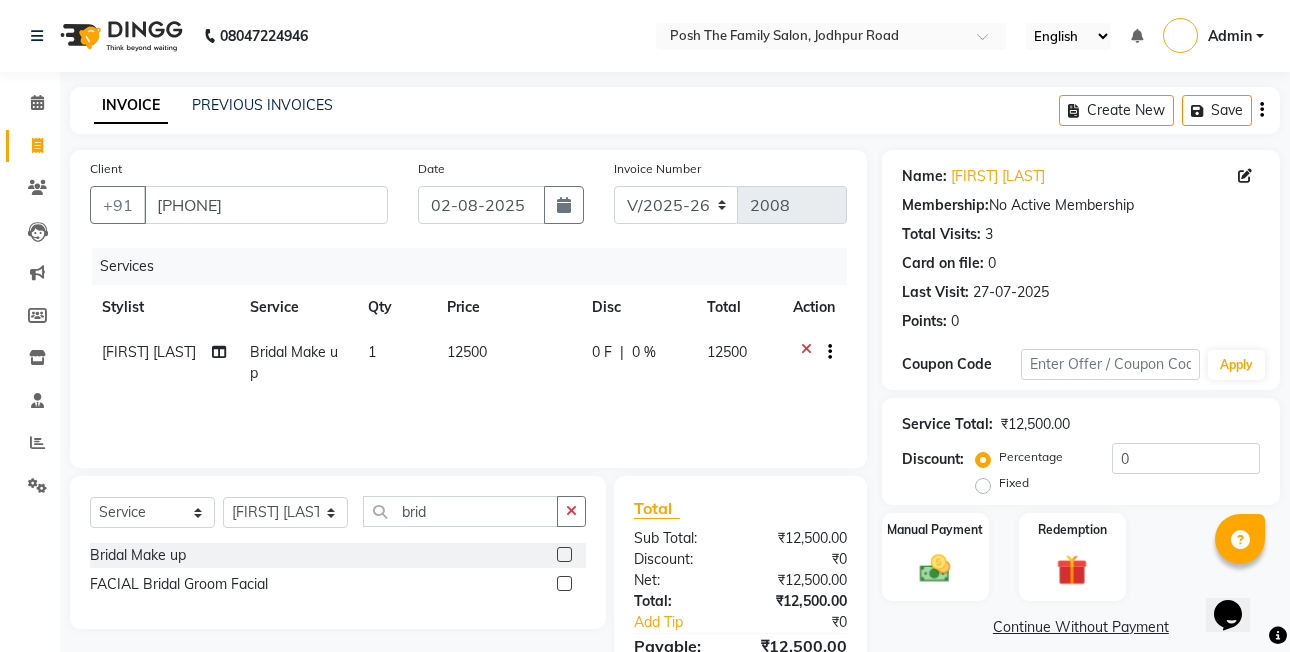 click on "12500" 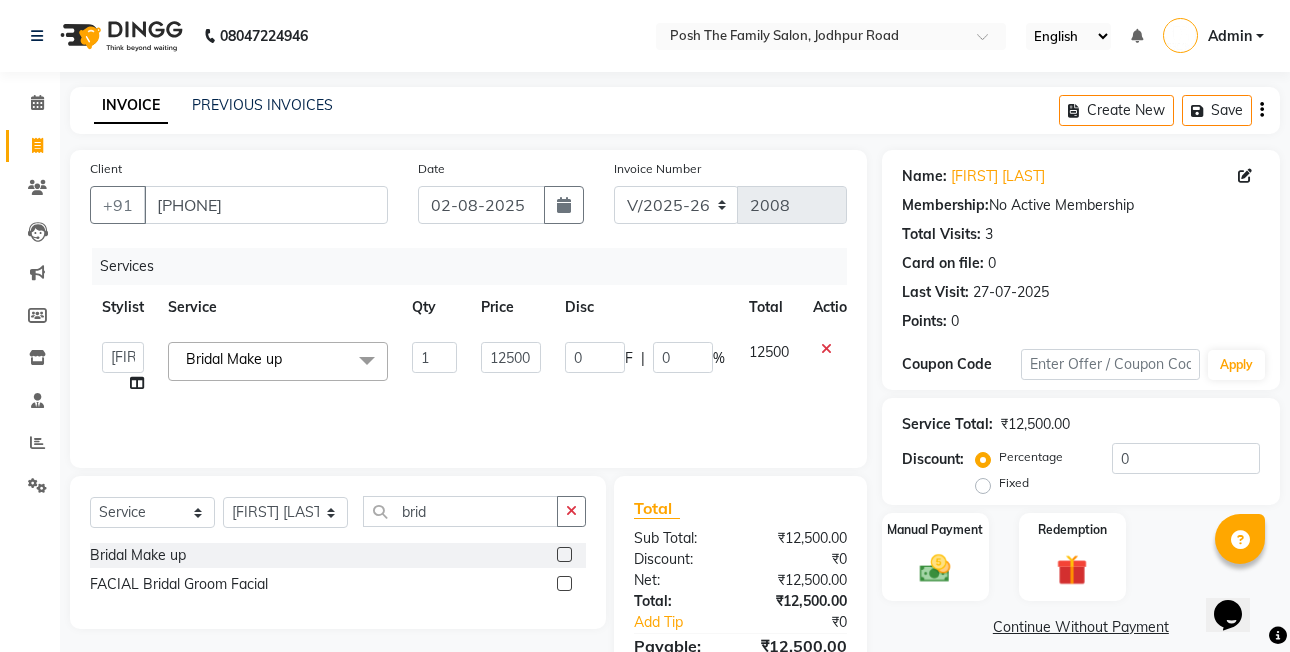 click on "Disc" 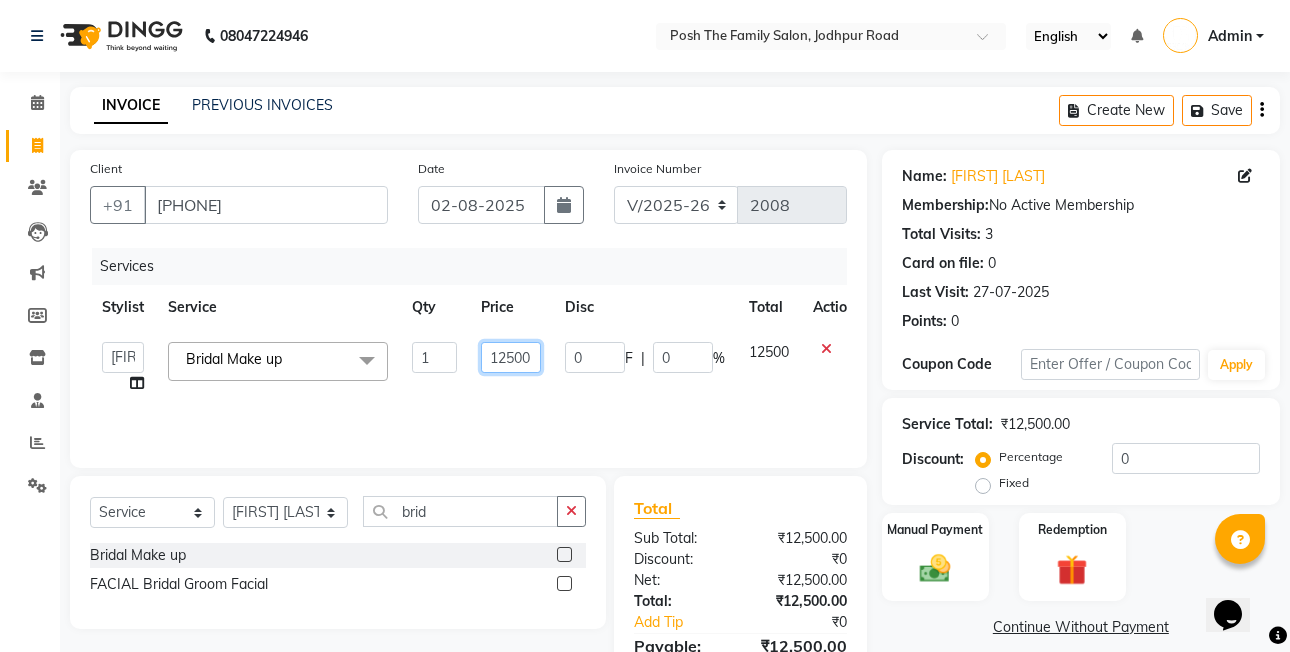 click on "12500" 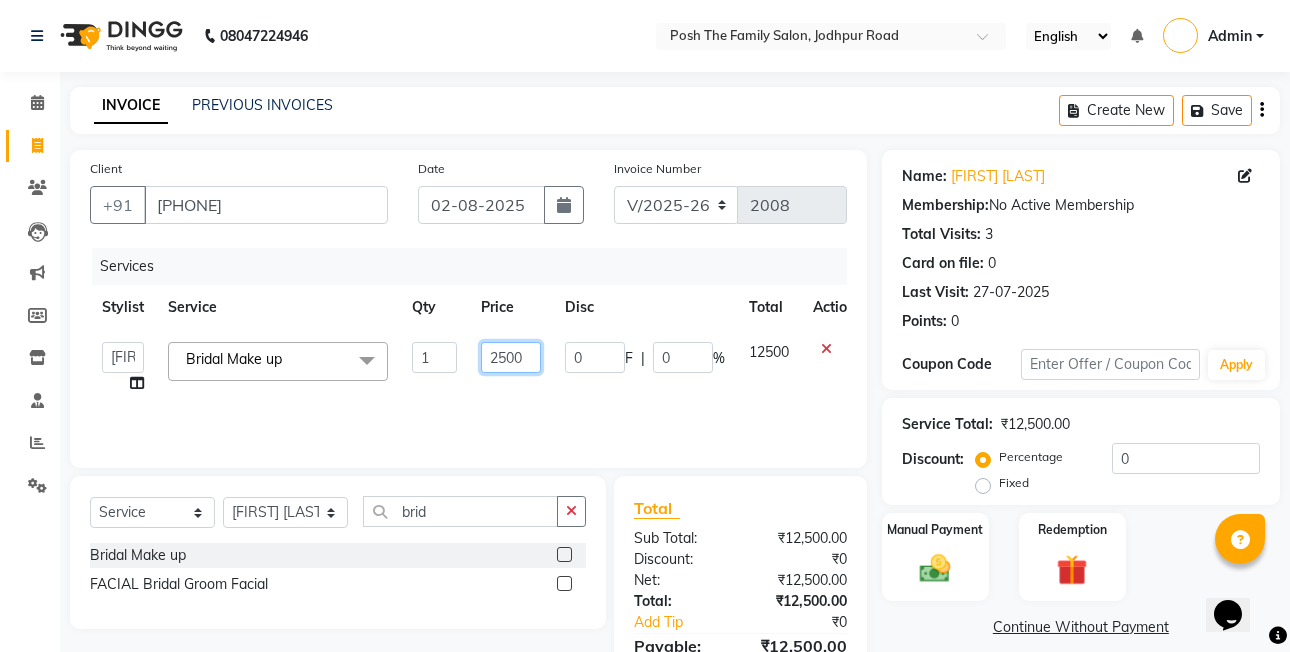 type on "25000" 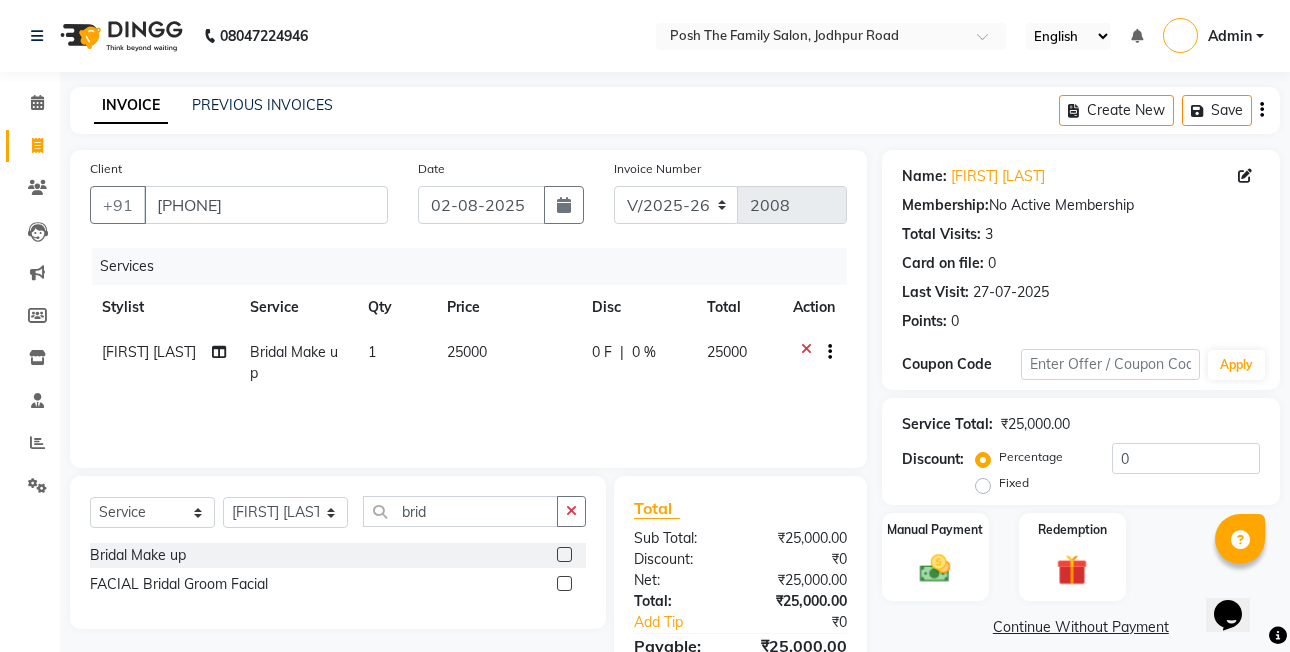 click on "Fixed" 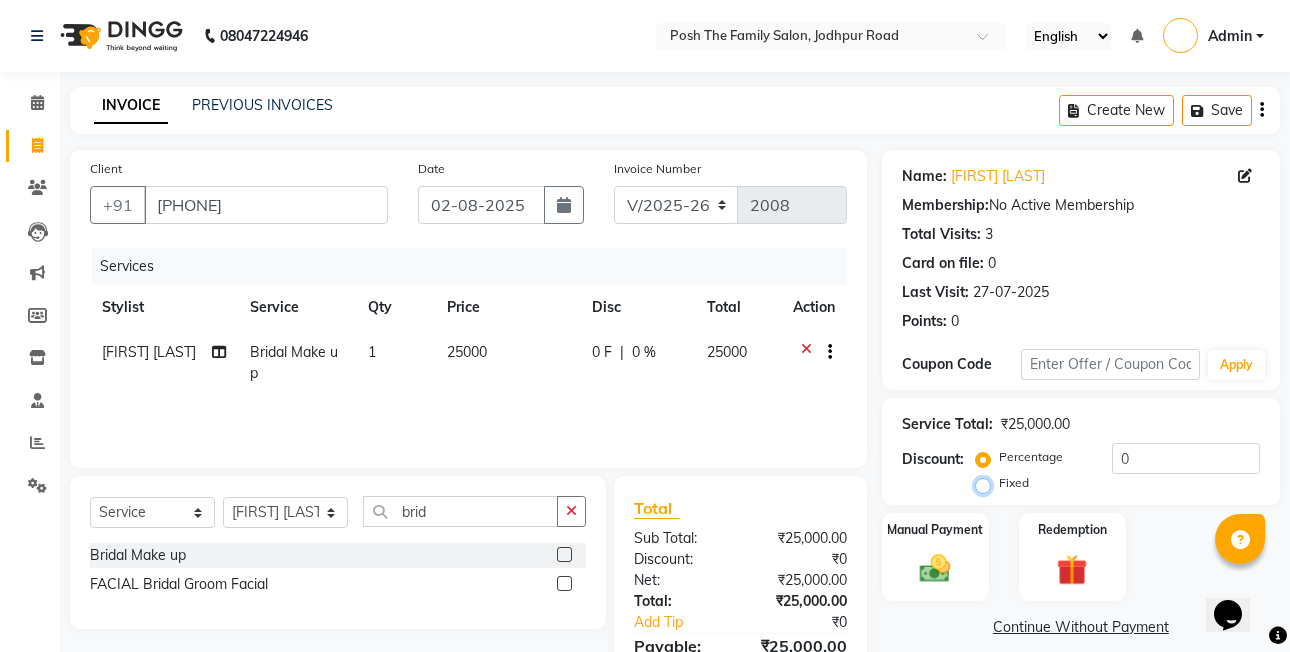 click on "Fixed" at bounding box center (987, 483) 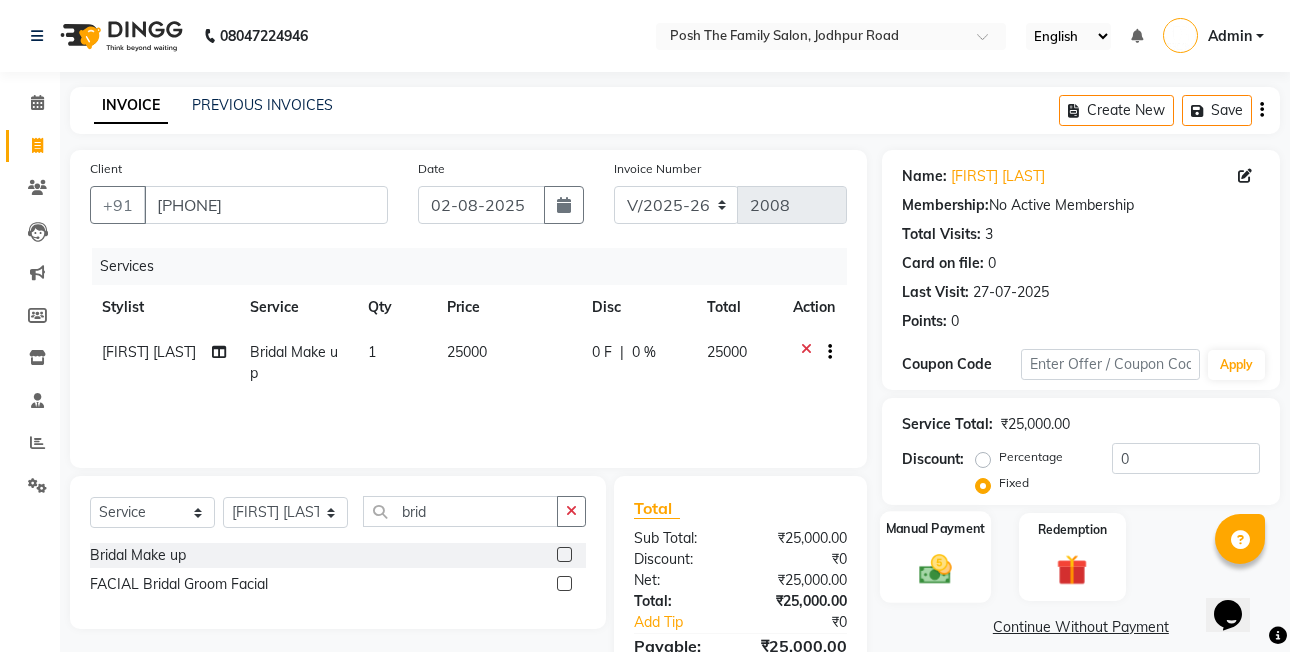 click on "Manual Payment" 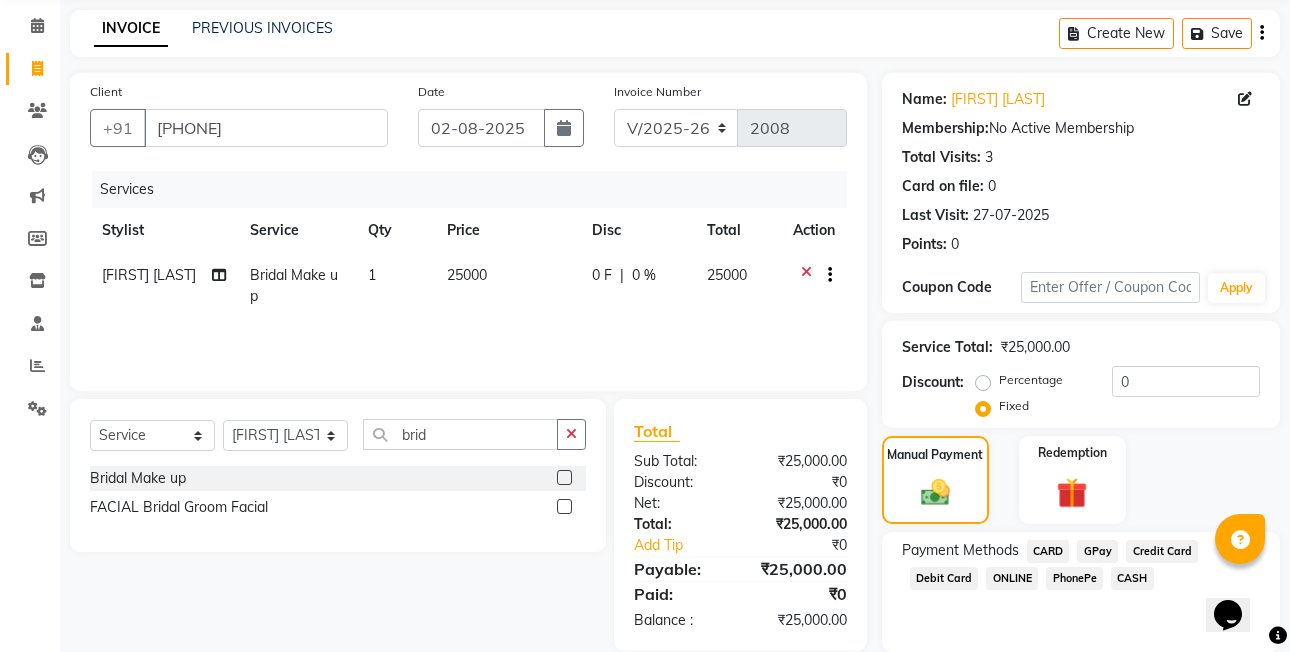 scroll, scrollTop: 148, scrollLeft: 0, axis: vertical 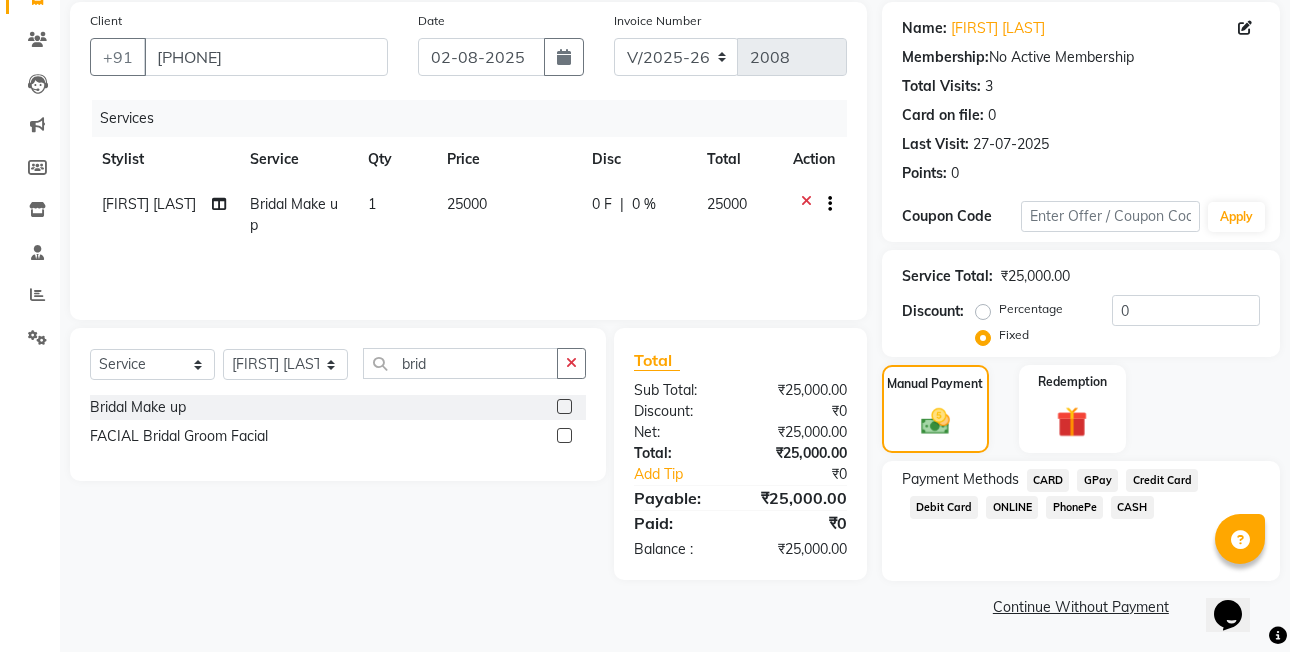 click on "PhonePe" 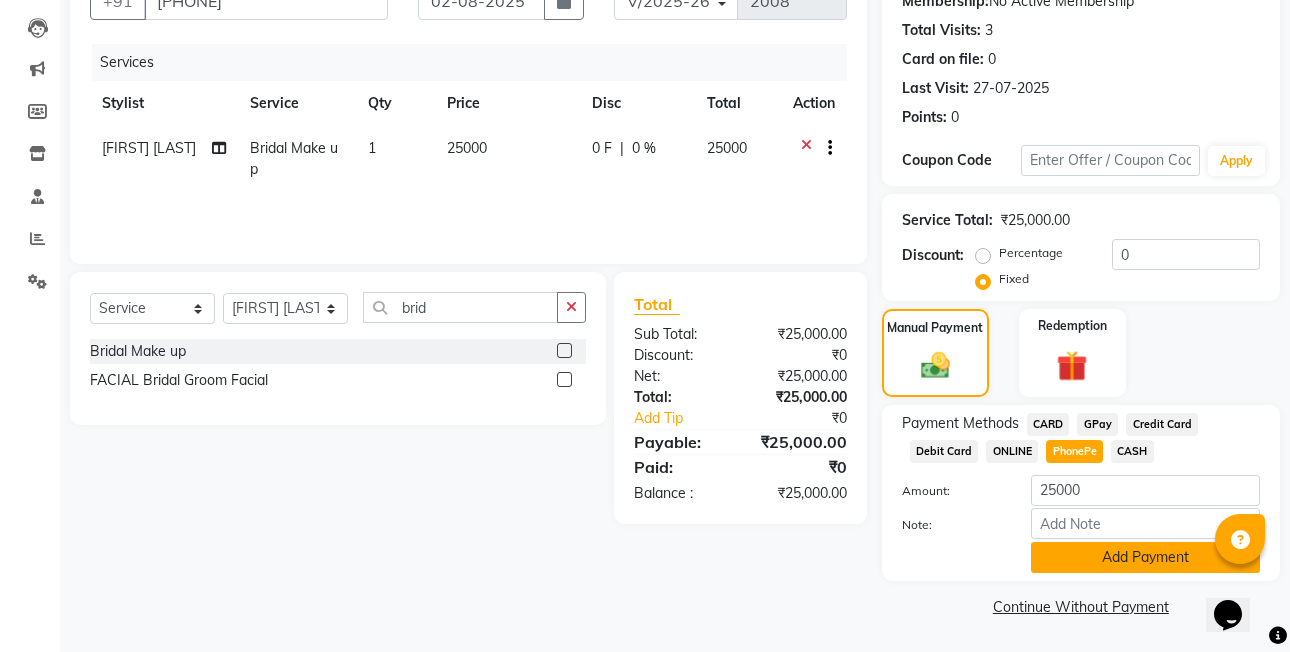 click on "Add Payment" 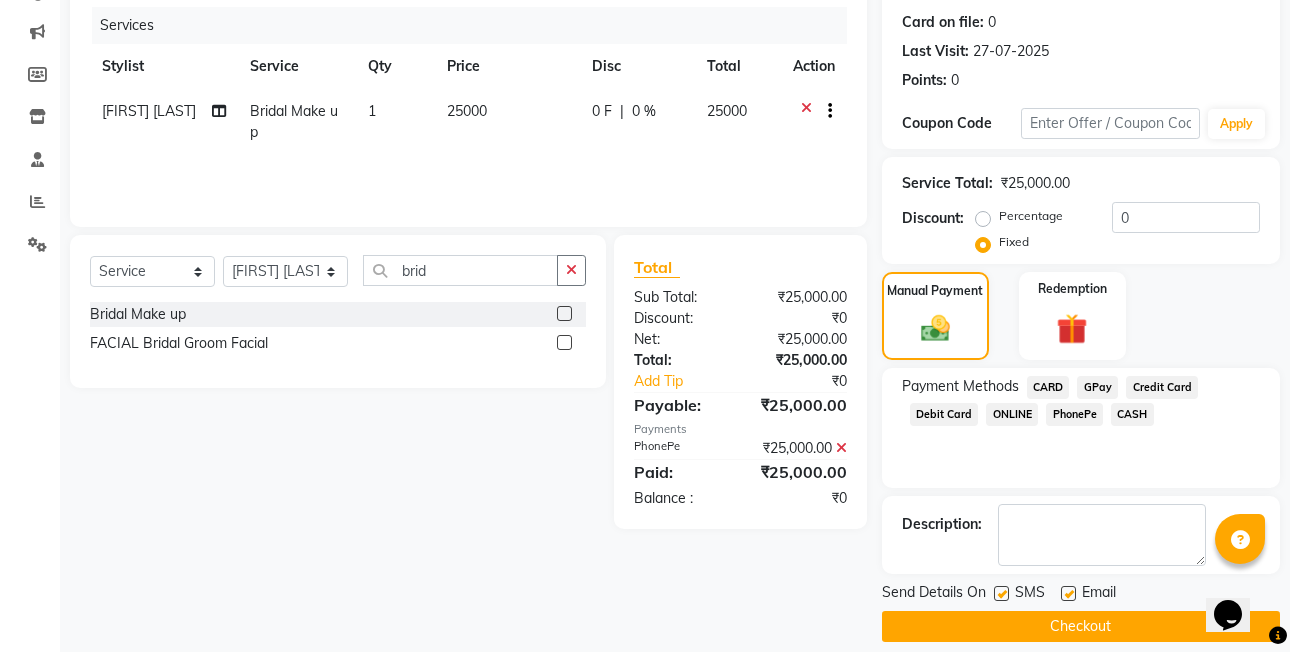 scroll, scrollTop: 261, scrollLeft: 0, axis: vertical 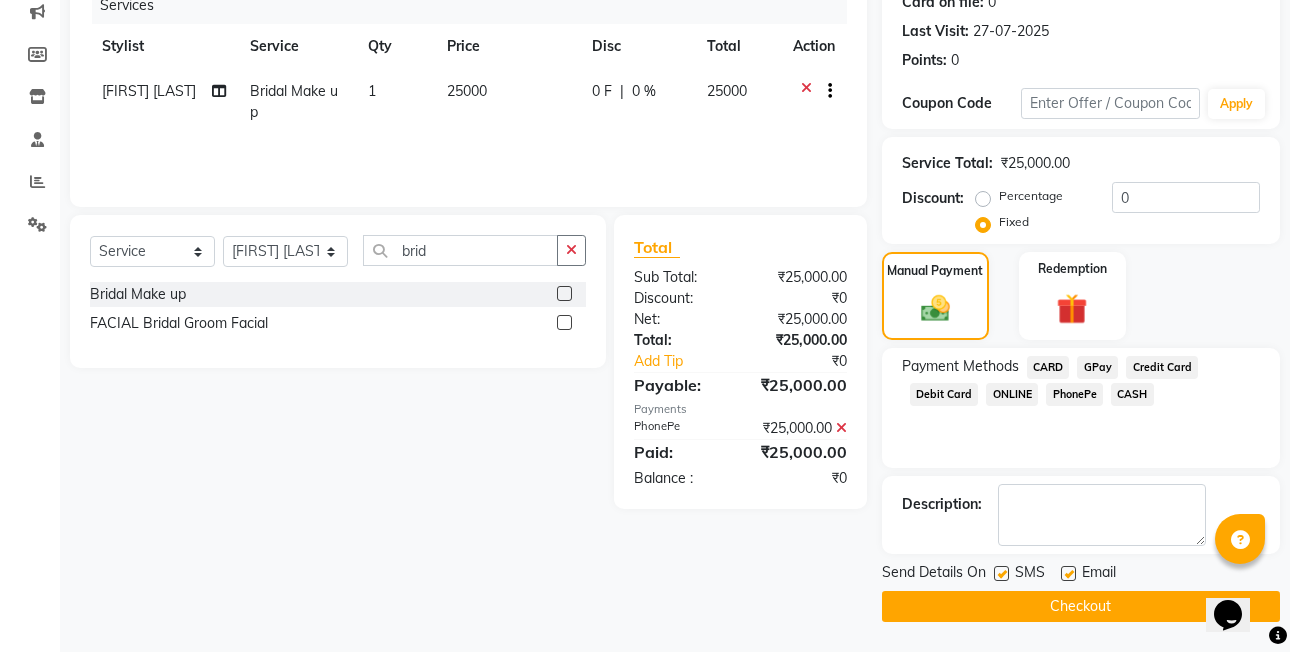 click on "Checkout" 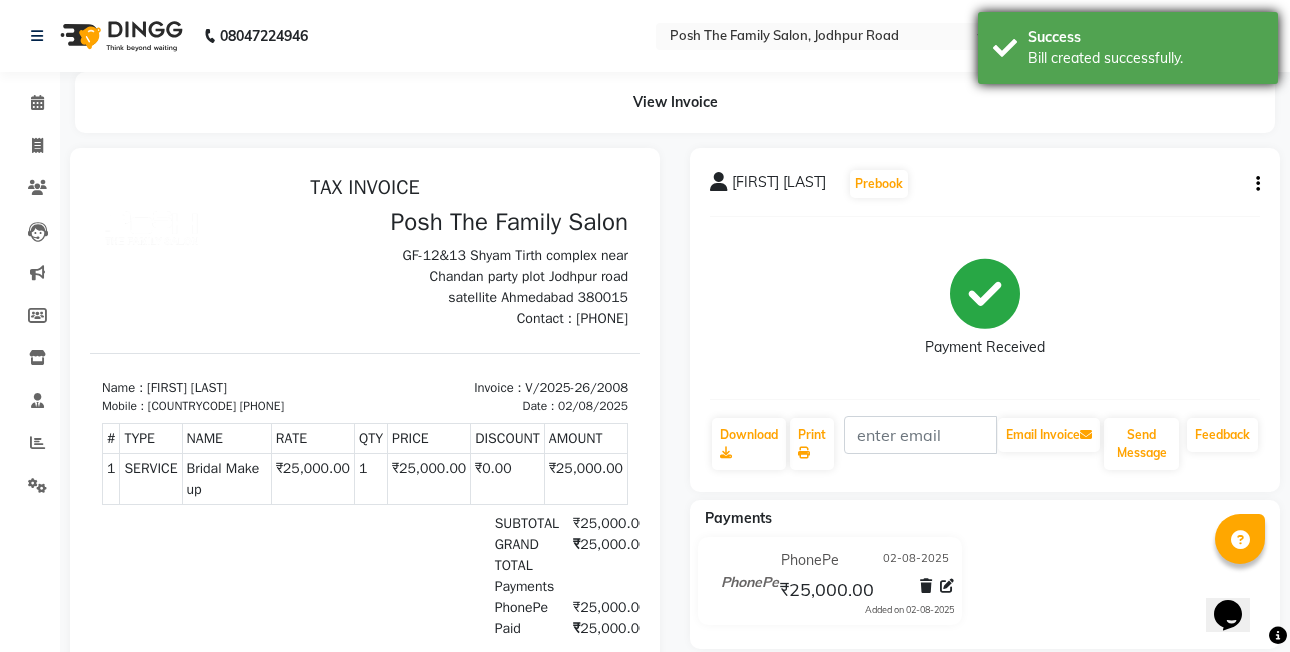 scroll, scrollTop: 0, scrollLeft: 0, axis: both 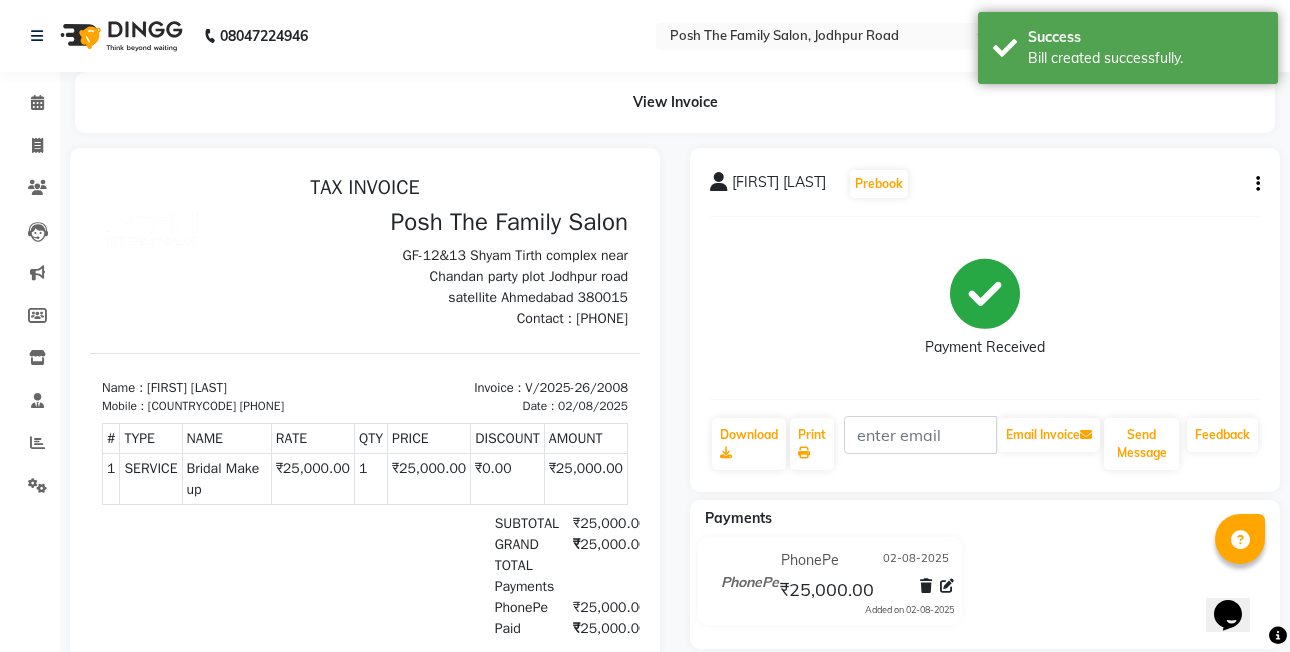 click on "[FIRST] [LAST]  Prebook   Payment Received  Download  Print   Email Invoice   Send Message Feedback" 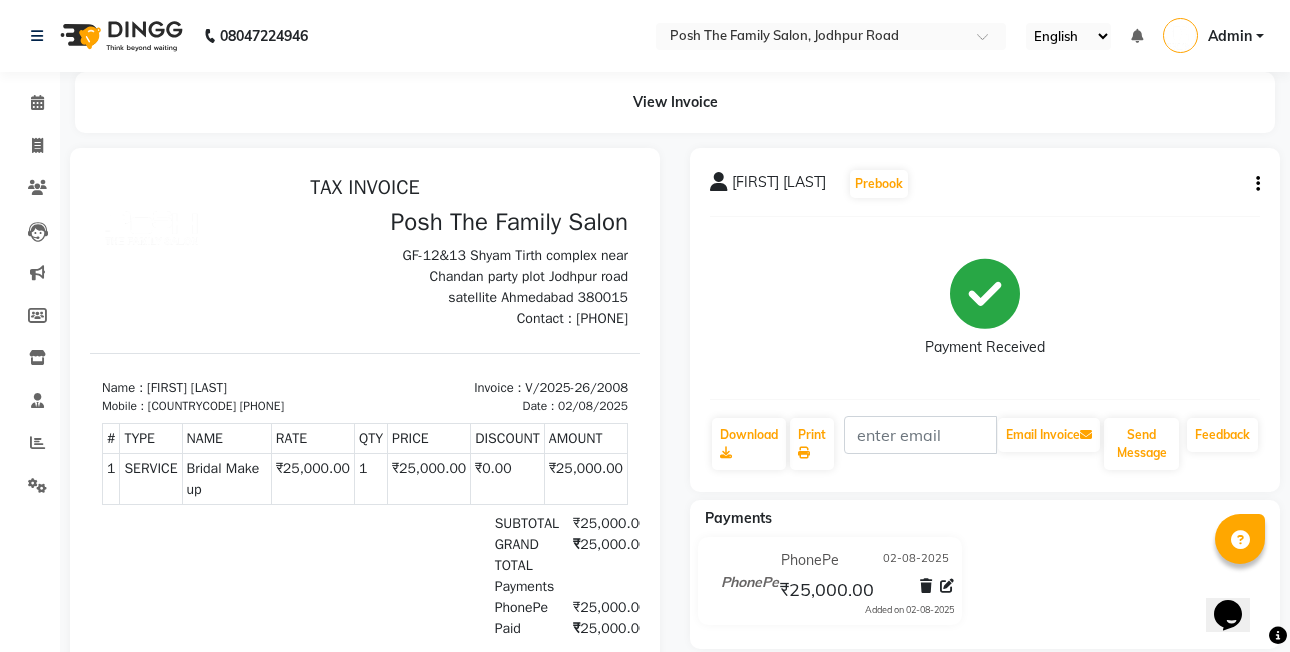 click 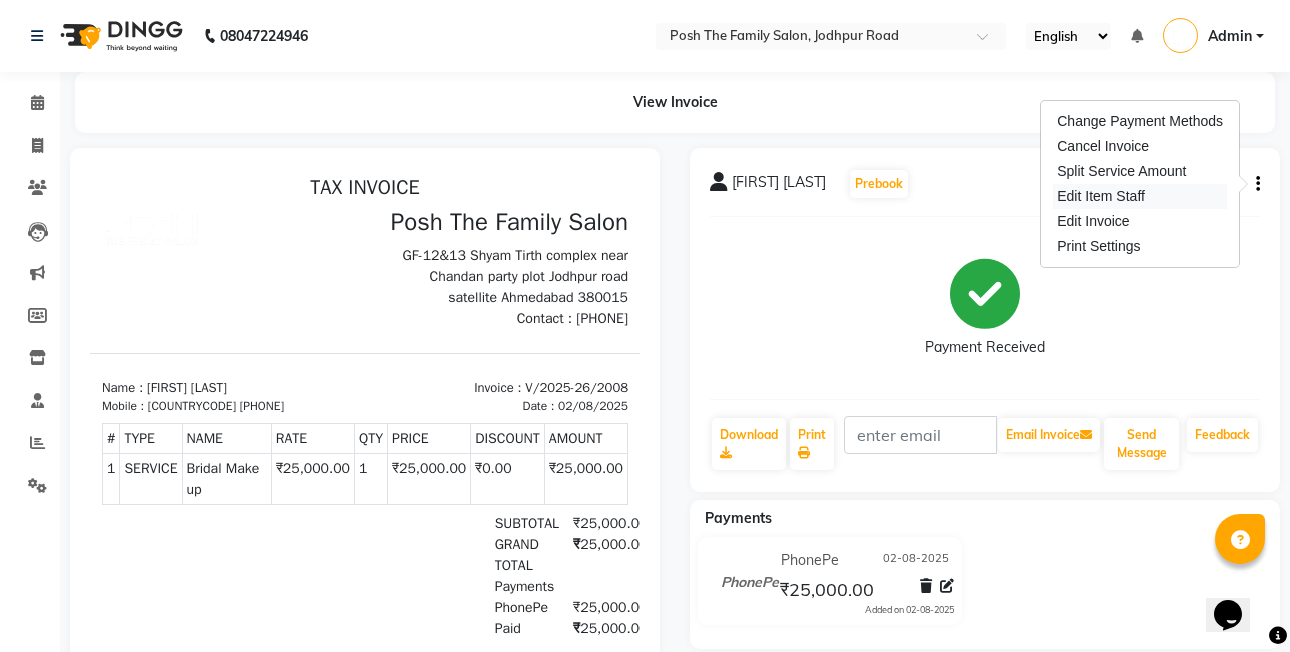 click on "Edit Item Staff" at bounding box center [1140, 196] 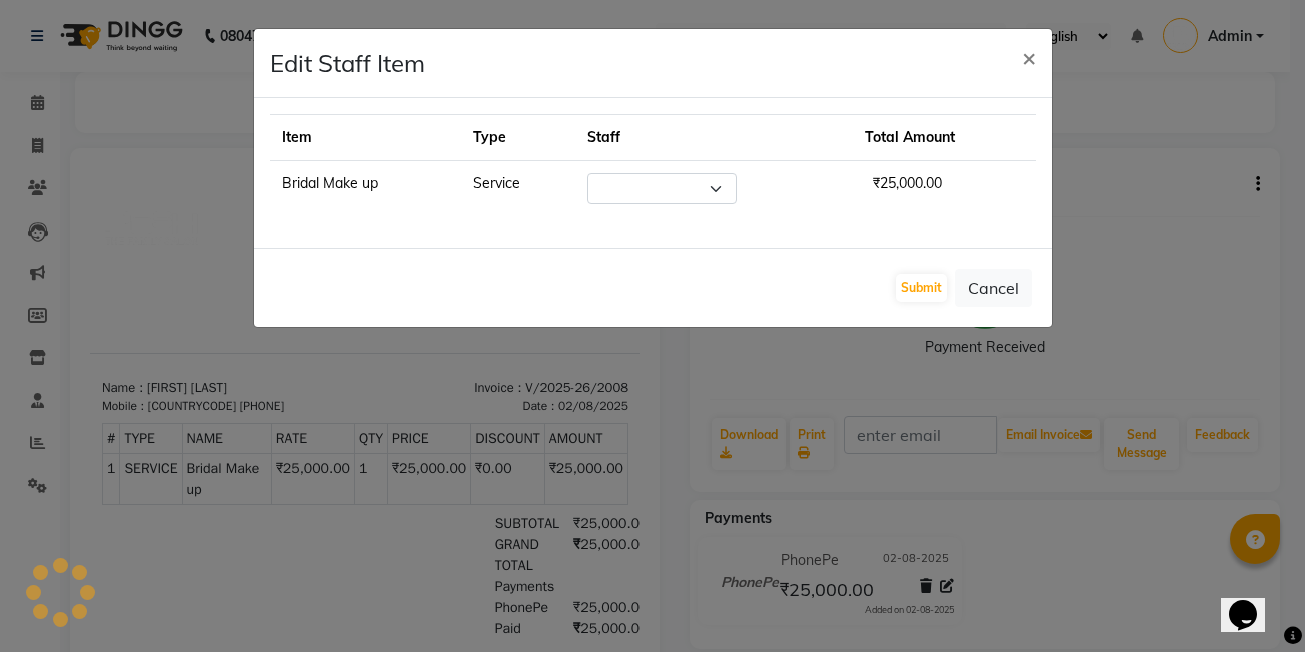 select on "75951" 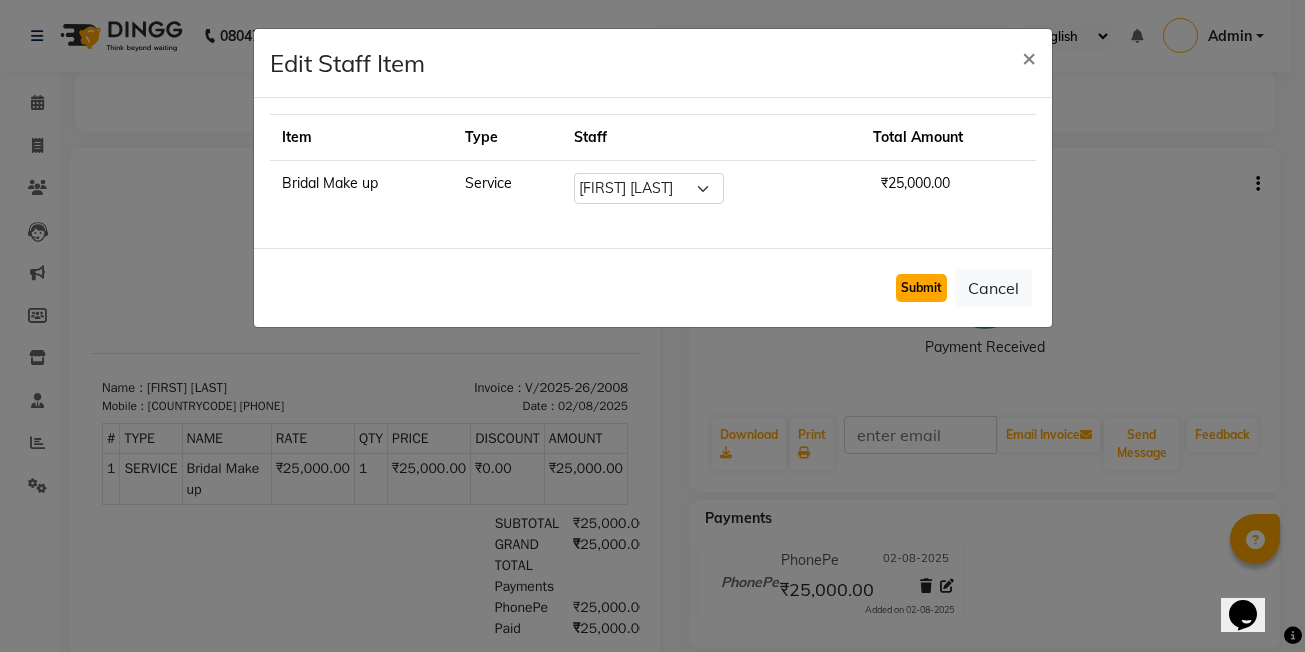 click on "Submit" 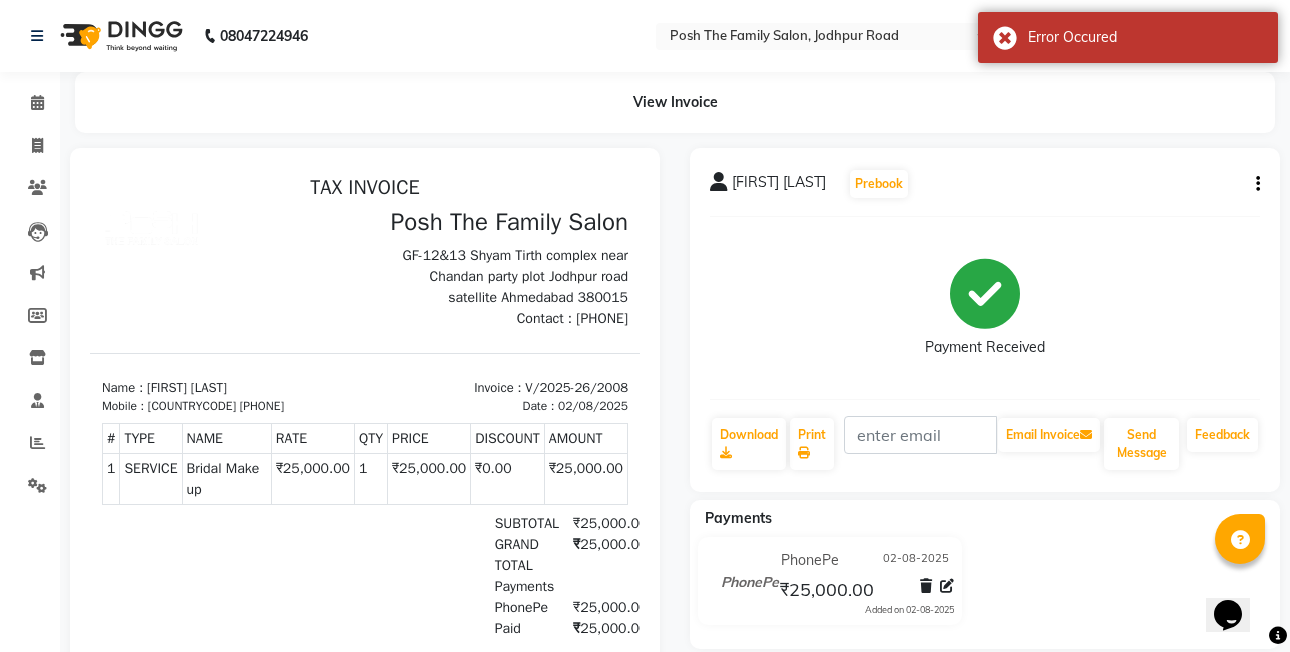 click 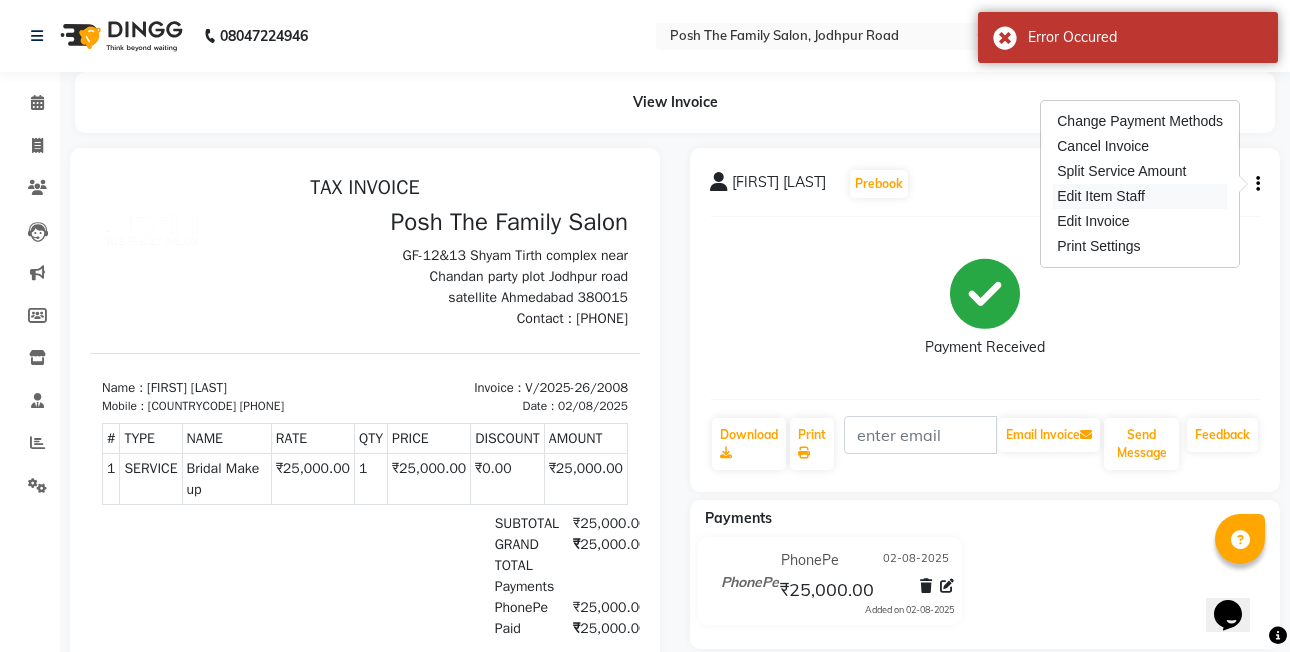click on "Edit Item Staff" at bounding box center [1140, 196] 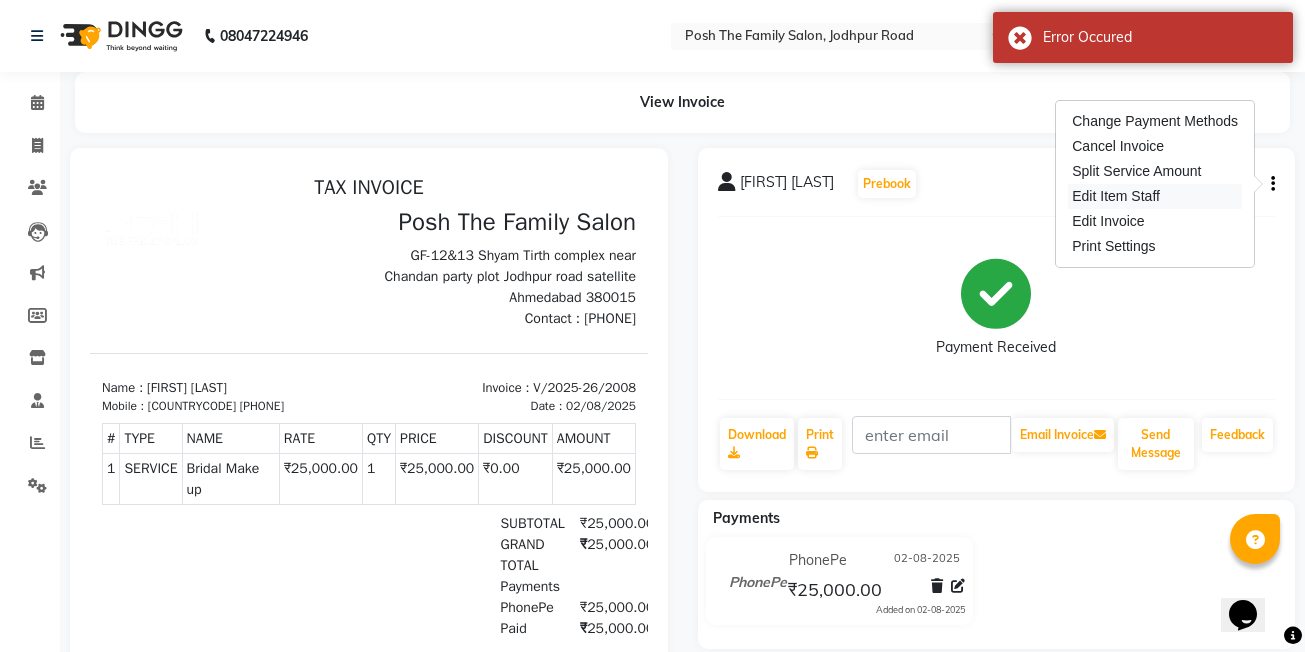 select on "75951" 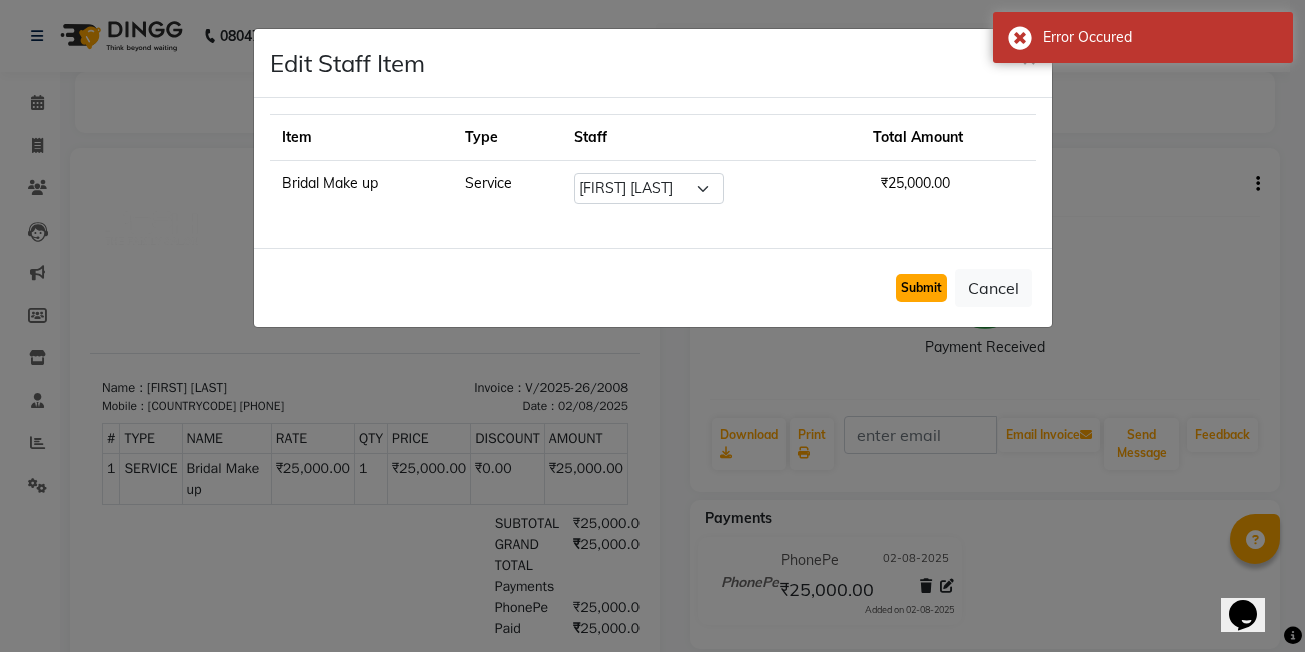 click on "Submit" 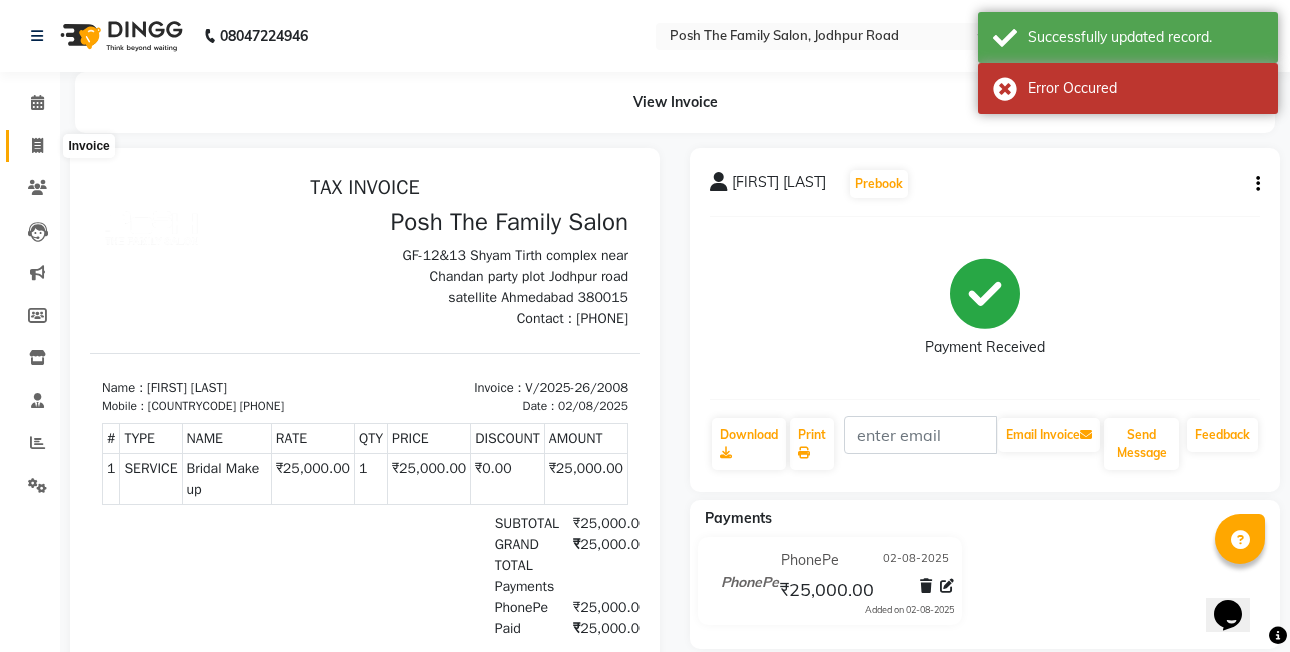click 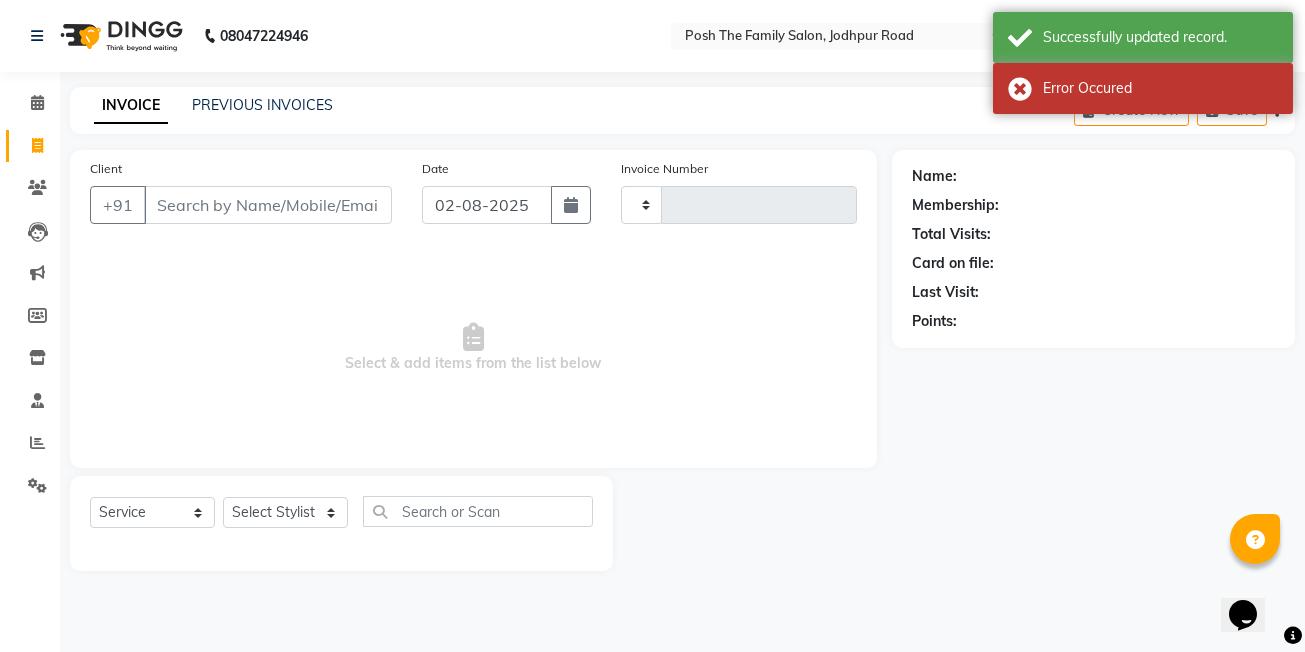 type on "2009" 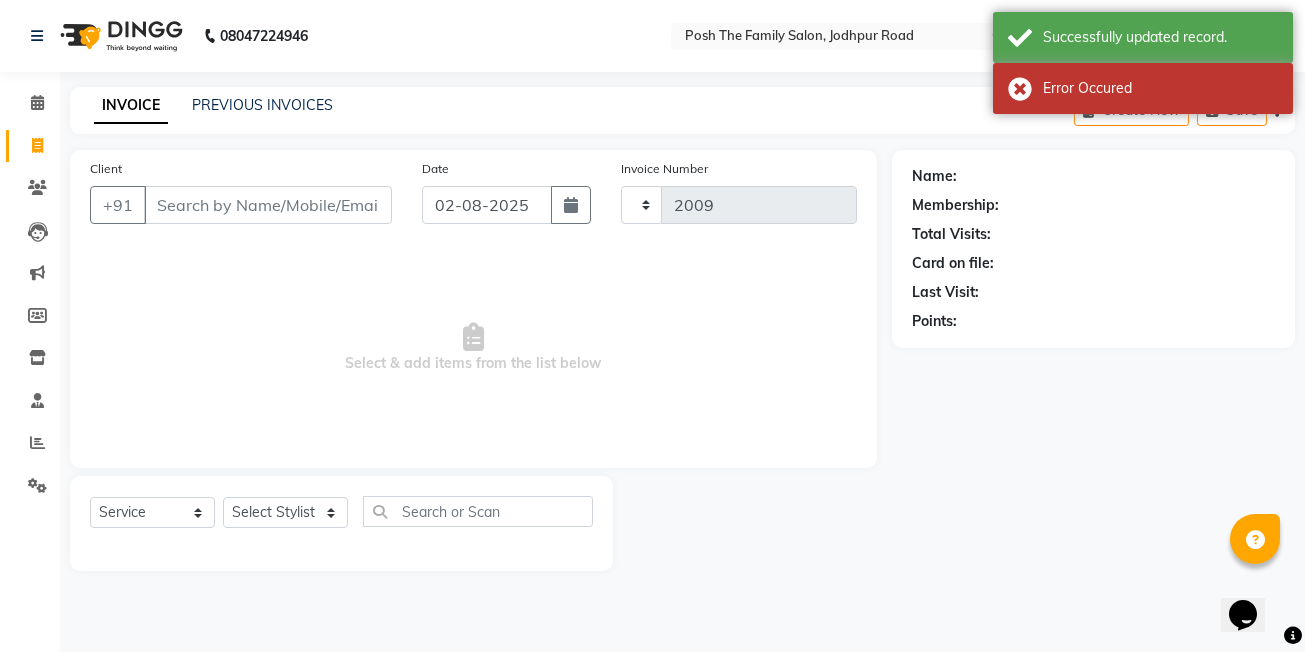 select on "6199" 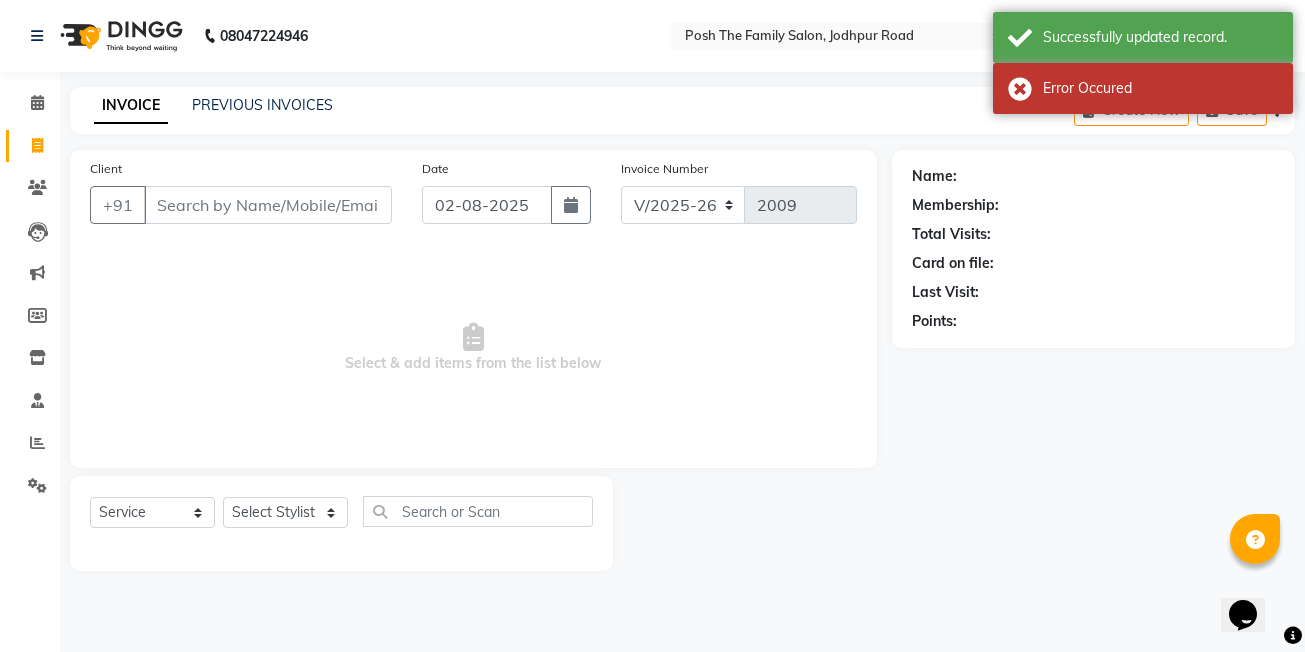 click on "INVOICE PREVIOUS INVOICES Create New   Save" 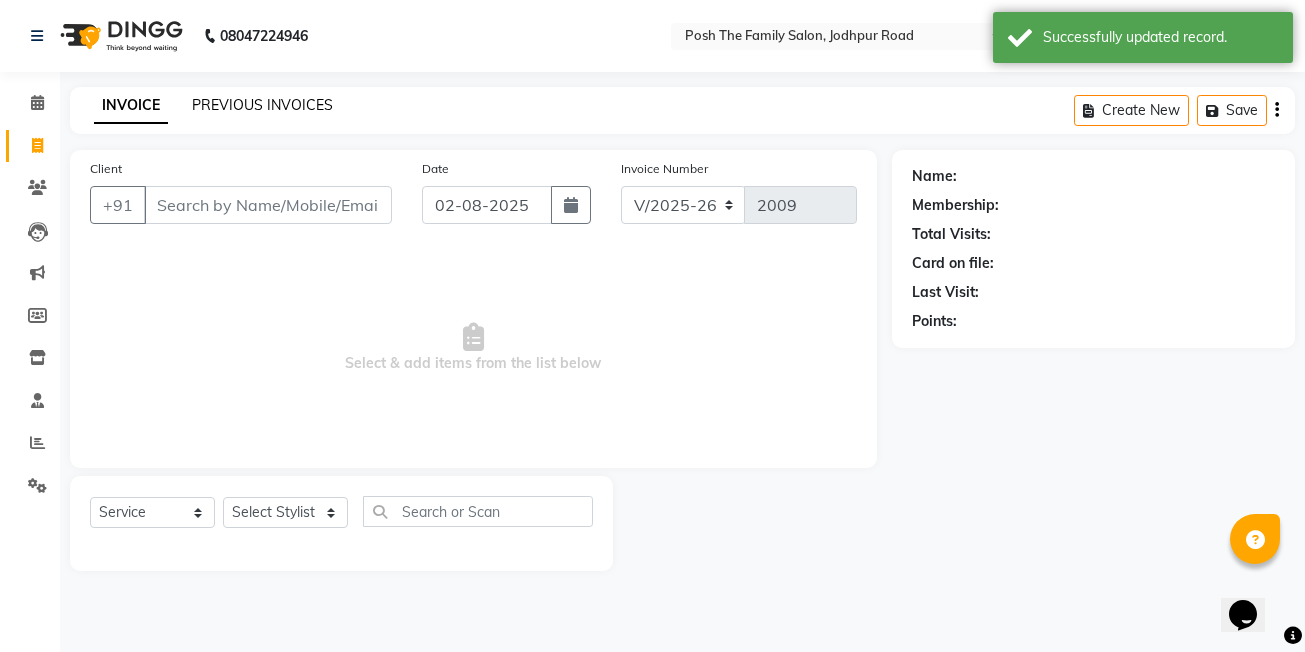 click on "PREVIOUS INVOICES" 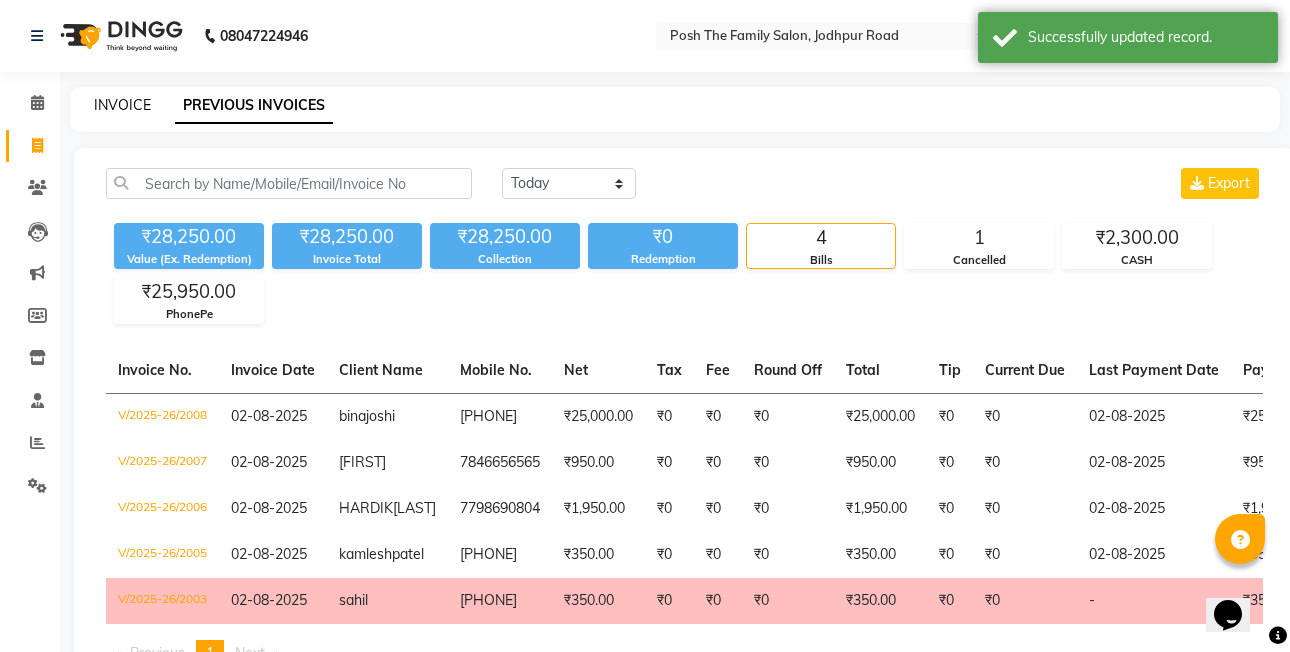 click on "INVOICE" 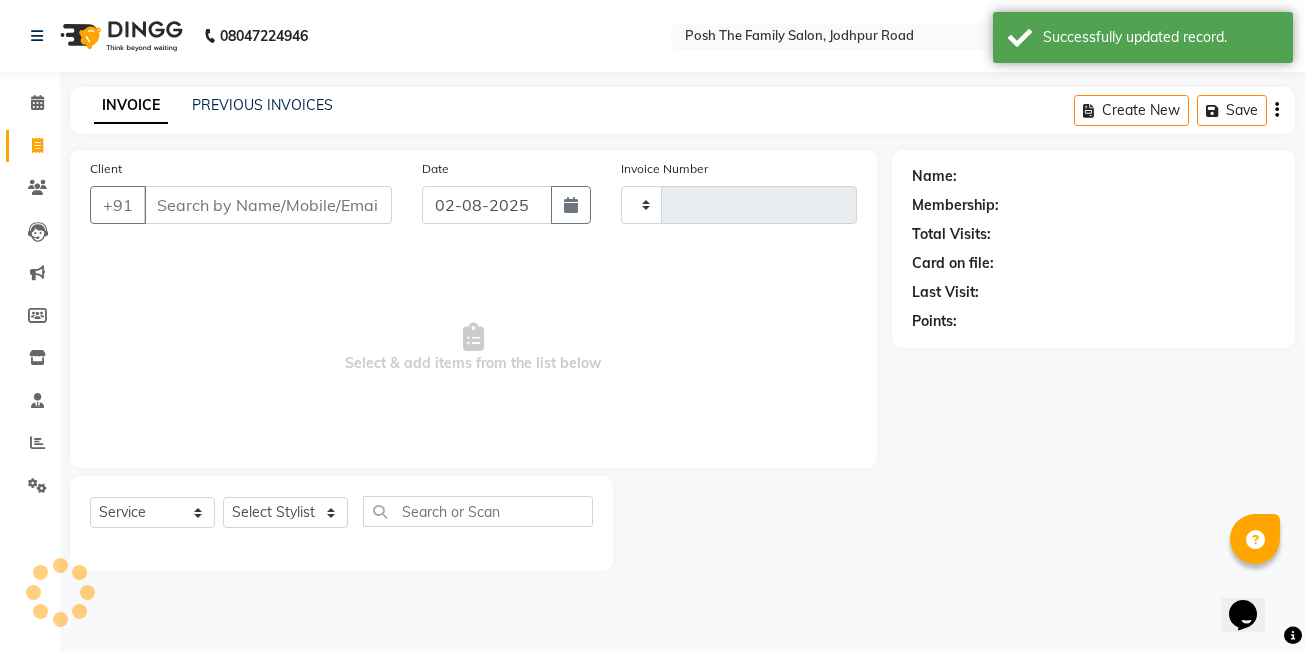 type on "2009" 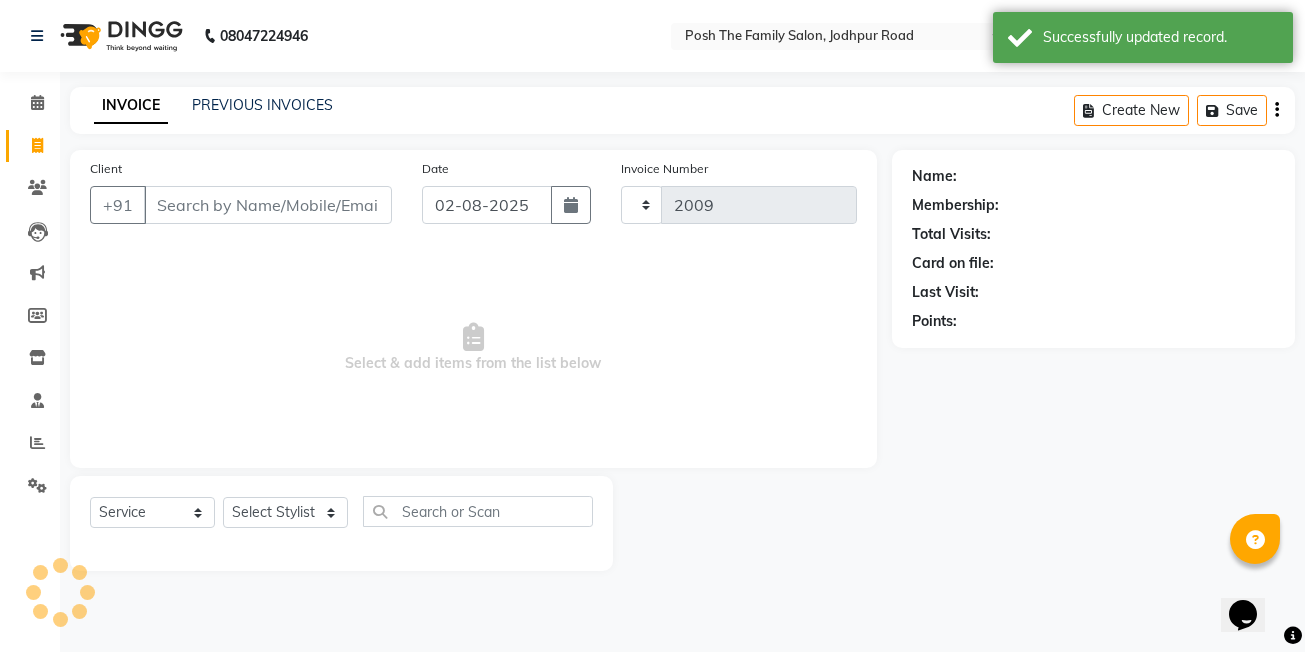 select on "6199" 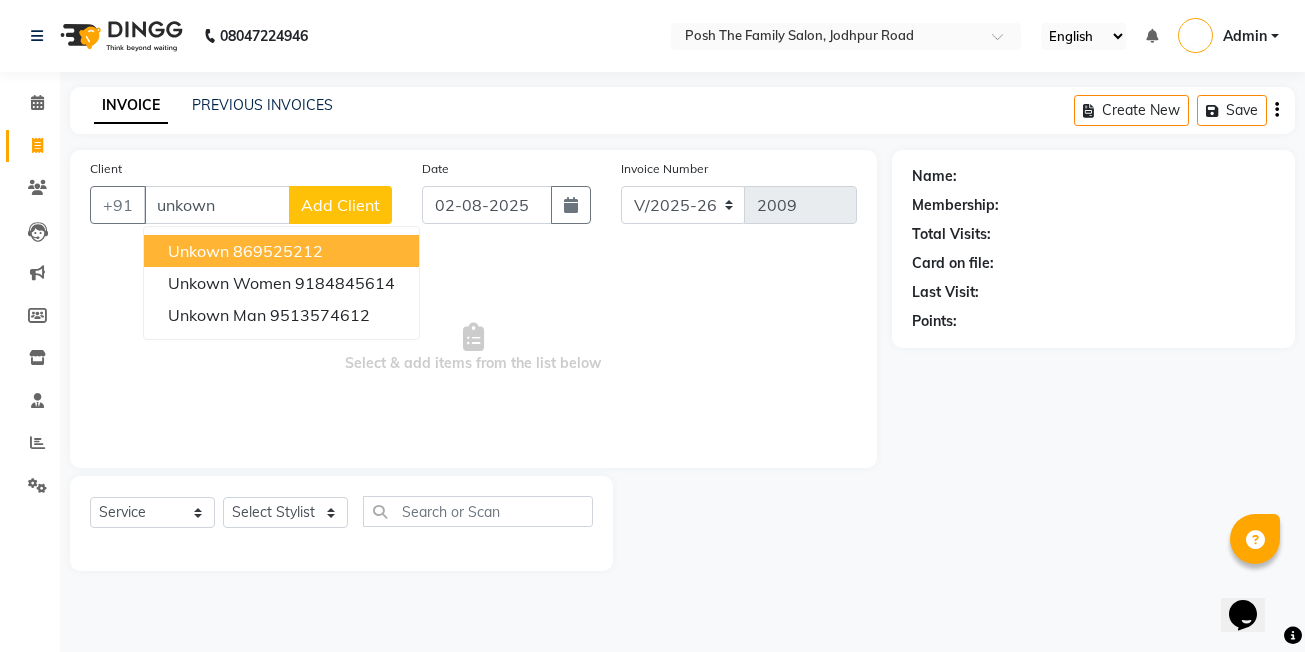 drag, startPoint x: 293, startPoint y: 252, endPoint x: 297, endPoint y: 320, distance: 68.117546 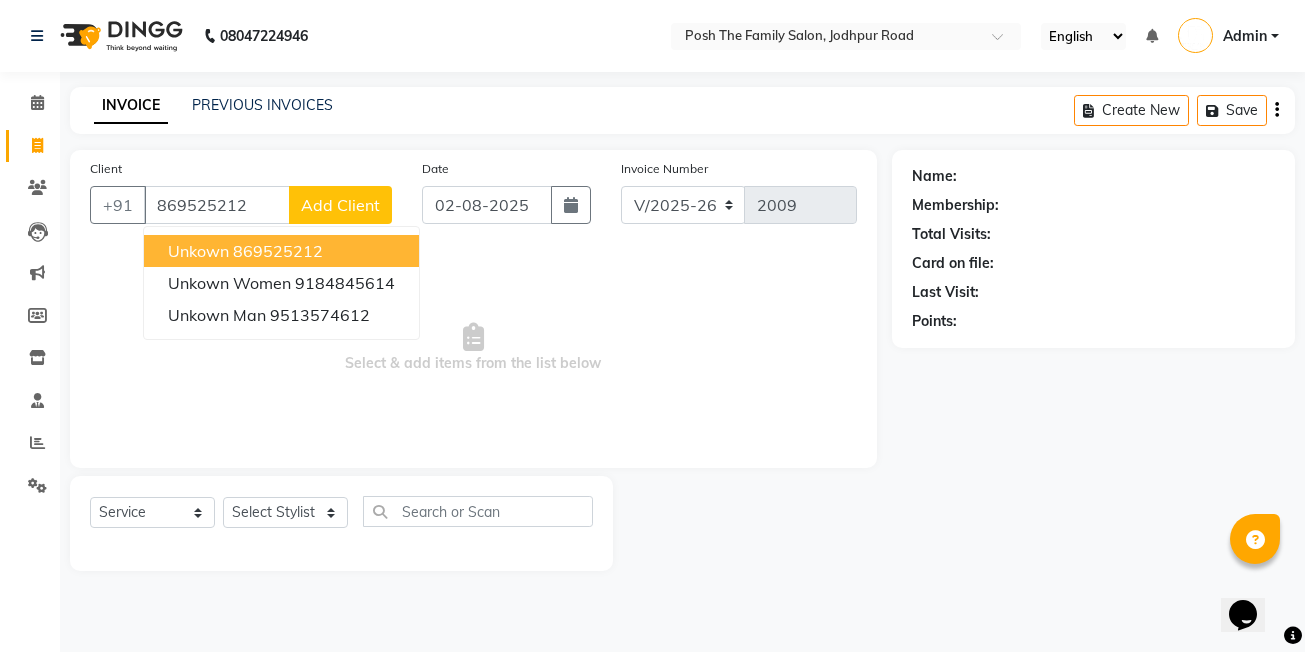 type on "869525212" 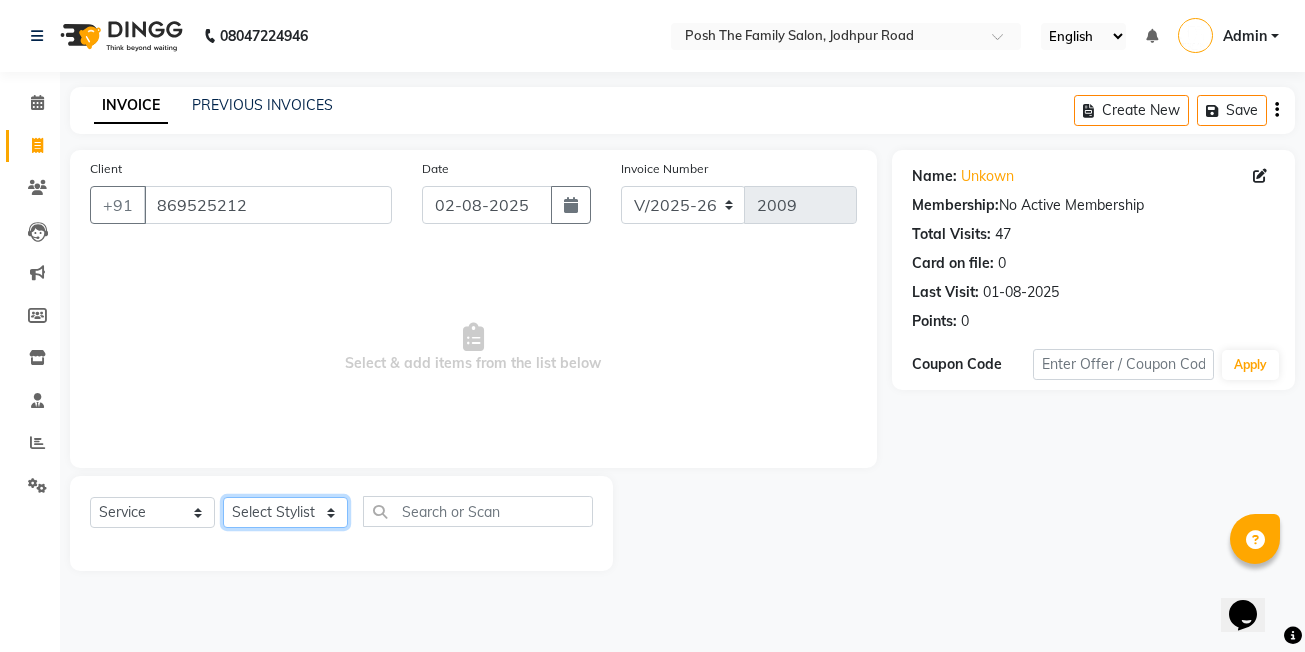 click on "Select Stylist [FIRST]  [LAST] [FIRST] [LAST]  [FIRST] [LAST] [FIRST] [LAST]  [FIRST] [LAST]   [FIRST] [LAST]   [FIRST] [LAST]   [FIRST] [LAST] (OWNER) POSH [FIRST] [LAST] [FIRST] [LAST] [FIRST] [LAST]  [FIRST]  [LAST]   [FIRST] [LAST]  [FIRST] [LAST]  [FIRST] [LAST]  [FIRST] [LAST]" 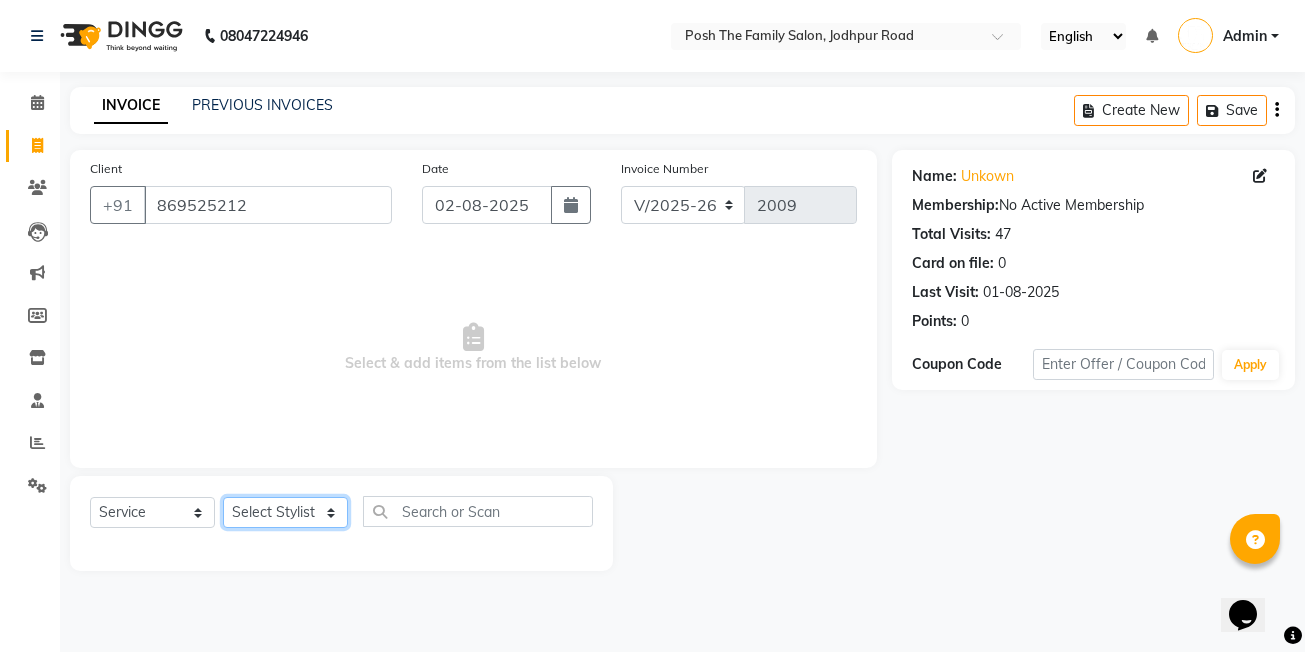 select on "59569" 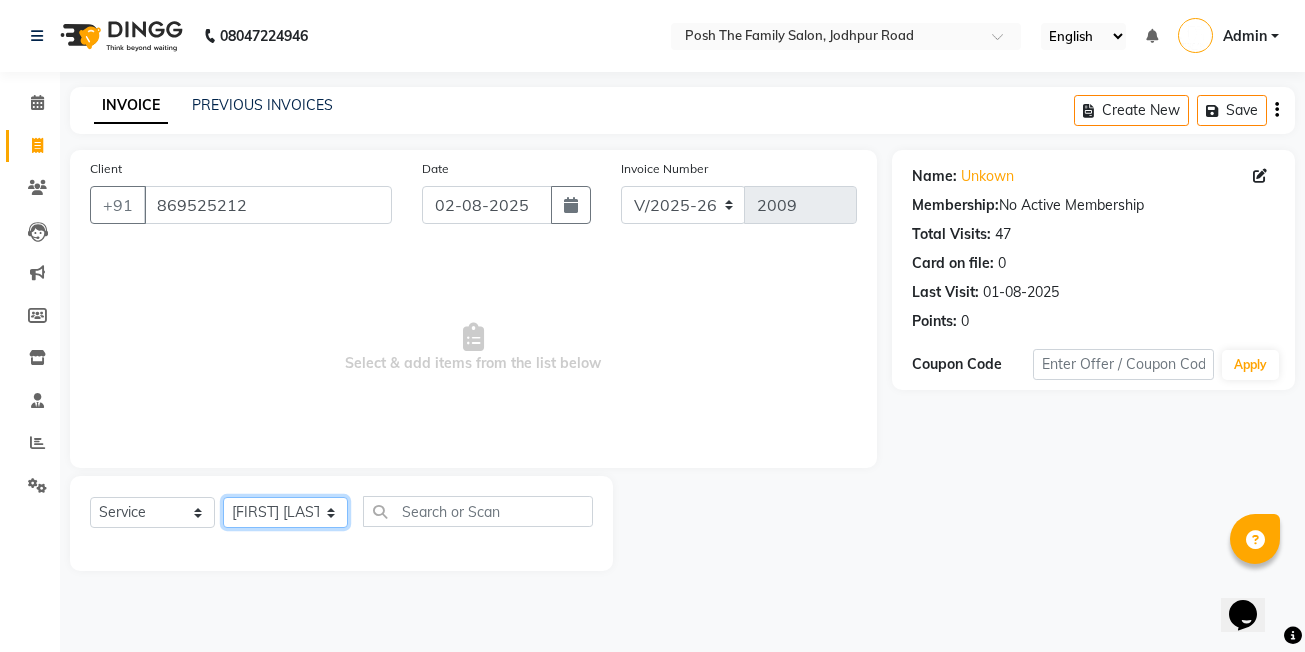 click on "Select Stylist [FIRST]  [LAST] [FIRST] [LAST]  [FIRST] [LAST] [FIRST] [LAST]  [FIRST] [LAST]   [FIRST] [LAST]   [FIRST] [LAST]   [FIRST] [LAST] (OWNER) POSH [FIRST] [LAST] [FIRST] [LAST] [FIRST] [LAST]  [FIRST]  [LAST]   [FIRST] [LAST]  [FIRST] [LAST]  [FIRST] [LAST]  [FIRST] [LAST]" 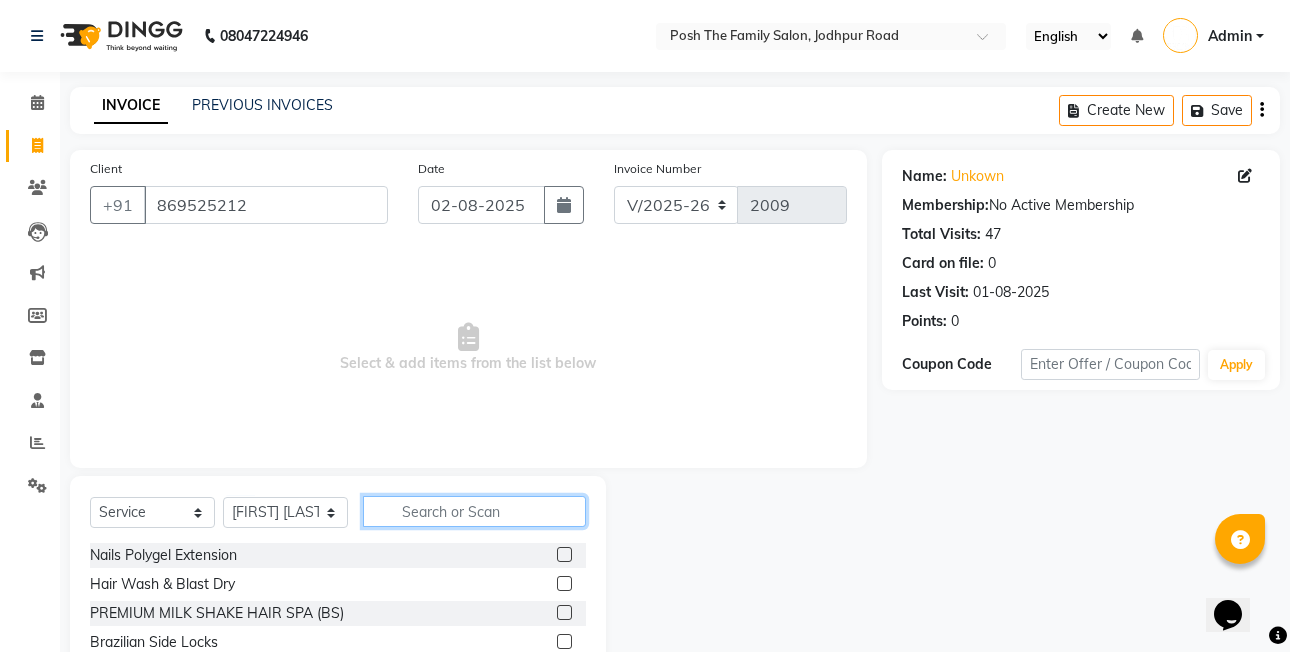 click 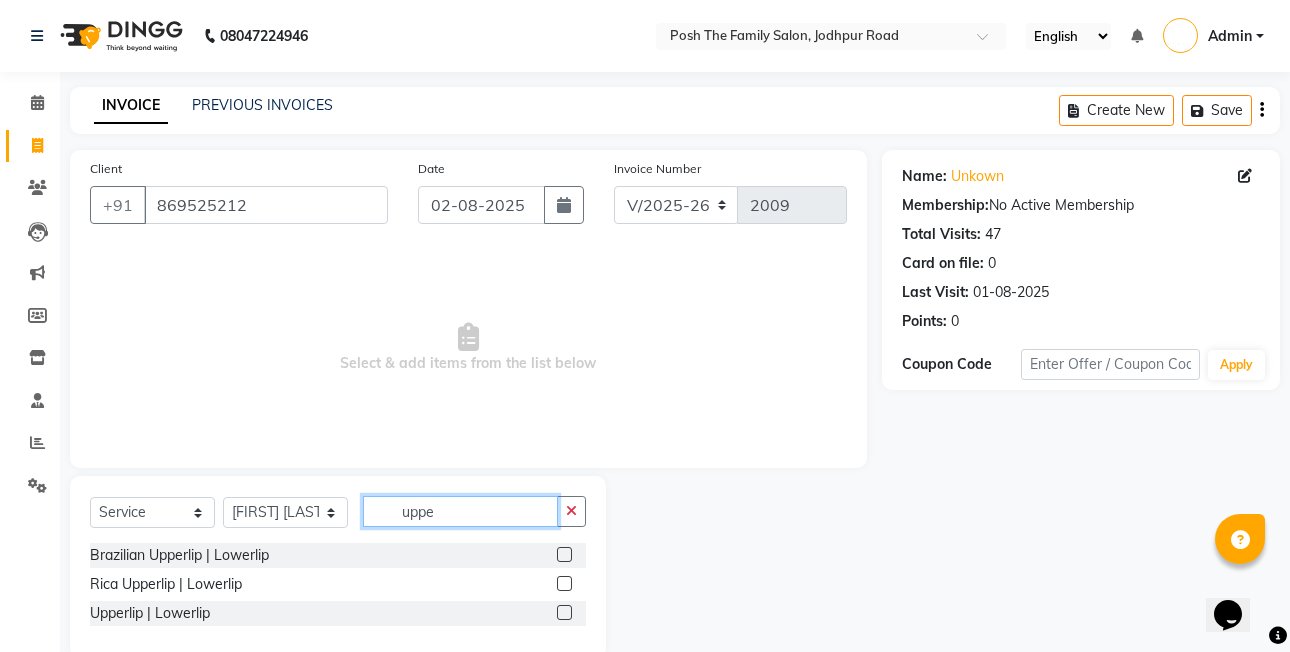 type on "uppe" 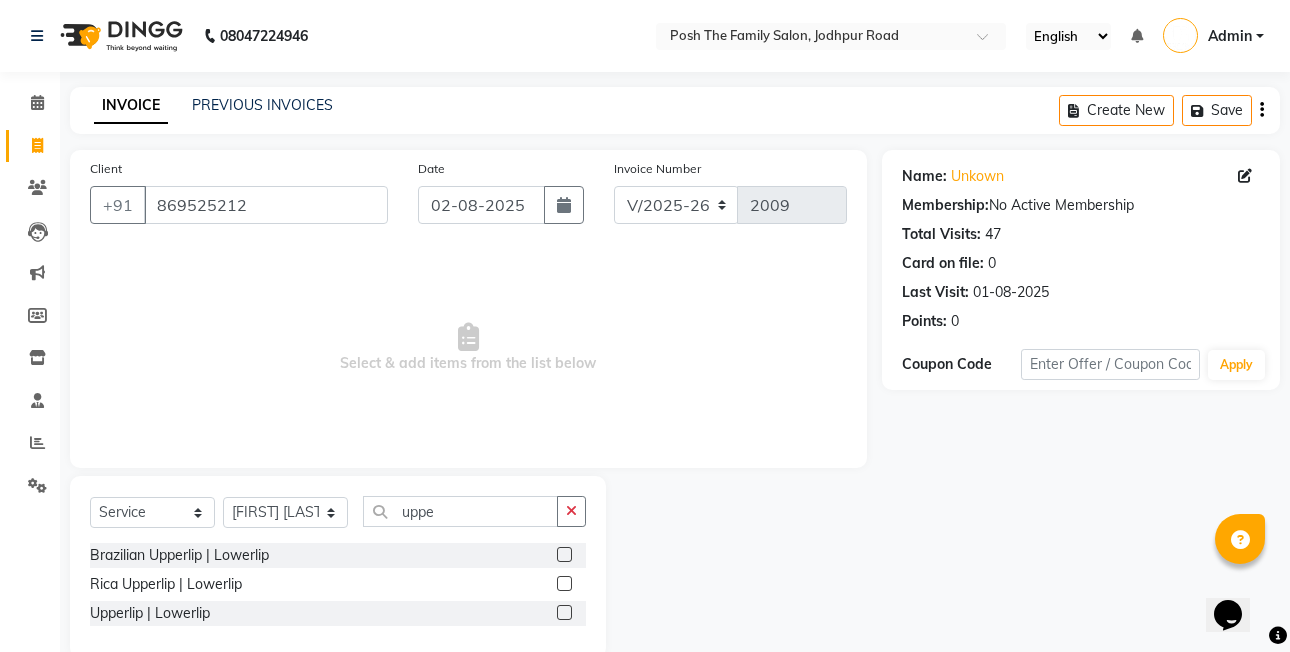 click 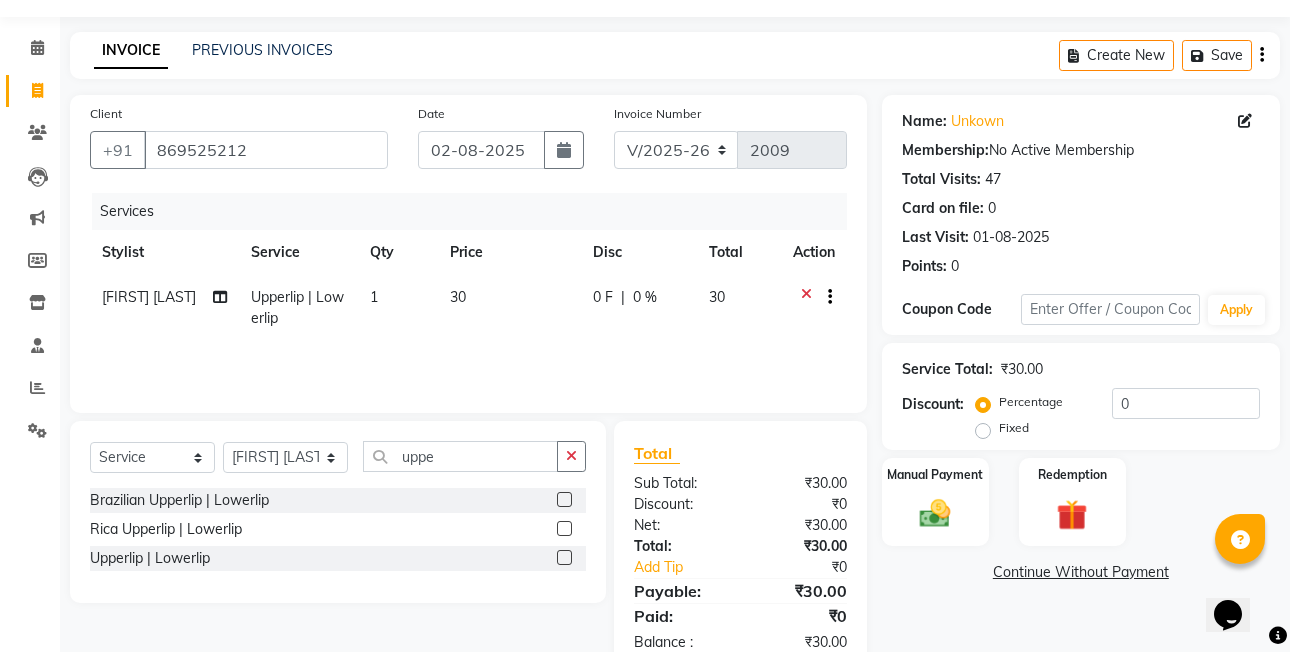 scroll, scrollTop: 100, scrollLeft: 0, axis: vertical 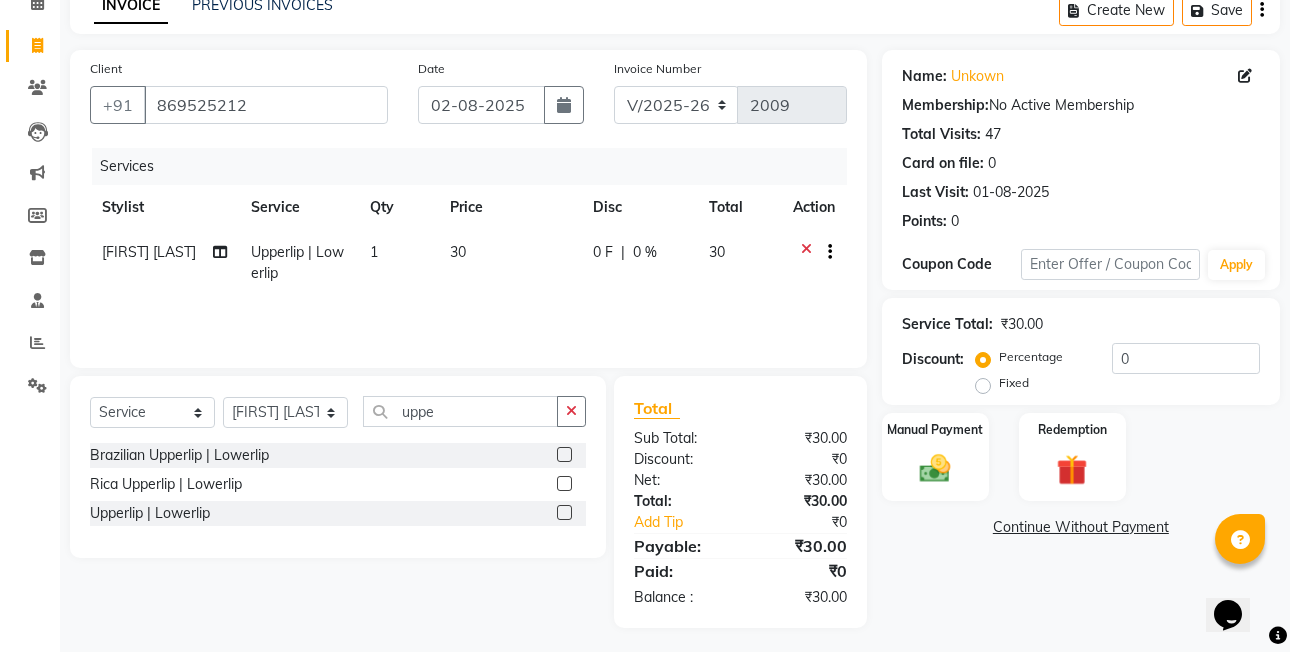 drag, startPoint x: 563, startPoint y: 517, endPoint x: 593, endPoint y: 486, distance: 43.13931 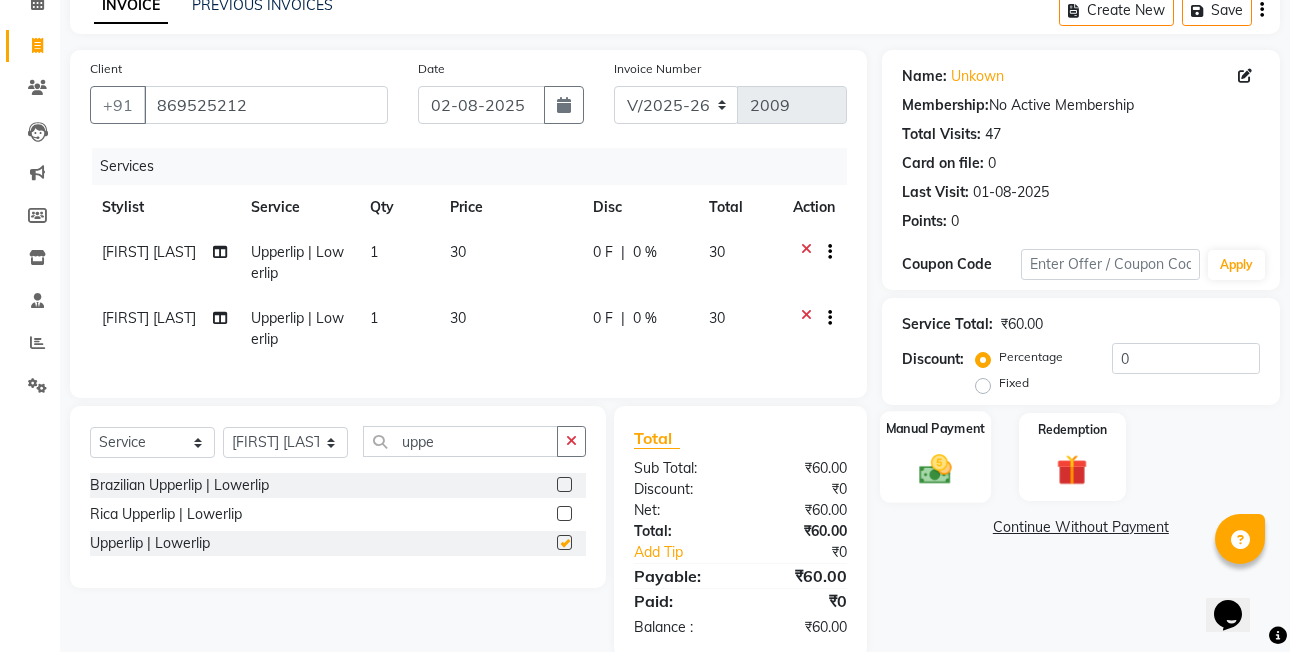 checkbox on "false" 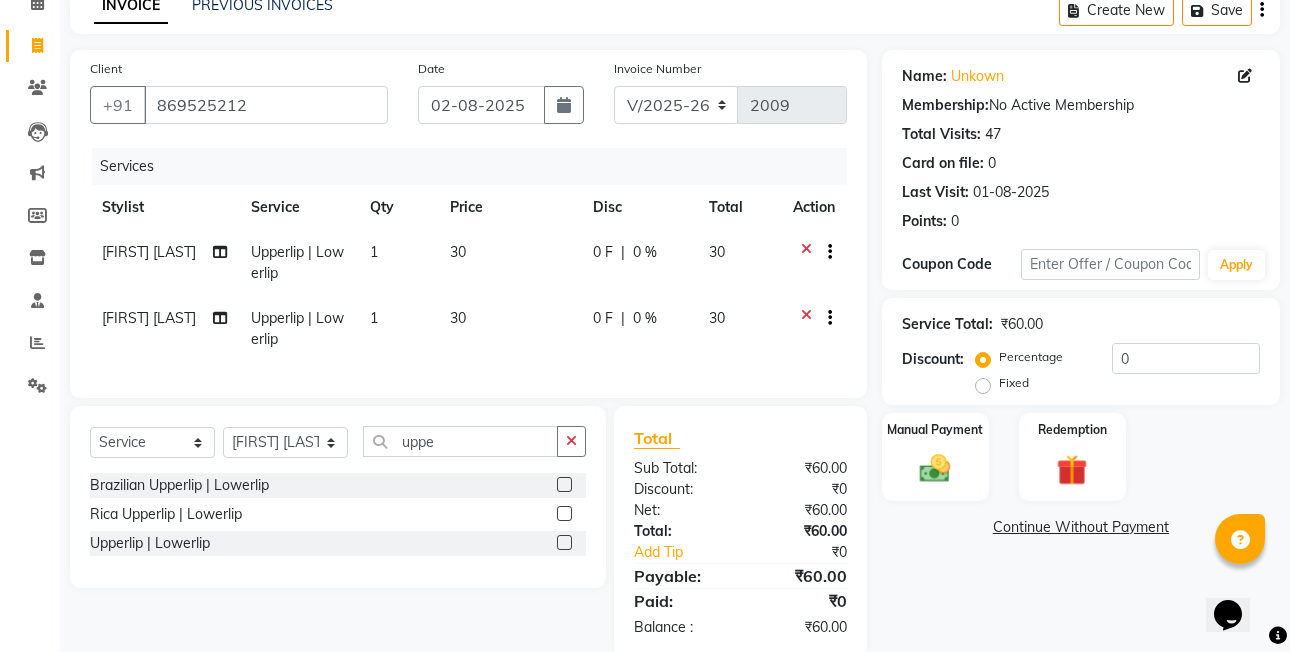 click on "Fixed" 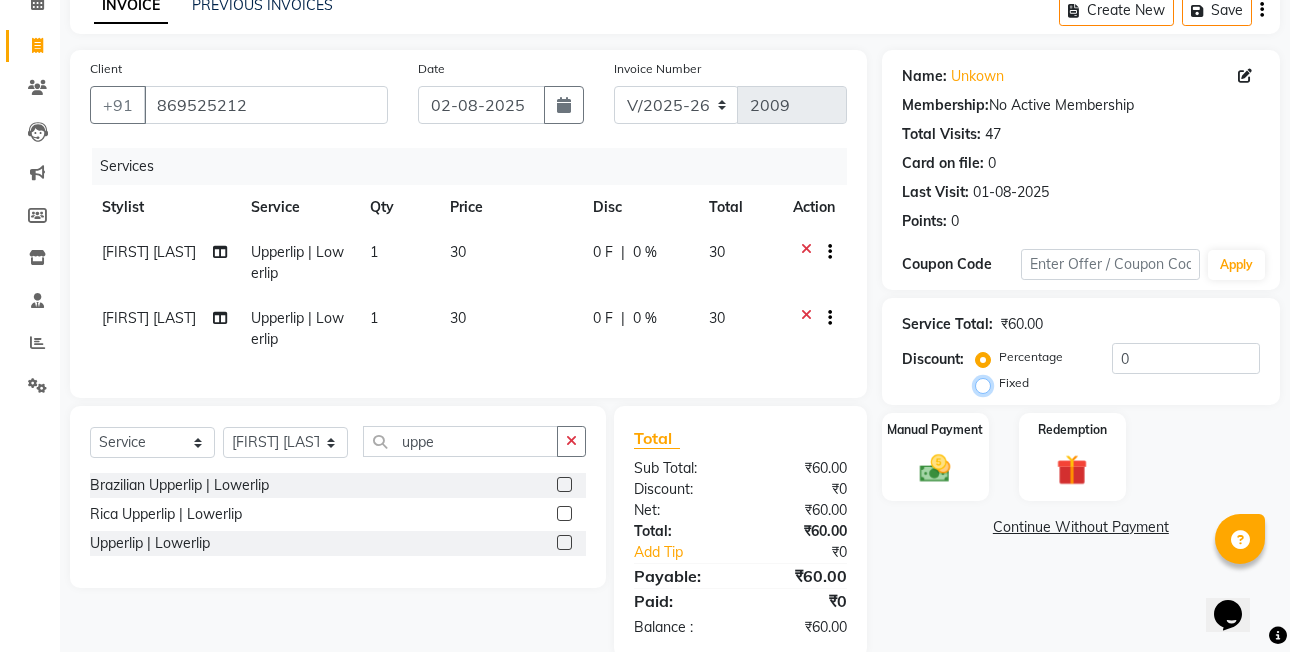 click on "Fixed" at bounding box center (987, 383) 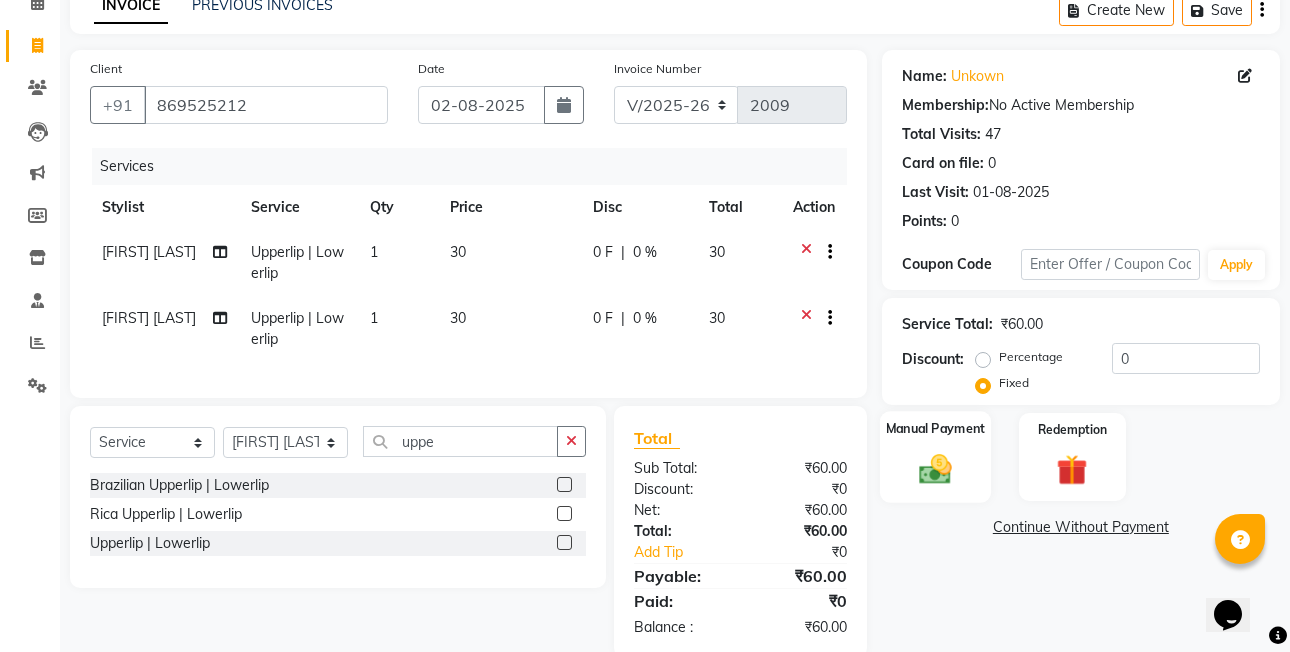 click on "Manual Payment" 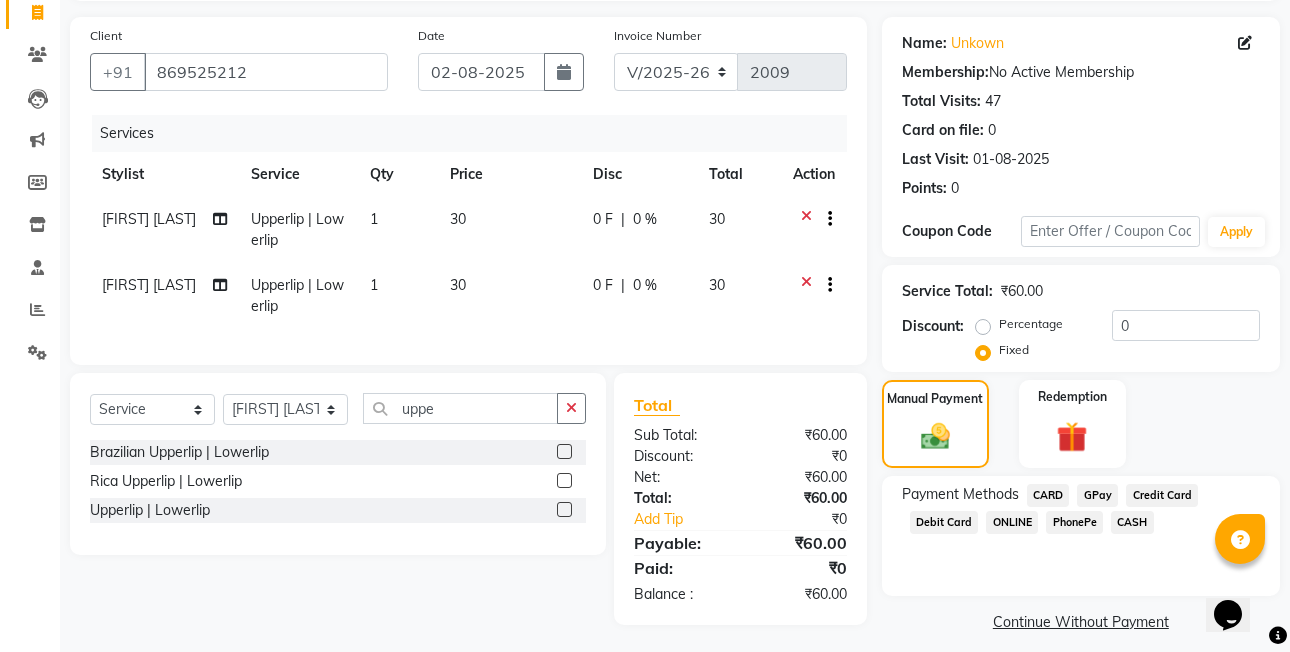 scroll, scrollTop: 151, scrollLeft: 0, axis: vertical 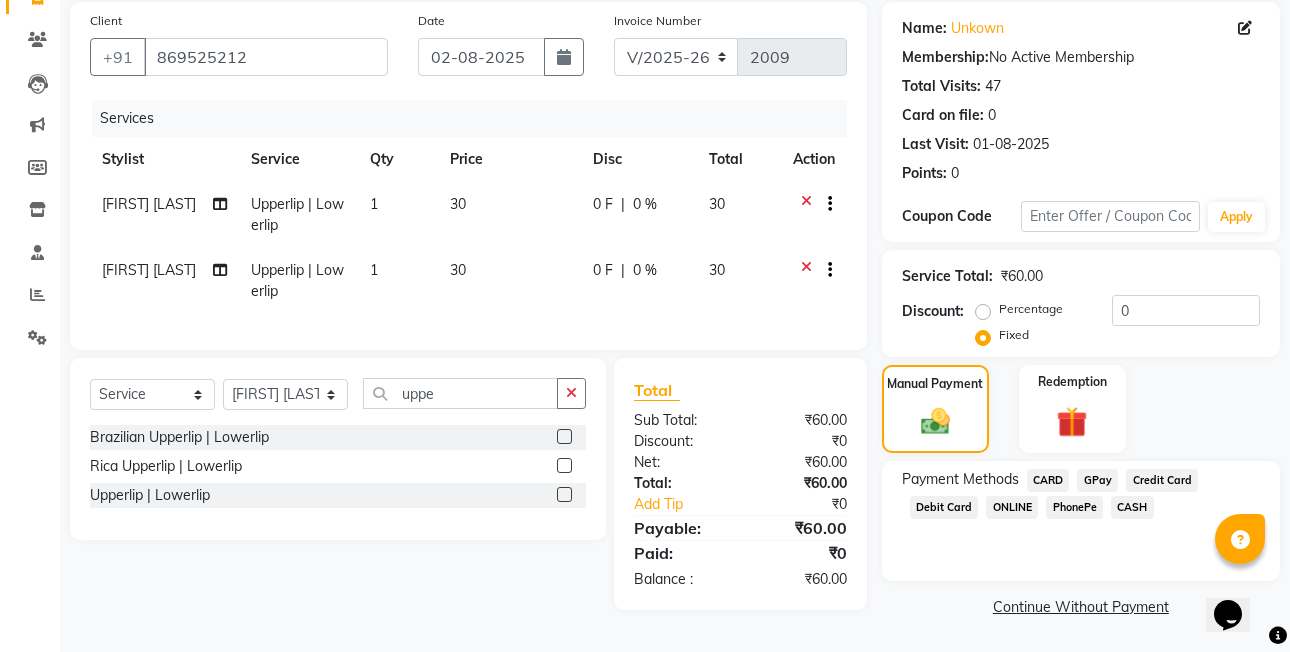 click on "CASH" 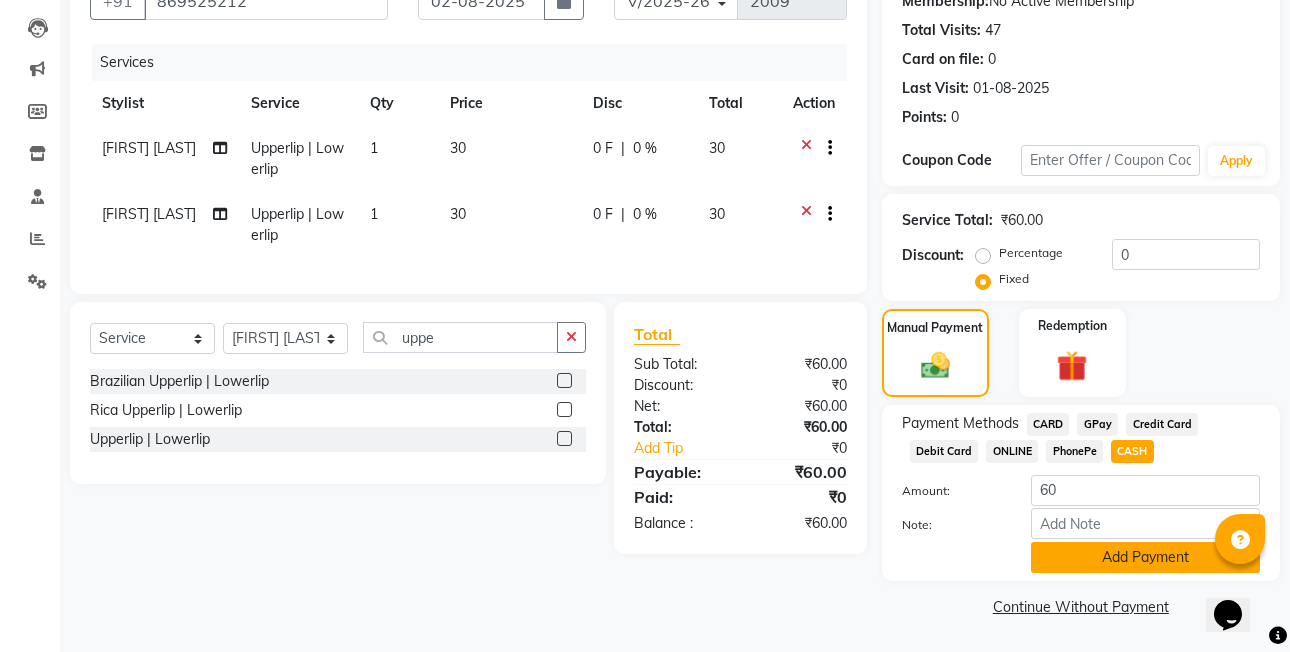 click on "Add Payment" 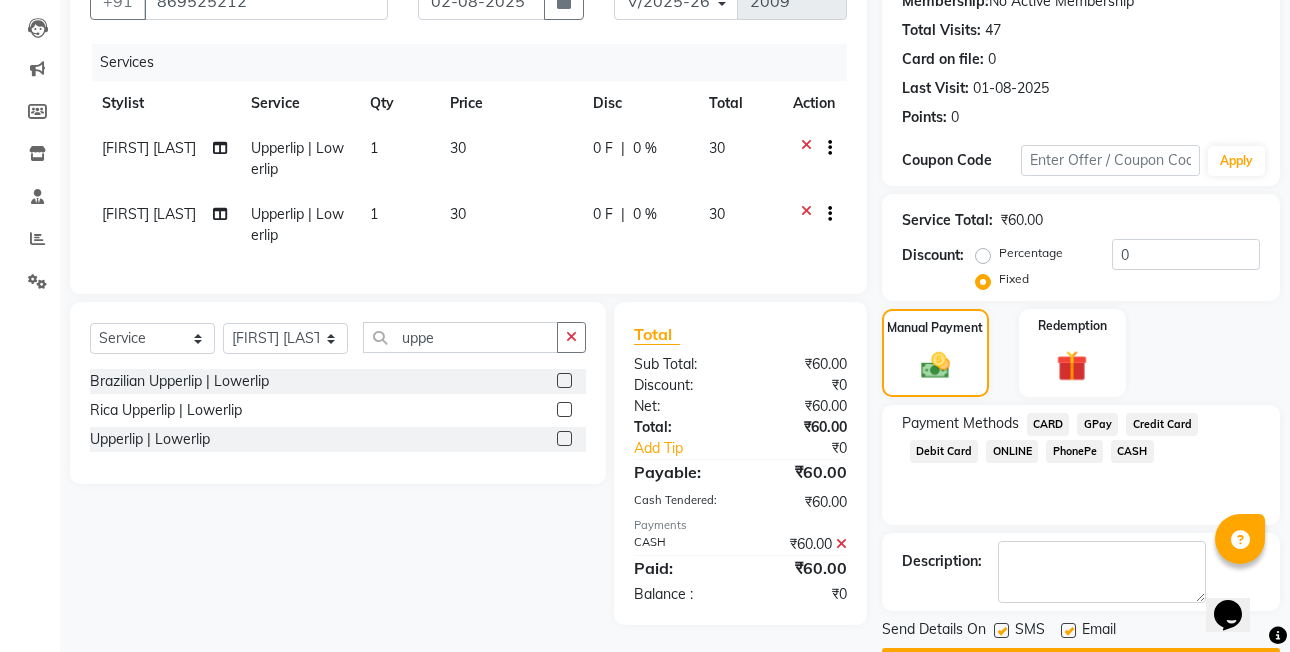 scroll, scrollTop: 261, scrollLeft: 0, axis: vertical 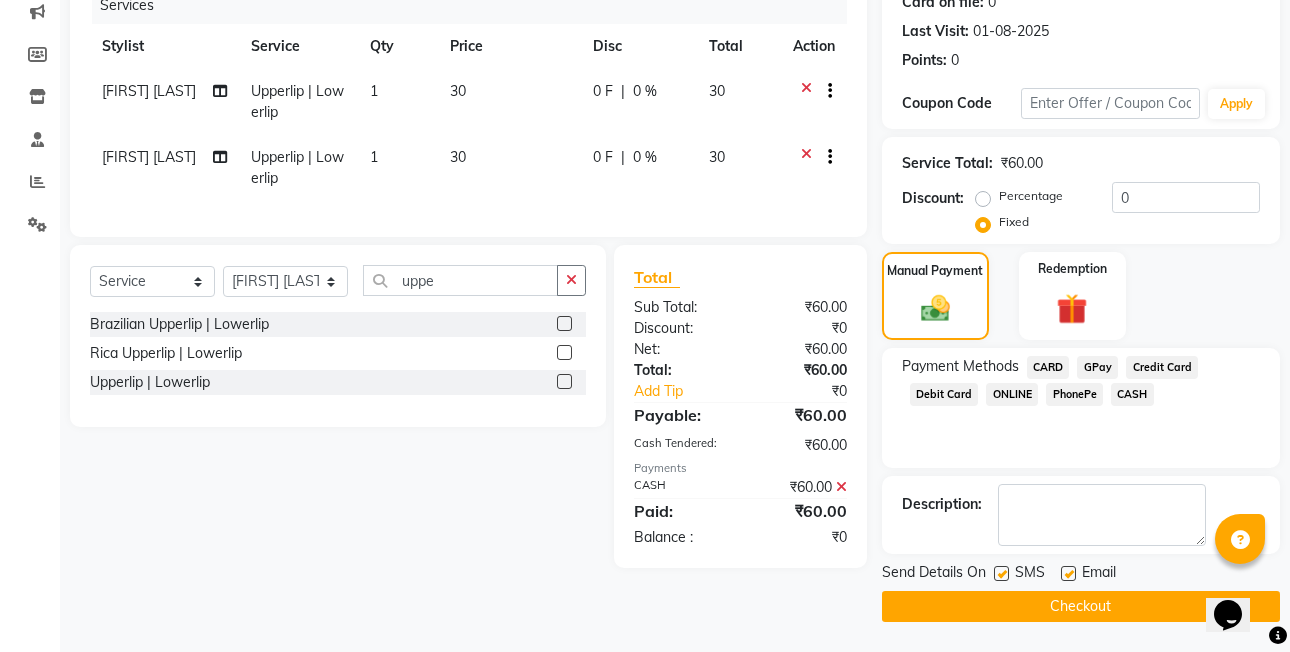 click on "Checkout" 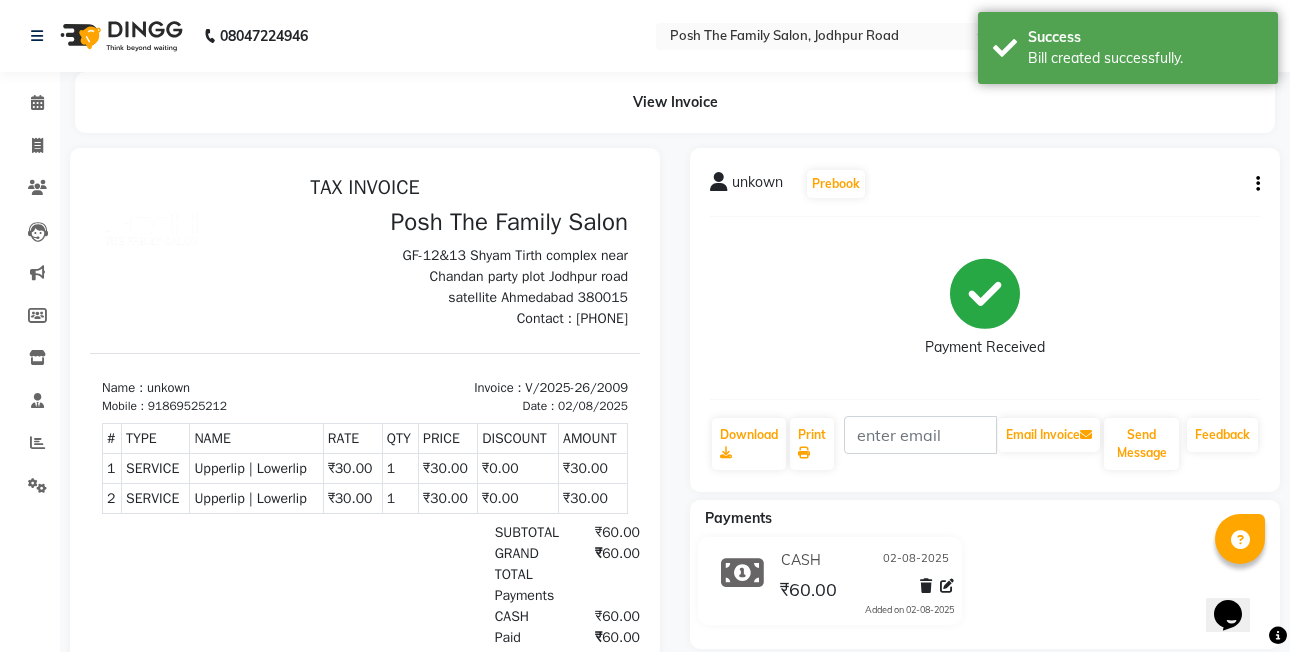 scroll, scrollTop: 0, scrollLeft: 0, axis: both 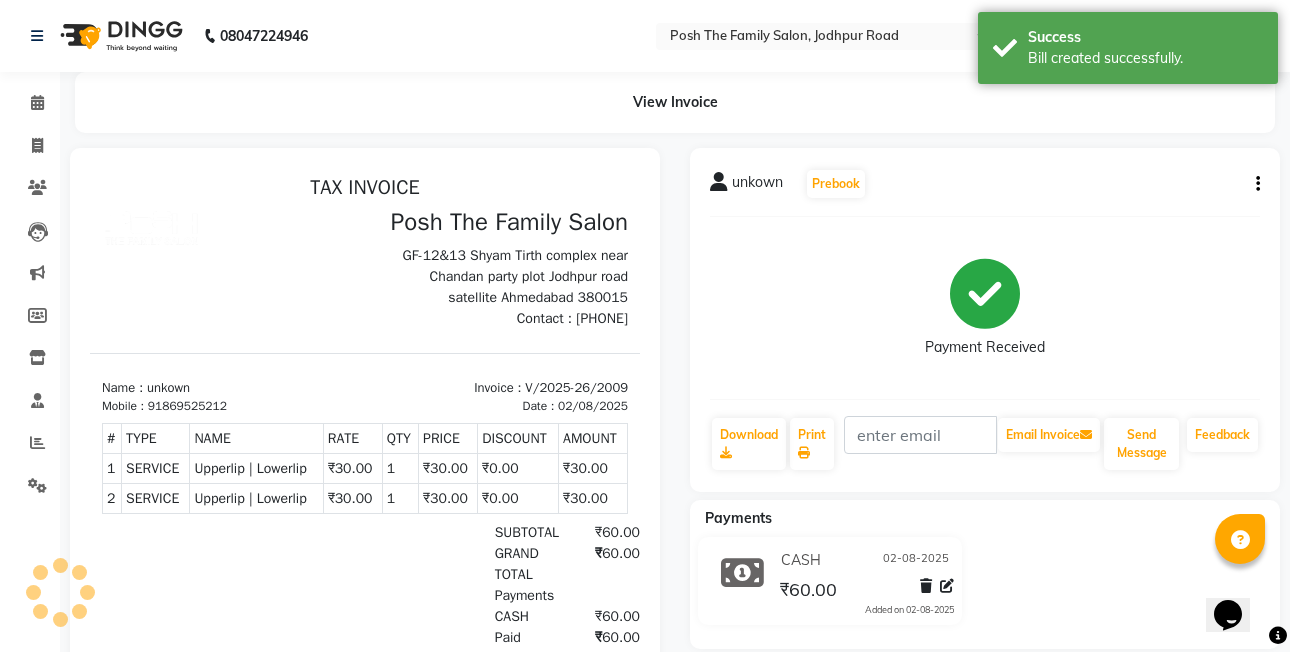 click 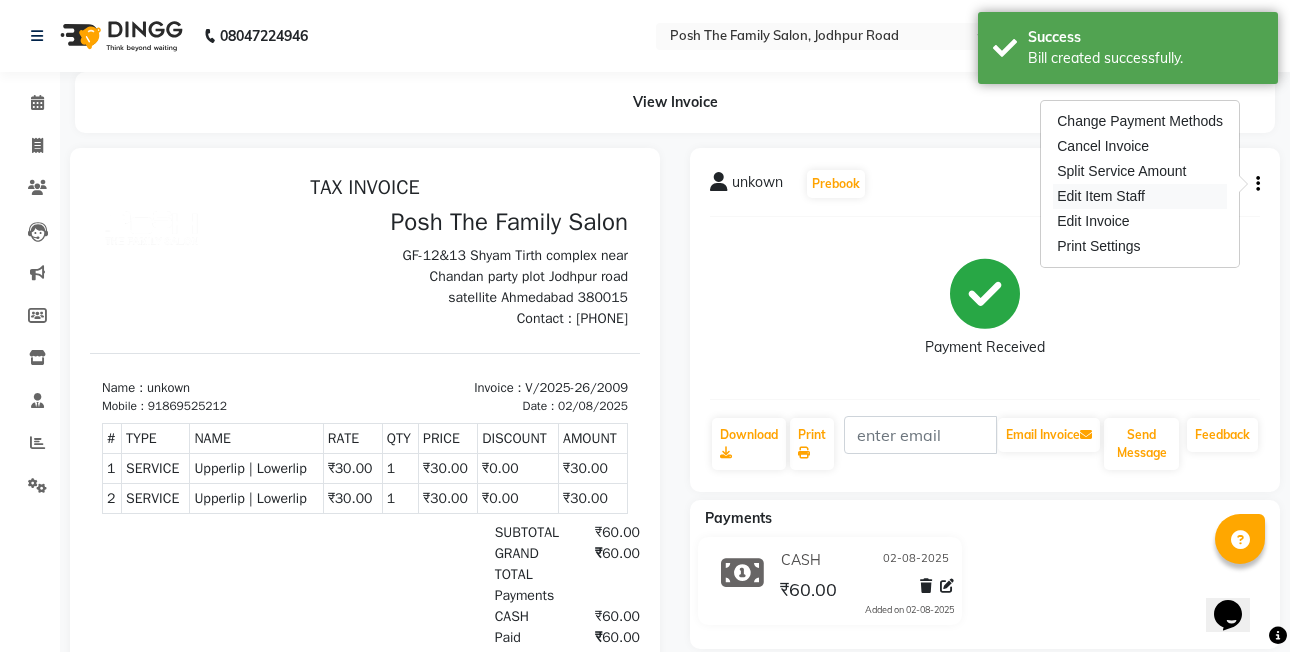 click on "Edit Item Staff" at bounding box center (1140, 196) 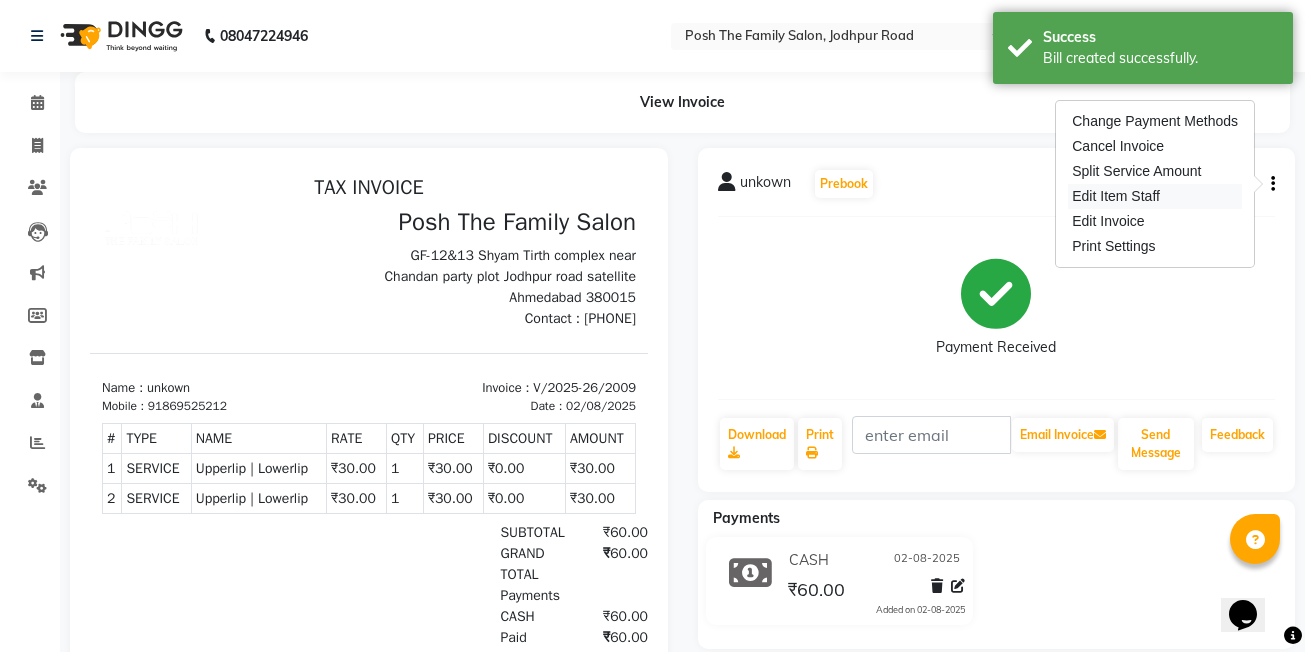 select on "59569" 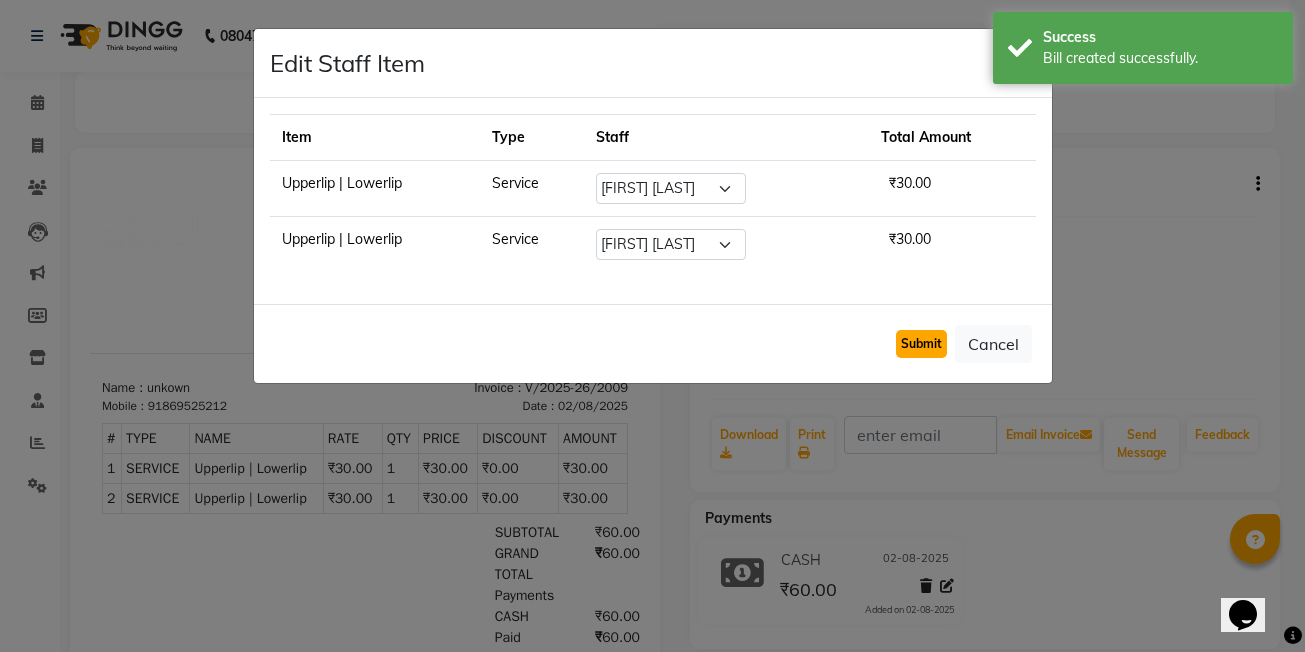 click on "Submit" 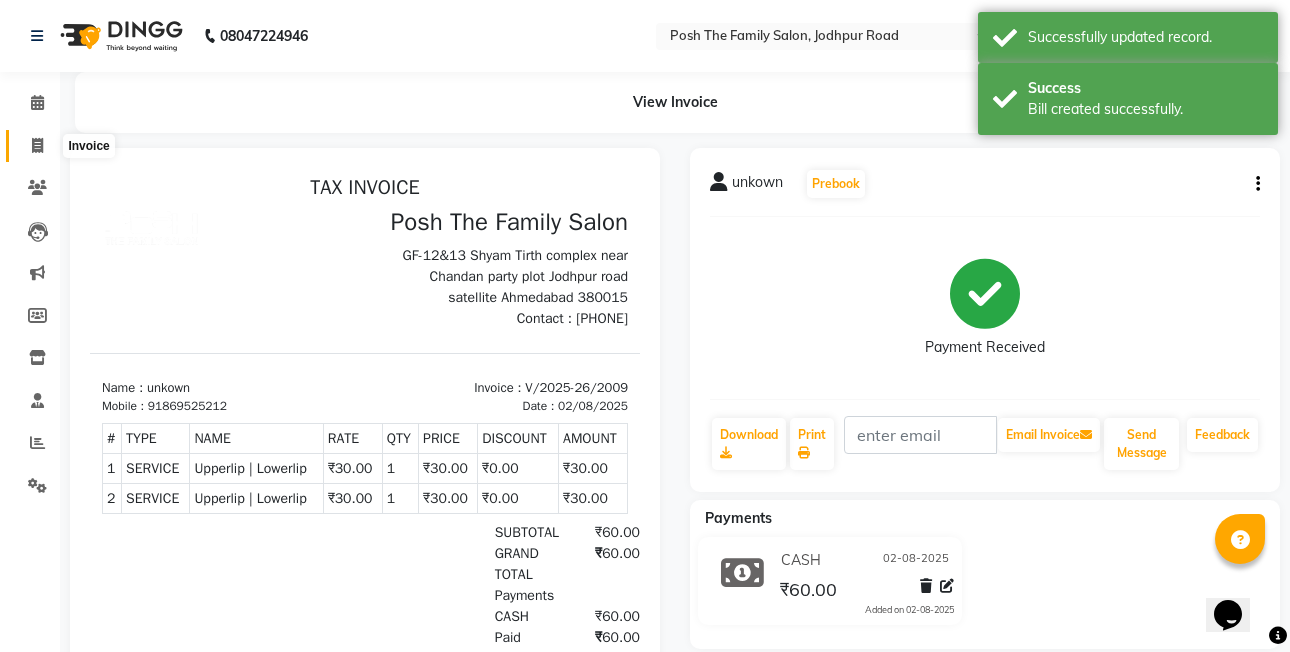 click 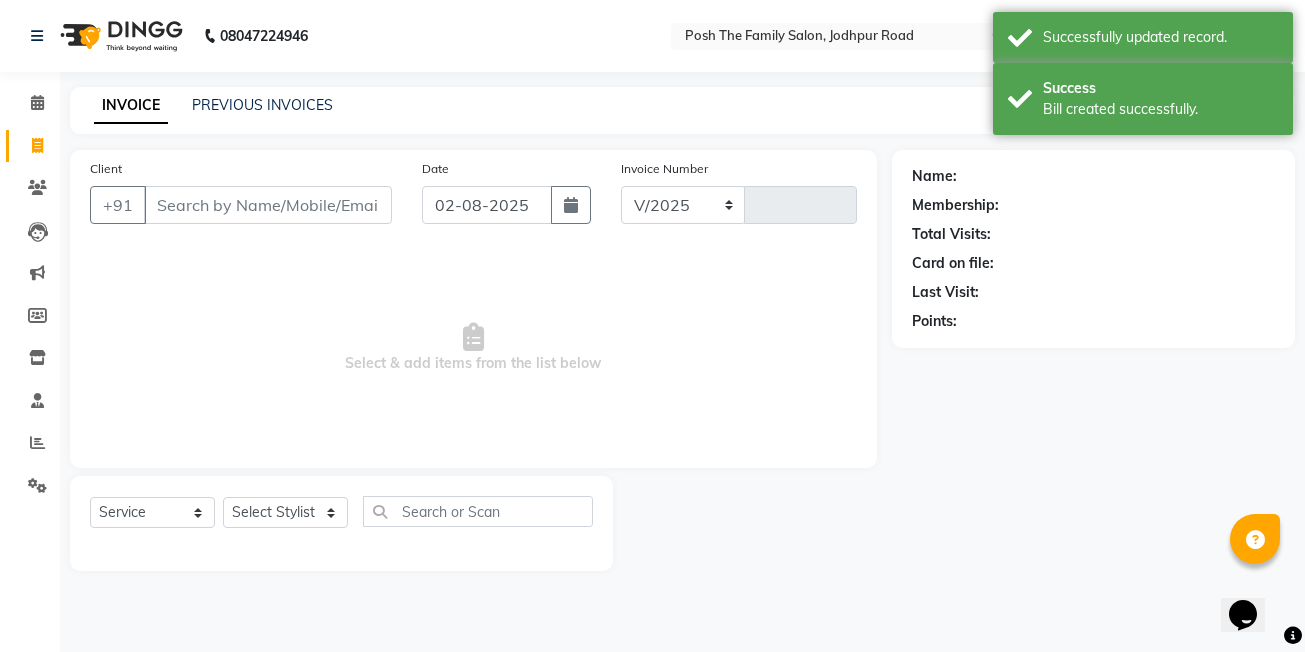 select on "6199" 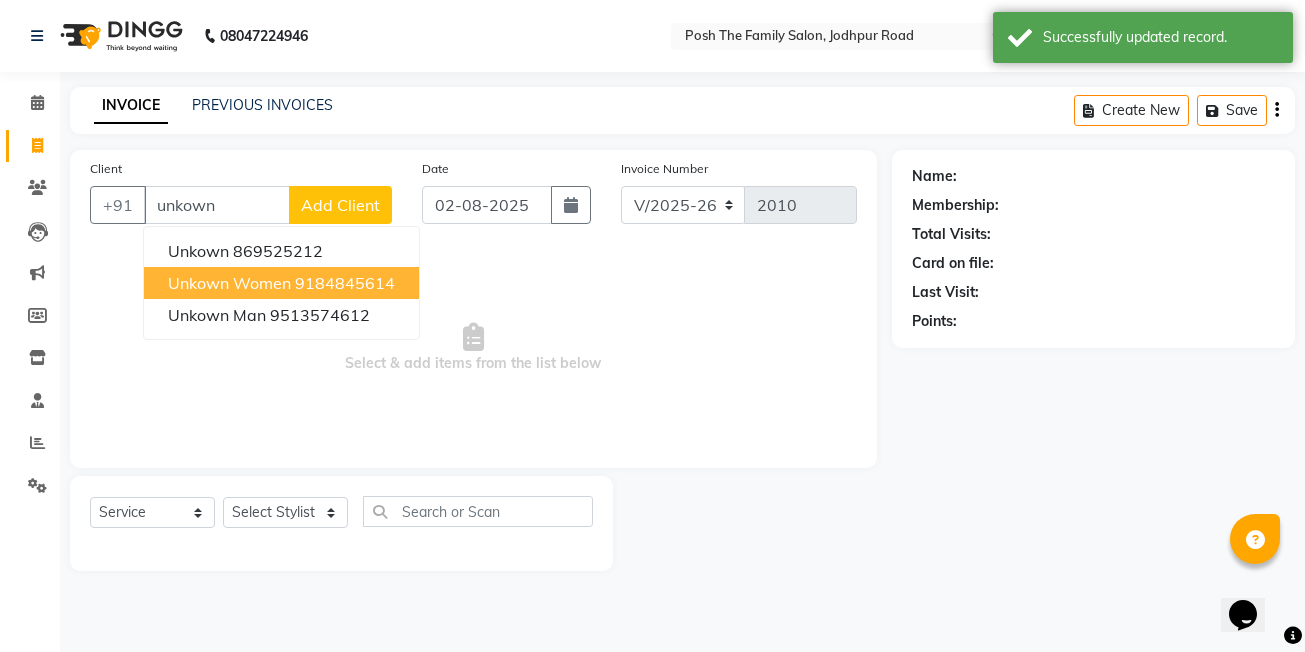 click on "unkown women" at bounding box center [229, 283] 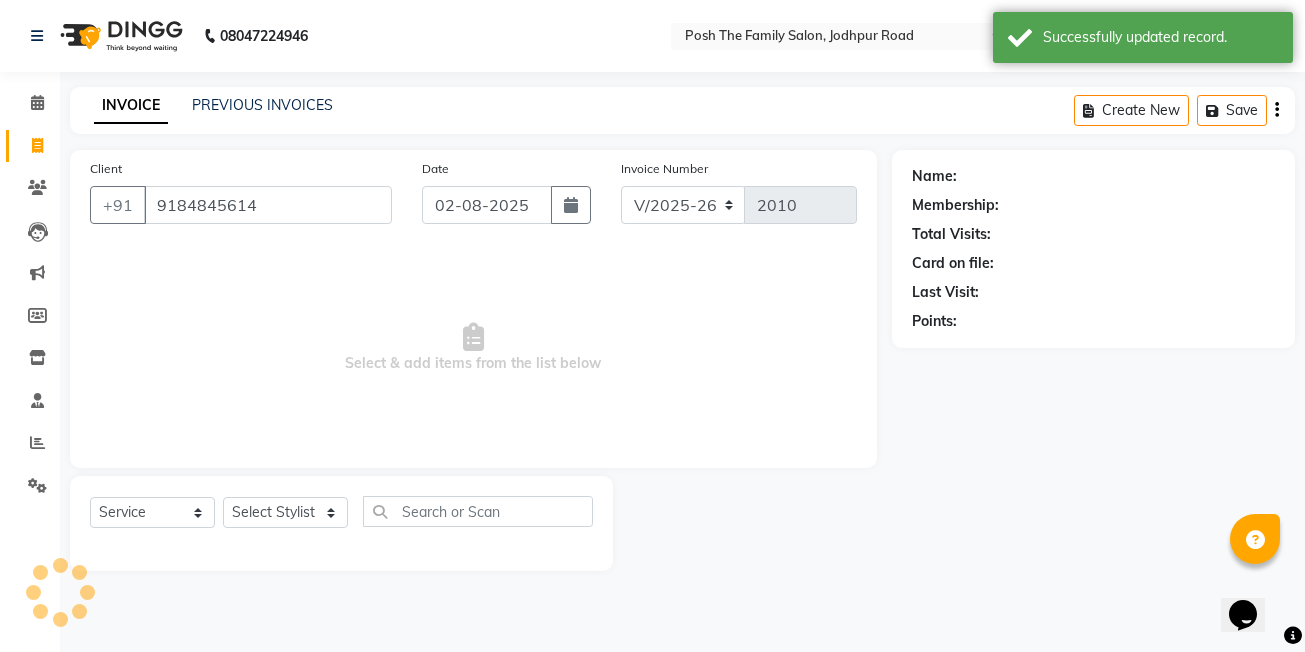 type on "9184845614" 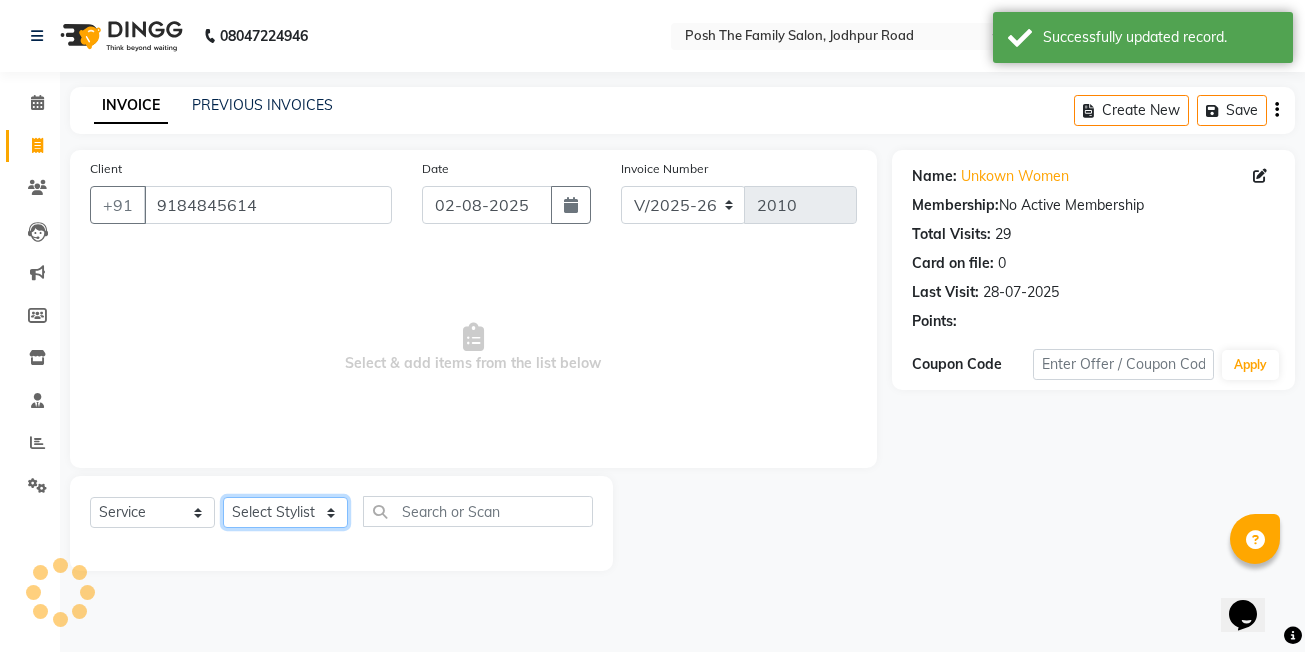 click on "Select Stylist [FIRST]  [LAST] [FIRST] [LAST]  [FIRST] [LAST] [FIRST] [LAST]  [FIRST] [LAST]   [FIRST] [LAST]   [FIRST] [LAST]   [FIRST] [LAST] (OWNER) POSH [FIRST] [LAST] [FIRST] [LAST] [FIRST] [LAST]  [FIRST]  [LAST]   [FIRST] [LAST]  [FIRST] [LAST]  [FIRST] [LAST]  [FIRST] [LAST]" 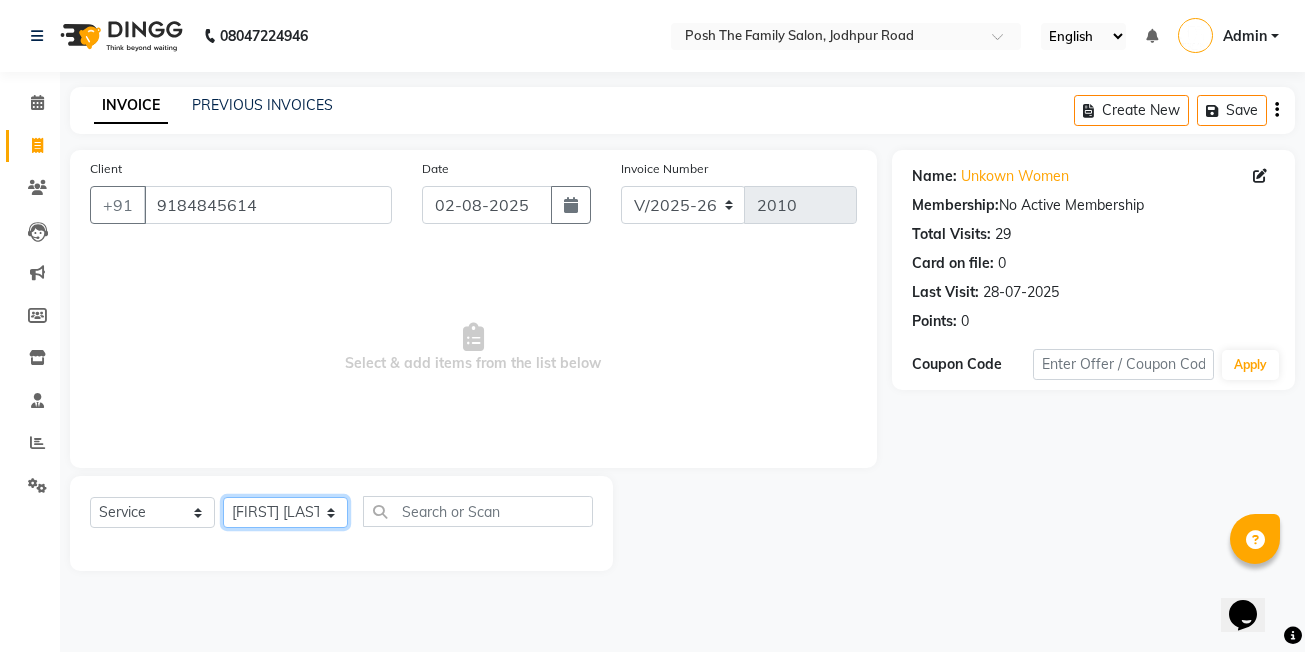 click on "Select Stylist [FIRST]  [LAST] [FIRST] [LAST]  [FIRST] [LAST] [FIRST] [LAST]  [FIRST] [LAST]   [FIRST] [LAST]   [FIRST] [LAST]   [FIRST] [LAST] (OWNER) POSH [FIRST] [LAST] [FIRST] [LAST] [FIRST] [LAST]  [FIRST]  [LAST]   [FIRST] [LAST]  [FIRST] [LAST]  [FIRST] [LAST]  [FIRST] [LAST]" 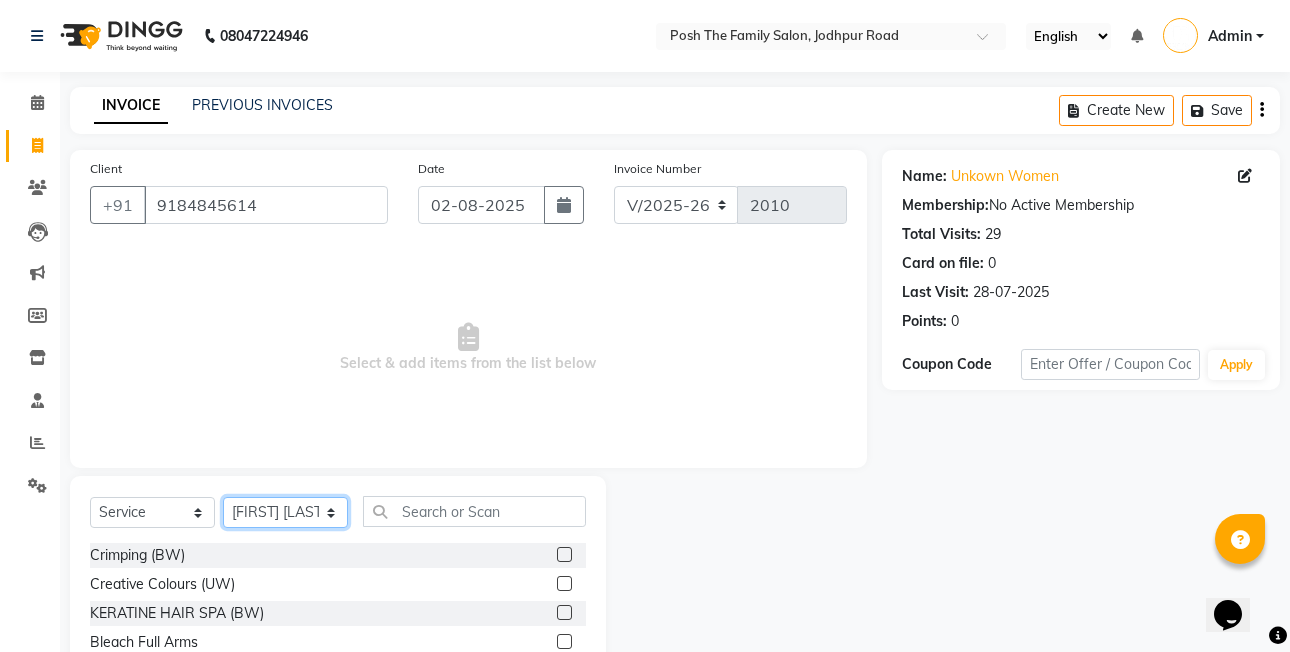 drag, startPoint x: 287, startPoint y: 517, endPoint x: 287, endPoint y: 493, distance: 24 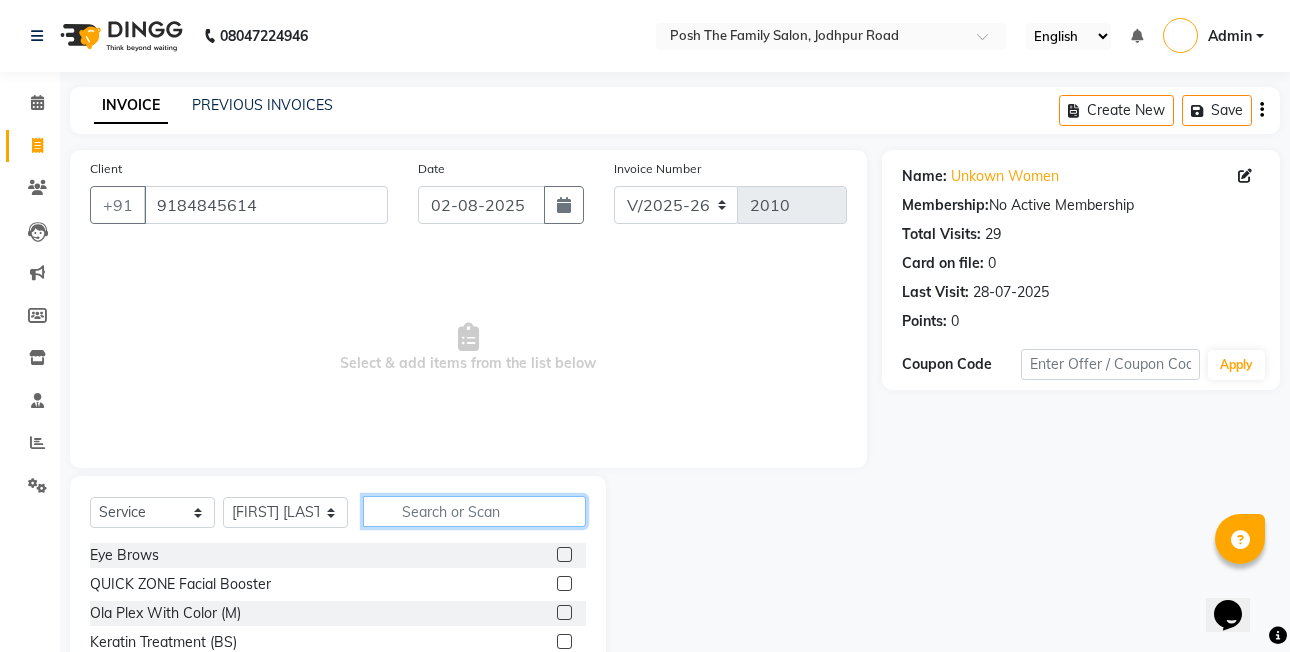 click 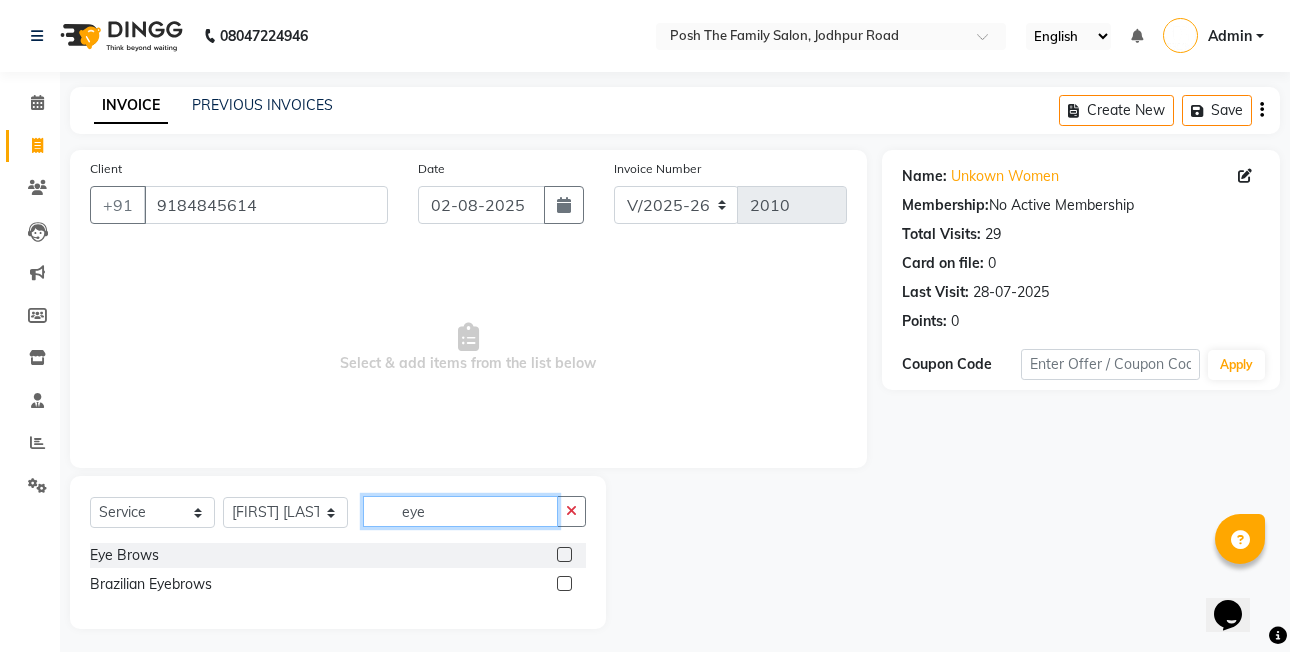 type on "eye" 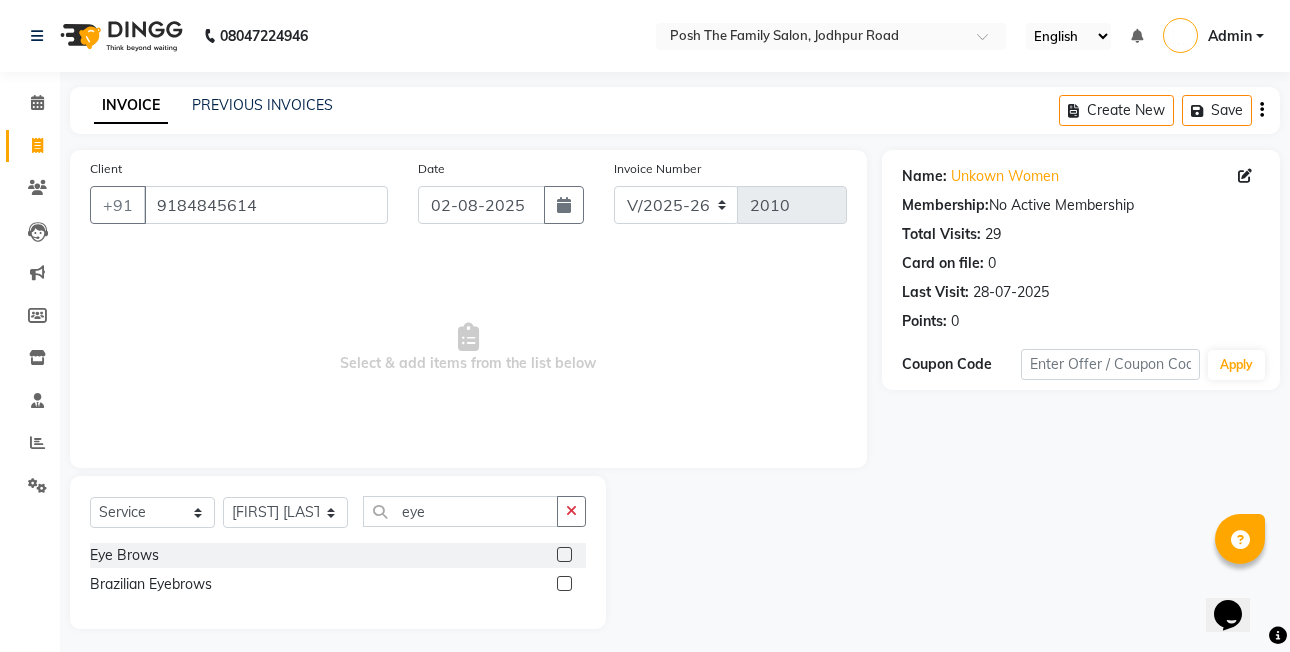 click 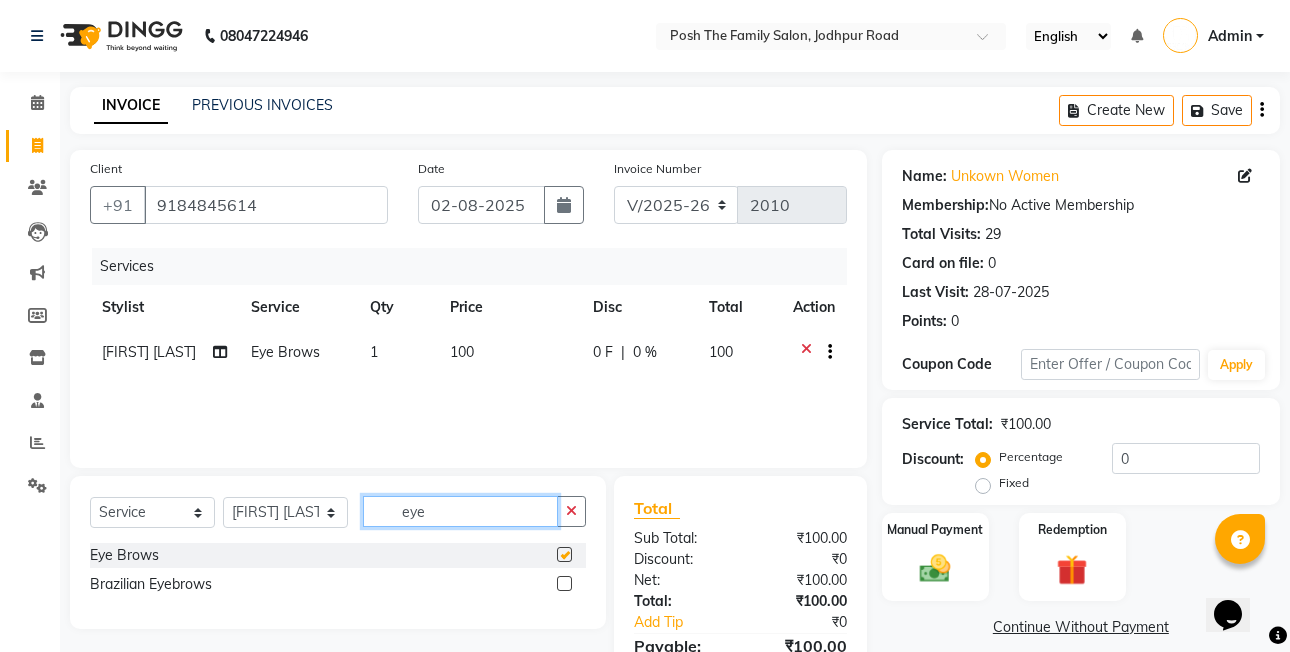 click on "eye" 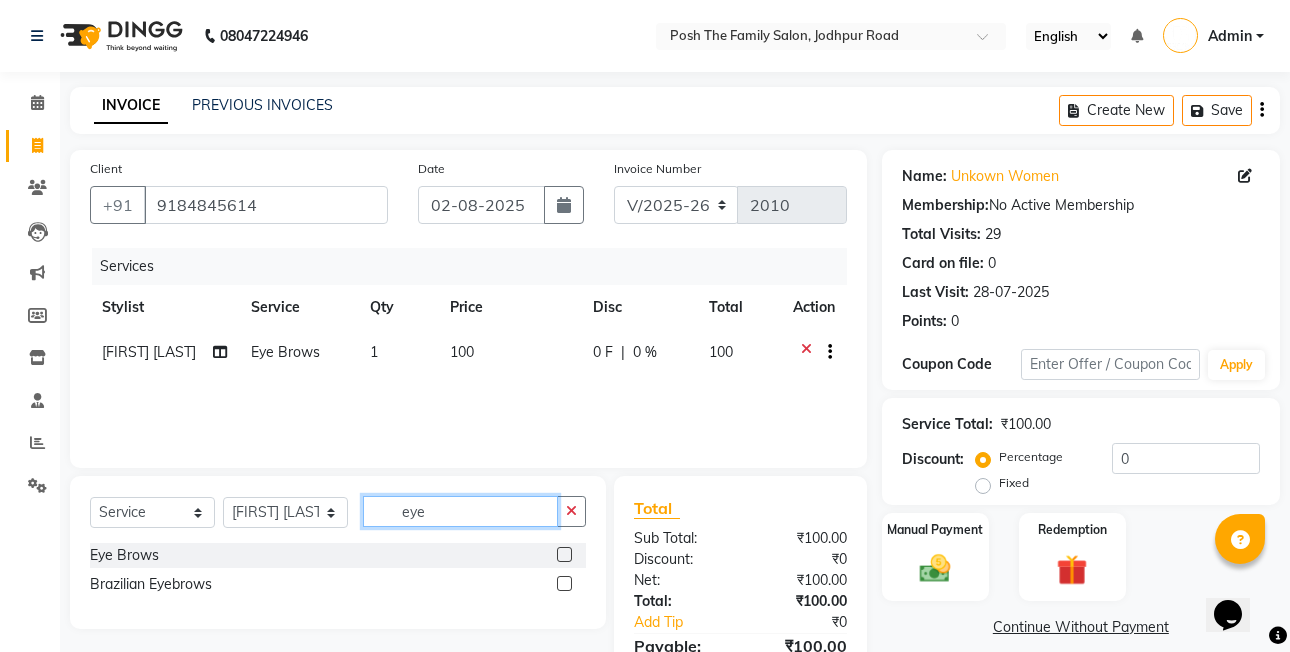 checkbox on "false" 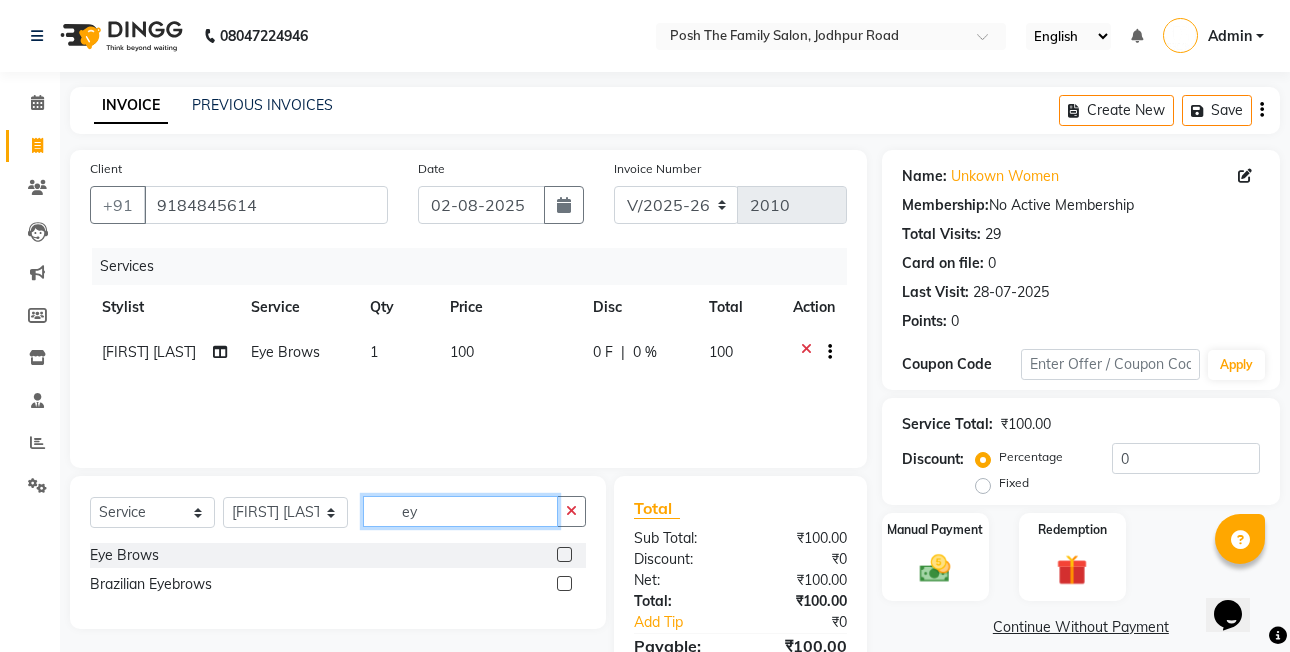 type on "e" 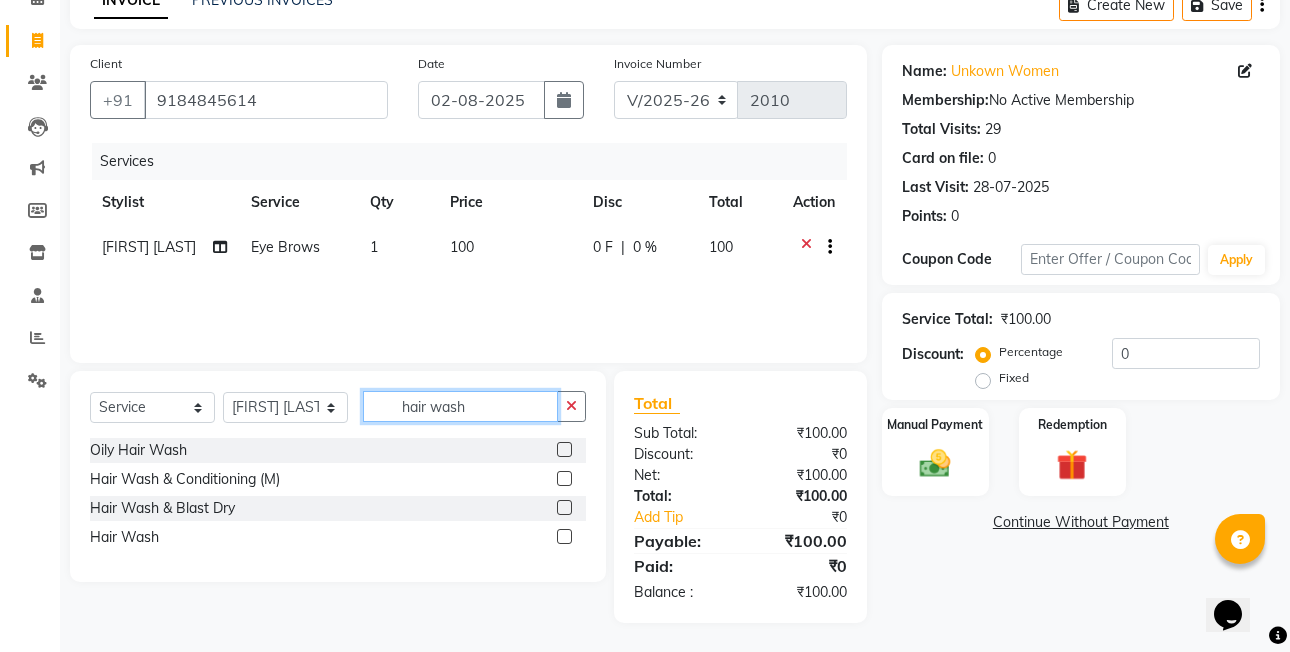 scroll, scrollTop: 106, scrollLeft: 0, axis: vertical 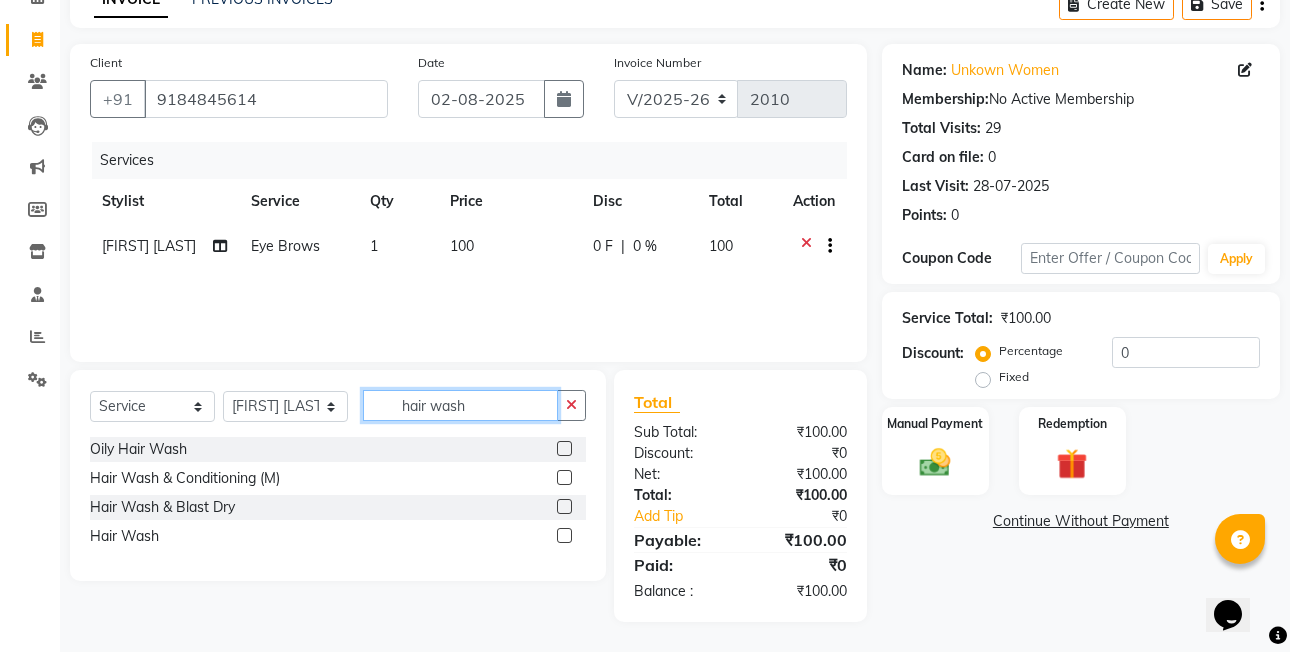 type on "hair wash" 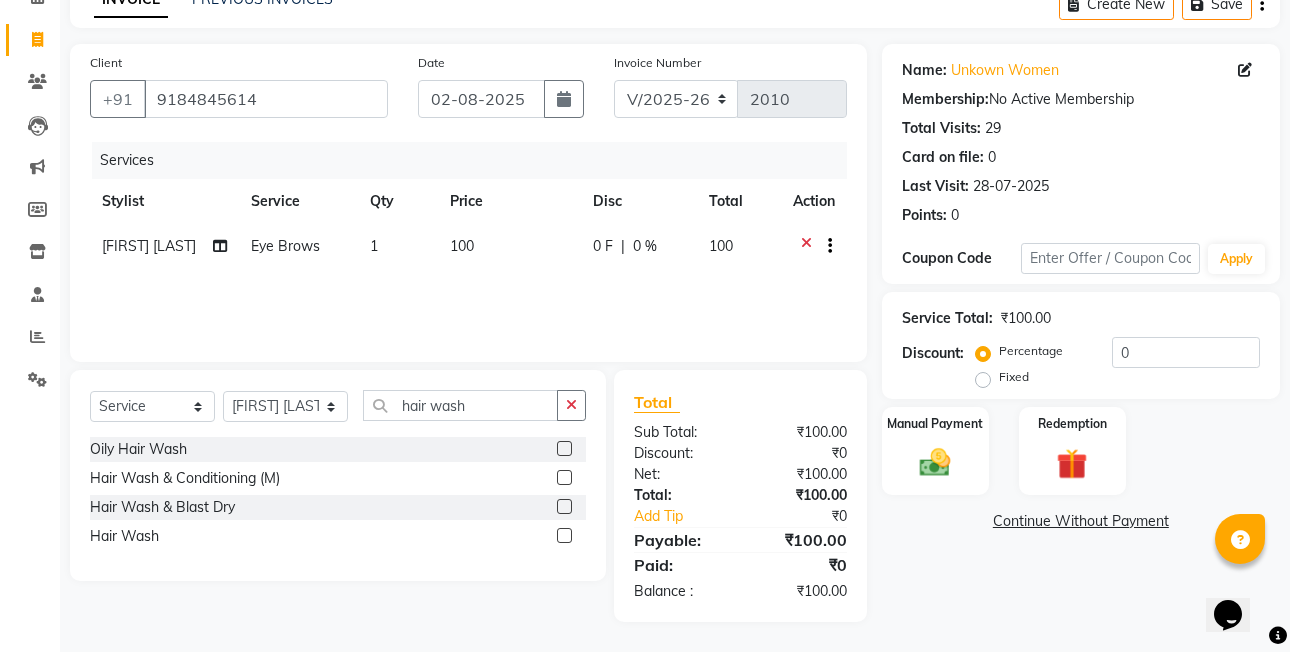 drag, startPoint x: 561, startPoint y: 506, endPoint x: 525, endPoint y: 501, distance: 36.345562 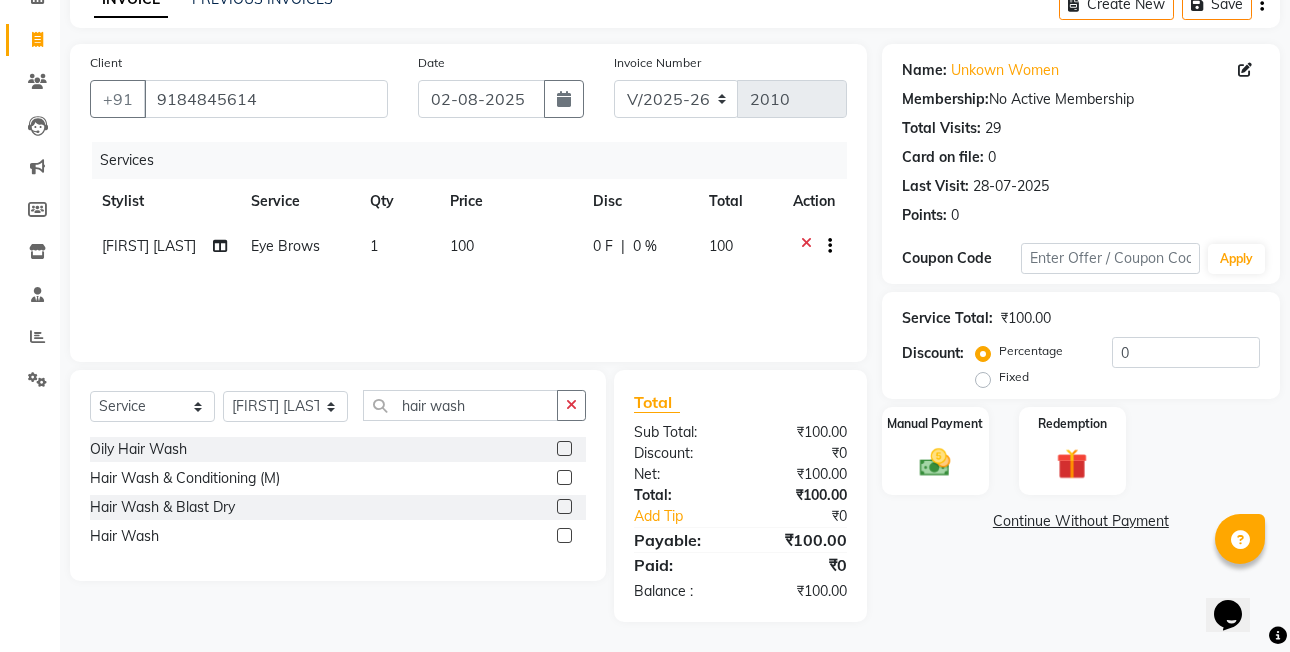 click 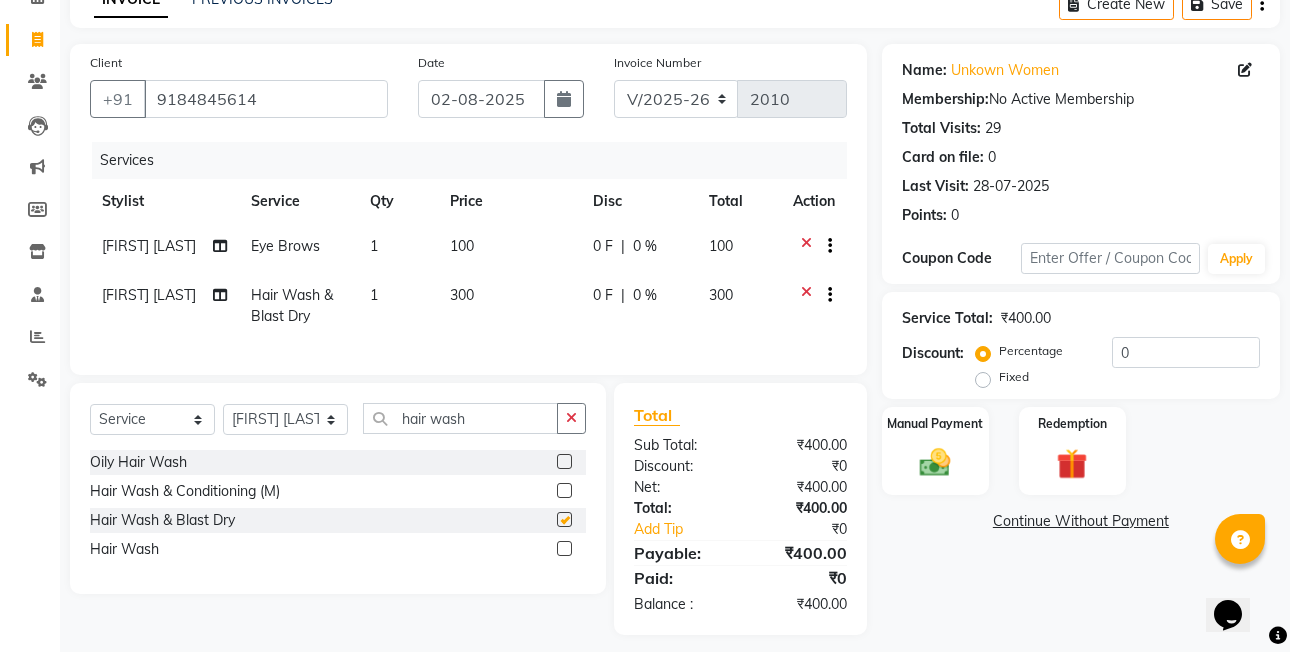 checkbox on "false" 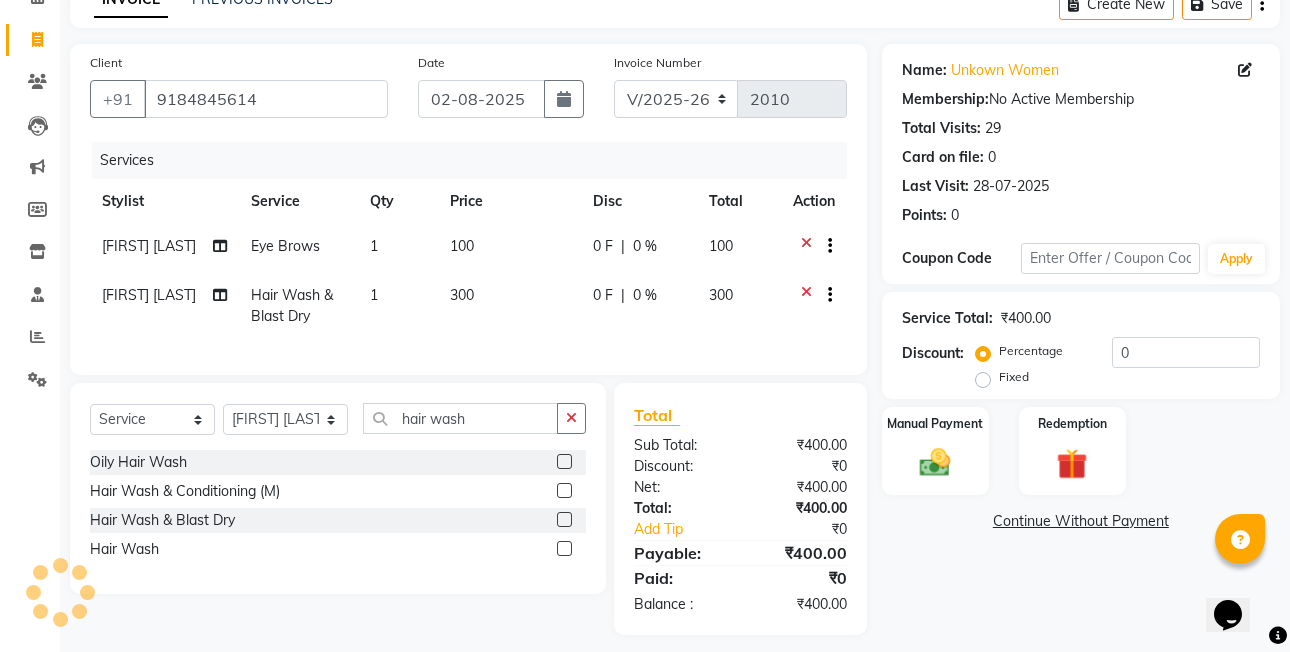 click on "100" 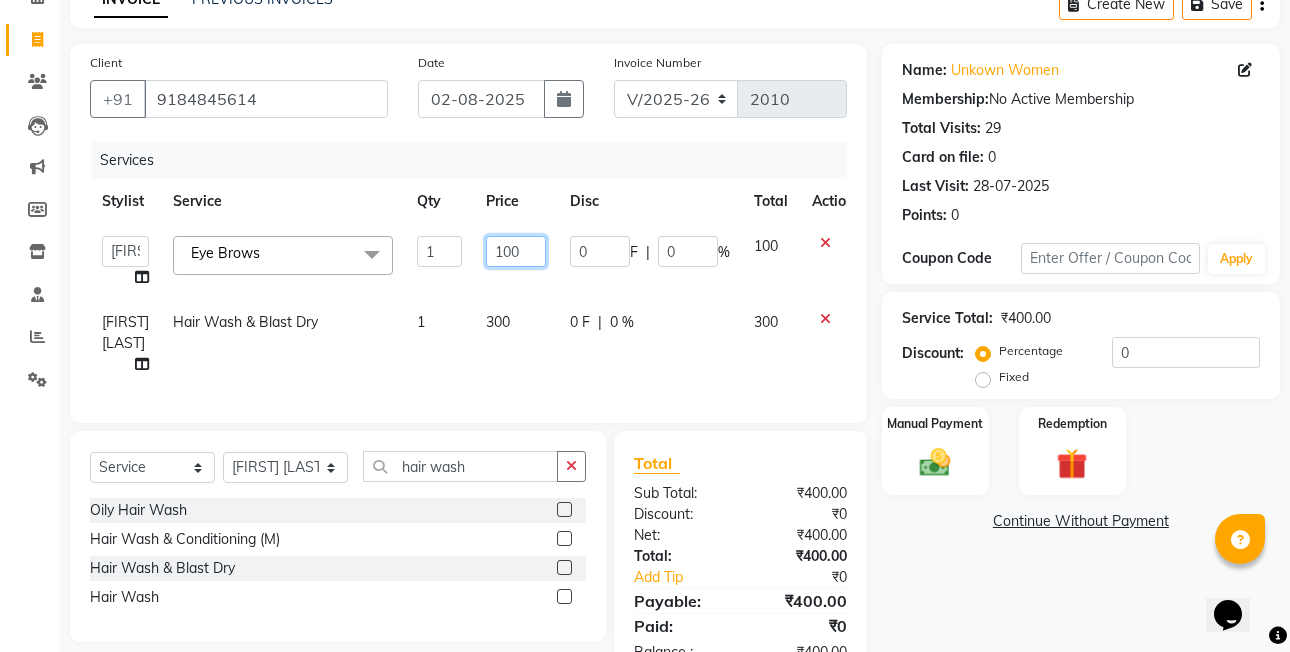 click on "100" 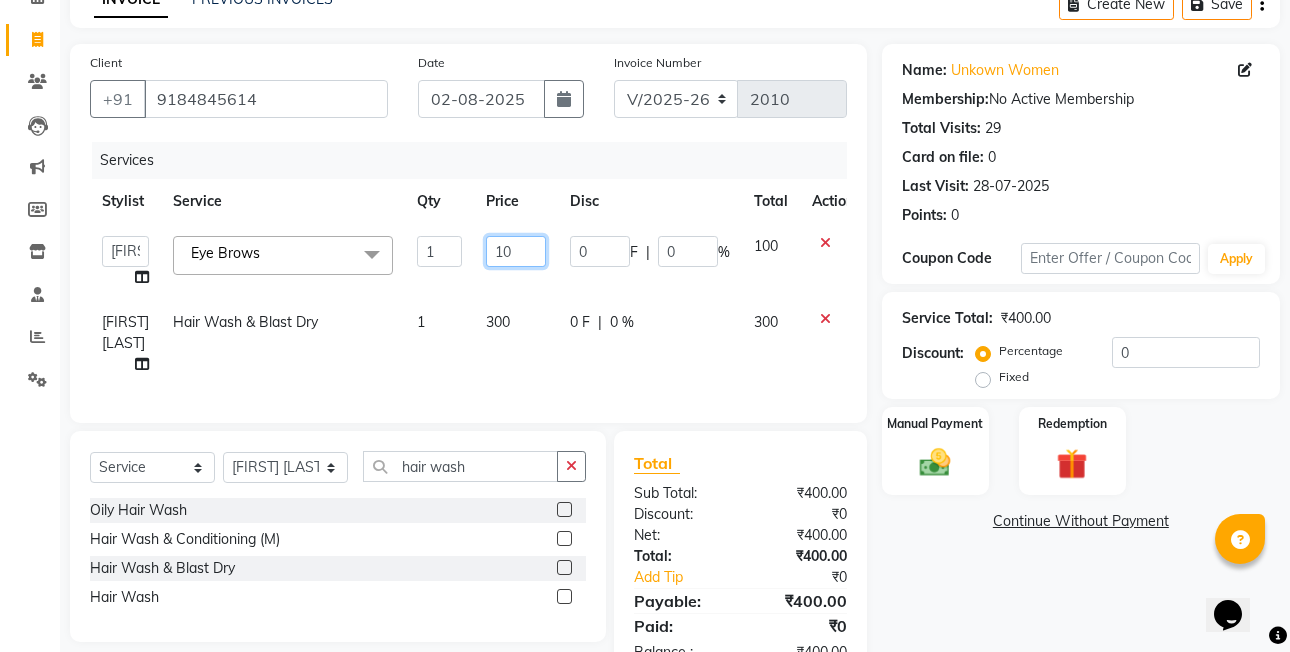type on "160" 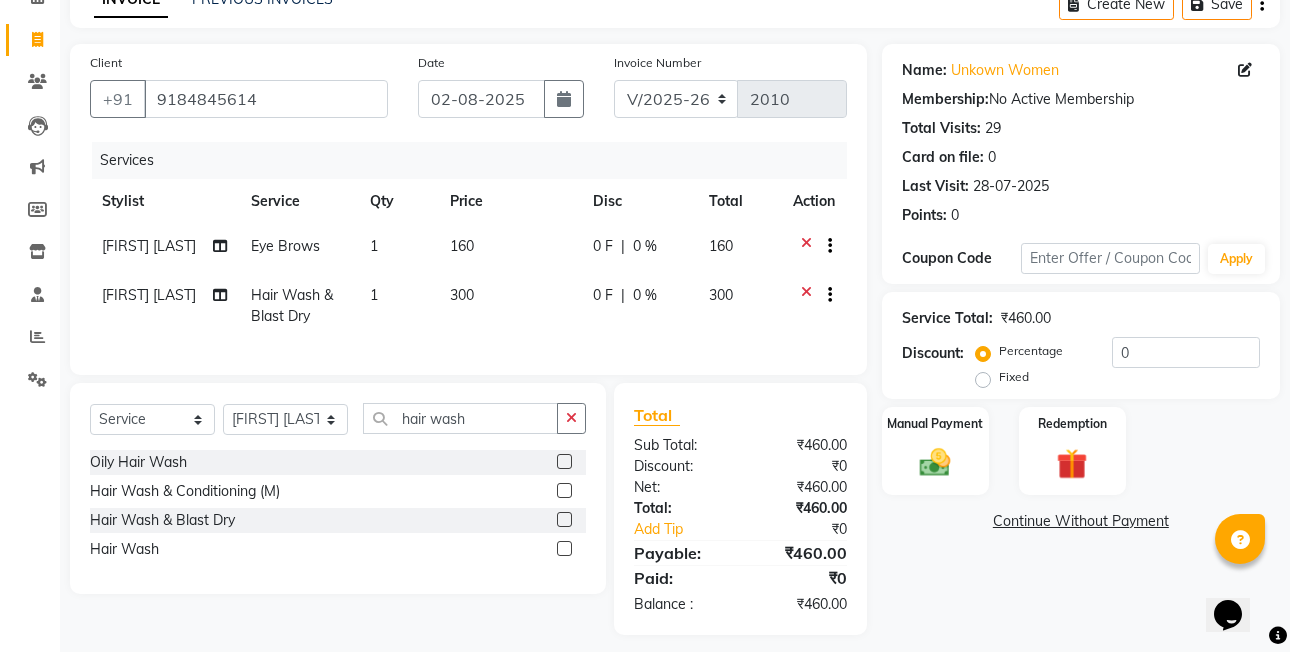 click on "Disc" 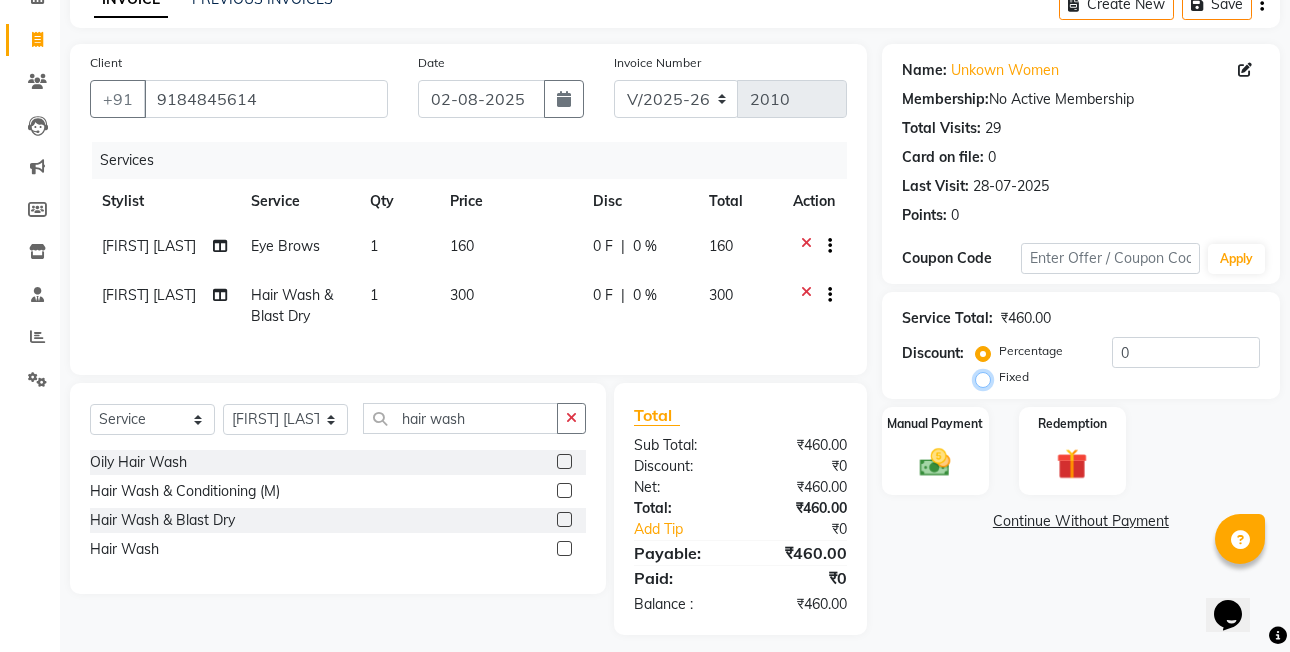 click on "Fixed" at bounding box center (987, 377) 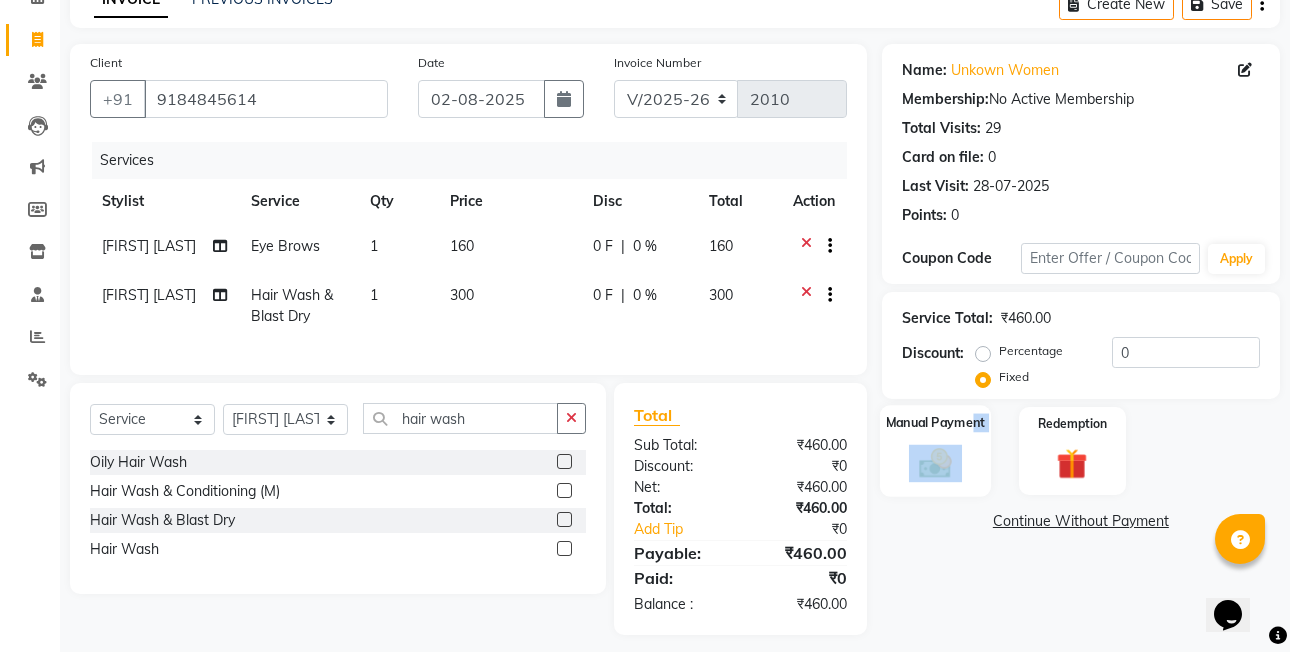 click on "Manual Payment" 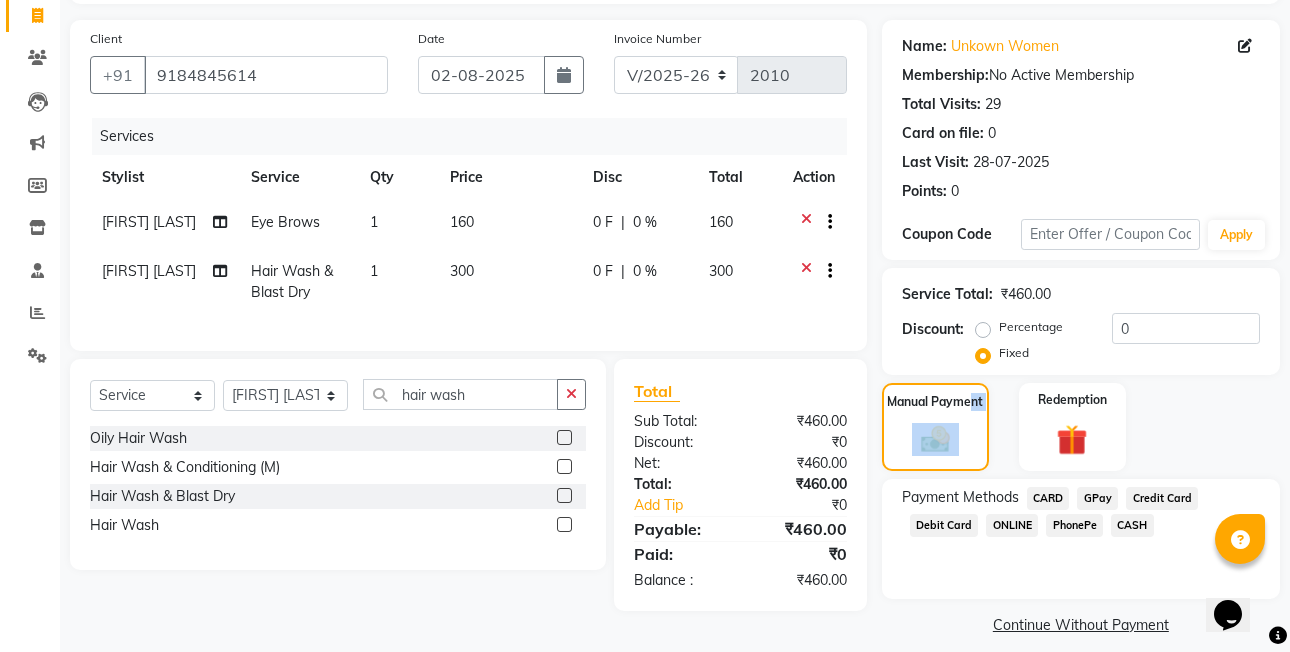 scroll, scrollTop: 148, scrollLeft: 0, axis: vertical 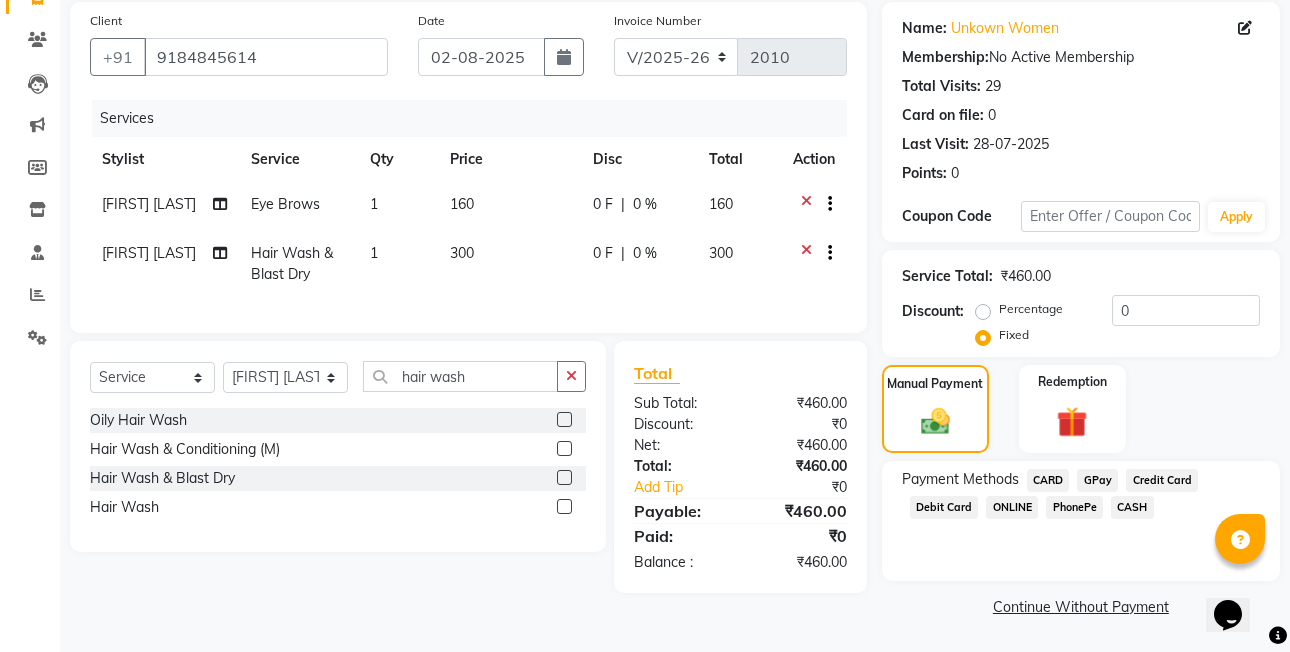 click on "PhonePe" 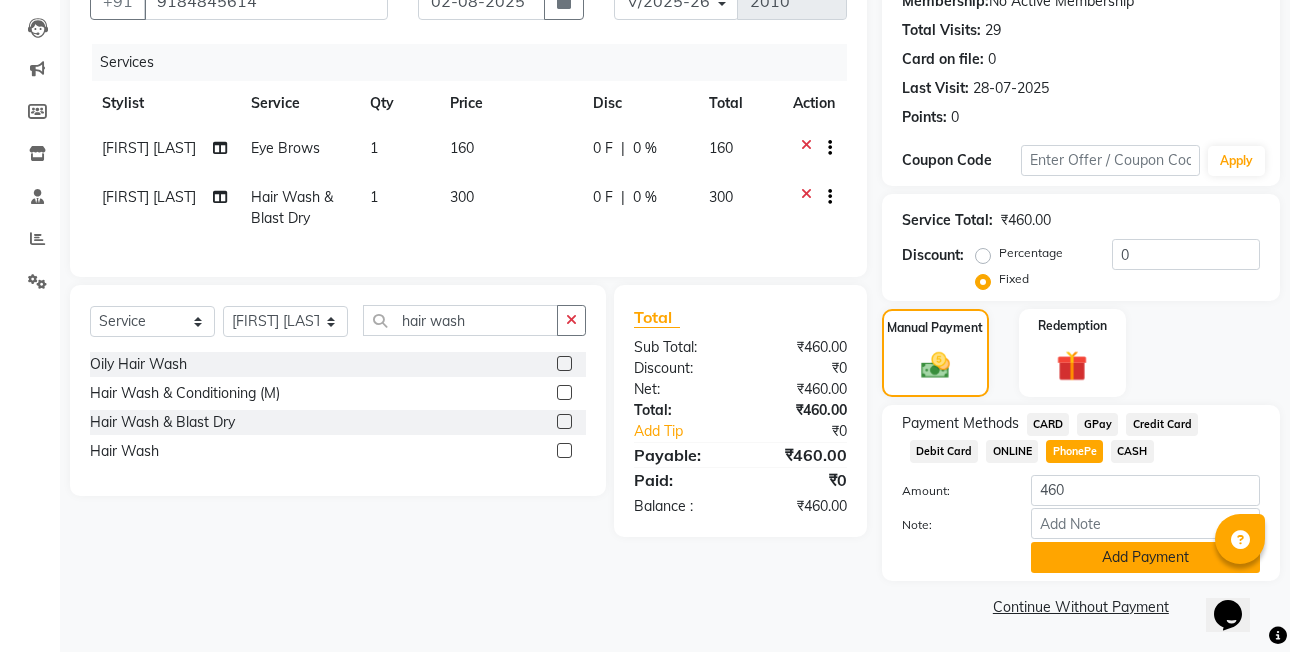 click on "Add Payment" 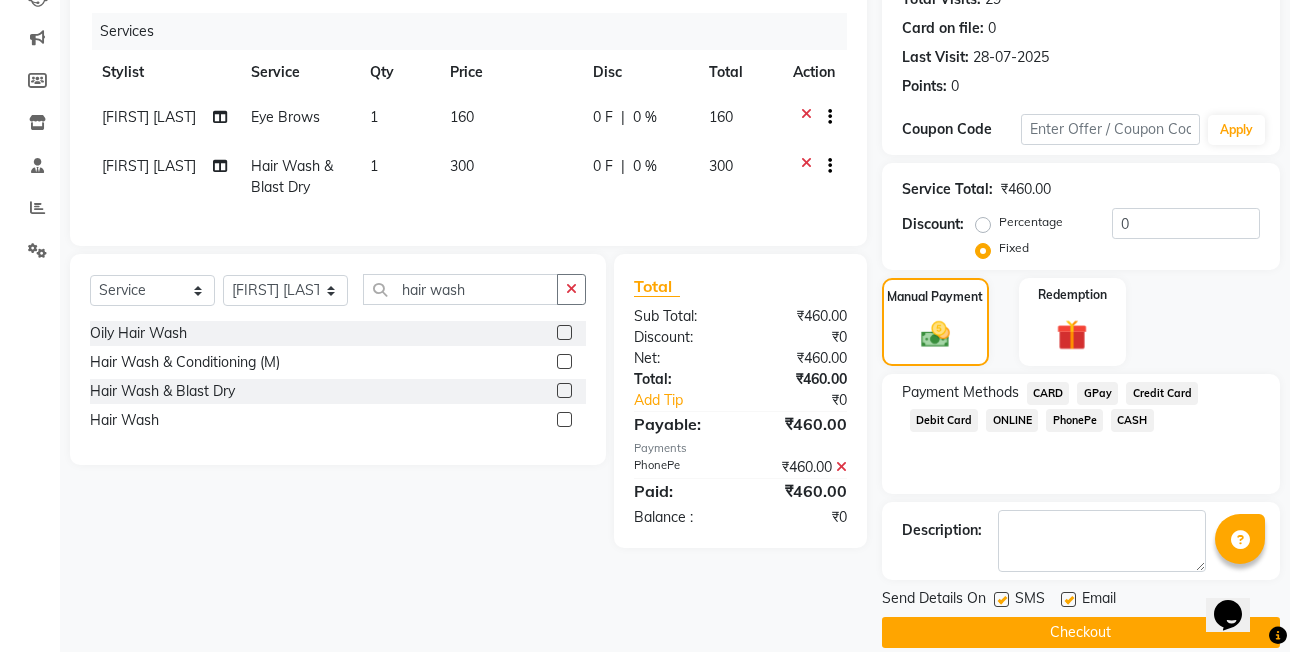 scroll, scrollTop: 261, scrollLeft: 0, axis: vertical 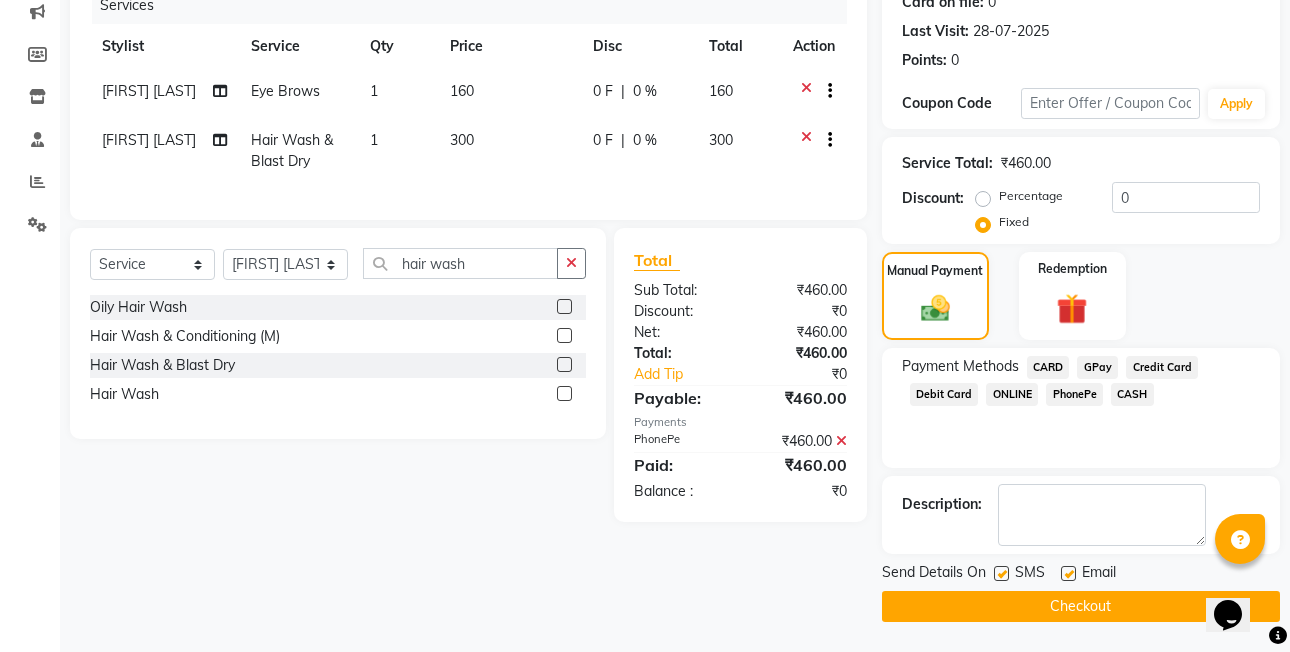 click on "Checkout" 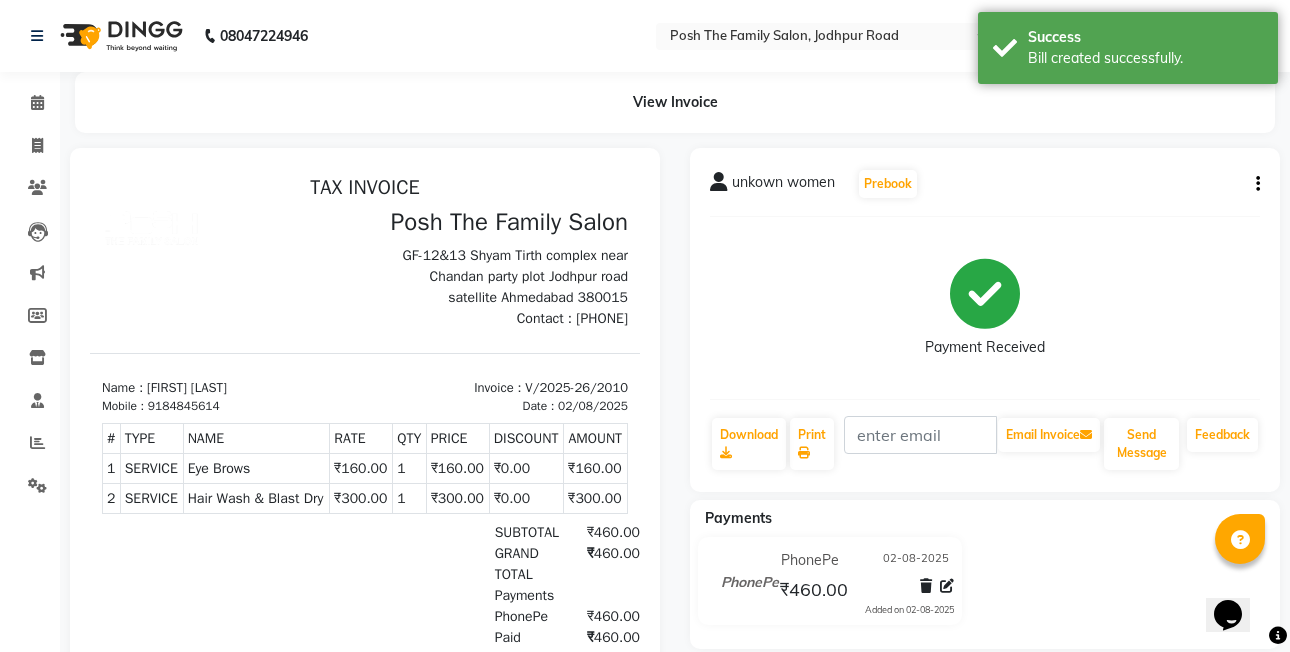 scroll, scrollTop: 0, scrollLeft: 0, axis: both 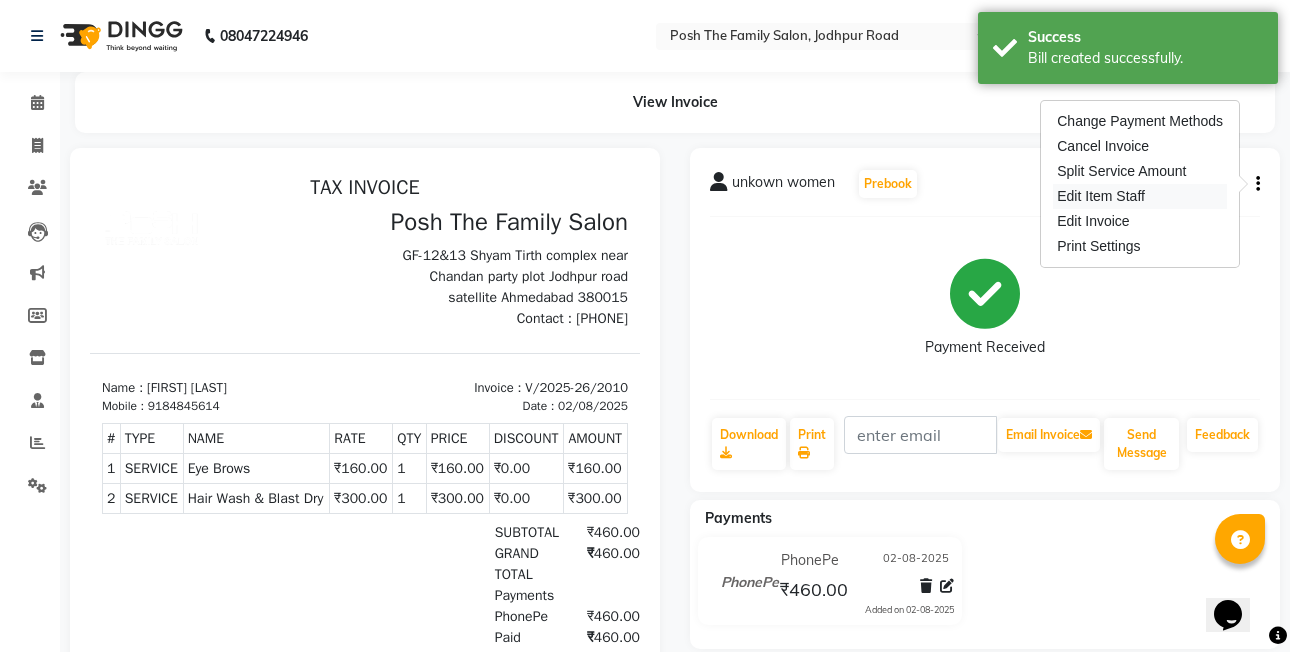 click on "Edit Item Staff" at bounding box center [1140, 196] 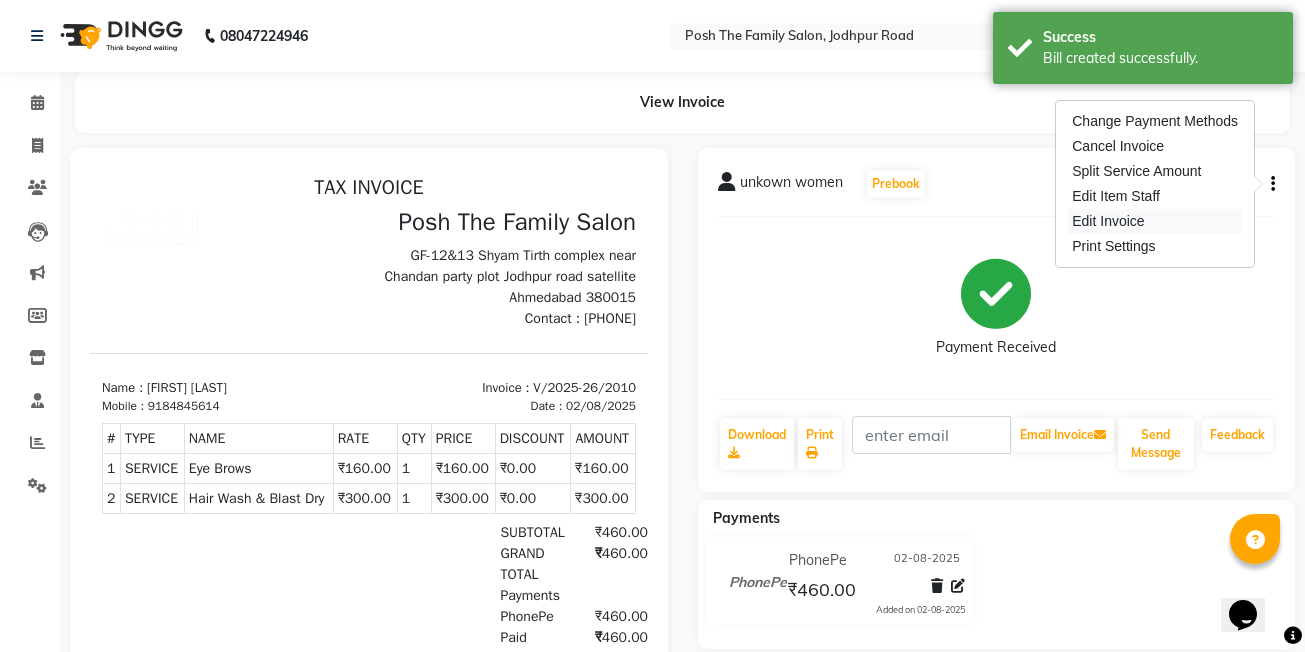 select on "62223" 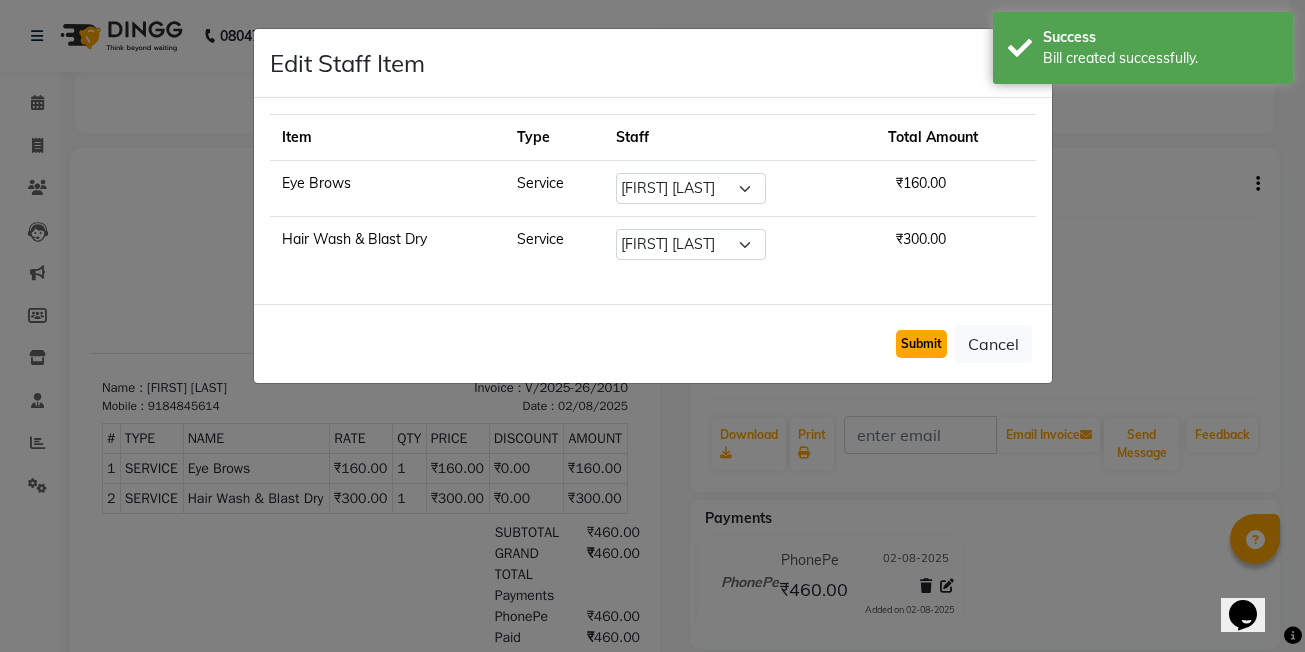 drag, startPoint x: 921, startPoint y: 341, endPoint x: 836, endPoint y: 334, distance: 85.28775 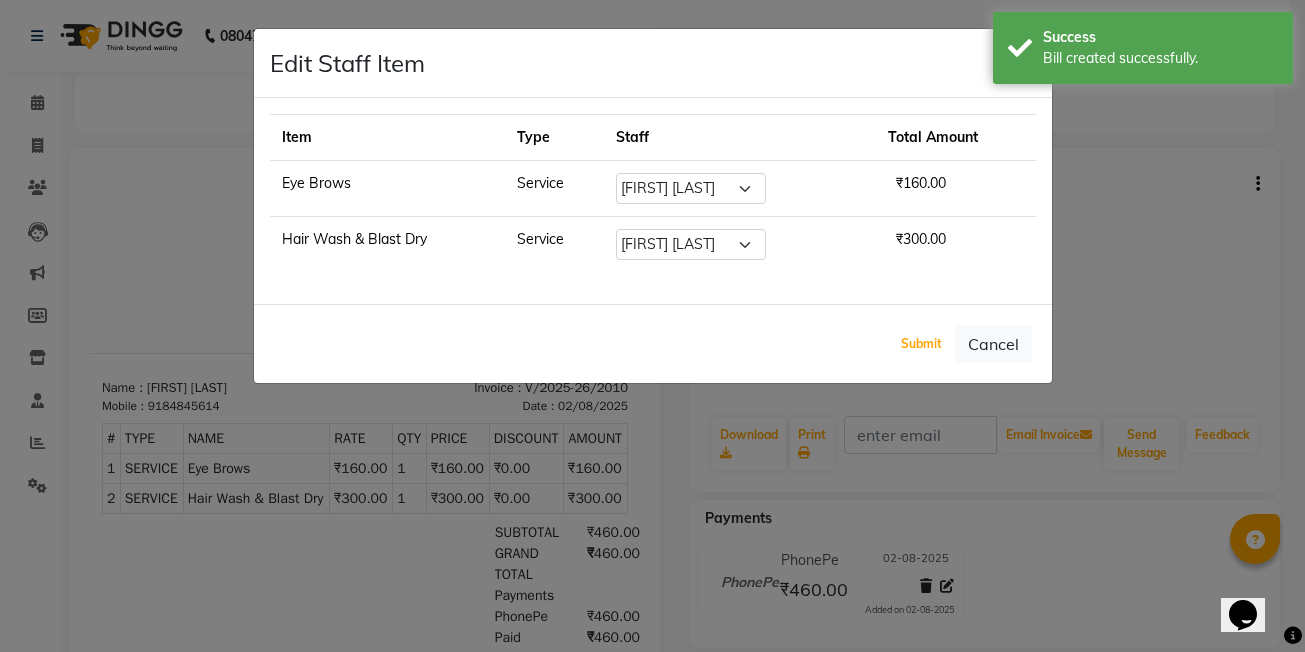 click on "Submit" 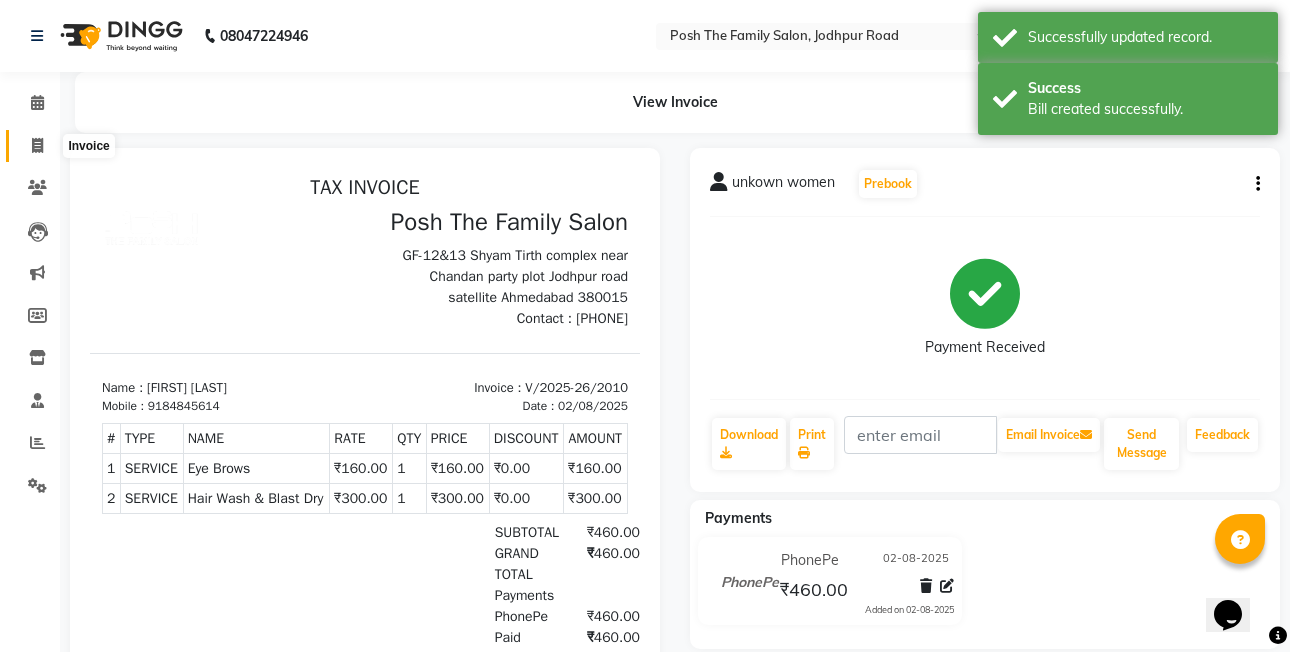 click 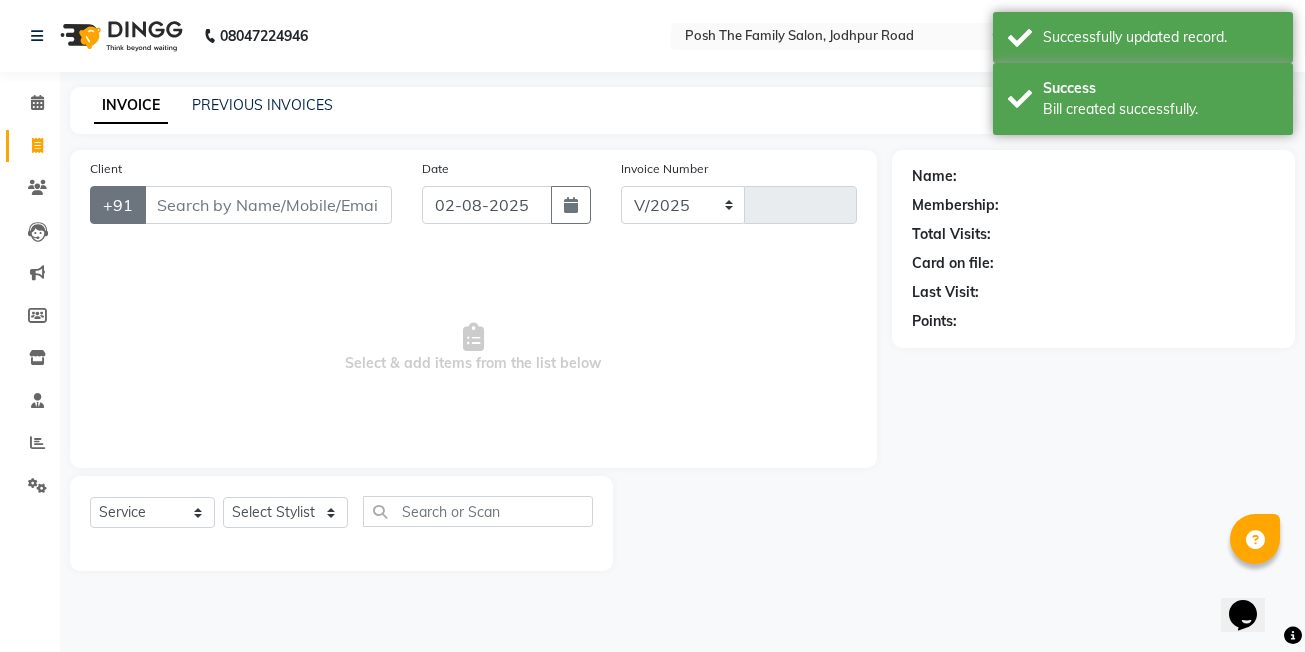 select on "6199" 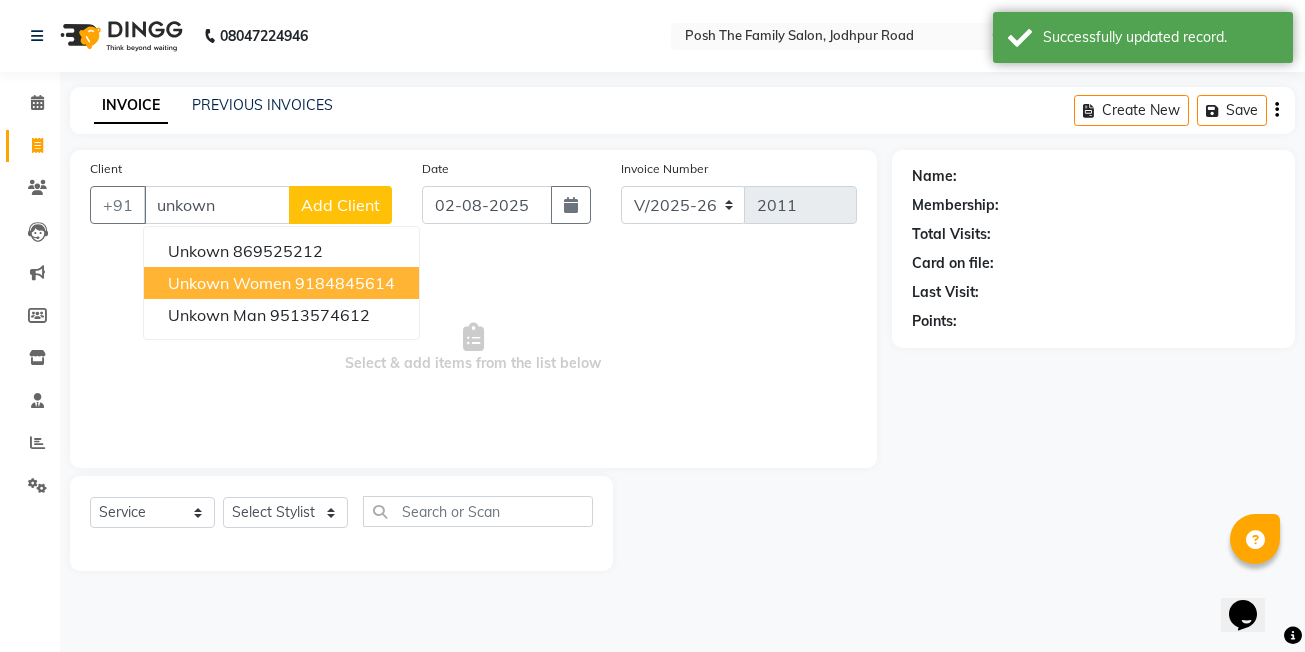 drag, startPoint x: 175, startPoint y: 285, endPoint x: 200, endPoint y: 347, distance: 66.85058 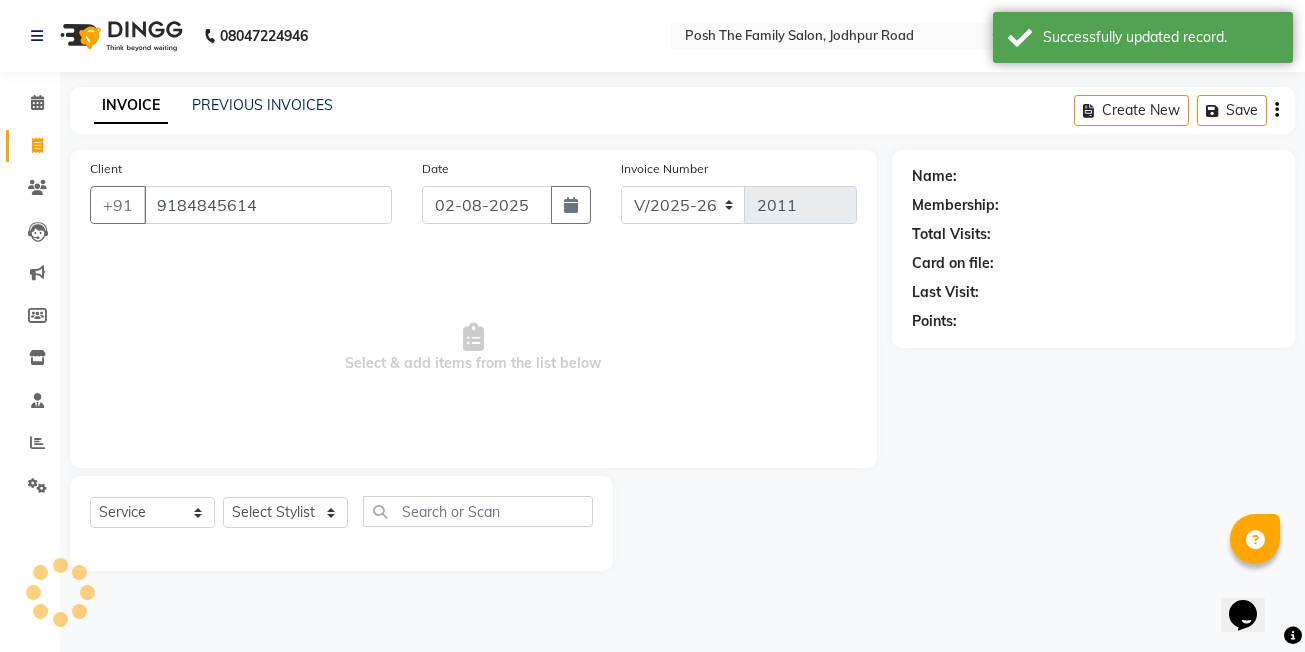 type on "9184845614" 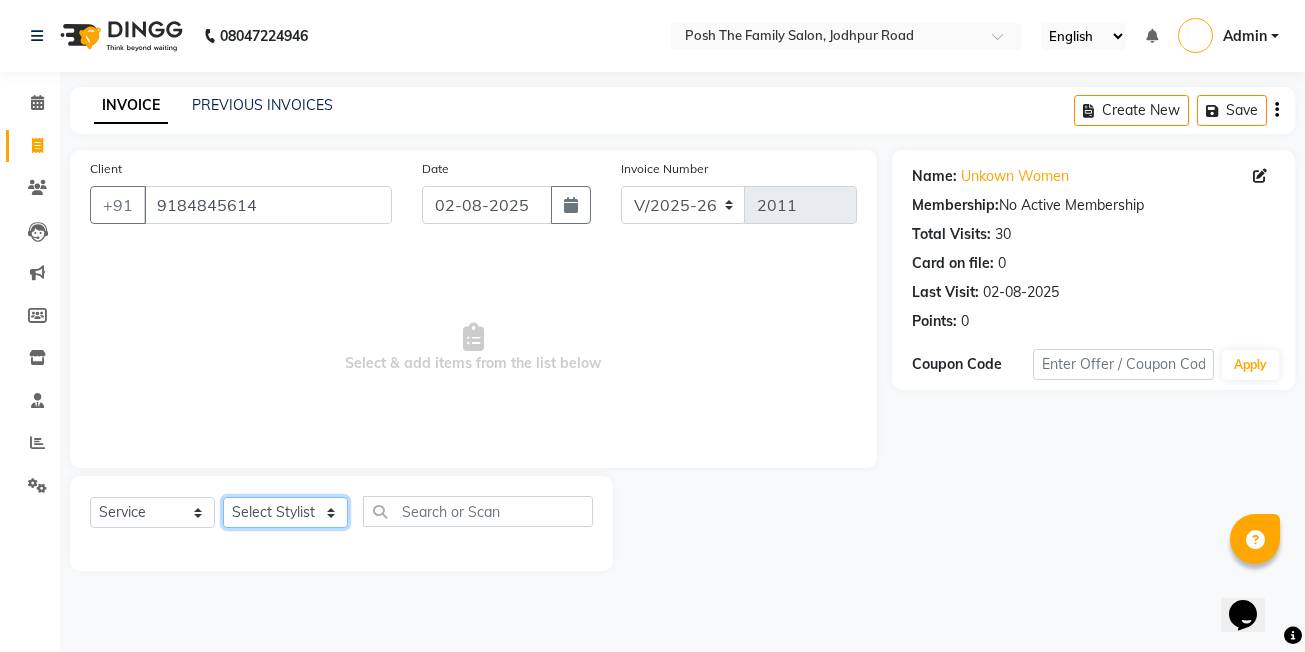 click on "Select Stylist [FIRST]  [LAST] [FIRST] [LAST]  [FIRST] [LAST] [FIRST] [LAST]  [FIRST] [LAST]   [FIRST] [LAST]   [FIRST] [LAST]   [FIRST] [LAST] (OWNER) POSH [FIRST] [LAST] [FIRST] [LAST] [FIRST] [LAST]  [FIRST]  [LAST]   [FIRST] [LAST]  [FIRST] [LAST]  [FIRST] [LAST]  [FIRST] [LAST]" 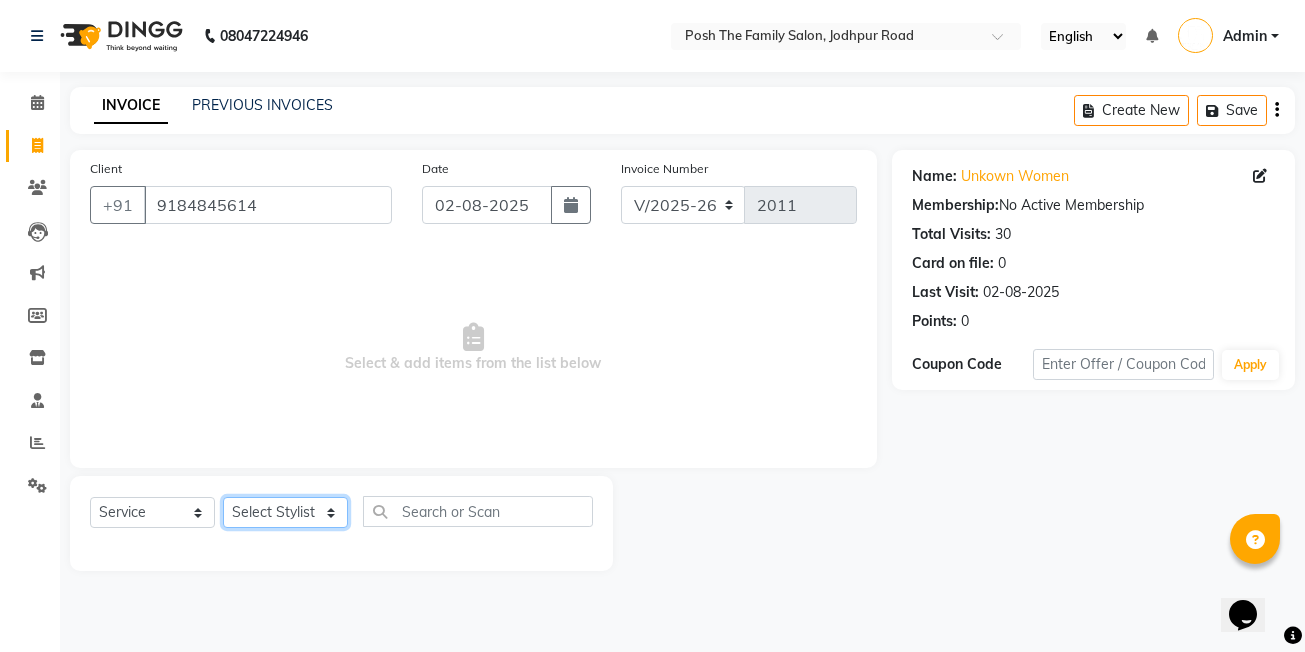 select on "59569" 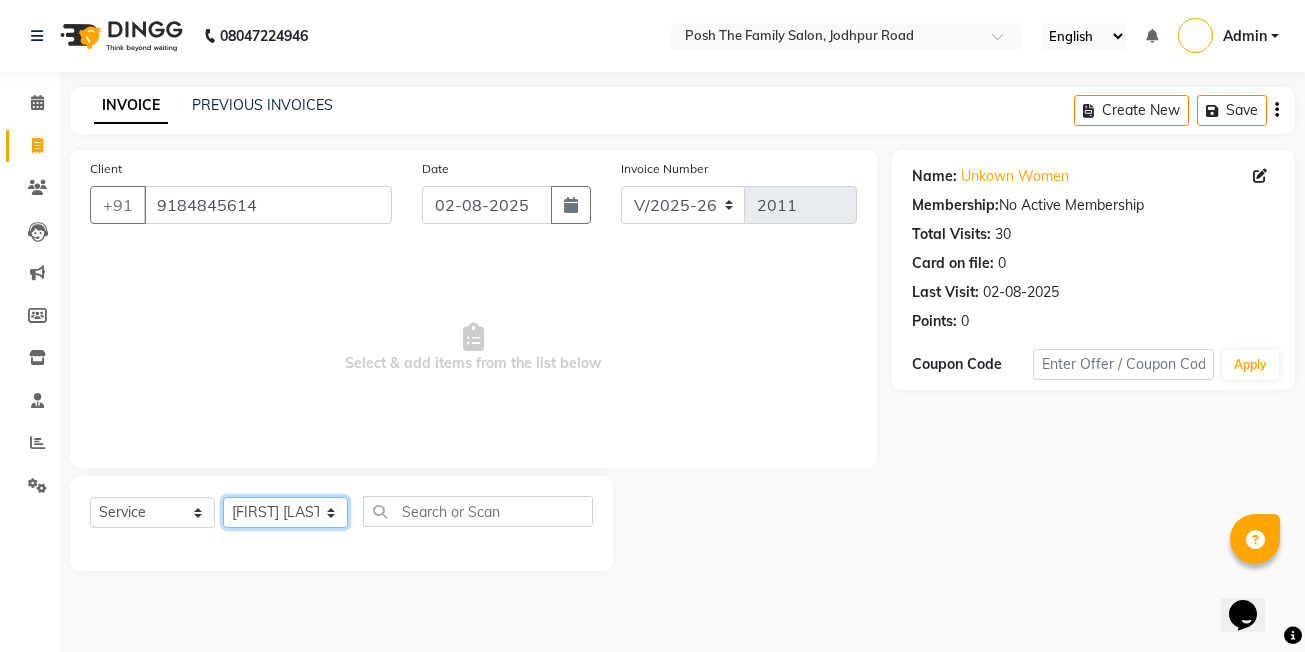 click on "Select Stylist [FIRST]  [LAST] [FIRST] [LAST]  [FIRST] [LAST] [FIRST] [LAST]  [FIRST] [LAST]   [FIRST] [LAST]   [FIRST] [LAST]   [FIRST] [LAST] (OWNER) POSH [FIRST] [LAST] [FIRST] [LAST] [FIRST] [LAST]  [FIRST]  [LAST]   [FIRST] [LAST]  [FIRST] [LAST]  [FIRST] [LAST]  [FIRST] [LAST]" 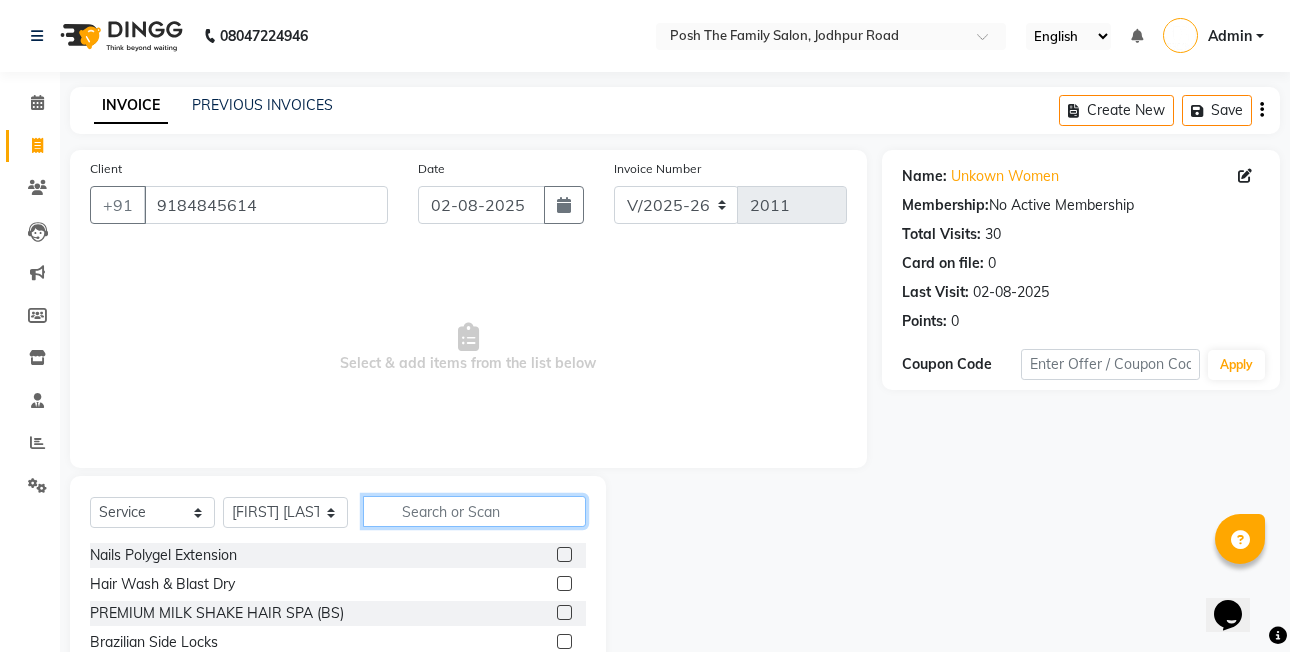 click 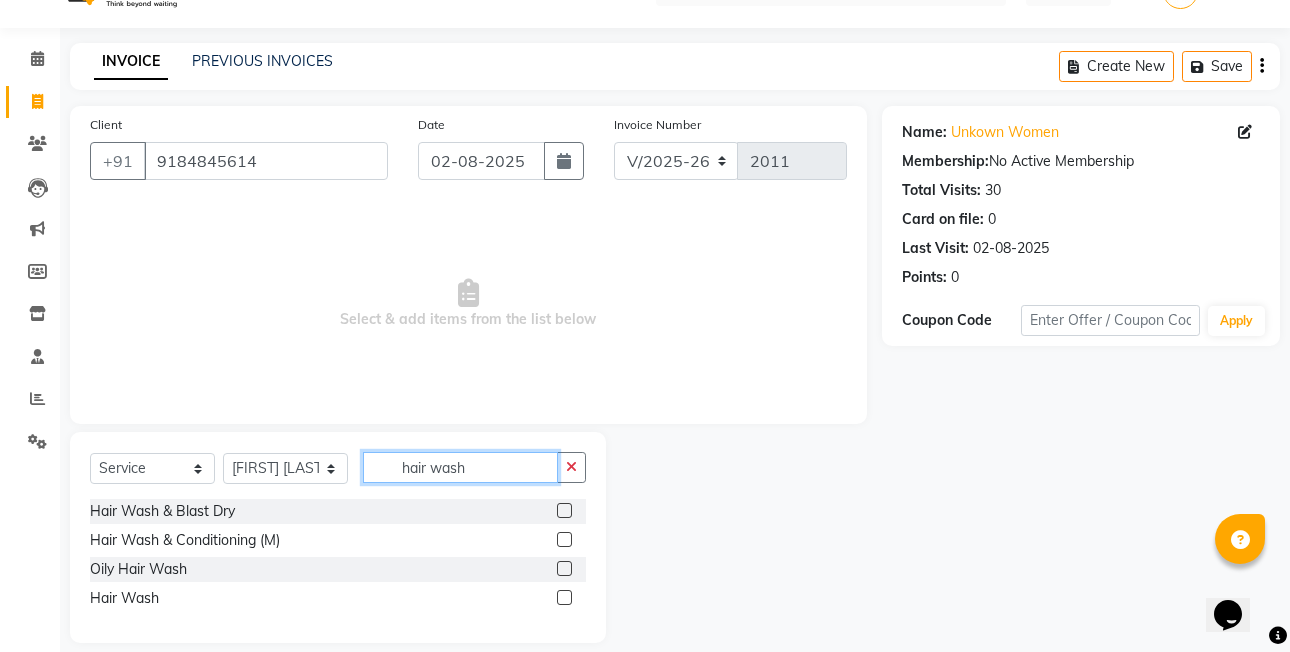 scroll, scrollTop: 65, scrollLeft: 0, axis: vertical 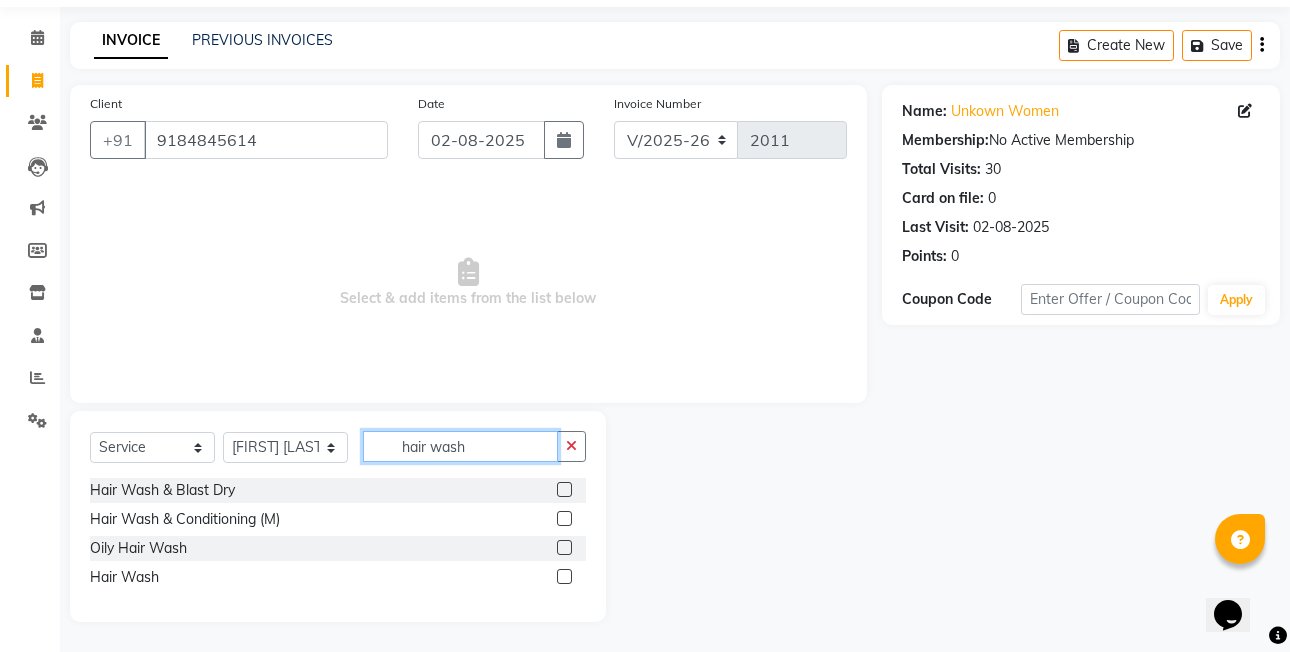 type on "hair wash" 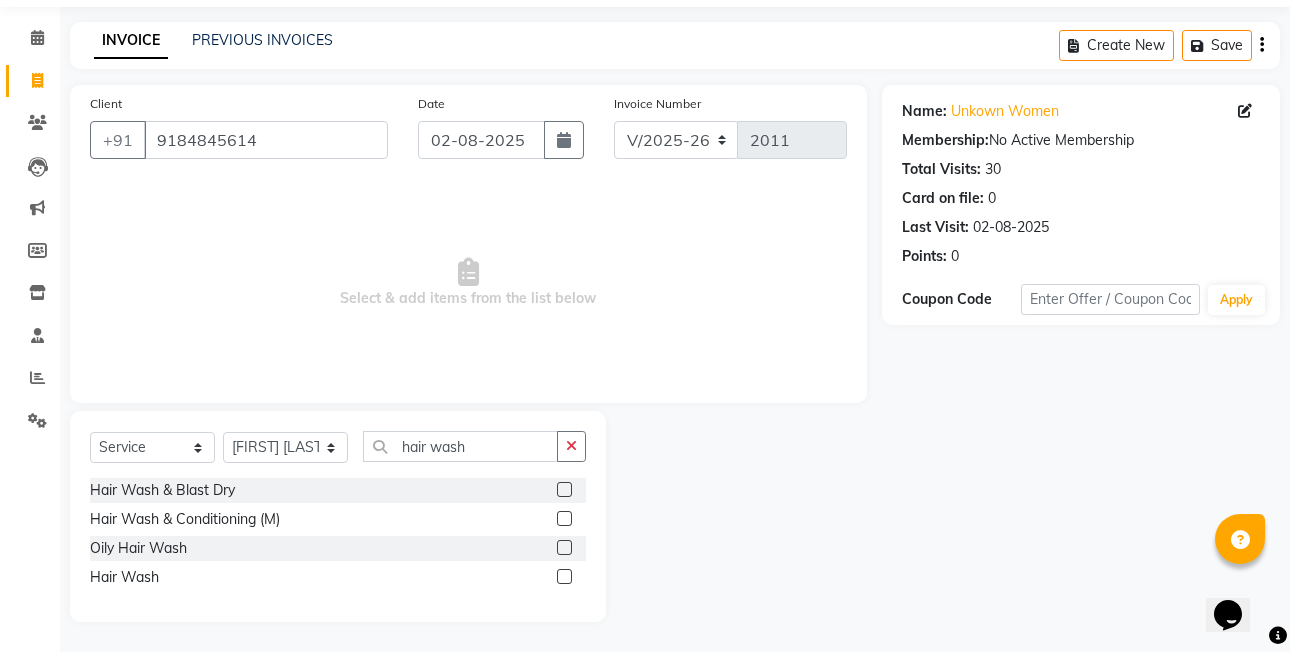 click 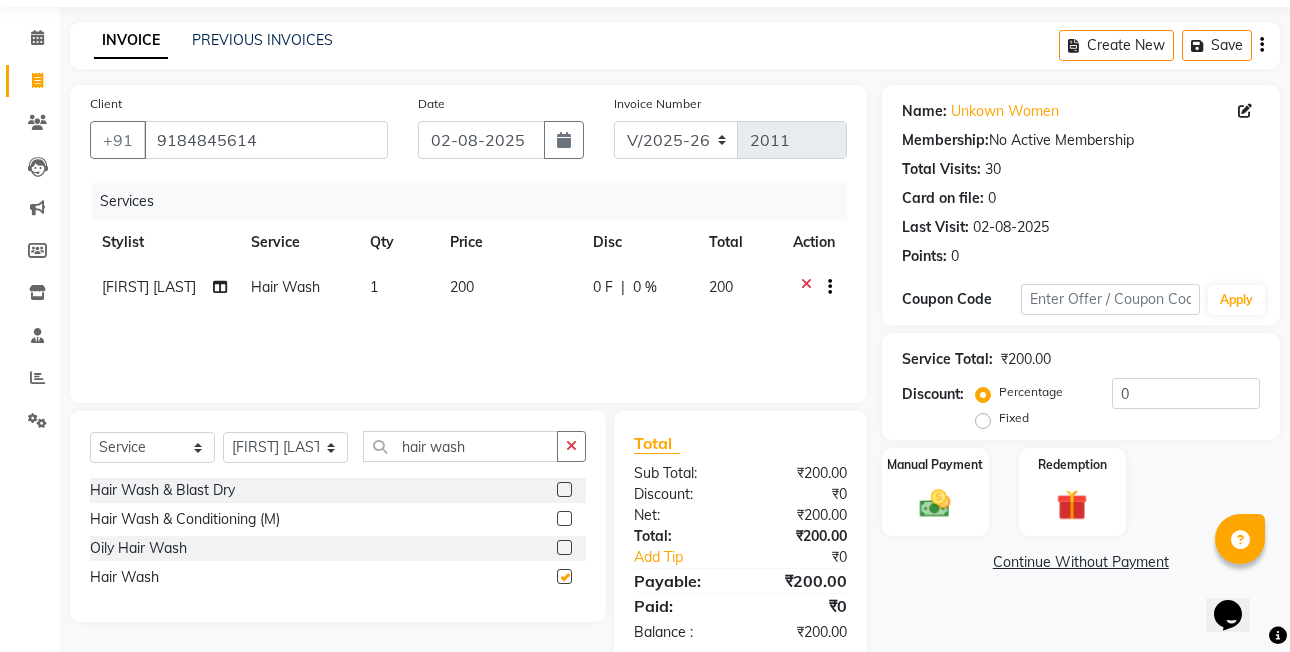 checkbox on "false" 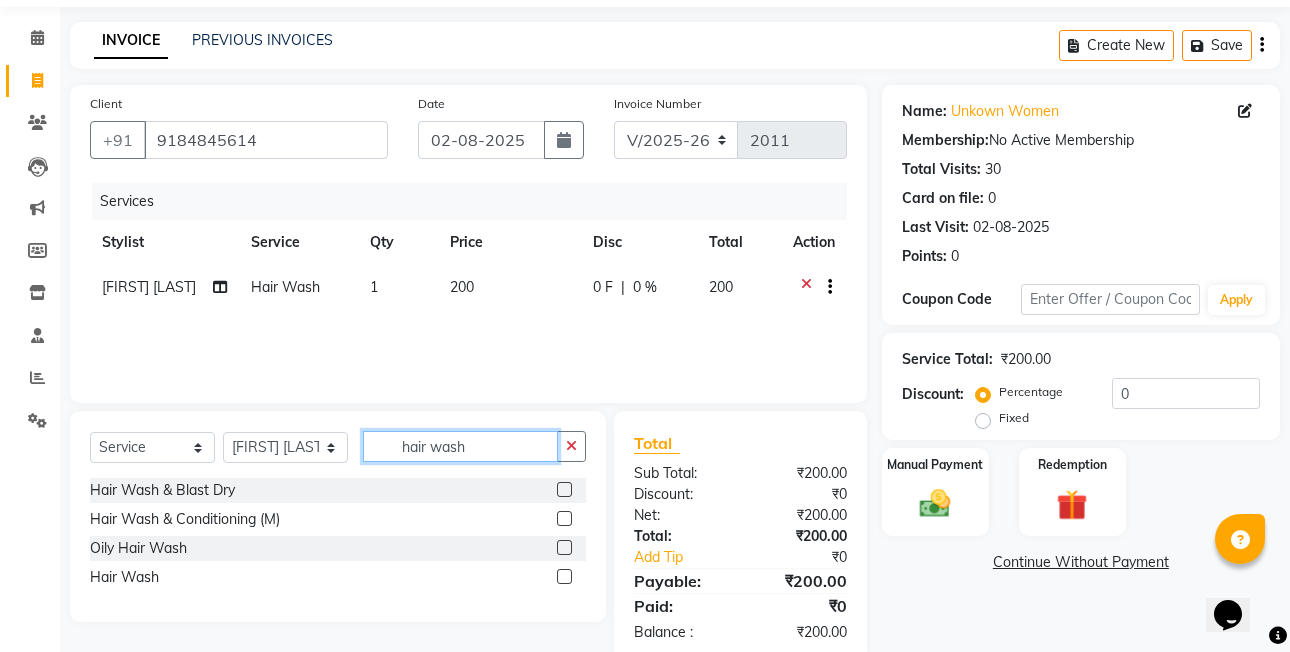 click on "hair wash" 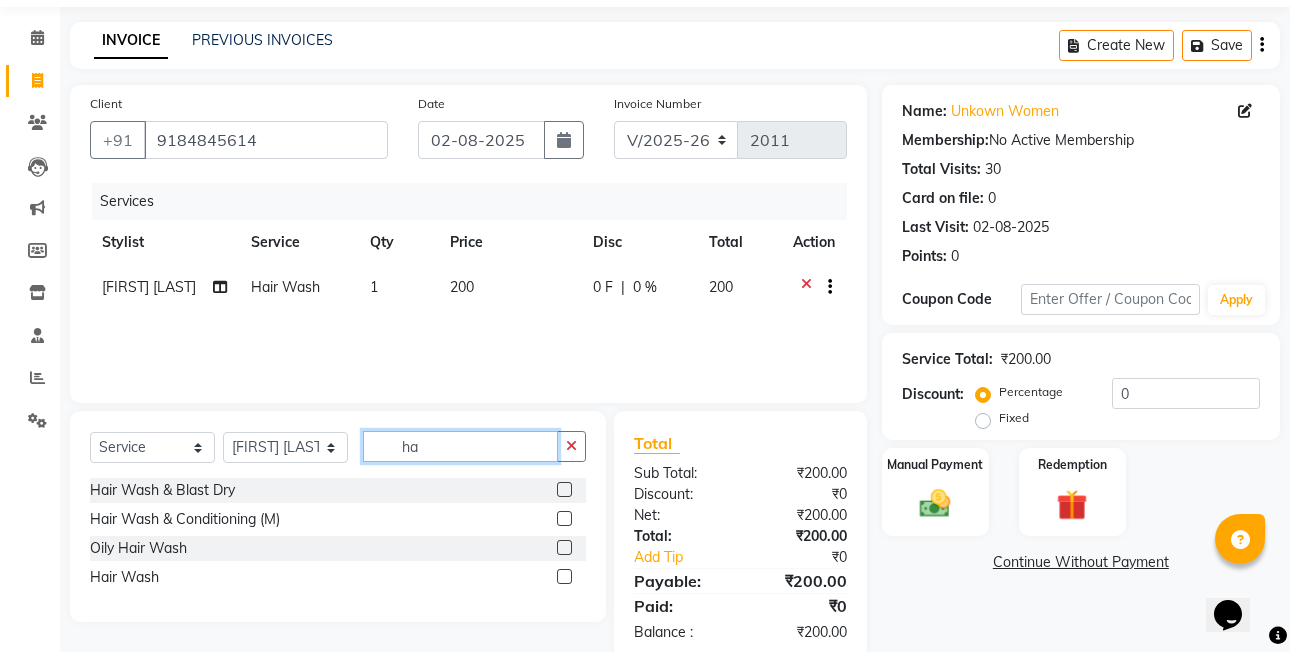 type on "h" 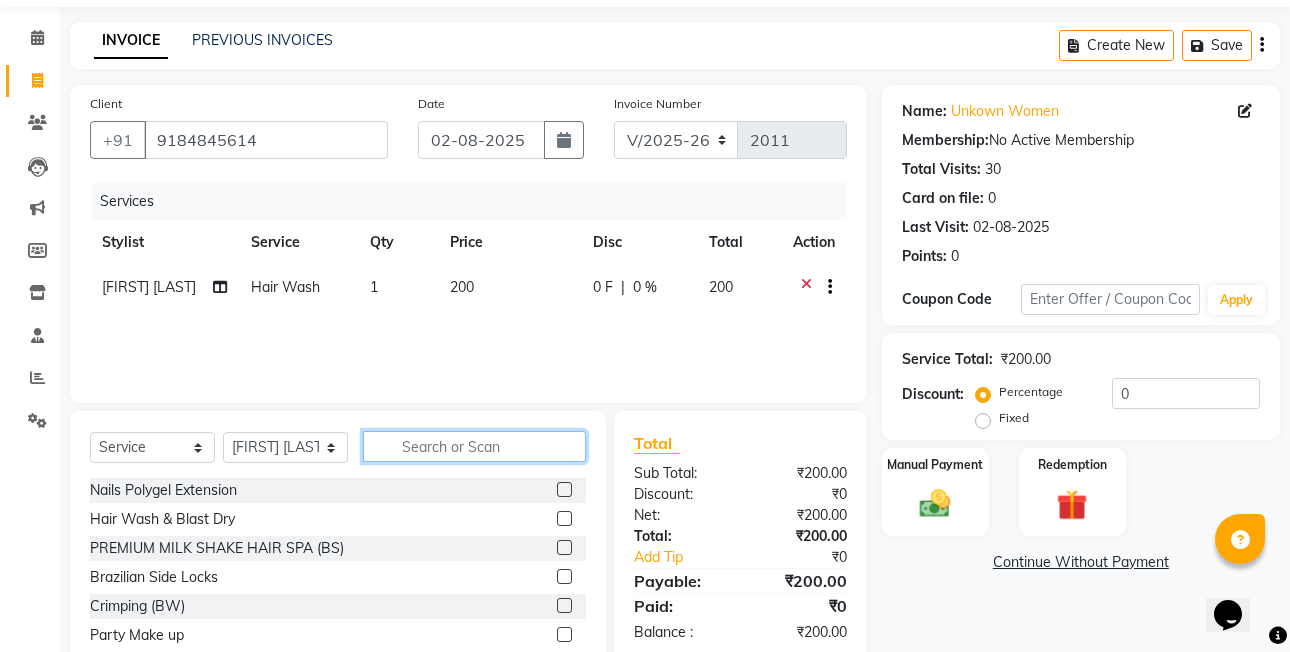 type 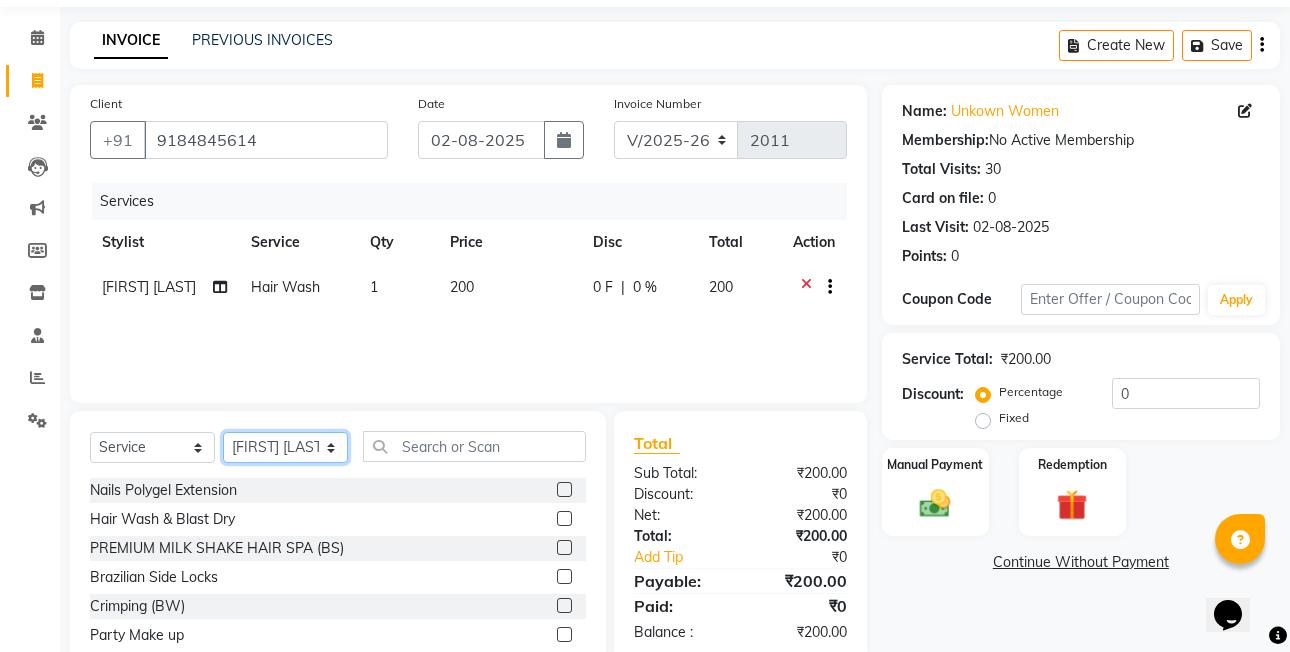 click on "Select Stylist [FIRST]  [LAST] [FIRST] [LAST]  [FIRST] [LAST] [FIRST] [LAST]  [FIRST] [LAST]   [FIRST] [LAST]   [FIRST] [LAST]   [FIRST] [LAST] (OWNER) POSH [FIRST] [LAST] [FIRST] [LAST] [FIRST] [LAST]  [FIRST]  [LAST]   [FIRST] [LAST]  [FIRST] [LAST]  [FIRST] [LAST]  [FIRST] [LAST]" 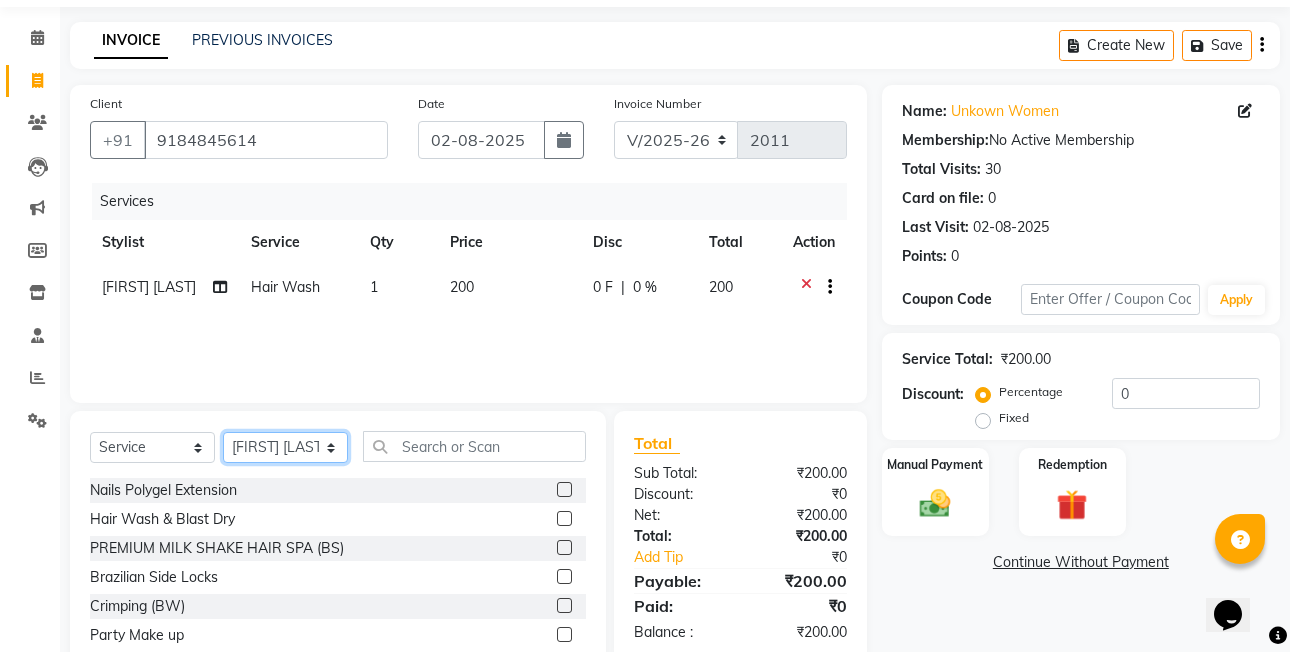 select on "53736" 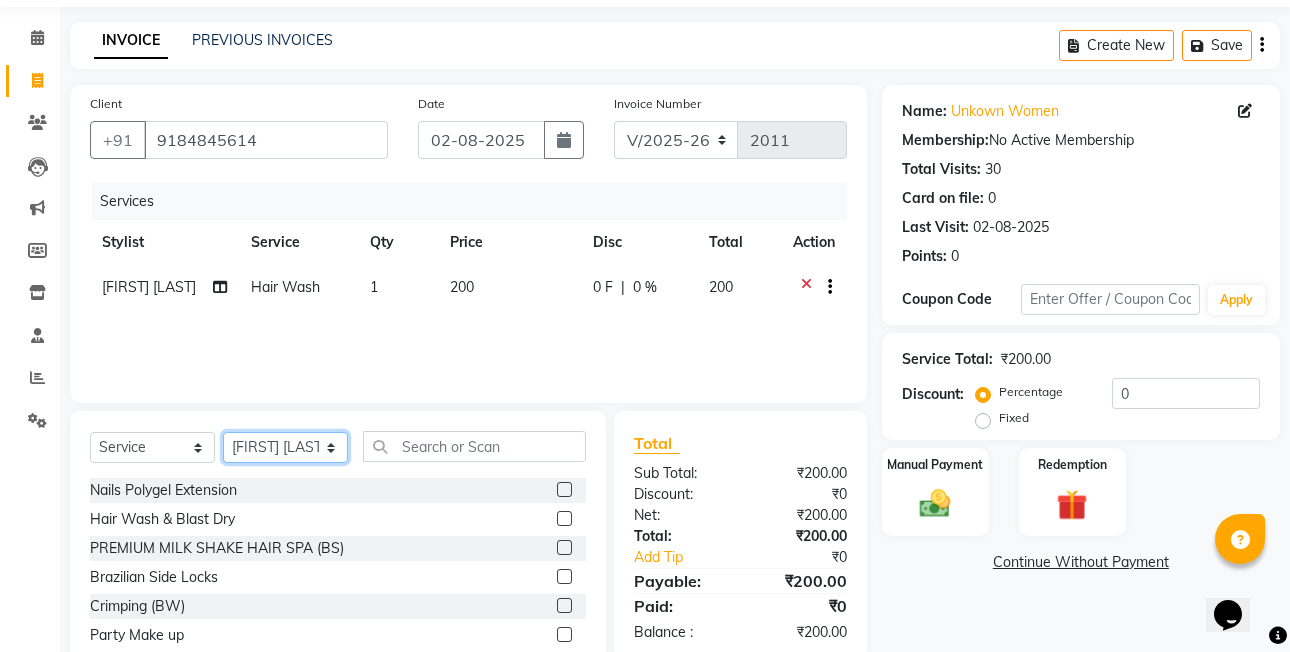 click on "Select Stylist [FIRST]  [LAST] [FIRST] [LAST]  [FIRST] [LAST] [FIRST] [LAST]  [FIRST] [LAST]   [FIRST] [LAST]   [FIRST] [LAST]   [FIRST] [LAST] (OWNER) POSH [FIRST] [LAST] [FIRST] [LAST] [FIRST] [LAST]  [FIRST]  [LAST]   [FIRST] [LAST]  [FIRST] [LAST]  [FIRST] [LAST]  [FIRST] [LAST]" 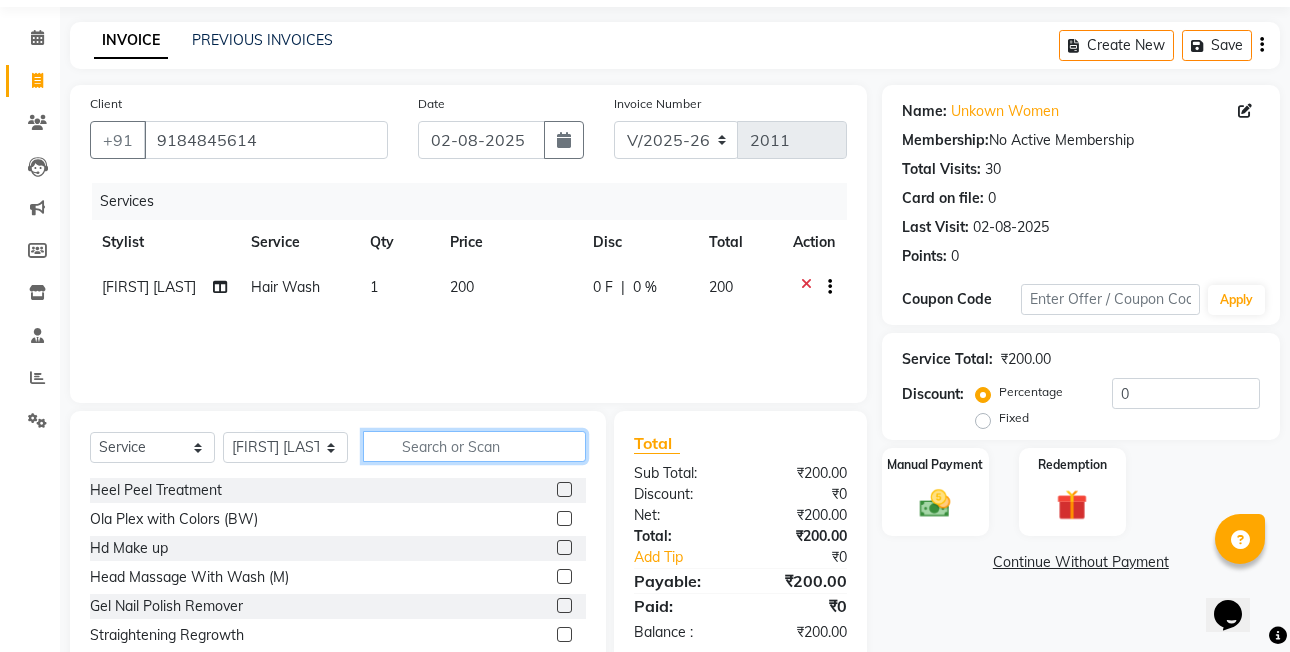 click 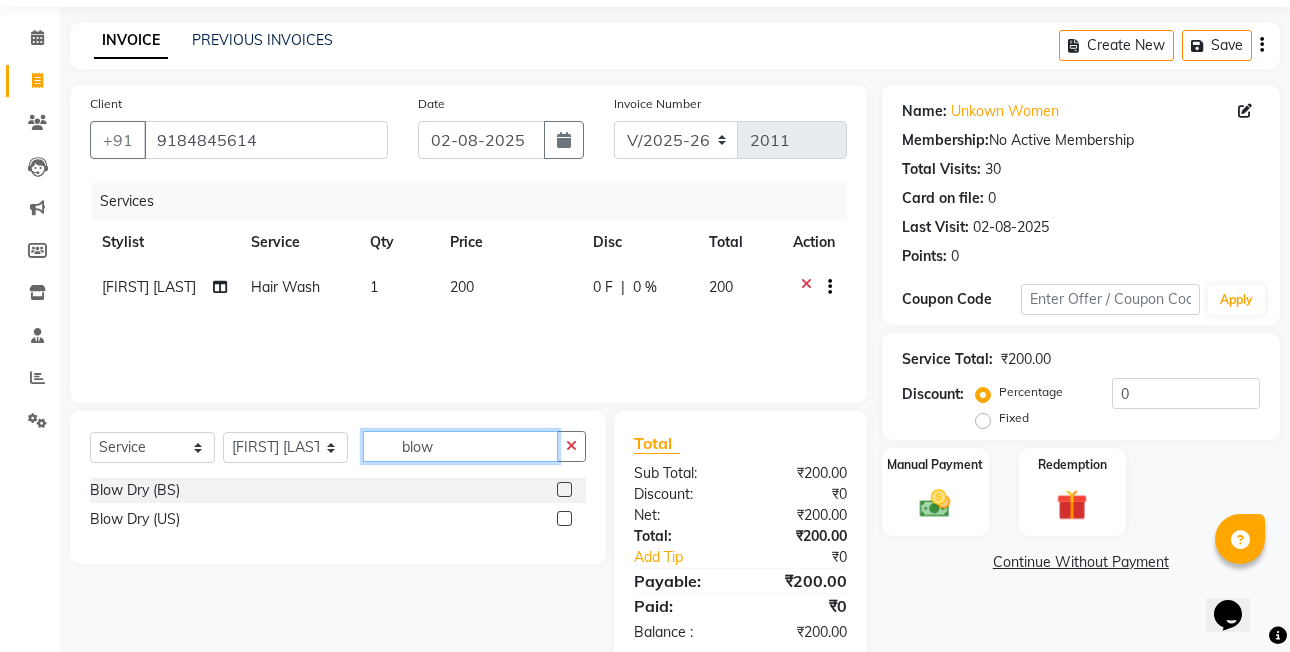 type on "blow" 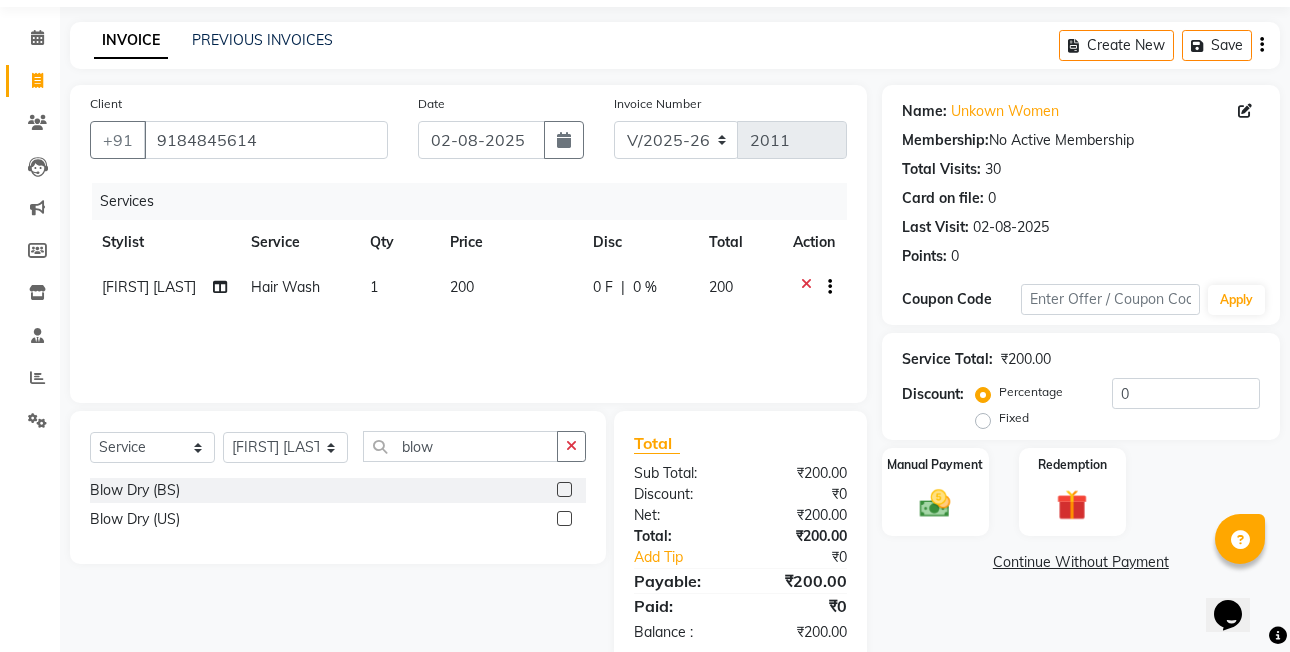 click 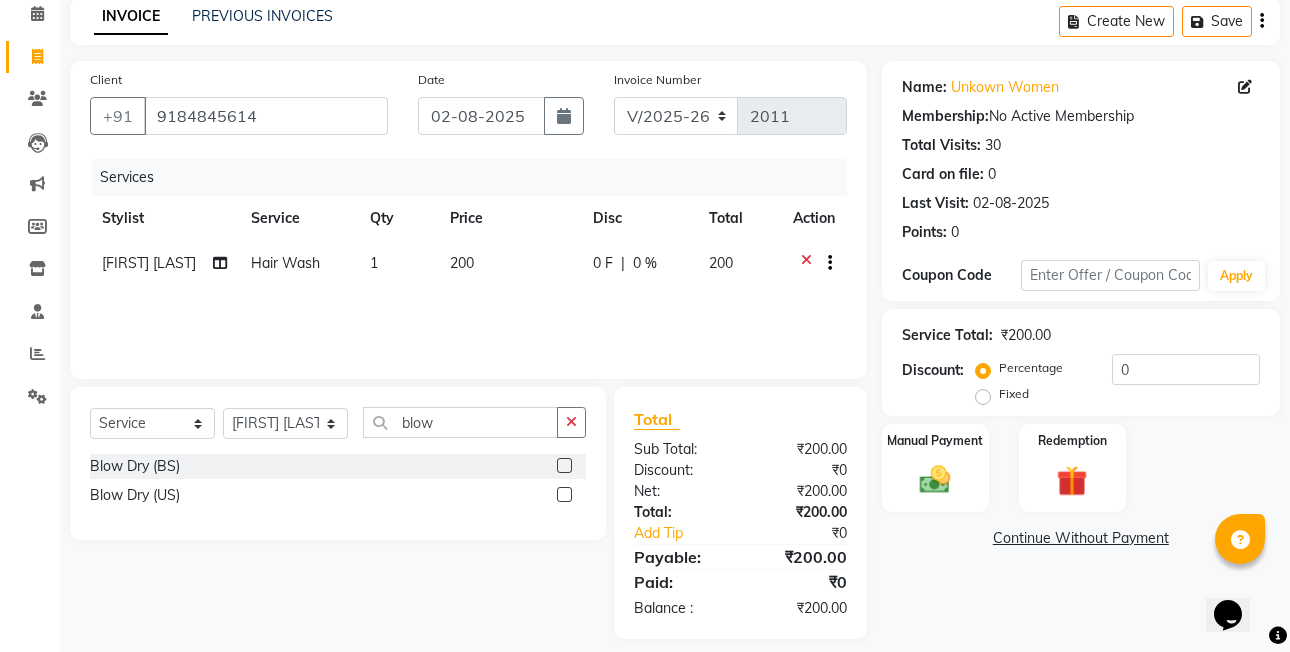scroll, scrollTop: 106, scrollLeft: 0, axis: vertical 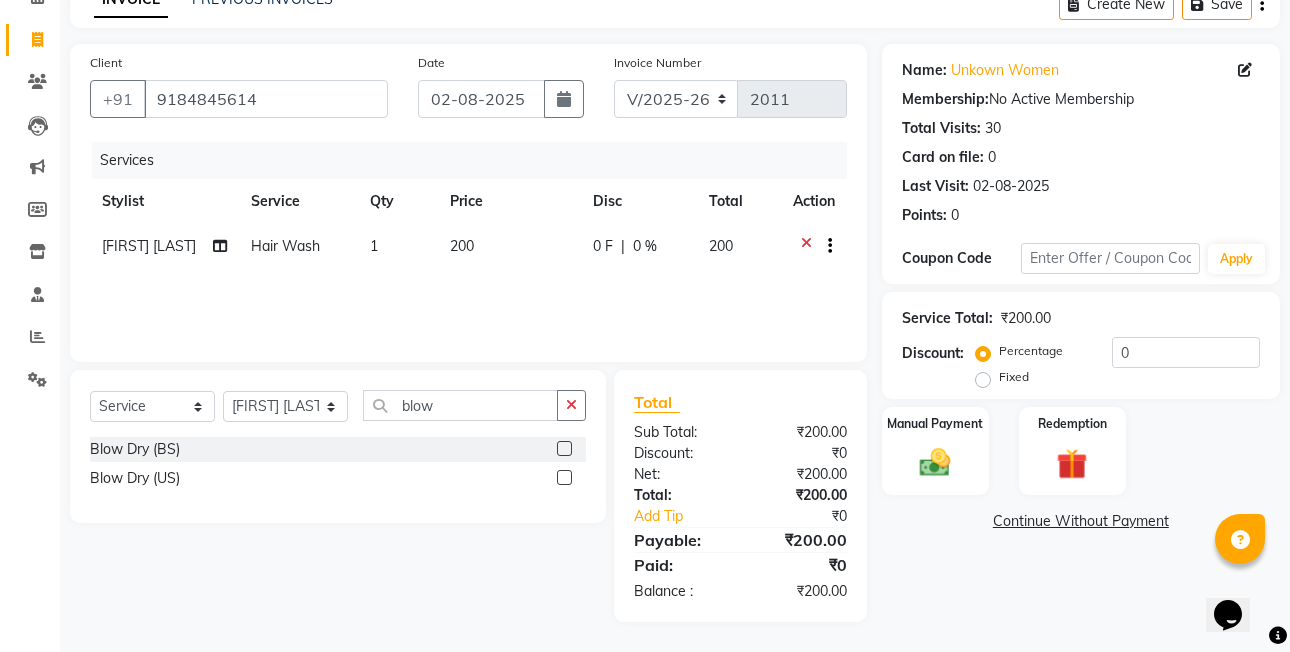 click 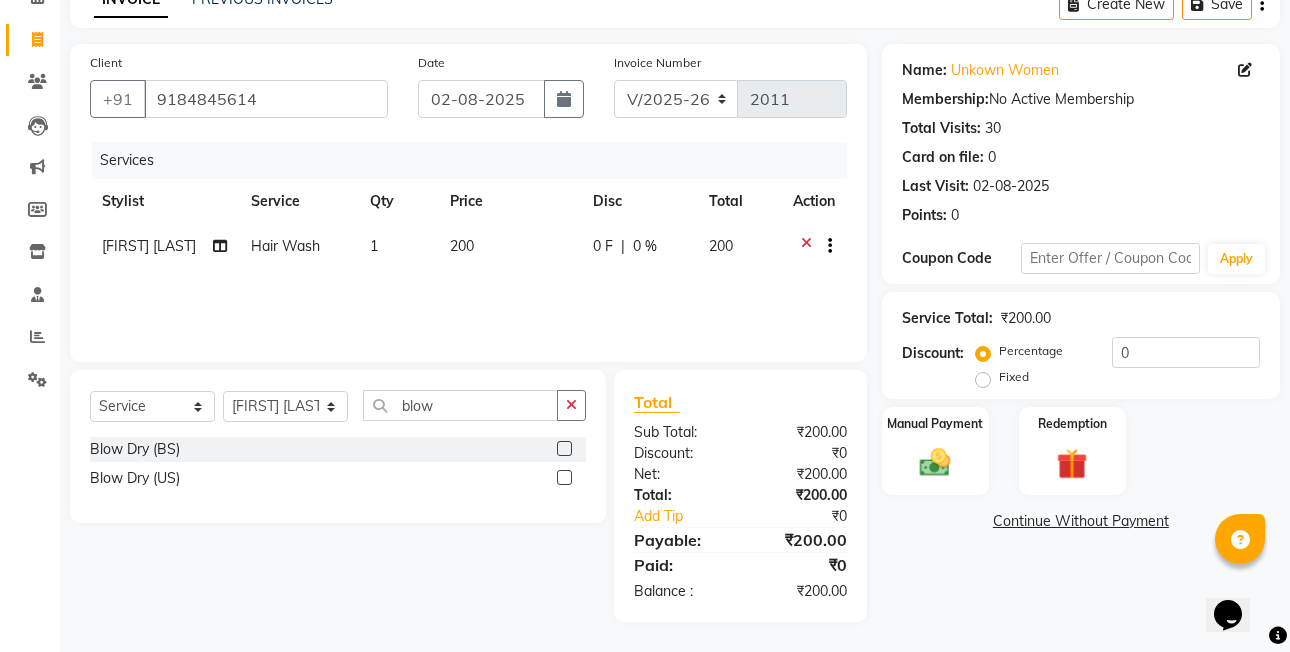 click at bounding box center (563, 478) 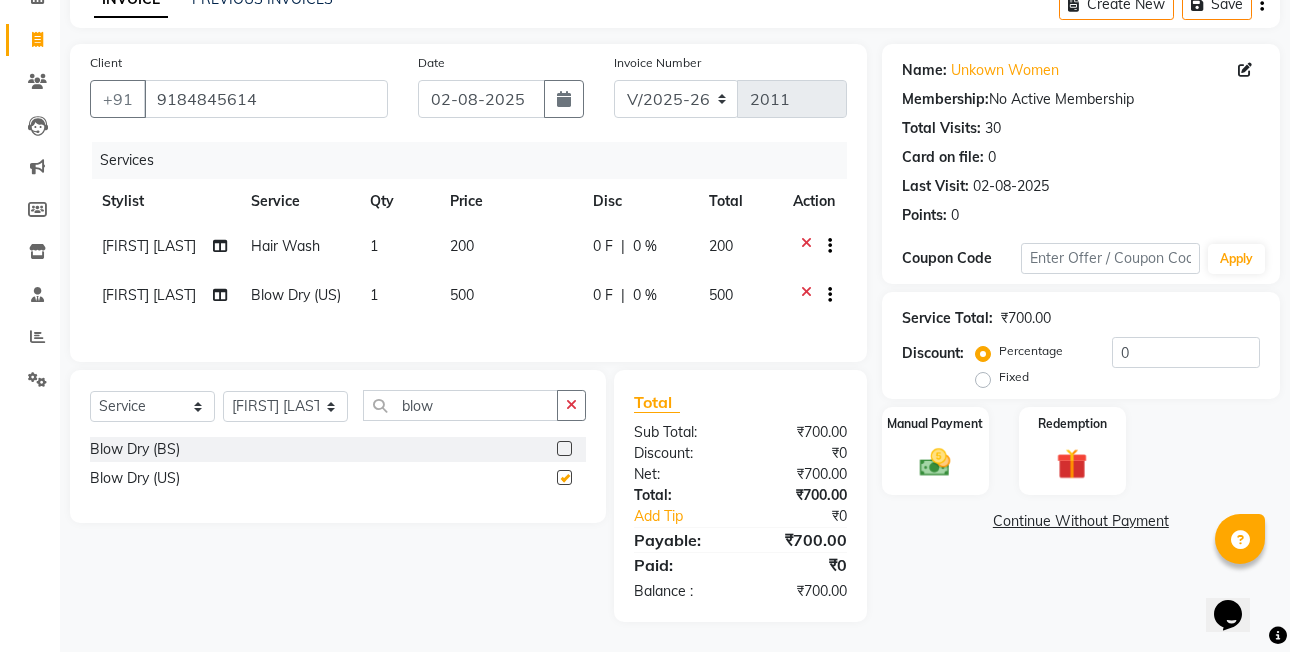 checkbox on "false" 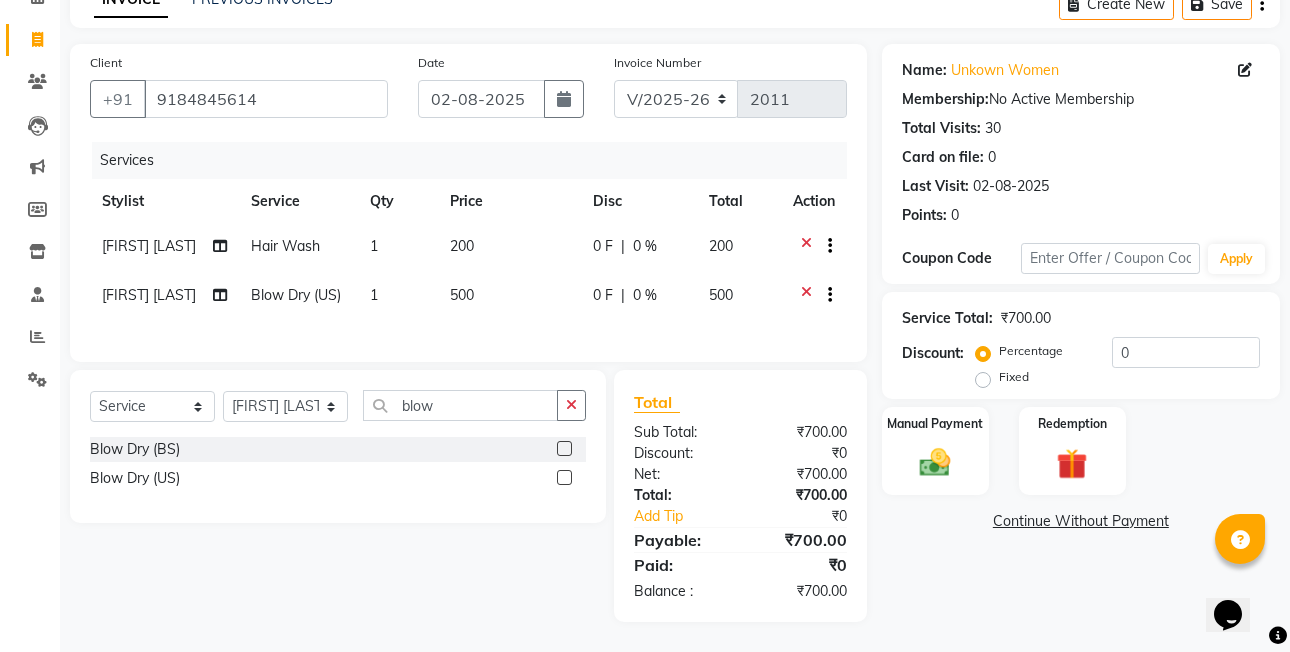 click on "Fixed" 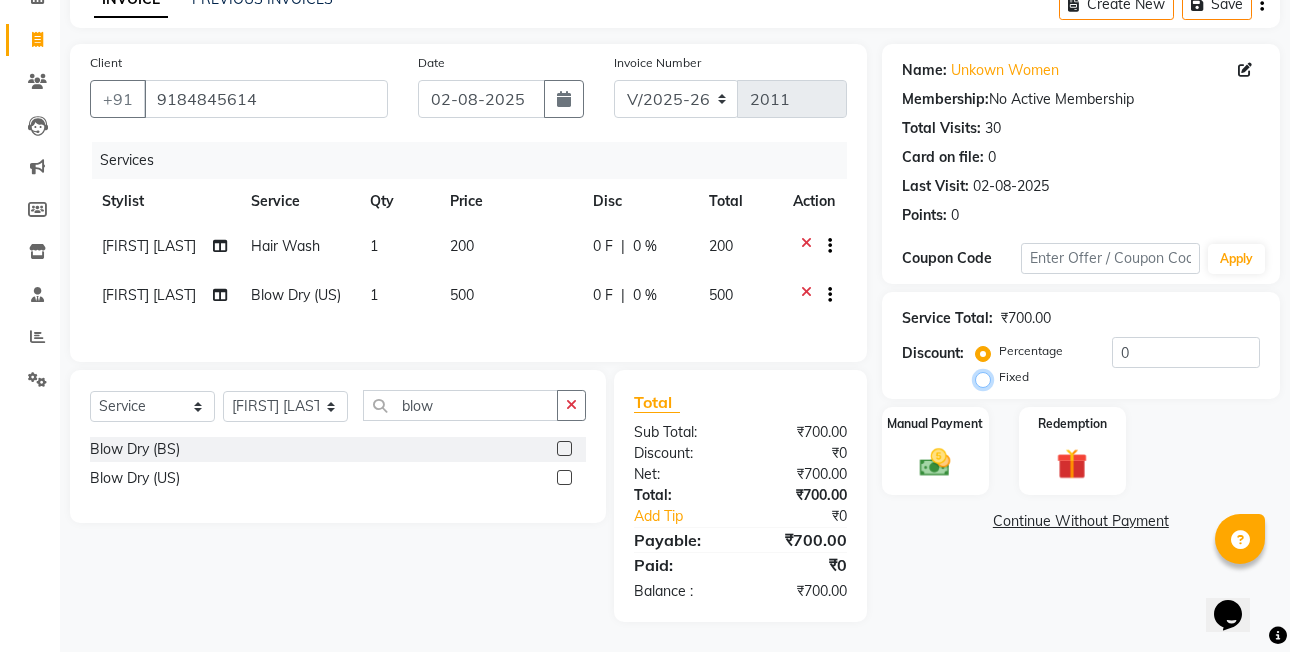 click on "Fixed" at bounding box center [987, 377] 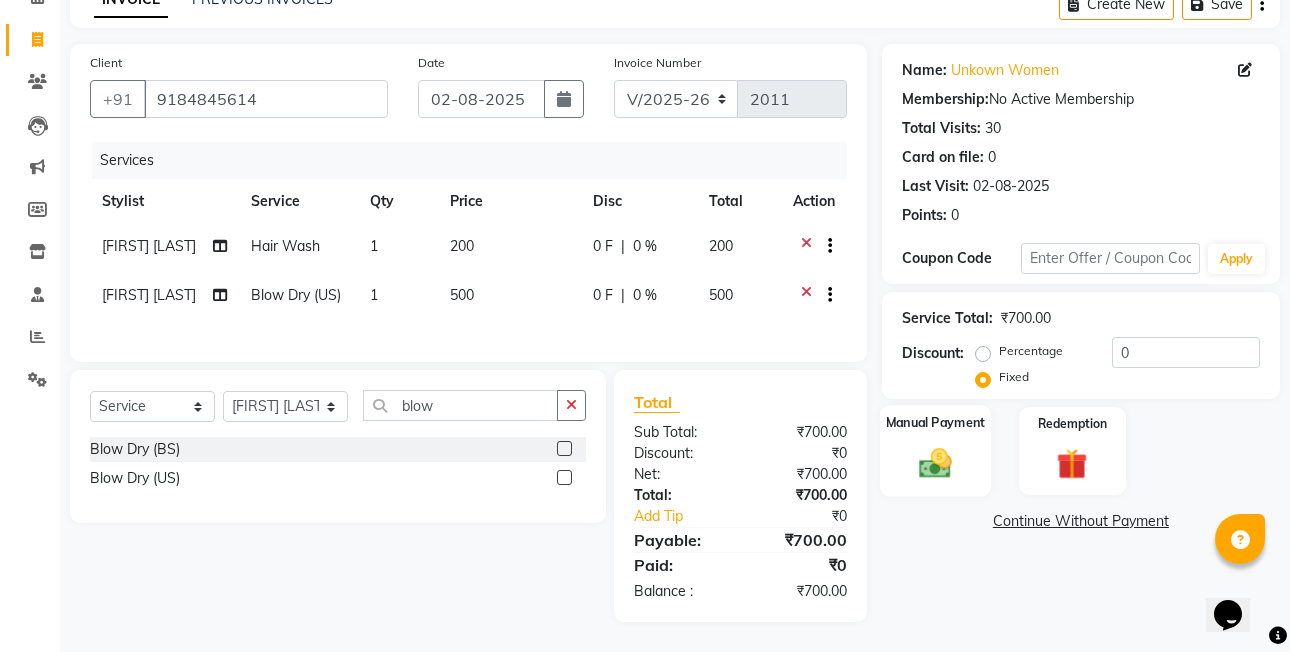 click 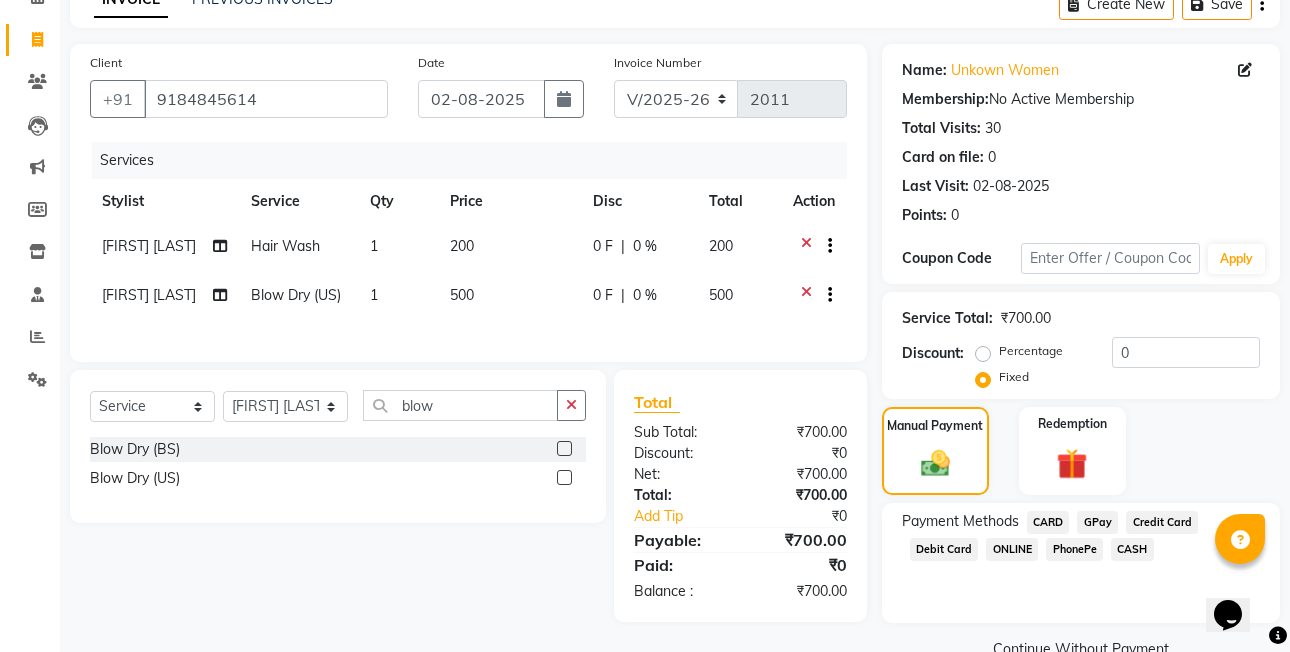 scroll, scrollTop: 148, scrollLeft: 0, axis: vertical 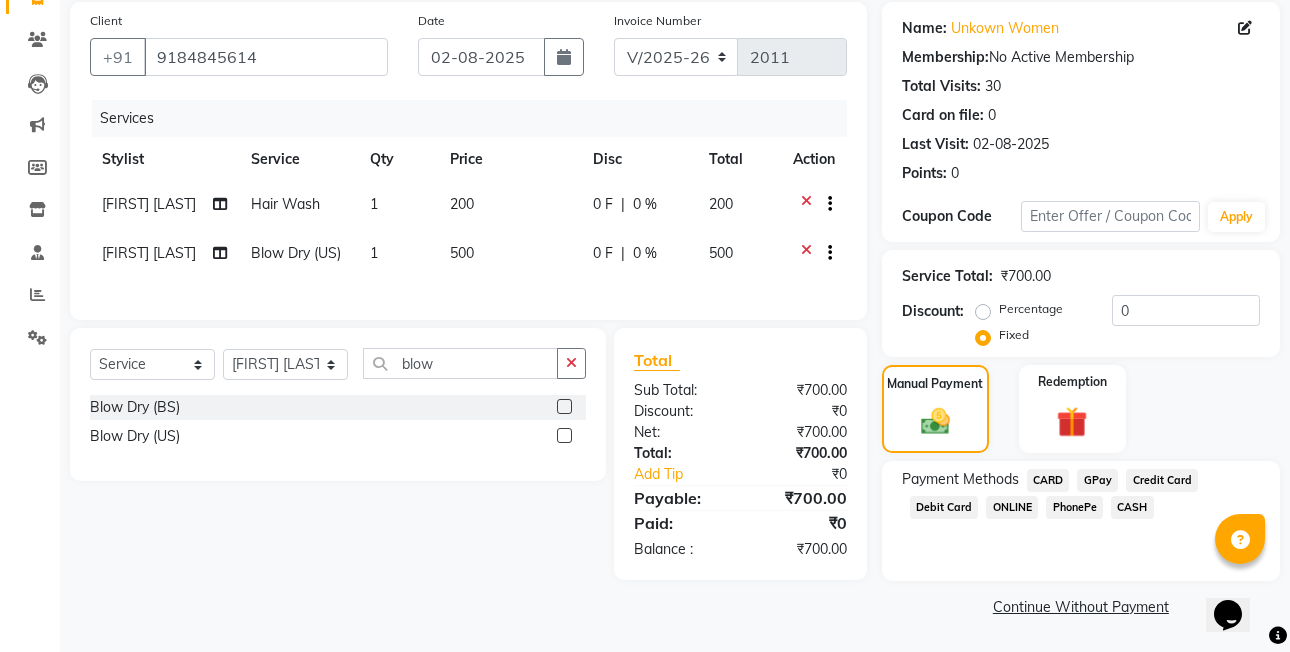 click on "CARD" 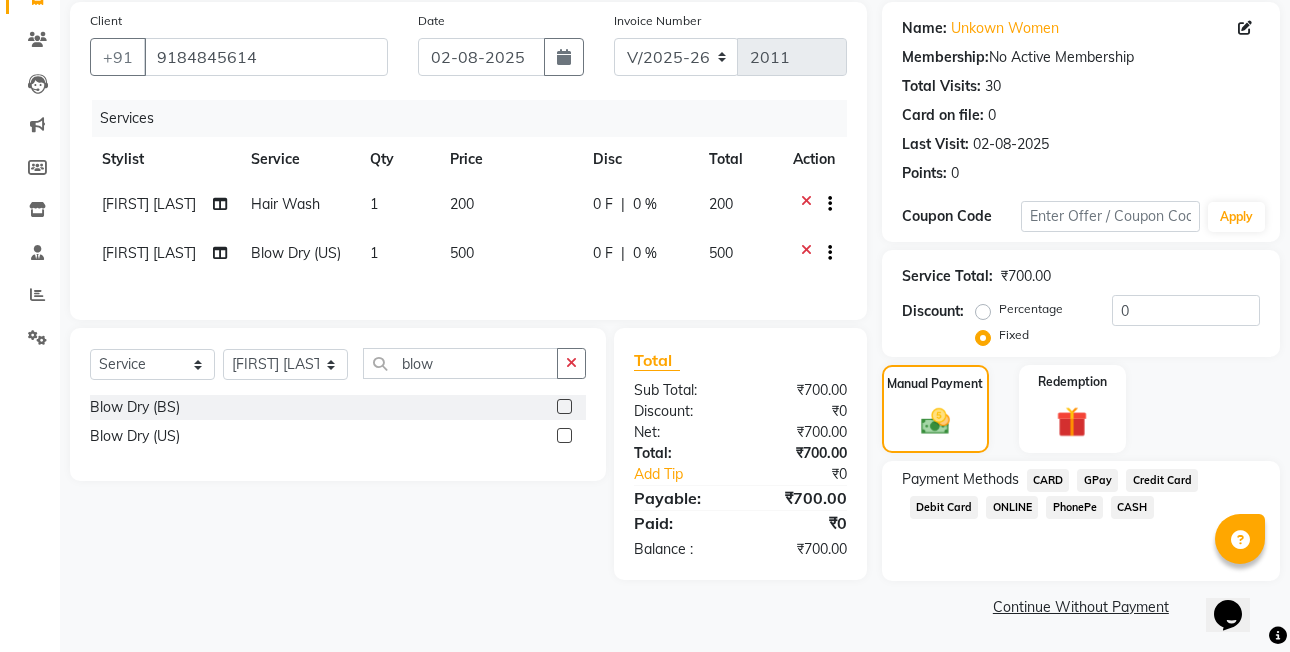 click on "PhonePe" 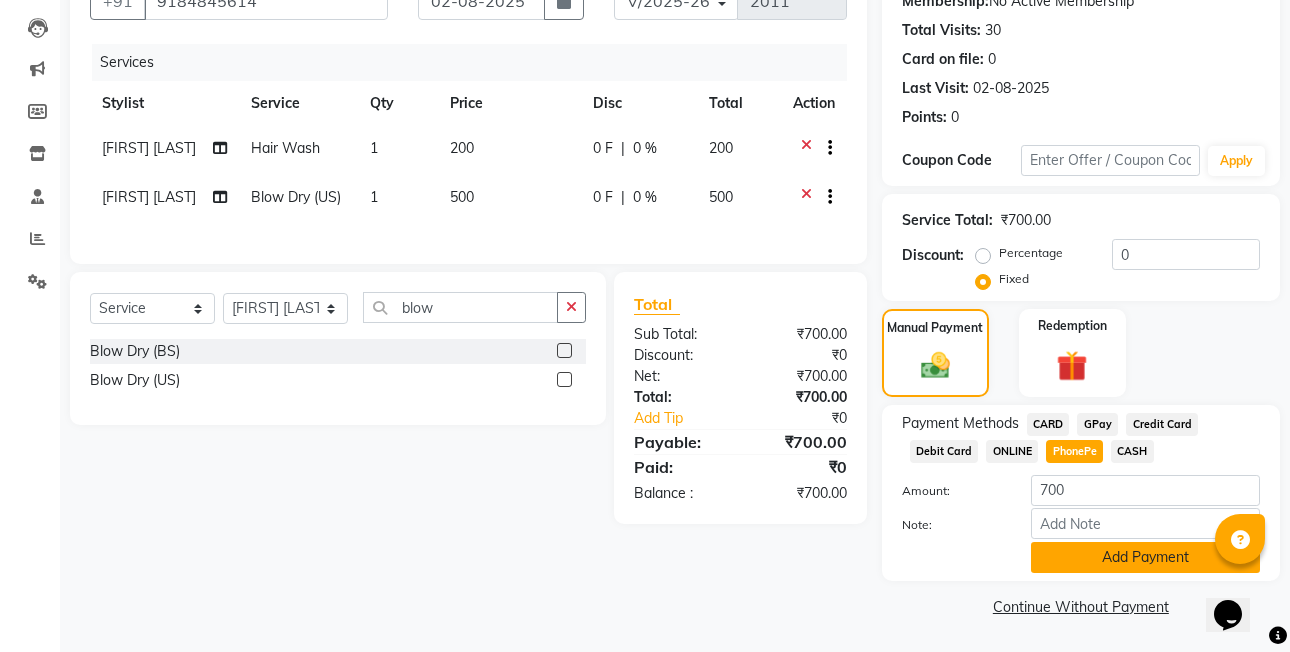 click on "Add Payment" 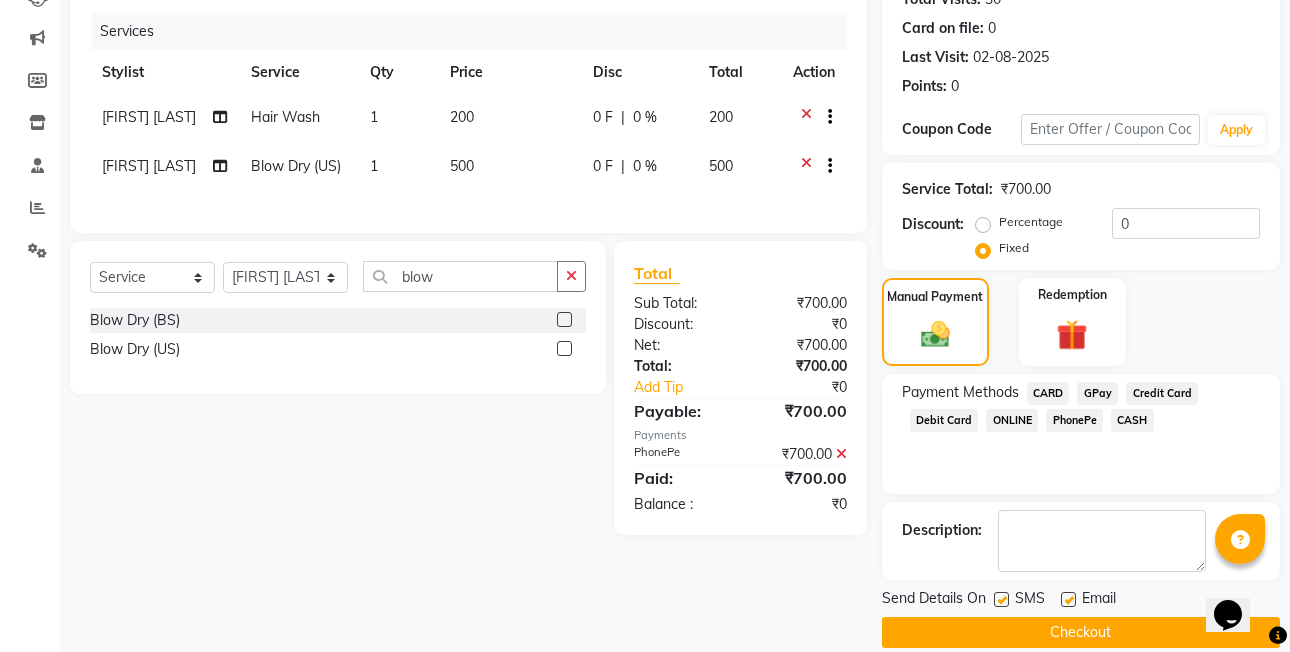 scroll, scrollTop: 261, scrollLeft: 0, axis: vertical 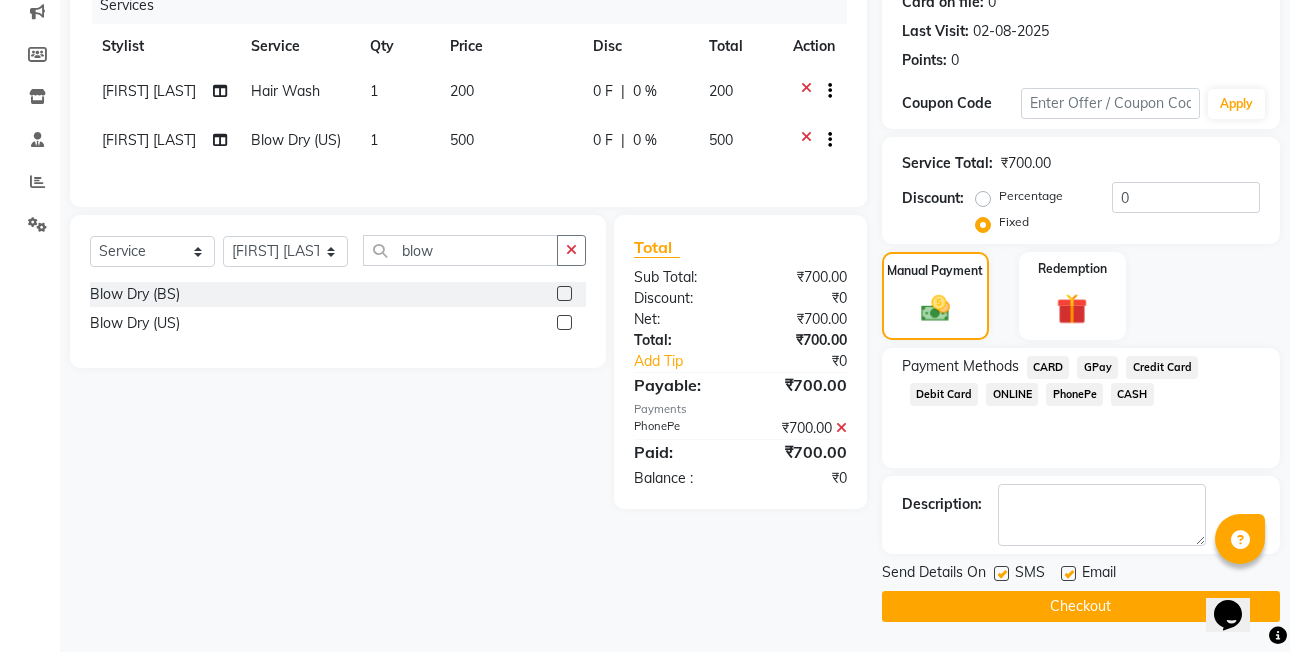 click on "Checkout" 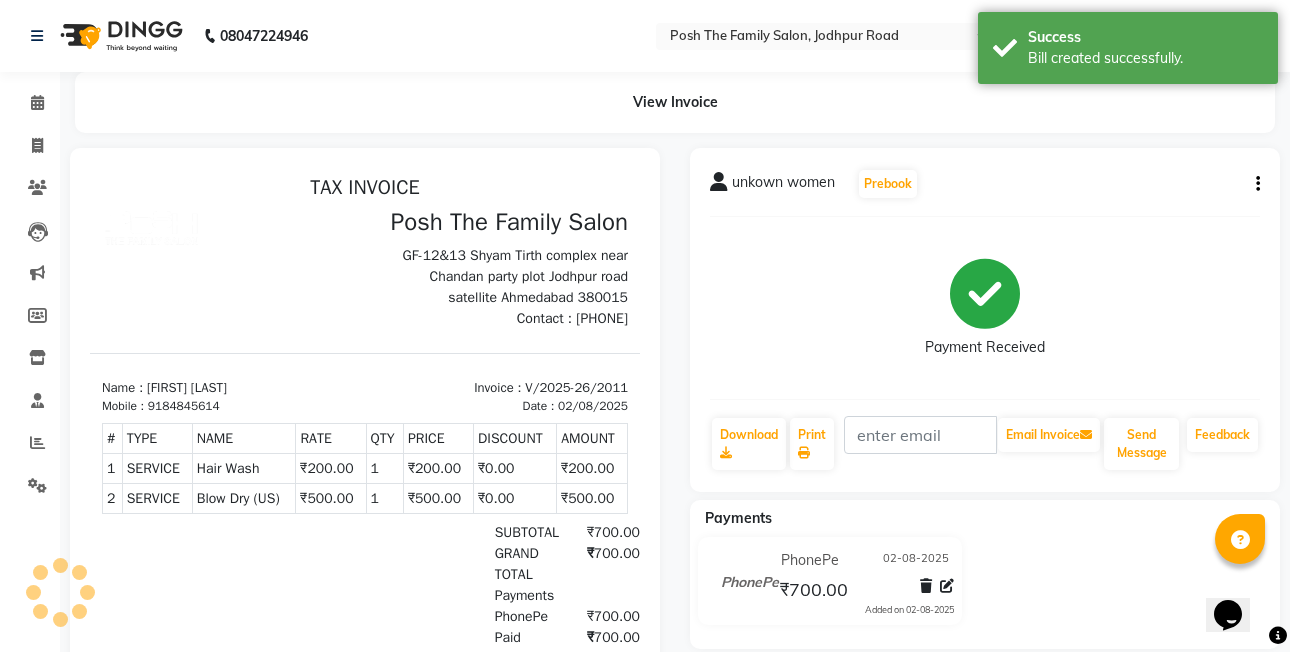 scroll, scrollTop: 0, scrollLeft: 0, axis: both 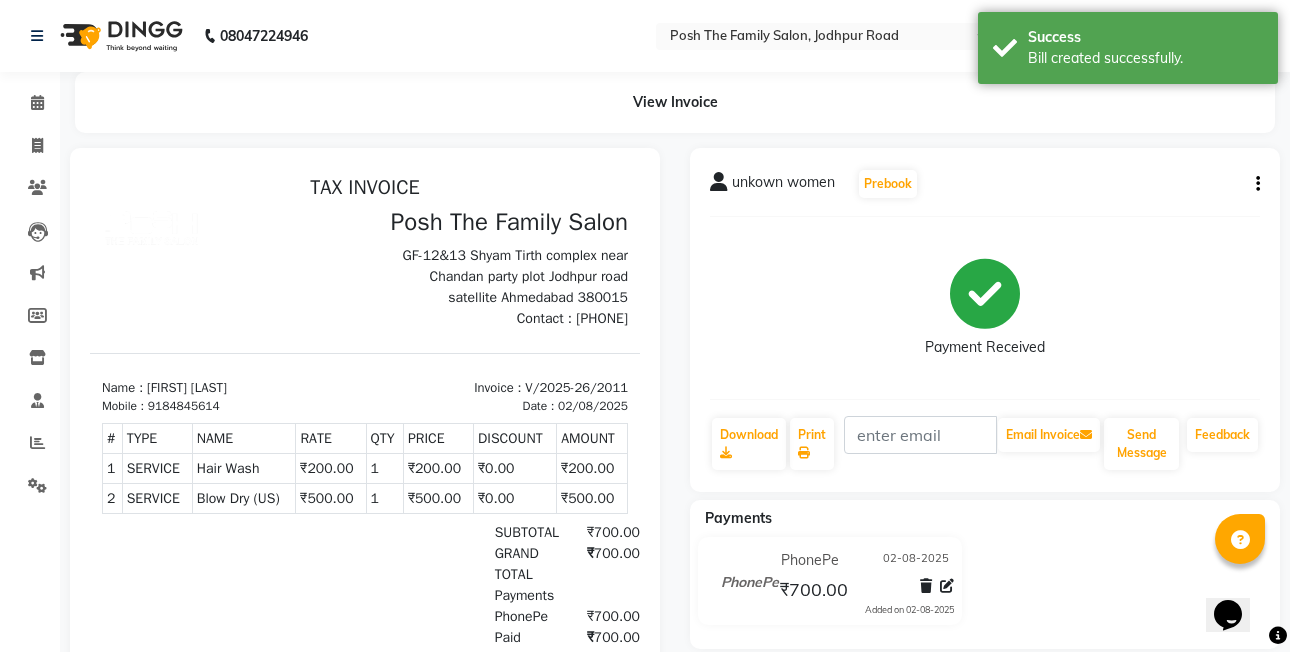 click 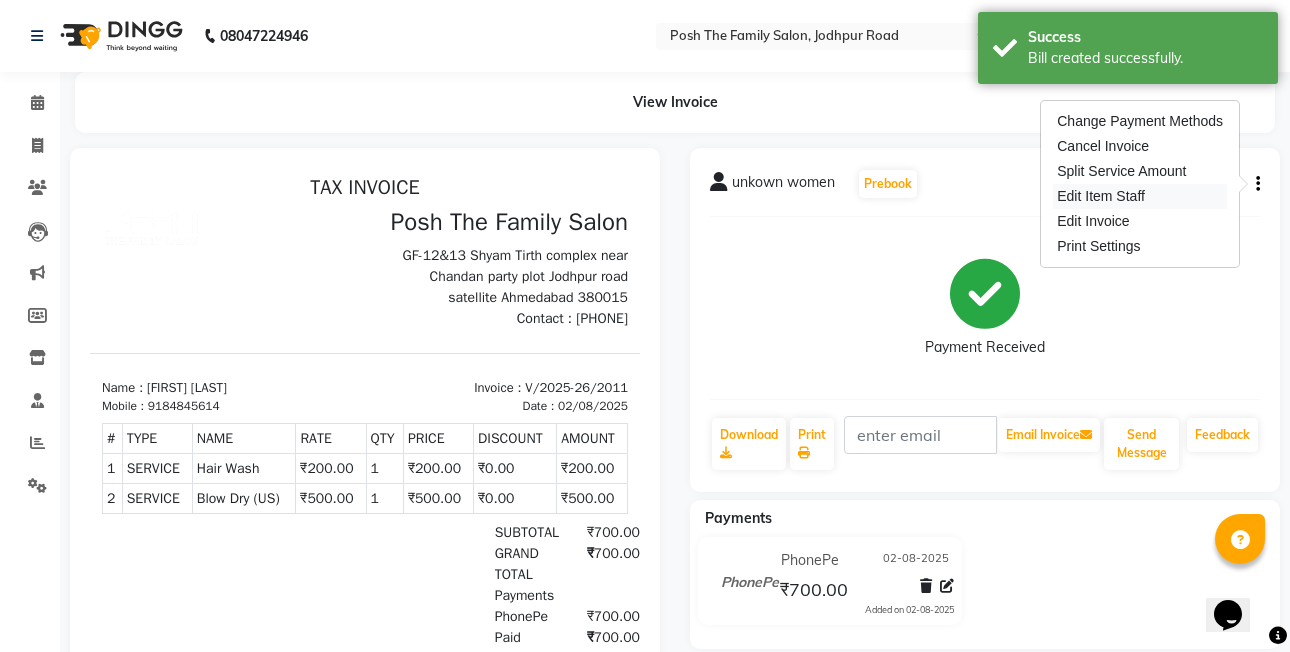 click on "Edit Item Staff" at bounding box center (1140, 196) 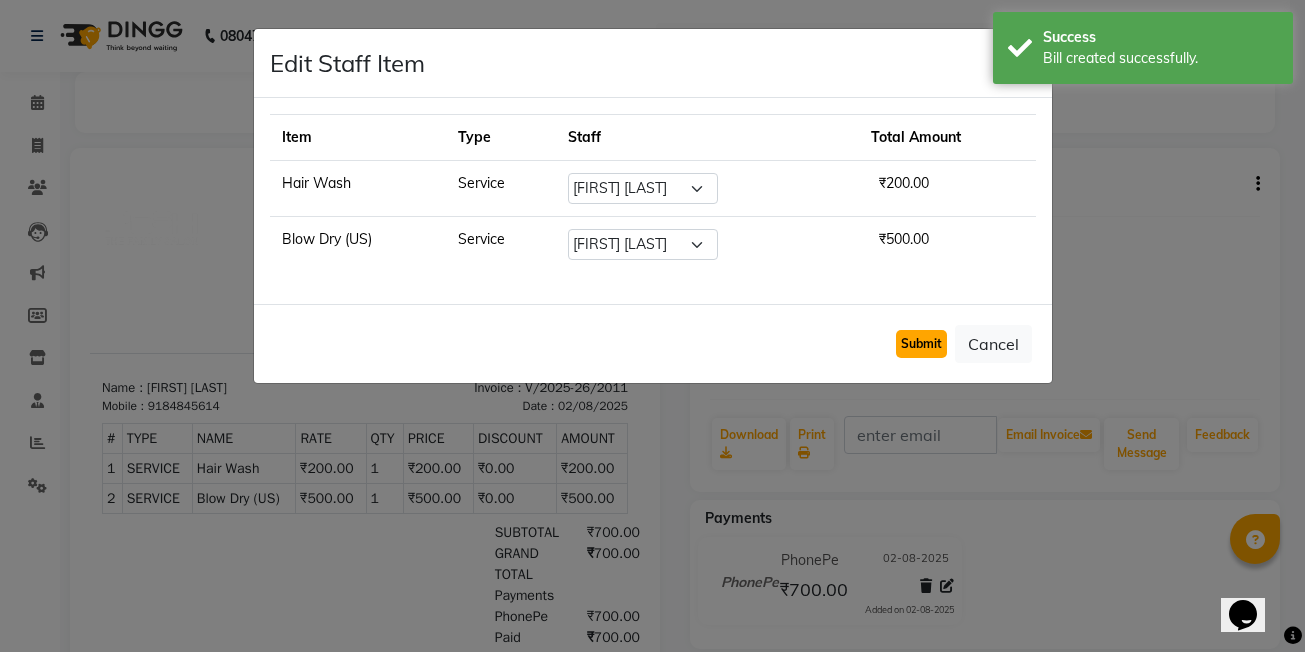 click on "Submit" 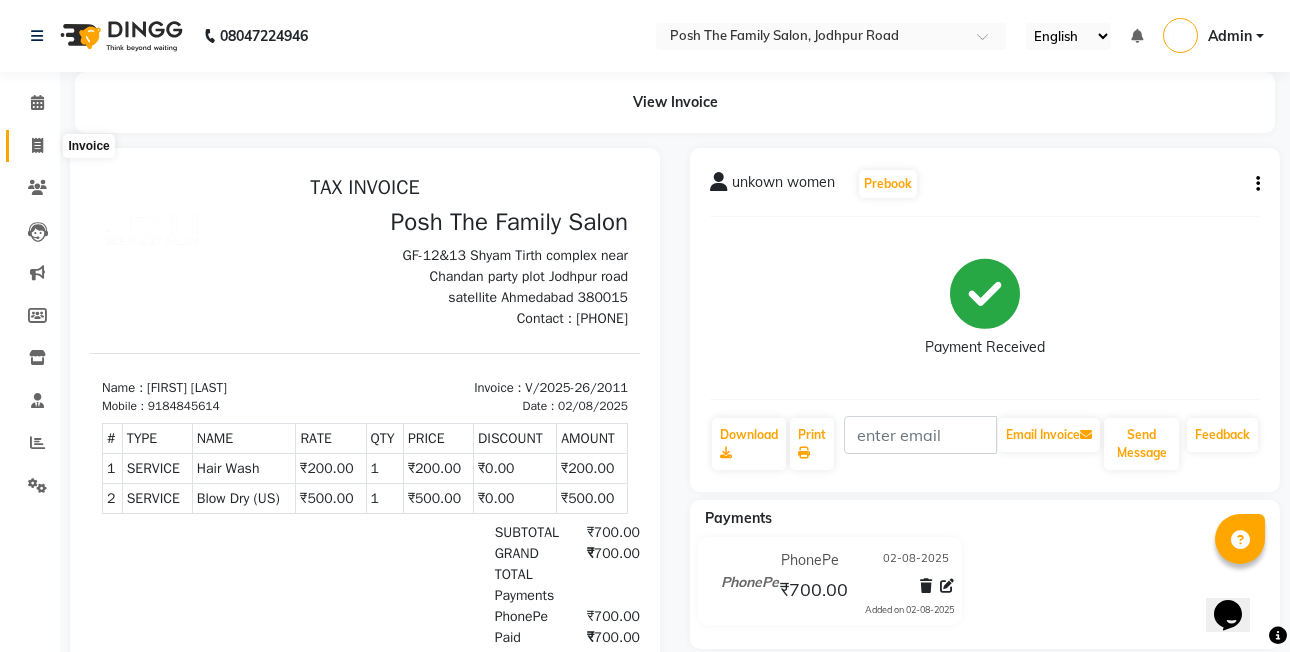 click 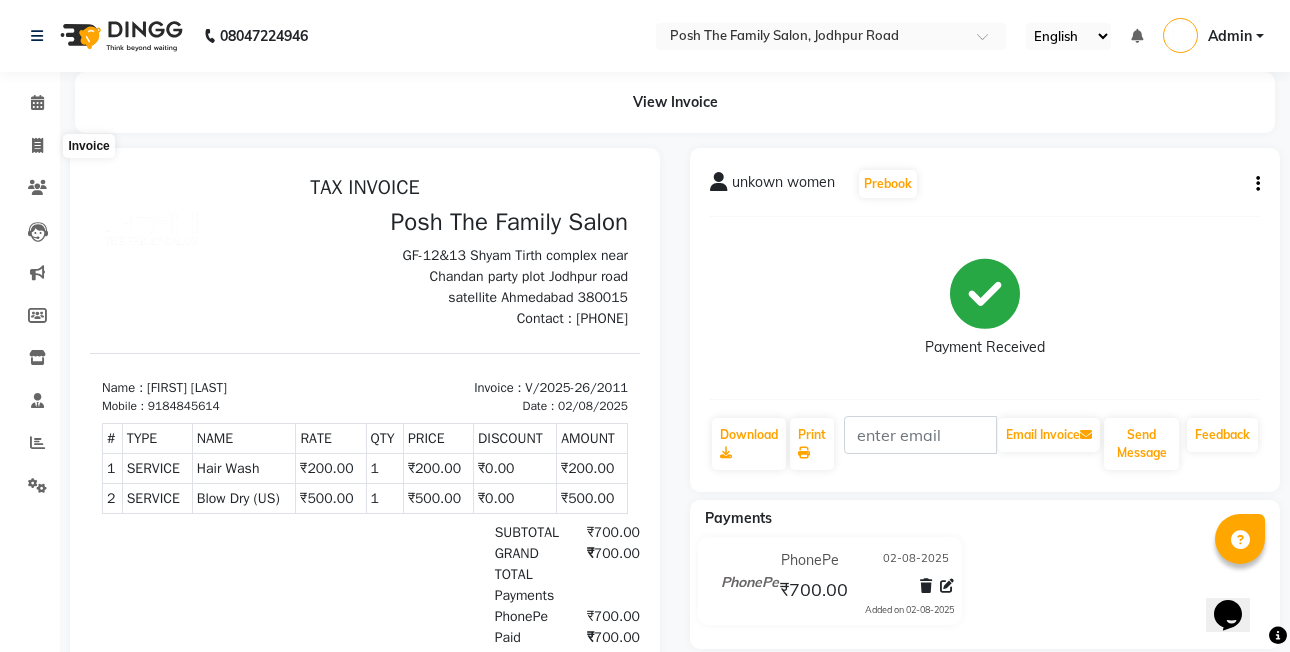 select on "service" 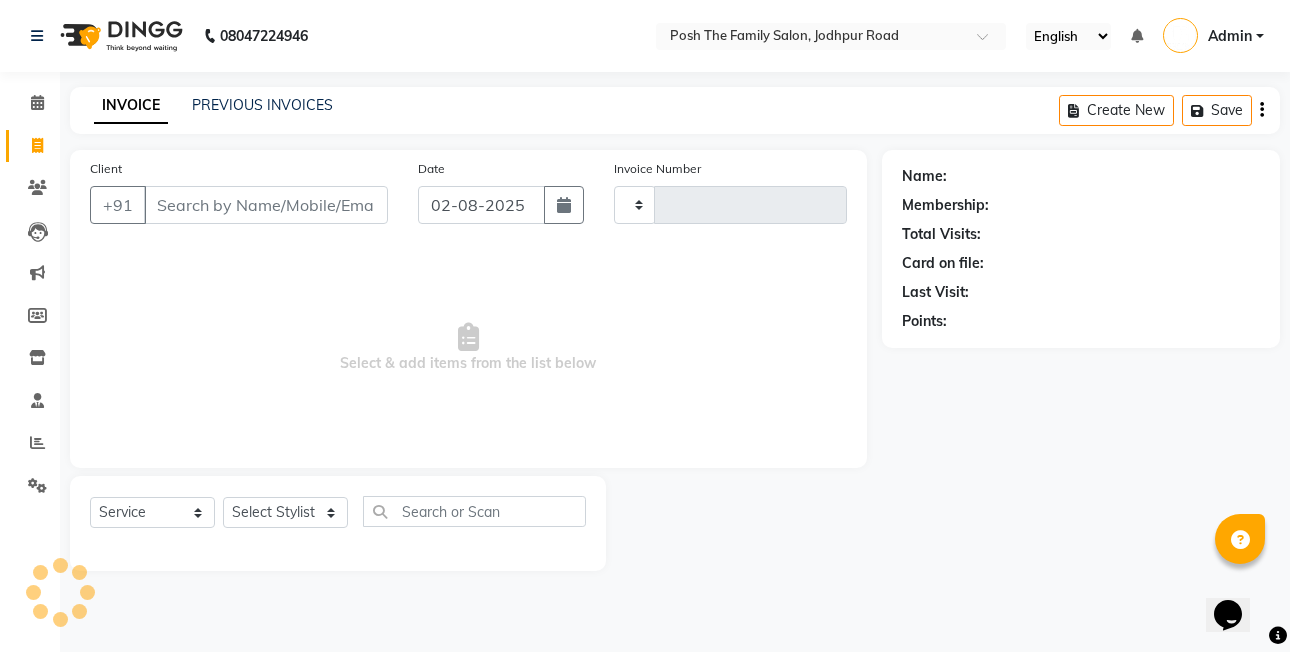 type on "2012" 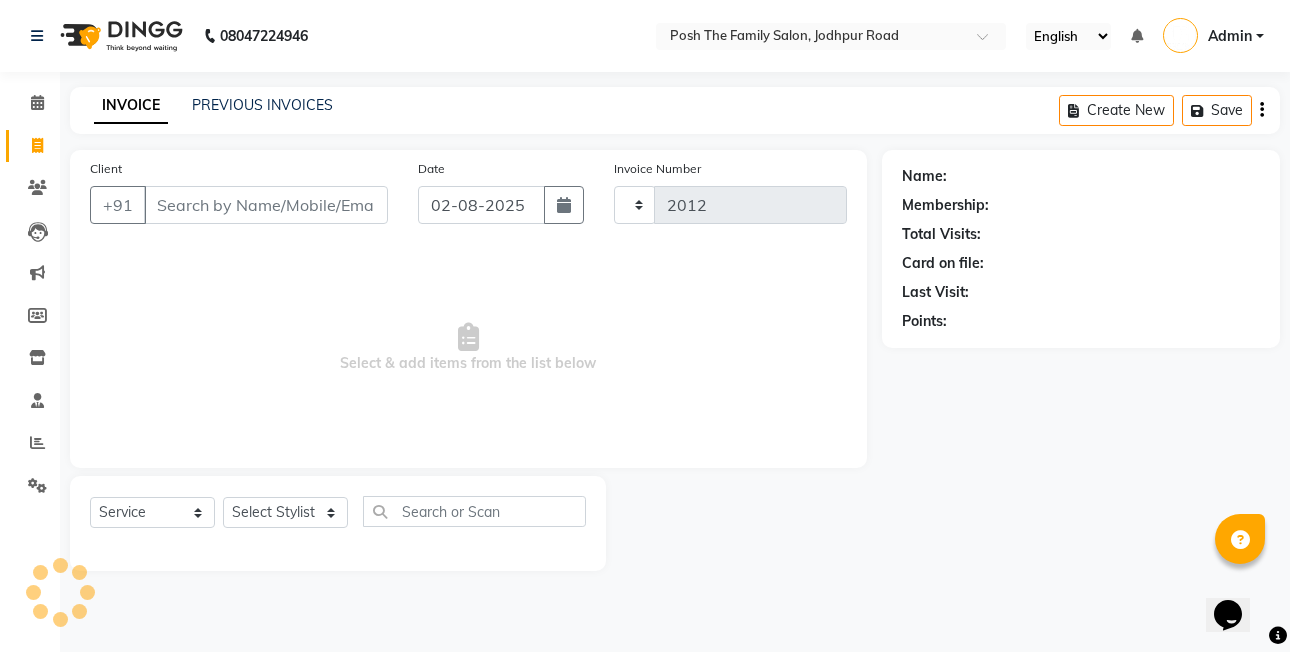 select on "6199" 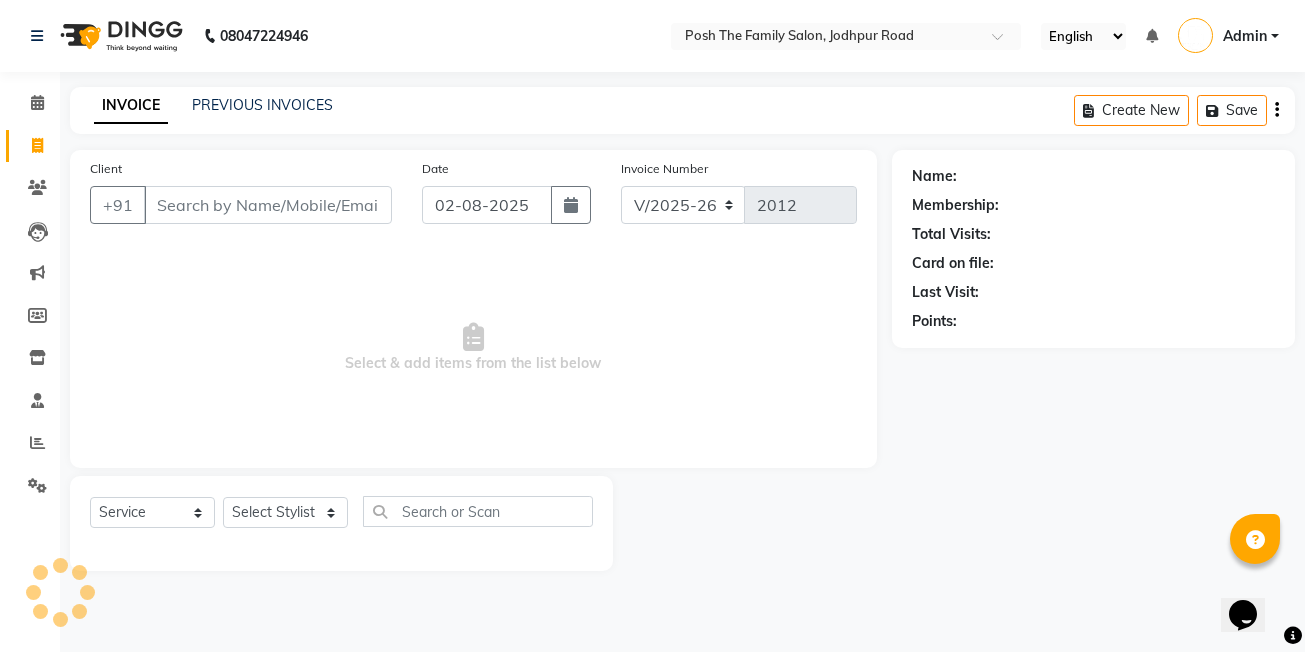 click on "INVOICE PREVIOUS INVOICES Create New   Save" 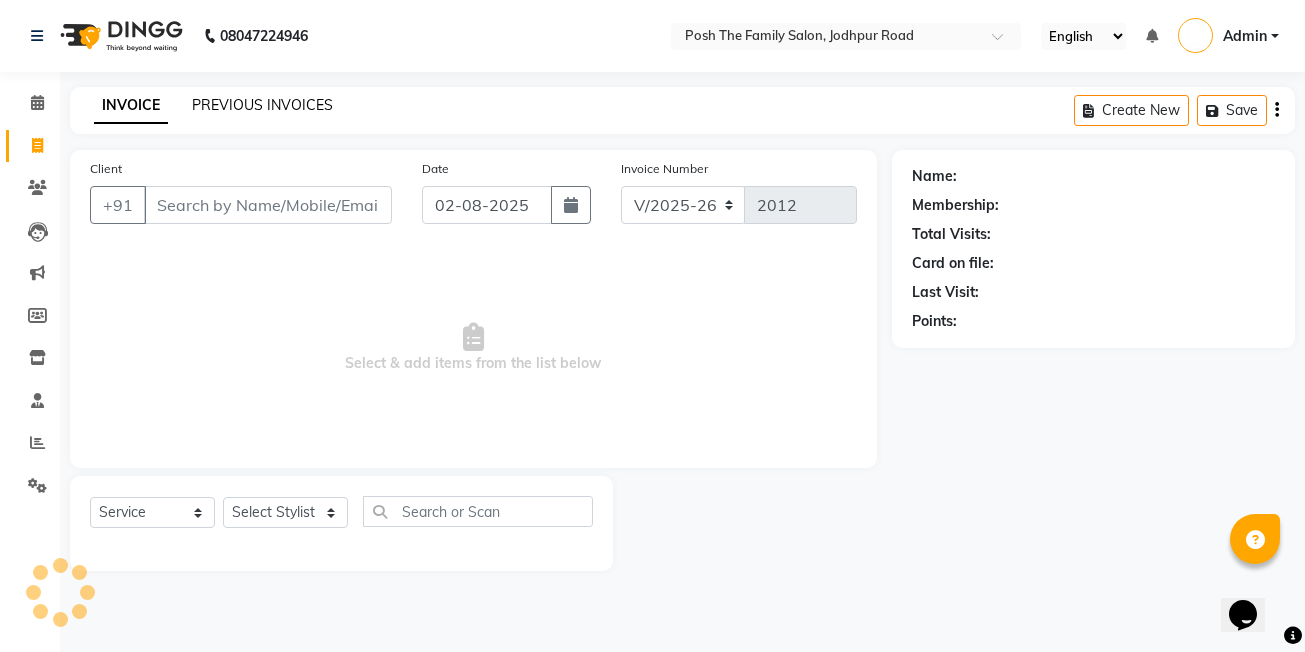 click on "PREVIOUS INVOICES" 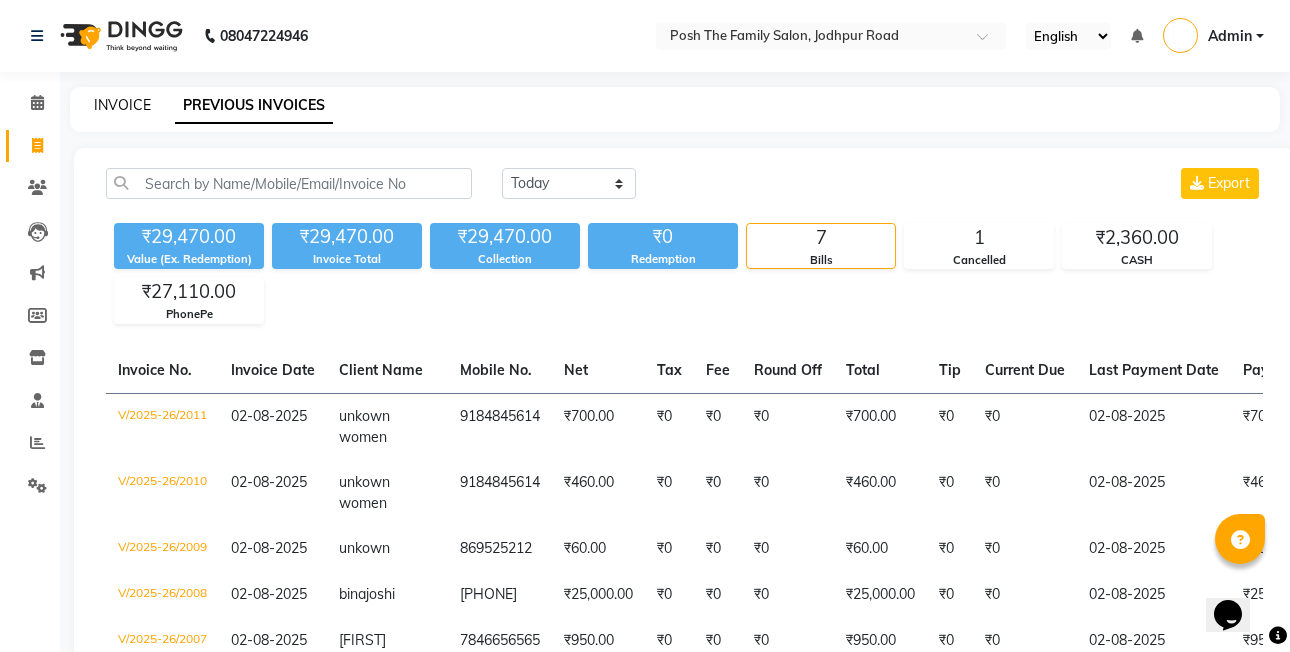 click on "INVOICE" 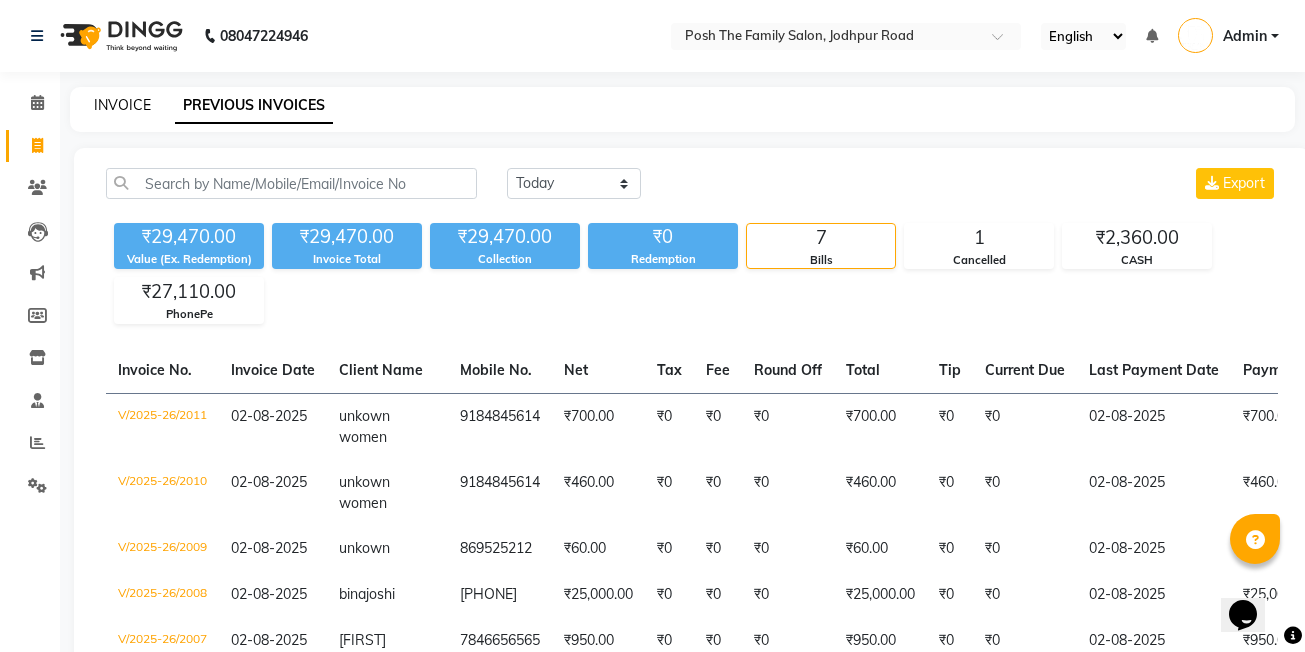 select on "6199" 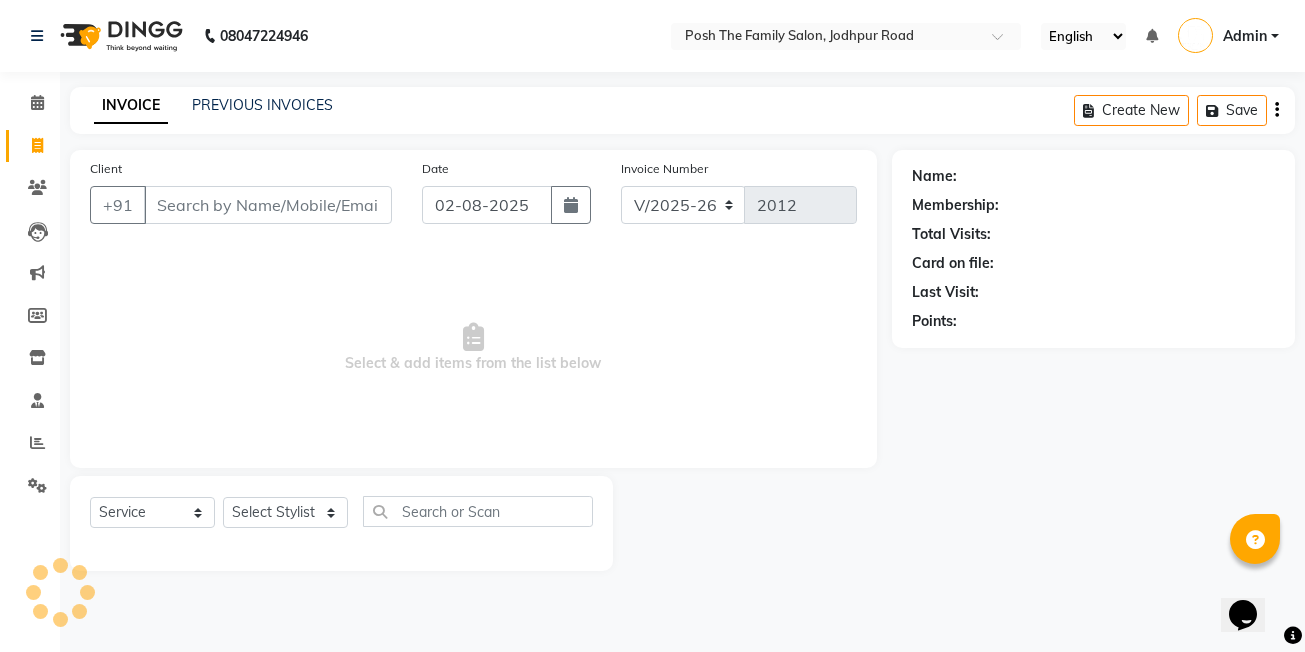 click on "Client" at bounding box center (268, 205) 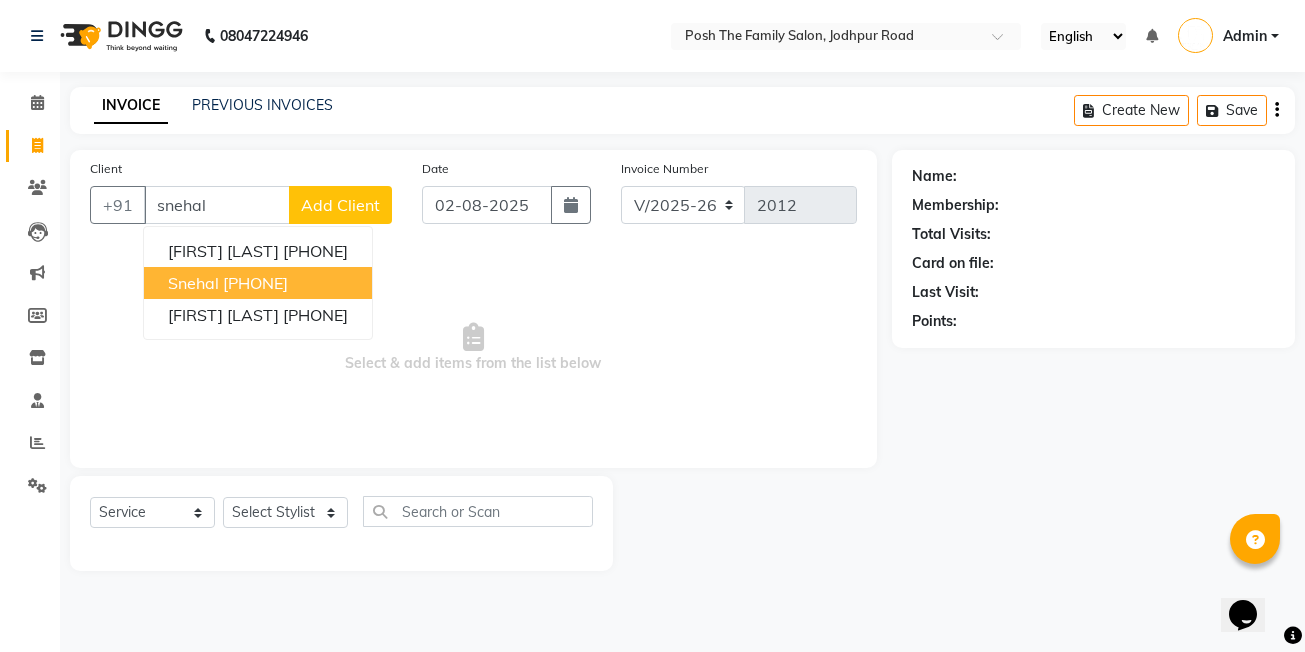 click on "[FIRST] [PHONE]" at bounding box center [258, 283] 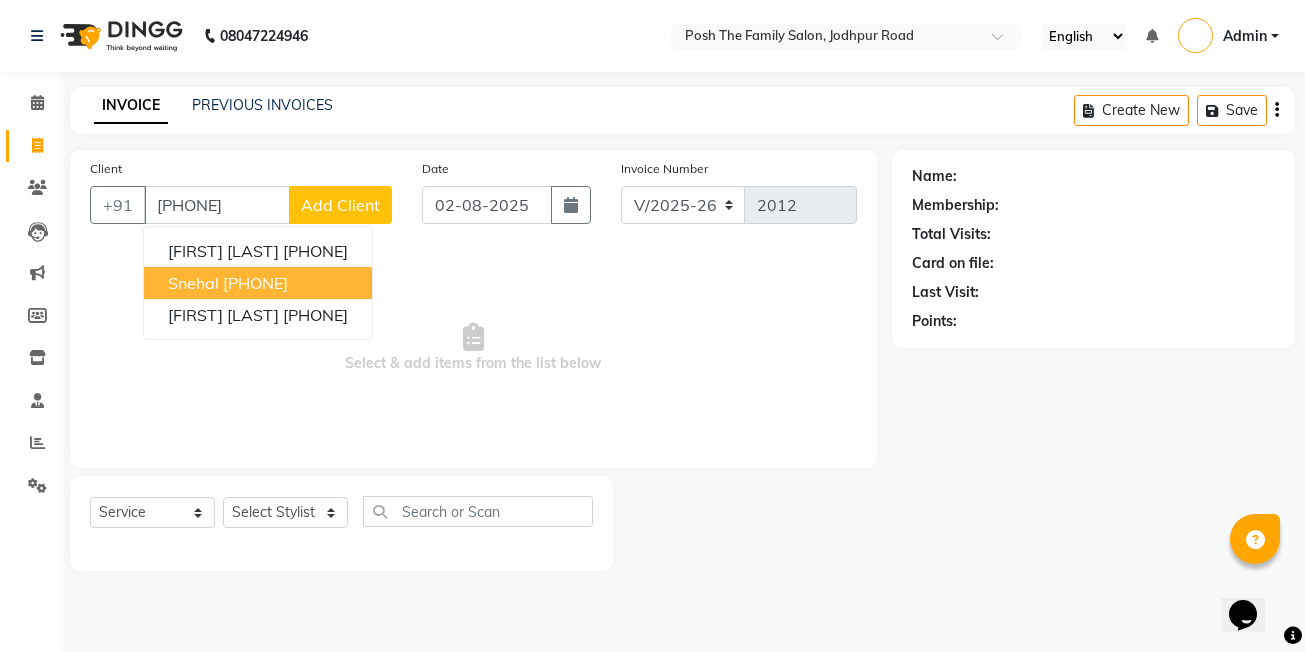 type on "[PHONE]" 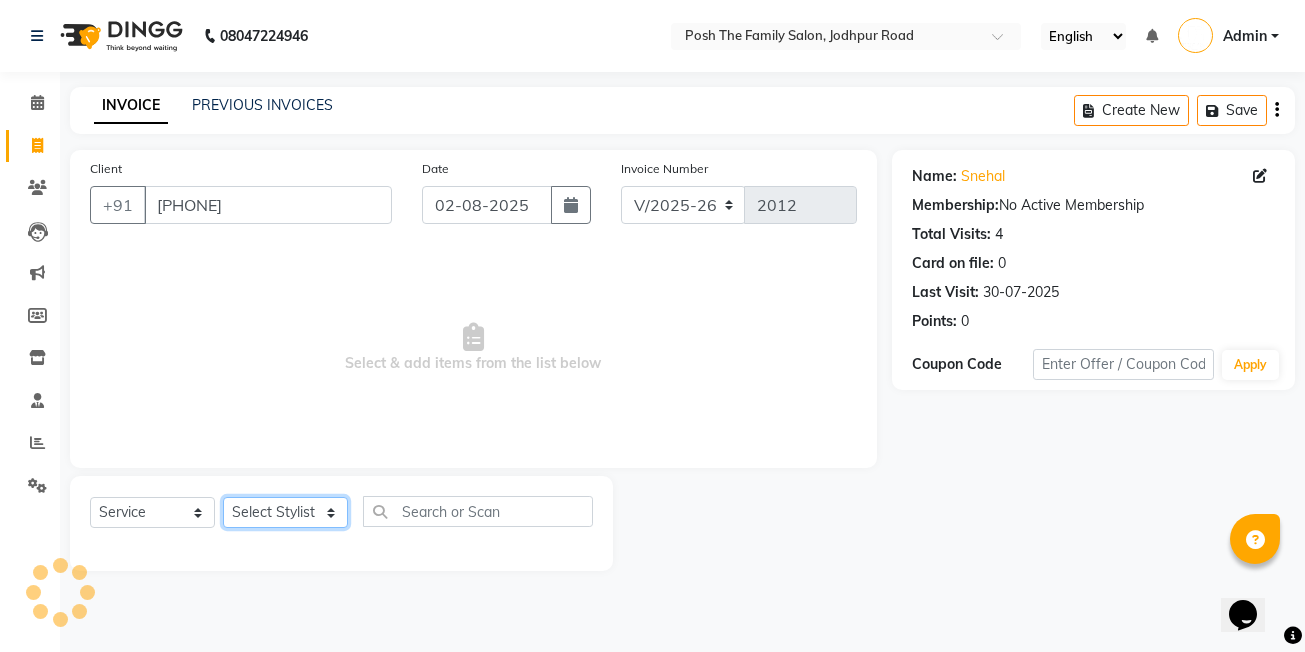 click on "Select Stylist [FIRST]  [LAST] [FIRST] [LAST]  [FIRST] [LAST] [FIRST] [LAST]  [FIRST] [LAST]   [FIRST] [LAST]   [FIRST] [LAST]   [FIRST] [LAST] (OWNER) POSH [FIRST] [LAST] [FIRST] [LAST] [FIRST] [LAST]  [FIRST]  [LAST]   [FIRST] [LAST]  [FIRST] [LAST]  [FIRST] [LAST]  [FIRST] [LAST]" 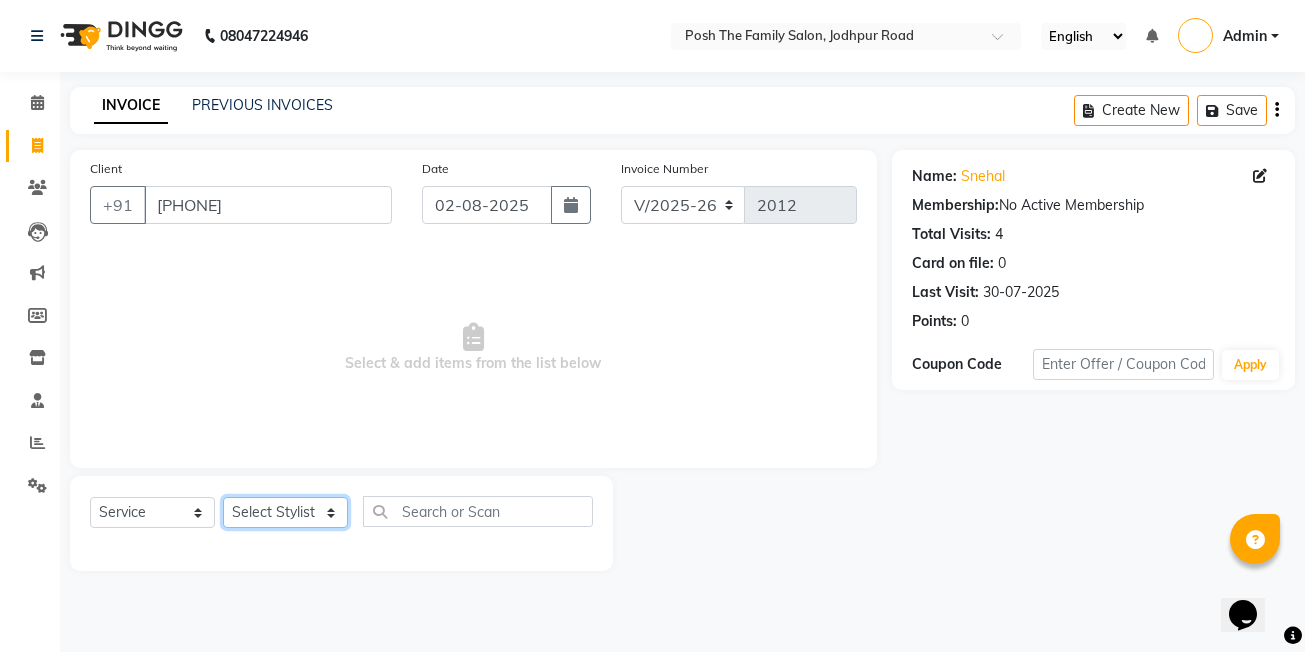select on "53736" 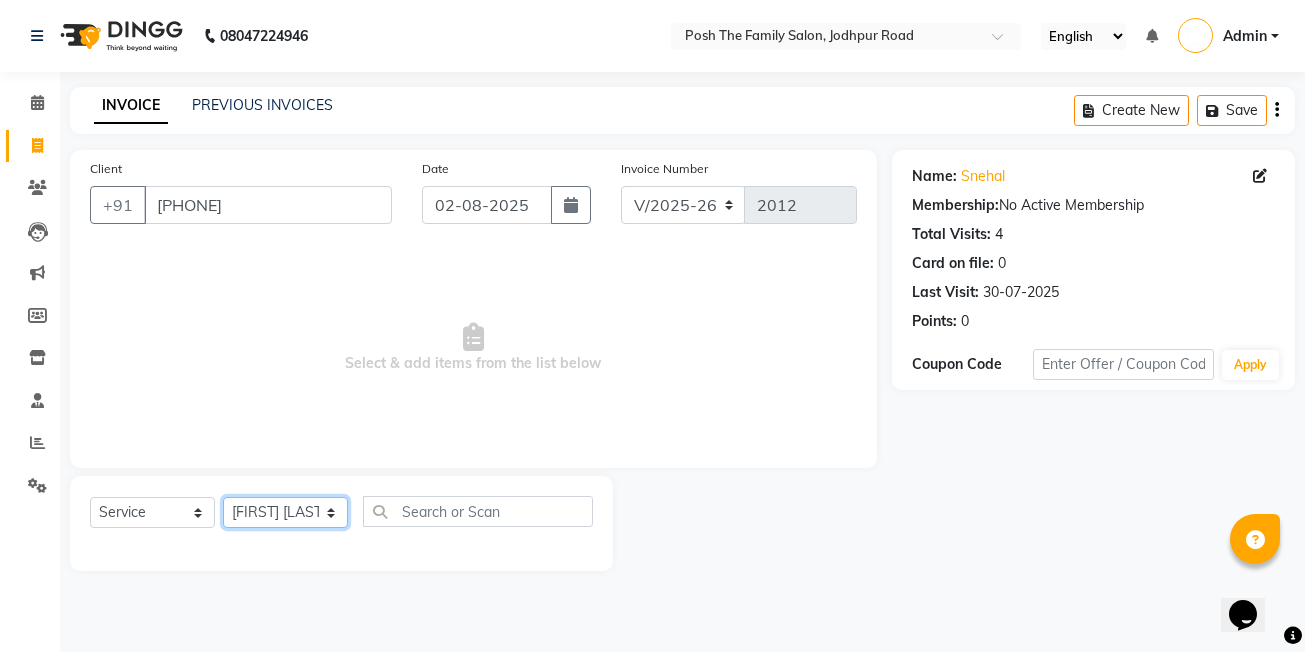 click on "Select Stylist [FIRST]  [LAST] [FIRST] [LAST]  [FIRST] [LAST] [FIRST] [LAST]  [FIRST] [LAST]   [FIRST] [LAST]   [FIRST] [LAST]   [FIRST] [LAST] (OWNER) POSH [FIRST] [LAST] [FIRST] [LAST] [FIRST] [LAST]  [FIRST]  [LAST]   [FIRST] [LAST]  [FIRST] [LAST]  [FIRST] [LAST]  [FIRST] [LAST]" 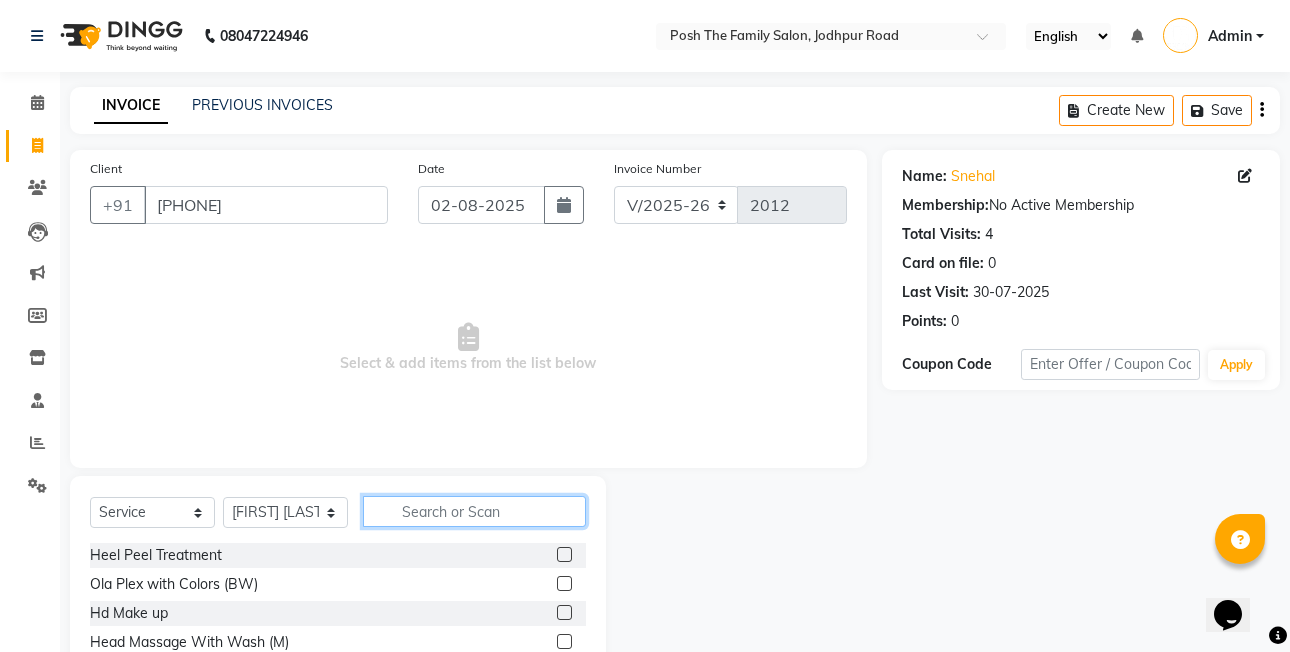 click 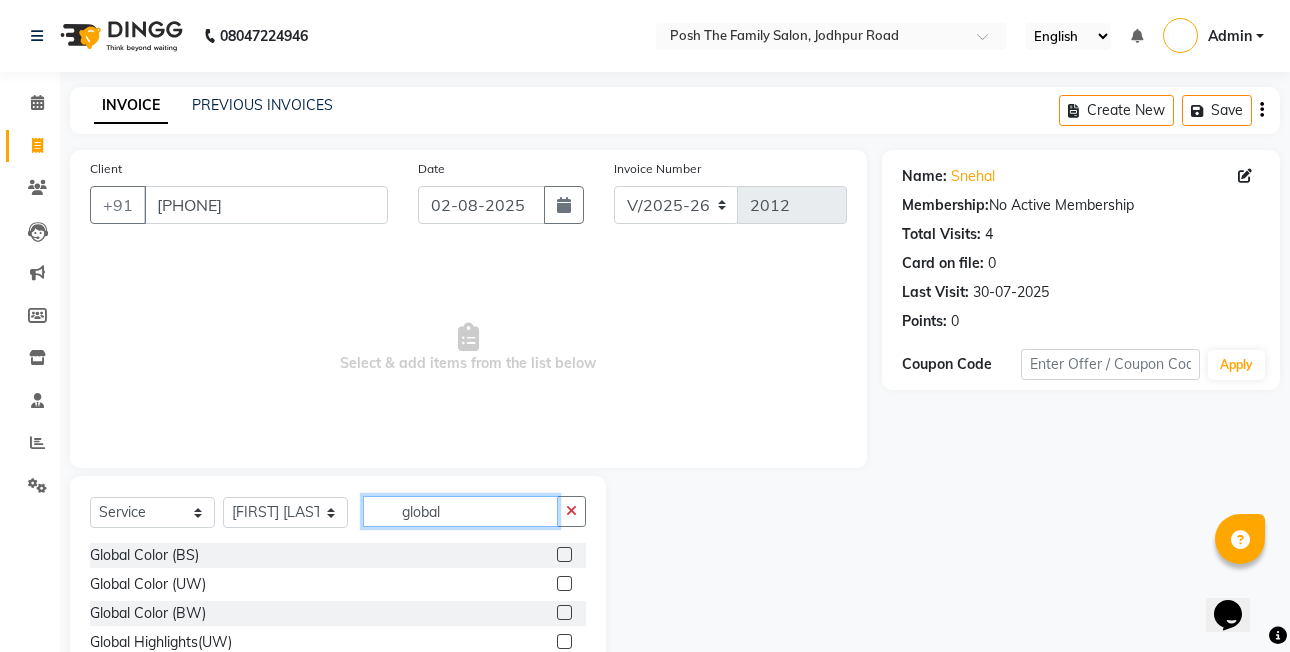 type on "global" 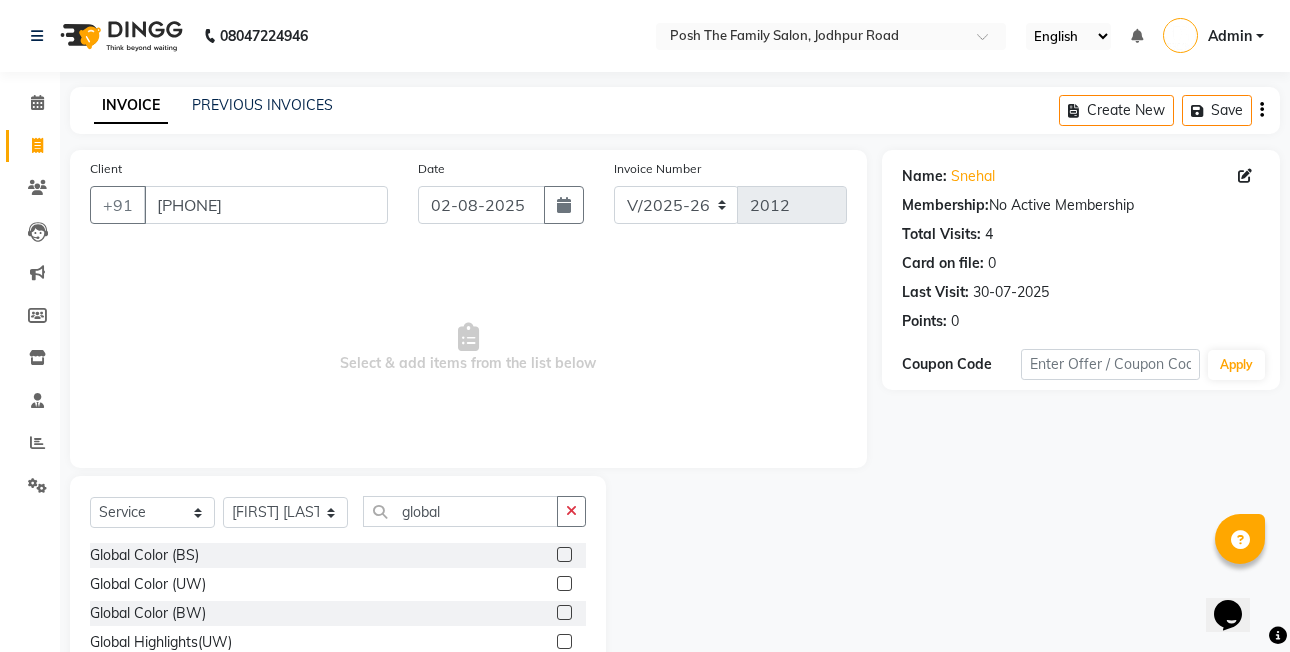 click 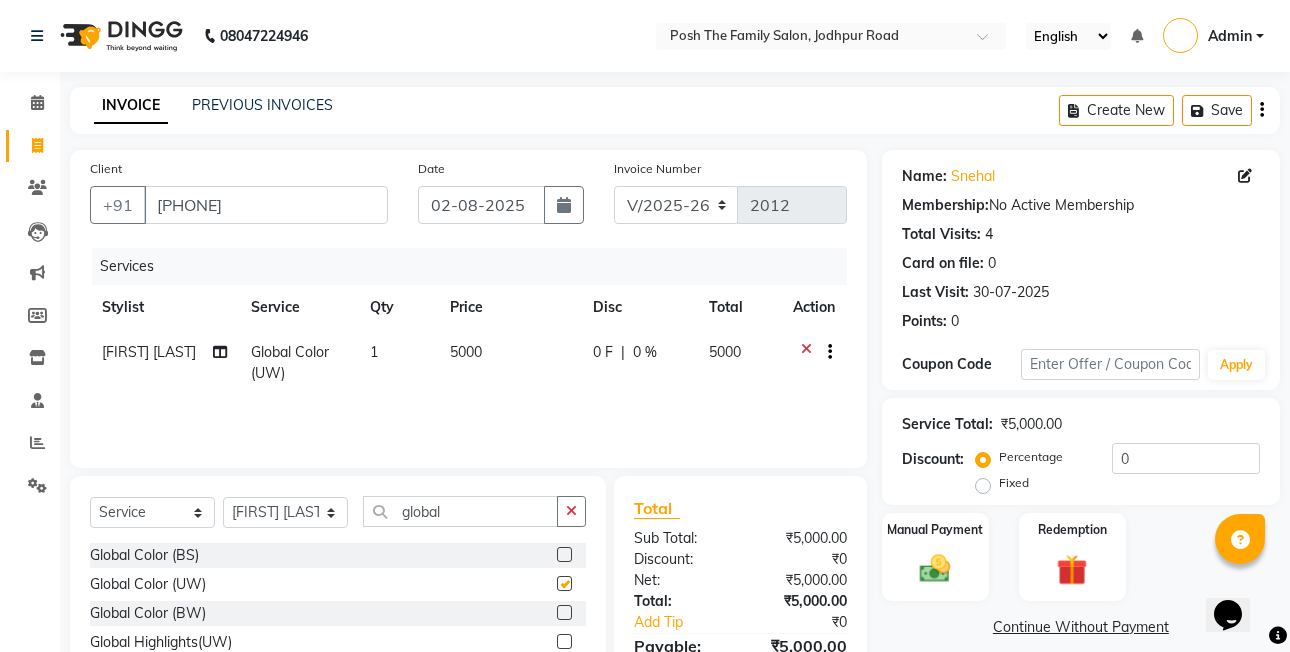 checkbox on "false" 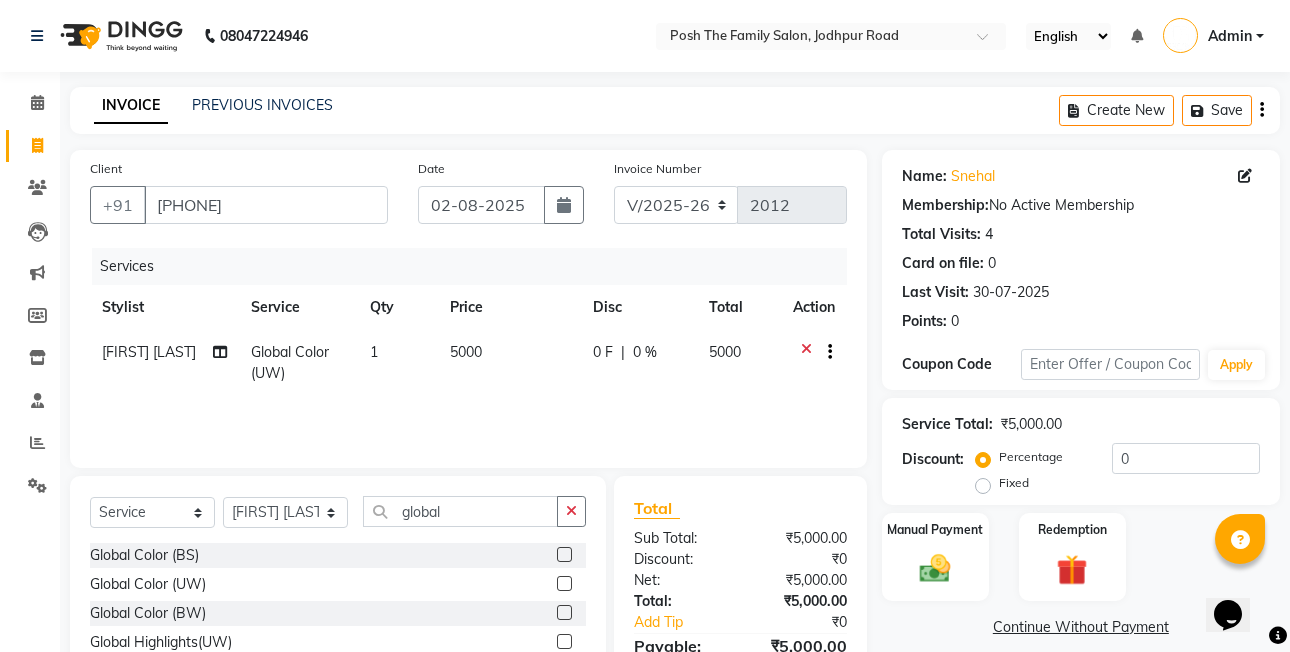 click on "5000" 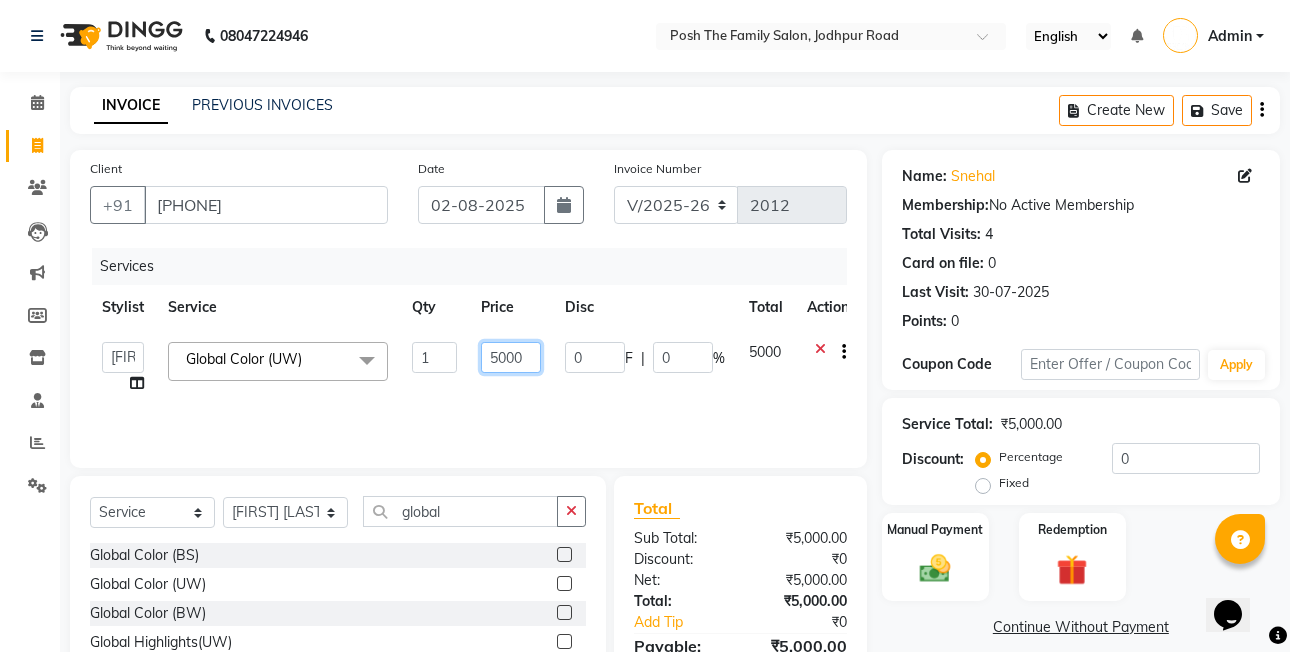 click on "5000" 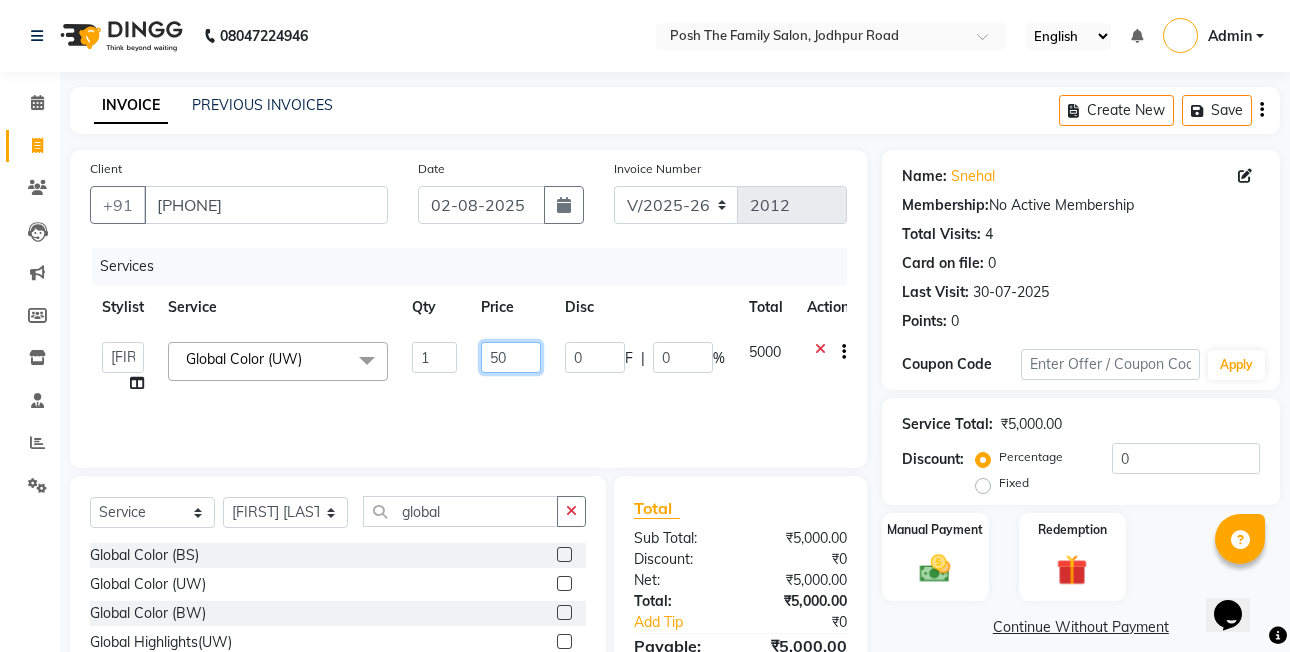 type on "5" 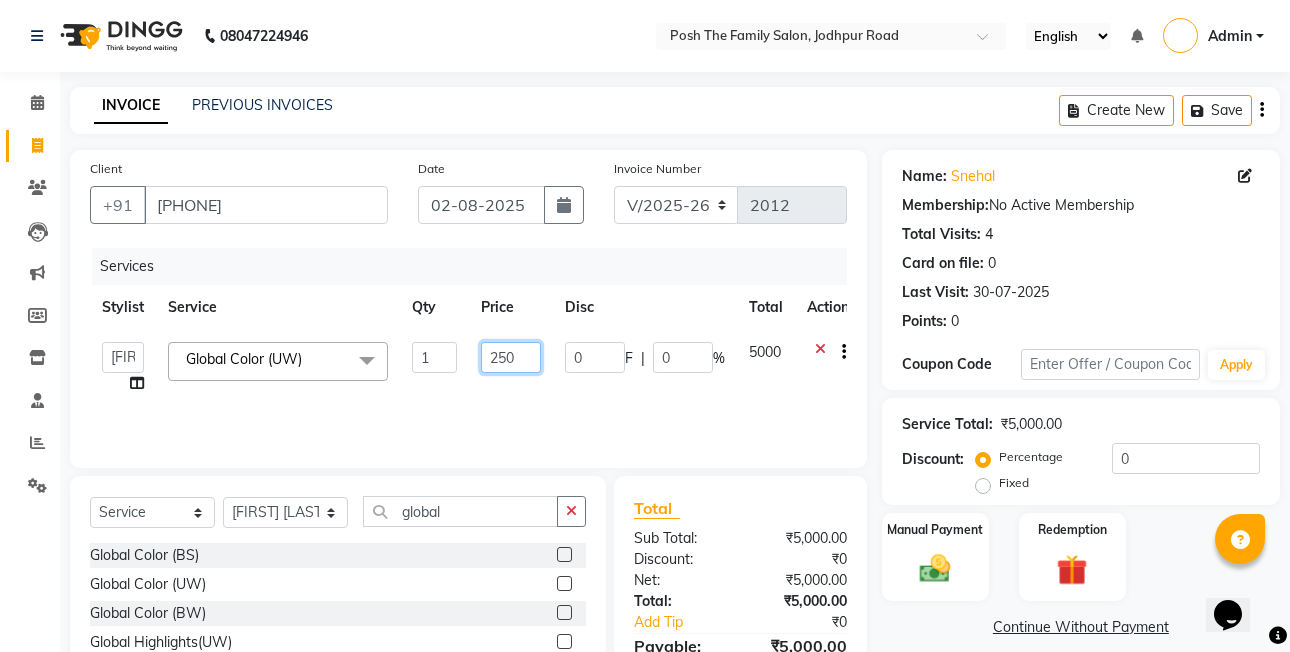 type on "2500" 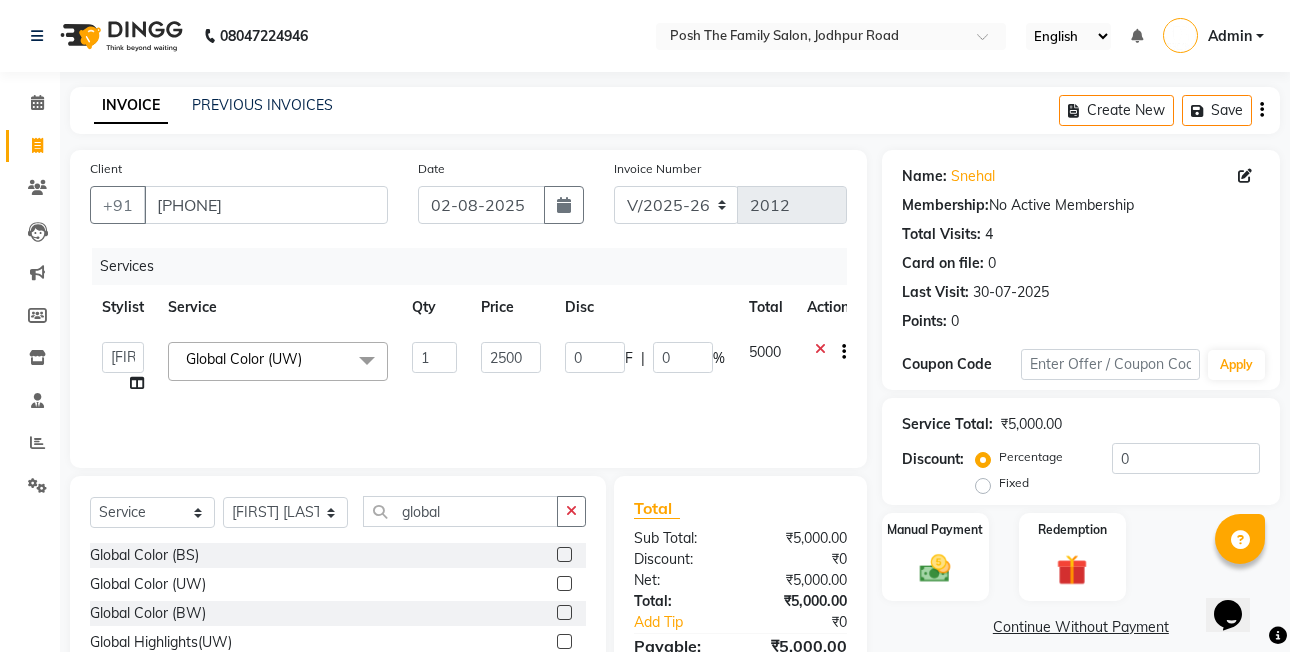 drag, startPoint x: 647, startPoint y: 306, endPoint x: 639, endPoint y: 332, distance: 27.202942 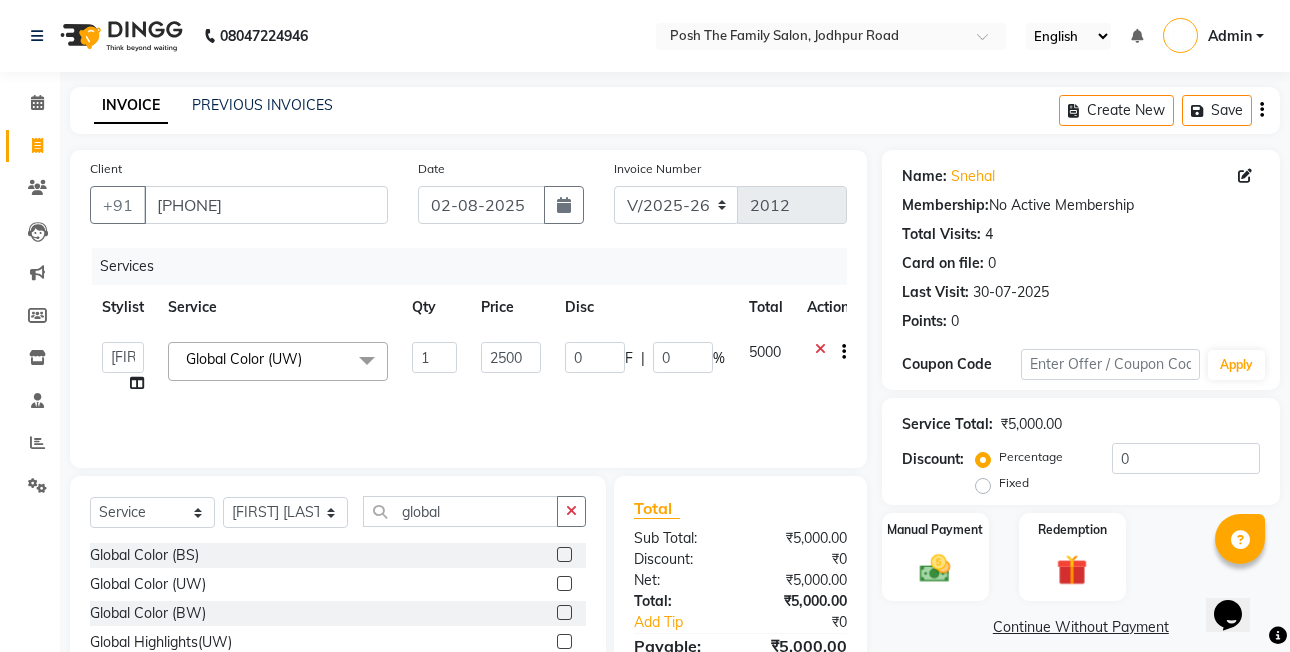 click on "Disc" 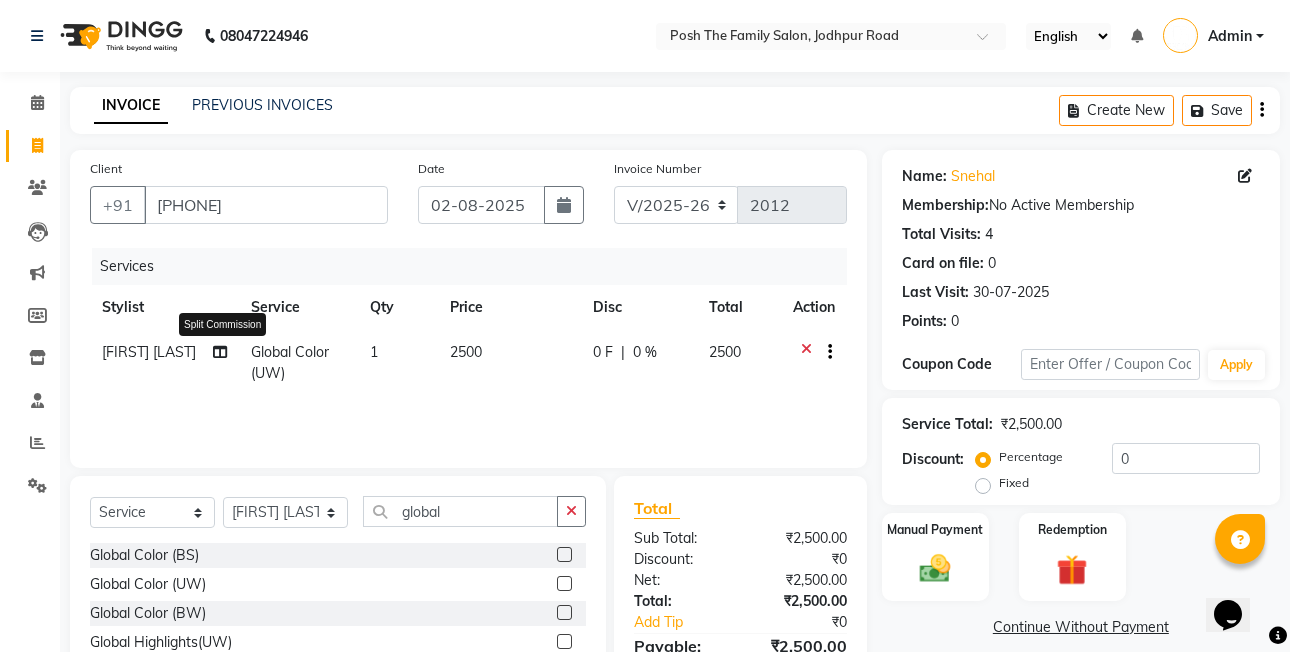 click 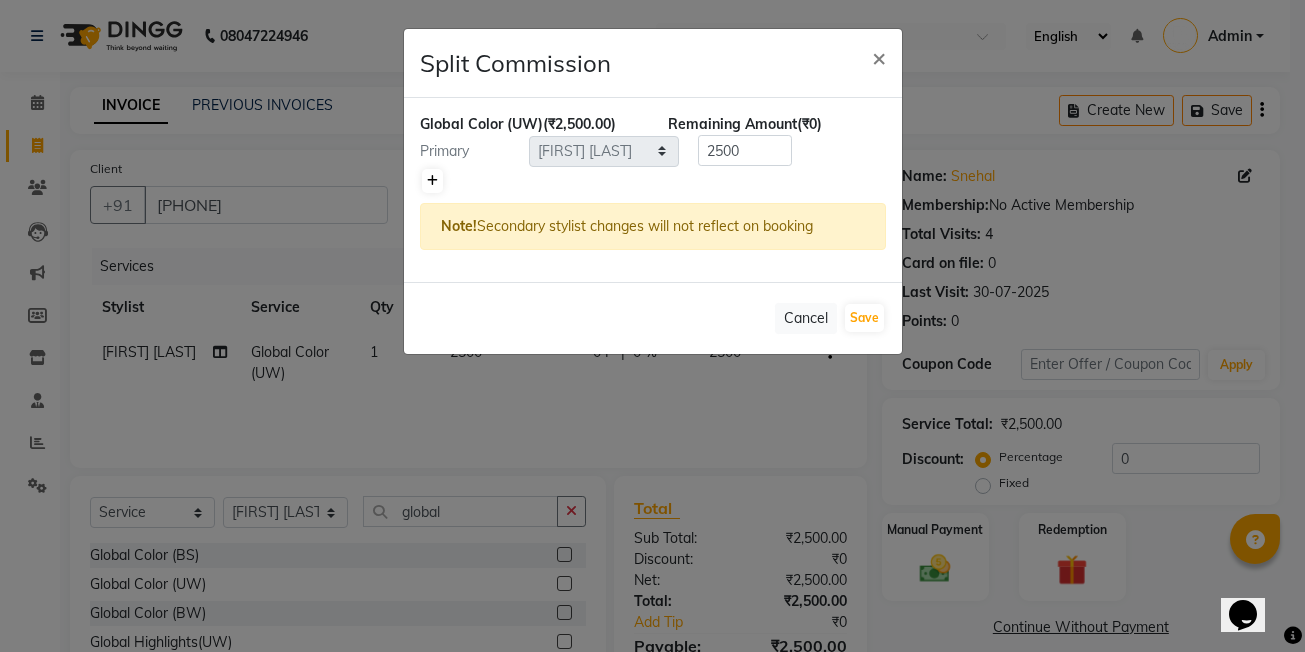 click 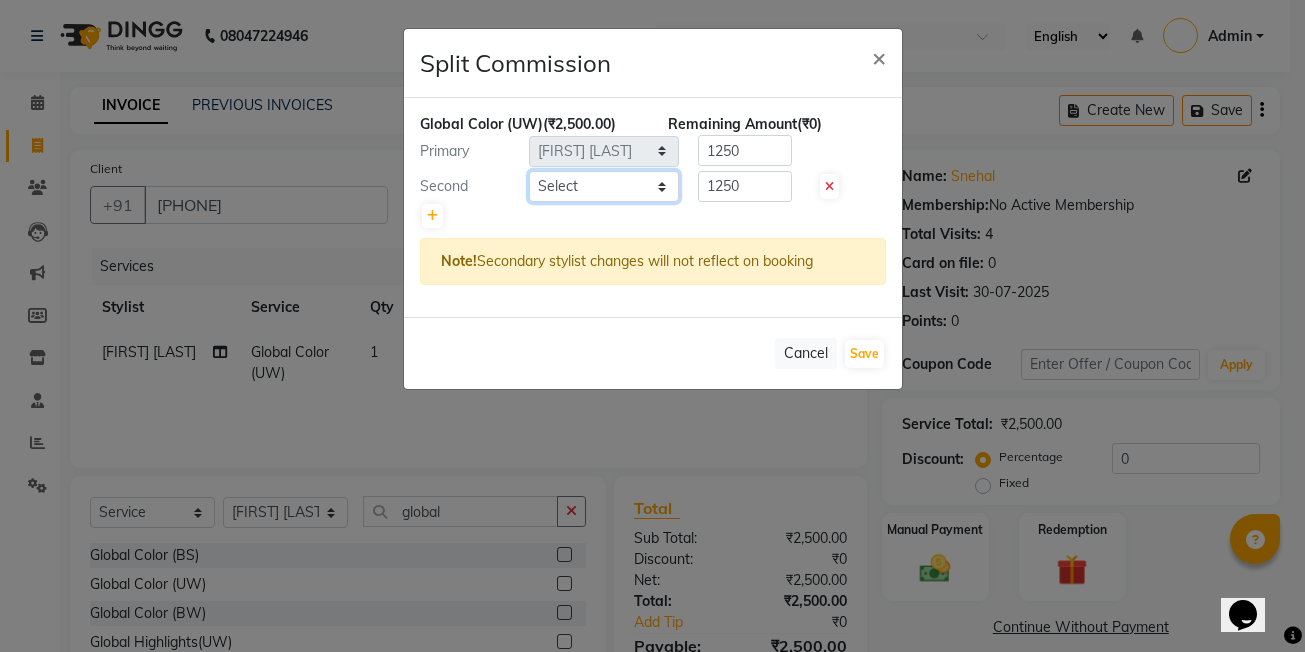 click on "Select  [FIRST]  [LAST]   [FIRST] [LAST]    [FIRST] [LAST]   [FIRST] [LAST]    [FIRST] [LAST]   [FIRST] [LAST]   [FIRST] [LAST]   [FIRST] [LAST] (OWNER)   POSH   [FIRST] [LAST]   [FIRST] [LAST]   [FIRST] [LAST]    [FIRST]  [LAST]   [FIRST] [LAST]  [FIRST] [LAST]  [FIRST] [LAST]  [FIRST] [LAST]" 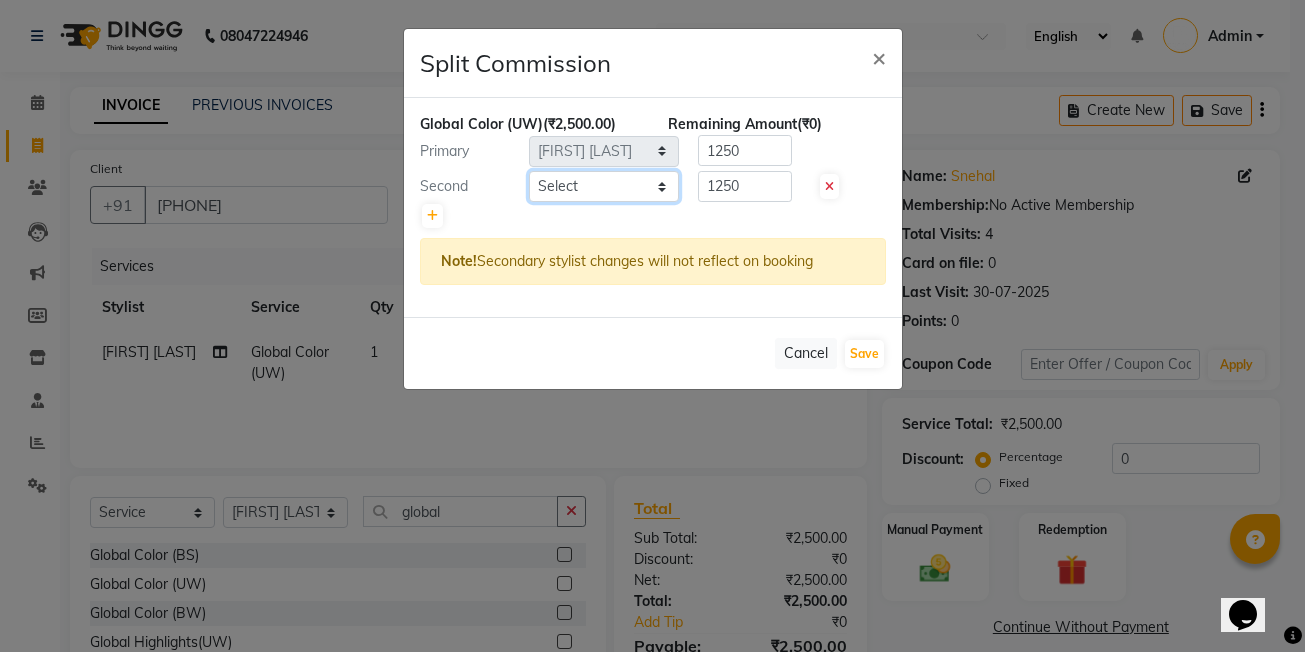 select on "59570" 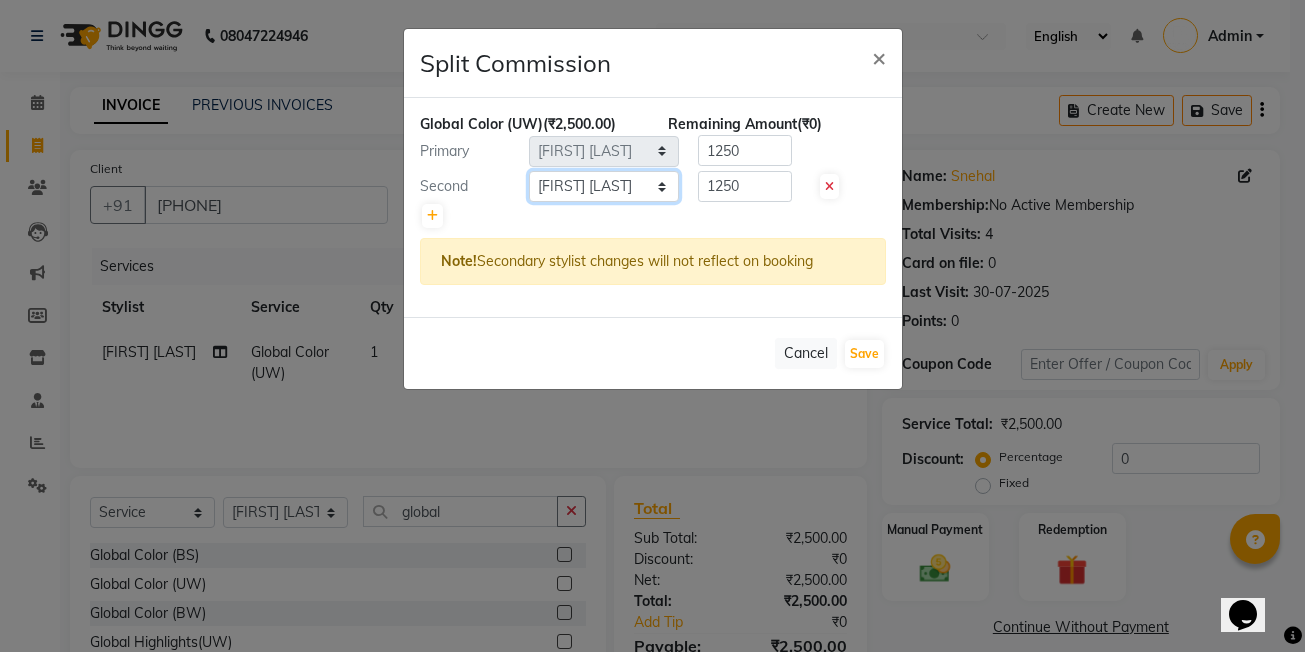 click on "Select  [FIRST]  [LAST]   [FIRST] [LAST]    [FIRST] [LAST]   [FIRST] [LAST]    [FIRST] [LAST]   [FIRST] [LAST]   [FIRST] [LAST]   [FIRST] [LAST] (OWNER)   POSH   [FIRST] [LAST]   [FIRST] [LAST]   [FIRST] [LAST]    [FIRST]  [LAST]   [FIRST] [LAST]  [FIRST] [LAST]  [FIRST] [LAST]  [FIRST] [LAST]" 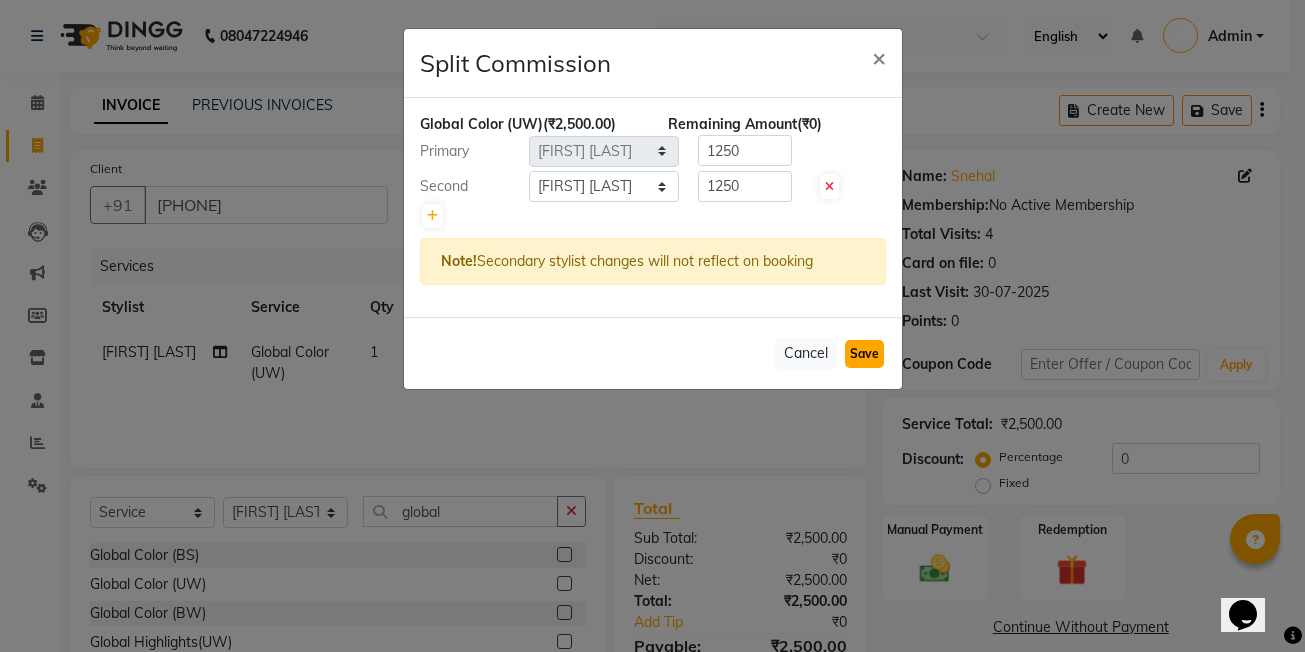 click on "Save" 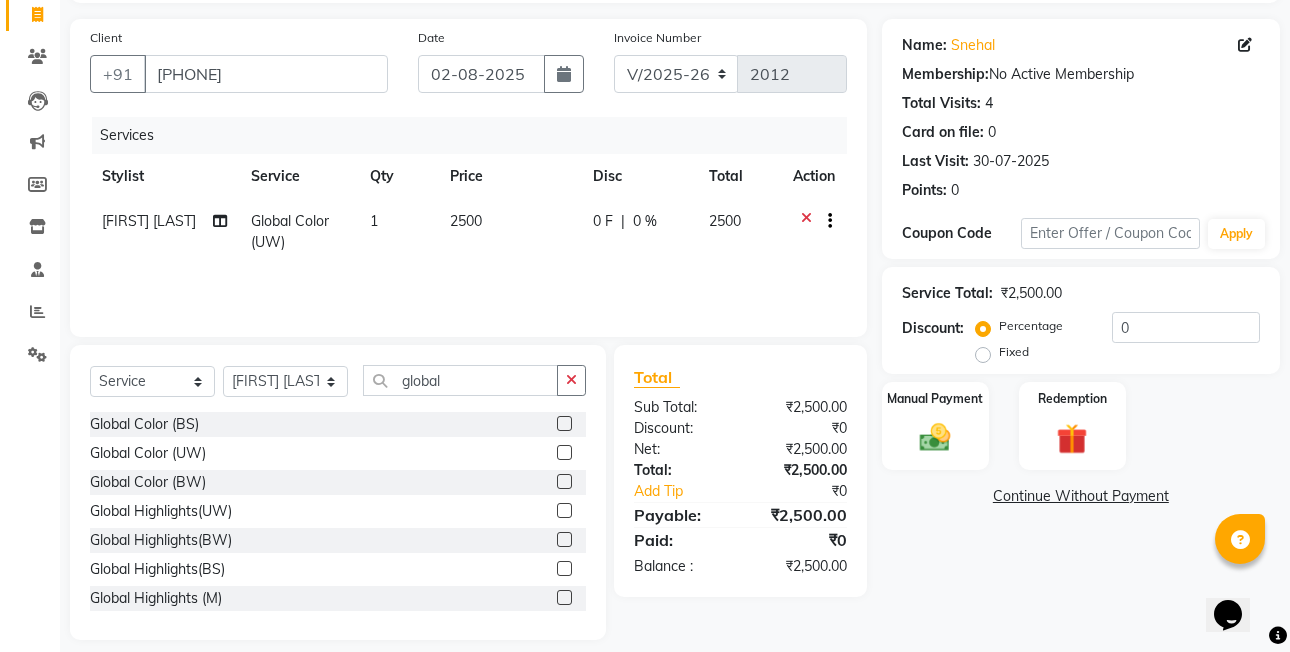 scroll, scrollTop: 149, scrollLeft: 0, axis: vertical 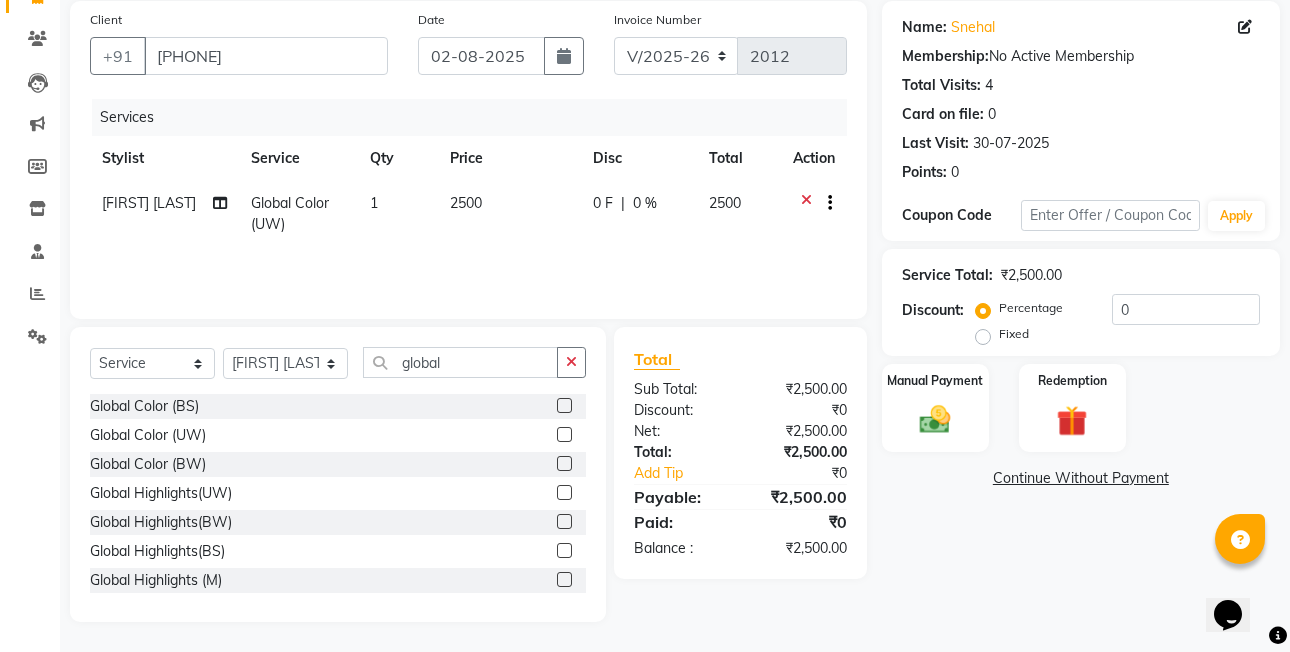 click on "Fixed" 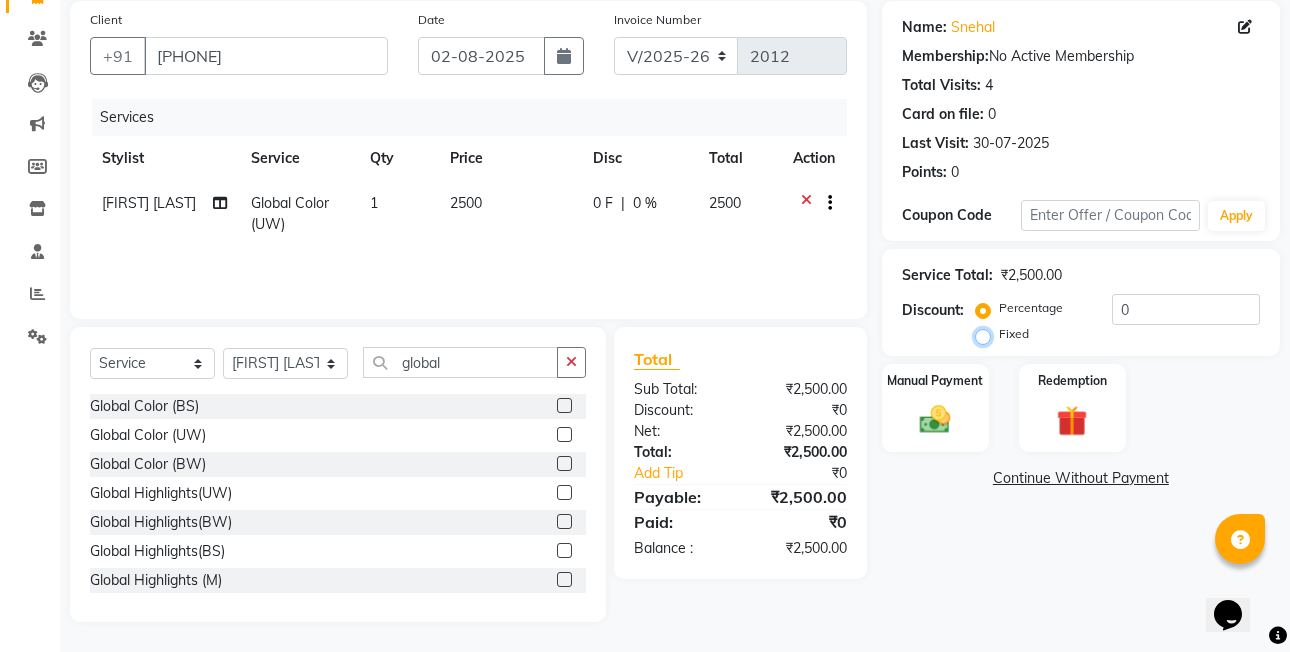 click on "Fixed" at bounding box center (987, 334) 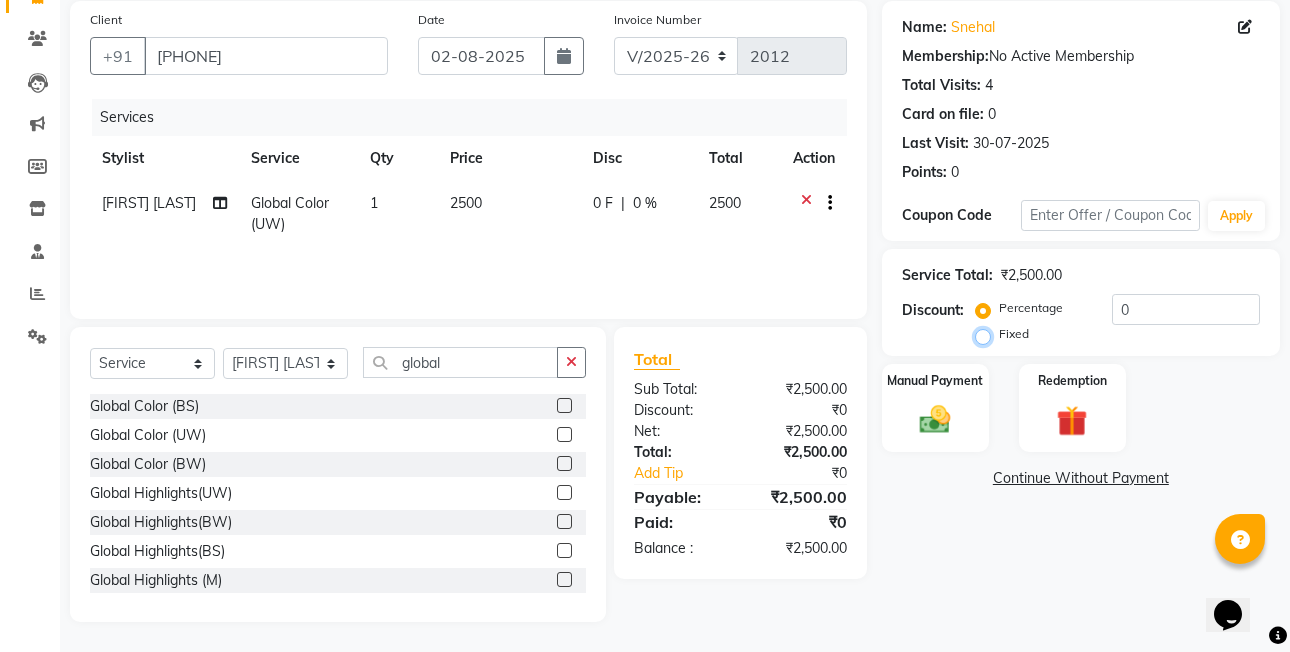 radio on "true" 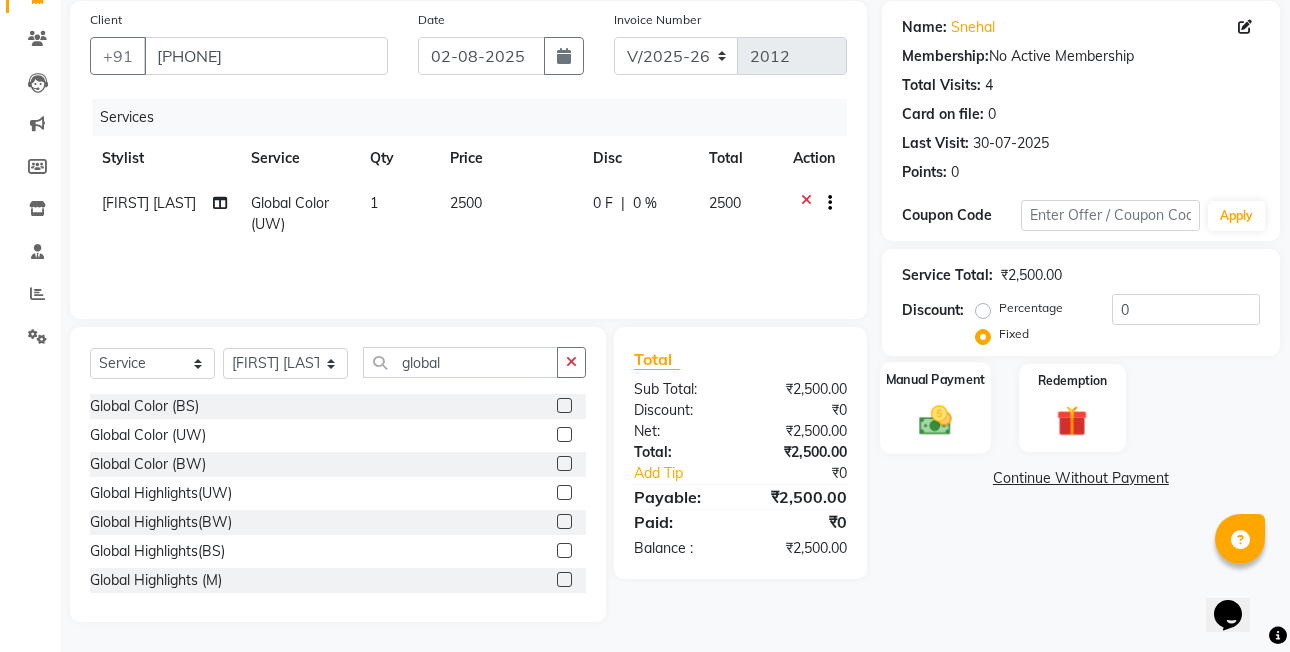 click on "Manual Payment" 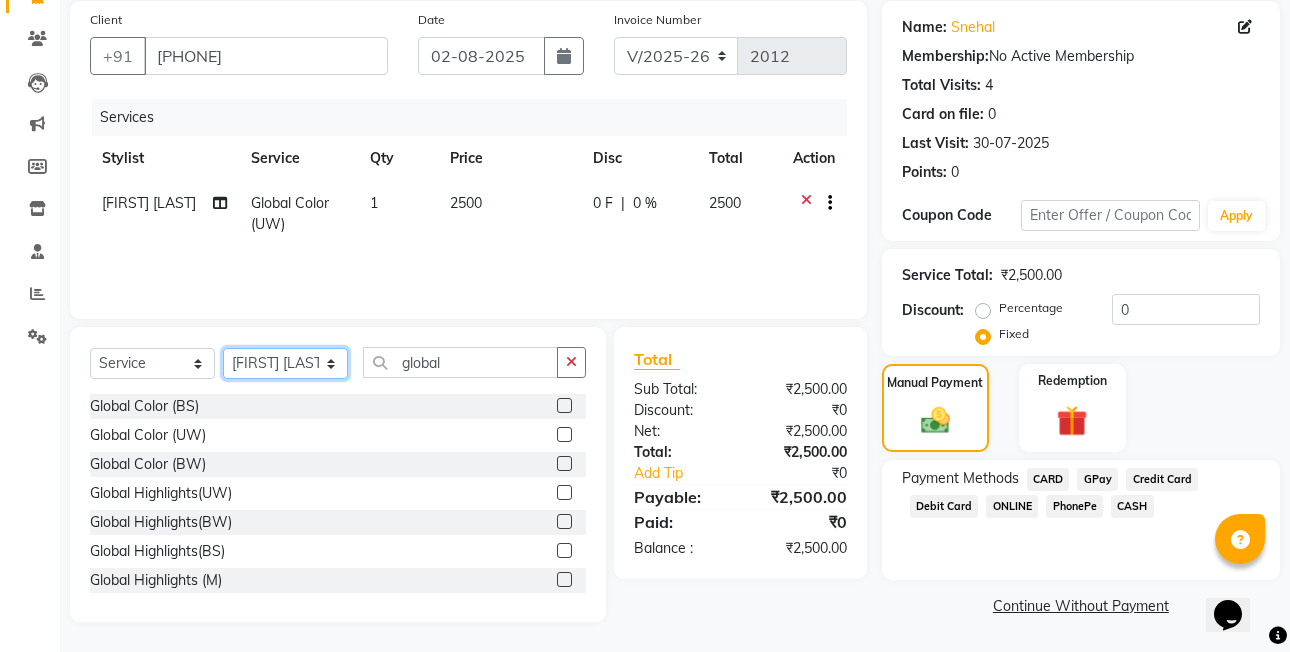 drag, startPoint x: 282, startPoint y: 358, endPoint x: 277, endPoint y: 345, distance: 13.928389 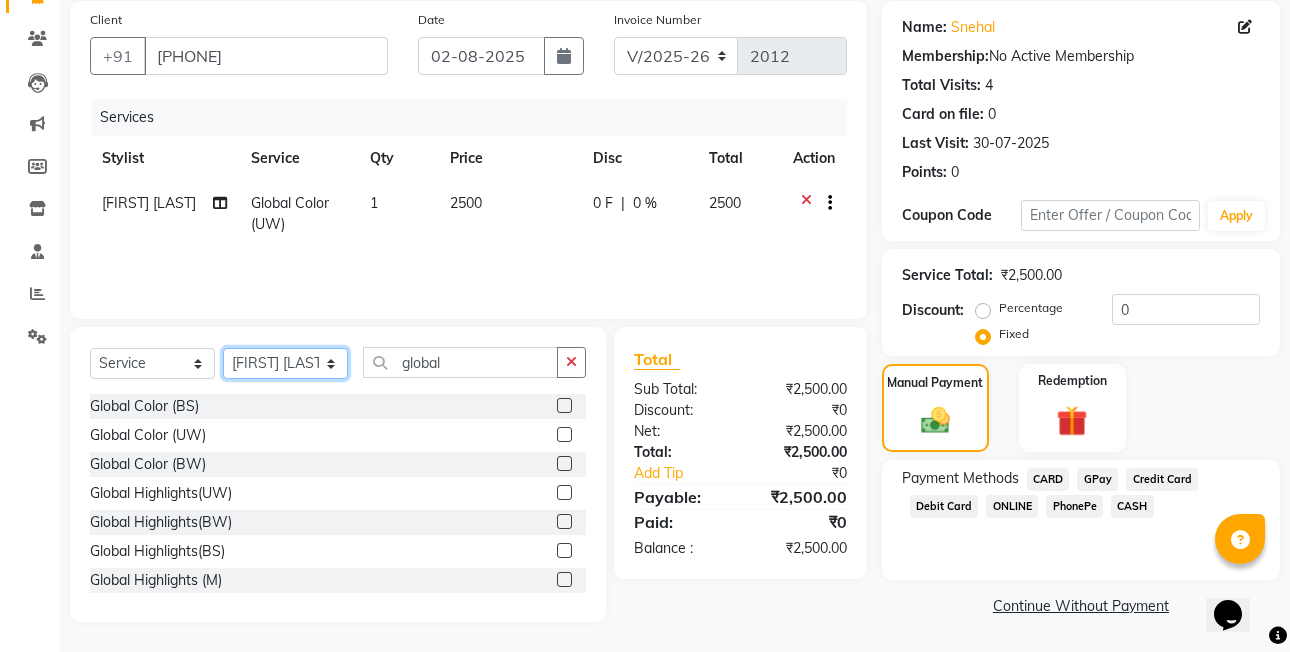 click on "Select Stylist [FIRST]  [LAST] [FIRST] [LAST]  [FIRST] [LAST] [FIRST] [LAST]  [FIRST] [LAST]   [FIRST] [LAST]   [FIRST] [LAST]   [FIRST] [LAST] (OWNER) POSH [FIRST] [LAST] [FIRST] [LAST] [FIRST] [LAST]  [FIRST]  [LAST]   [FIRST] [LAST]  [FIRST] [LAST]  [FIRST] [LAST]  [FIRST] [LAST]" 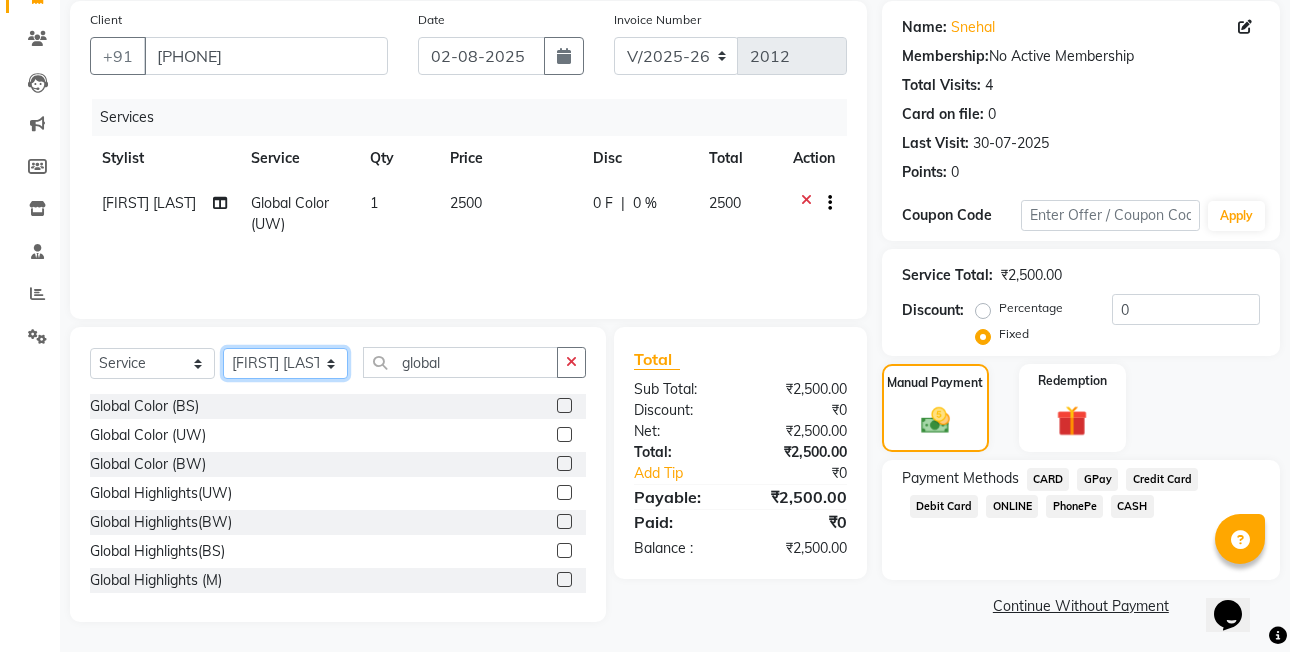 select on "62223" 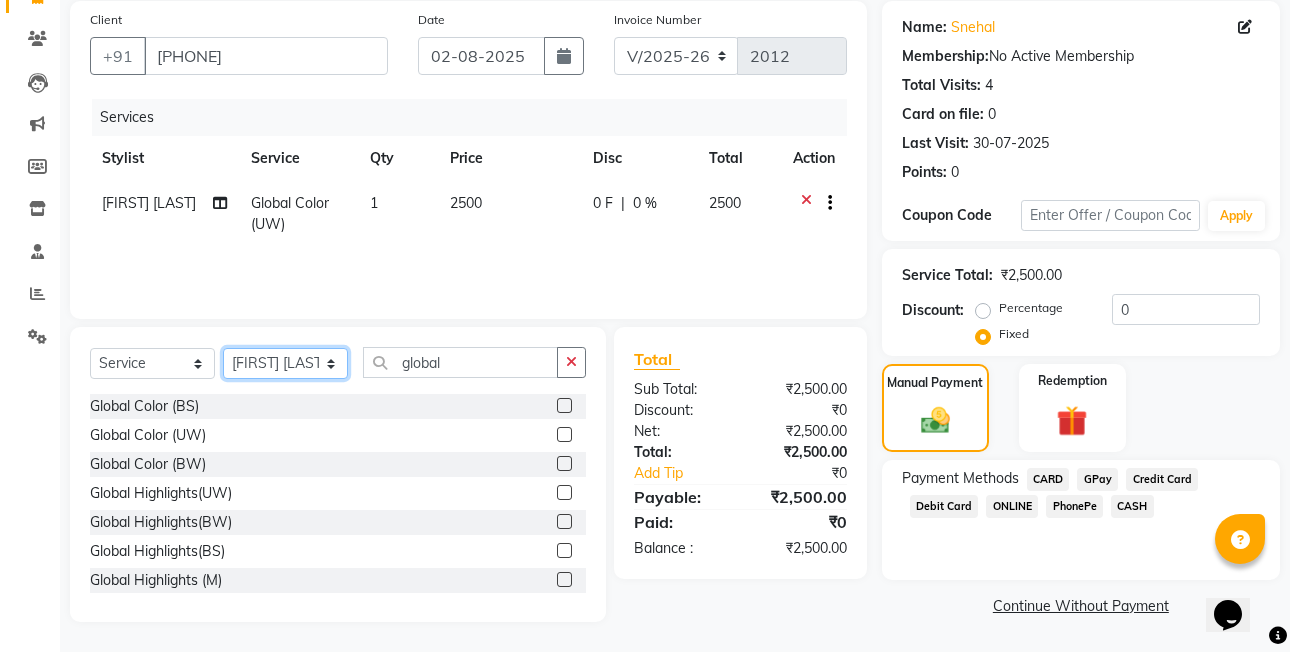 click on "Select Stylist [FIRST]  [LAST] [FIRST] [LAST]  [FIRST] [LAST] [FIRST] [LAST]  [FIRST] [LAST]   [FIRST] [LAST]   [FIRST] [LAST]   [FIRST] [LAST] (OWNER) POSH [FIRST] [LAST] [FIRST] [LAST] [FIRST] [LAST]  [FIRST]  [LAST]   [FIRST] [LAST]  [FIRST] [LAST]  [FIRST] [LAST]  [FIRST] [LAST]" 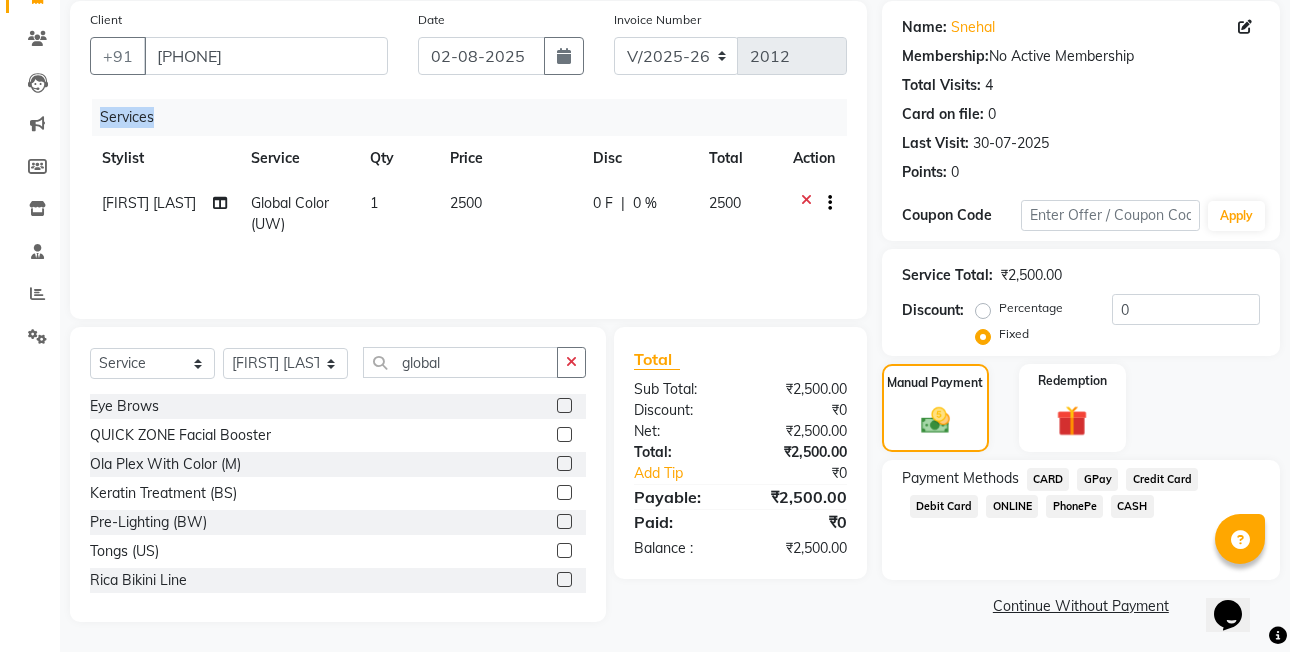 click on "Client +[COUNTRYCODE] [PHONE] Date 02-08-2025 Invoice Number V/2025 V/2025-26 2012 Services Stylist Service Qty Price Disc Total Action [FIRST] [LAST] Global Color (UW) 1 2500 0 F | 0 % 2500" 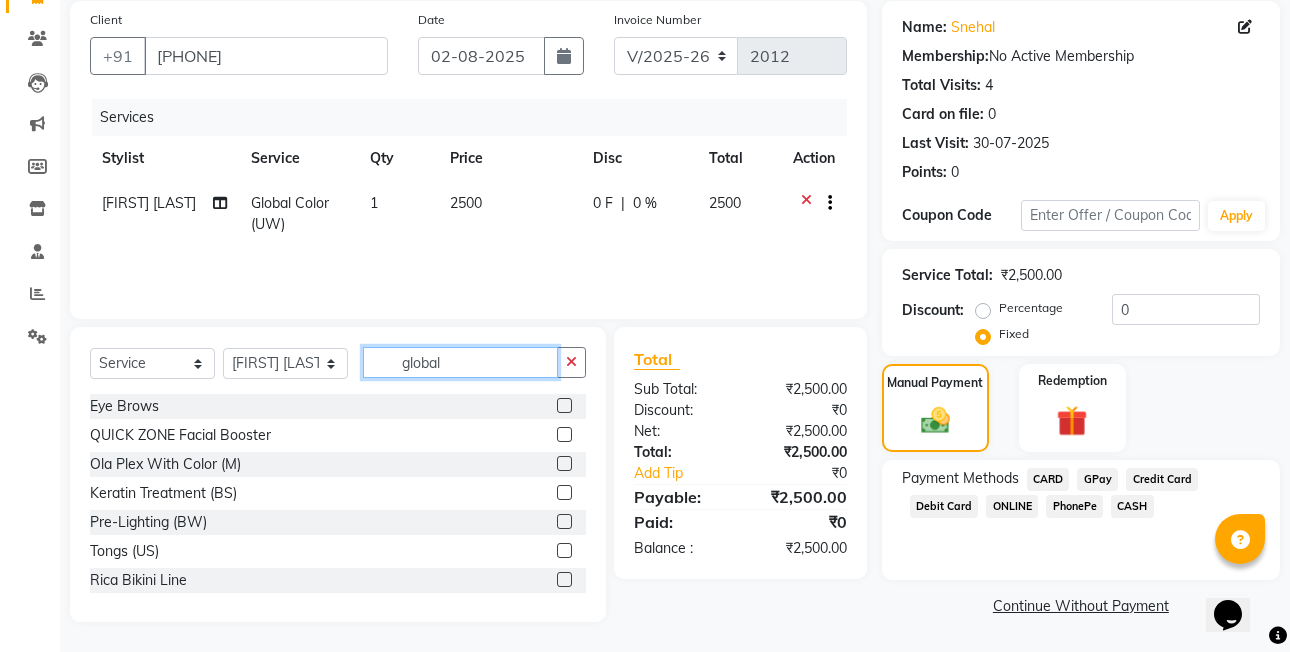 drag, startPoint x: 471, startPoint y: 315, endPoint x: 477, endPoint y: 358, distance: 43.416588 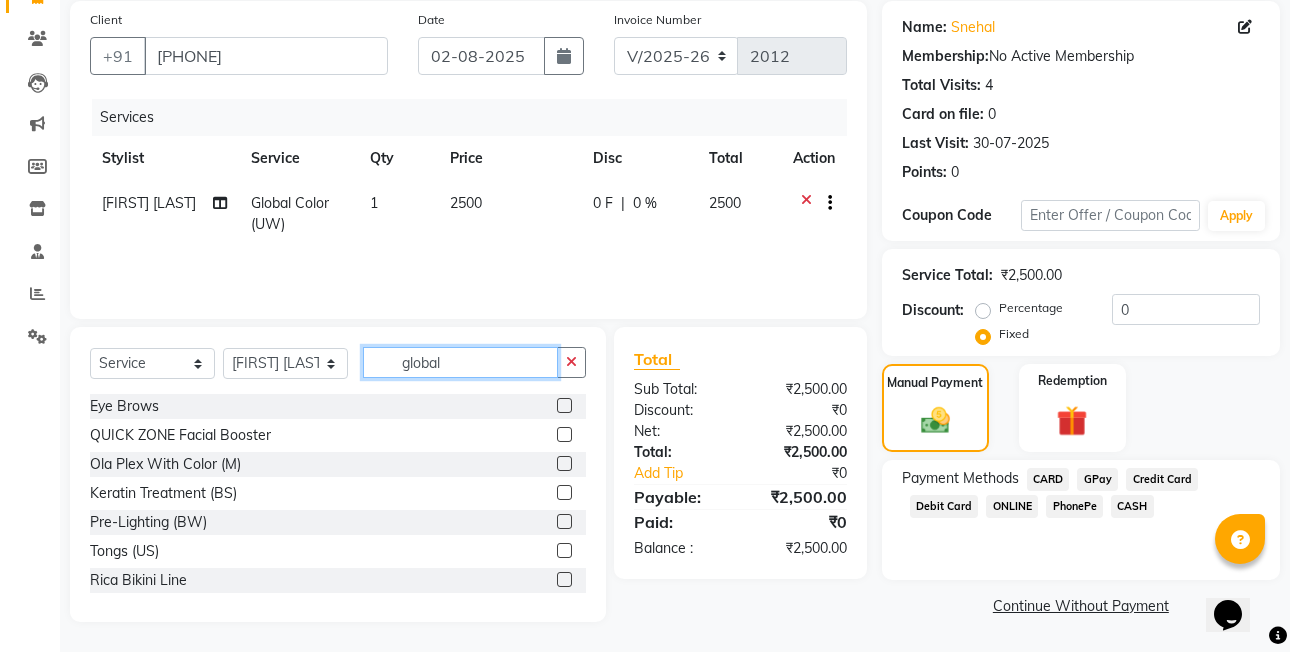 click on "global" 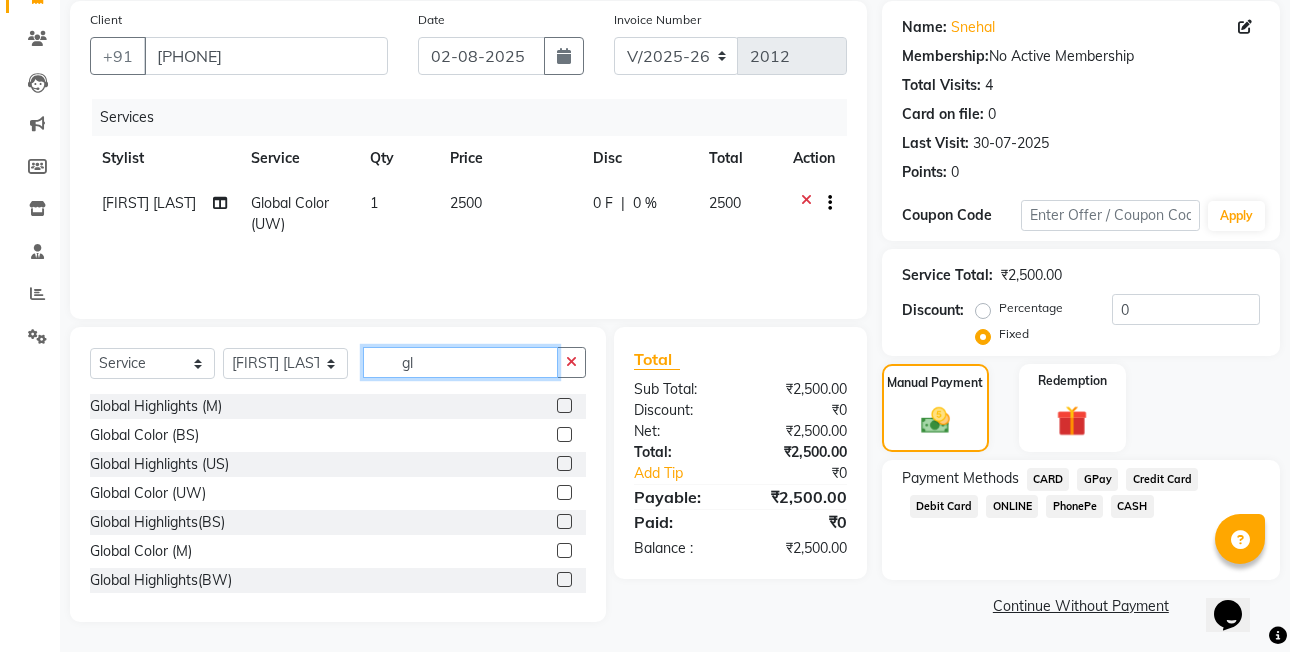 type on "g" 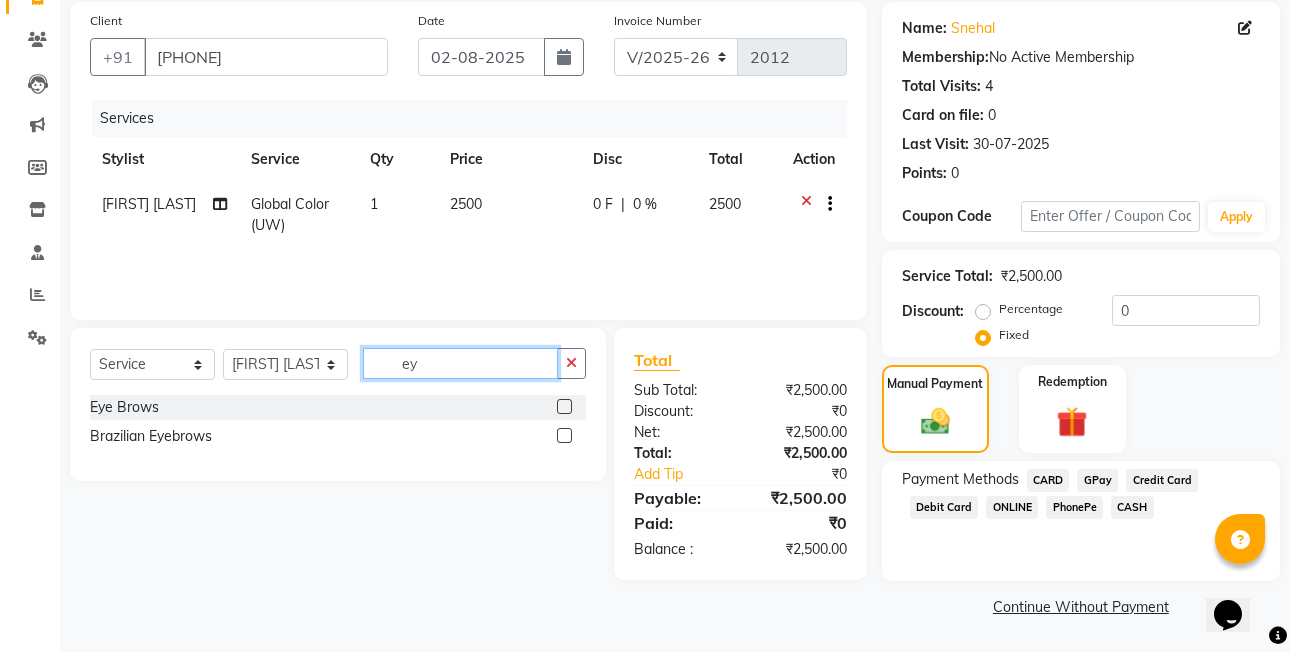 scroll, scrollTop: 148, scrollLeft: 0, axis: vertical 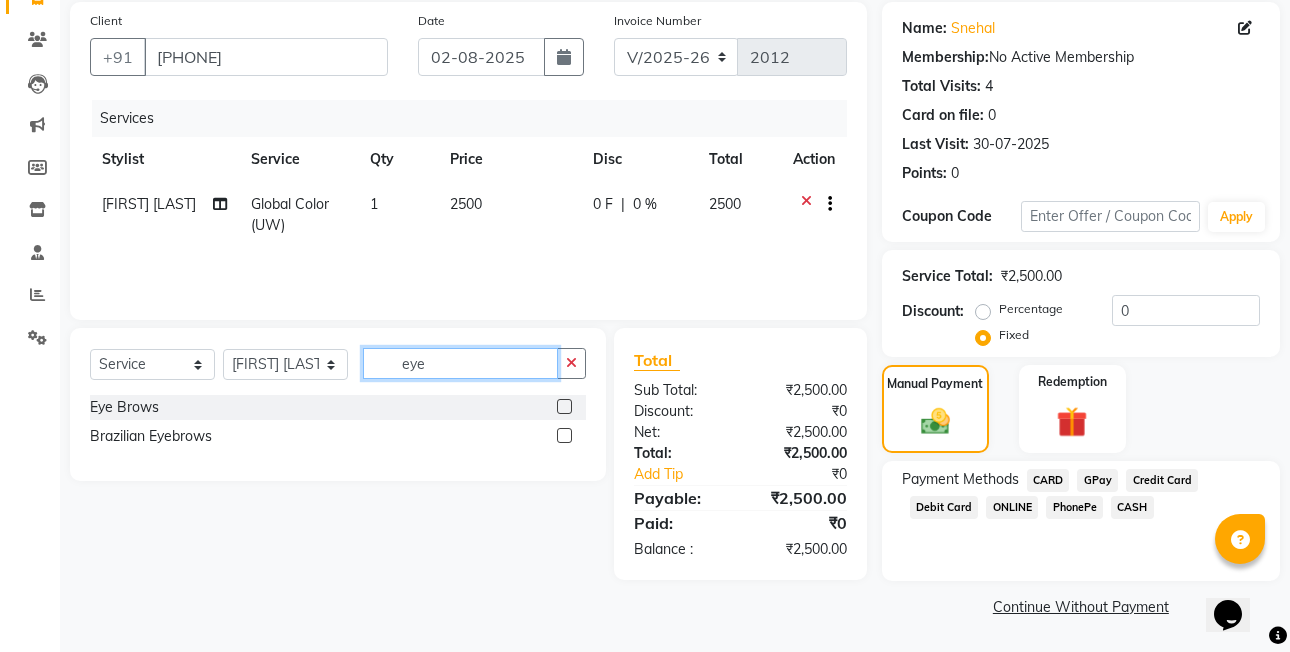 type on "eye" 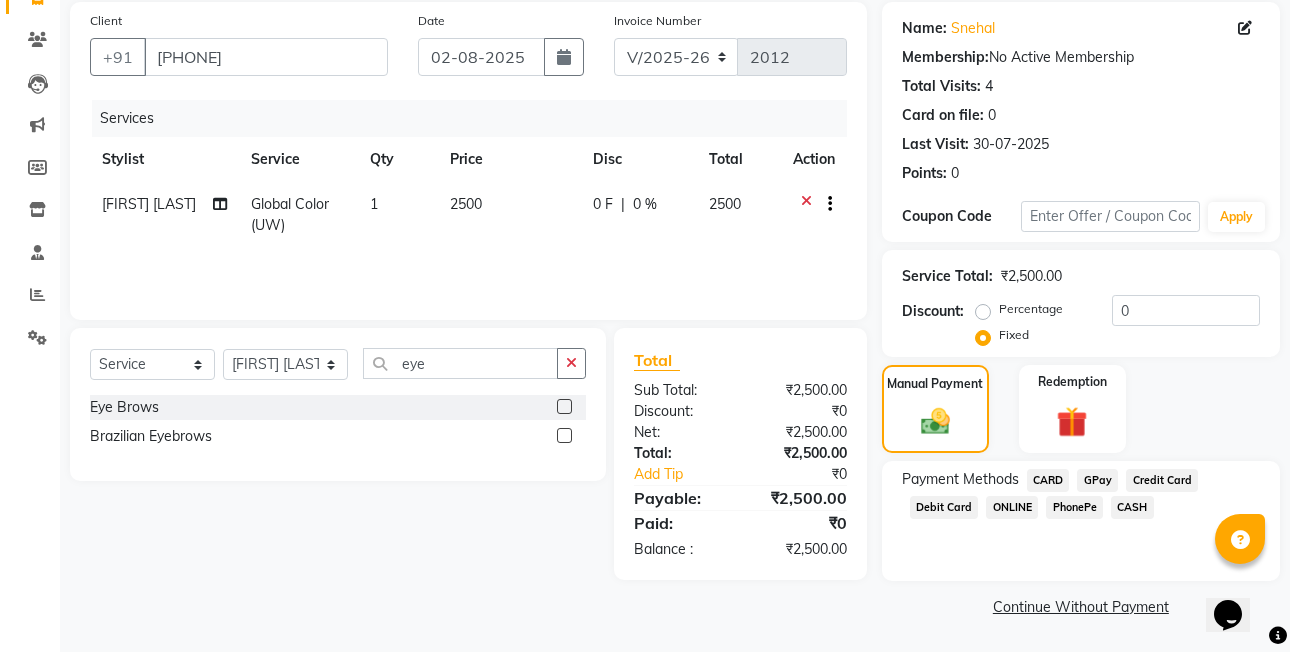 click on "Select  Service  Product  Membership  Package Voucher Prepaid Gift Card  Select Stylist [FIRST]  [LAST] [FIRST] [LAST]  [FIRST] [LAST] [FIRST] [LAST]  [FIRST] [LAST]   [FIRST] [LAST]   [FIRST] [LAST]   [FIRST] [LAST] (OWNER) POSH [FIRST] [LAST] [FIRST] [LAST] [FIRST] [LAST]  [FIRST]  [LAST]   [FIRST] [LAST]  [FIRST] [LAST]  [FIRST] [LAST]  [FIRST] [LAST]" 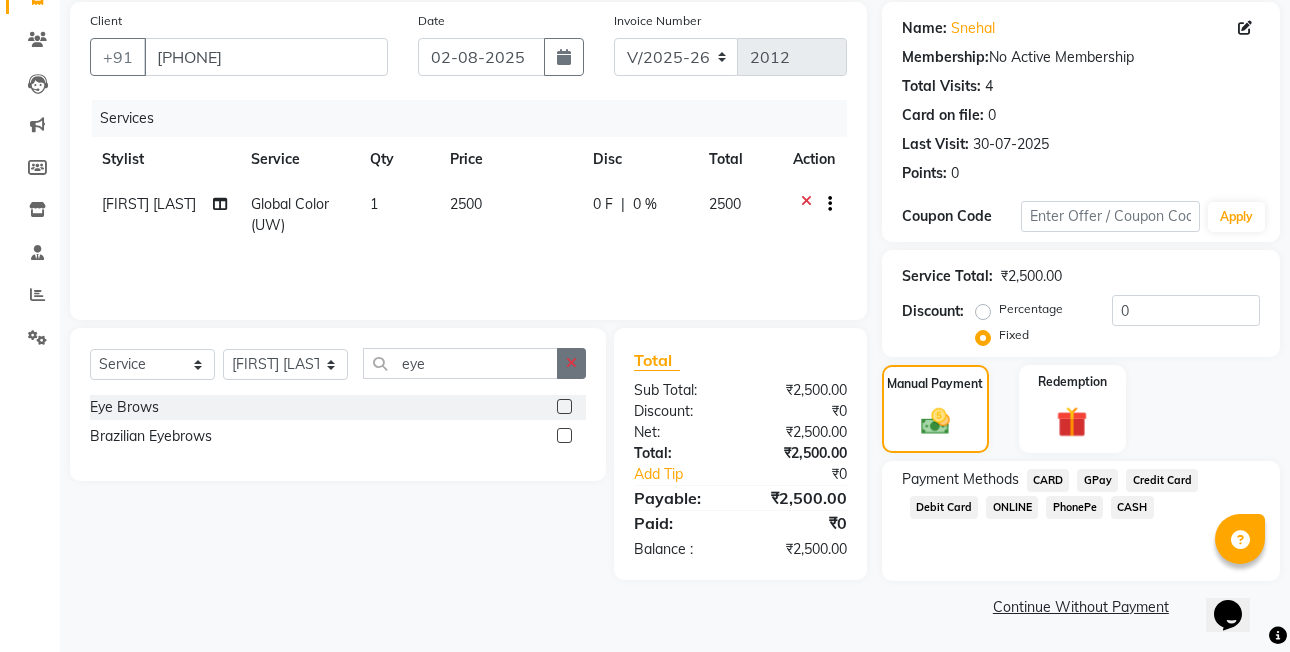 click 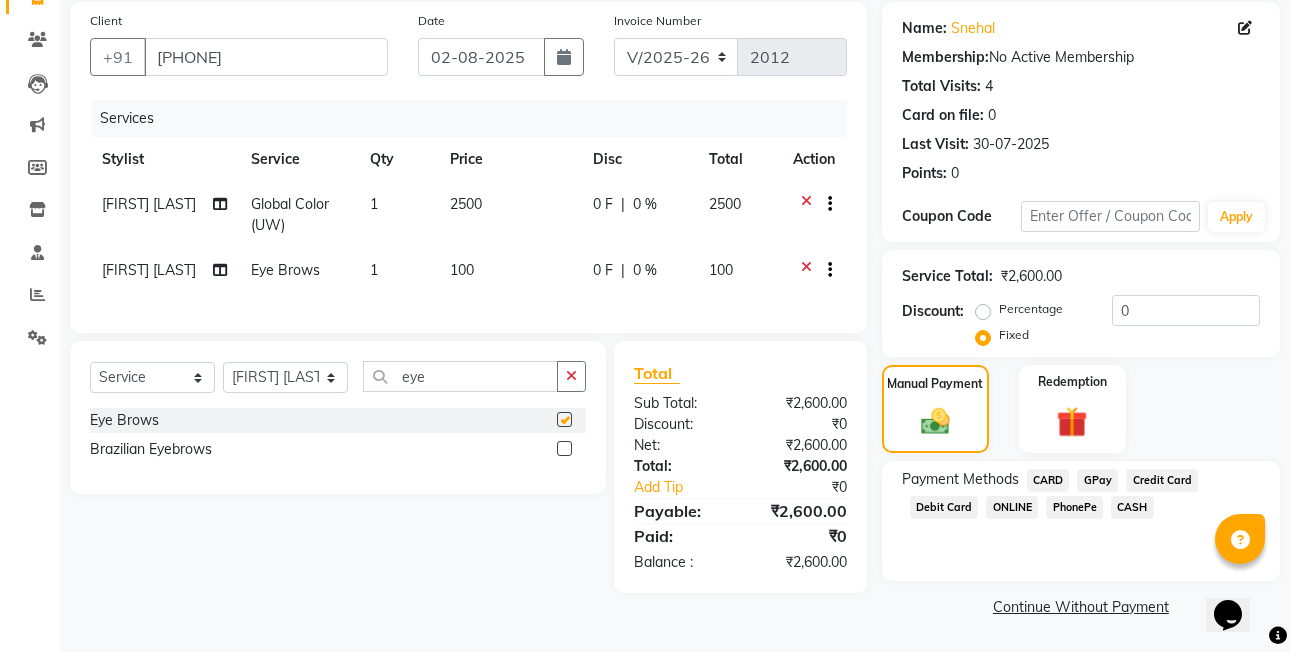 checkbox on "false" 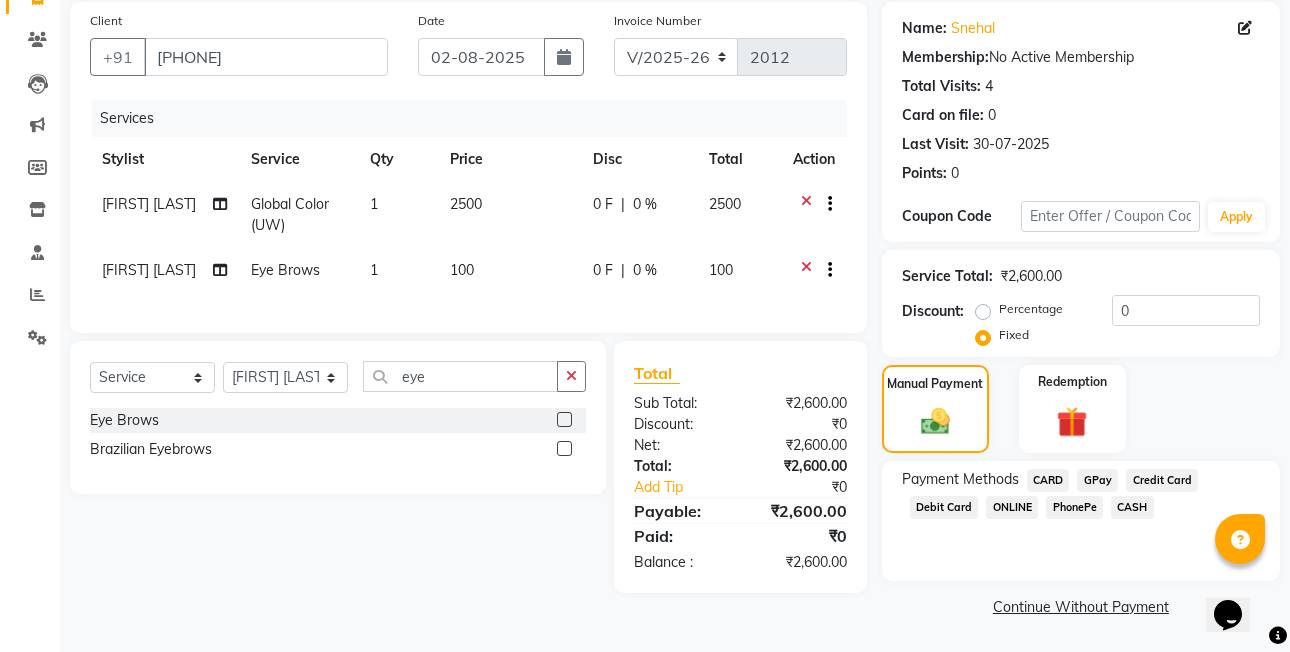 click on "PhonePe" 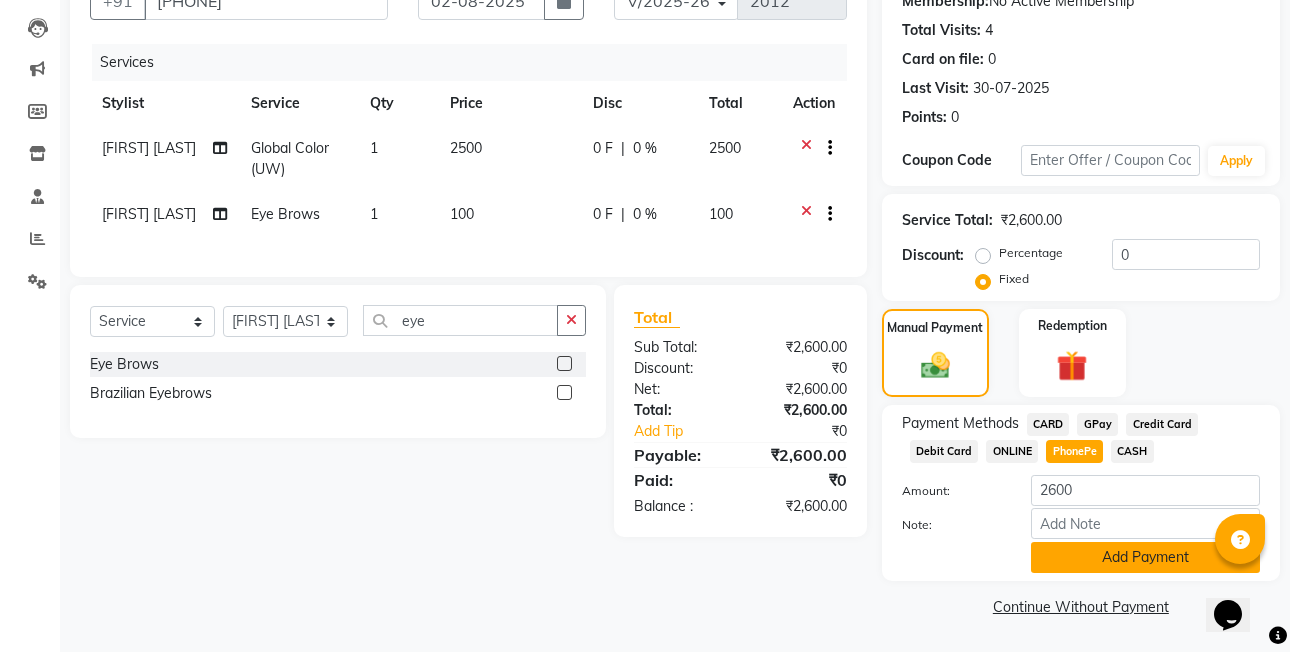 click on "Add Payment" 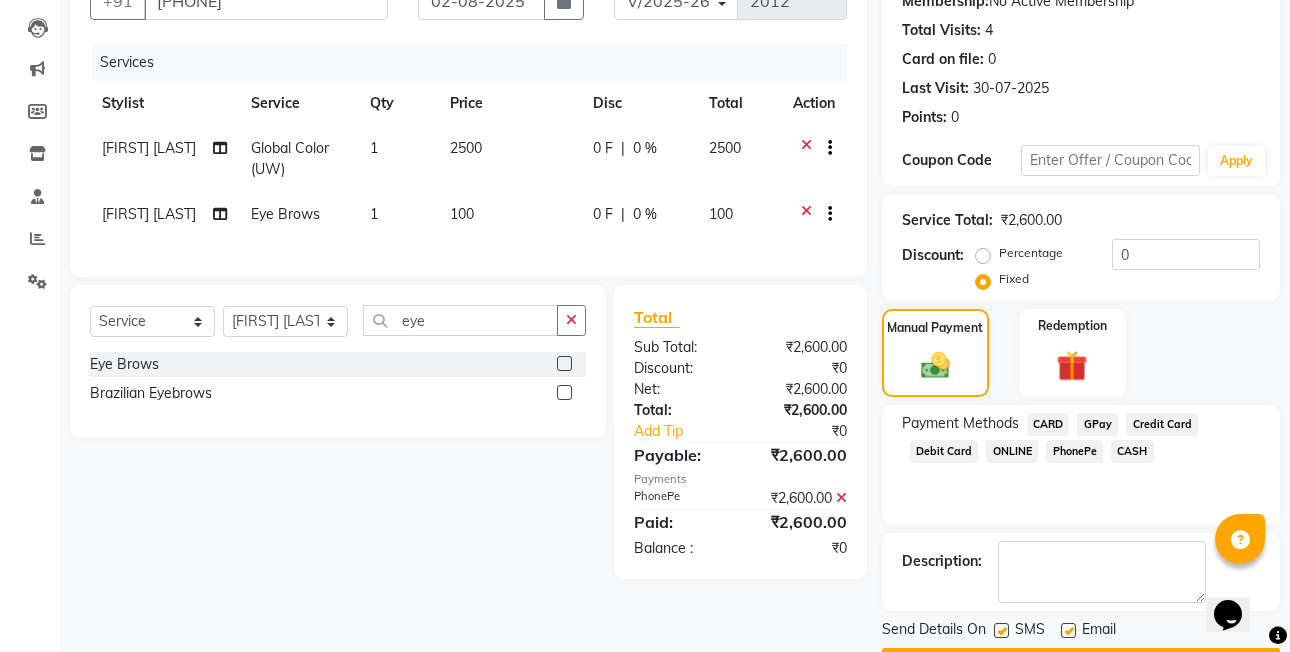 scroll, scrollTop: 261, scrollLeft: 0, axis: vertical 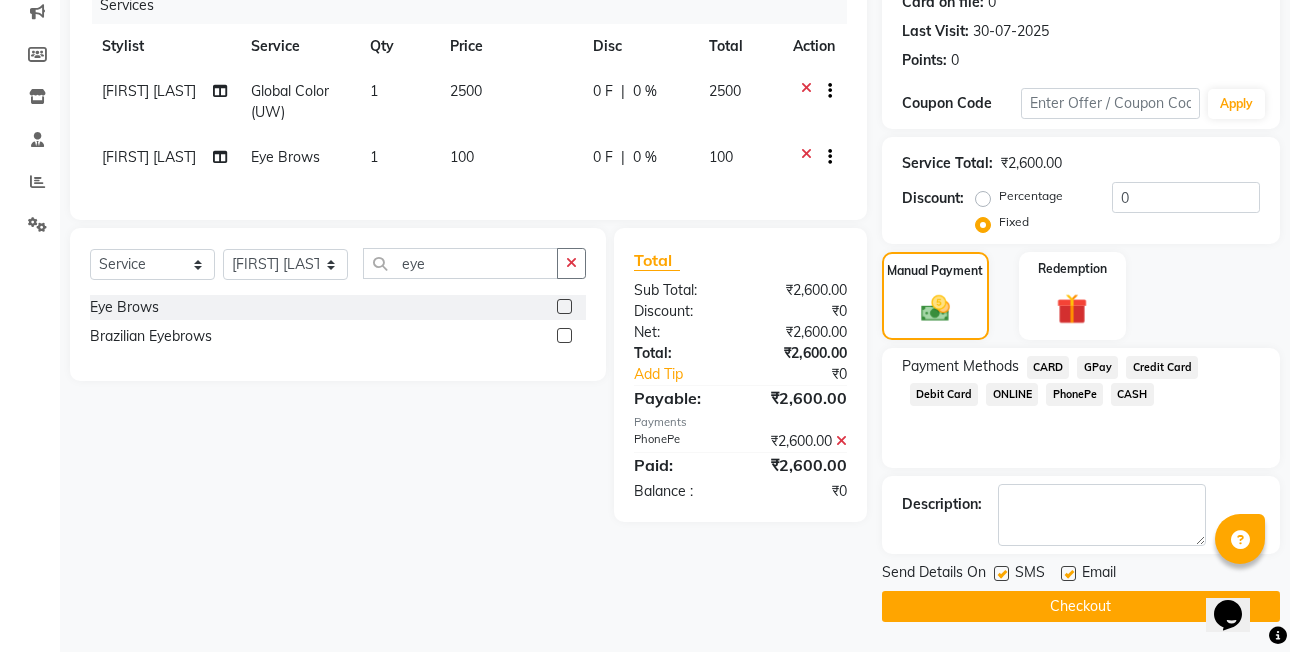 click on "Checkout" 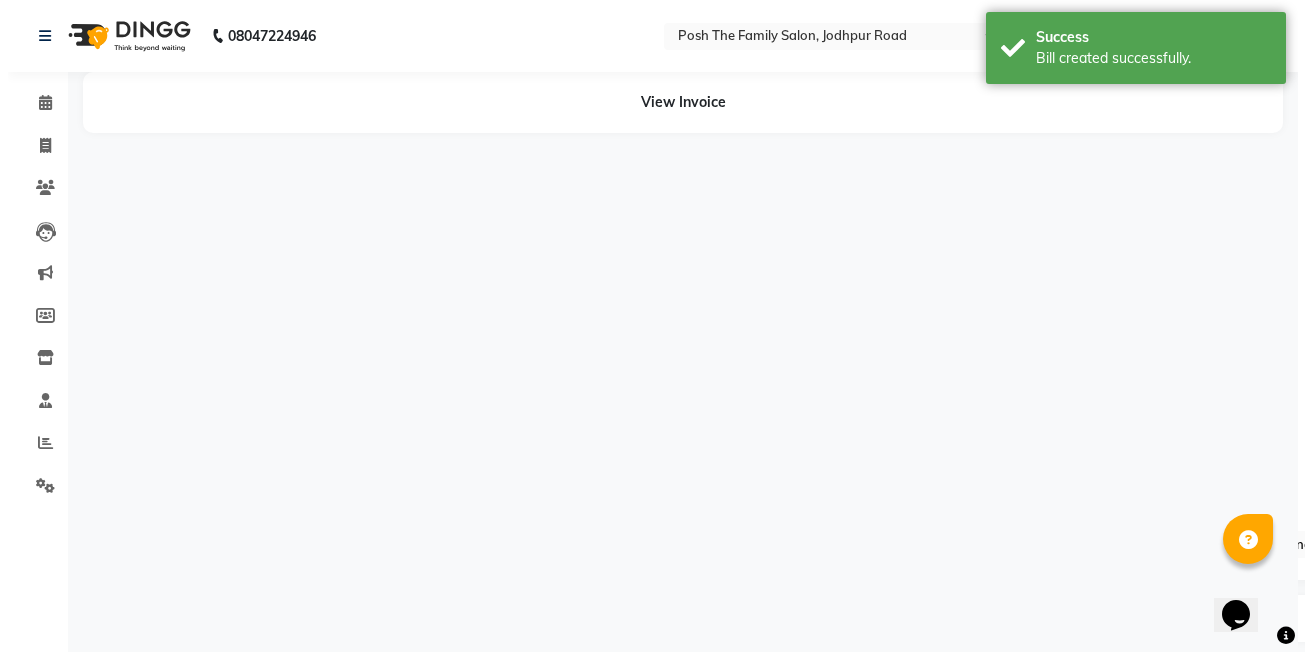scroll, scrollTop: 0, scrollLeft: 0, axis: both 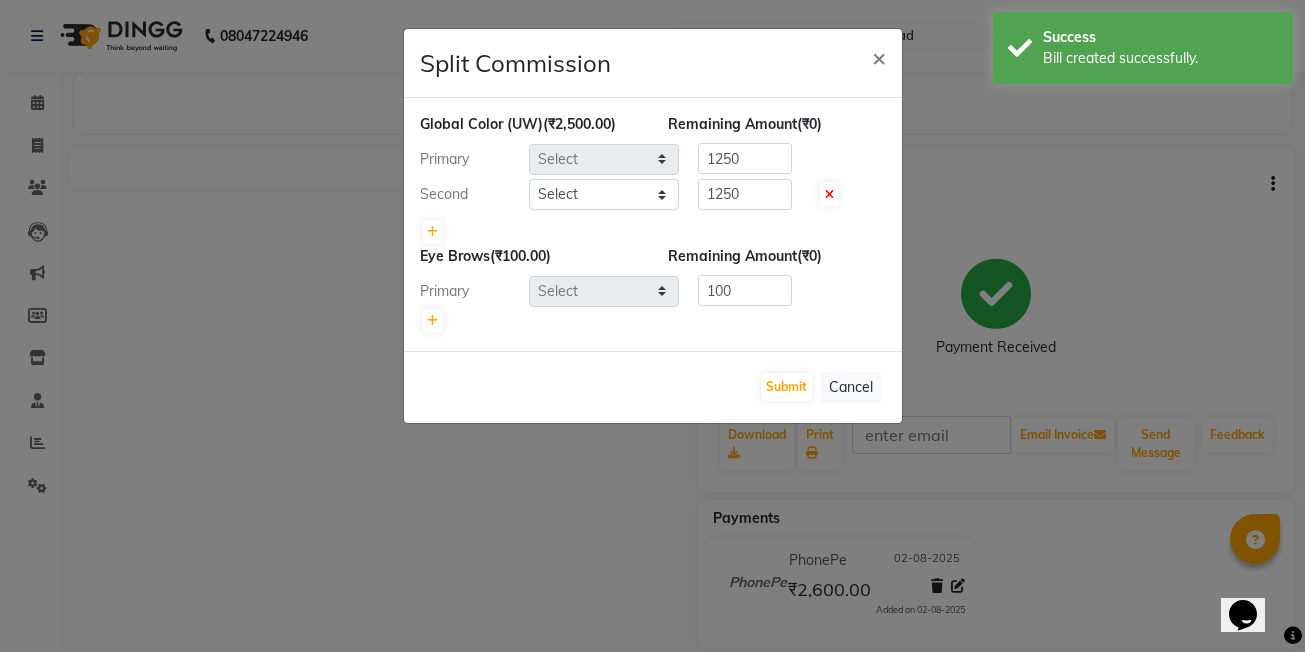 select on "53736" 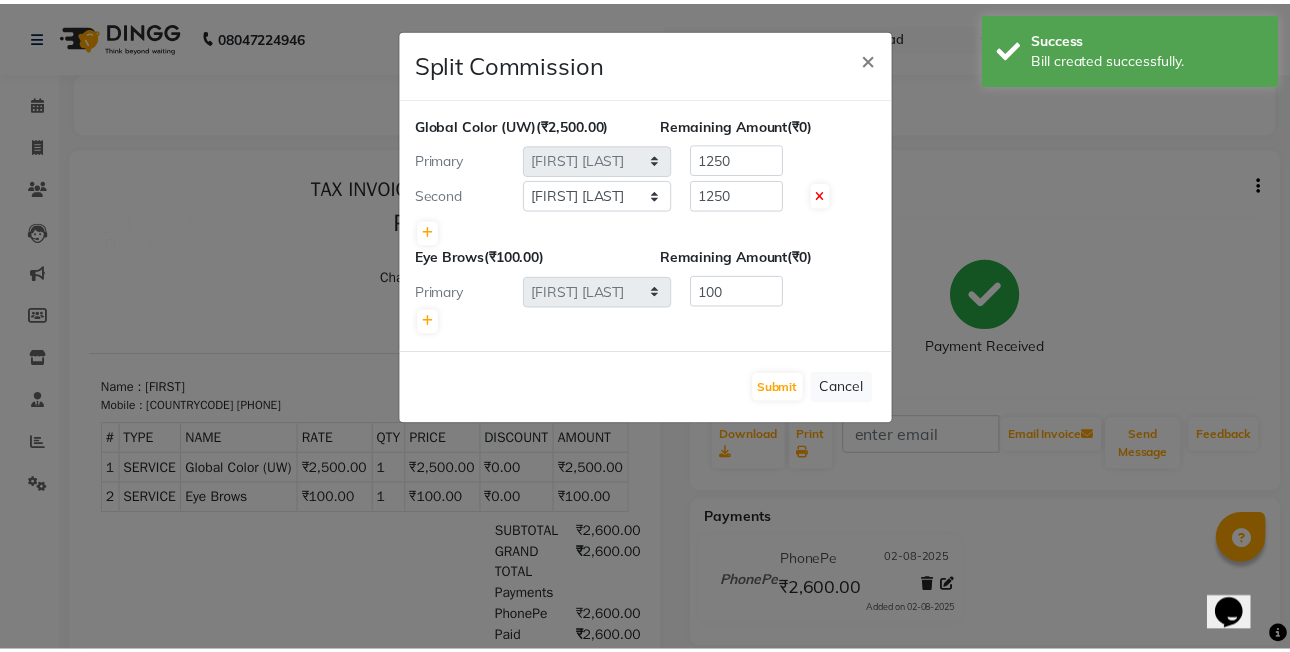 scroll, scrollTop: 0, scrollLeft: 0, axis: both 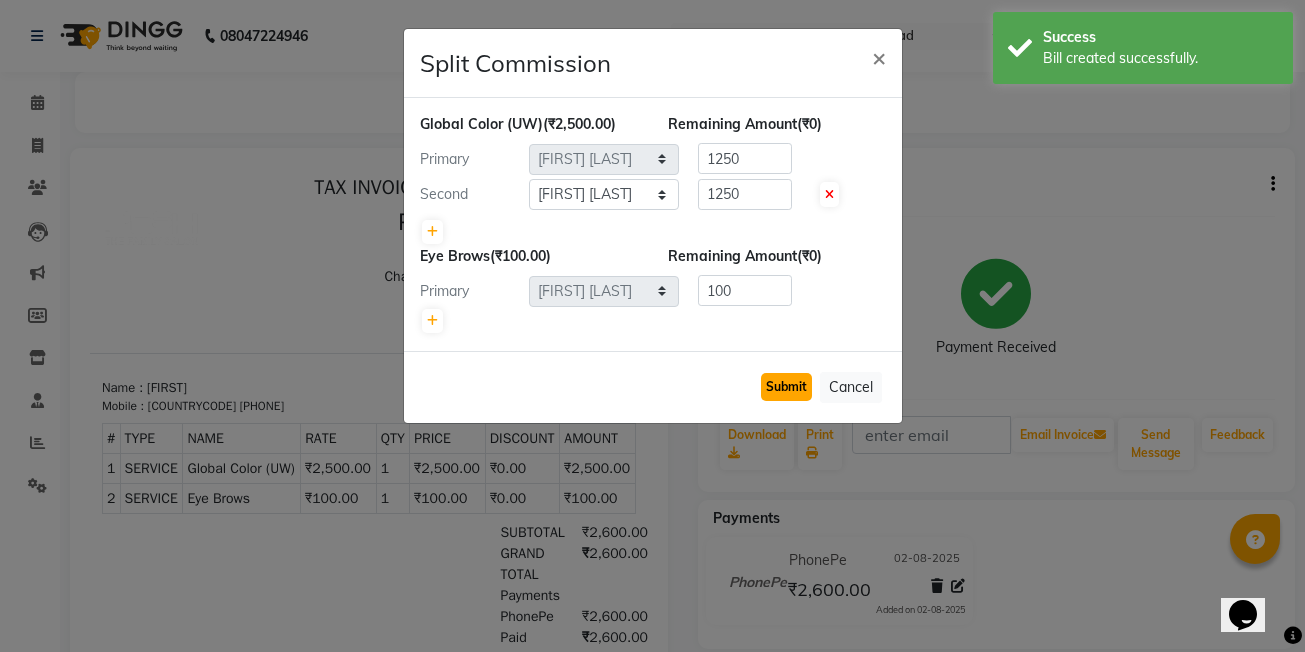 click on "Submit" 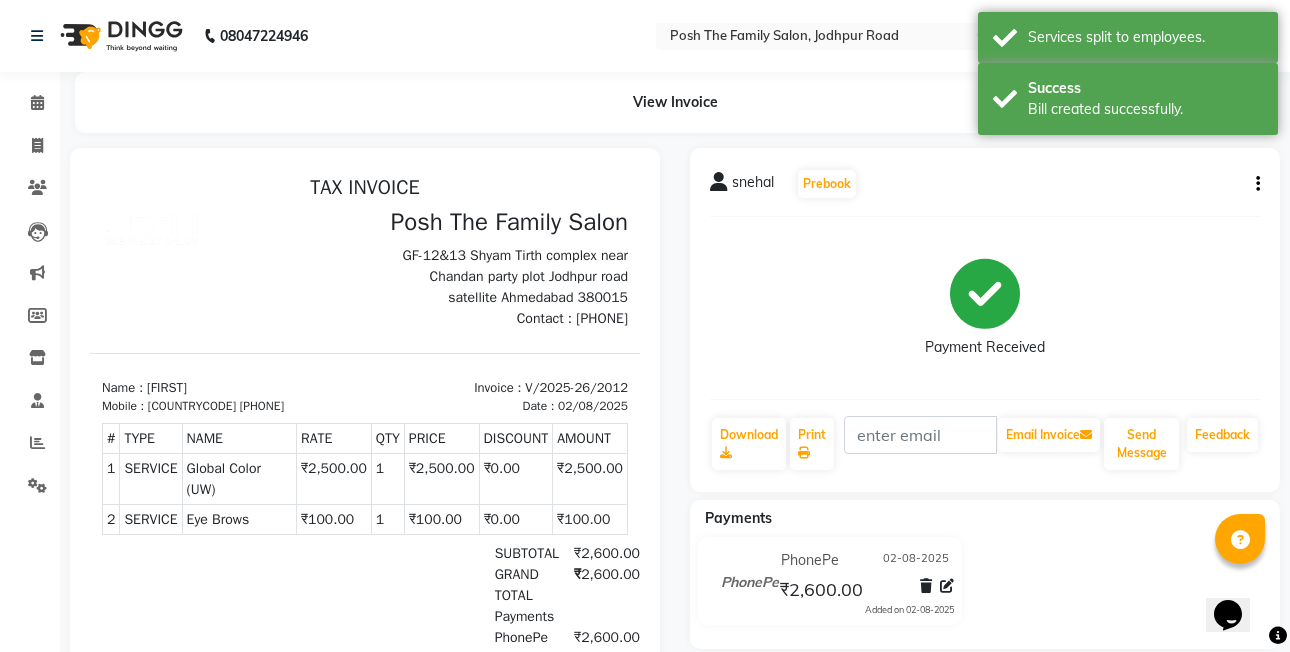 click 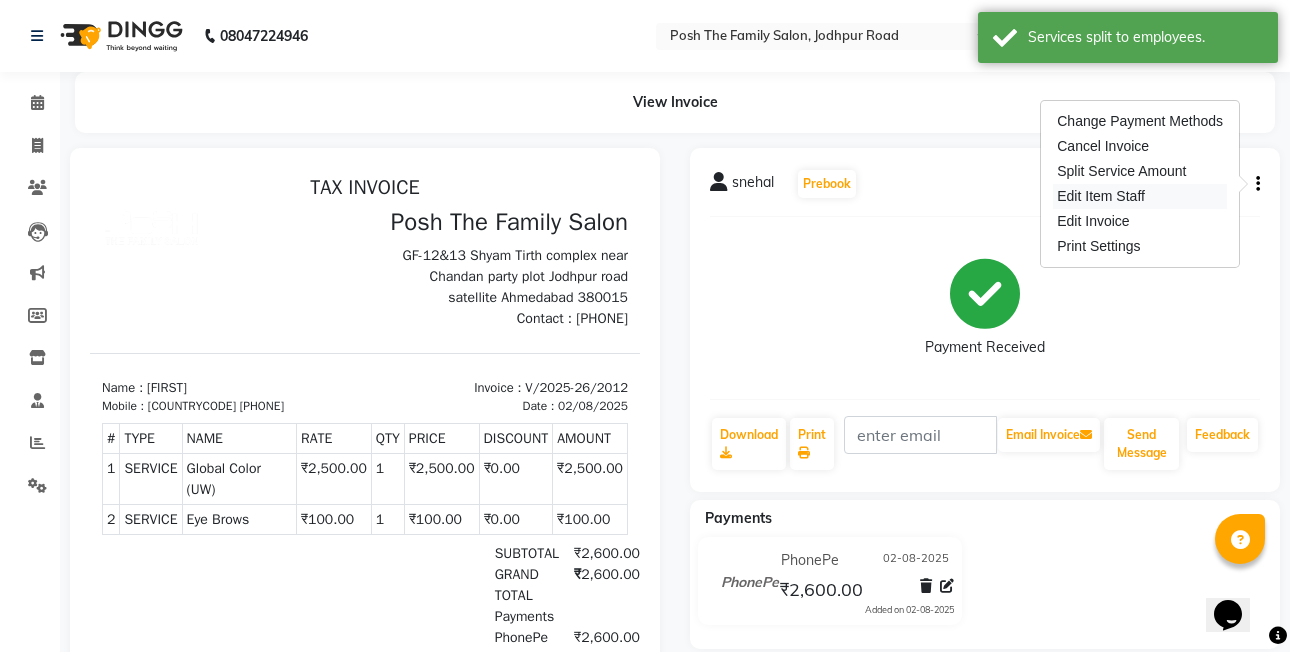 click on "Edit Item Staff" at bounding box center (1140, 196) 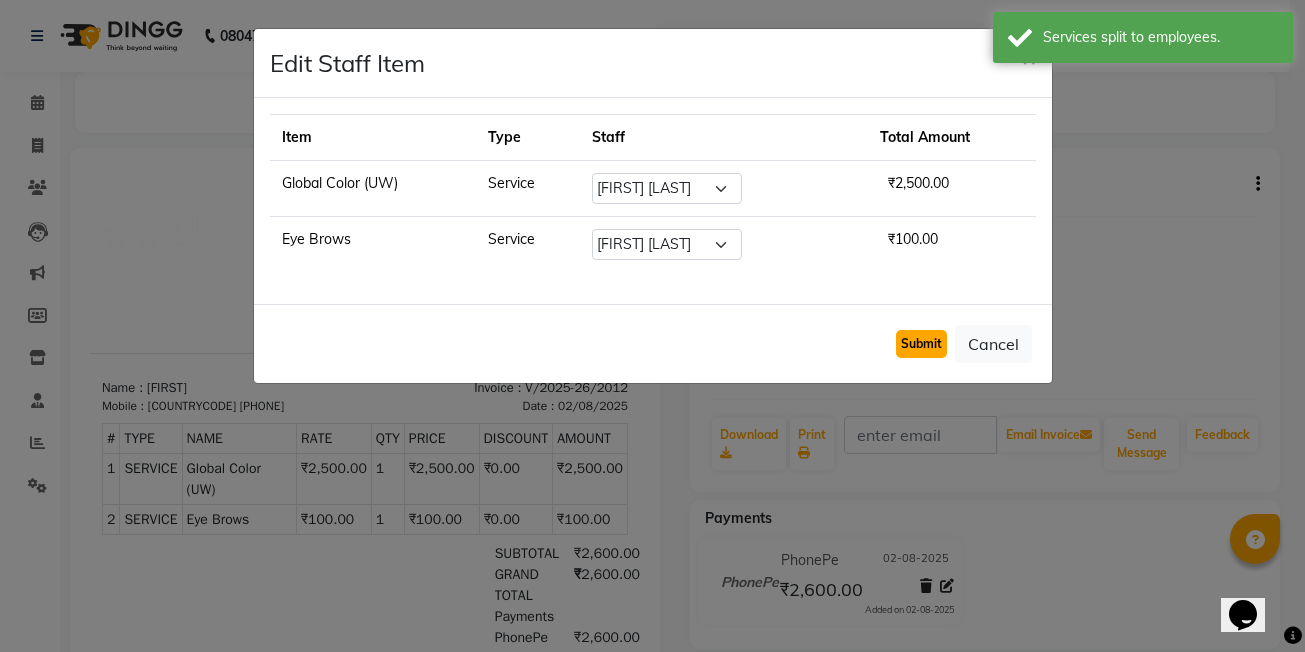 click on "Submit" 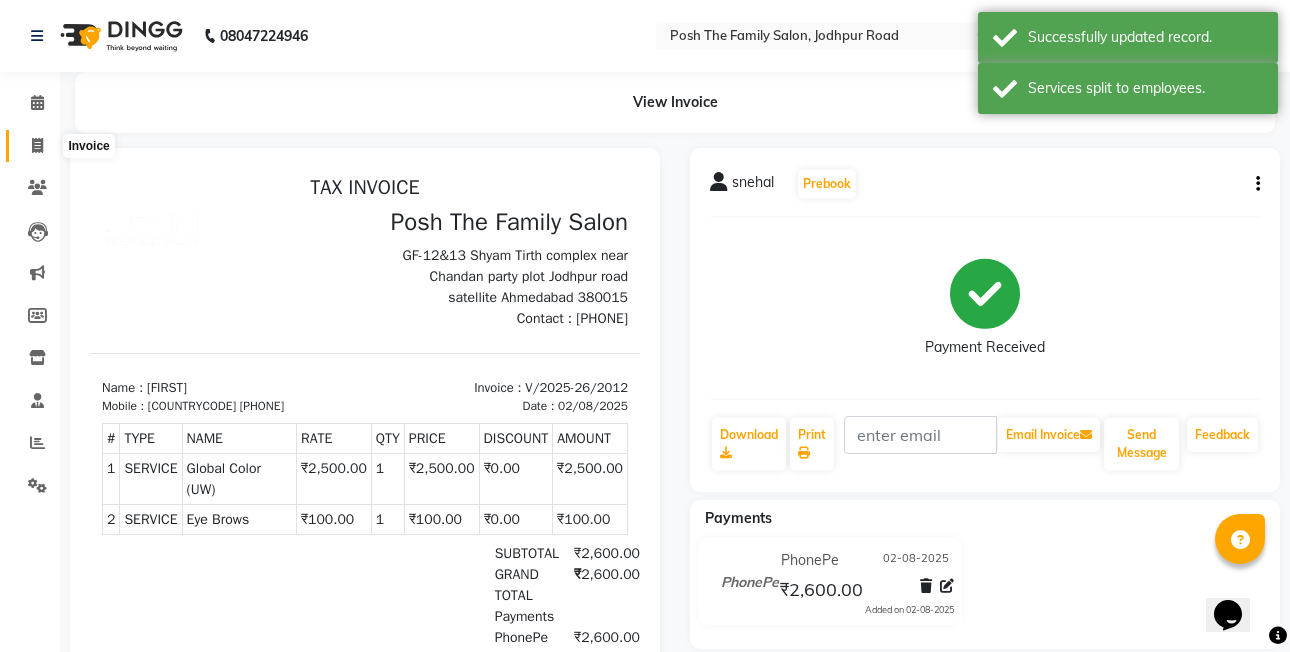 click 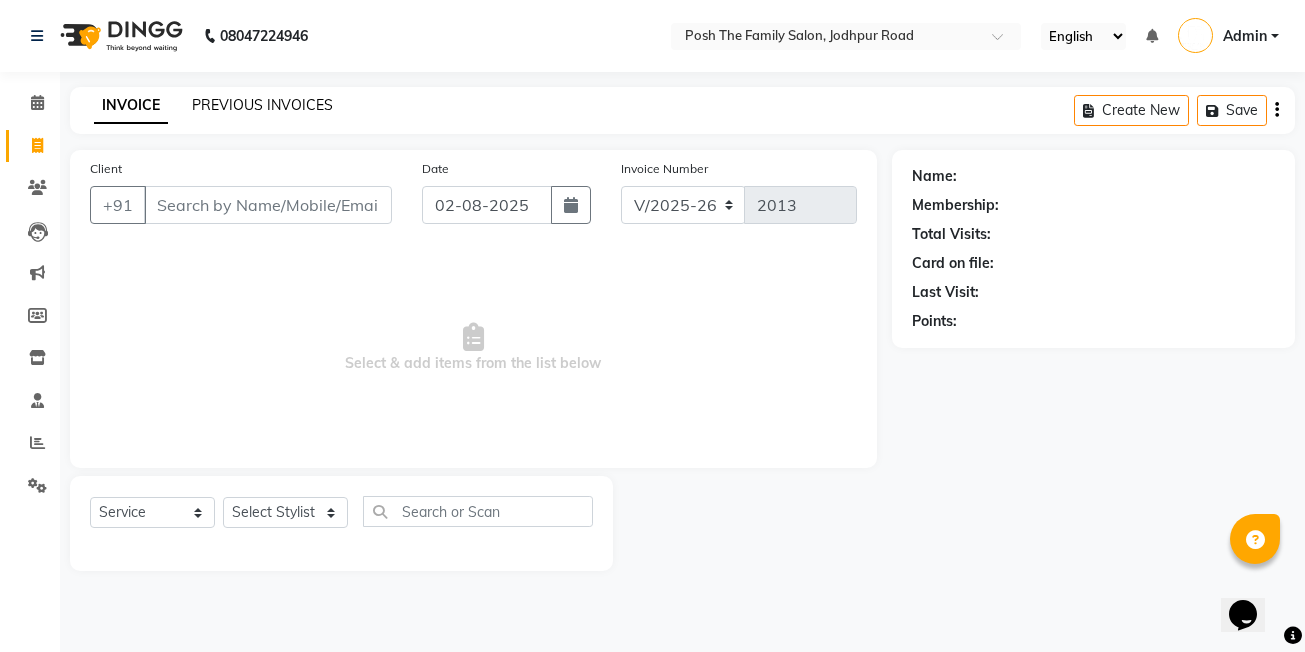click on "PREVIOUS INVOICES" 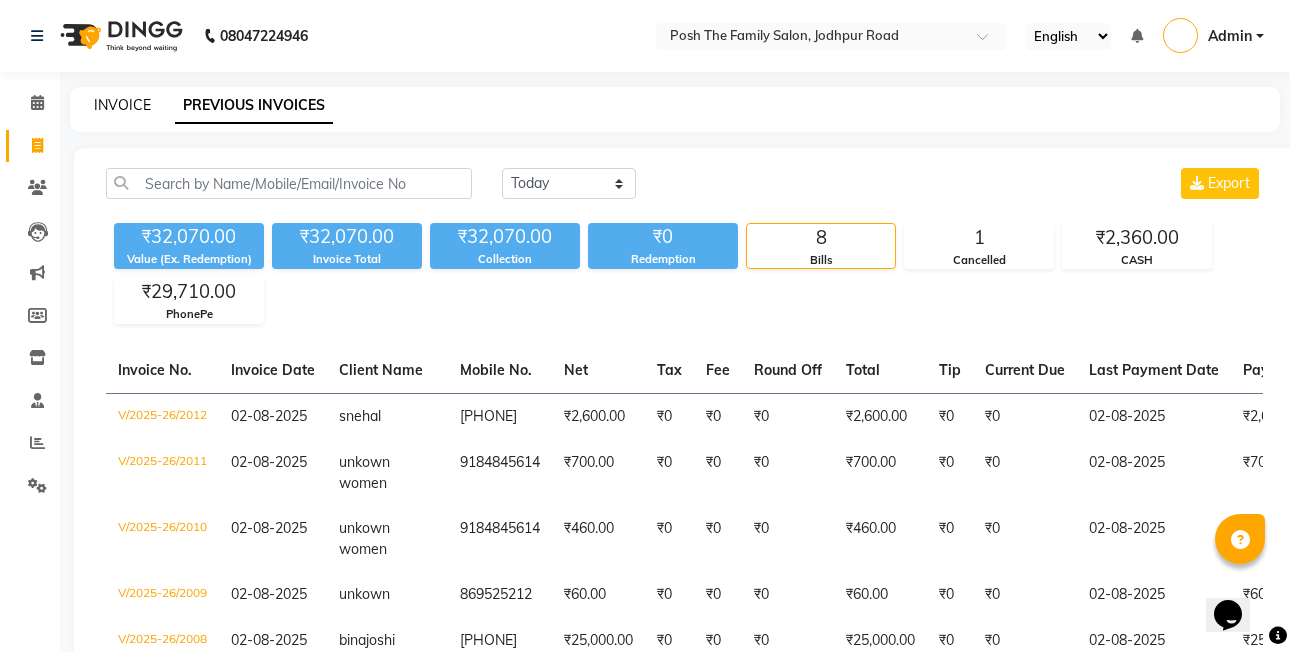 click on "INVOICE" 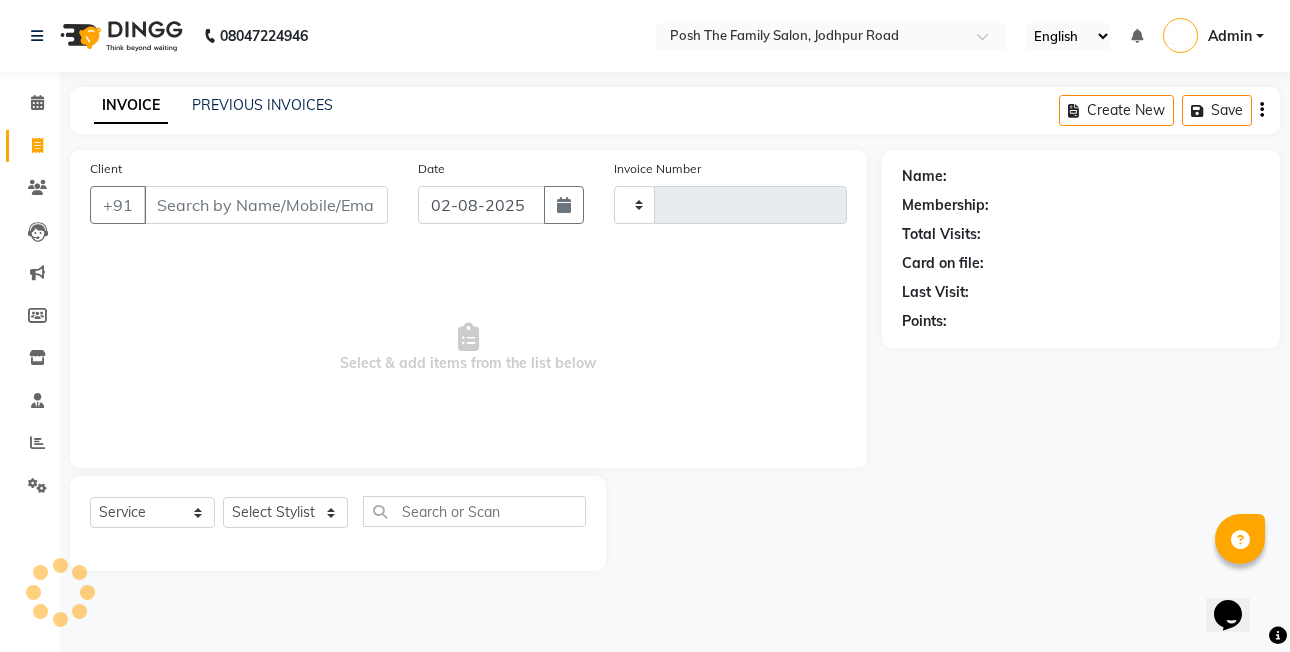 type on "2013" 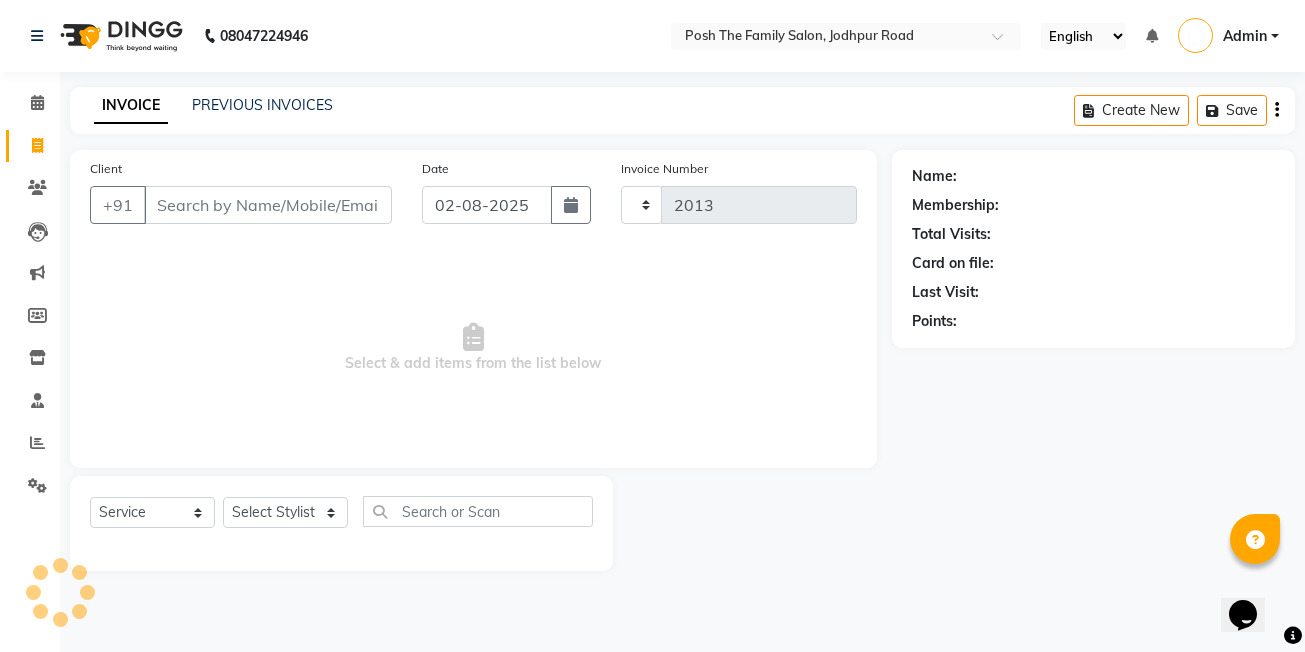 select on "6199" 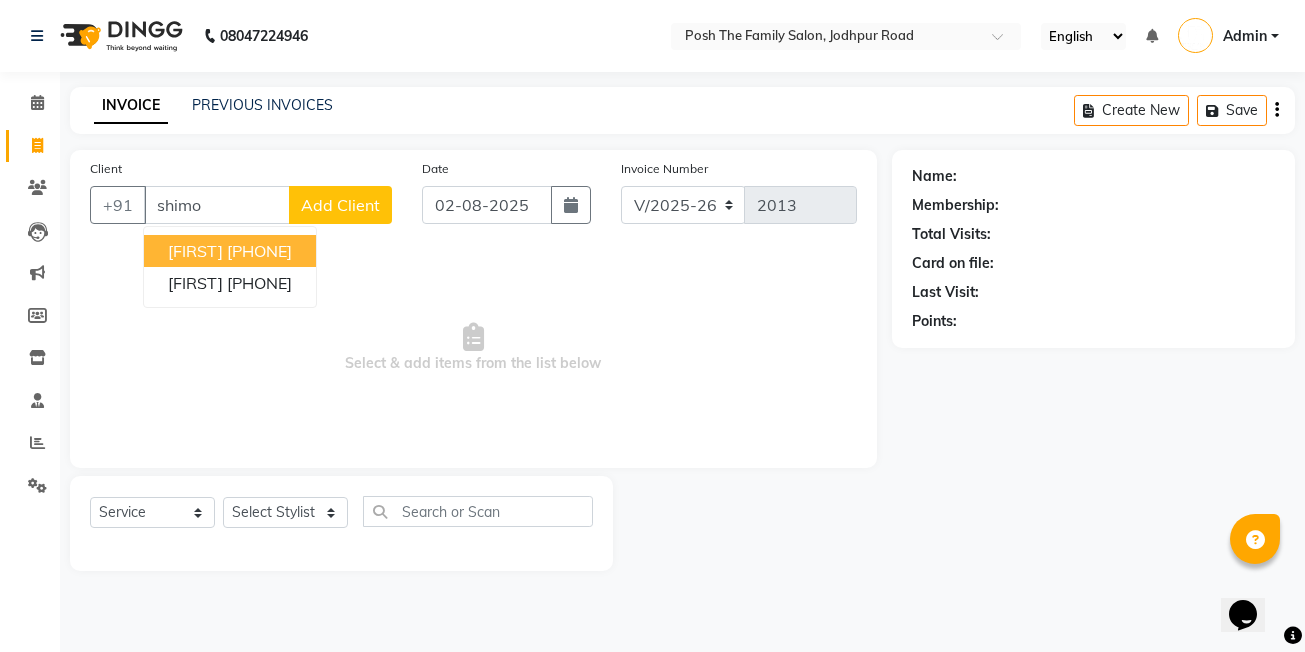 drag, startPoint x: 321, startPoint y: 280, endPoint x: 315, endPoint y: 242, distance: 38.470768 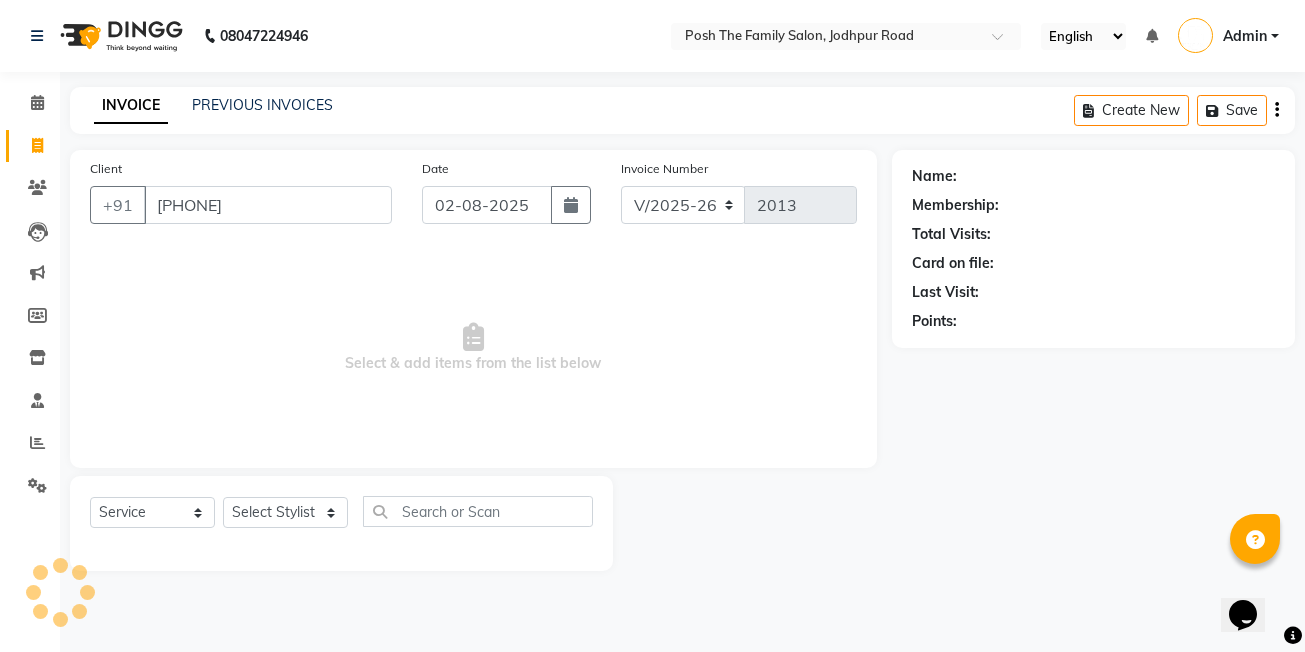 type on "[PHONE]" 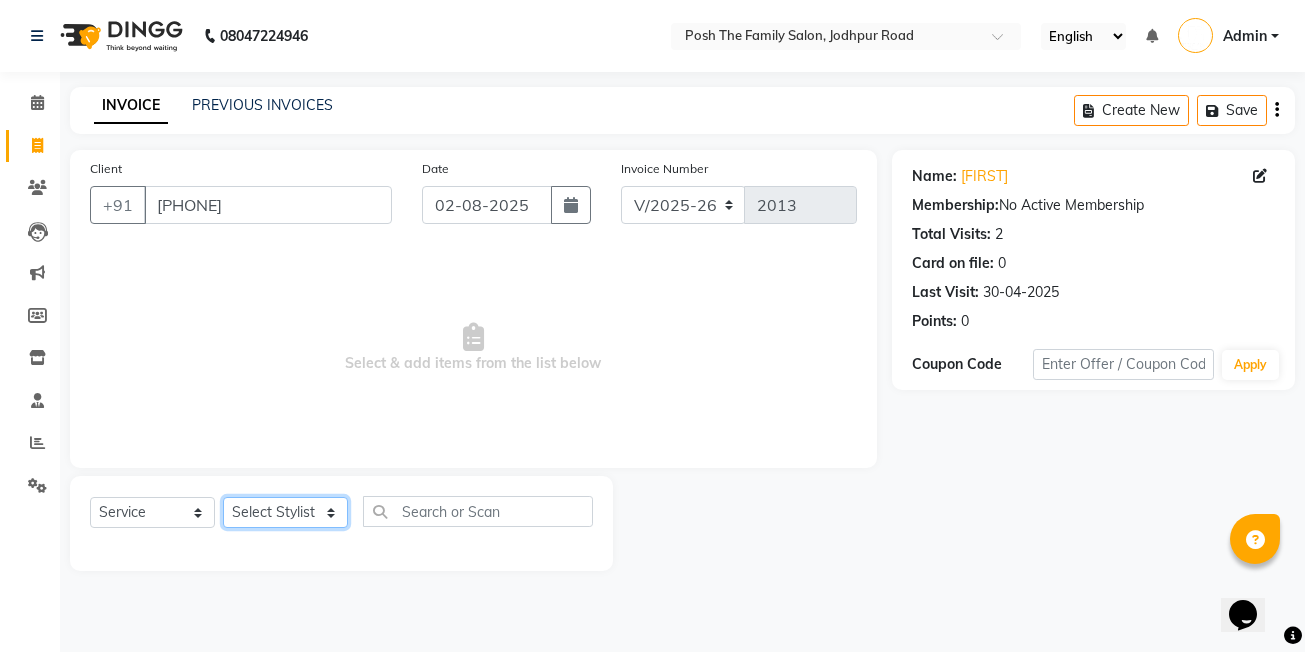 drag, startPoint x: 257, startPoint y: 512, endPoint x: 258, endPoint y: 500, distance: 12.0415945 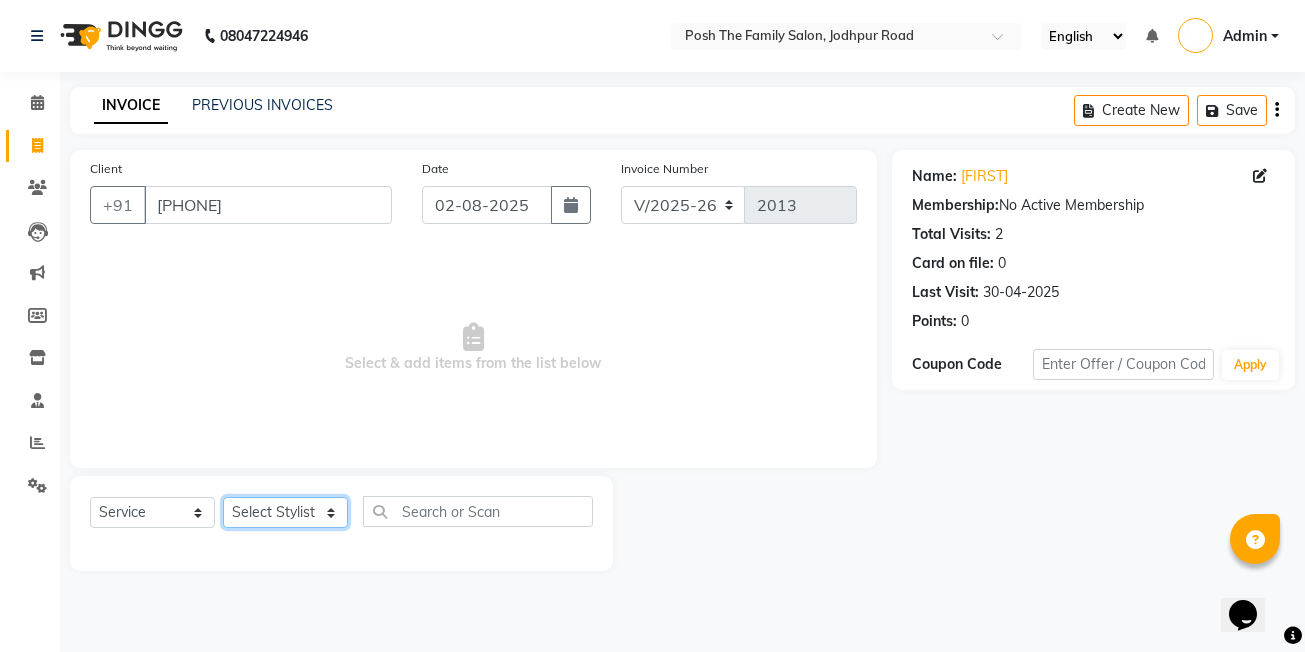 select on "63185" 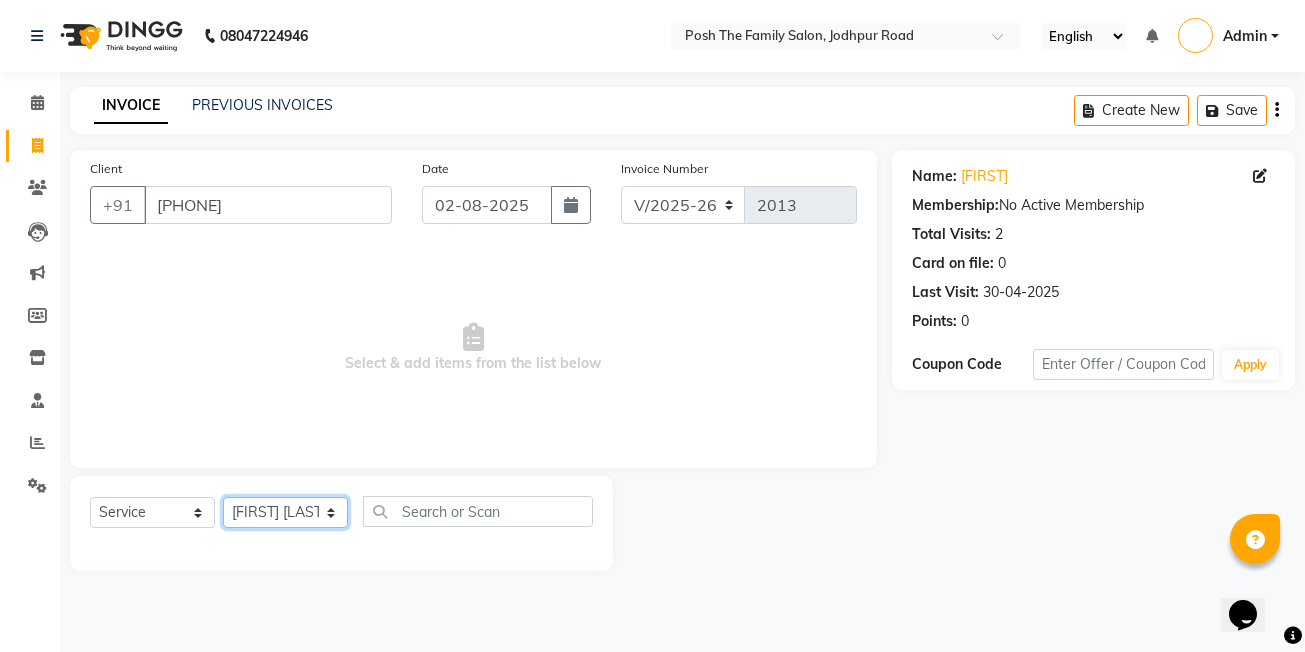 click on "Select Stylist [FIRST]  [LAST] [FIRST] [LAST]  [FIRST] [LAST] [FIRST] [LAST]  [FIRST] [LAST]   [FIRST] [LAST]   [FIRST] [LAST]   [FIRST] [LAST] (OWNER) POSH [FIRST] [LAST] [FIRST] [LAST] [FIRST] [LAST]  [FIRST]  [LAST]   [FIRST] [LAST]  [FIRST] [LAST]  [FIRST] [LAST]  [FIRST] [LAST]" 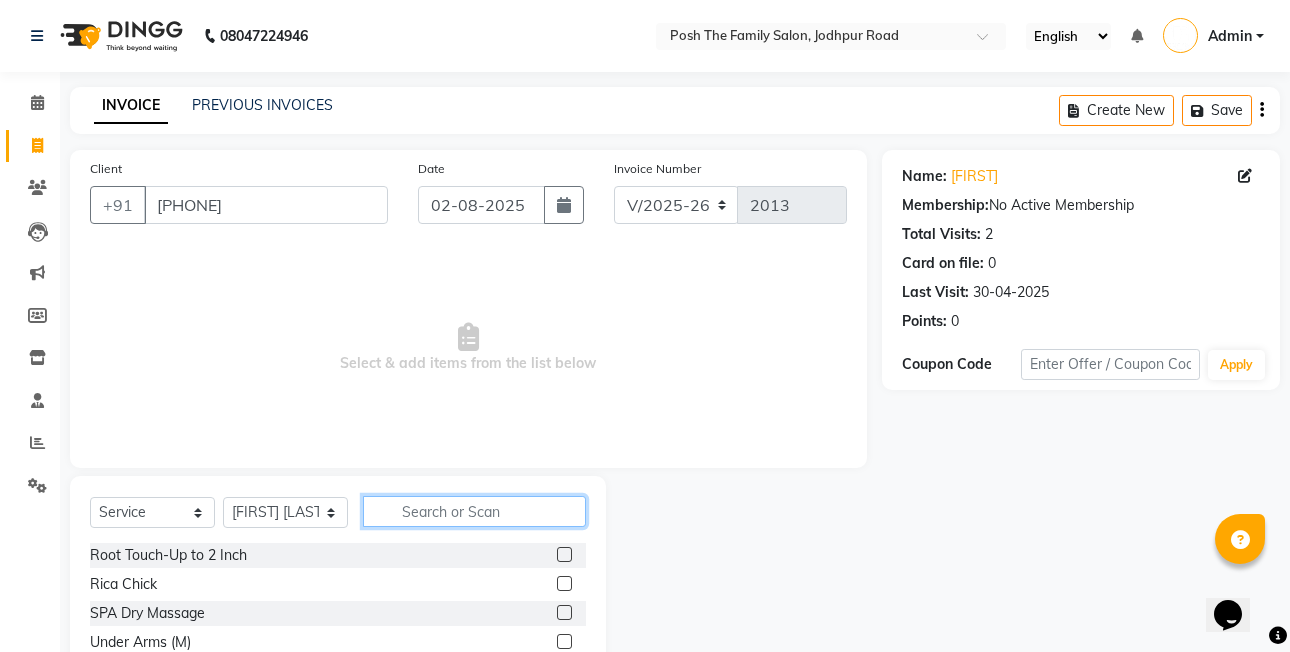 click 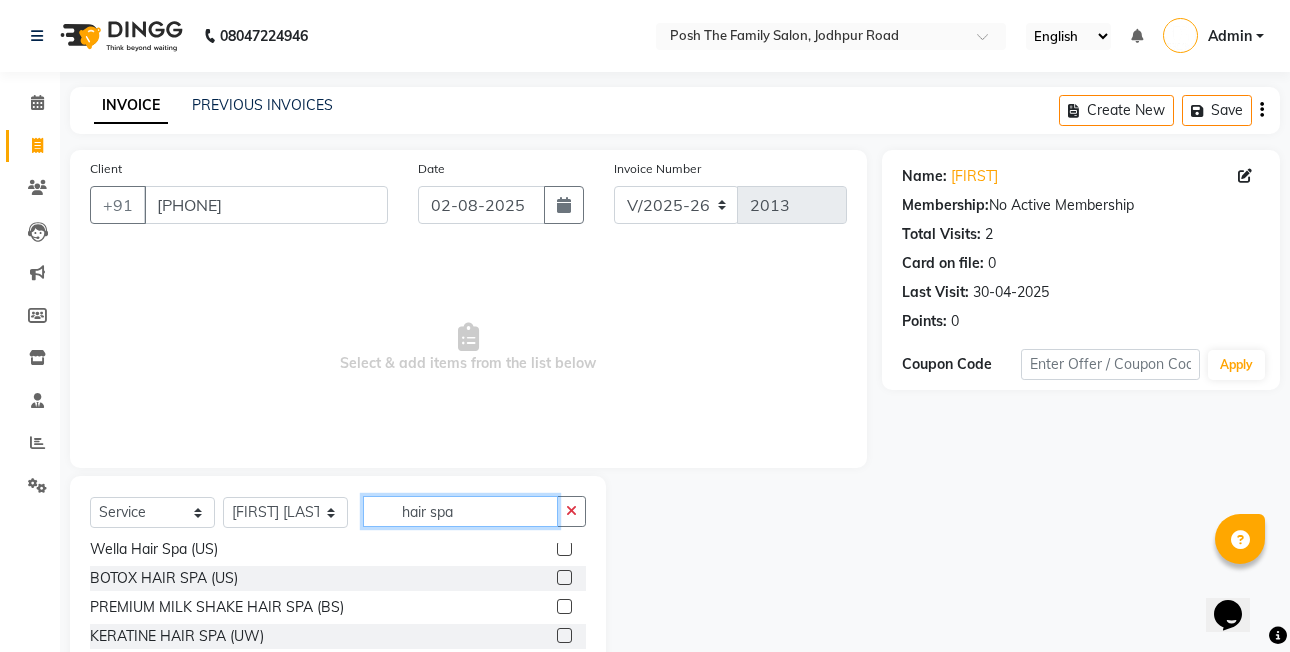 scroll, scrollTop: 293, scrollLeft: 0, axis: vertical 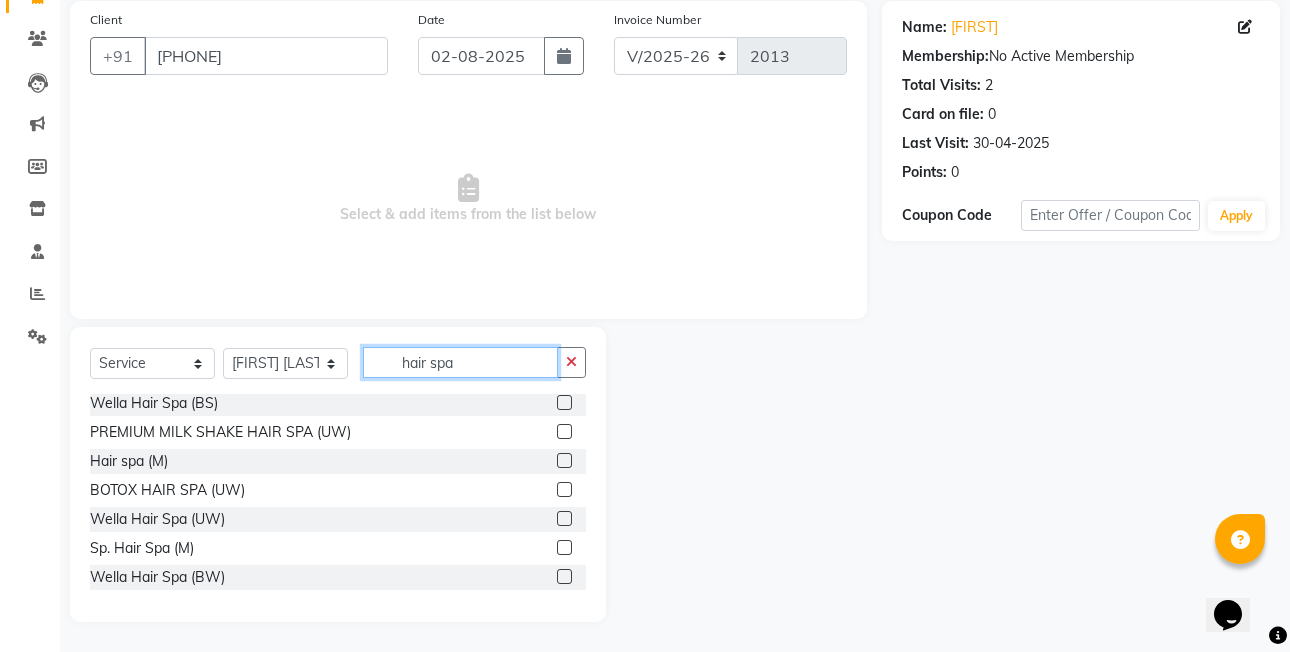 type on "hair spa" 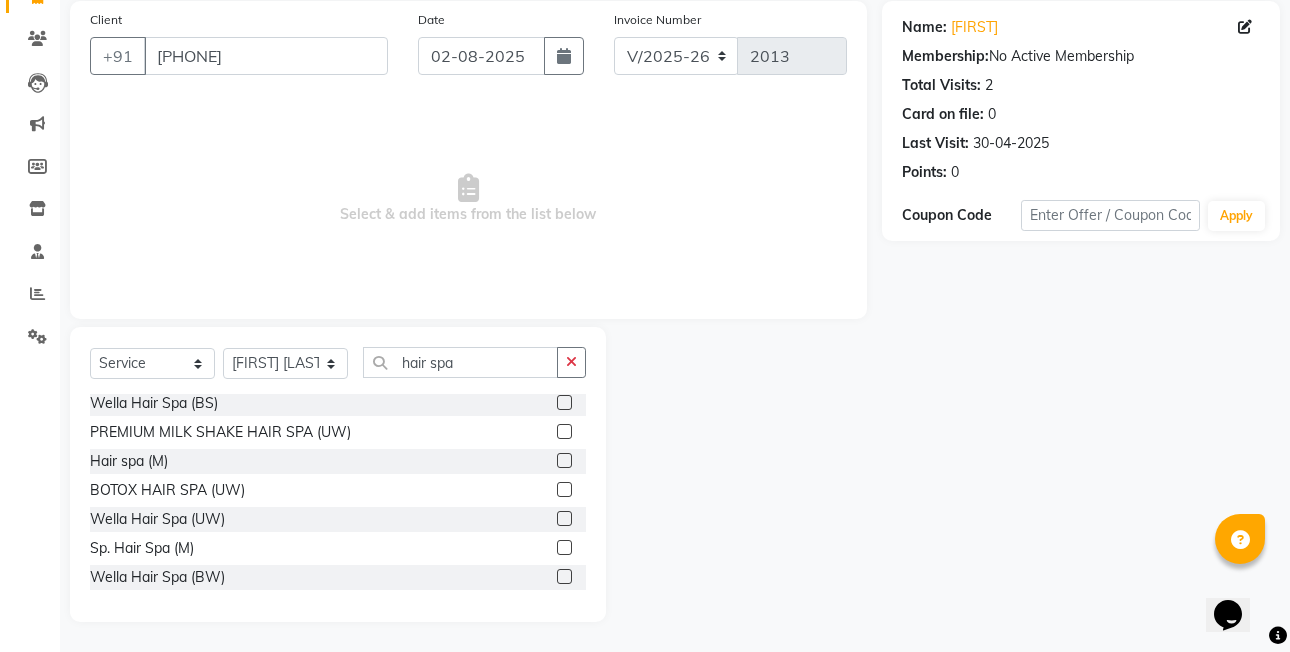 click 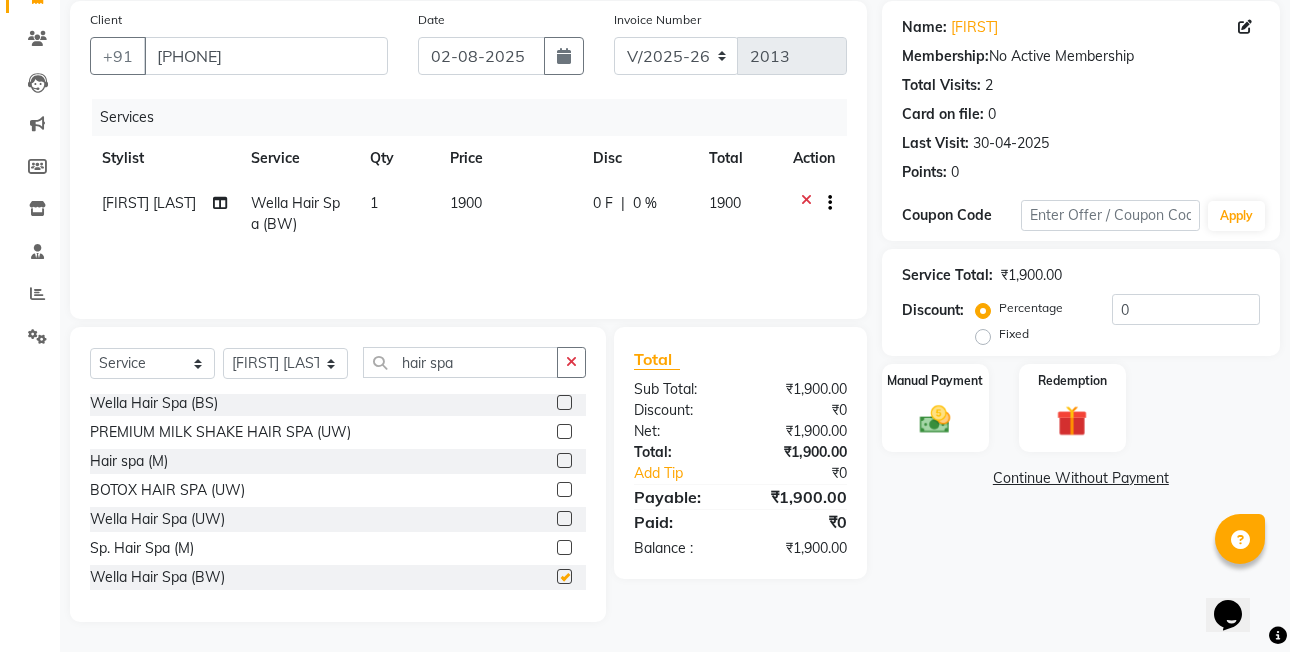 checkbox on "false" 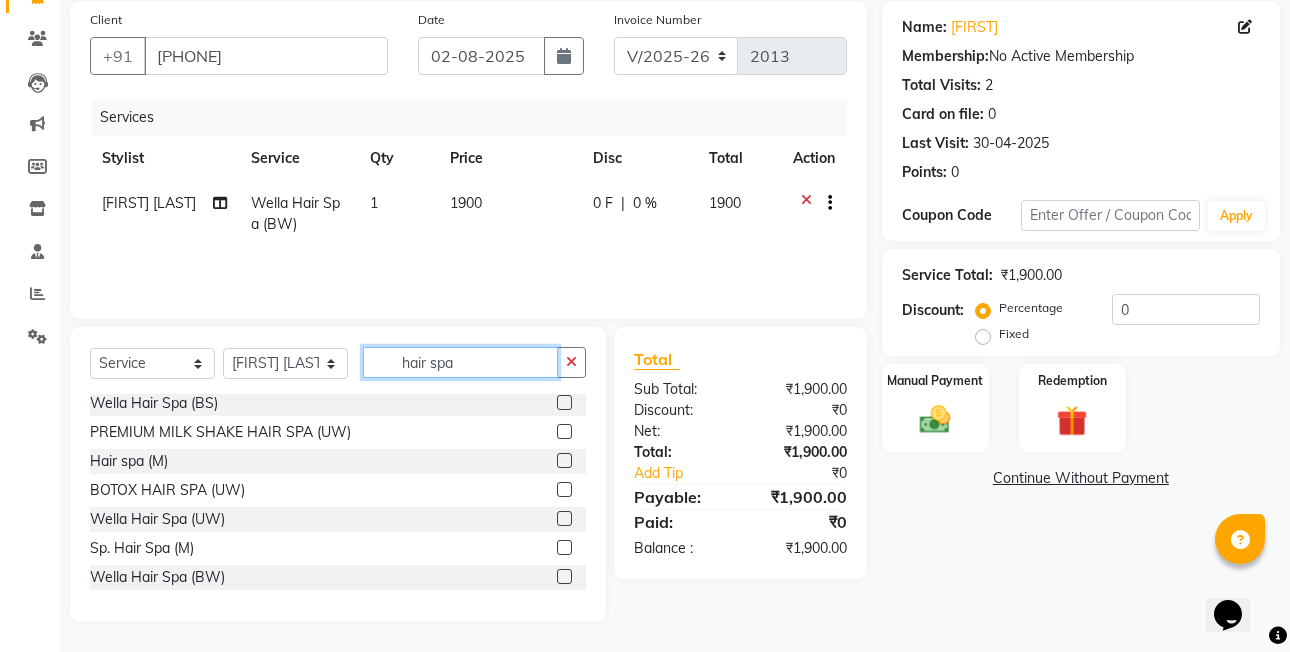 drag, startPoint x: 471, startPoint y: 371, endPoint x: 480, endPoint y: 361, distance: 13.453624 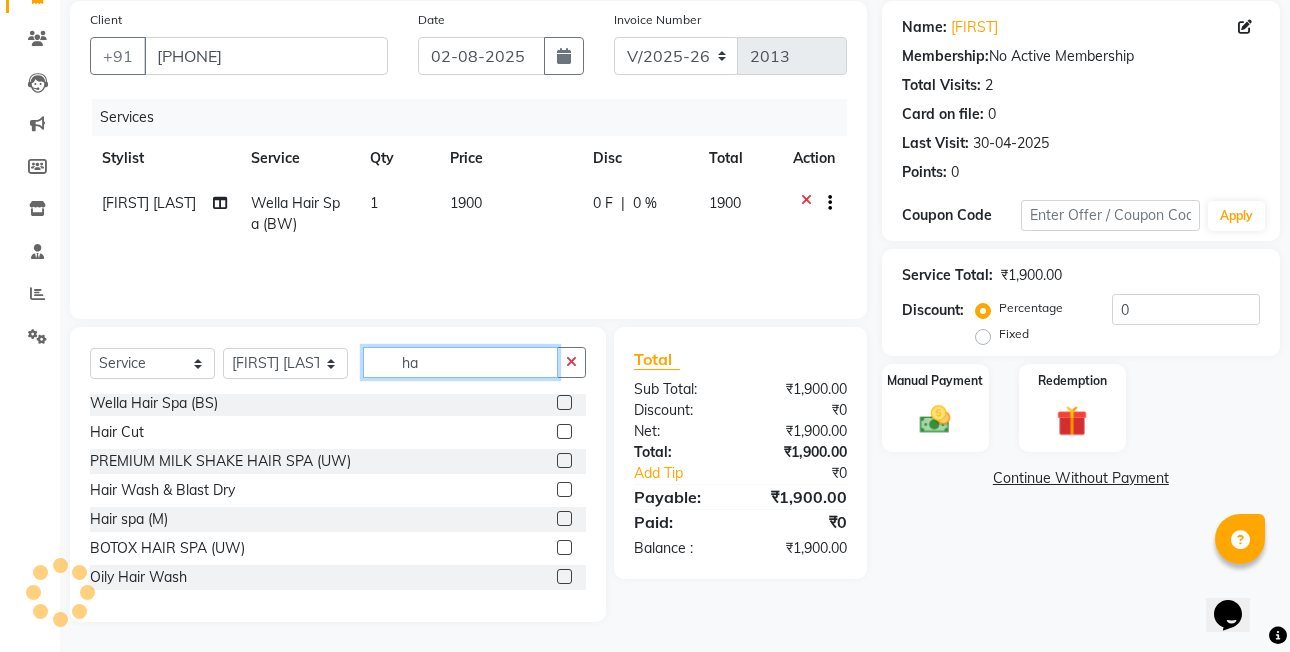 type on "h" 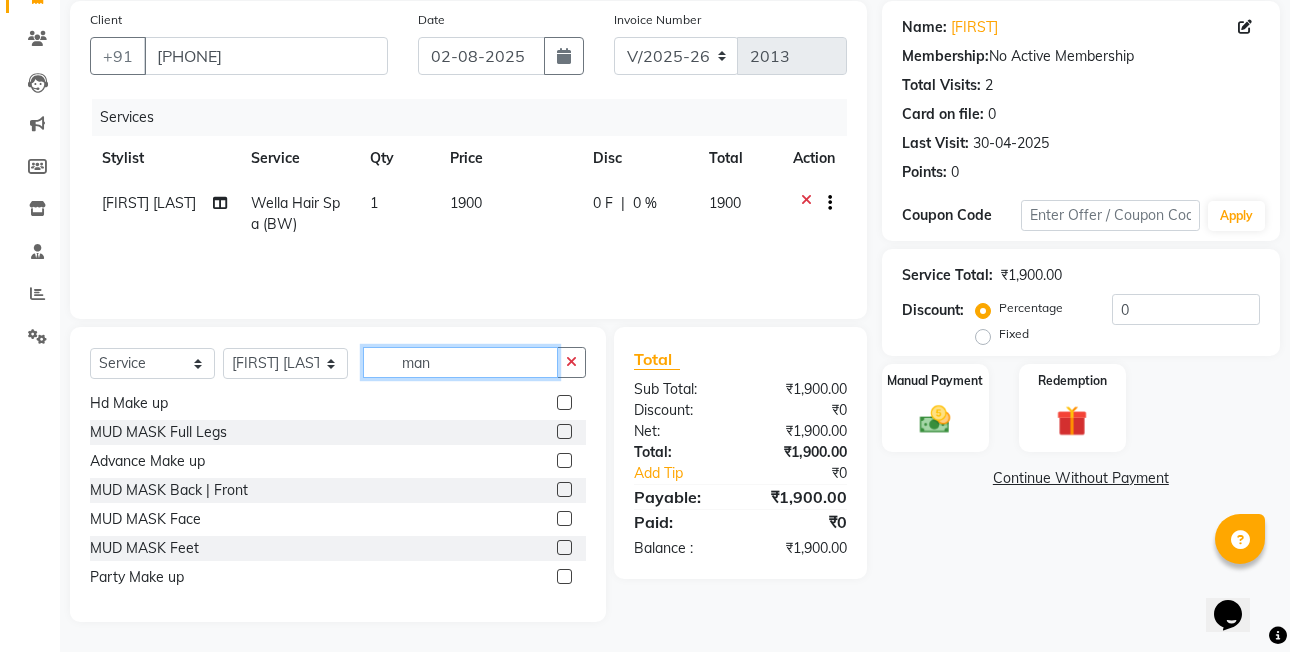 scroll, scrollTop: 0, scrollLeft: 0, axis: both 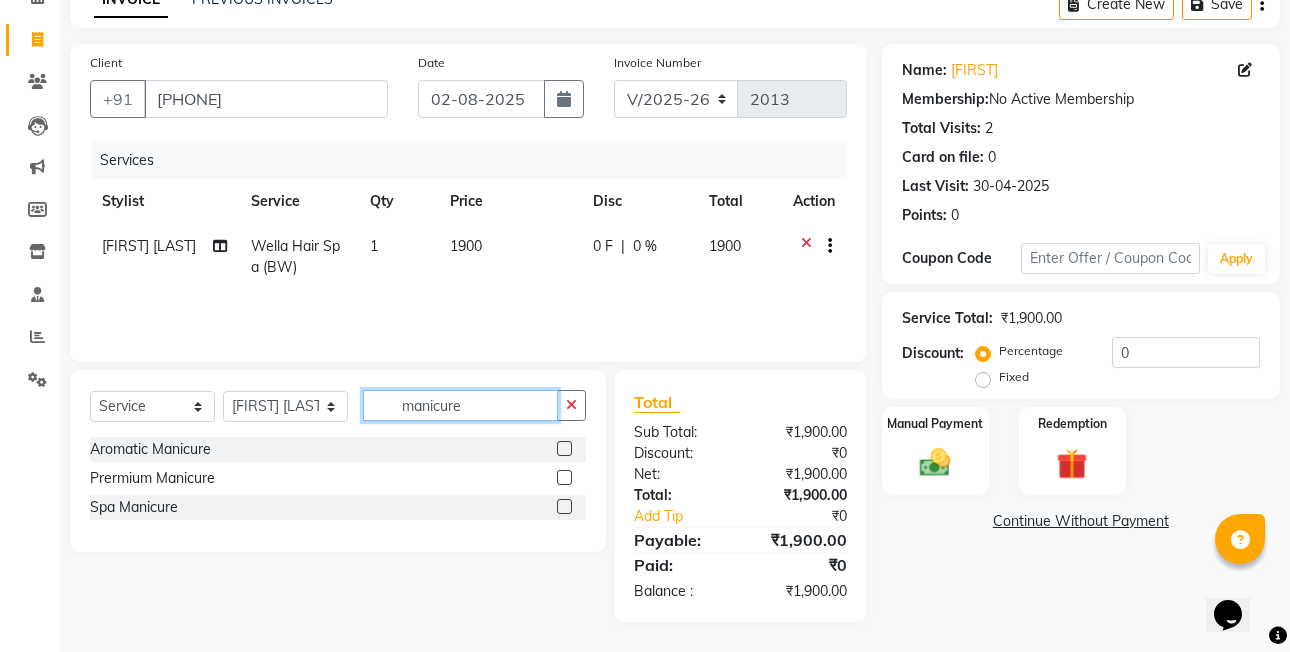 type on "manicure" 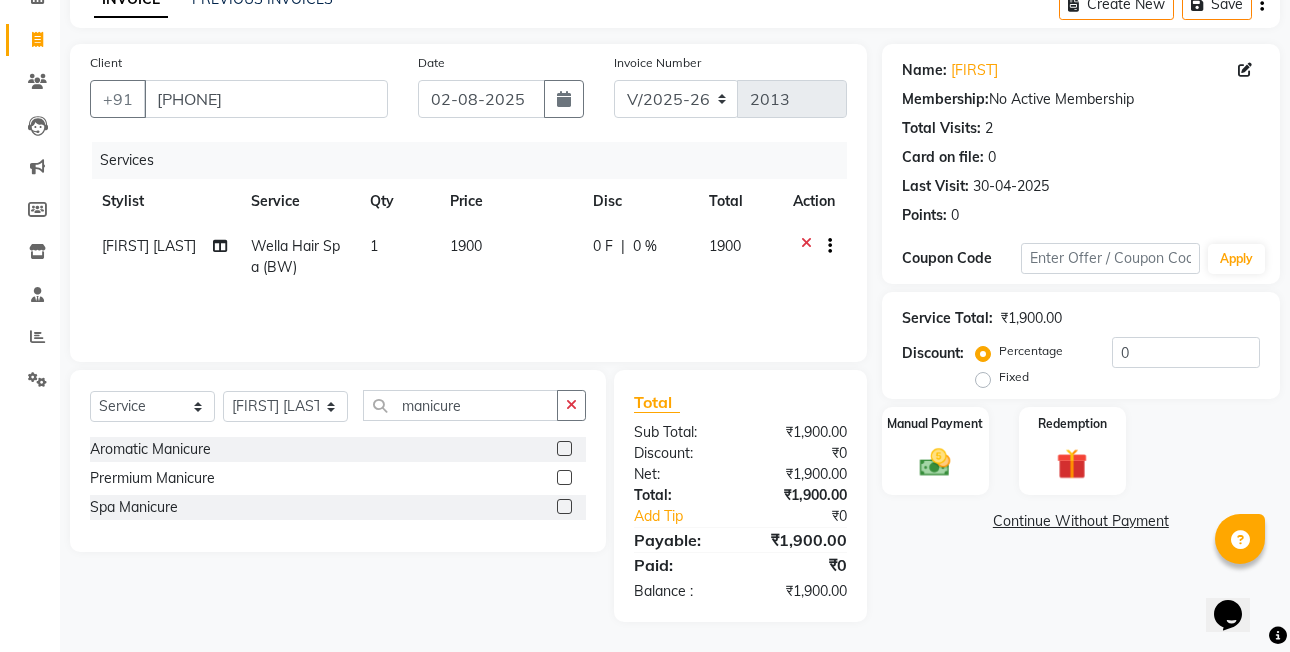 click 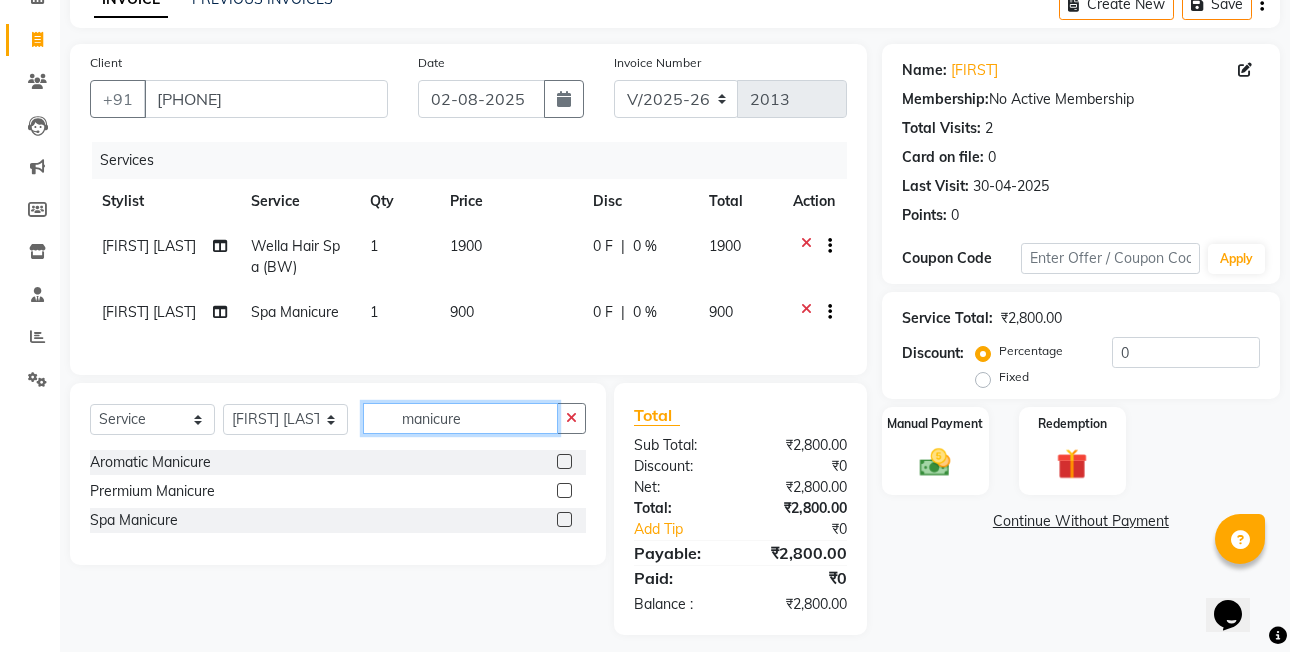 checkbox on "false" 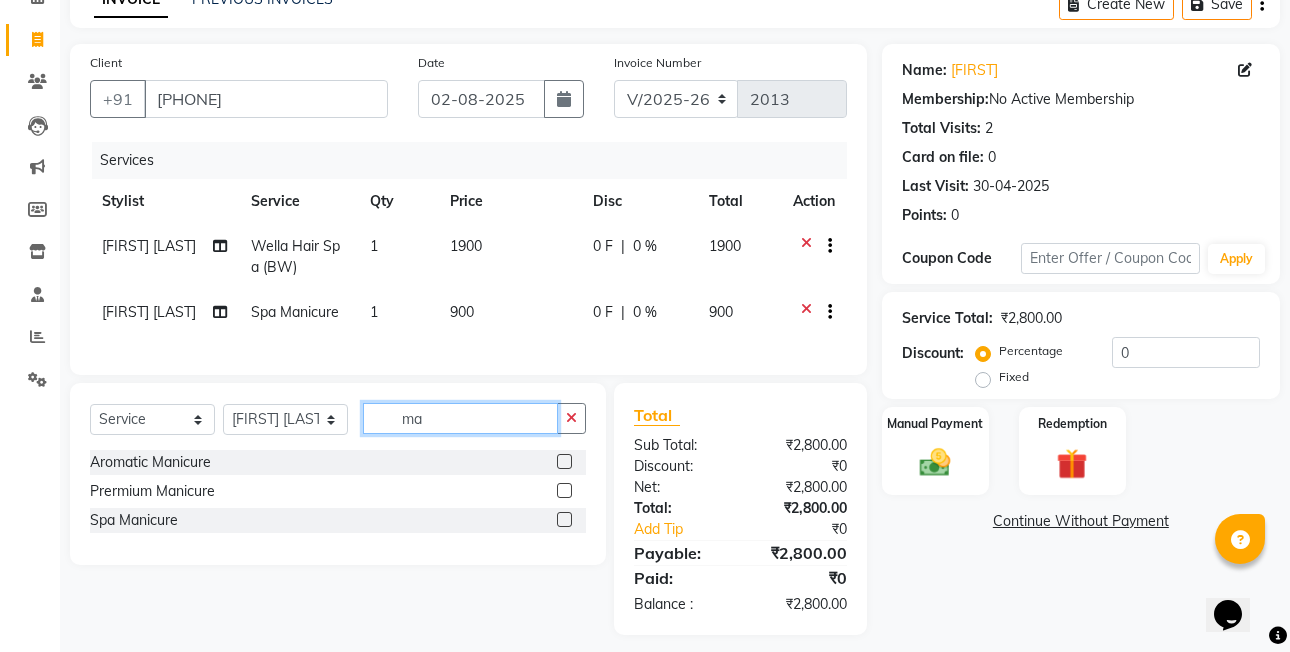 type on "m" 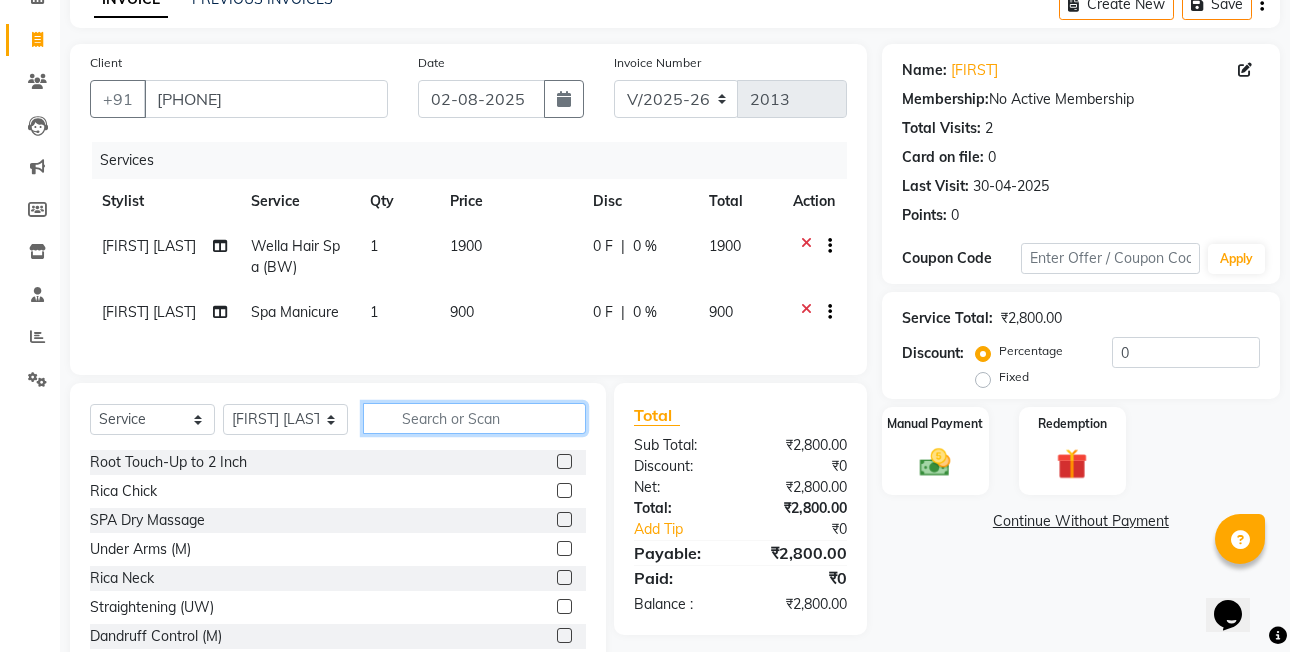 type on "n" 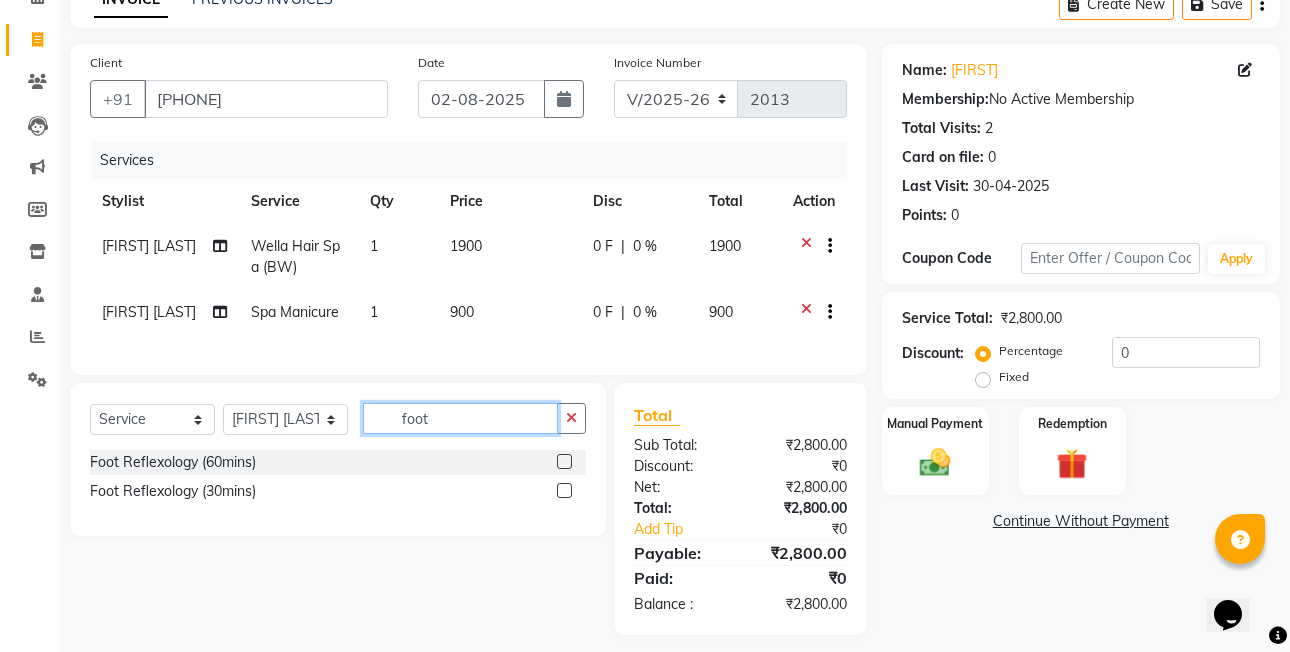 type on "foot" 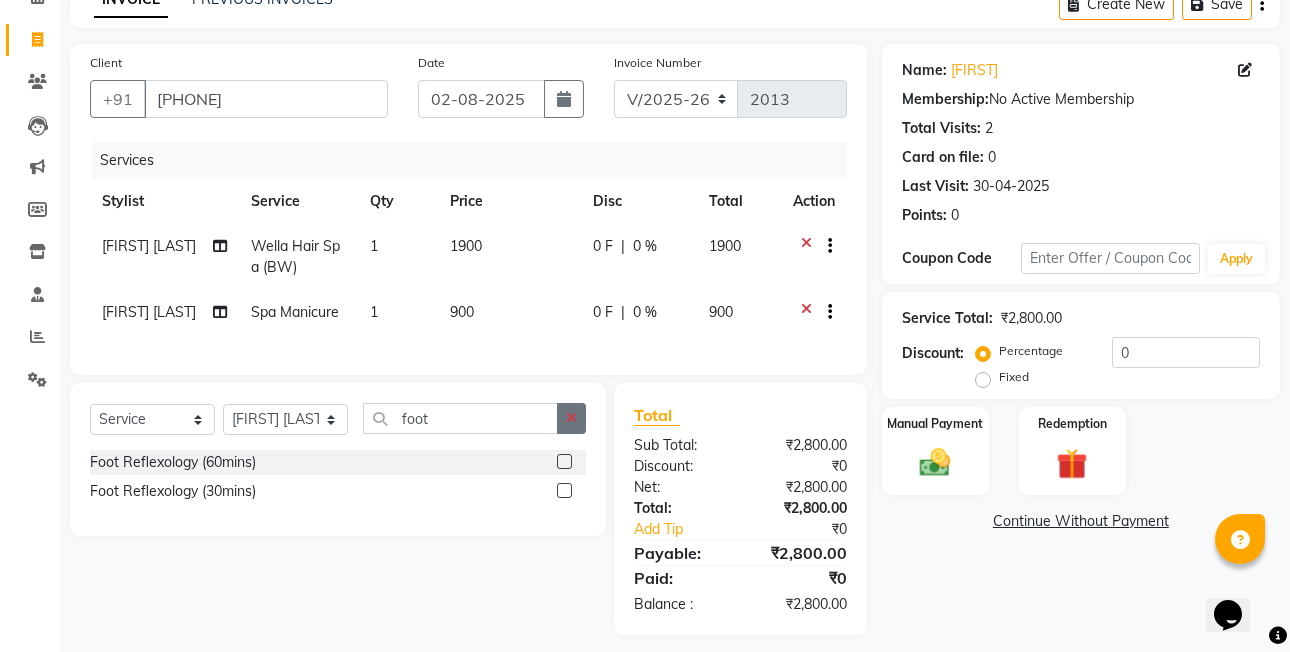 drag, startPoint x: 563, startPoint y: 505, endPoint x: 562, endPoint y: 495, distance: 10.049875 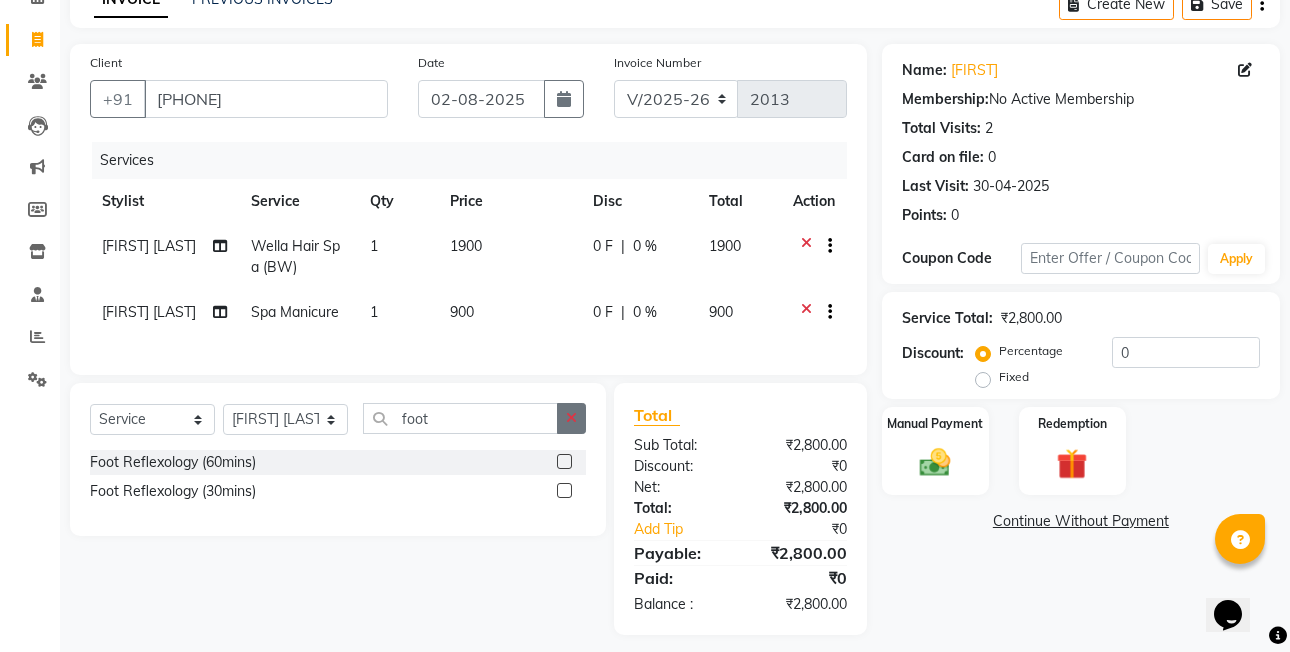 click 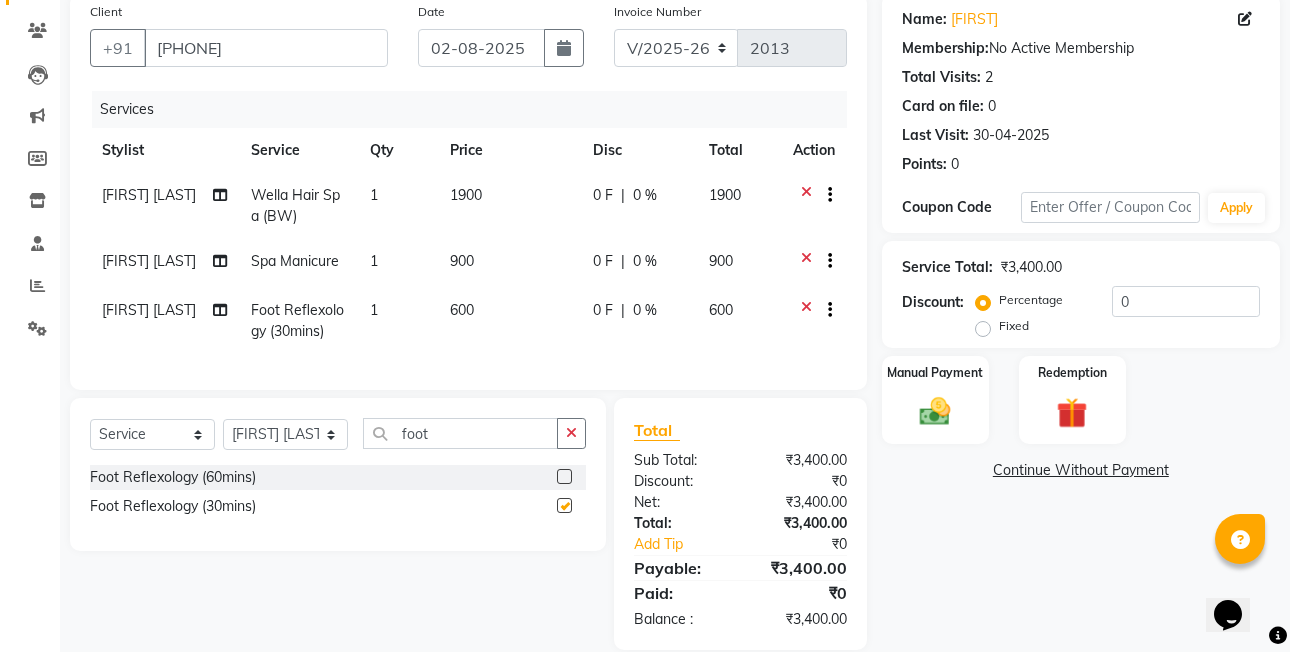 scroll, scrollTop: 200, scrollLeft: 0, axis: vertical 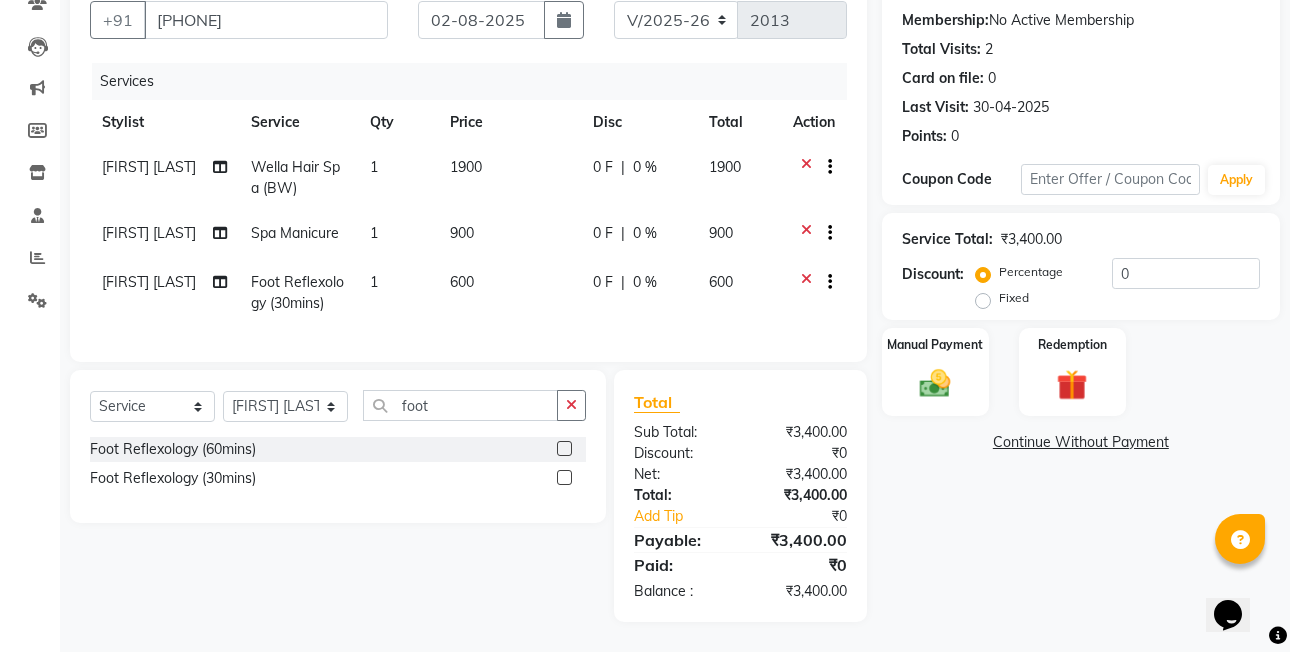 checkbox on "false" 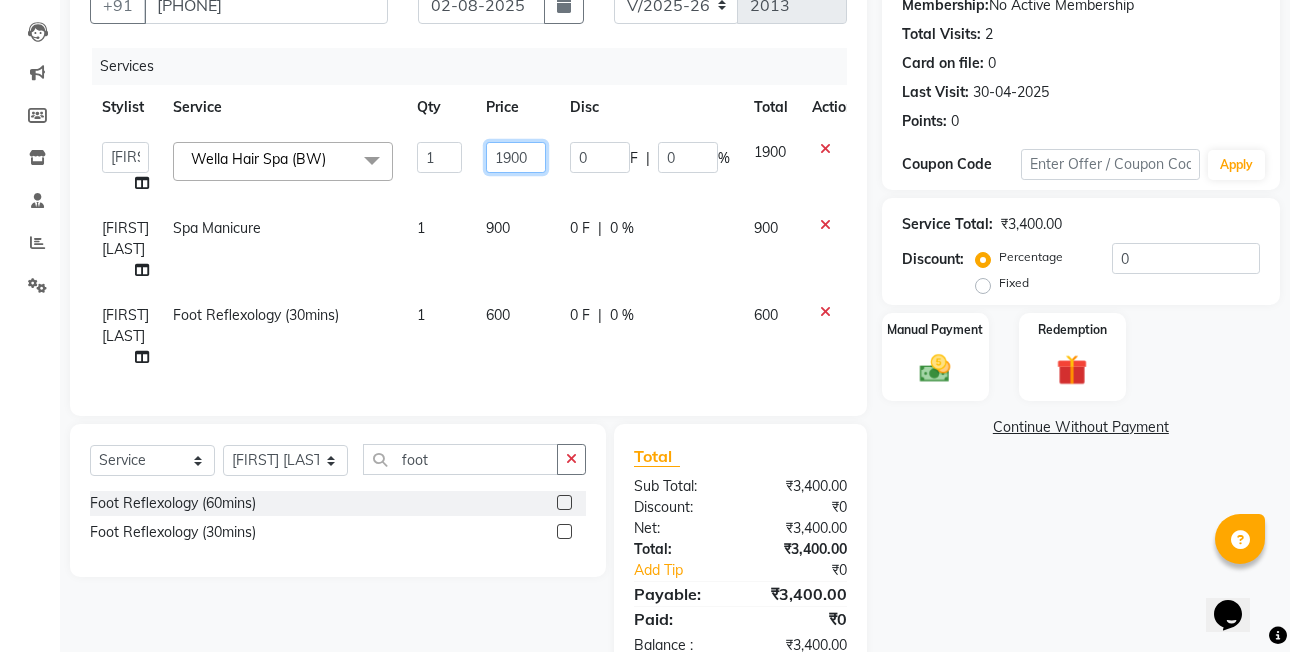 click on "1900" 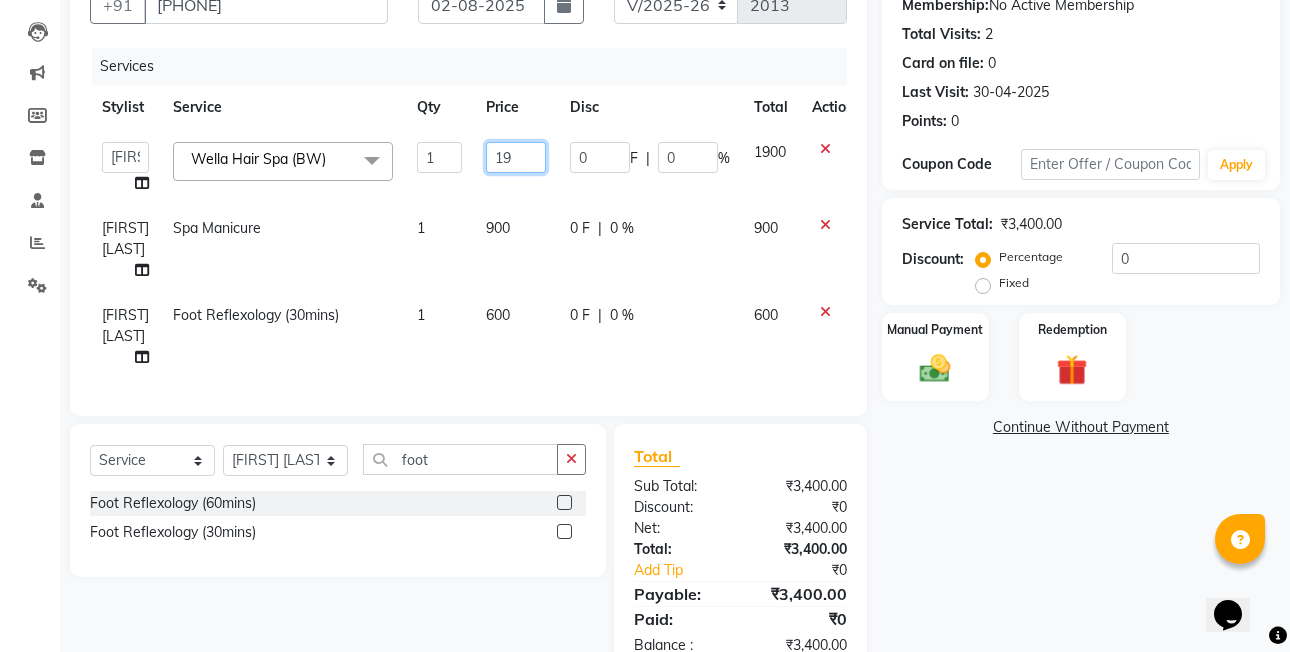 type on "1" 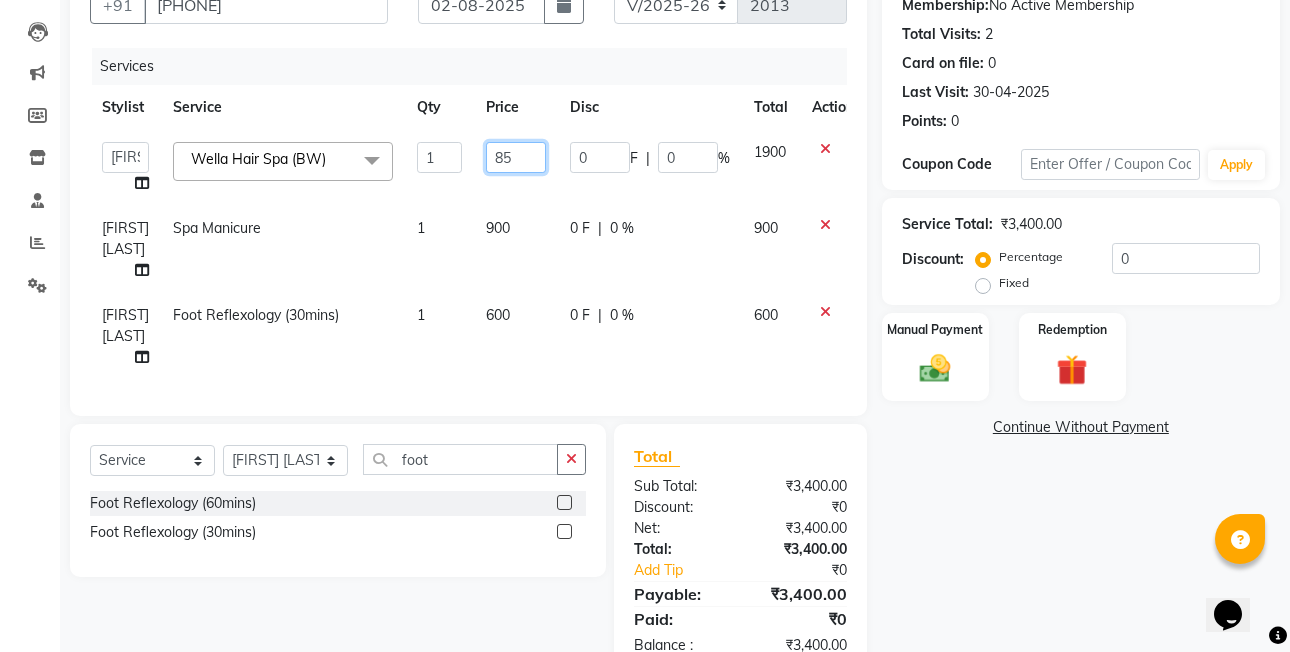 type on "850" 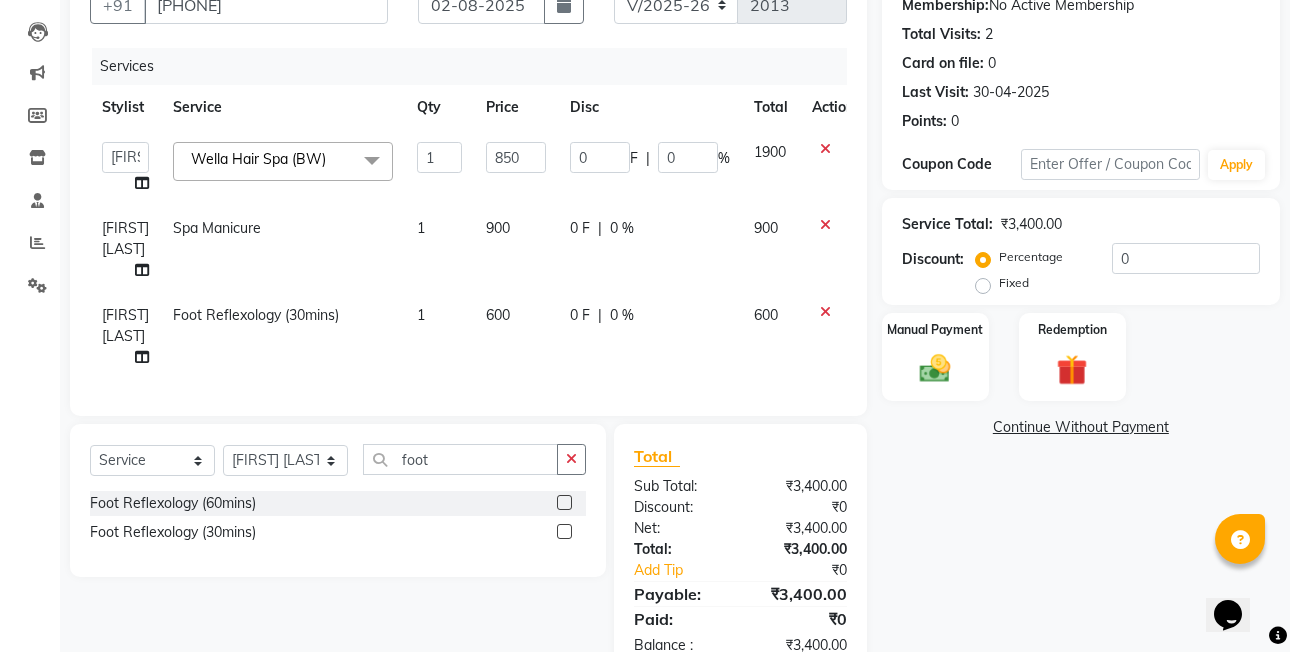 drag, startPoint x: 509, startPoint y: 222, endPoint x: 559, endPoint y: 230, distance: 50.635956 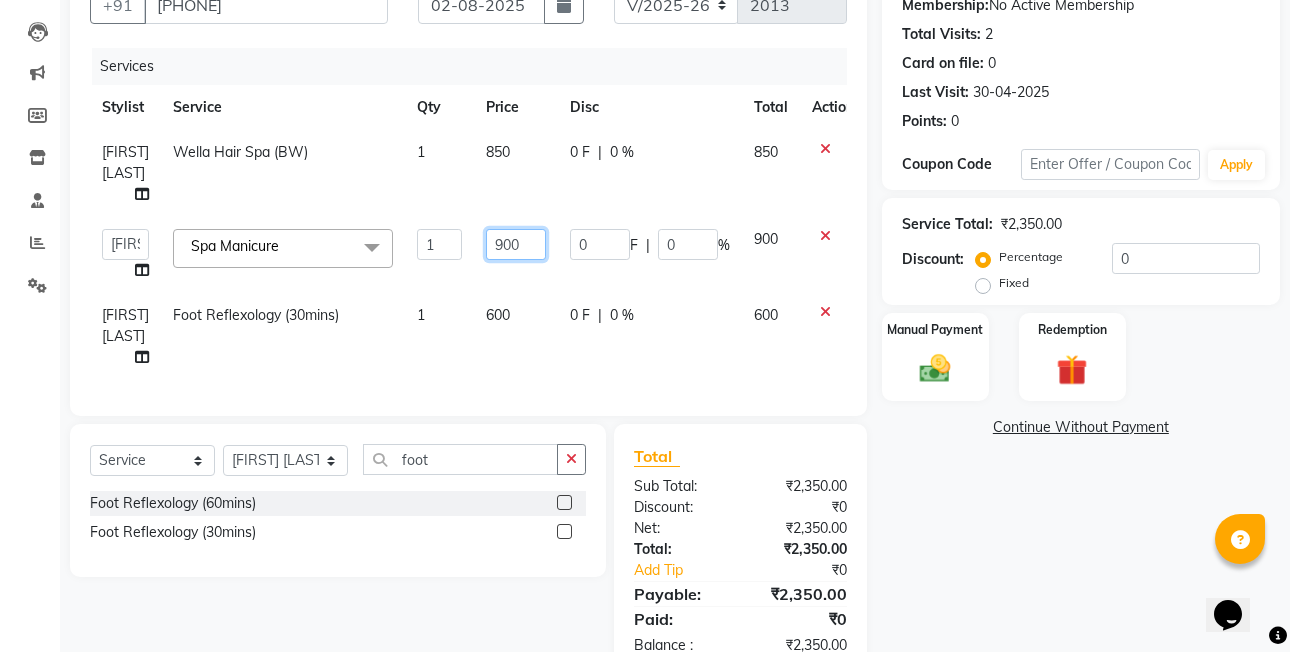 click on "900" 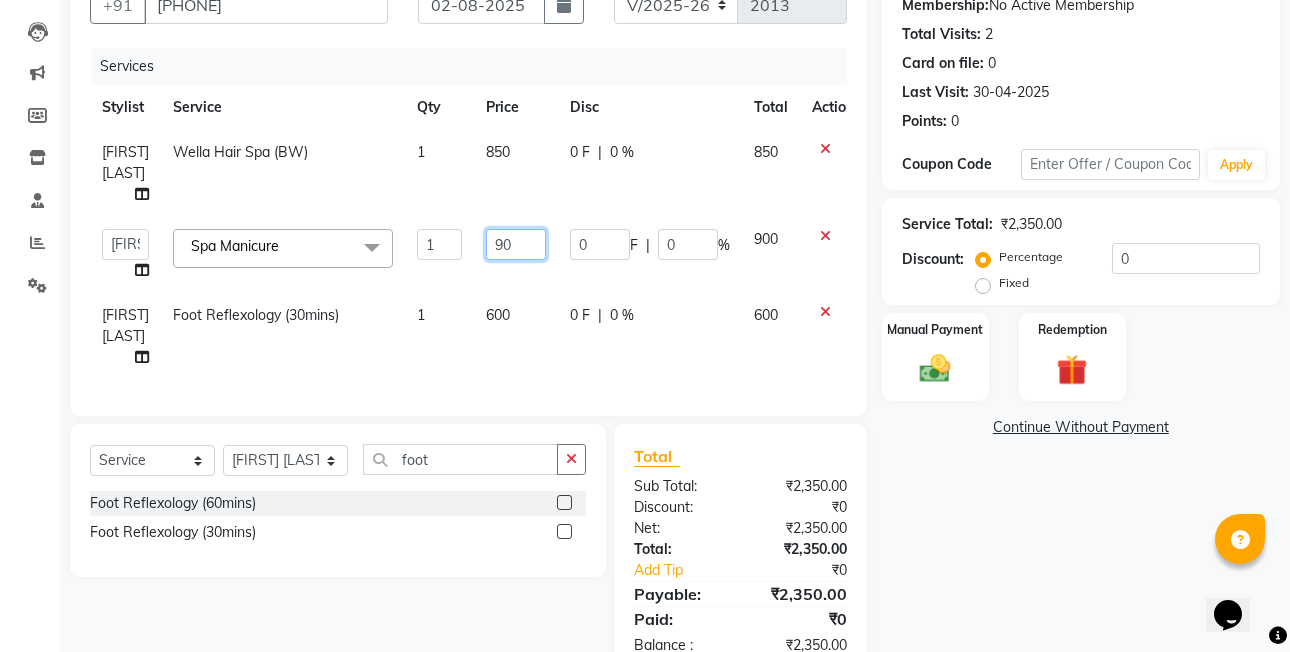 type on "9" 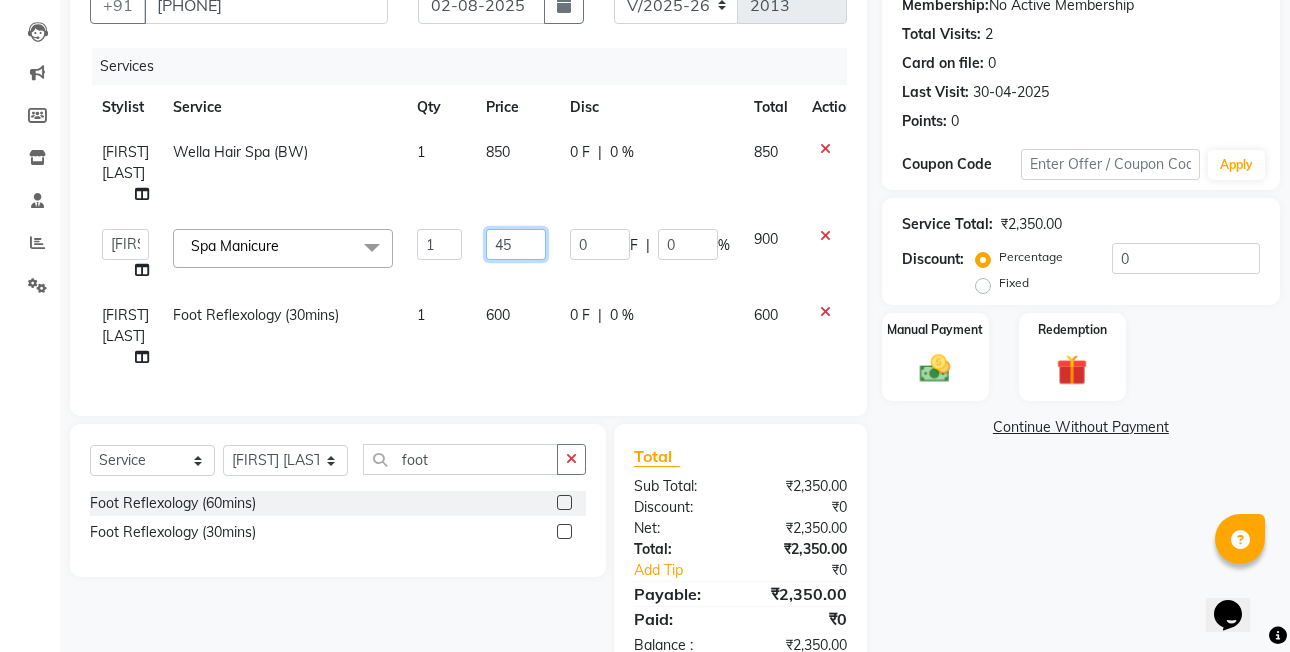 type on "450" 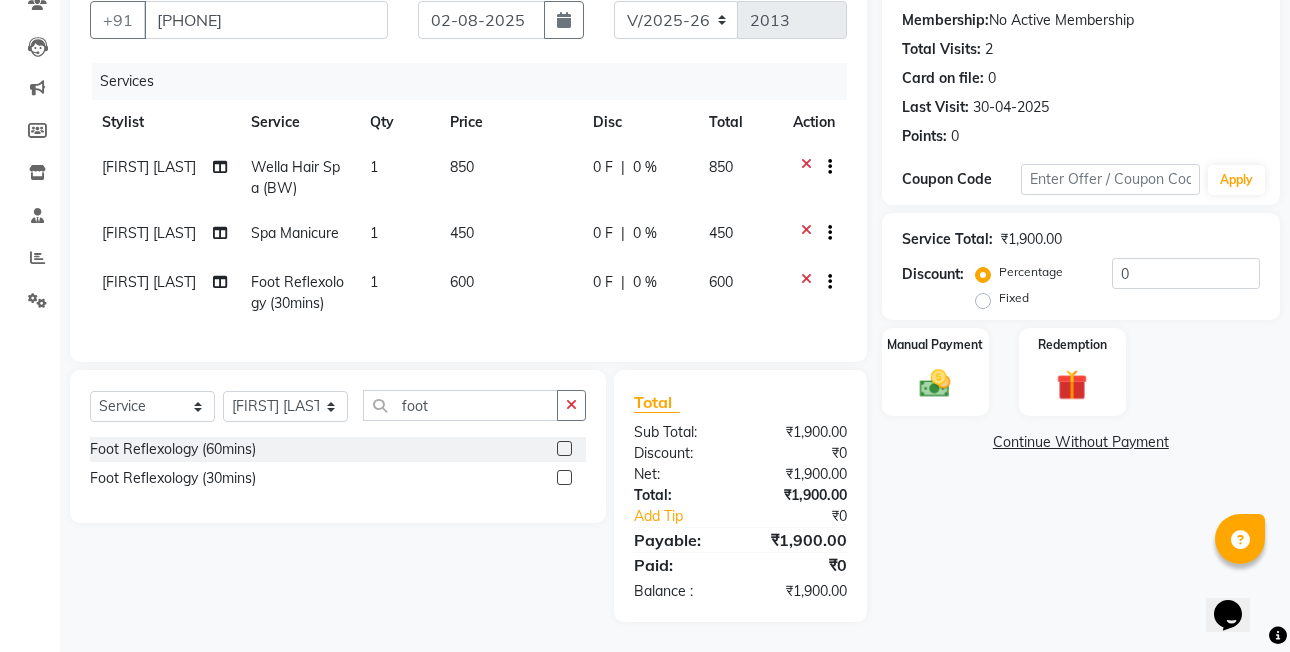 click on "600" 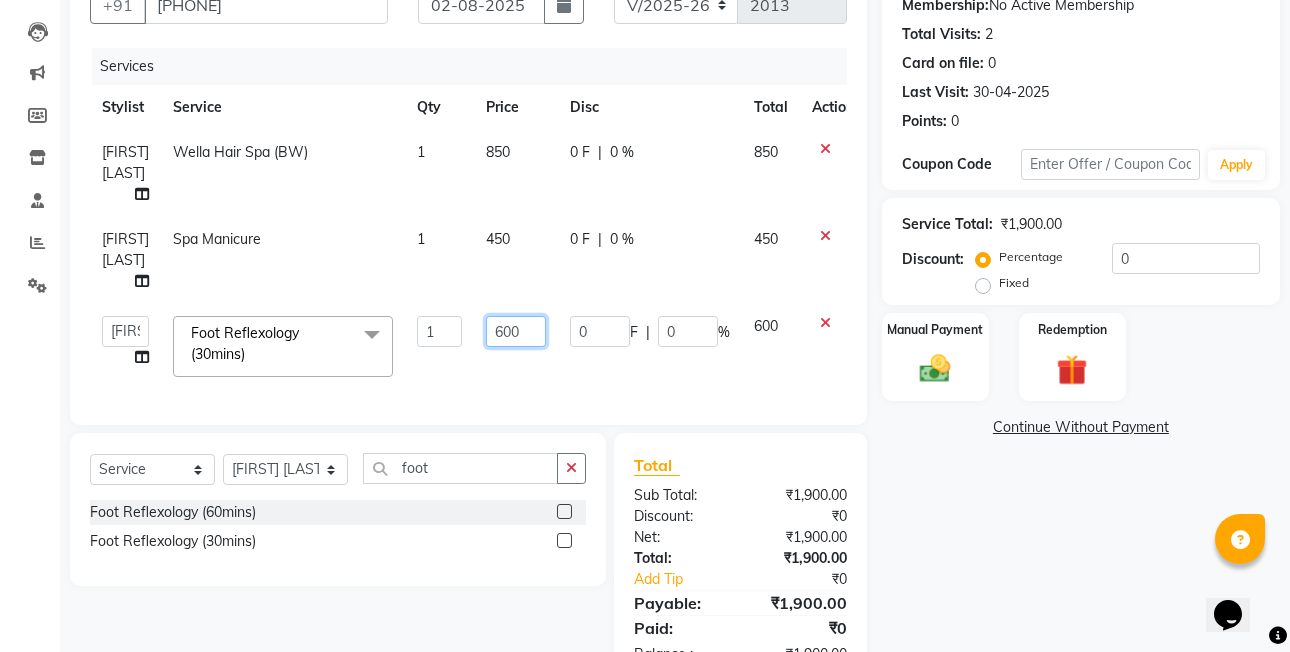click on "600" 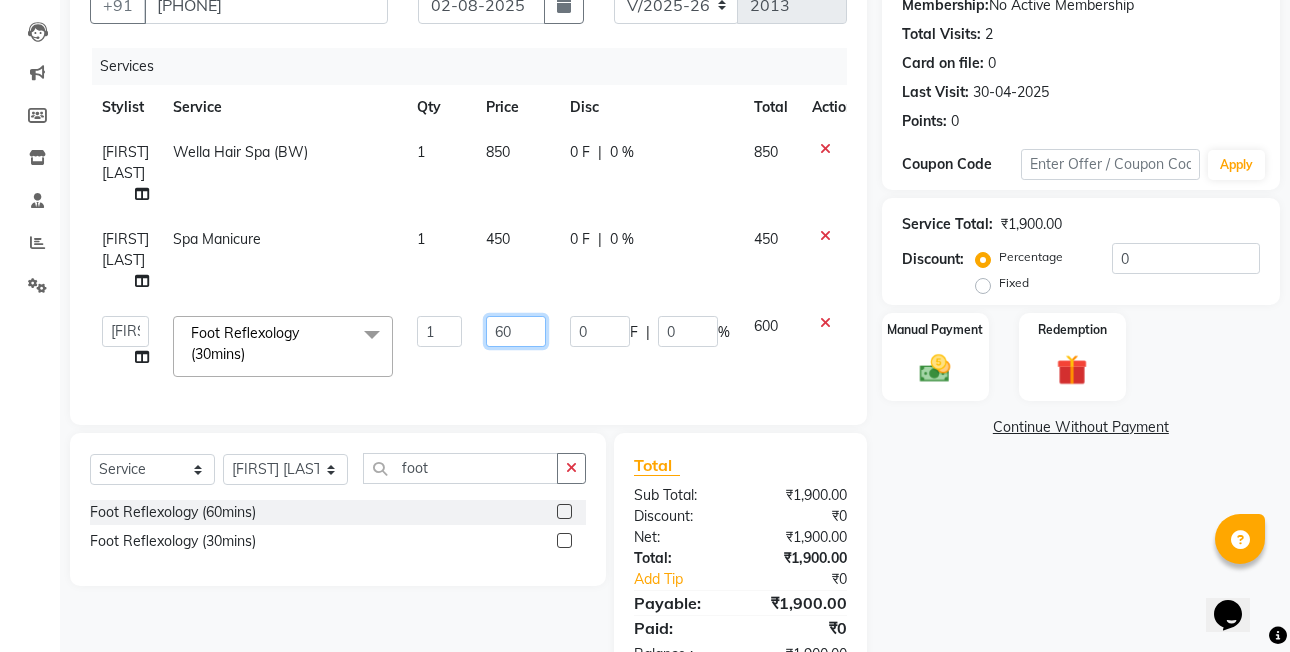 type on "6" 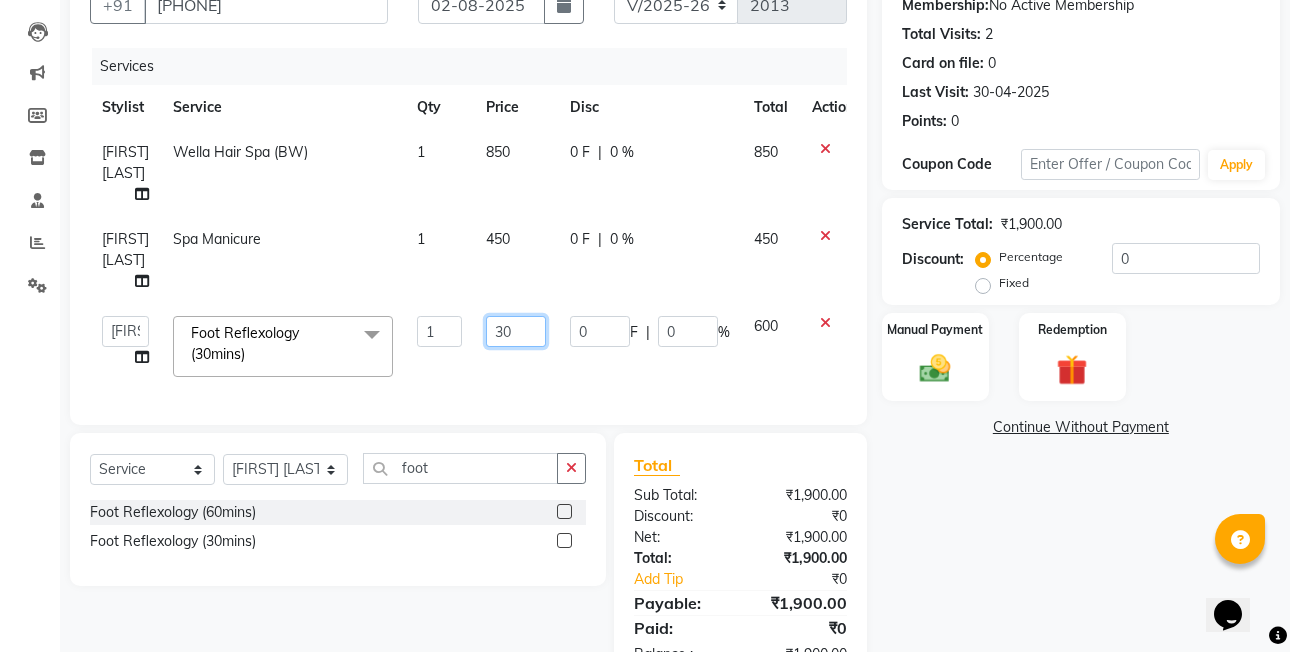 type on "300" 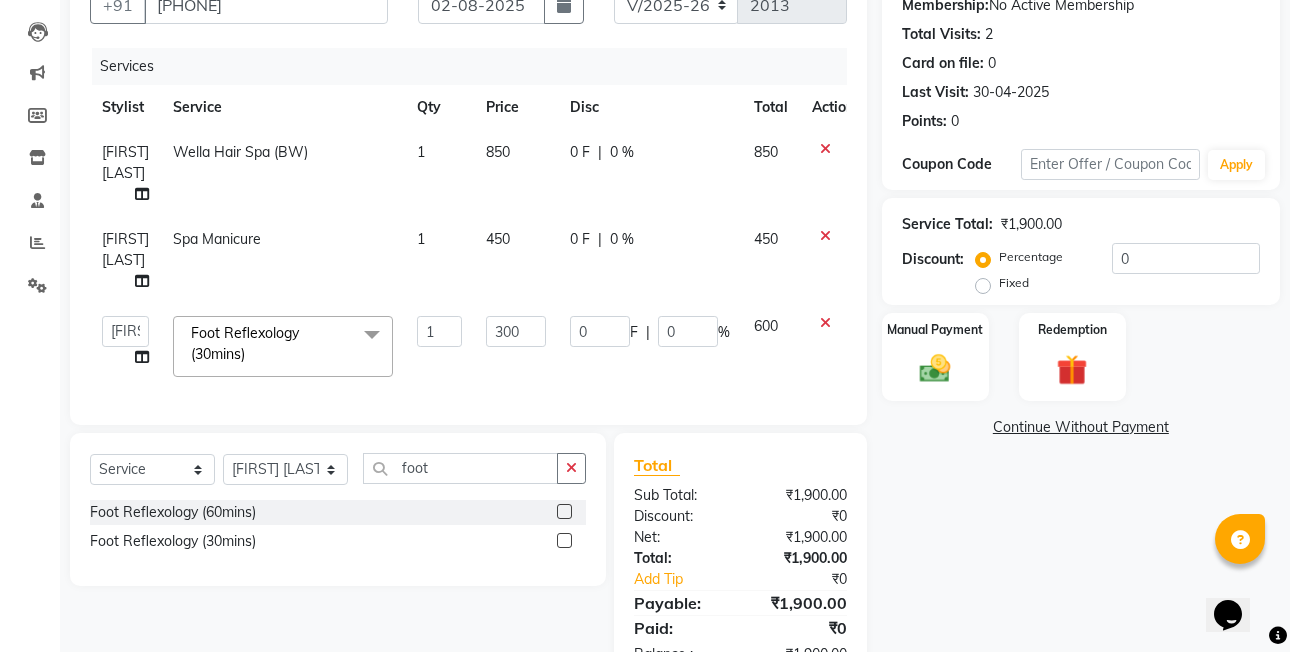 click on "[FIRST] [LAST] Wella Hair Spa (BW) 1 850 0 F | 0 % 850 [FIRST] [LAST] Spa Manicure 1 450 0 F | 0 % 450  [FIRST]  [LAST]   [FIRST] [LAST]    [FIRST] [LAST]   [FIRST] [LAST]    [FIRST] [LAST]   [FIRST] [LAST]   [FIRST] [LAST]   [FIRST] [LAST] (OWNER)   POSH   [FIRST] [LAST]   [FIRST] [LAST]   [FIRST] [LAST]    [FIRST]  [LAST]   [FIRST] [LAST]  [FIRST] [LAST]  [FIRST] [LAST]  [FIRST] [LAST]  Foot Reflexology (30mins)  x Root Touch-Up to 2 Inch Rica Chick SPA Dry Massage Under Arms (M) Rica Neck Straightening  (UW) Dandruff Control (M) Rebonding (UW) Ironing (UW) Hd Make up Brazilian Under Arms  MUD MASK Full Legs Fringe Cut  RICA FULL FRONT Hair Do Sp.Wash Additional Fringe Keratin Nail Decoration Per Finger Botox (M) Rica Half Legs SPA Pull Body Exfoliation Advance Make up Global Highlights (US) Rica Bikini Line Side Locks Full Legs (M) FACIAL Posh Signature MUD MASK Back | Front Straightening (BS) D-Tan Full Body Per Streak Highlight Smoothening (BW) Beard Colors (M) MUD MASK Face FACIAL Ant. Aging Treatment Brazilian Waxing  Ola Plex (BW) Nanoplastia (BS)" 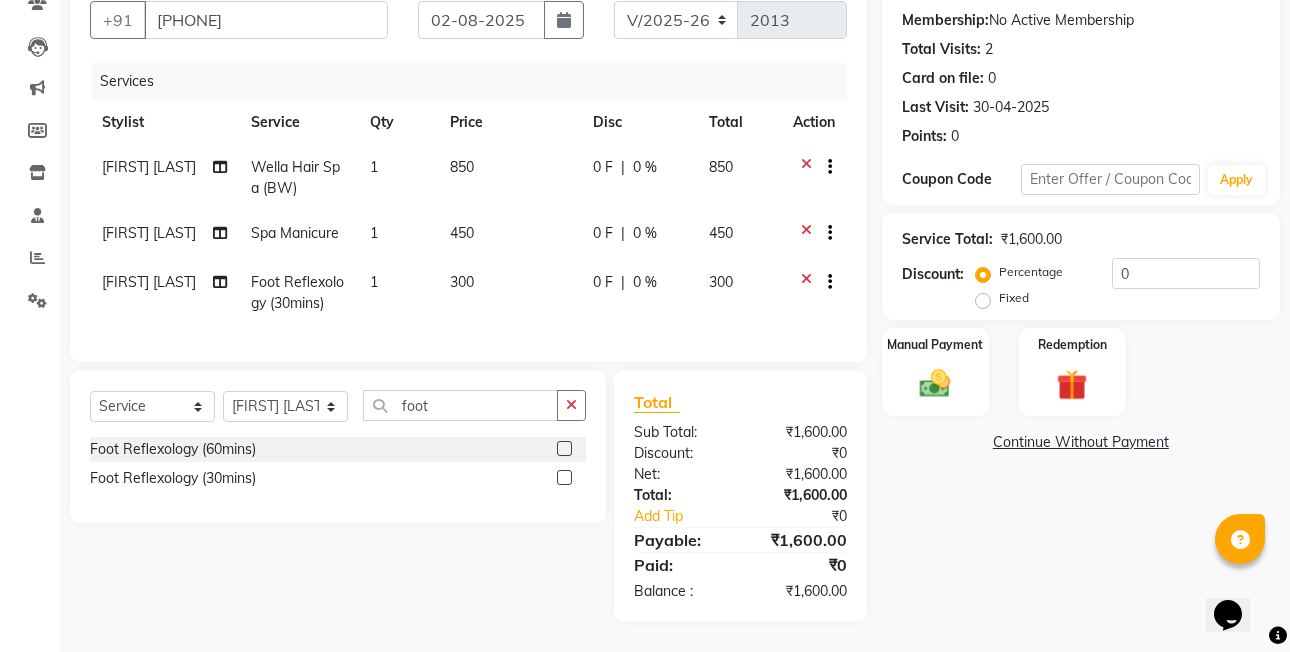 click on "Fixed" 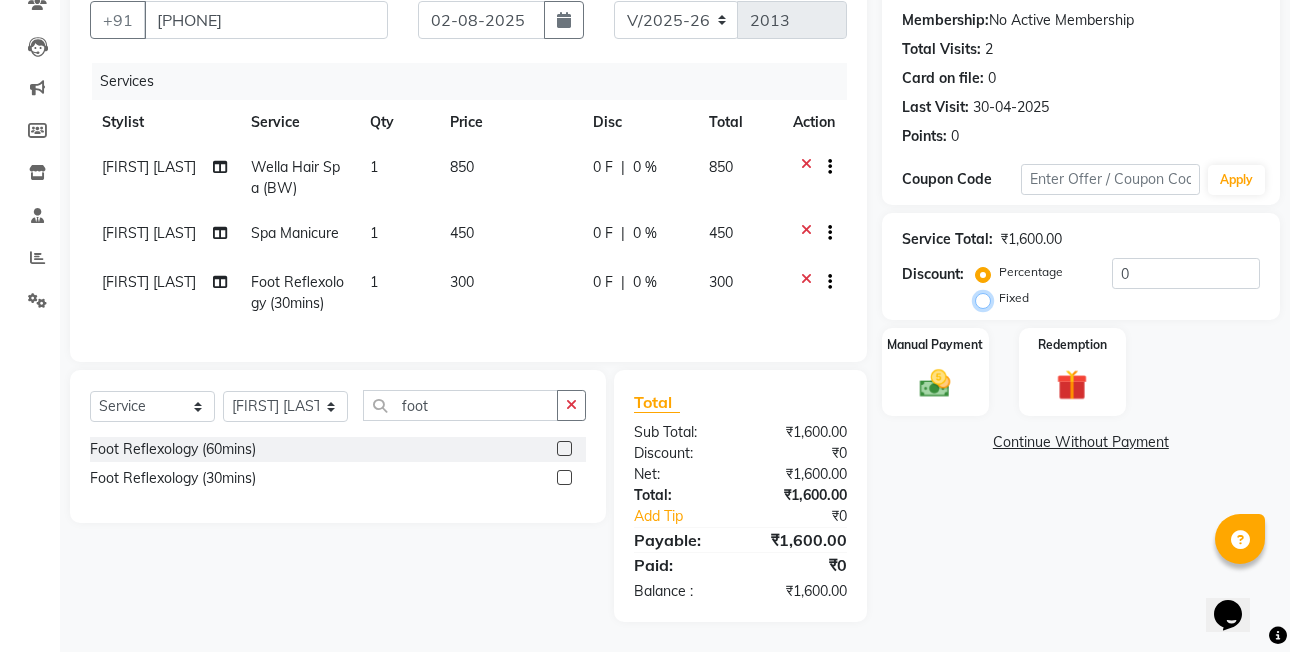 click on "Fixed" at bounding box center (987, 298) 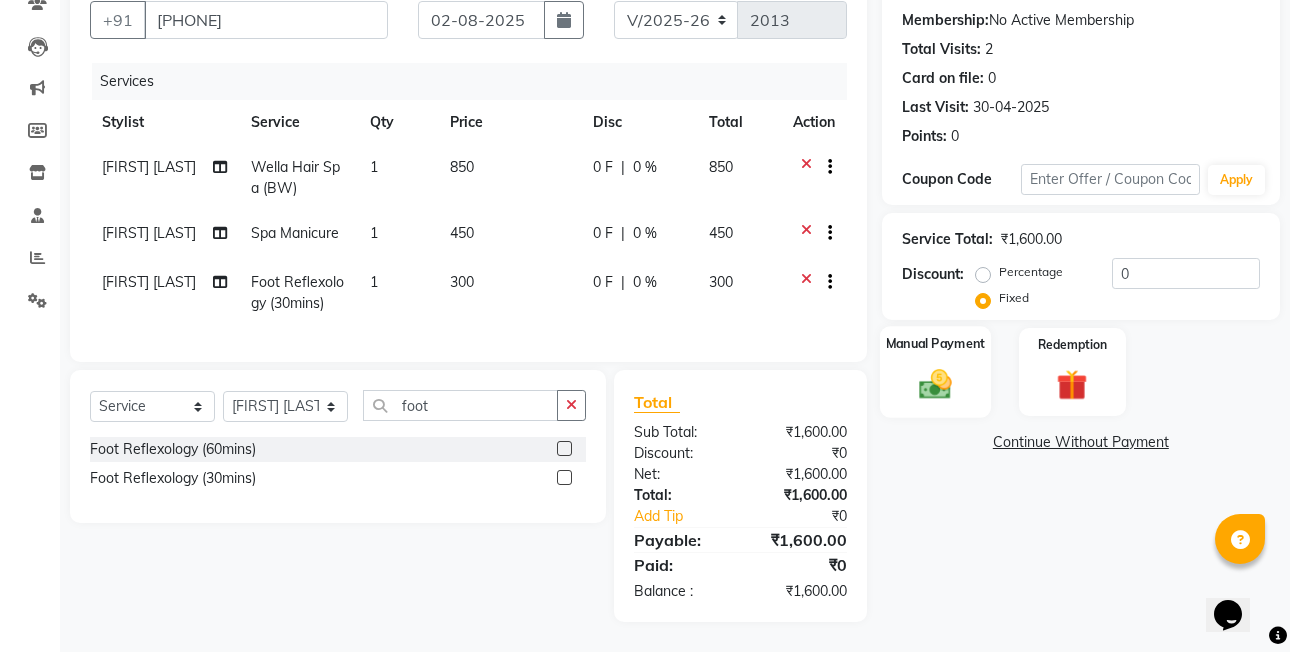 click on "Manual Payment" 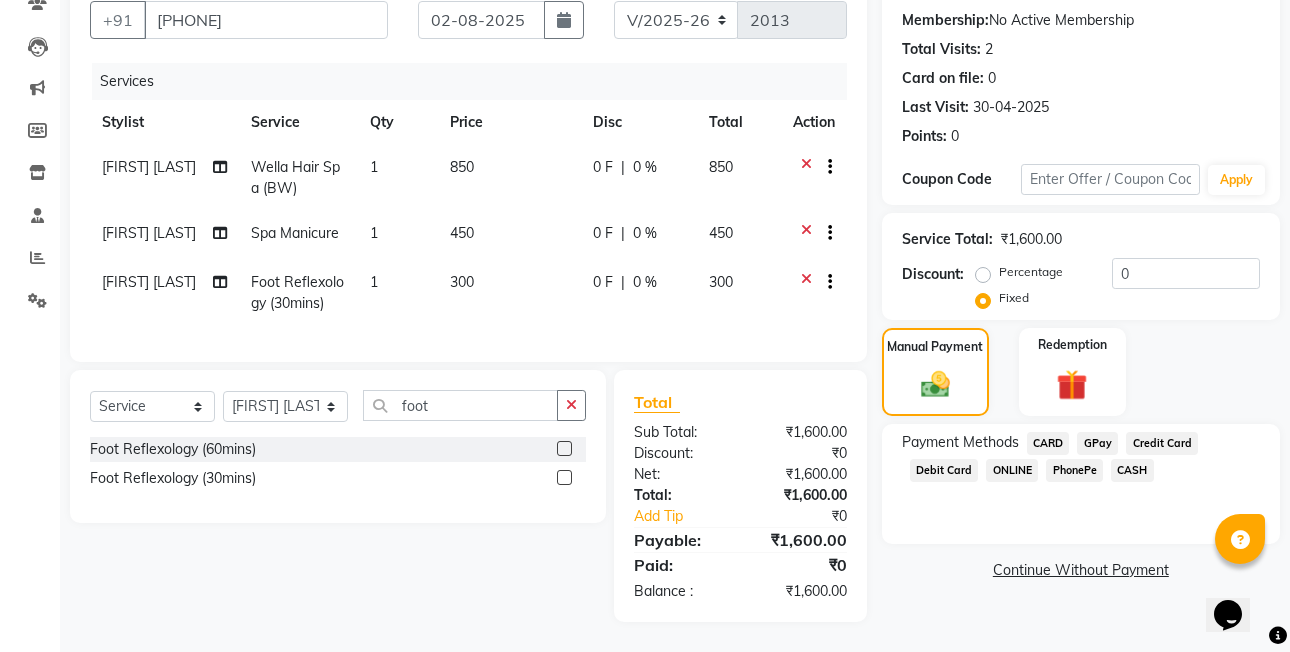 click on "CASH" 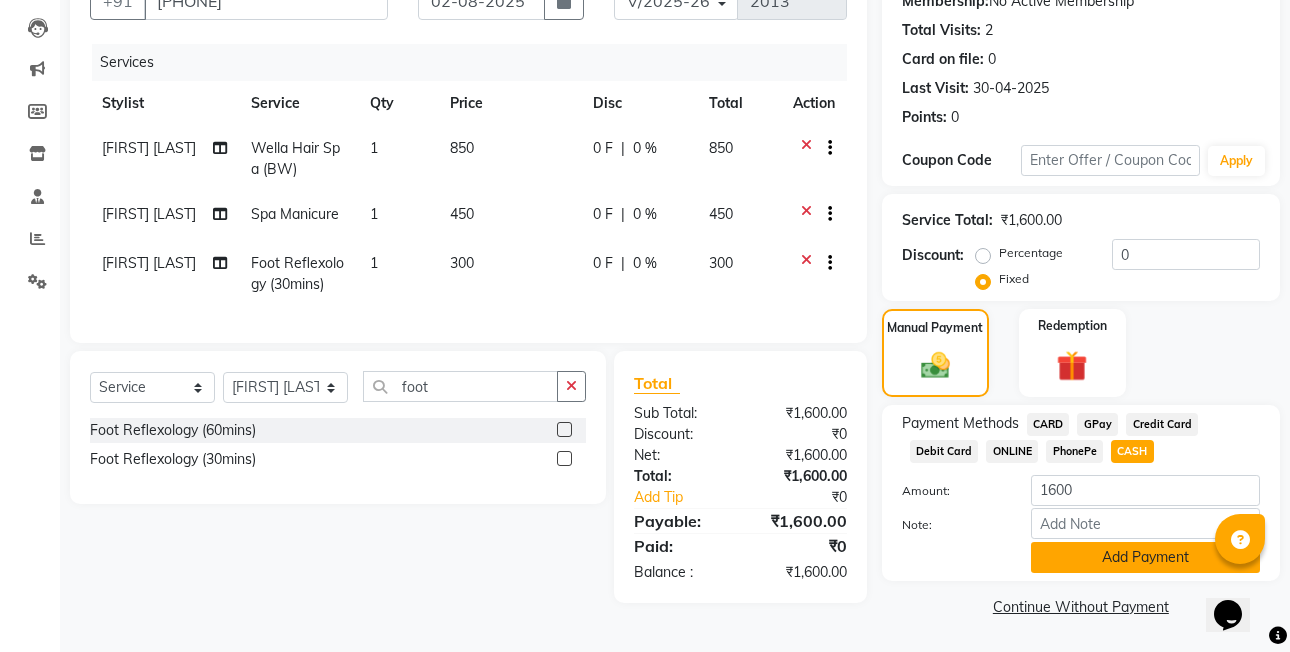 click on "Add Payment" 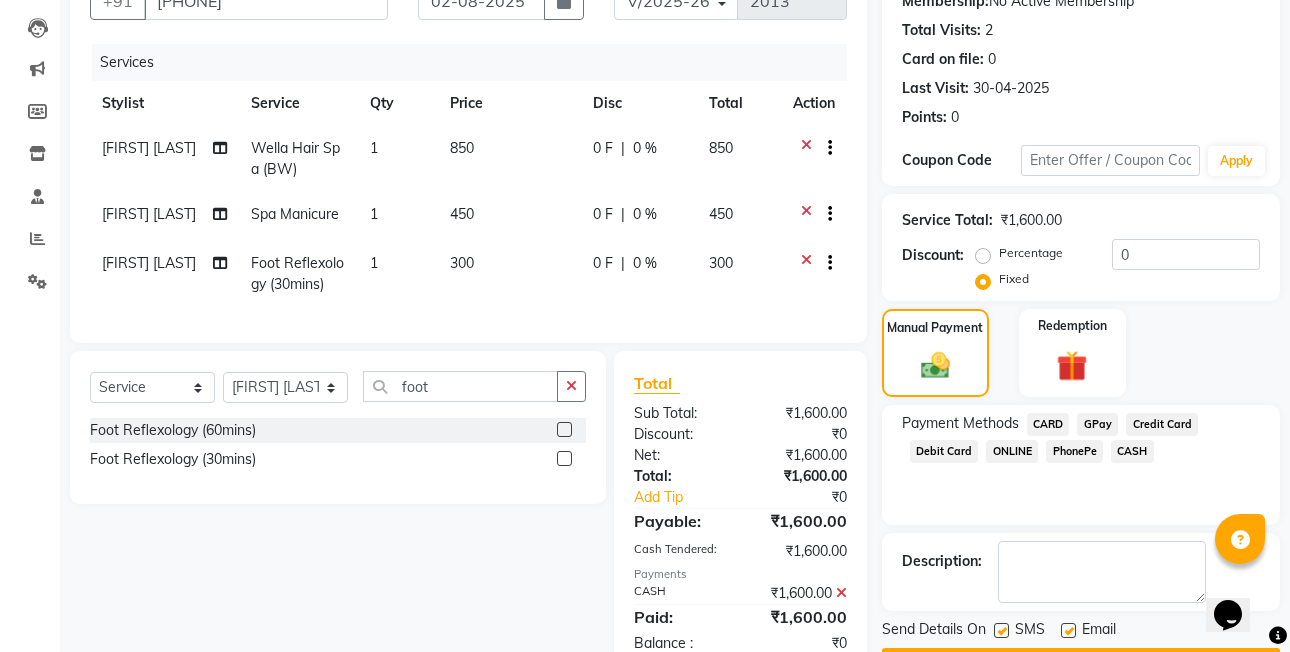 scroll, scrollTop: 271, scrollLeft: 0, axis: vertical 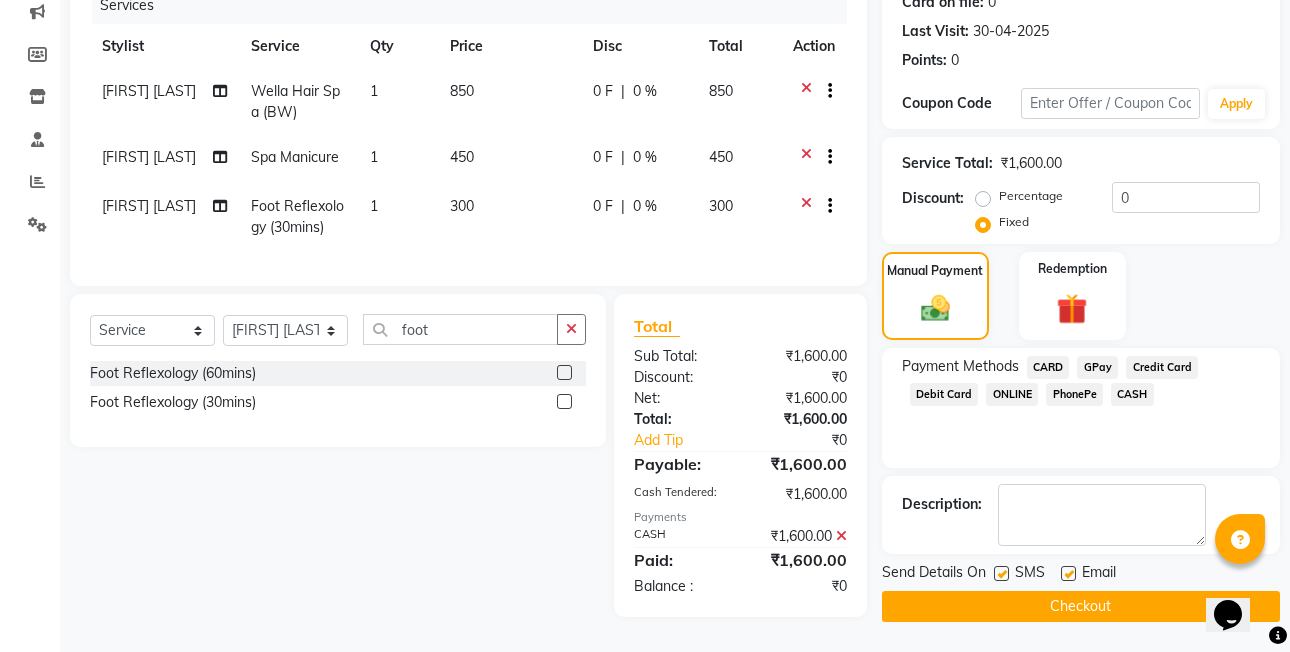 click on "Checkout" 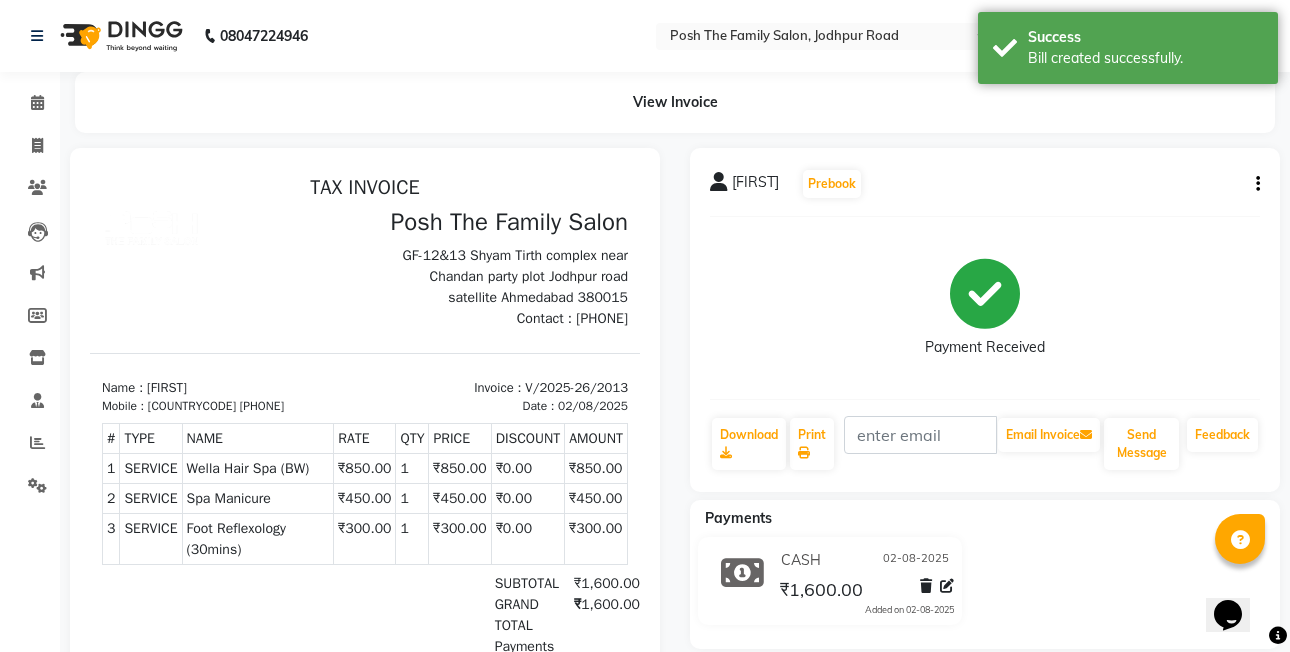 scroll, scrollTop: 0, scrollLeft: 0, axis: both 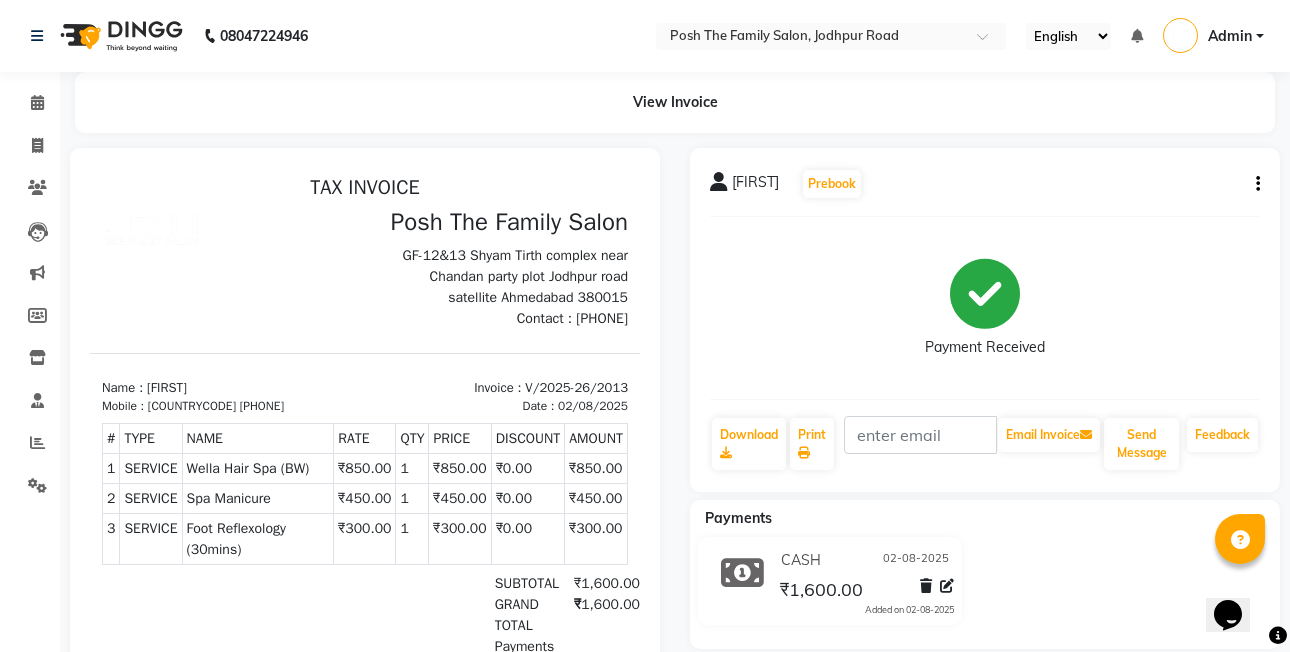 click 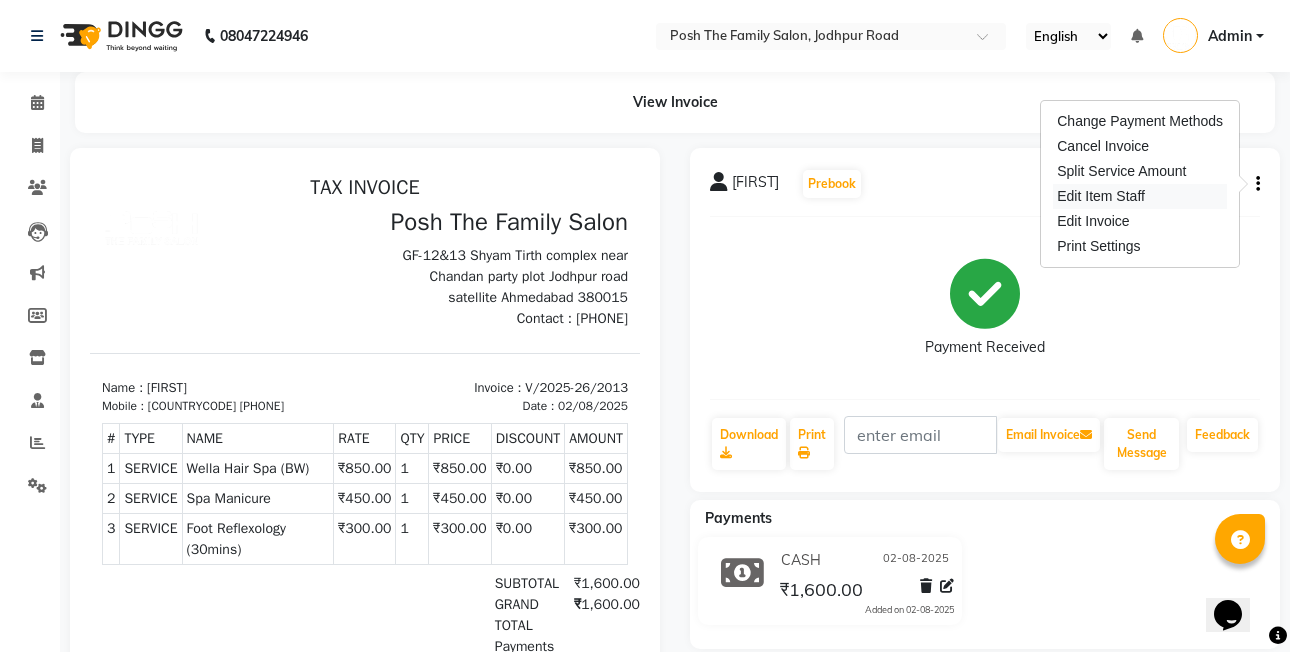 click on "Edit Item Staff" at bounding box center (1140, 196) 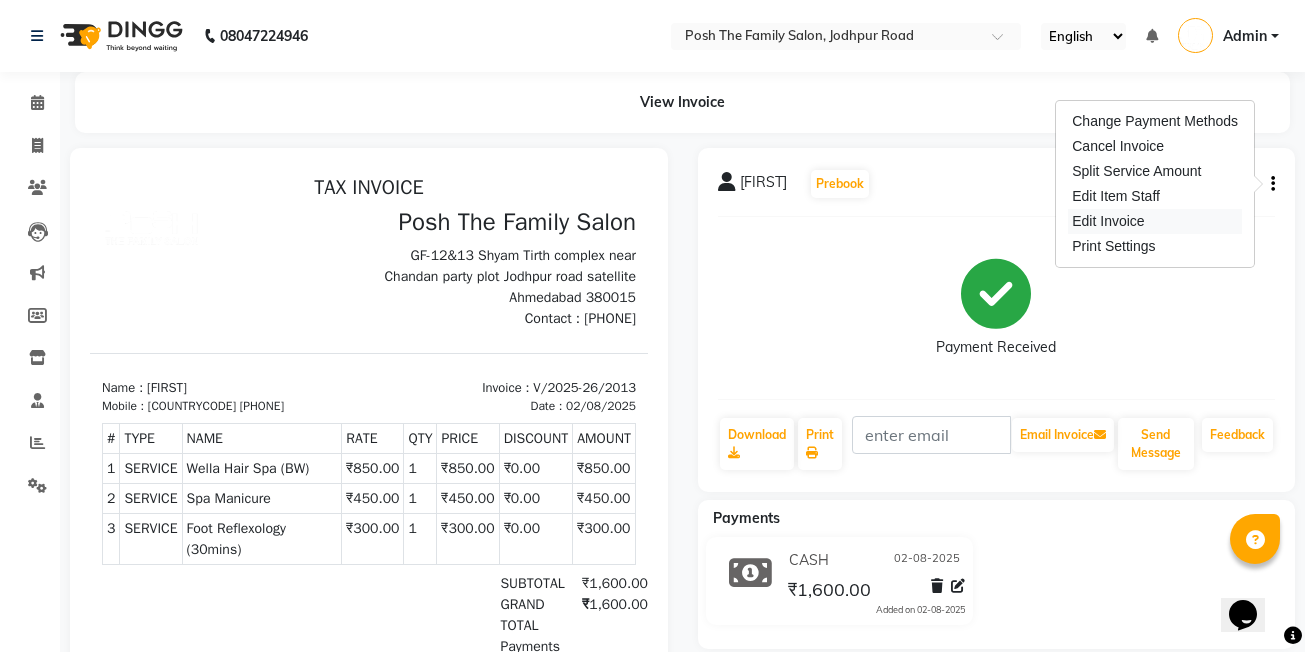 select 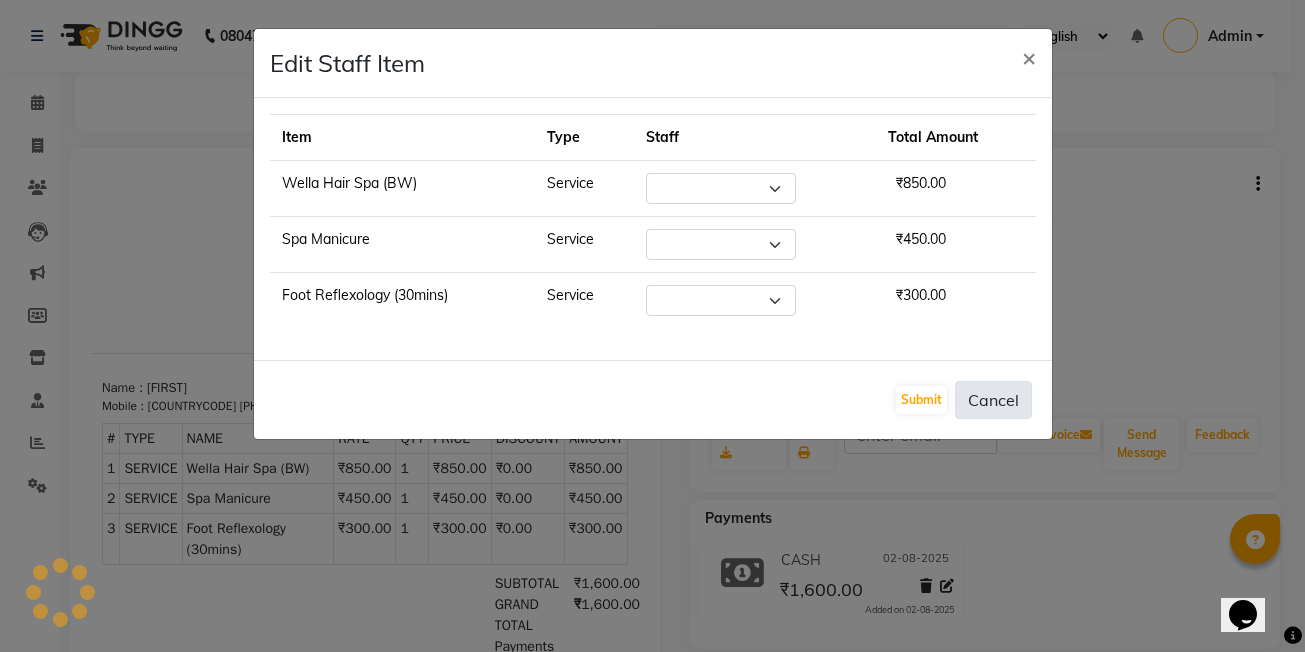select on "63185" 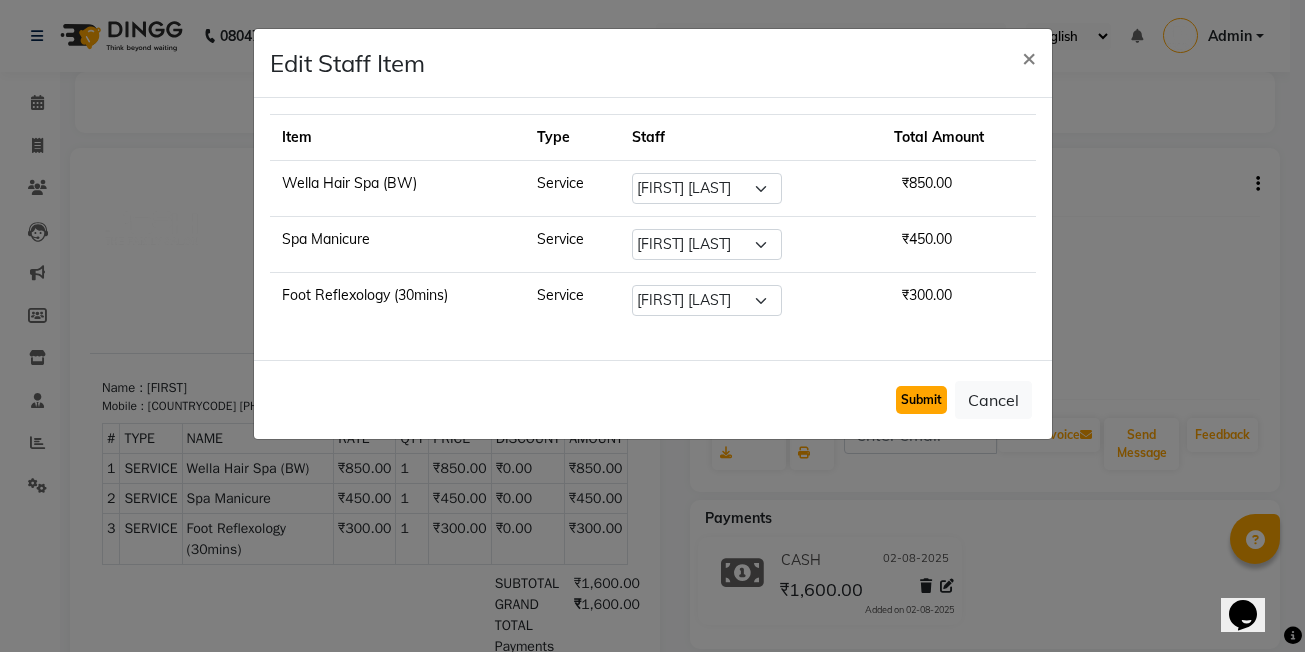 drag, startPoint x: 937, startPoint y: 398, endPoint x: 917, endPoint y: 396, distance: 20.09975 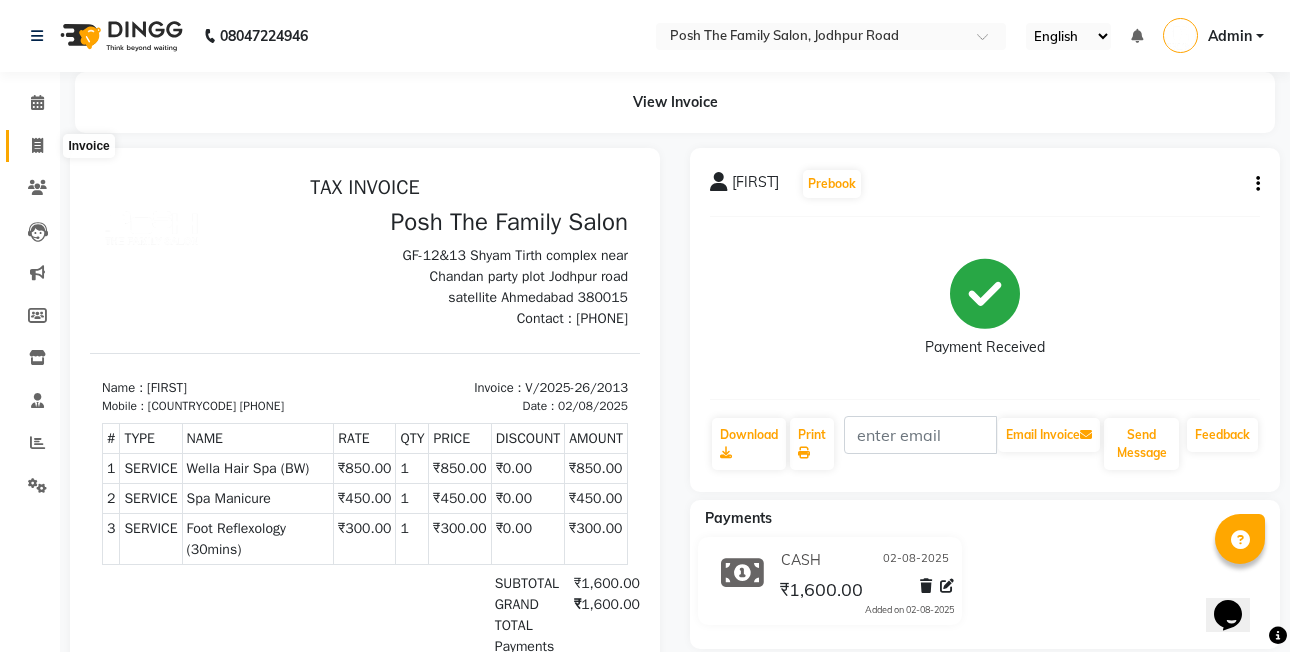 click 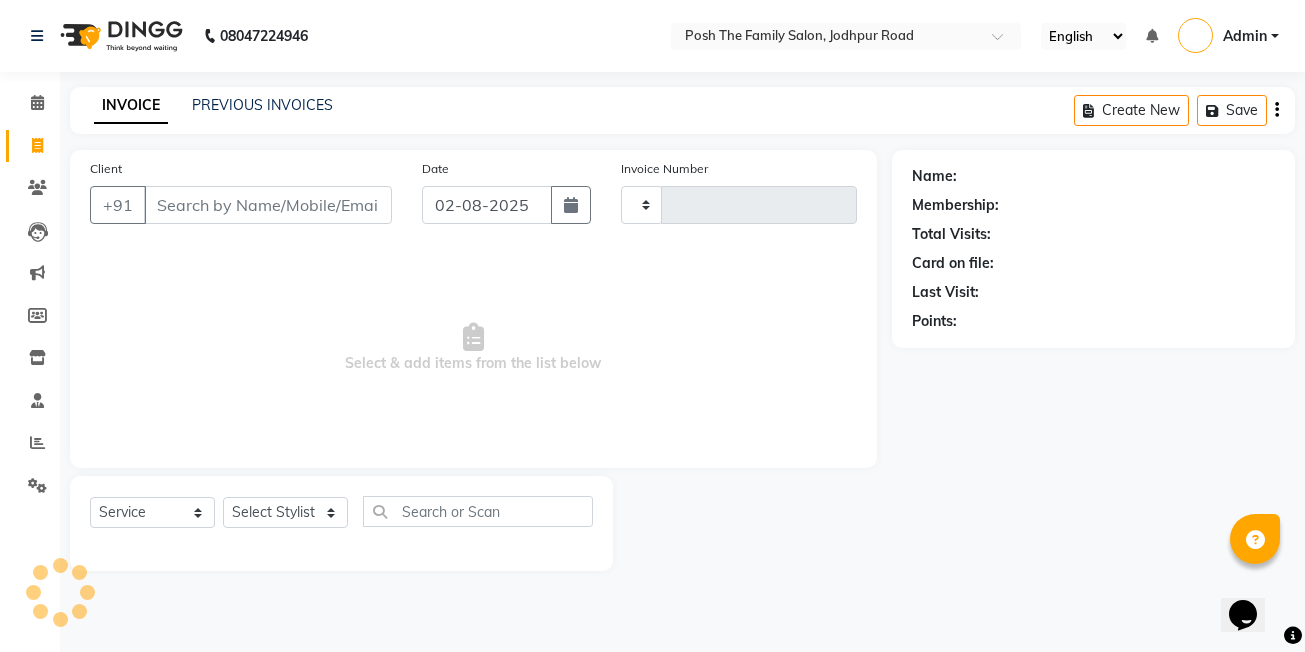 type on "2014" 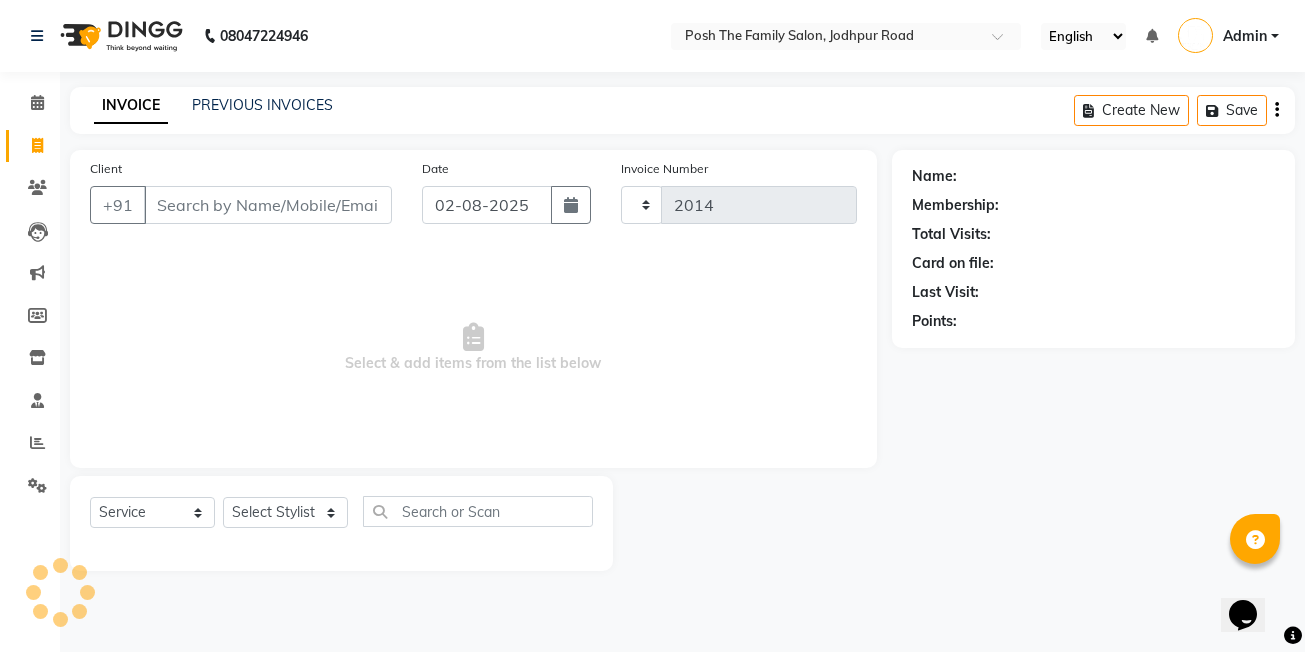 select on "6199" 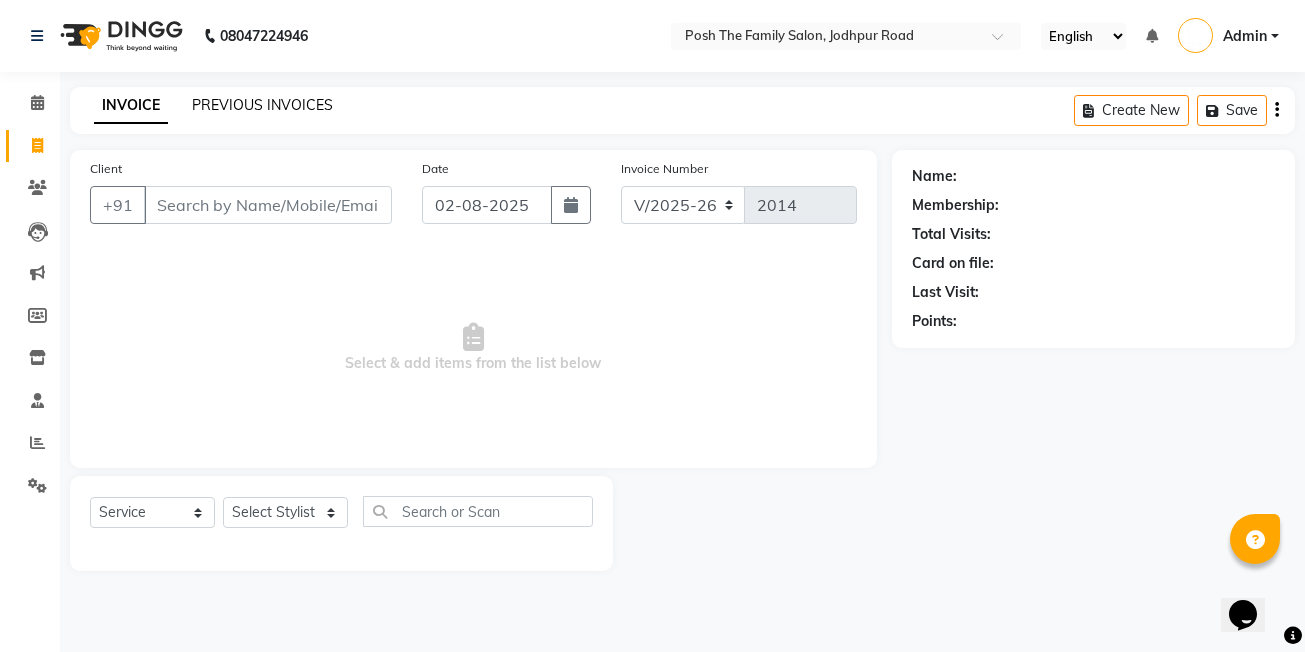 click on "PREVIOUS INVOICES" 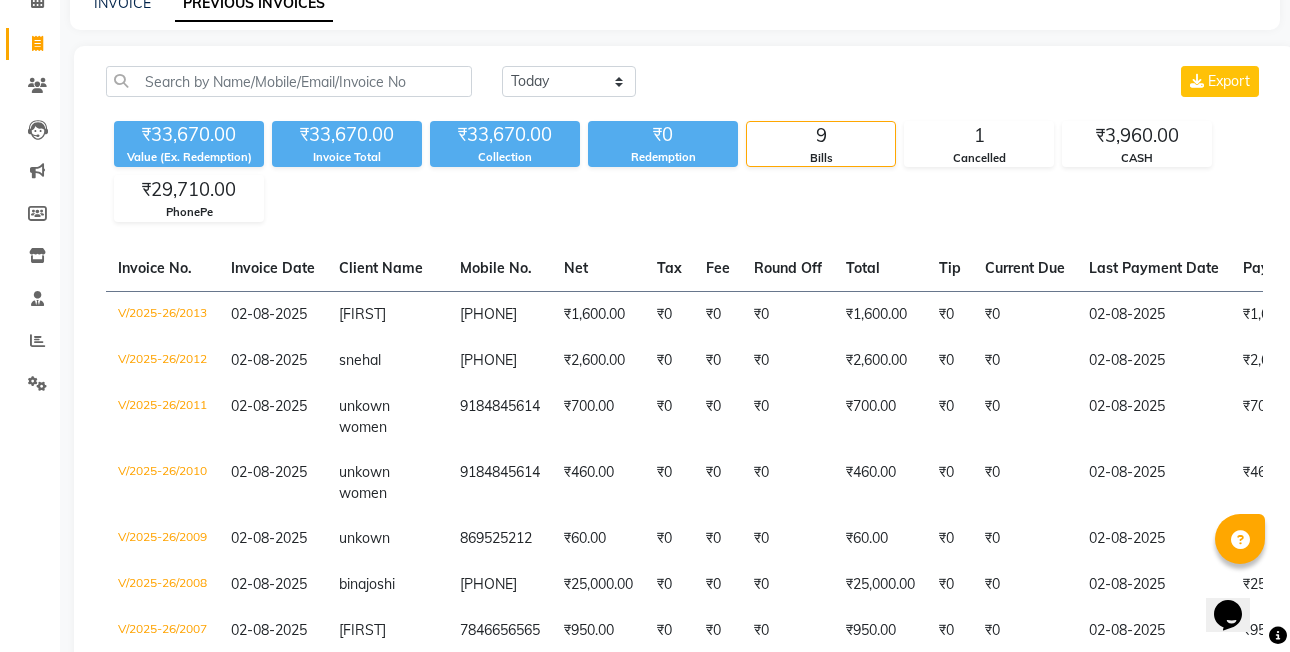 scroll, scrollTop: 0, scrollLeft: 0, axis: both 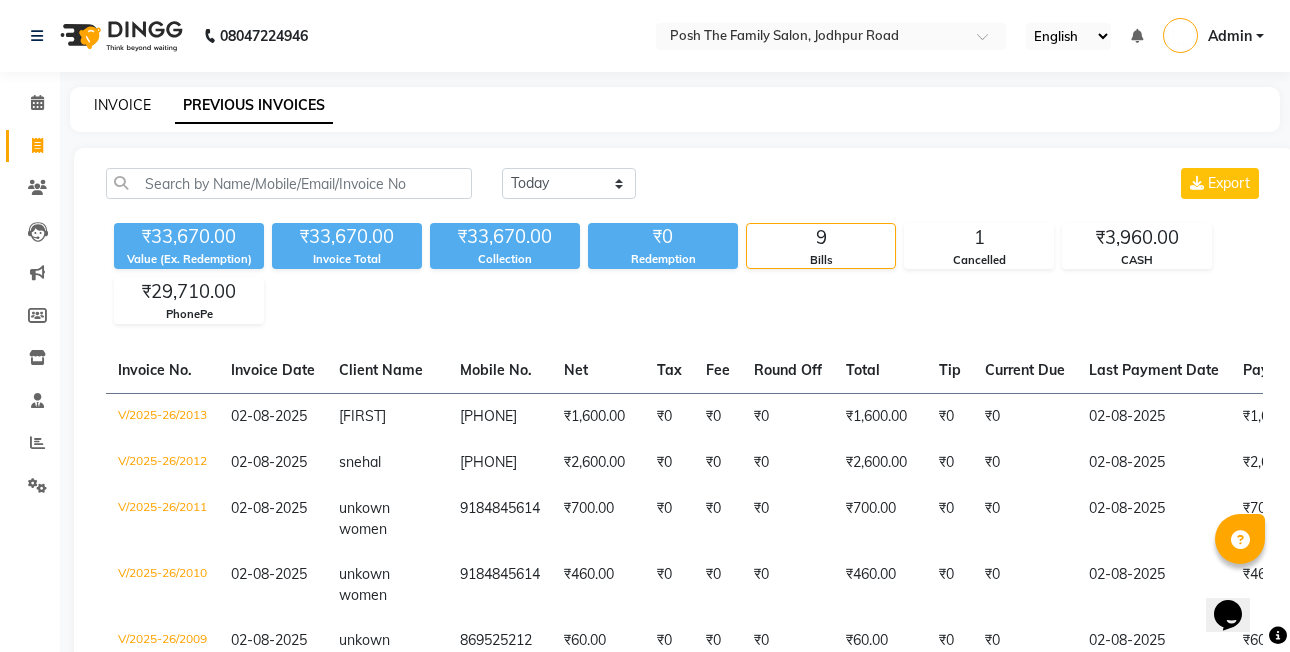click on "INVOICE" 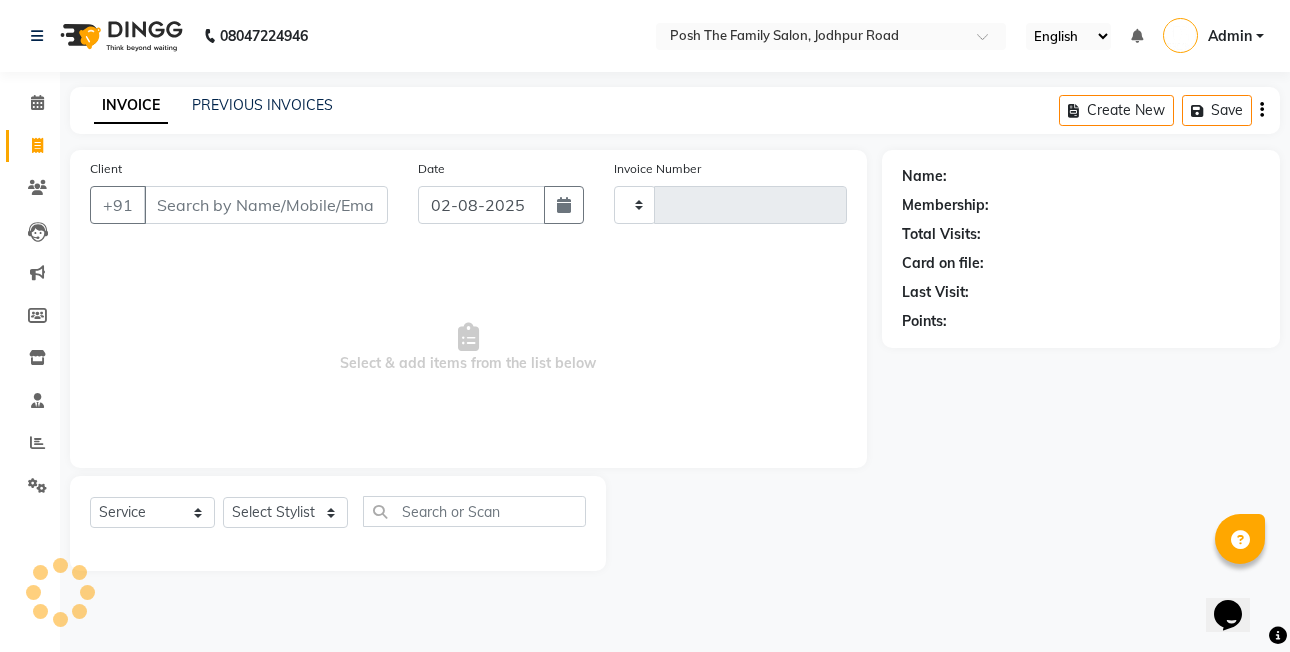 type on "2014" 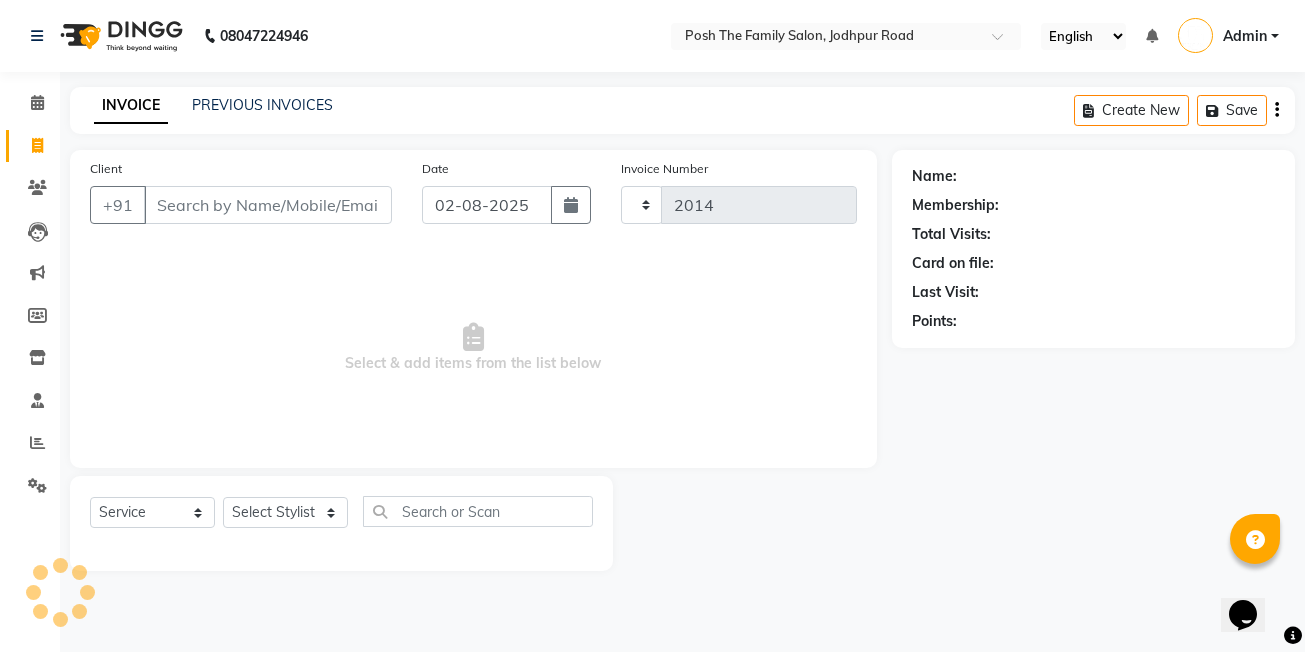 select on "6199" 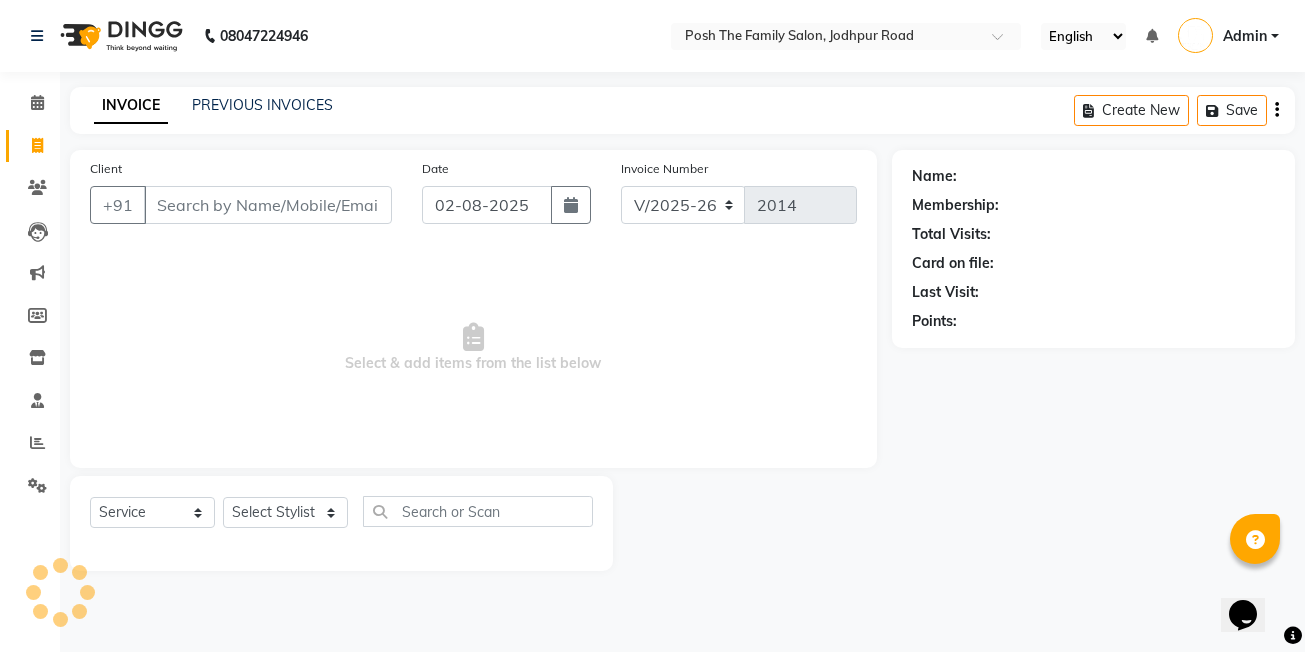 click on "Client" at bounding box center [268, 205] 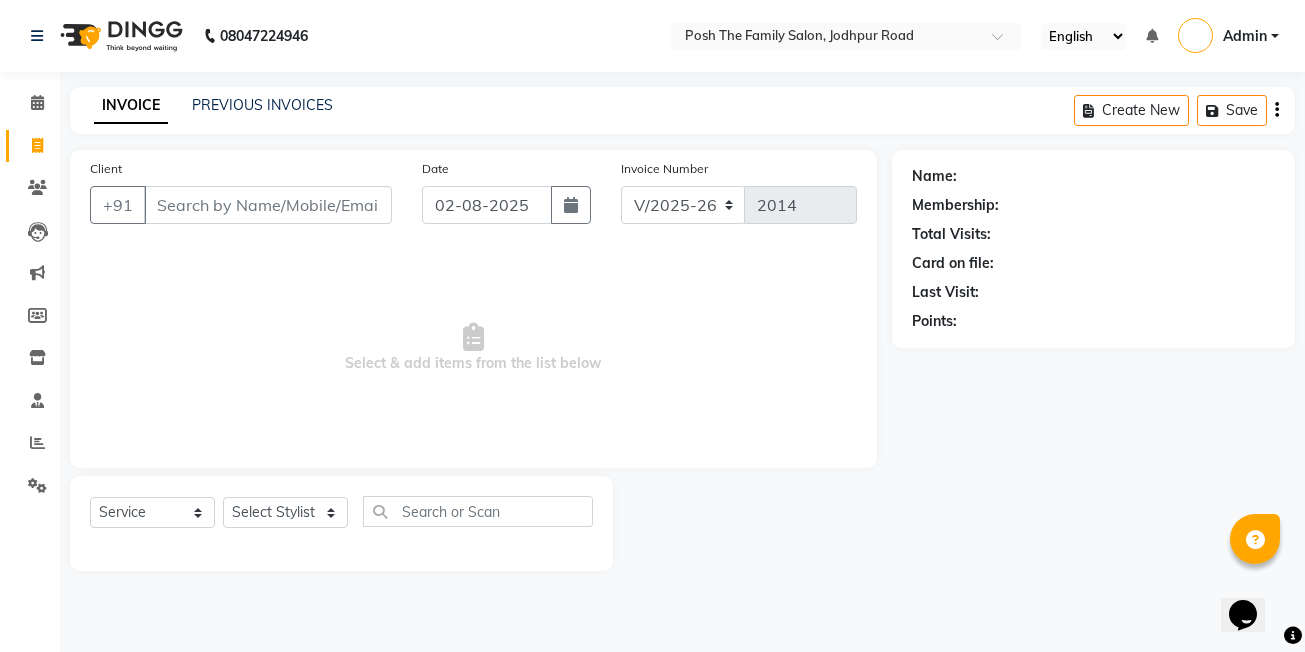 type on "y" 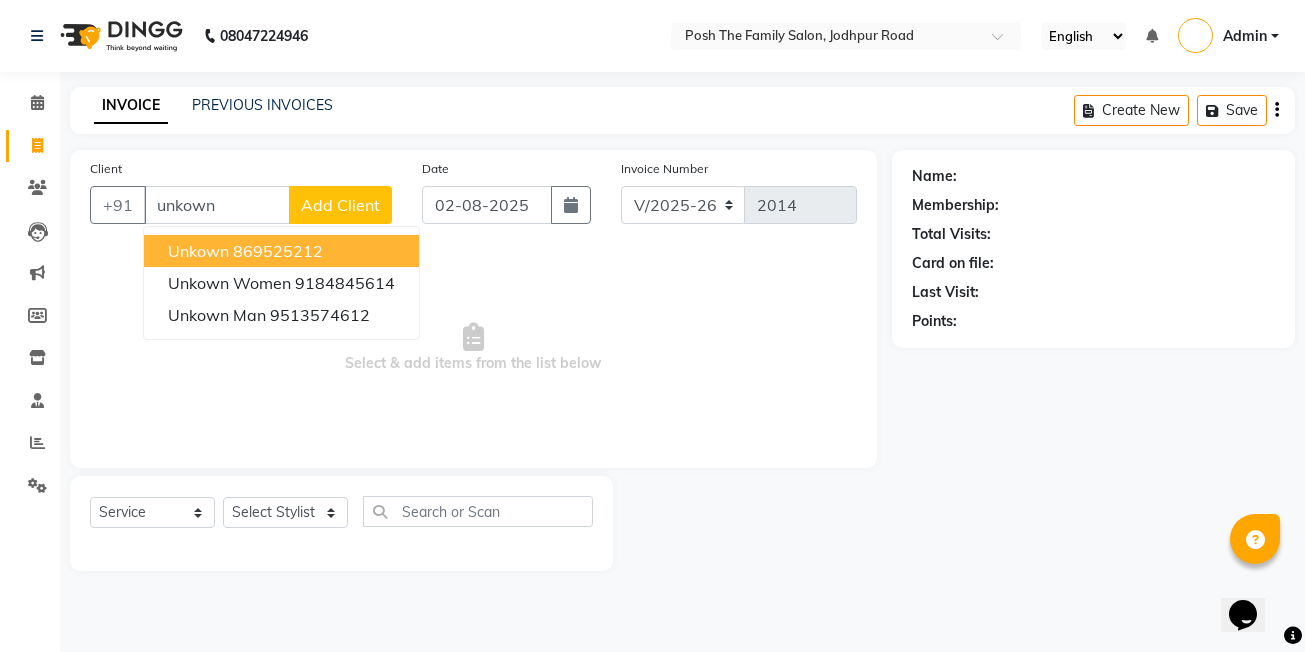 click on "869525212" at bounding box center [278, 251] 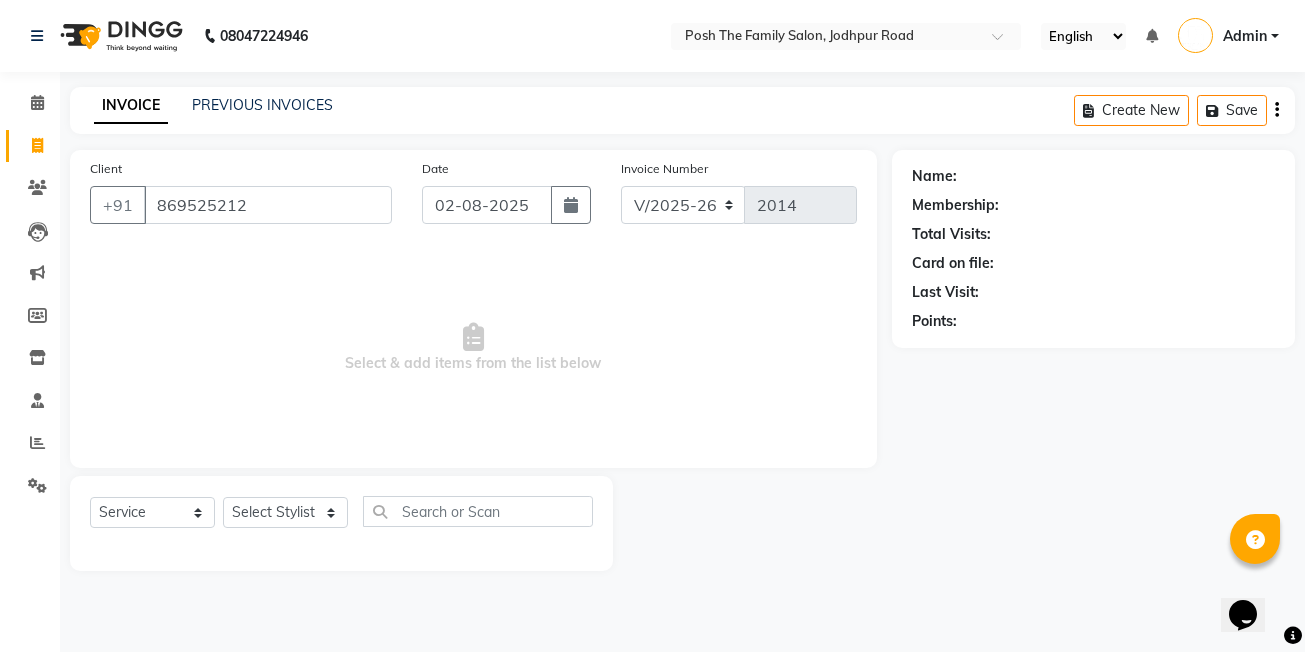 type on "869525212" 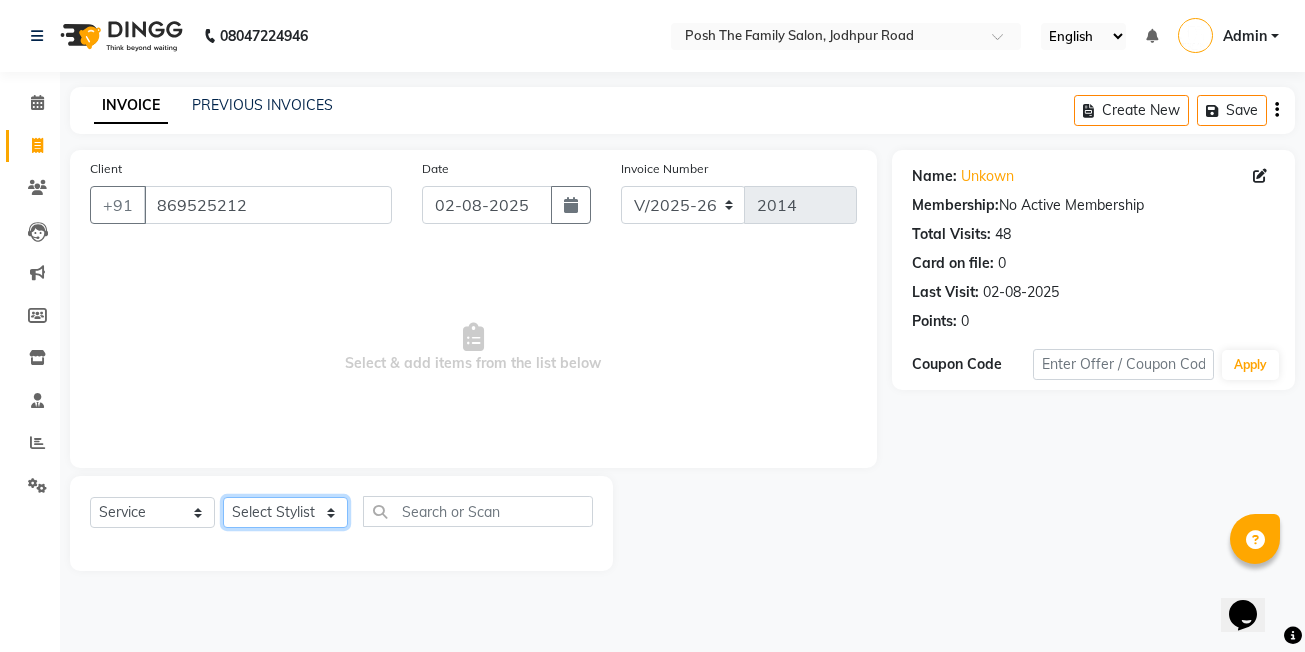 drag, startPoint x: 316, startPoint y: 513, endPoint x: 316, endPoint y: 502, distance: 11 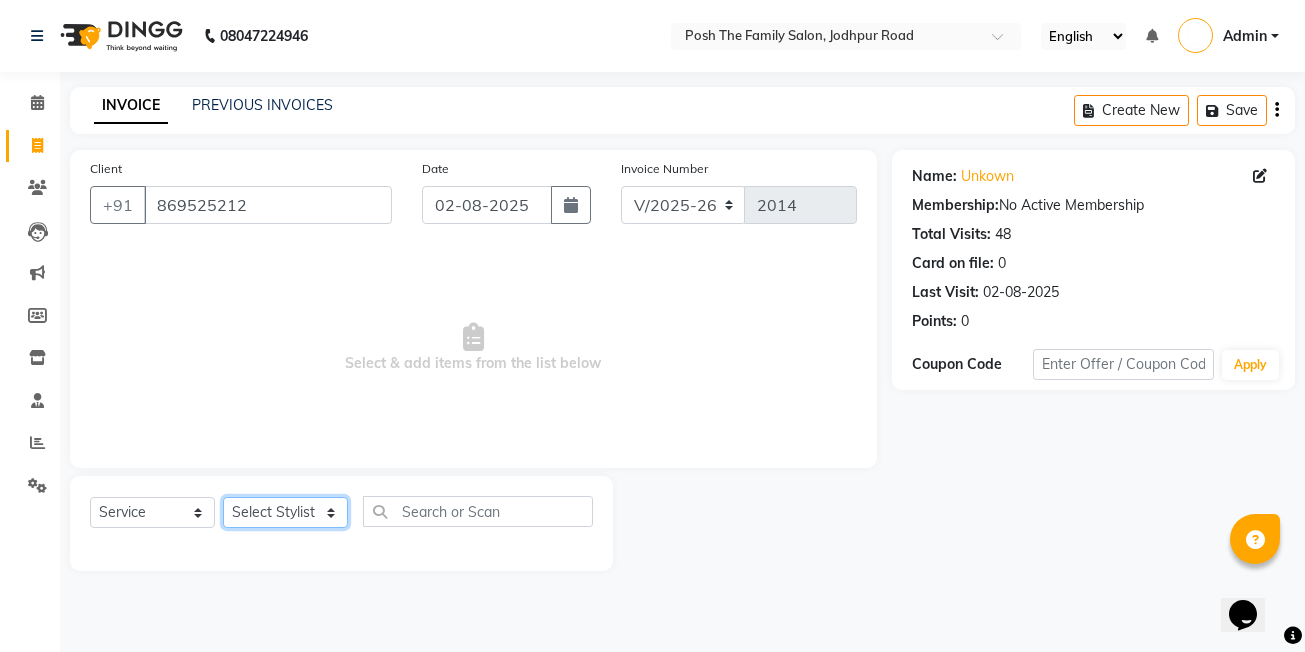 select on "53726" 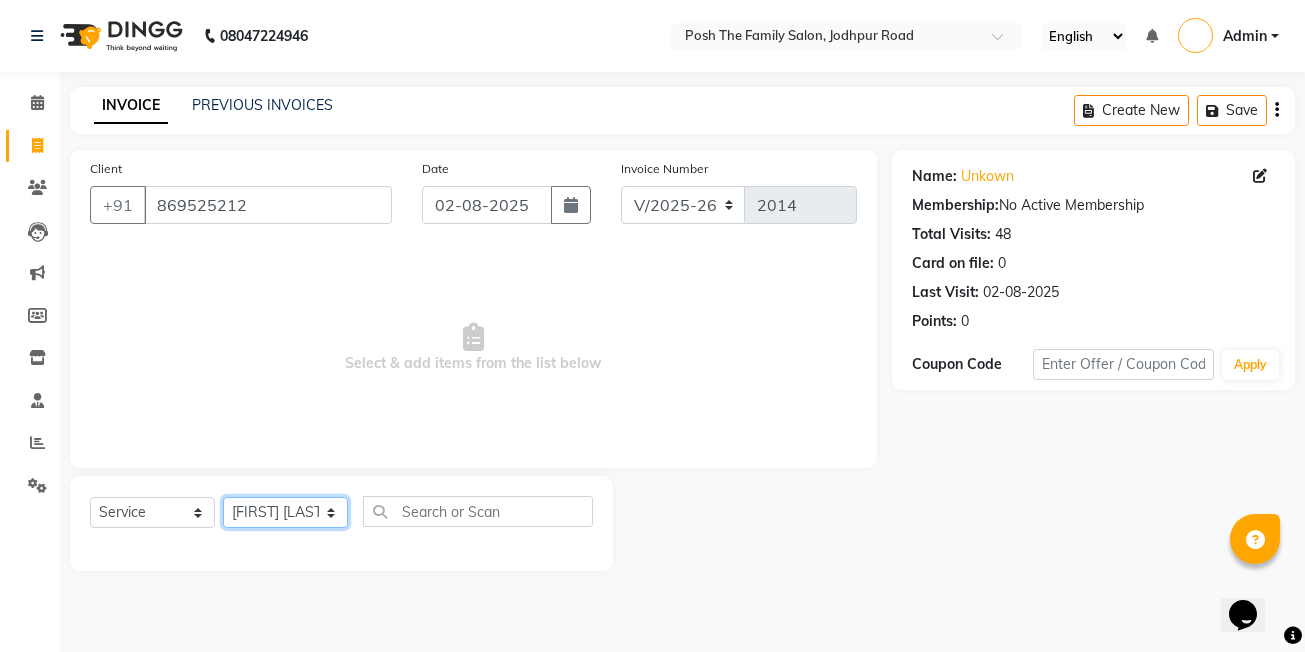 click on "Select Stylist [FIRST]  [LAST] [FIRST] [LAST]  [FIRST] [LAST] [FIRST] [LAST]  [FIRST] [LAST]   [FIRST] [LAST]   [FIRST] [LAST]   [FIRST] [LAST] (OWNER) POSH [FIRST] [LAST] [FIRST] [LAST] [FIRST] [LAST]  [FIRST]  [LAST]   [FIRST] [LAST]  [FIRST] [LAST]  [FIRST] [LAST]  [FIRST] [LAST]" 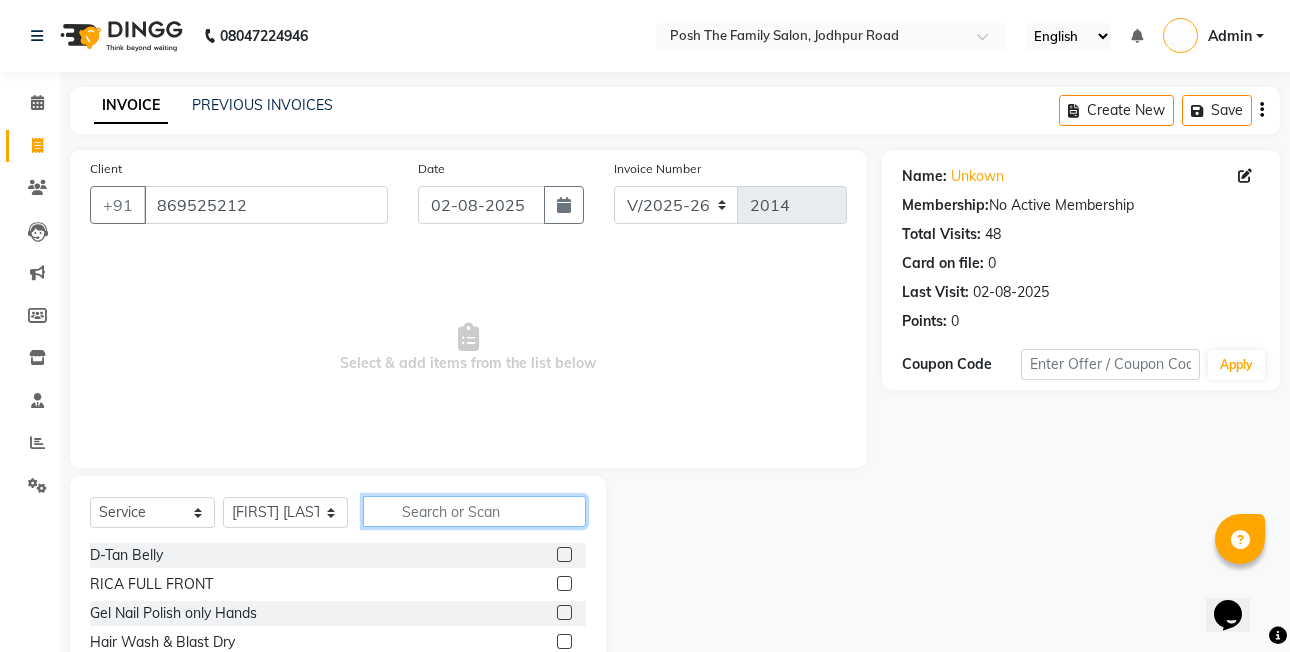 click 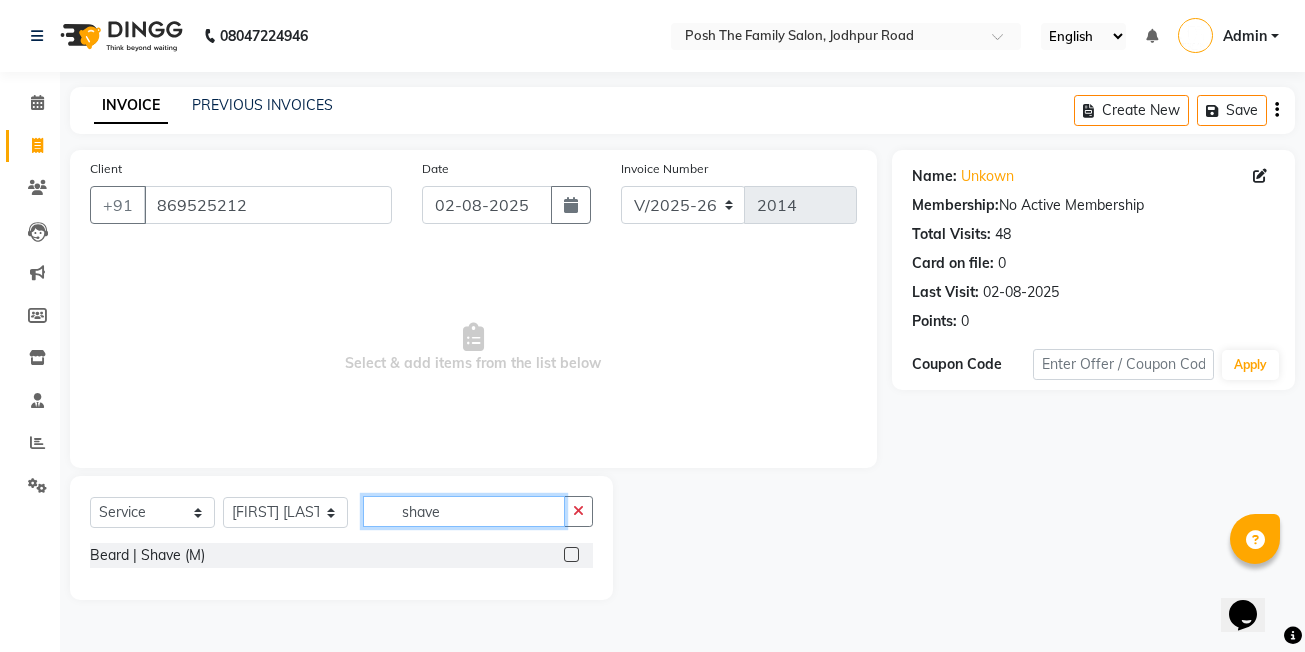 type on "shave" 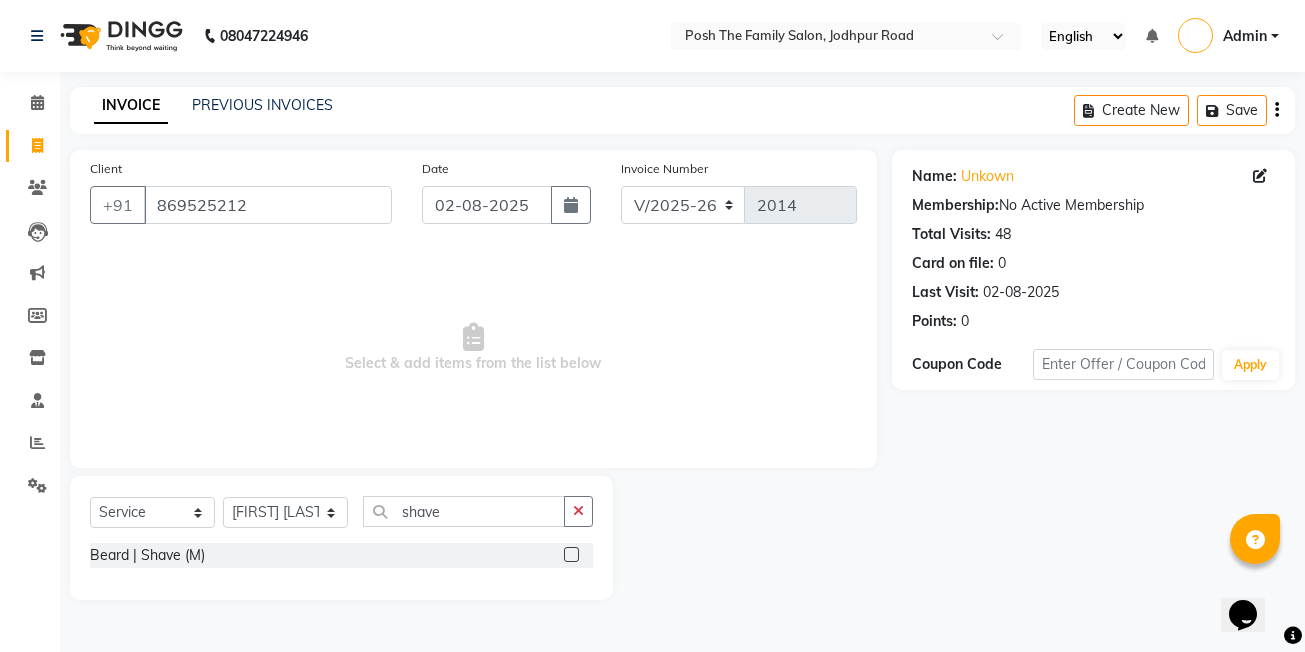 click 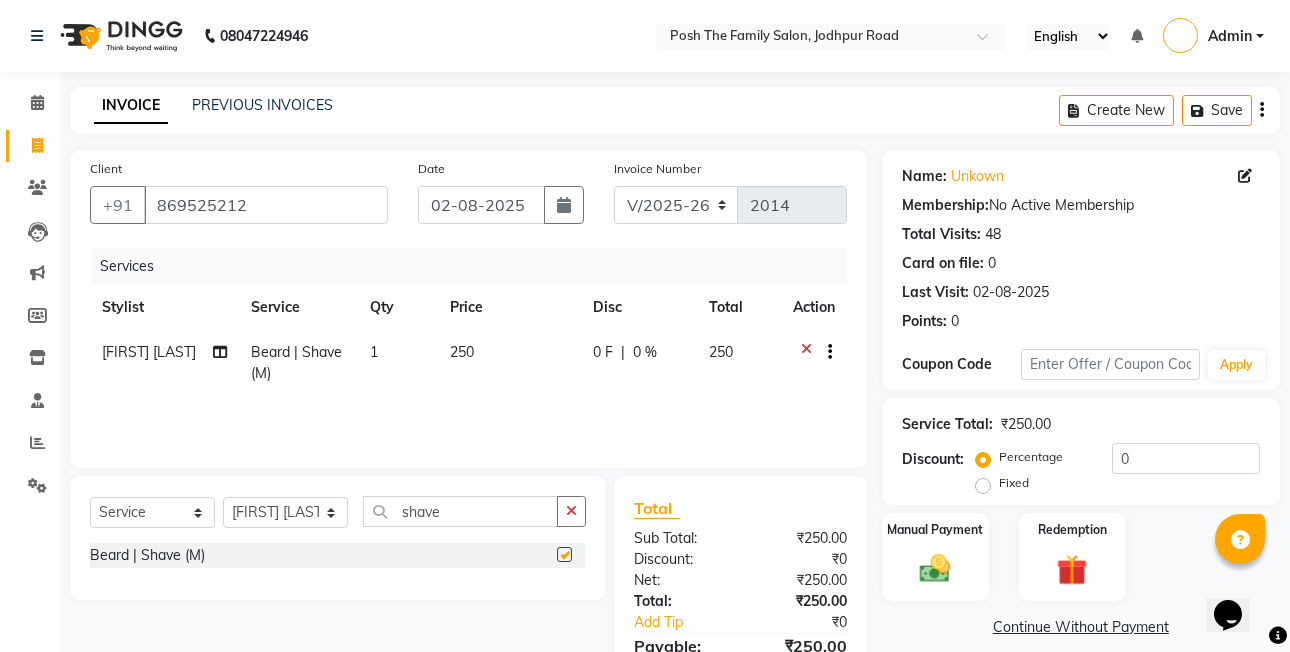 checkbox on "false" 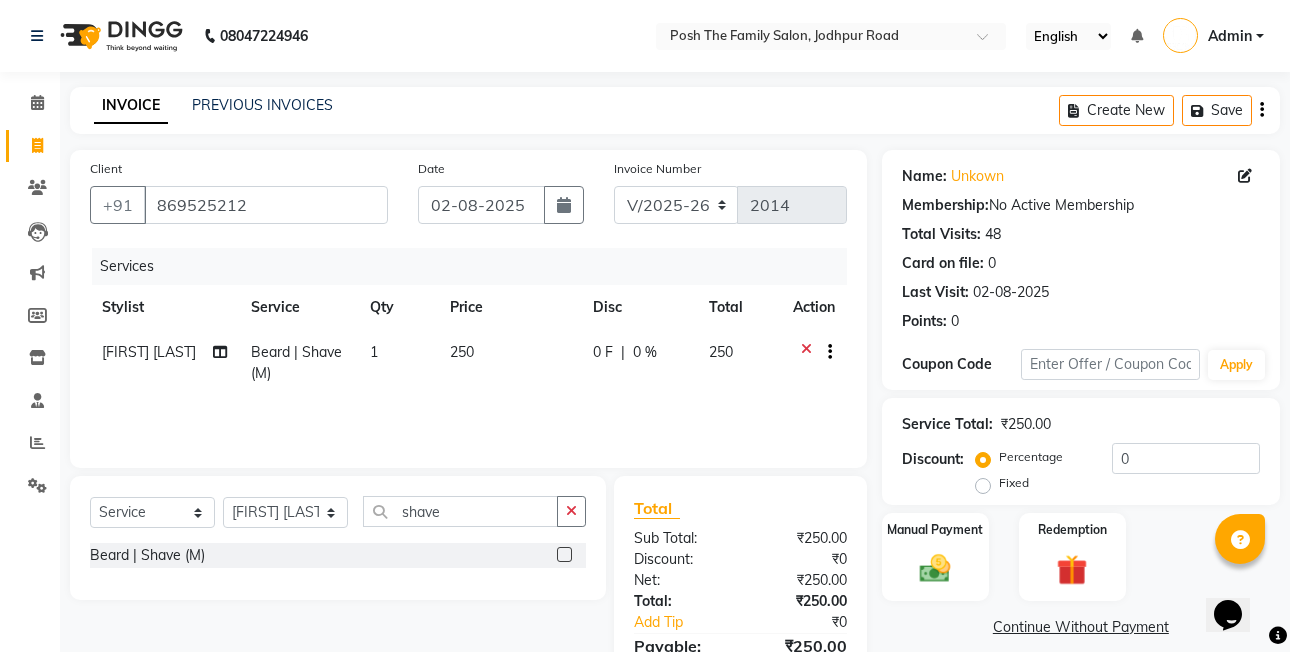 click on "Fixed" 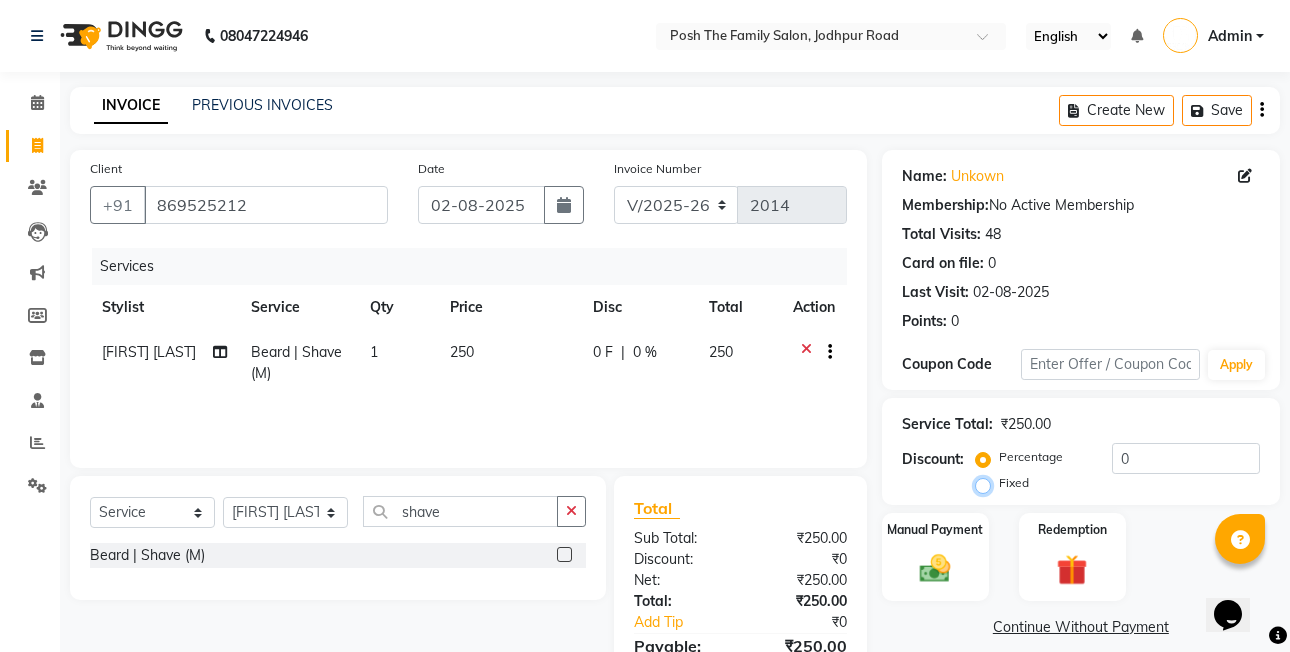 click on "Fixed" at bounding box center [987, 483] 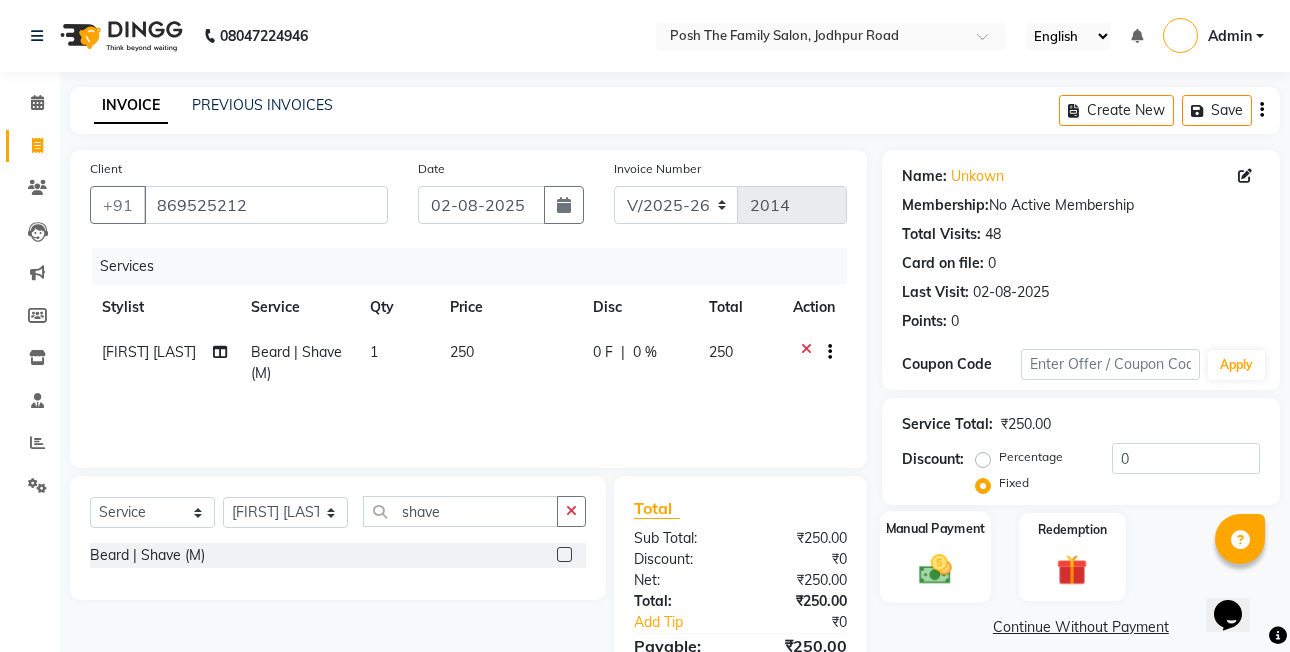 click on "Manual Payment" 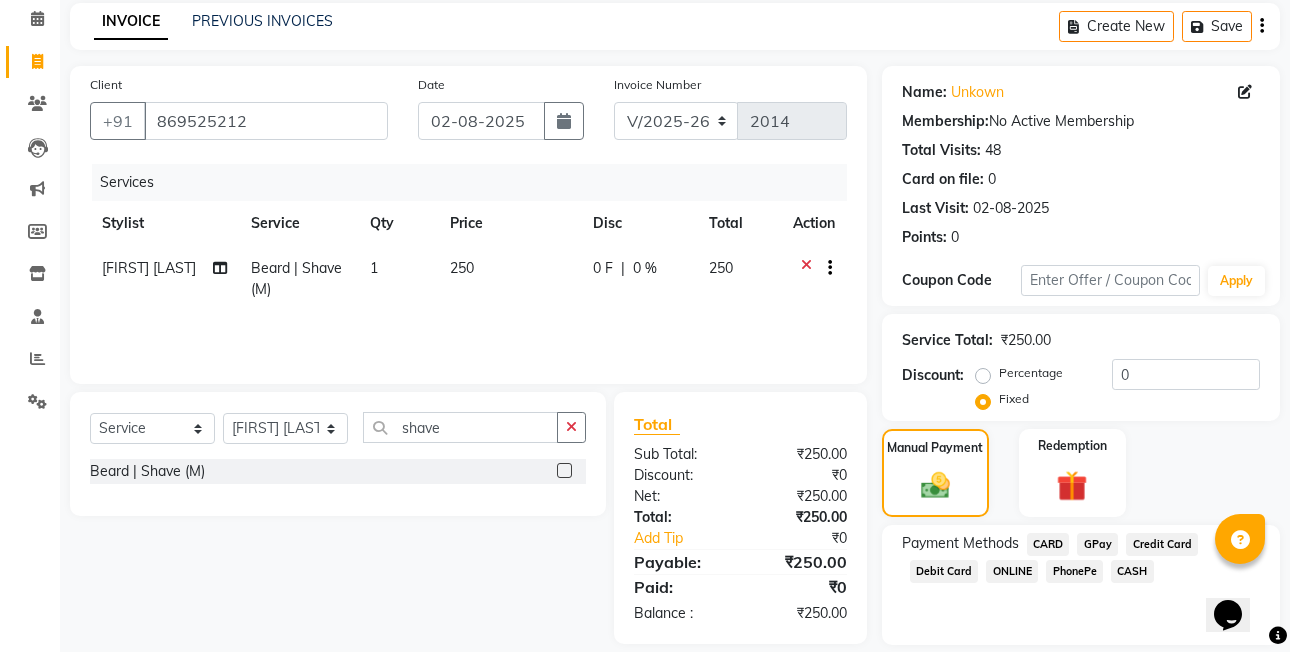 scroll, scrollTop: 148, scrollLeft: 0, axis: vertical 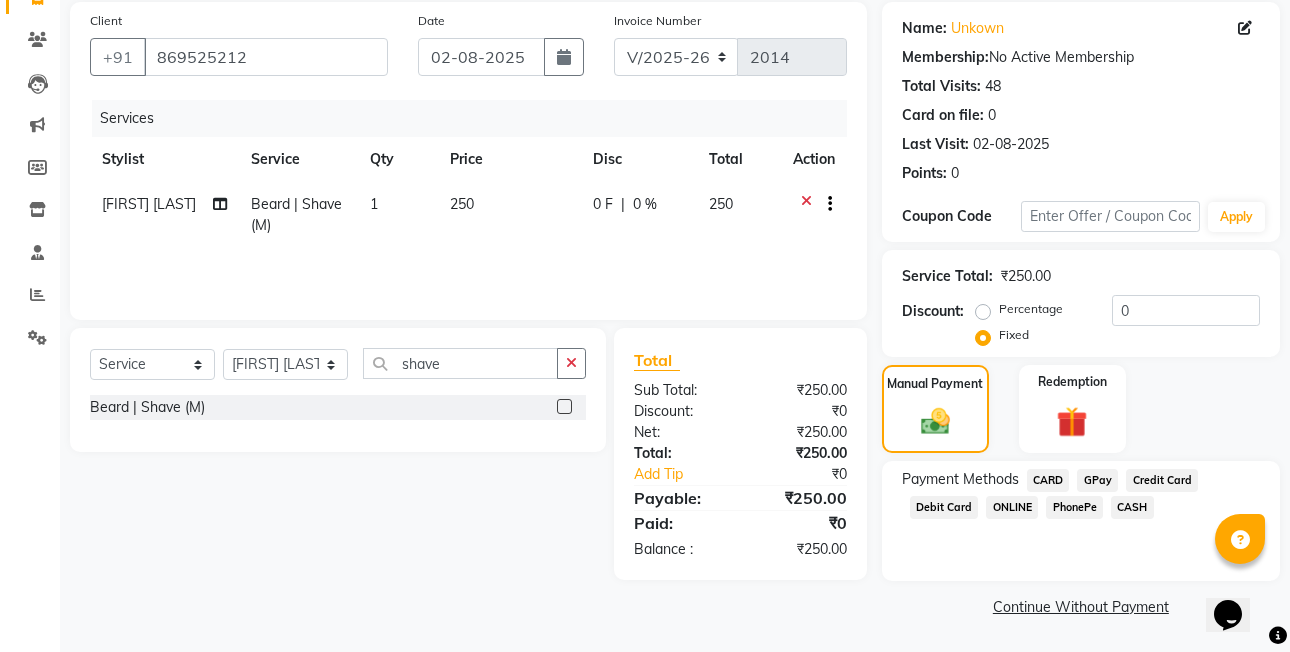 click on "PhonePe" 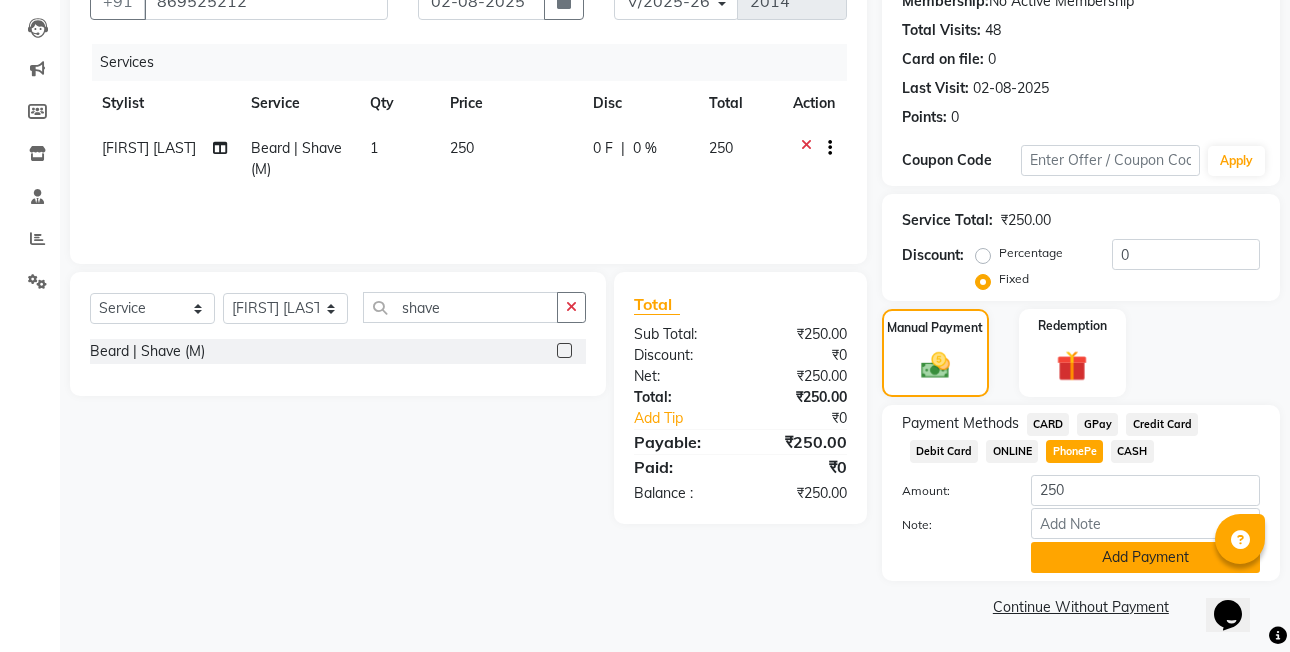 click on "Add Payment" 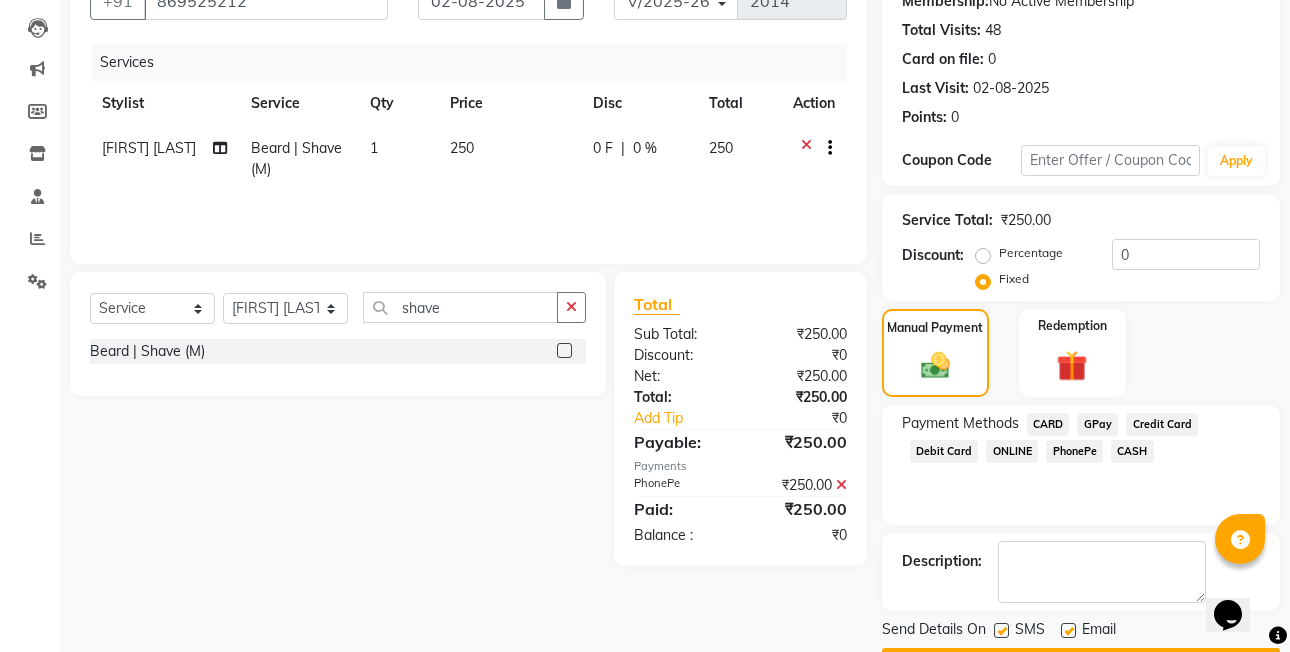 scroll, scrollTop: 261, scrollLeft: 0, axis: vertical 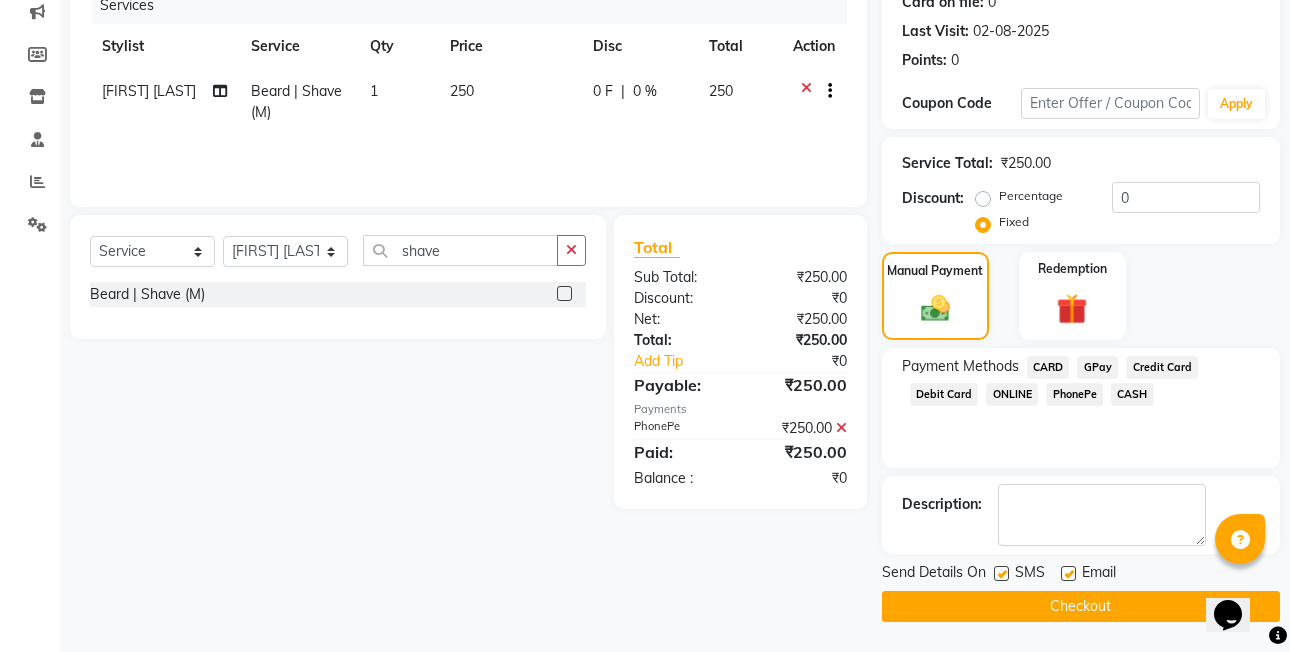 click on "Checkout" 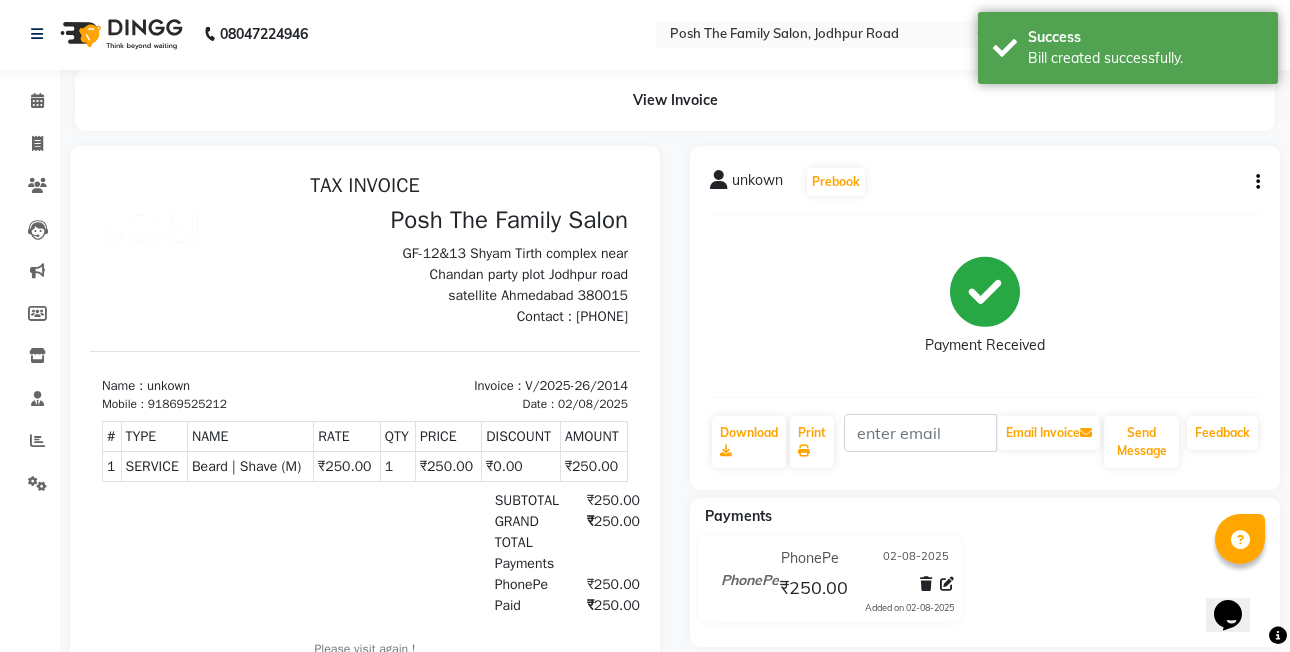 scroll, scrollTop: 0, scrollLeft: 0, axis: both 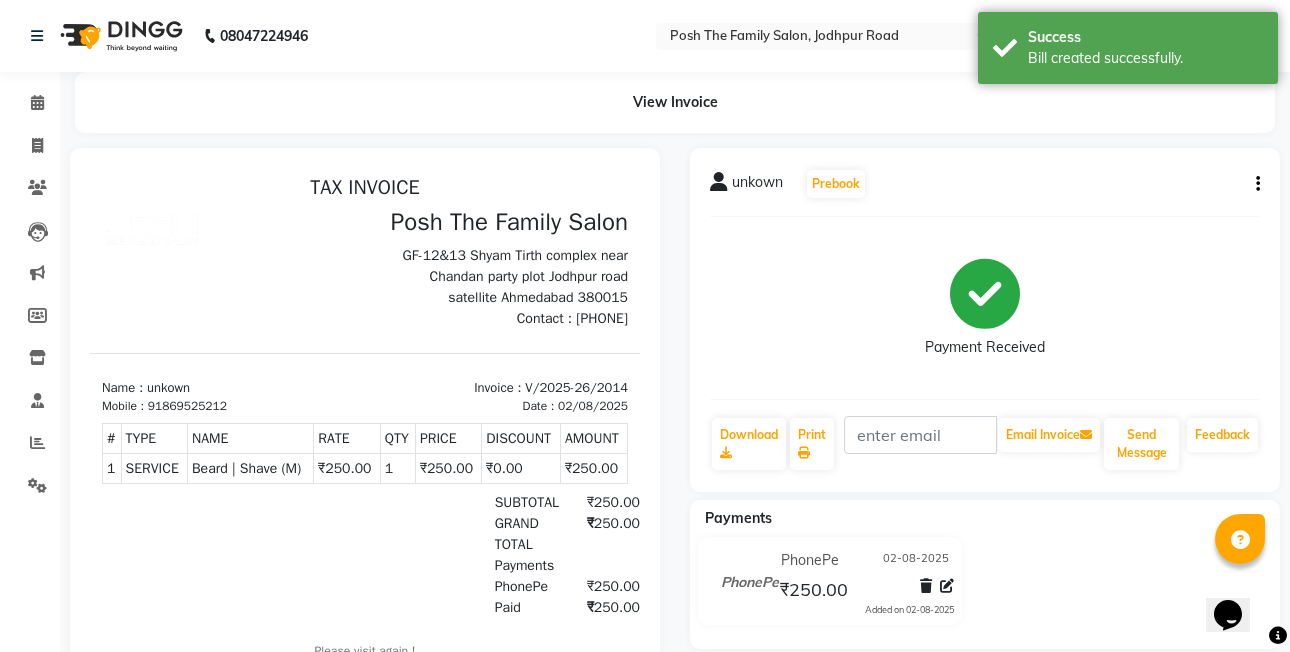 click 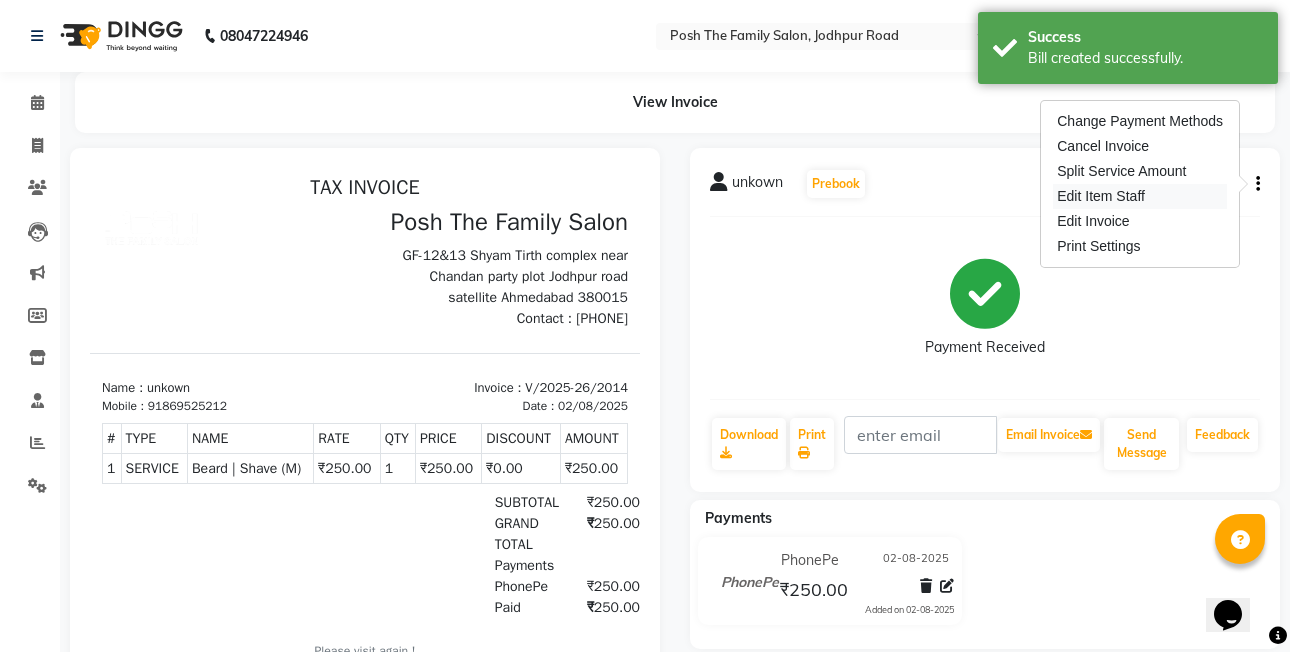 click on "Edit Item Staff" at bounding box center (1140, 196) 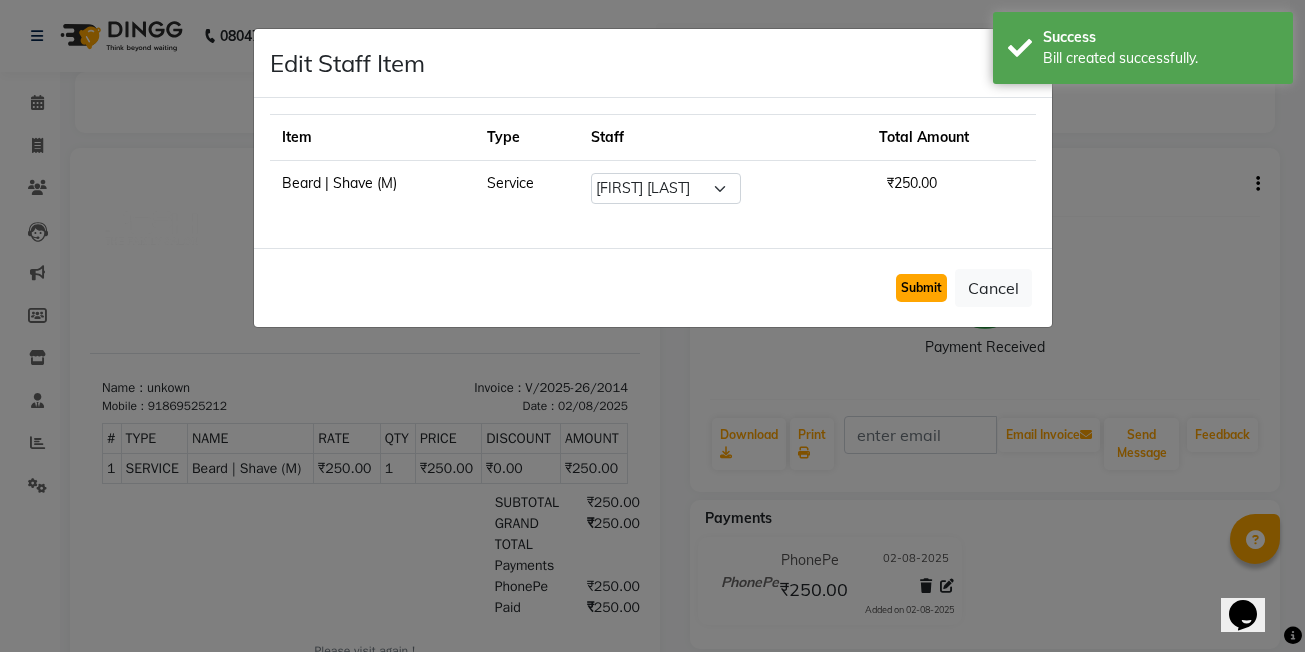 click on "Submit" 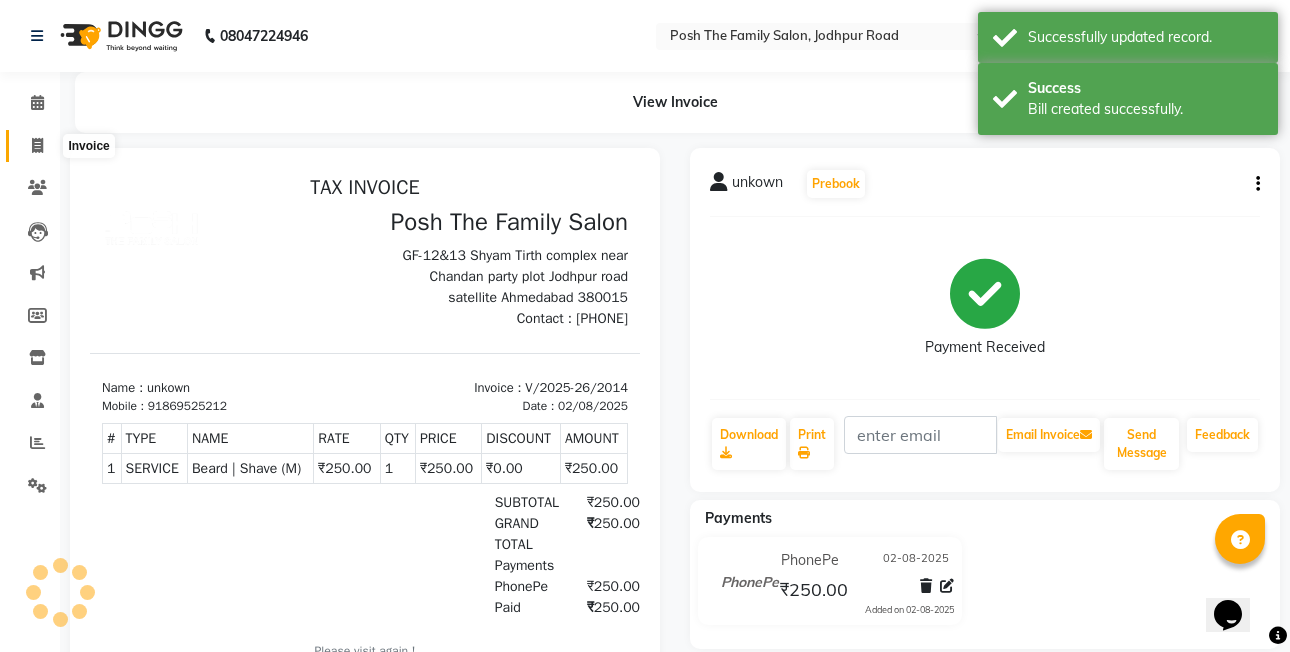 click 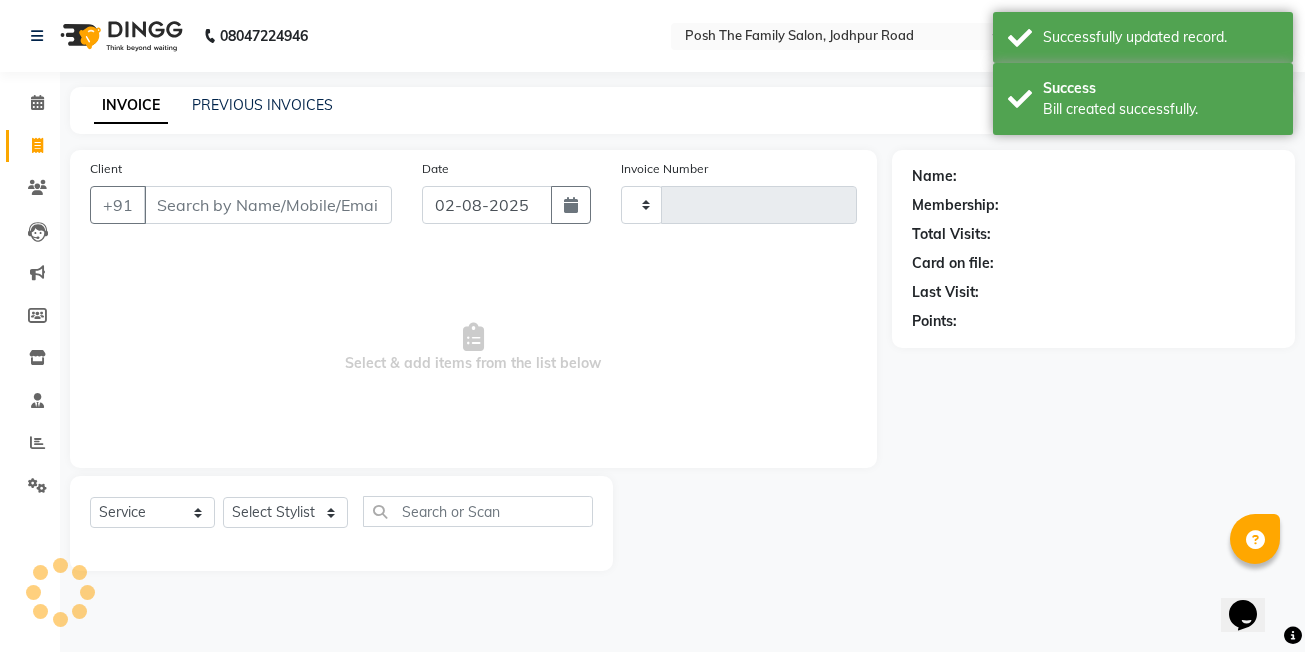 type on "2015" 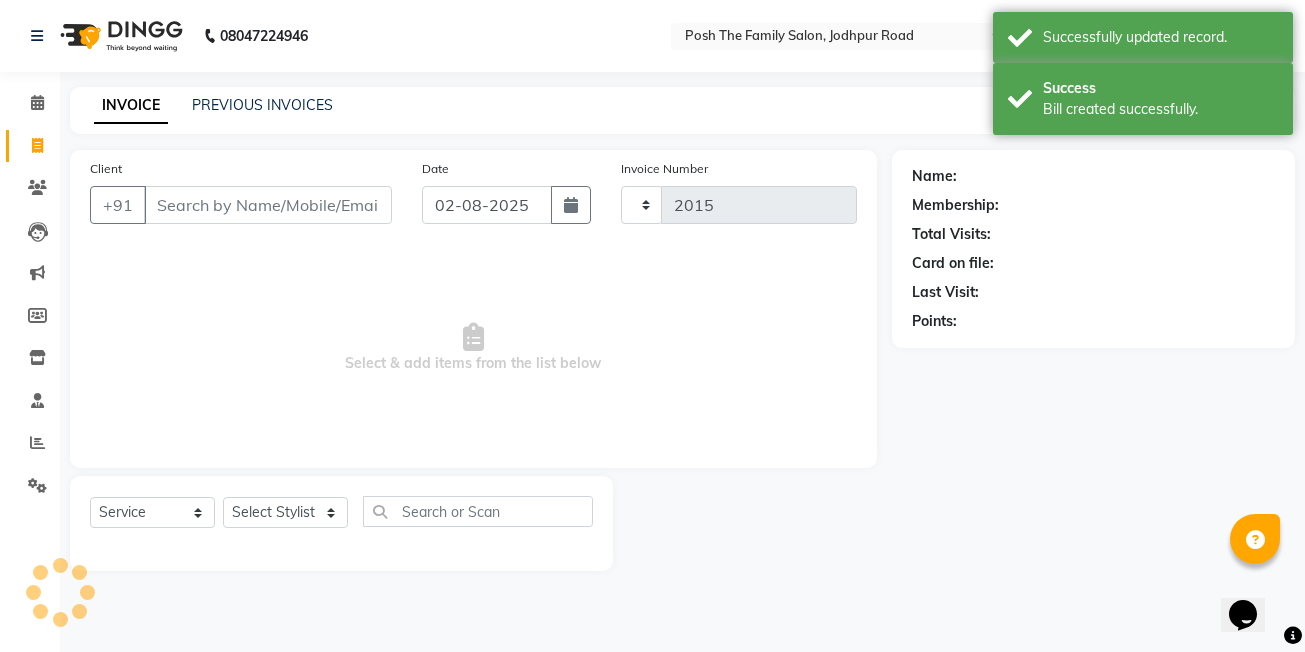select on "6199" 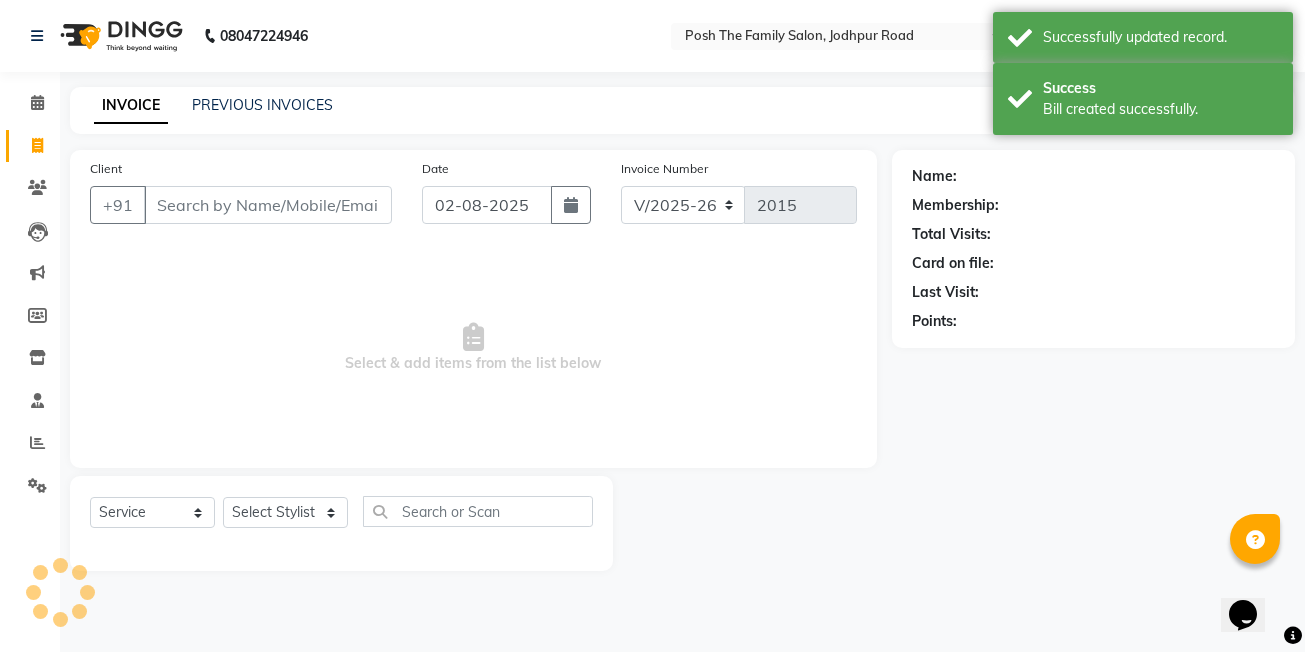 click on "Client" at bounding box center (268, 205) 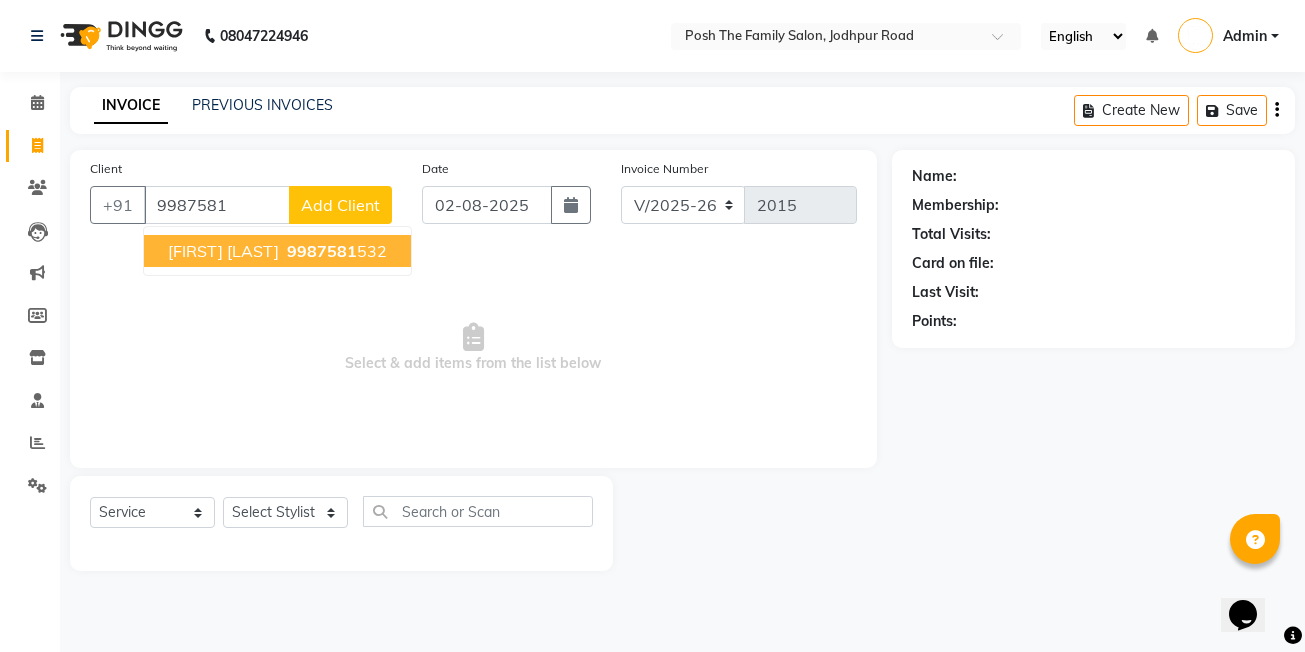 click on "[FIRST] [LAST]" at bounding box center (223, 251) 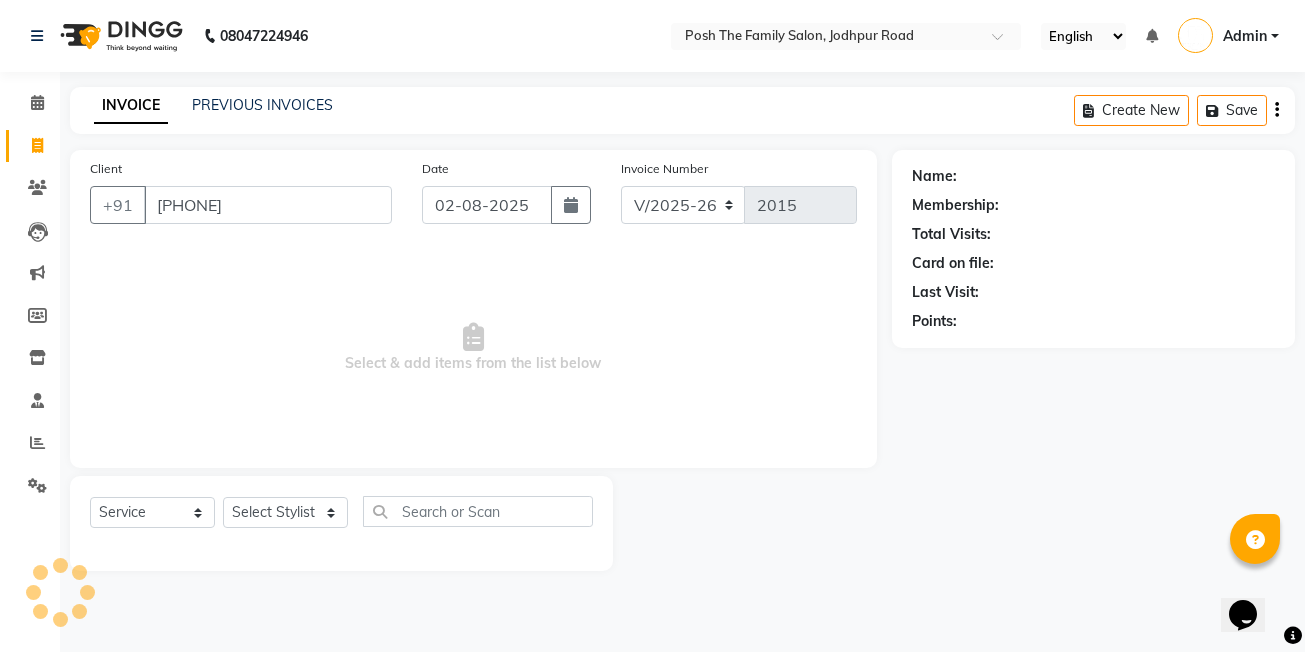 type on "[PHONE]" 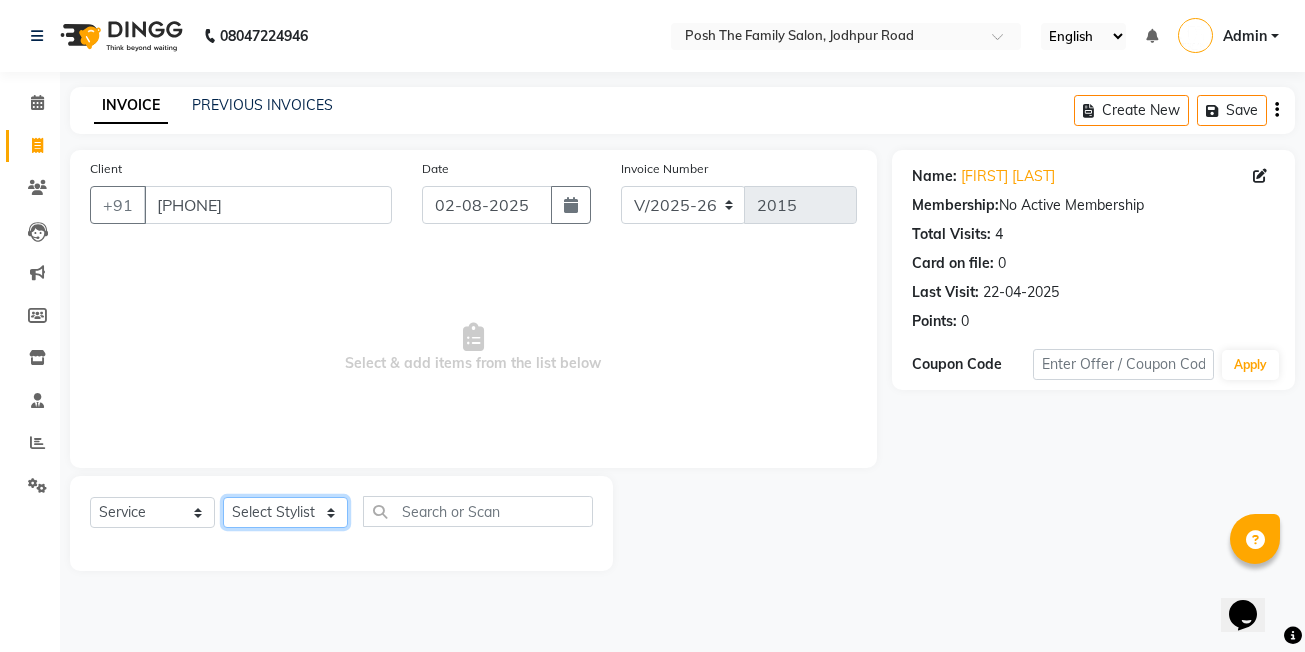 click on "Select Stylist [FIRST]  [LAST] [FIRST] [LAST]  [FIRST] [LAST] [FIRST] [LAST]  [FIRST] [LAST]   [FIRST] [LAST]   [FIRST] [LAST]   [FIRST] [LAST] (OWNER) POSH [FIRST] [LAST] [FIRST] [LAST] [FIRST] [LAST]  [FIRST]  [LAST]   [FIRST] [LAST]  [FIRST] [LAST]  [FIRST] [LAST]  [FIRST] [LAST]" 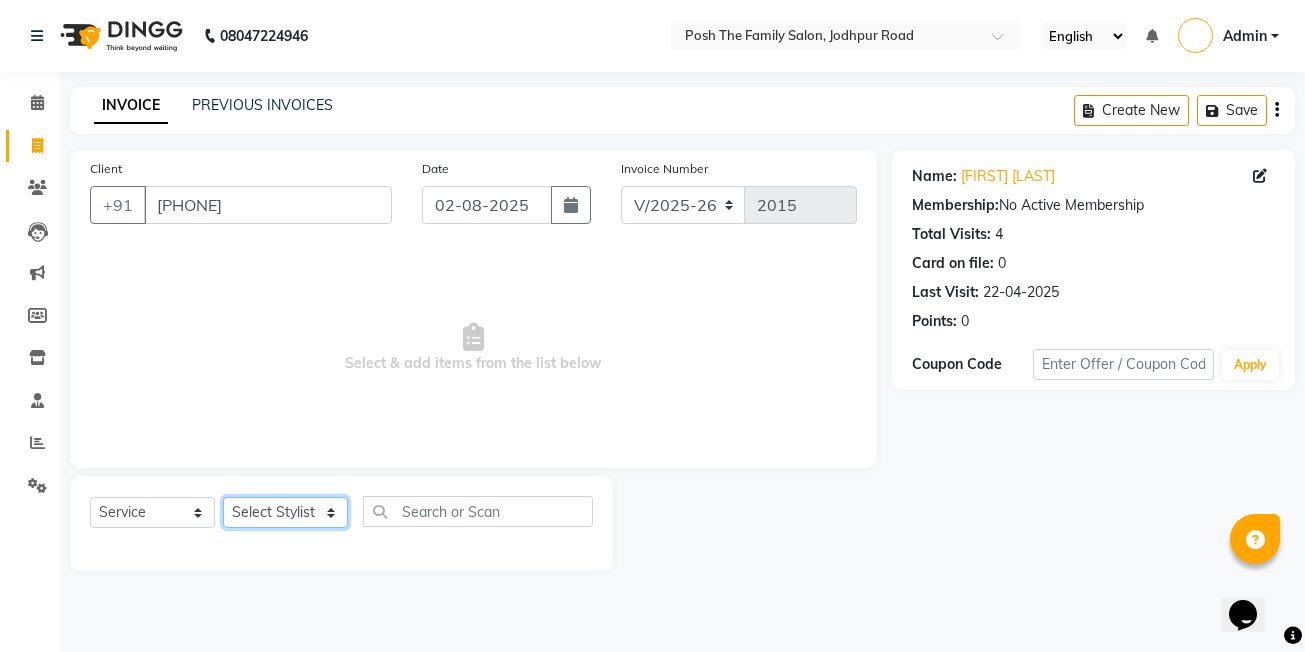 select on "86715" 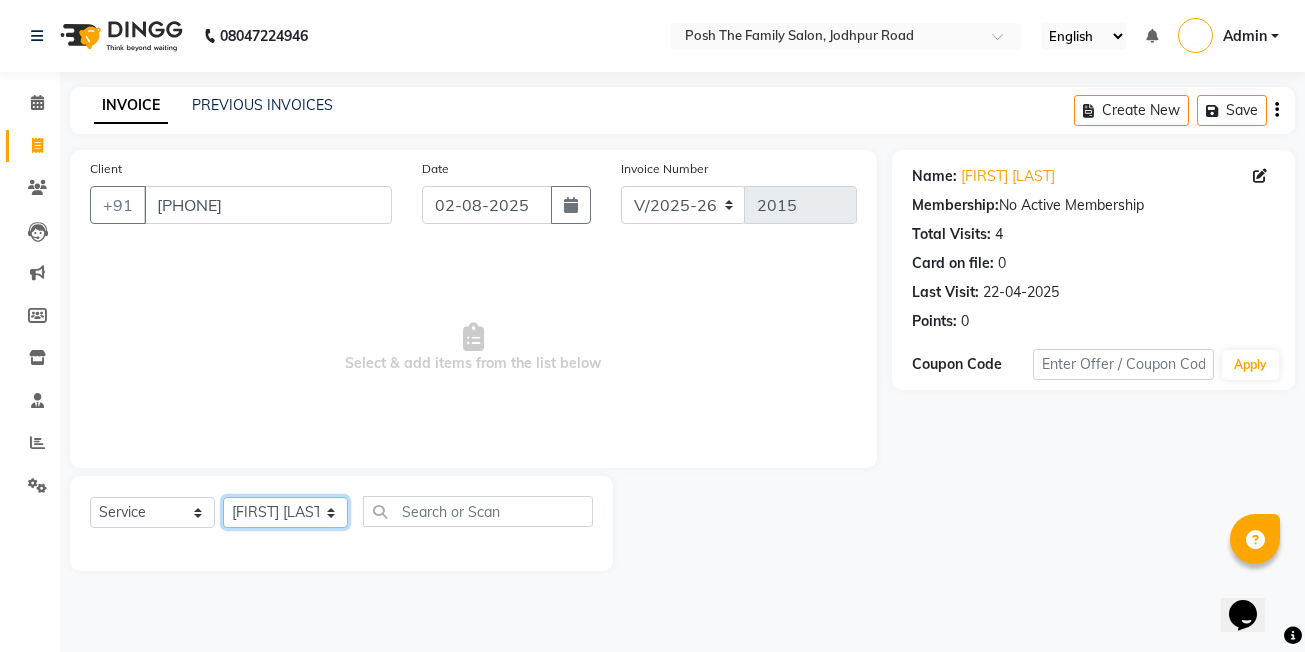 click on "Select Stylist [FIRST]  [LAST] [FIRST] [LAST]  [FIRST] [LAST] [FIRST] [LAST]  [FIRST] [LAST]   [FIRST] [LAST]   [FIRST] [LAST]   [FIRST] [LAST] (OWNER) POSH [FIRST] [LAST] [FIRST] [LAST] [FIRST] [LAST]  [FIRST]  [LAST]   [FIRST] [LAST]  [FIRST] [LAST]  [FIRST] [LAST]  [FIRST] [LAST]" 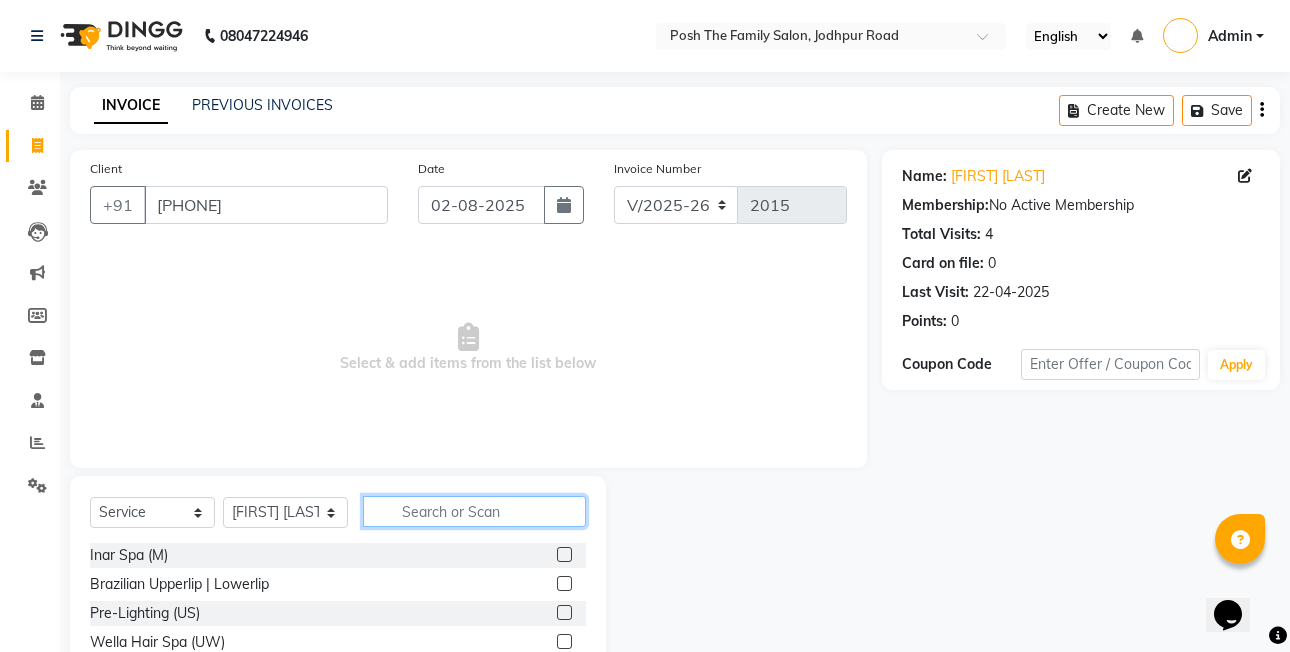 click 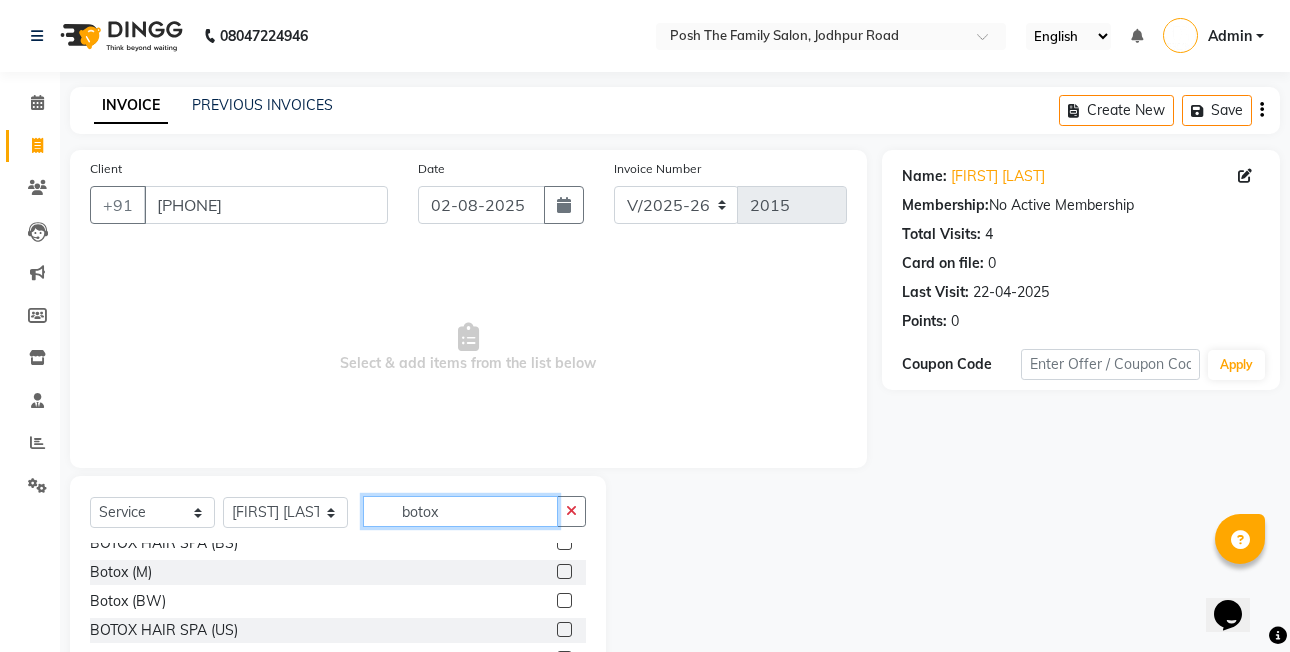 scroll, scrollTop: 61, scrollLeft: 0, axis: vertical 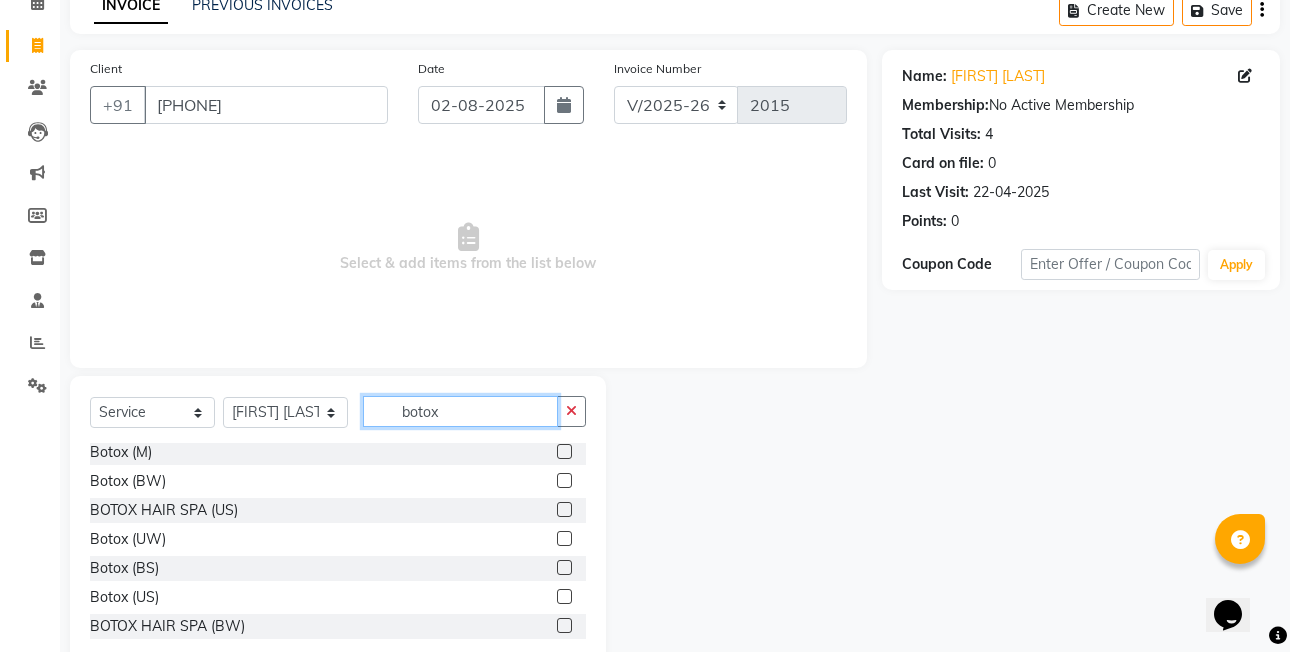 type on "botox" 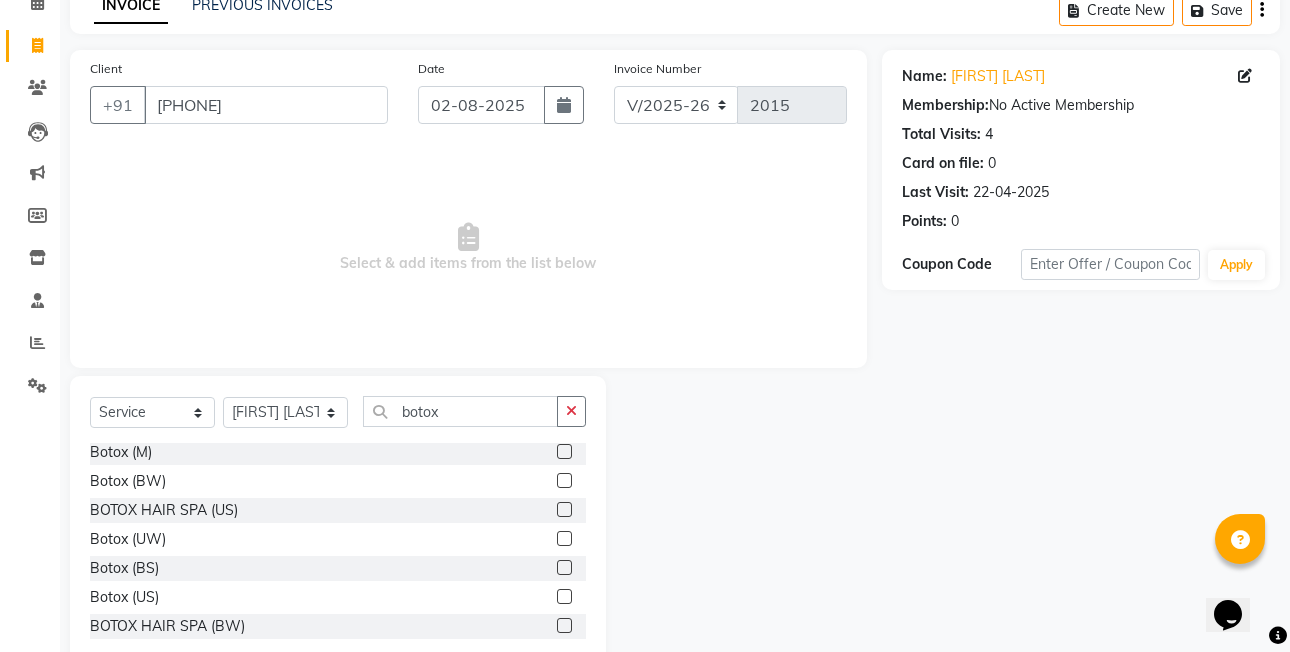 click 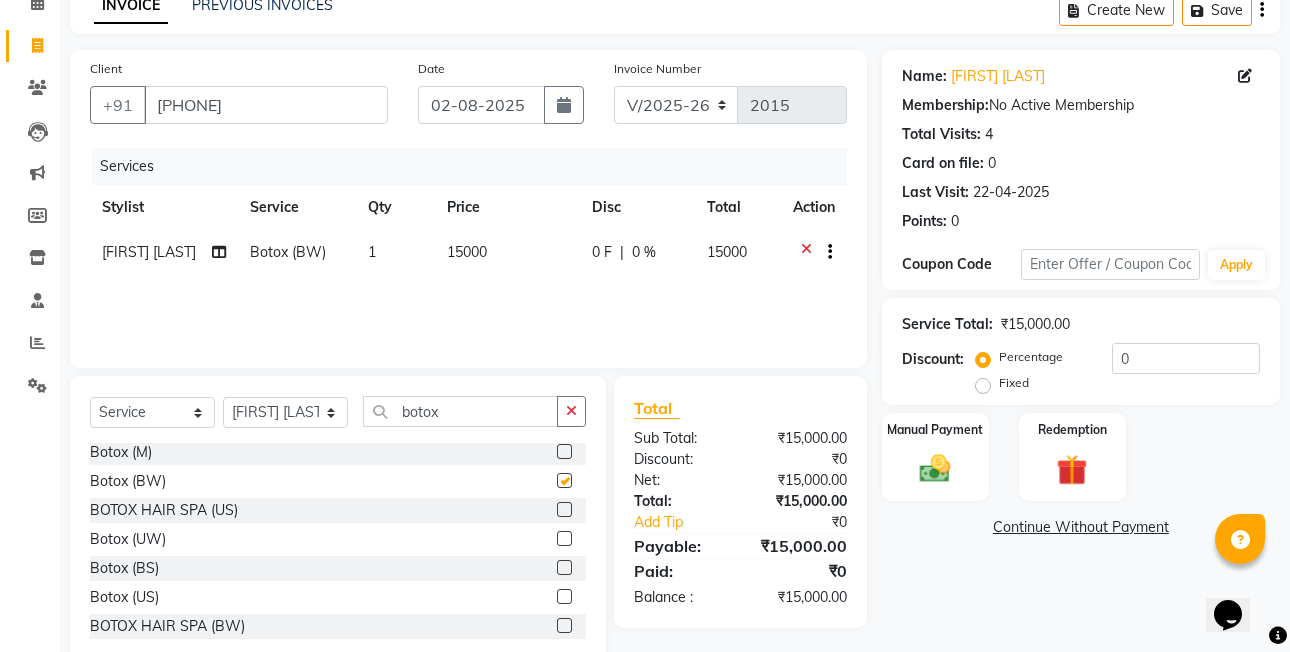 checkbox on "false" 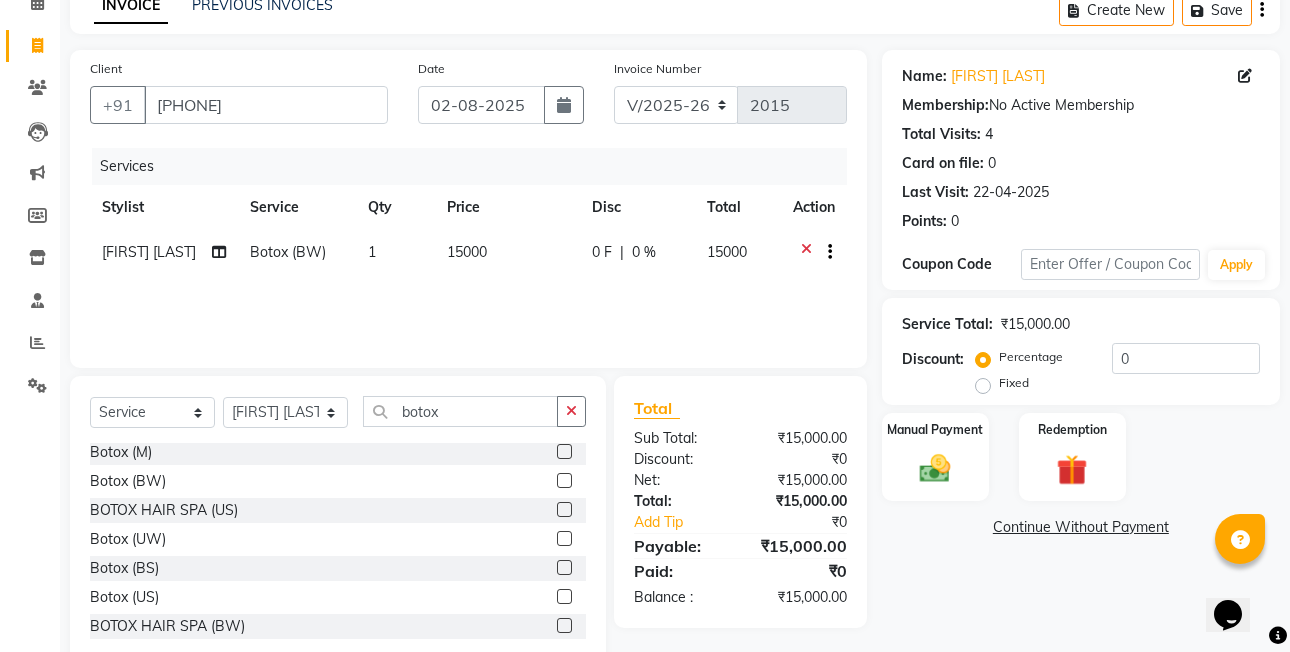 click on "15000" 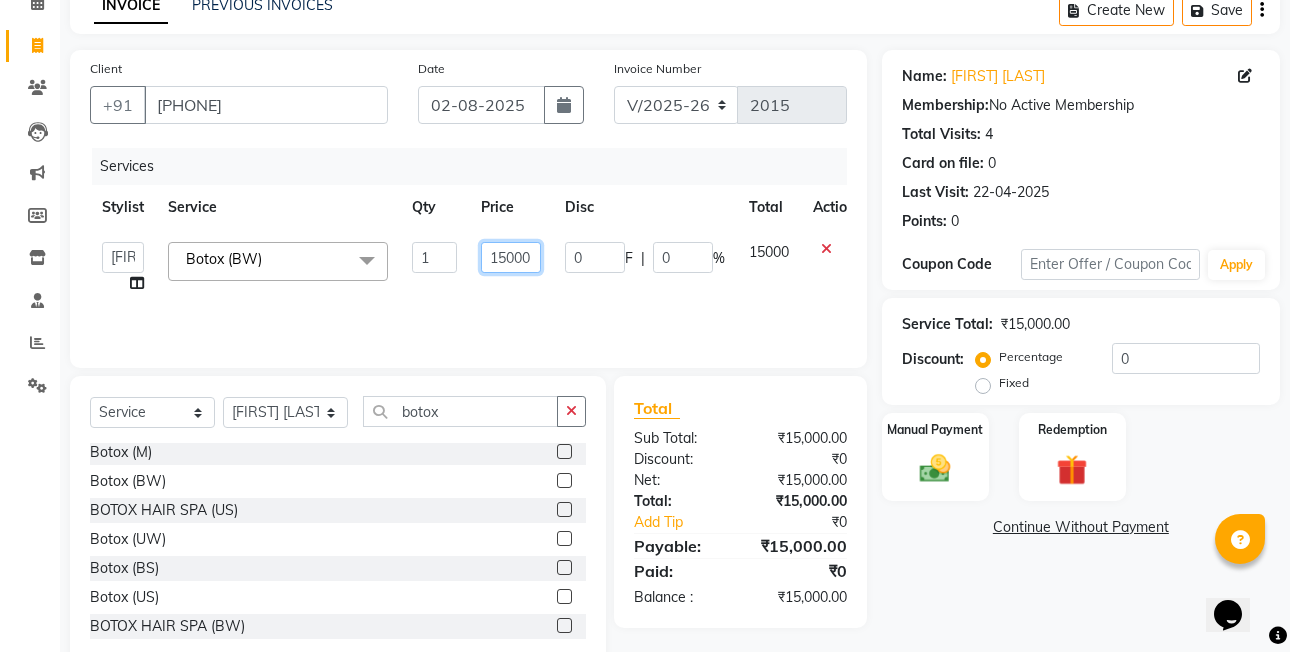 click on "15000" 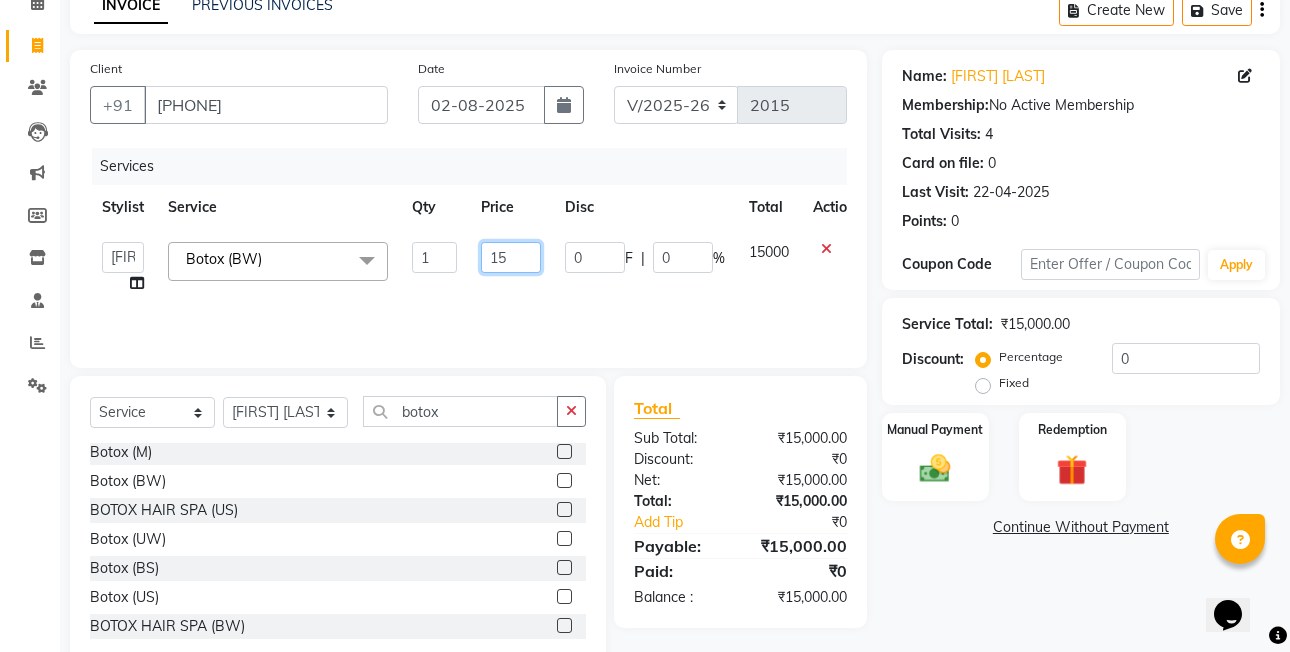type on "1" 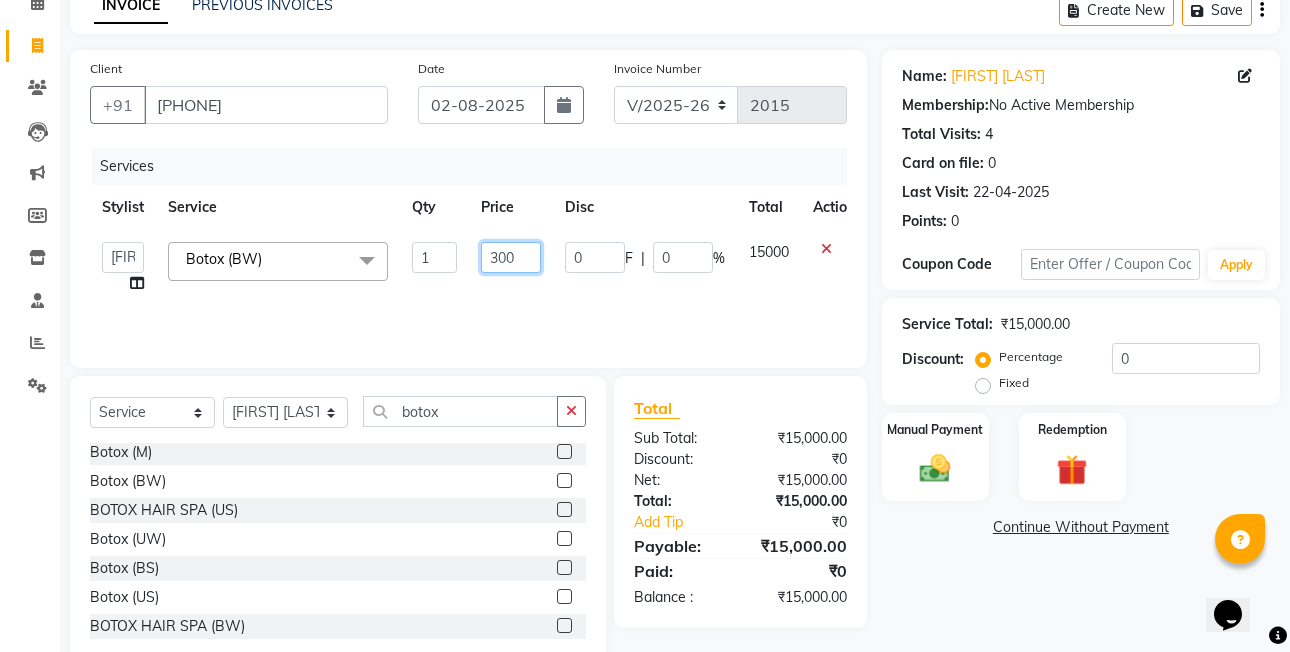 type on "3000" 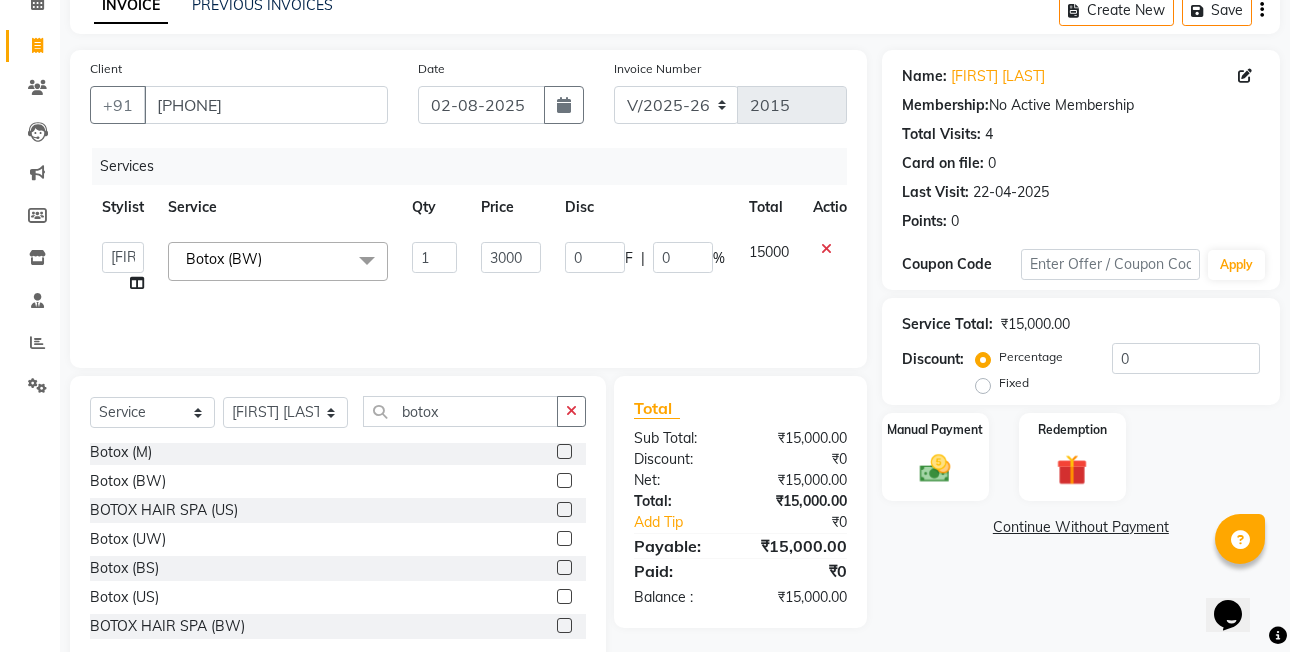 click on "Services Stylist Service Qty Price Disc Total Action  [FIRST]  [LAST]    [FIRST] [LAST]    [FIRST] [LAST]   [FIRST] [LAST]    [FIRST] [LAST]   [FIRST] [LAST]   [FIRST] [LAST]   [FIRST] [LAST] (OWNER)   POSH   [FIRST] [LAST]   [FIRST] [LAST]   [FIRST] [LAST]    [FIRST]  [LAST]   [FIRST] [LAST]  [FIRST] [LAST]  [FIRST] [LAST]  [FIRST] [LAST]  Botox (BW)  x Inar Spa (M) Brazilian Upperlip | Lowerlip Pre-Lighting (US) Wella Hair Spa (UW) Saree Draping Foot Reflexology (30mins) SPA Back Hand Polishing D-Tan Under Arms CLEAN UP Express Clean up Keratin Treatment (BW) Party Make up Hair Cut  Hd Make up Gel Nail Polish Remover Premium Padicure  Ola Plex (UW) Rica Side Locks Nails Gel Extension Hand  Blow Dry (BS) FACIAL Posh Signature Chest | Back (M) Ola Plex with Colors (BW) D-Tan Face | Neck Keratin Treatment  (US) BOTOX HAIR SPA (UW) Forehead QUICK ZONE Bluck Mud Mask RICA FULL FRONT Rica Half Legs BOTOX HAIR SPA (BS) Botox (M) Botox (BW) Crimping (UW) Wella Hair Spa (BW) Rica  Chin Global Color (M)  Master Stylist (M) Bleach Full Arms  Pre-Lighting (UW) 1" 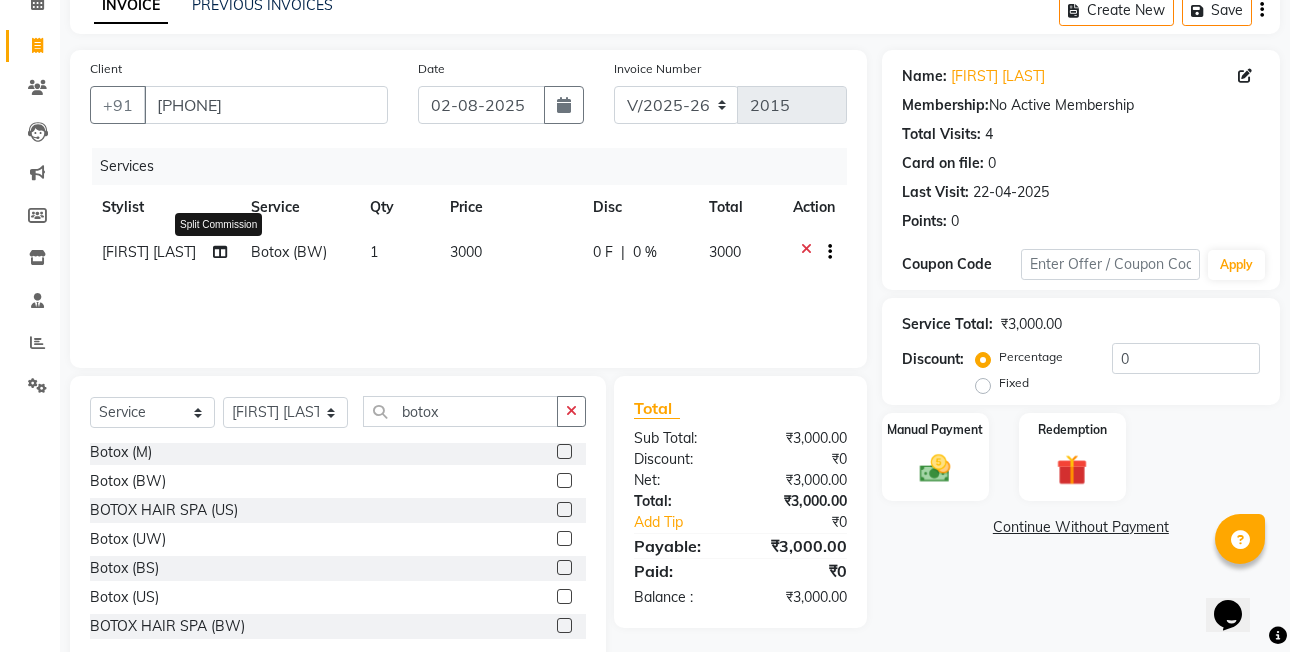 click 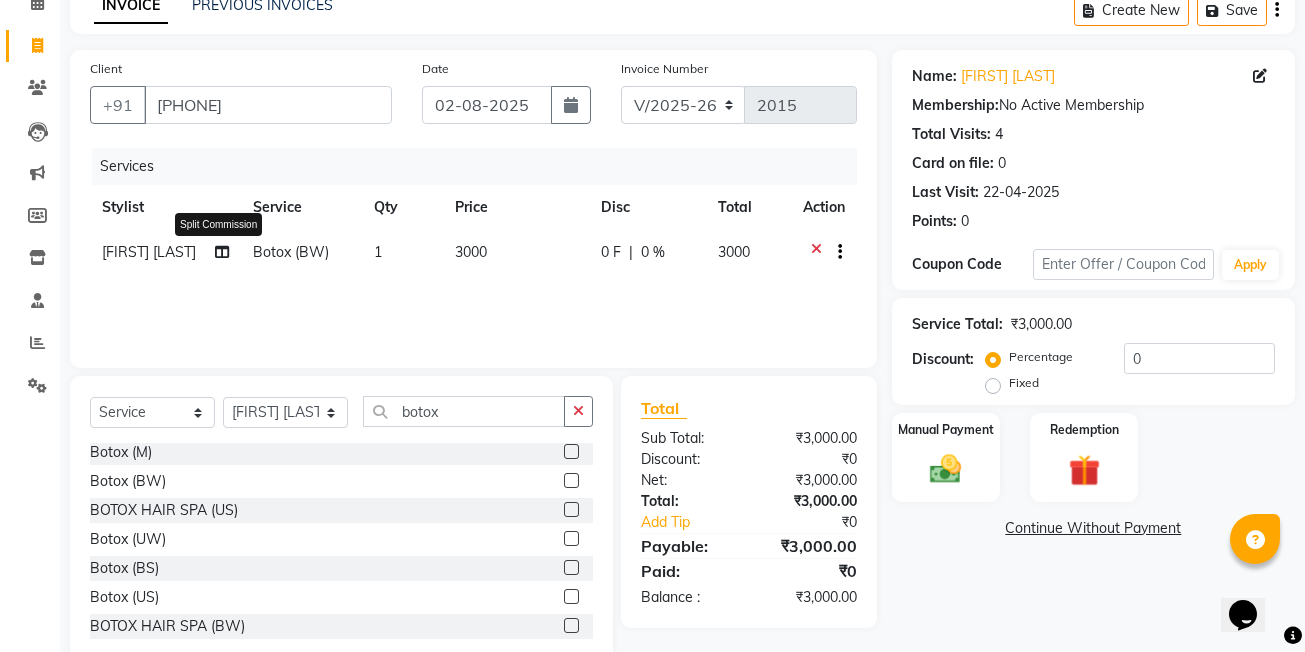 select on "86715" 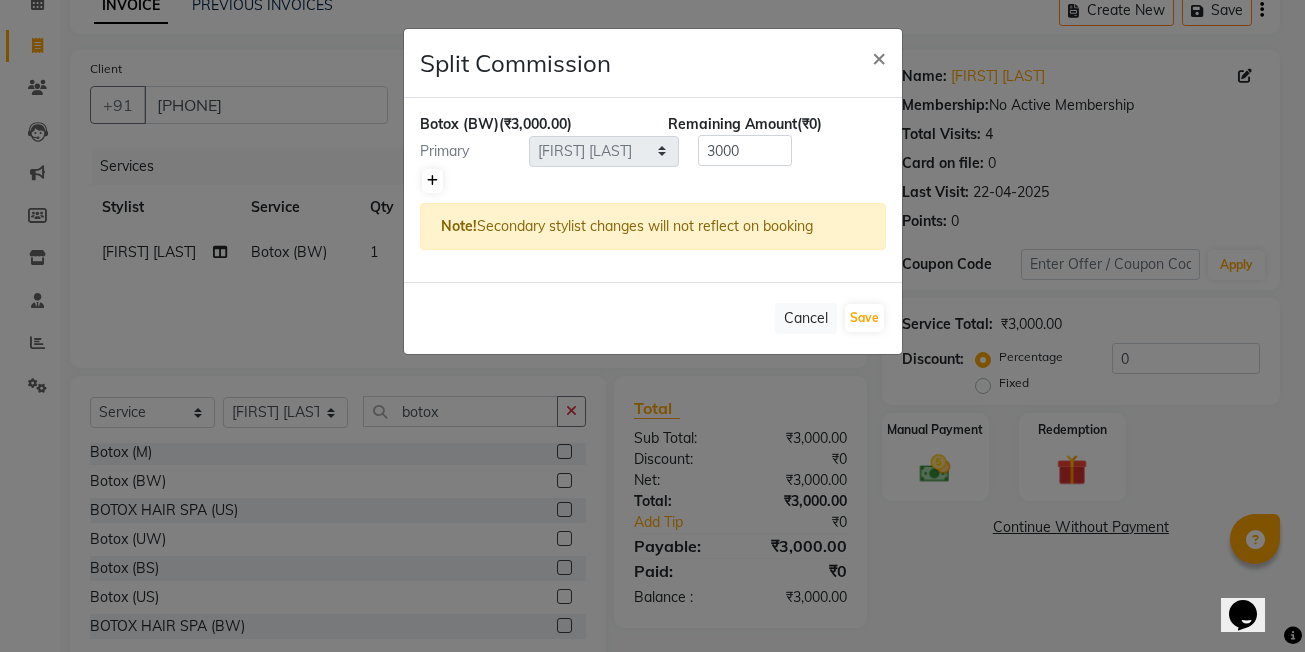 click 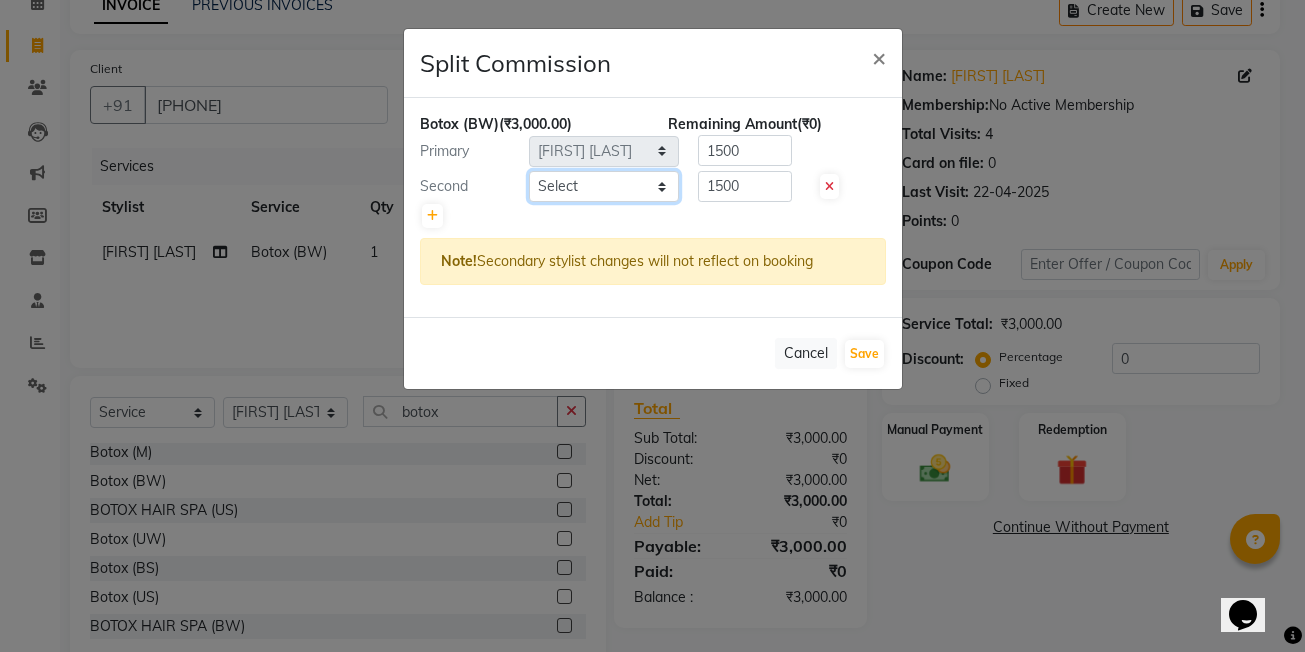 click on "Select  [FIRST]  [LAST]   [FIRST] [LAST]    [FIRST] [LAST]   [FIRST] [LAST]    [FIRST] [LAST]   [FIRST] [LAST]   [FIRST] [LAST]   [FIRST] [LAST] (OWNER)   POSH   [FIRST] [LAST]   [FIRST] [LAST]   [FIRST] [LAST]    [FIRST]  [LAST]   [FIRST] [LAST]  [FIRST] [LAST]  [FIRST] [LAST]  [FIRST] [LAST]" 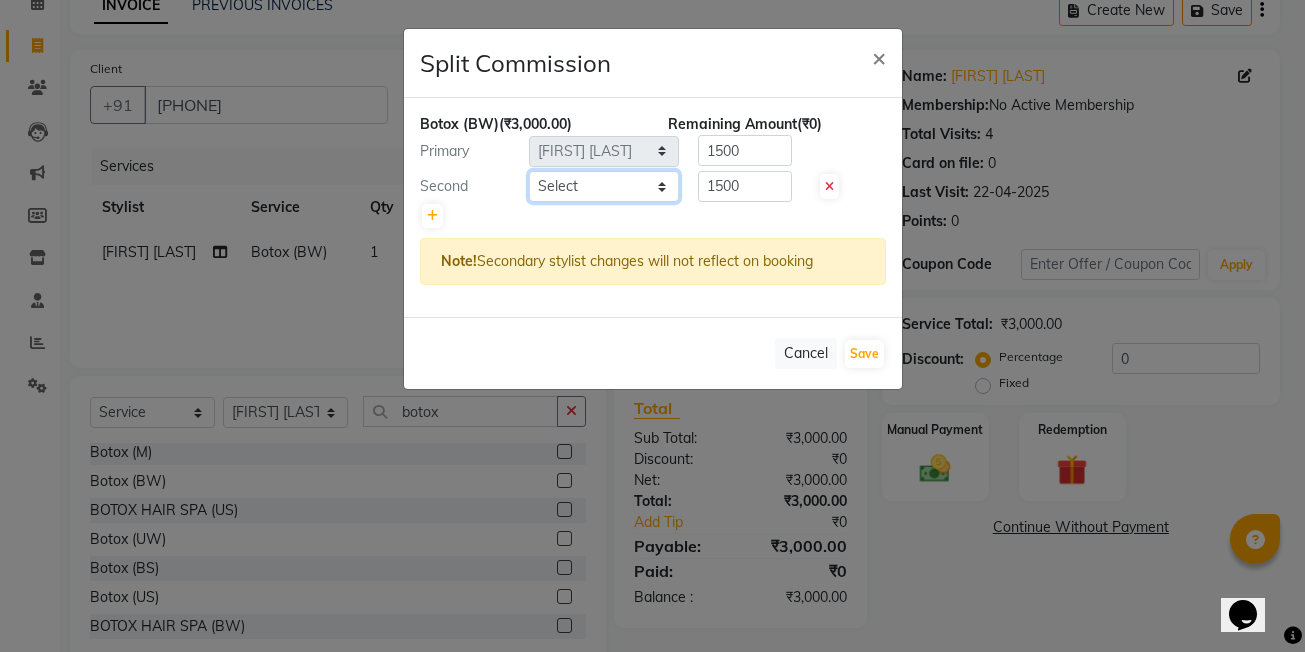 select on "71170" 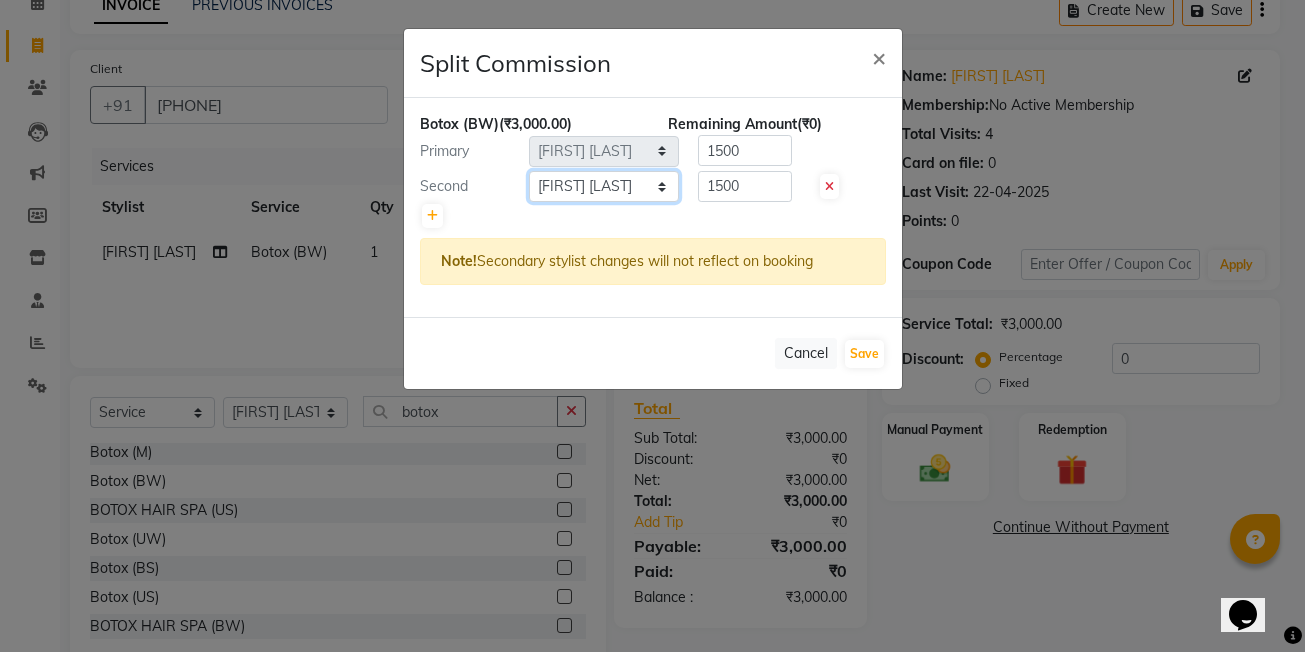 click on "Select  [FIRST]  [LAST]   [FIRST] [LAST]    [FIRST] [LAST]   [FIRST] [LAST]    [FIRST] [LAST]   [FIRST] [LAST]   [FIRST] [LAST]   [FIRST] [LAST] (OWNER)   POSH   [FIRST] [LAST]   [FIRST] [LAST]   [FIRST] [LAST]    [FIRST]  [LAST]   [FIRST] [LAST]  [FIRST] [LAST]  [FIRST] [LAST]  [FIRST] [LAST]" 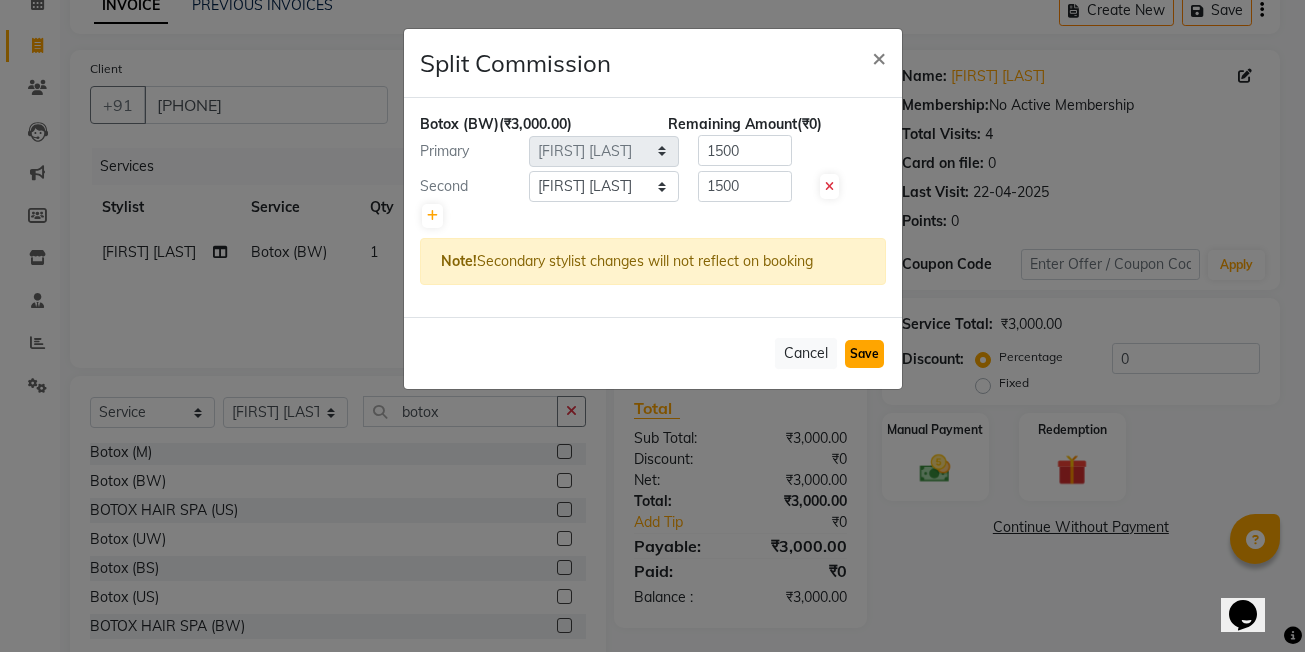 click on "Save" 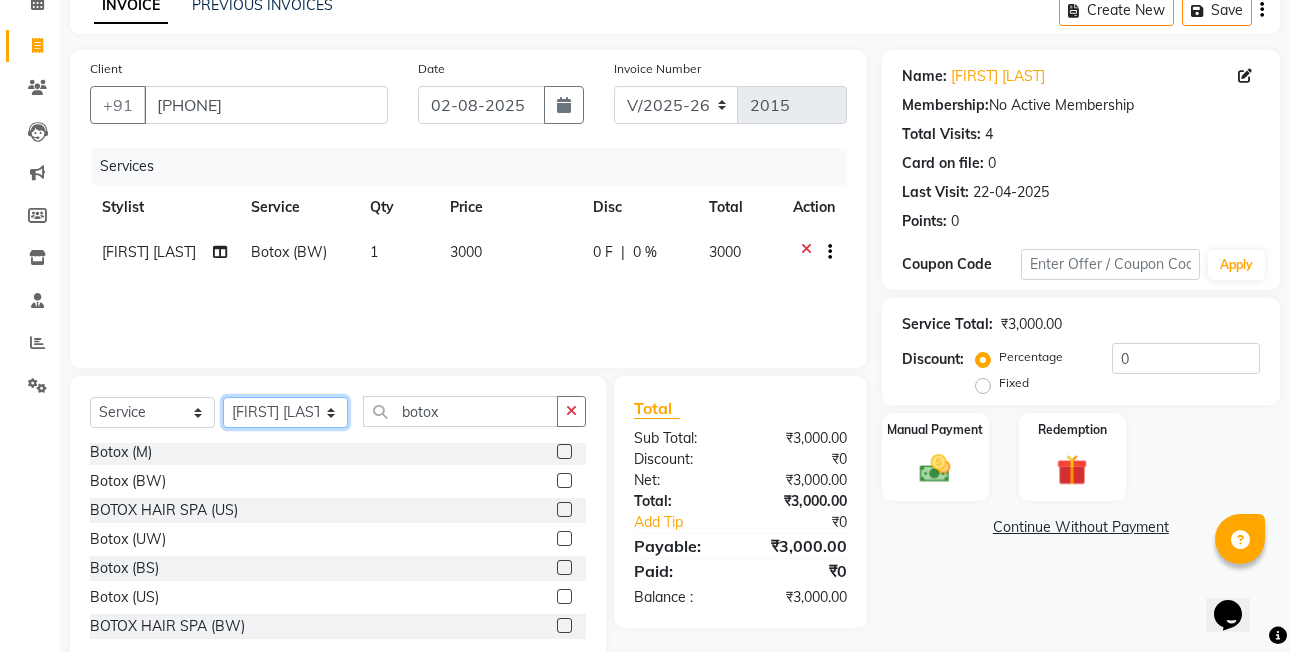 click on "Select Stylist [FIRST]  [LAST] [FIRST] [LAST]  [FIRST] [LAST] [FIRST] [LAST]  [FIRST] [LAST]   [FIRST] [LAST]   [FIRST] [LAST]   [FIRST] [LAST] (OWNER) POSH [FIRST] [LAST] [FIRST] [LAST] [FIRST] [LAST]  [FIRST]  [LAST]   [FIRST] [LAST]  [FIRST] [LAST]  [FIRST] [LAST]  [FIRST] [LAST]" 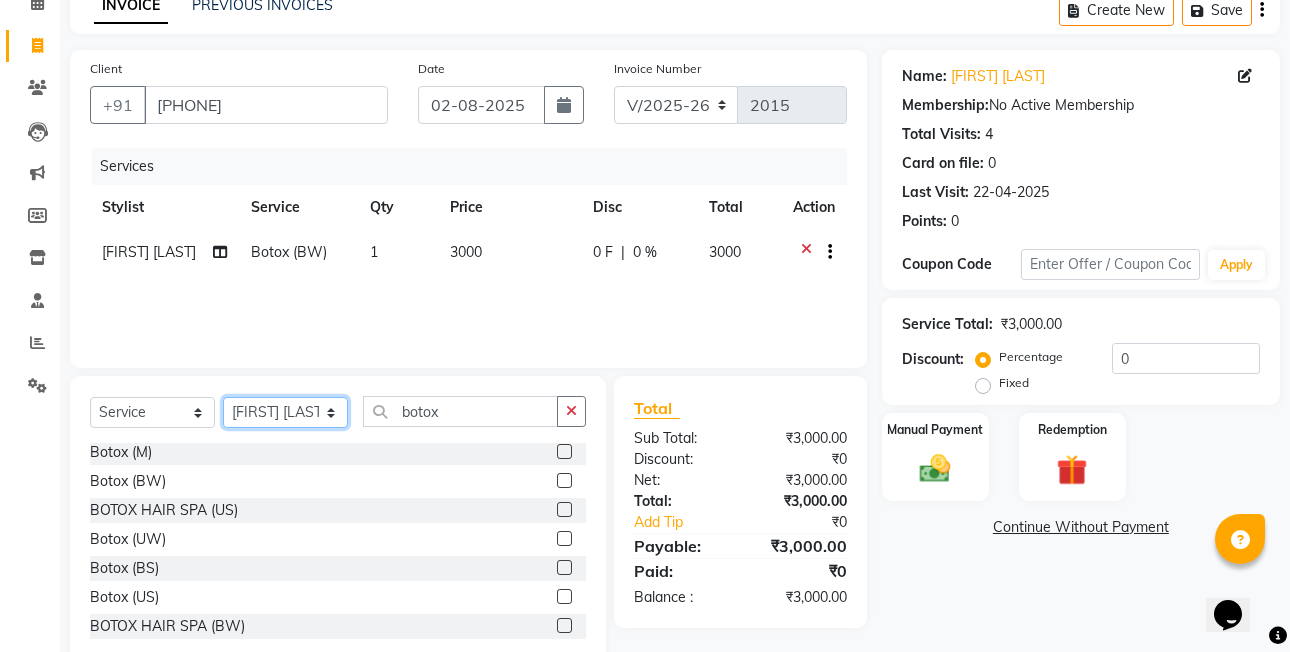 select on "57191" 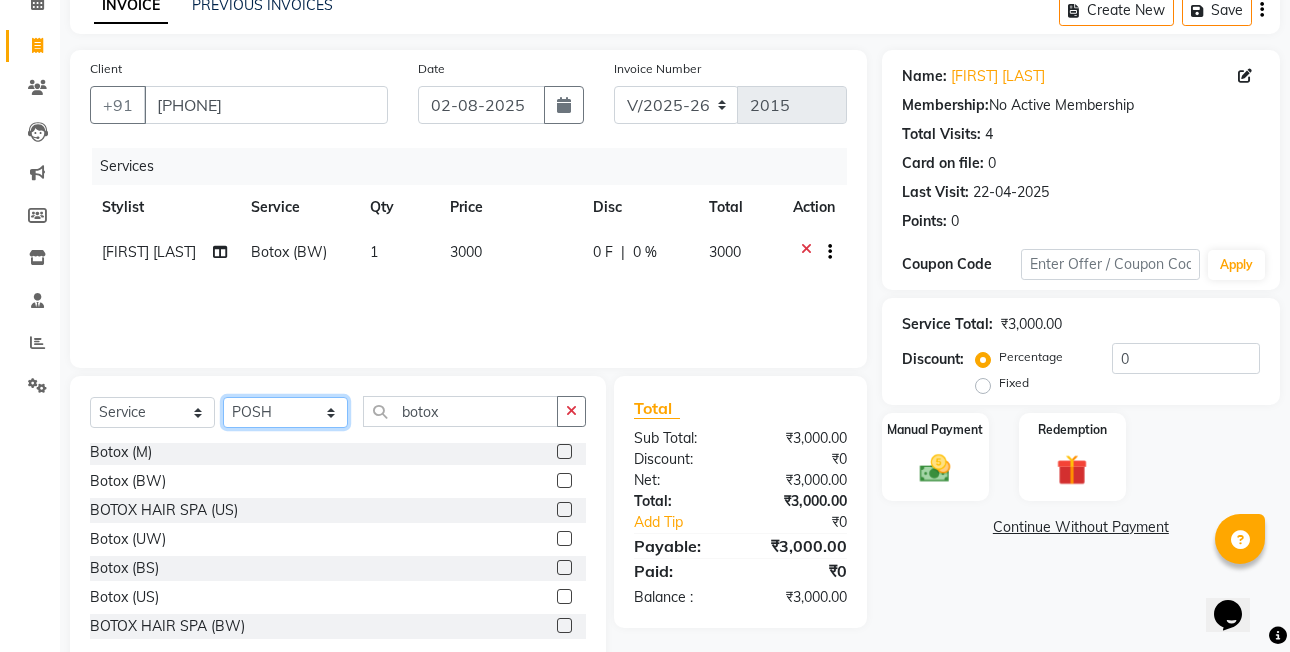 click on "Select Stylist [FIRST]  [LAST] [FIRST] [LAST]  [FIRST] [LAST] [FIRST] [LAST]  [FIRST] [LAST]   [FIRST] [LAST]   [FIRST] [LAST]   [FIRST] [LAST] (OWNER) POSH [FIRST] [LAST] [FIRST] [LAST] [FIRST] [LAST]  [FIRST]  [LAST]   [FIRST] [LAST]  [FIRST] [LAST]  [FIRST] [LAST]  [FIRST] [LAST]" 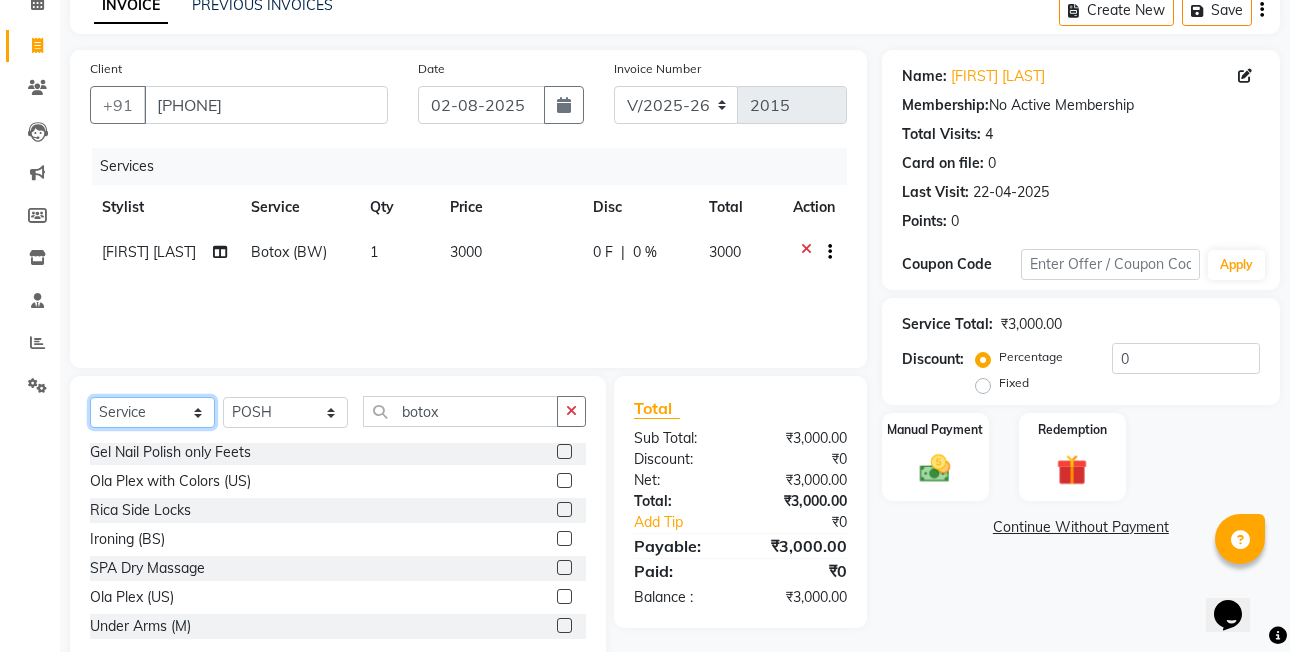 drag, startPoint x: 198, startPoint y: 417, endPoint x: 196, endPoint y: 400, distance: 17.117243 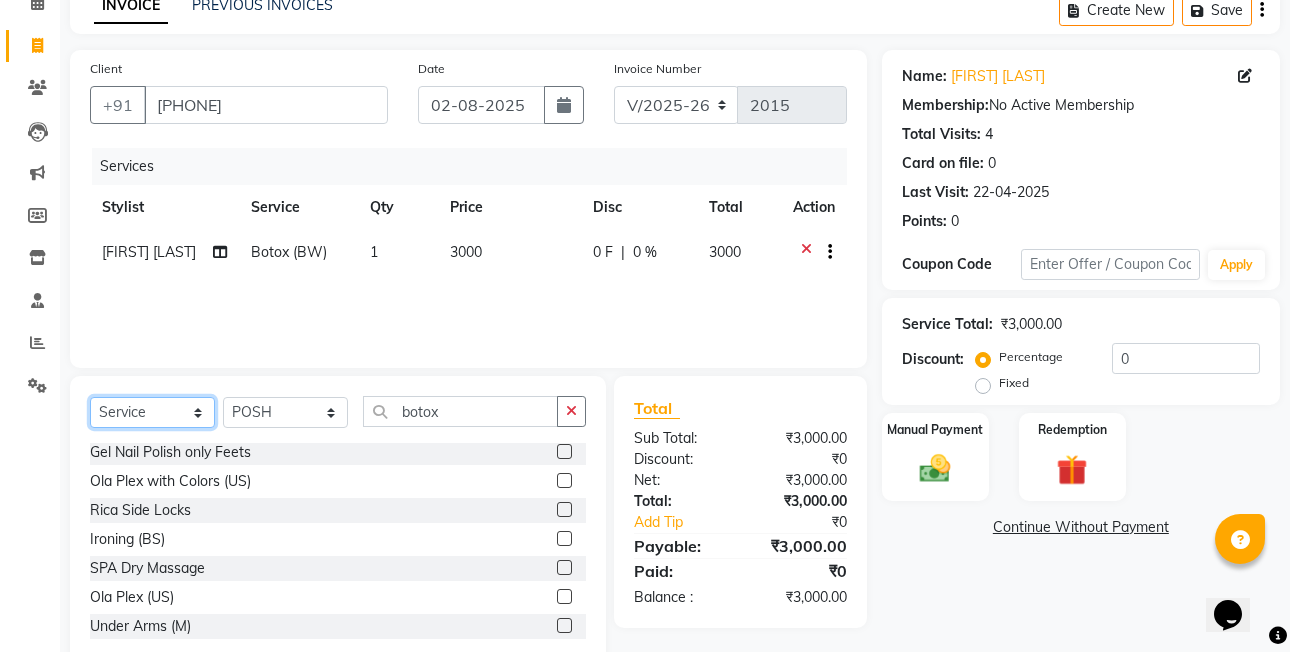 select on "product" 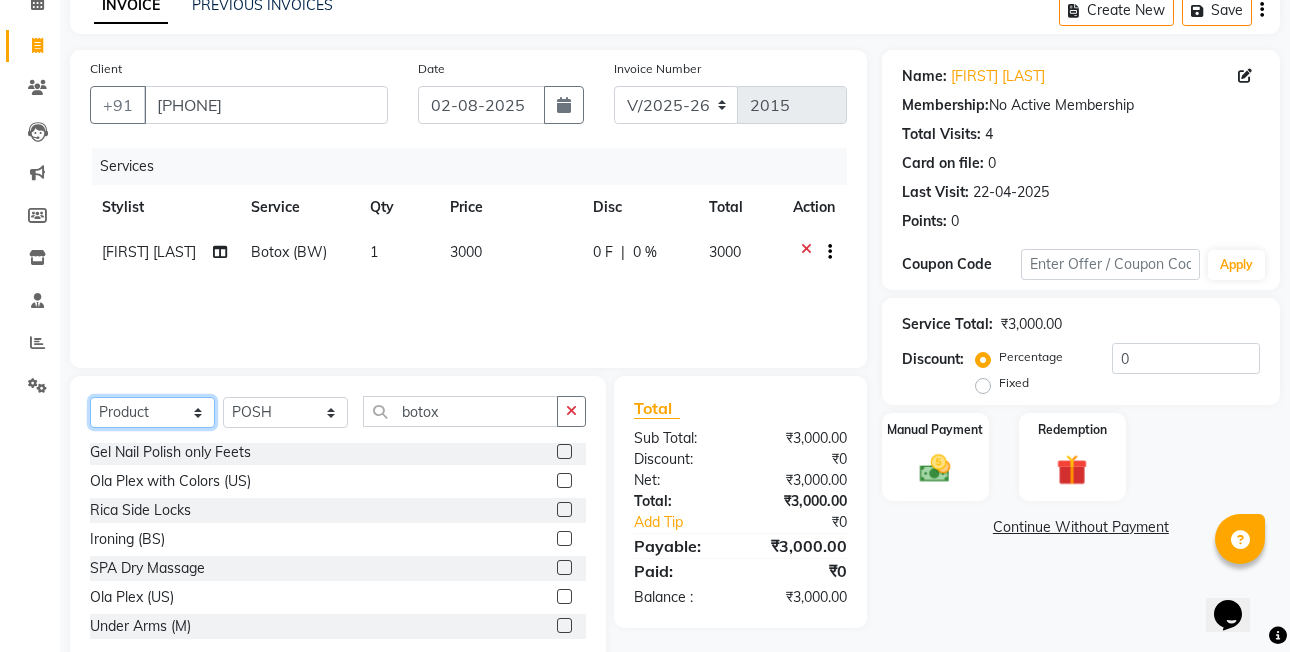 click on "Select  Service  Product  Membership  Package Voucher Prepaid Gift Card" 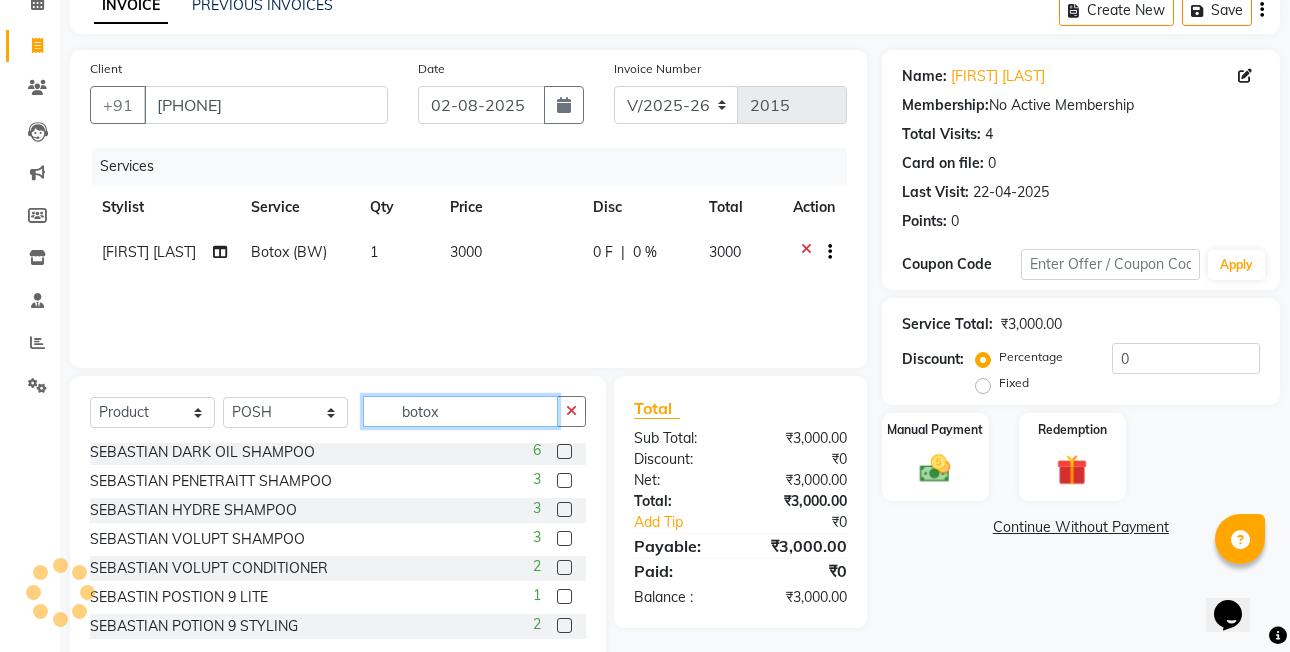 click on "botox" 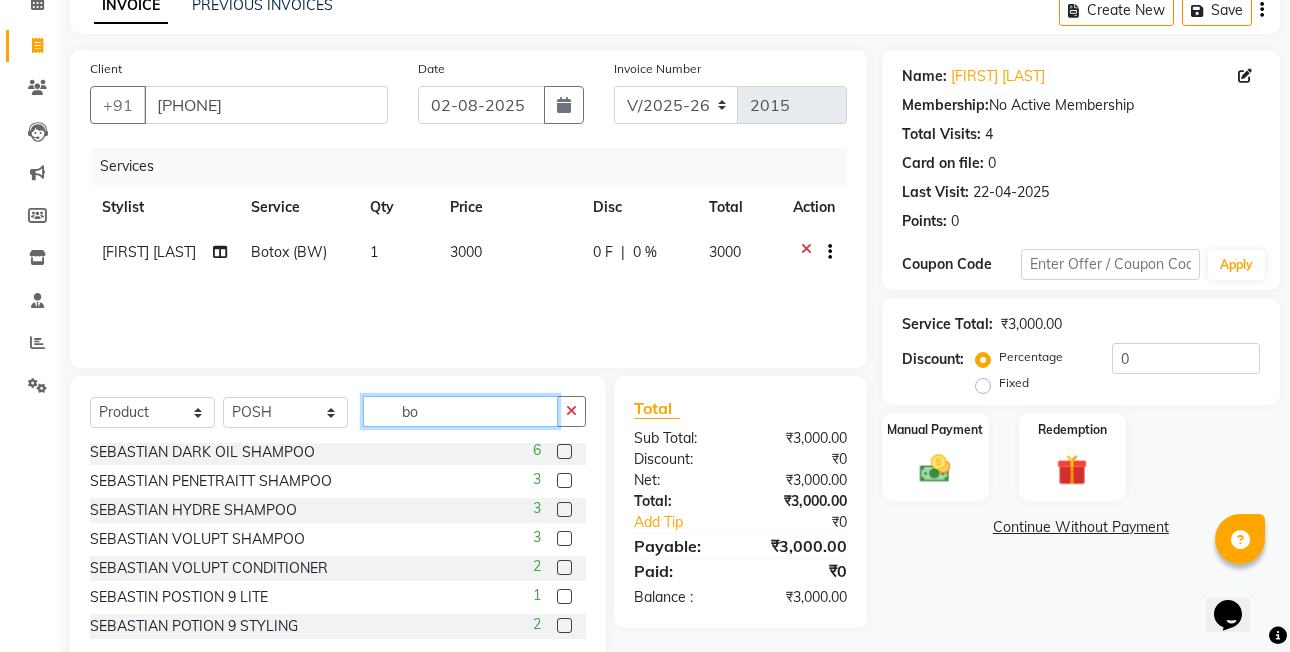 type on "b" 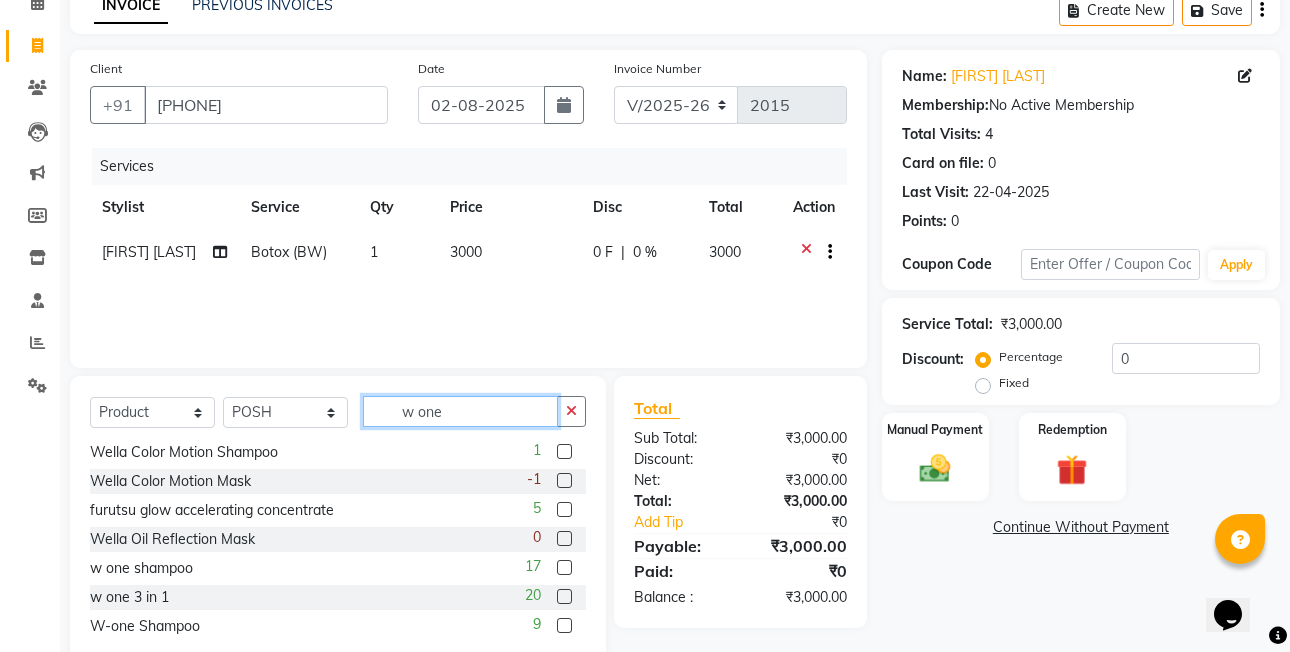 scroll, scrollTop: 0, scrollLeft: 0, axis: both 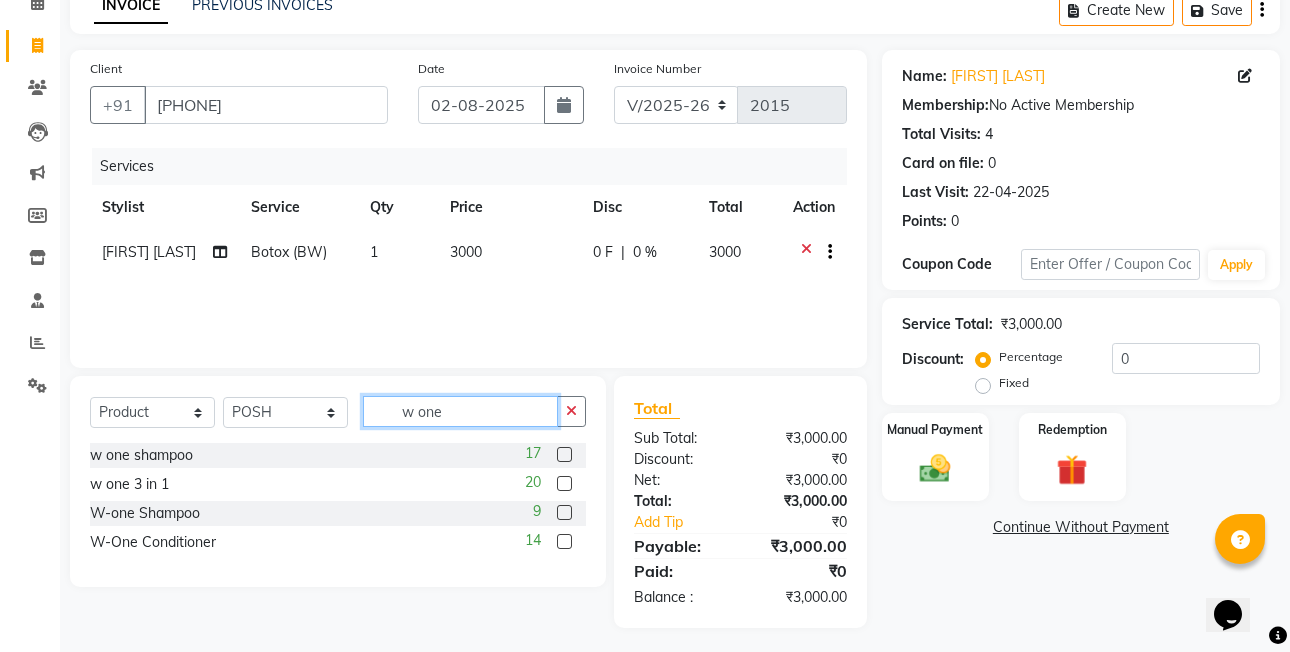 type 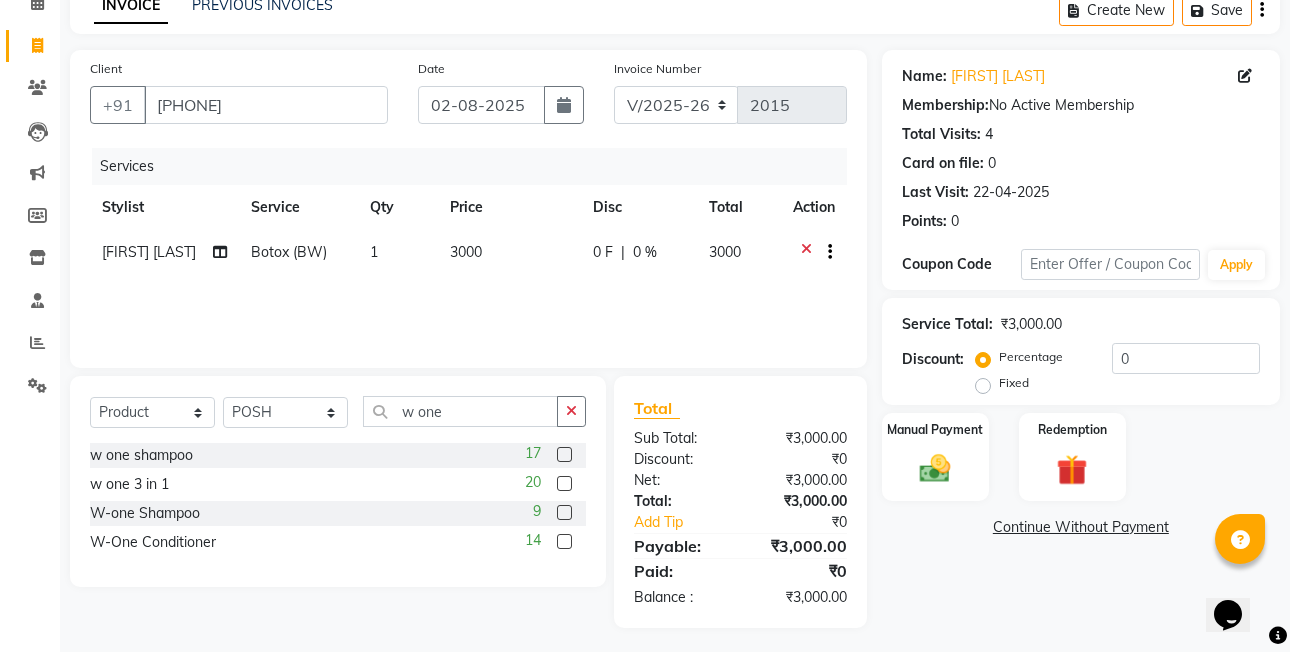click 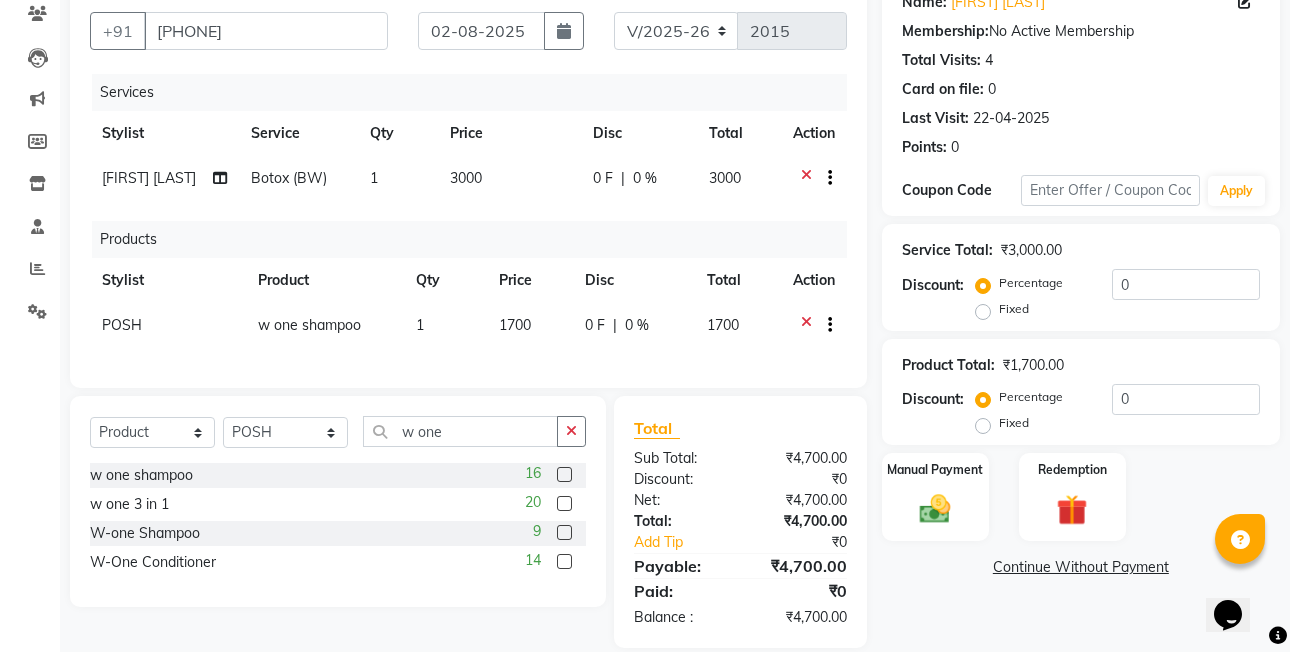 scroll, scrollTop: 215, scrollLeft: 0, axis: vertical 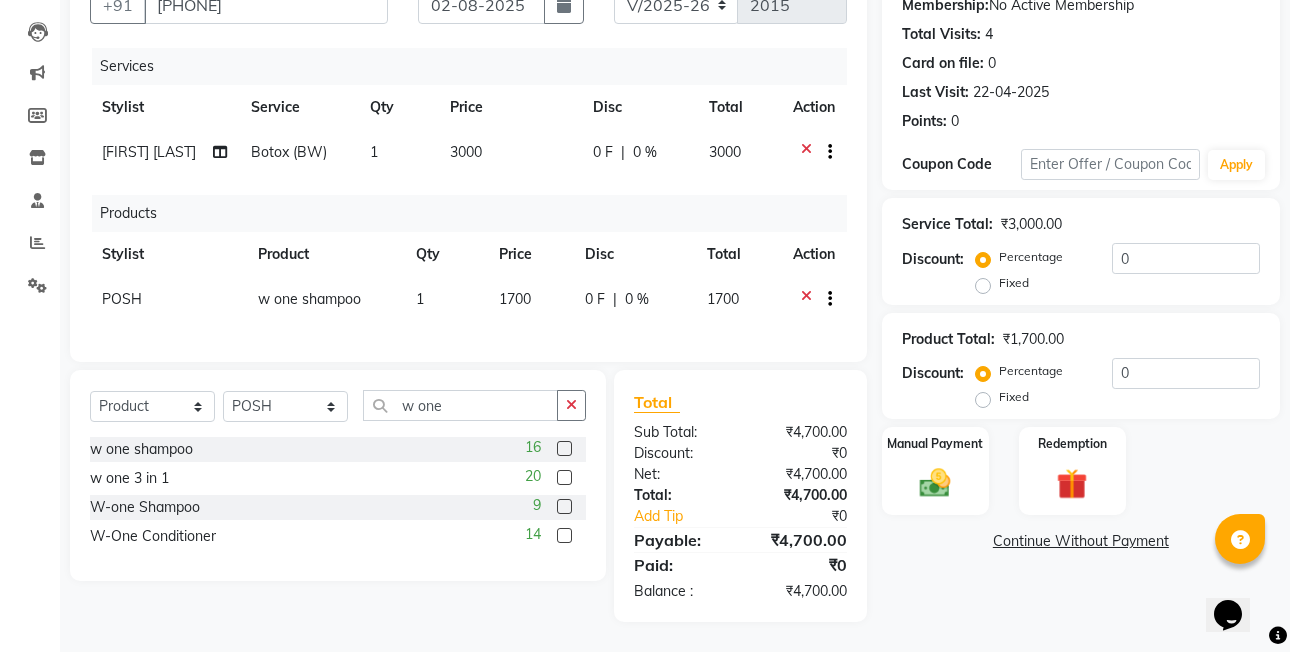 click 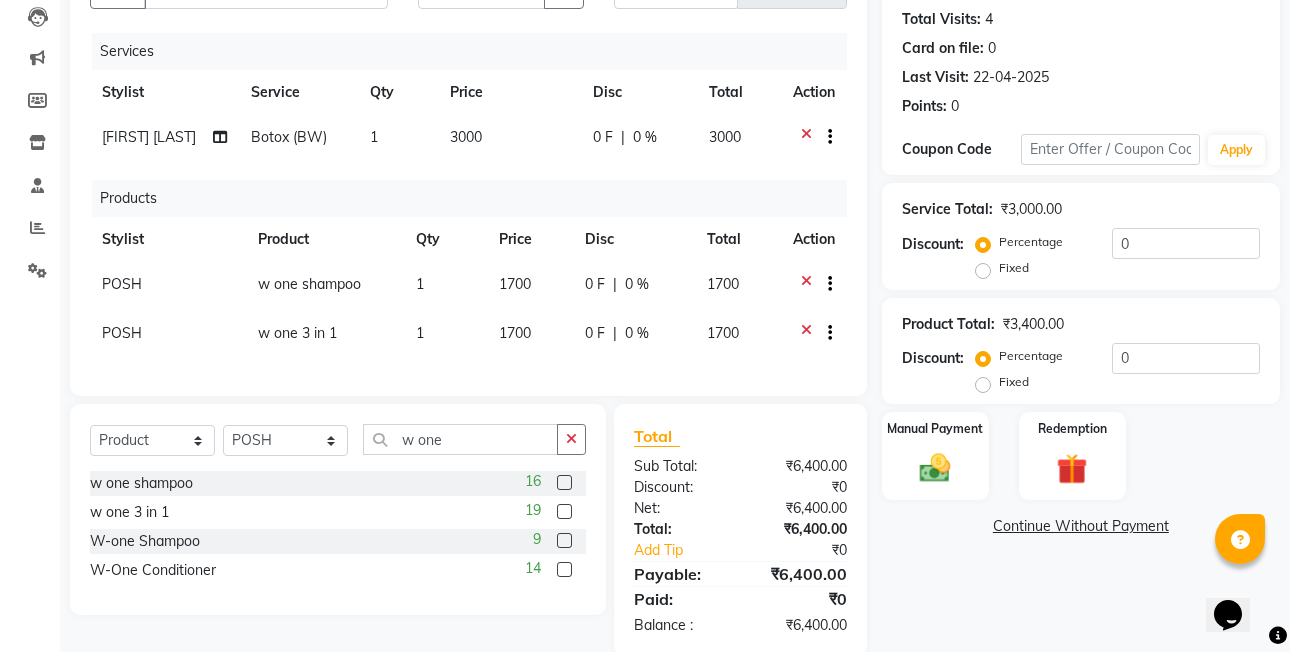 click on "Fixed" 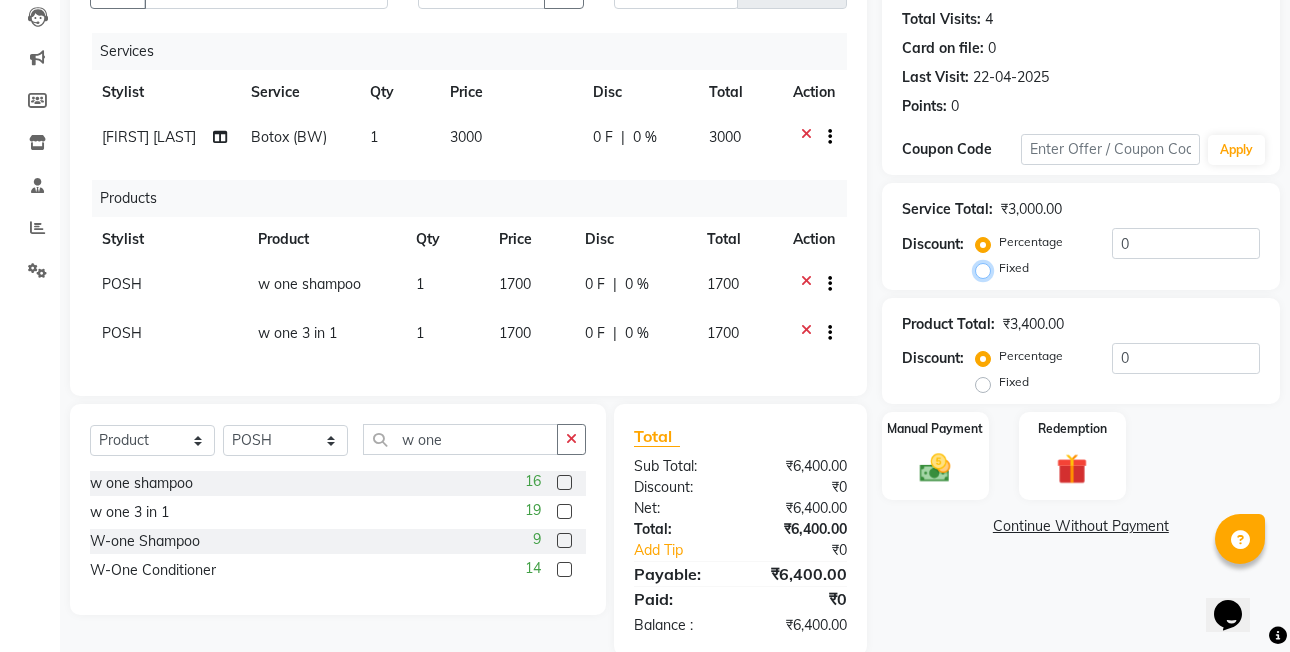 click on "Fixed" at bounding box center [987, 268] 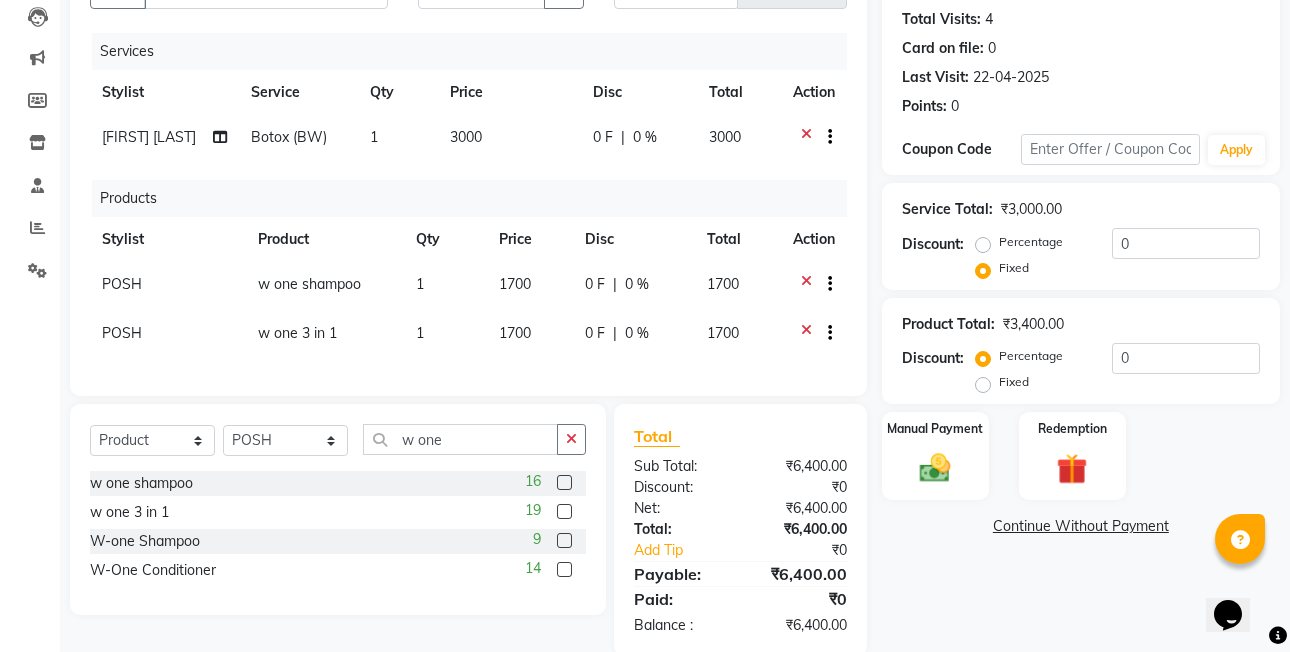 click on "Fixed" 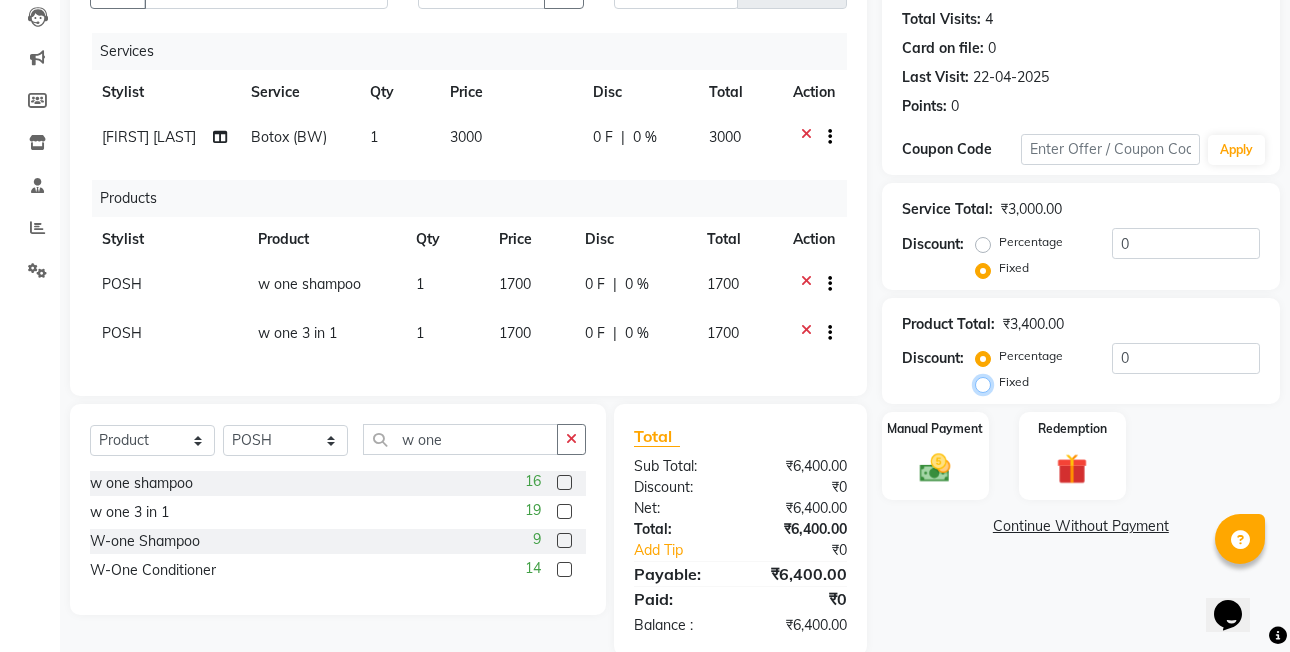 click on "Fixed" at bounding box center (987, 382) 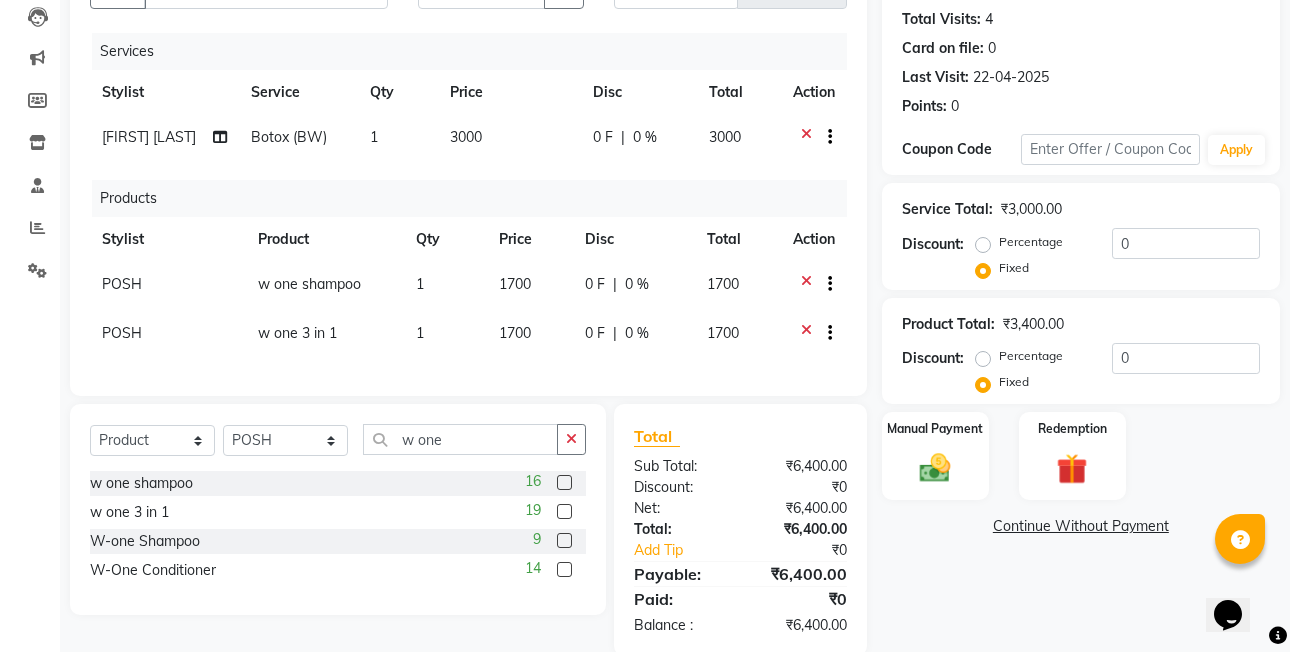 click on "1700" 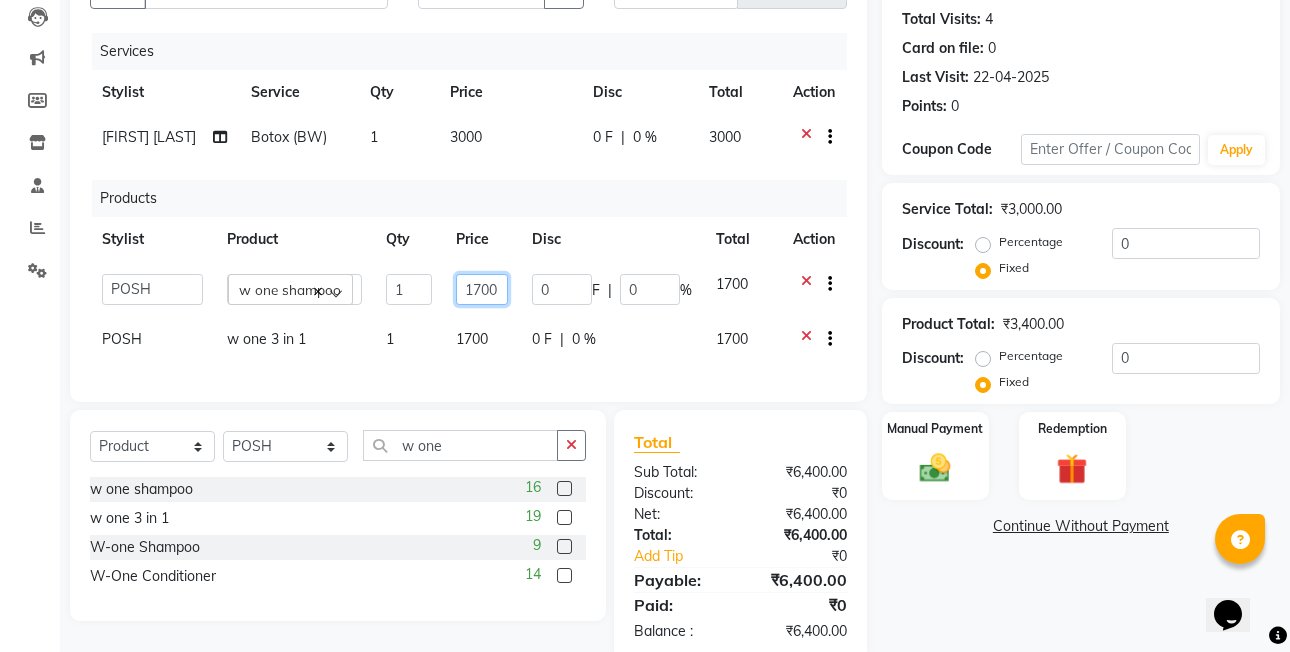 click on "1700" 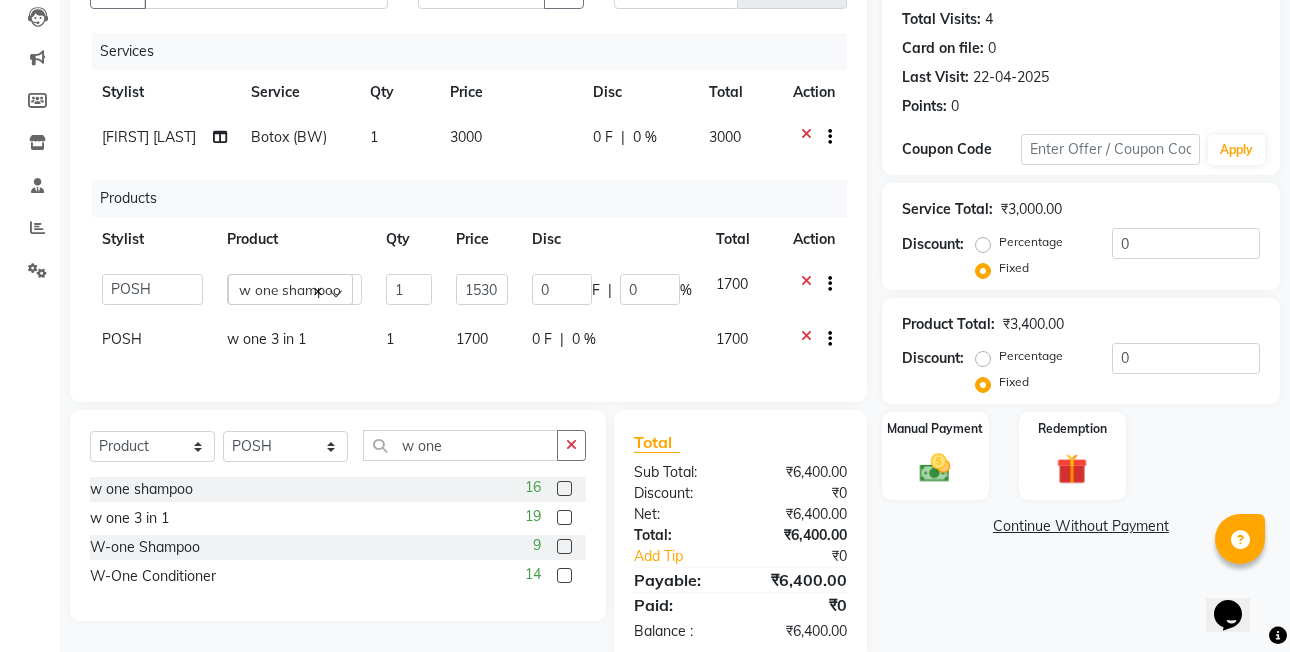 click on "1700" 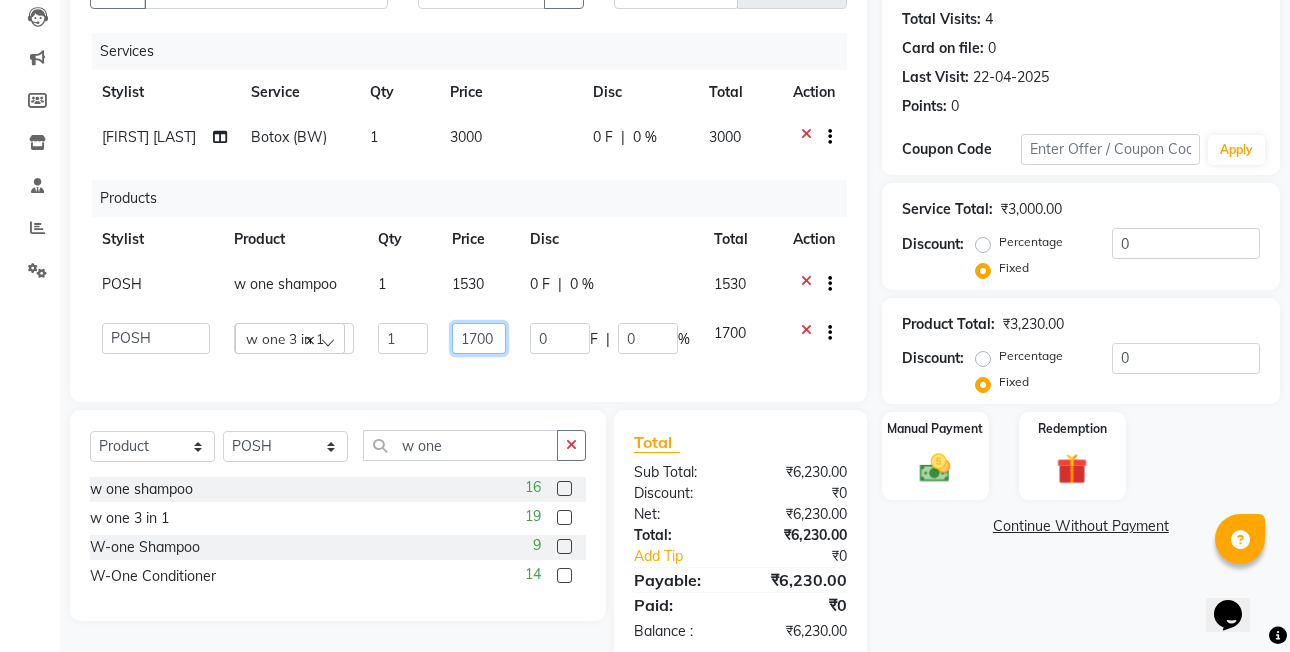 click on "1700" 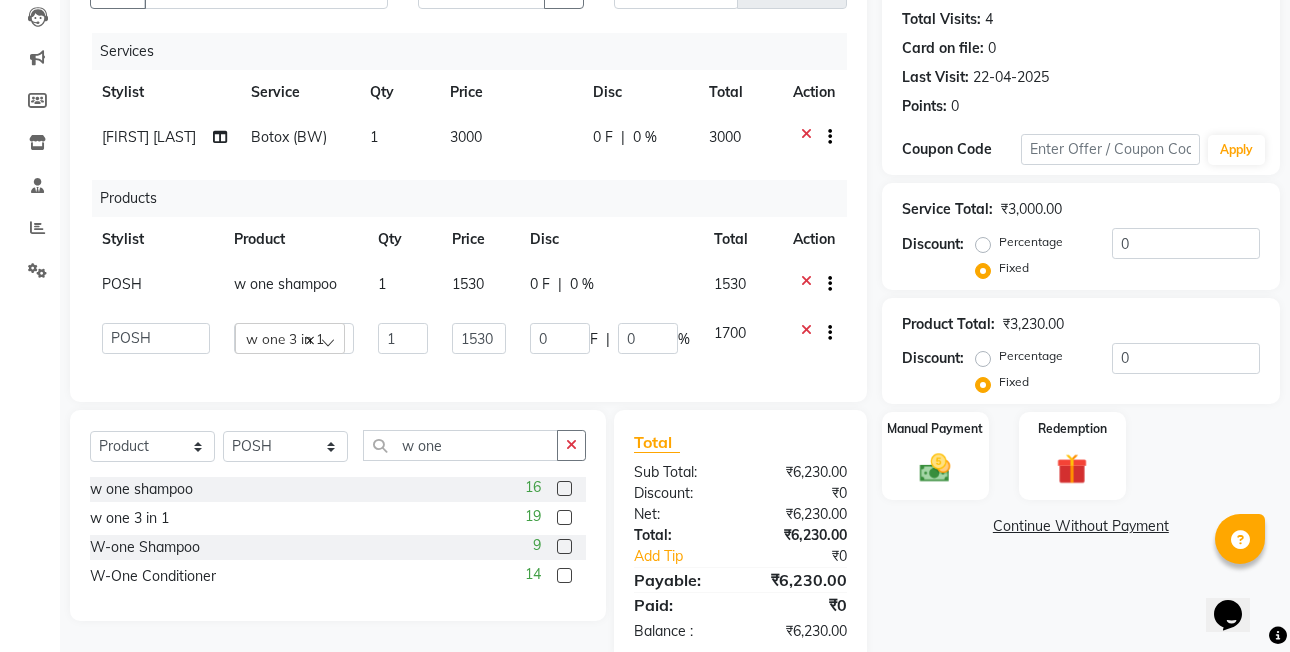 click on "Disc" 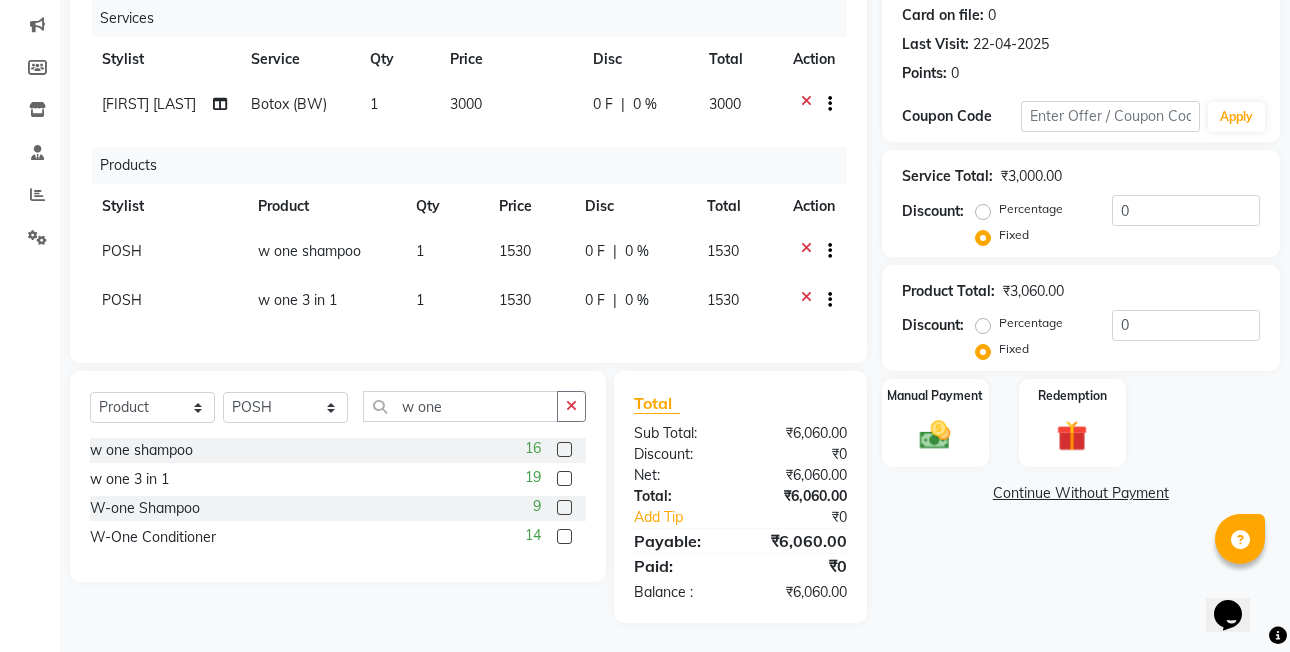 scroll, scrollTop: 264, scrollLeft: 0, axis: vertical 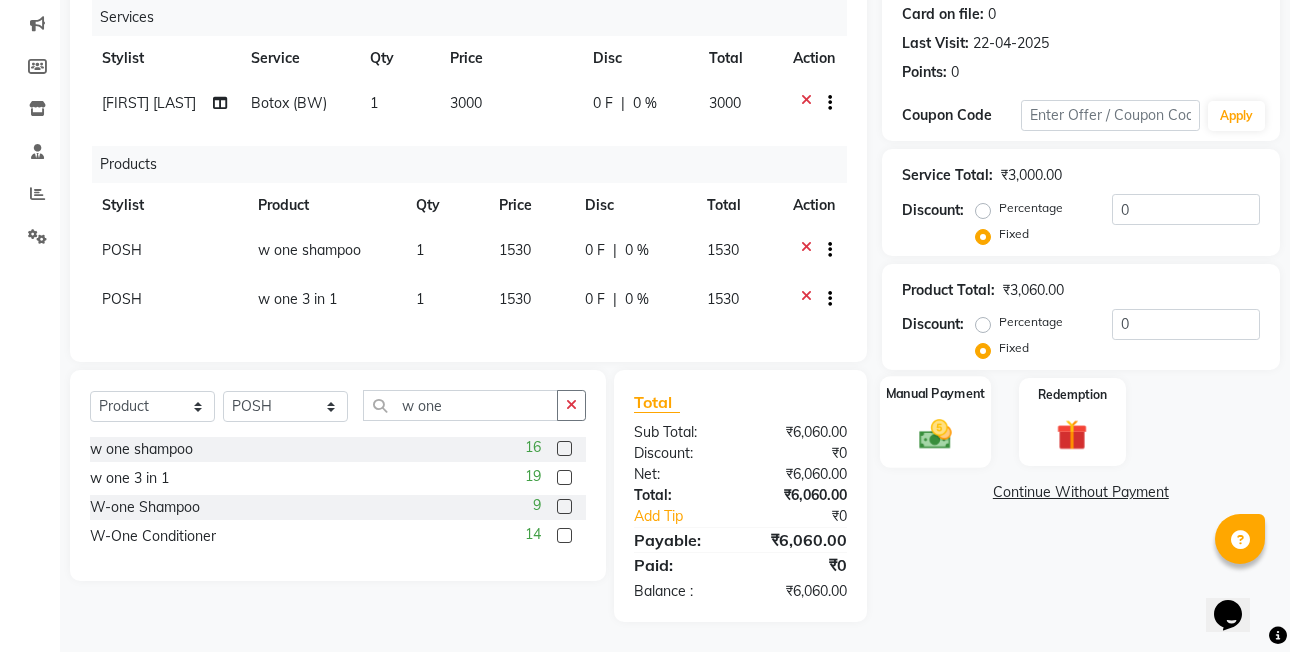 click on "Manual Payment" 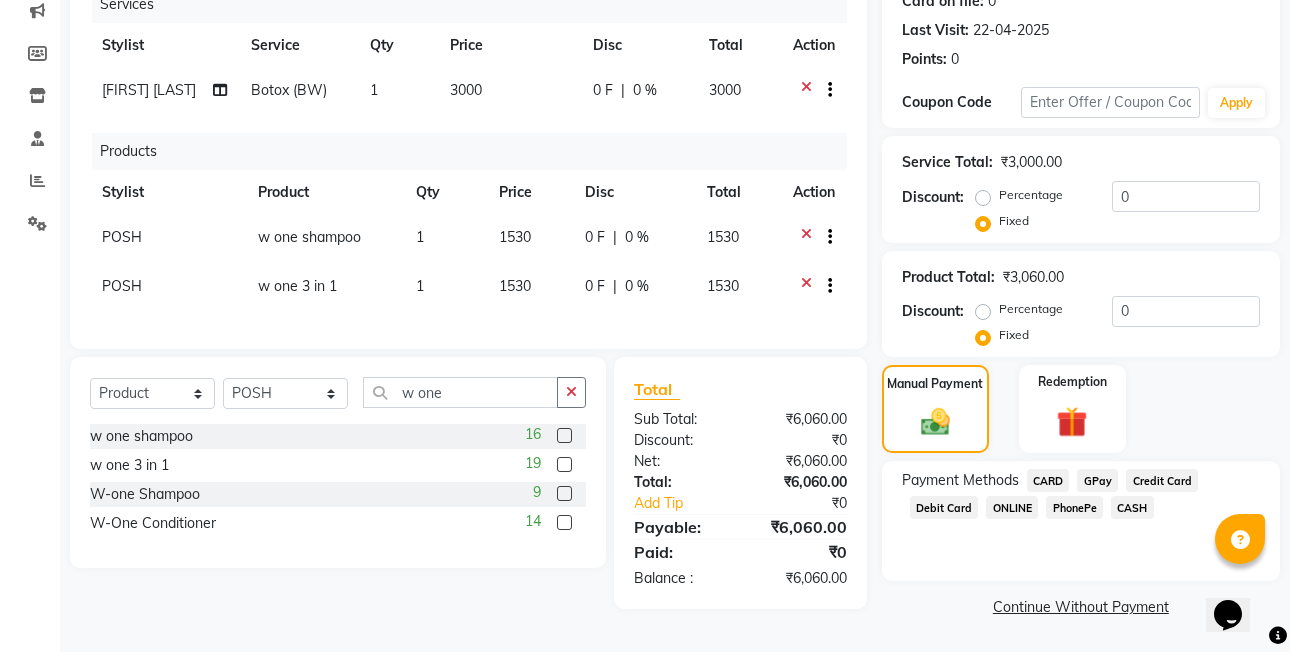 click on "PhonePe" 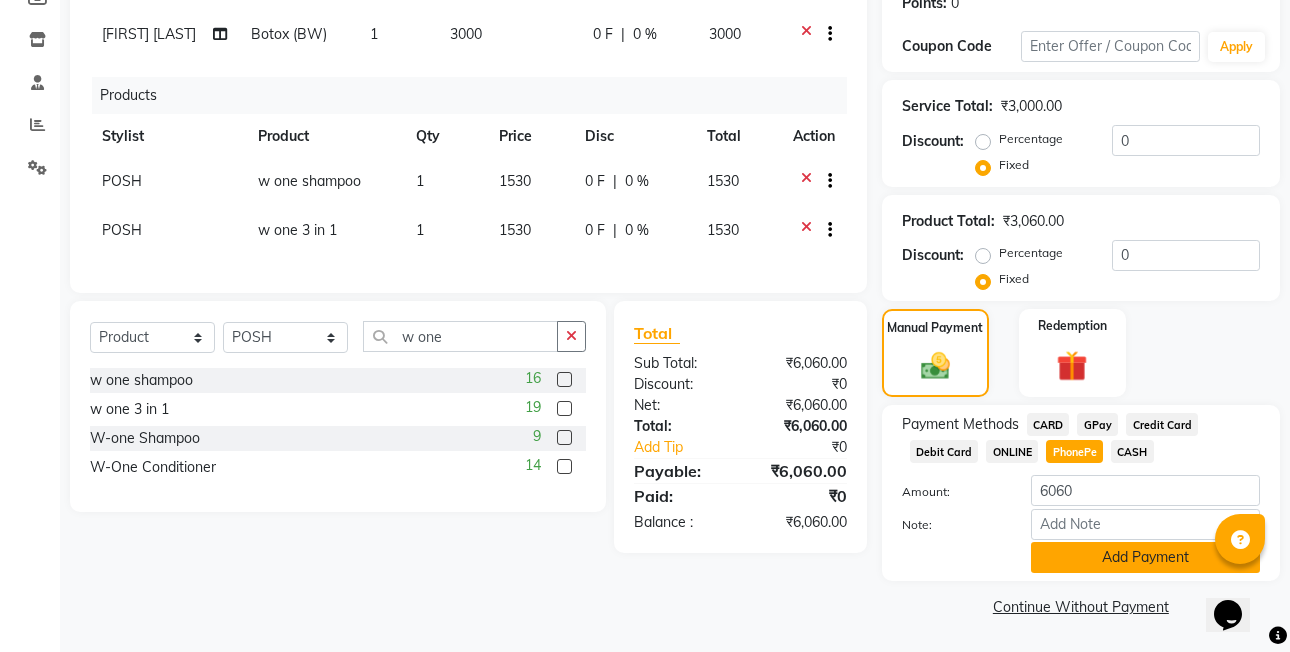 click on "Add Payment" 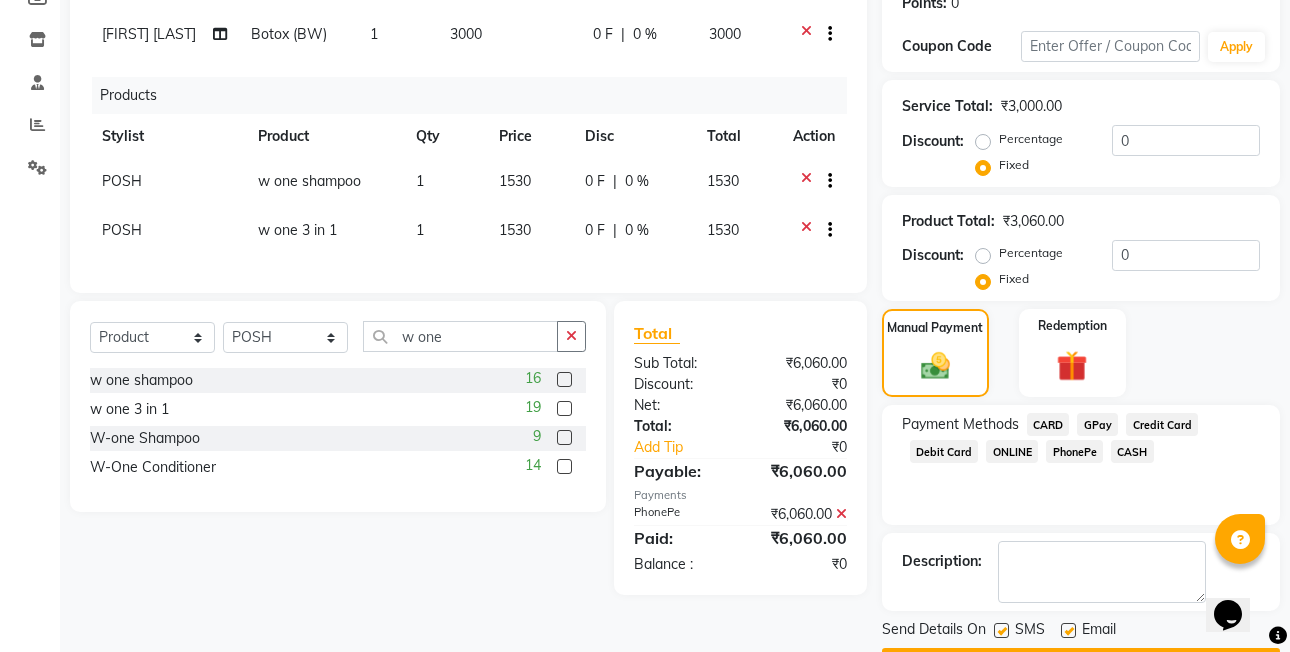 scroll, scrollTop: 375, scrollLeft: 0, axis: vertical 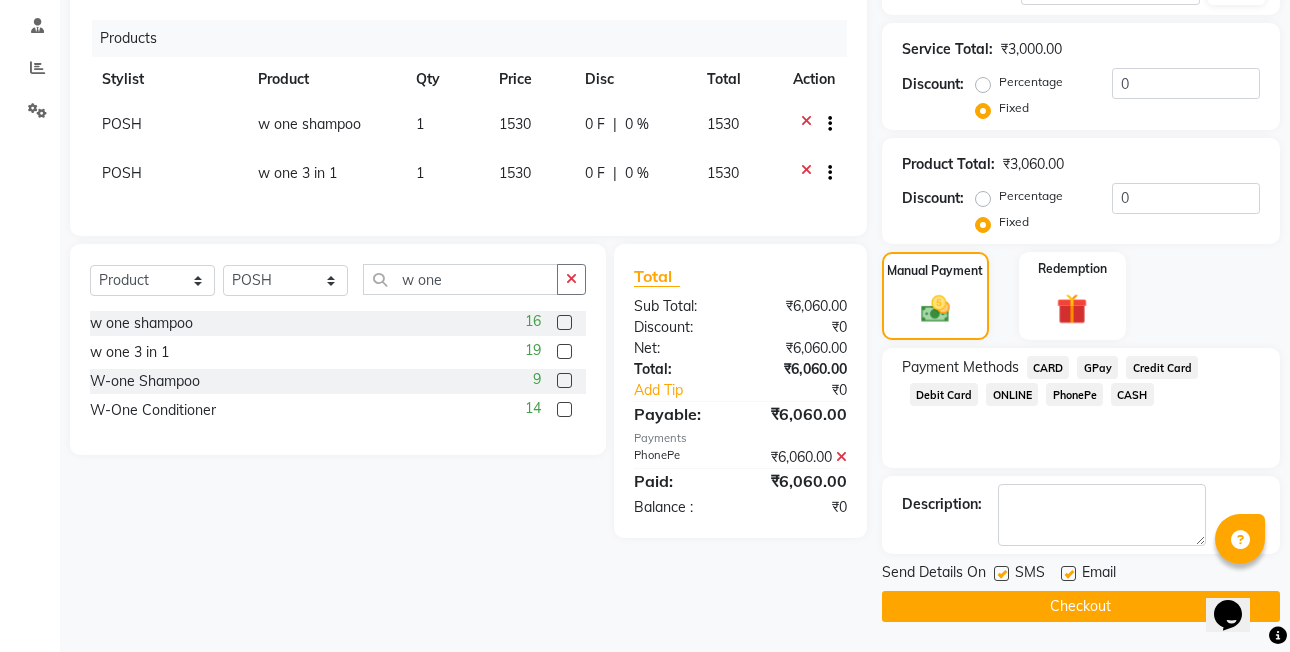click on "Checkout" 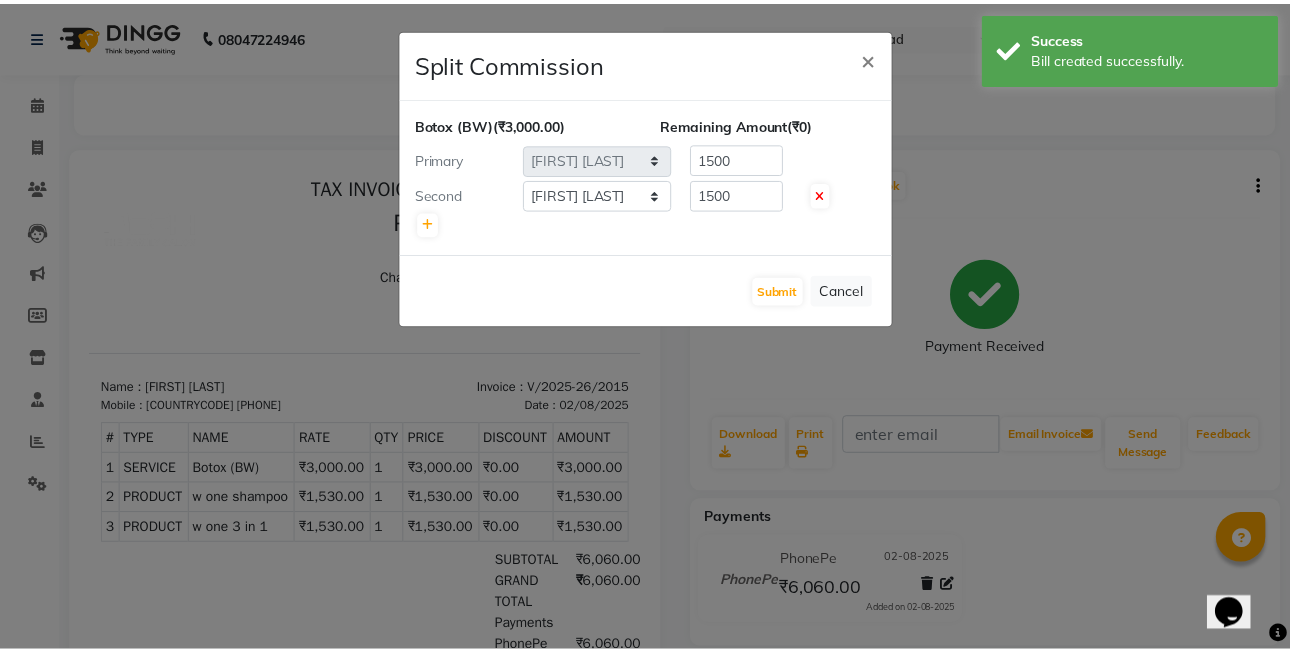 scroll, scrollTop: 0, scrollLeft: 0, axis: both 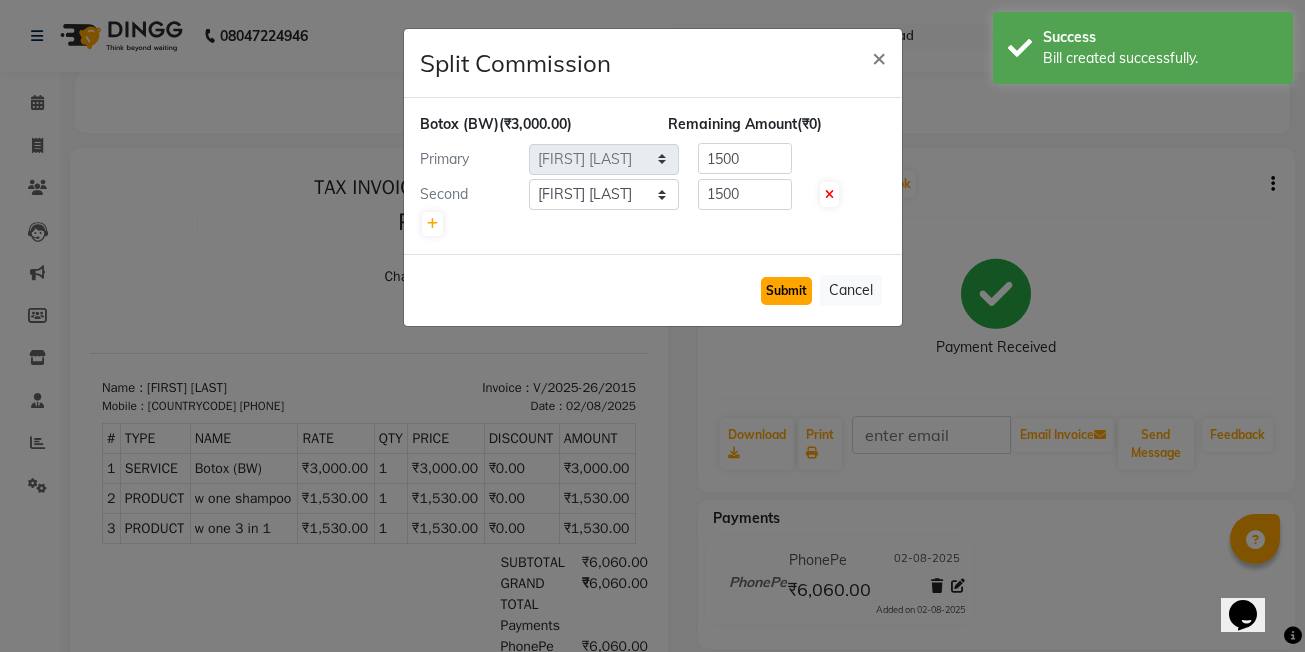 click on "Submit" 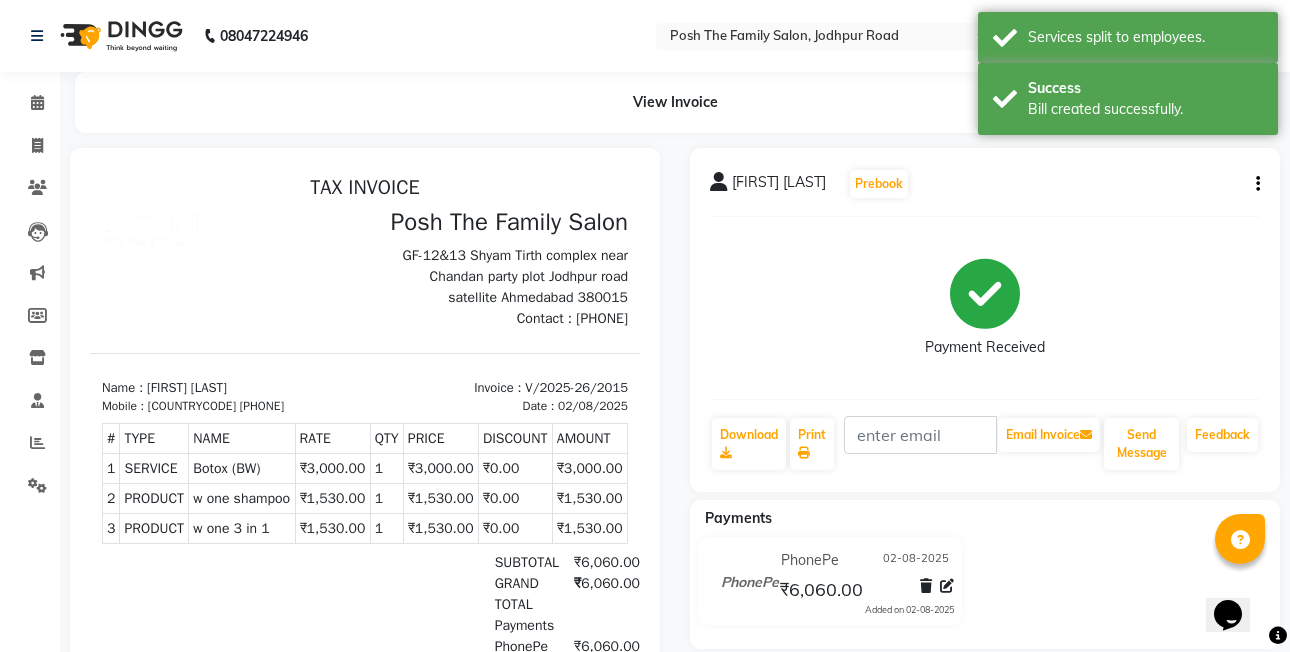 click 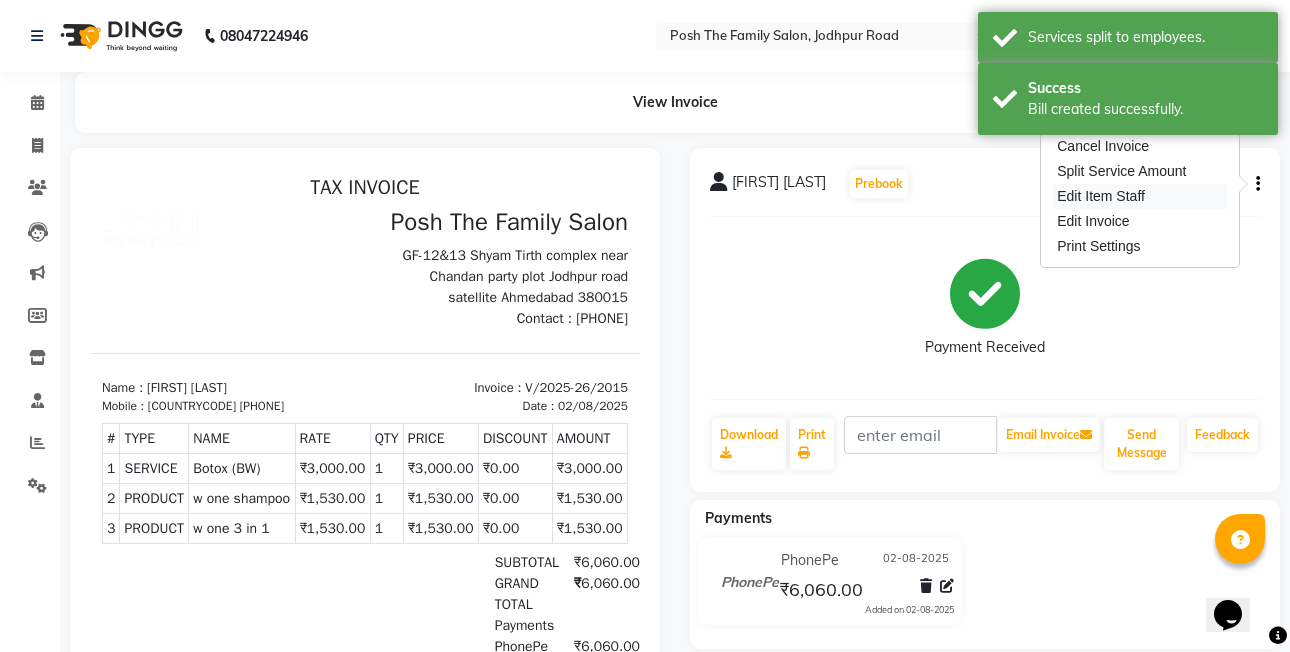 click on "Edit Item Staff" at bounding box center (1140, 196) 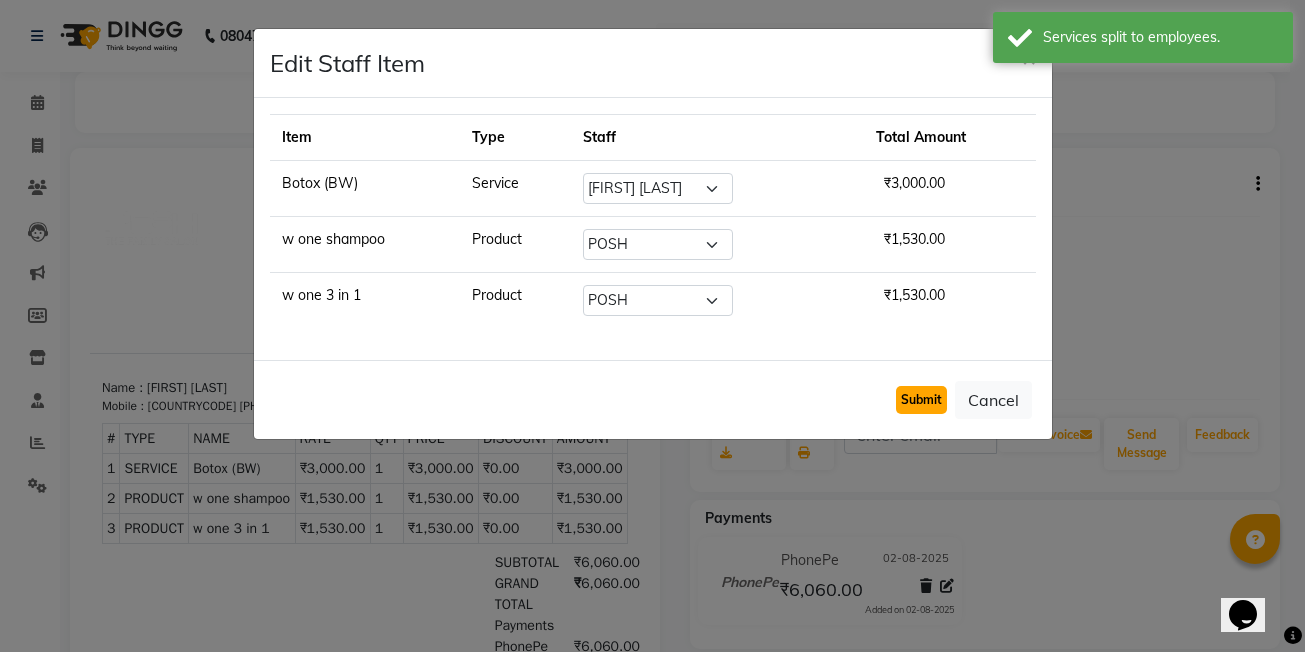 click on "Submit" 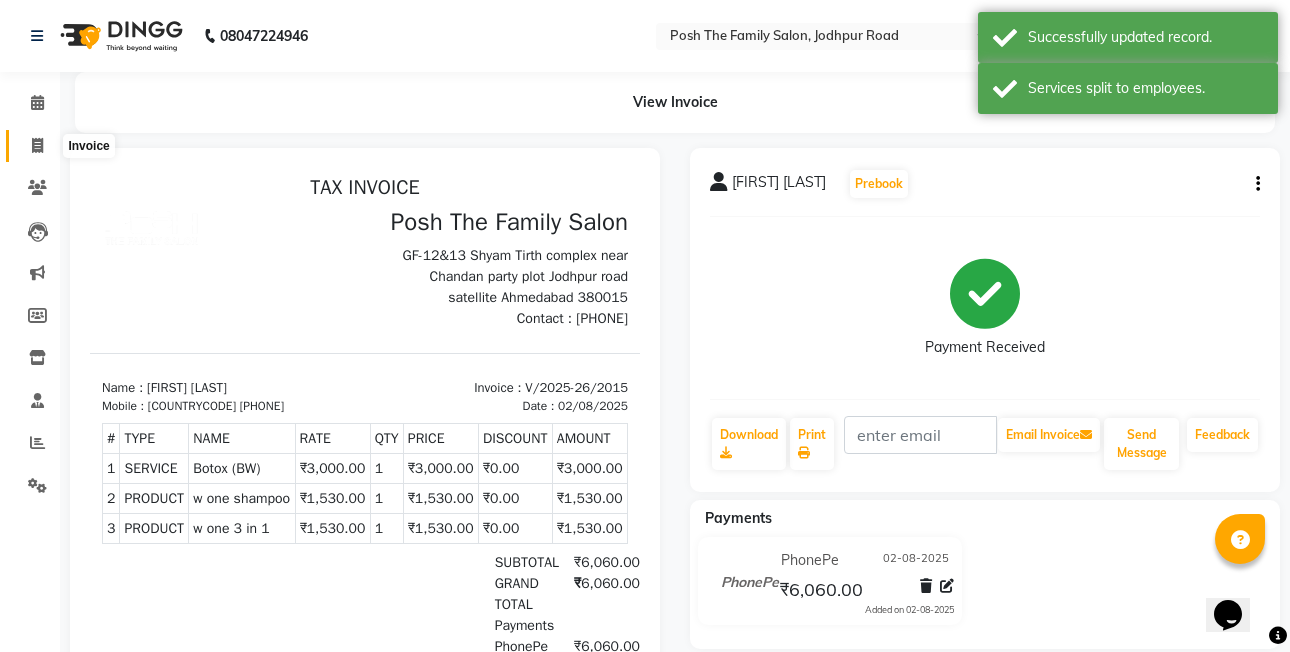 click 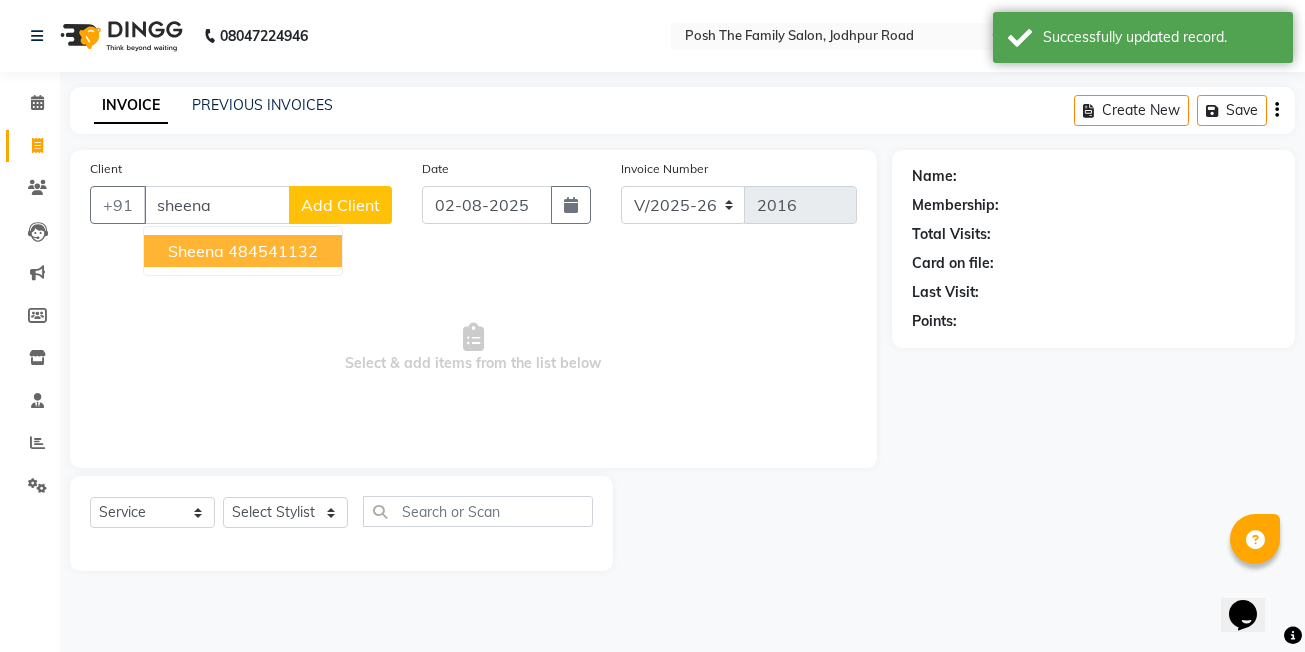 click on "484541132" at bounding box center (273, 251) 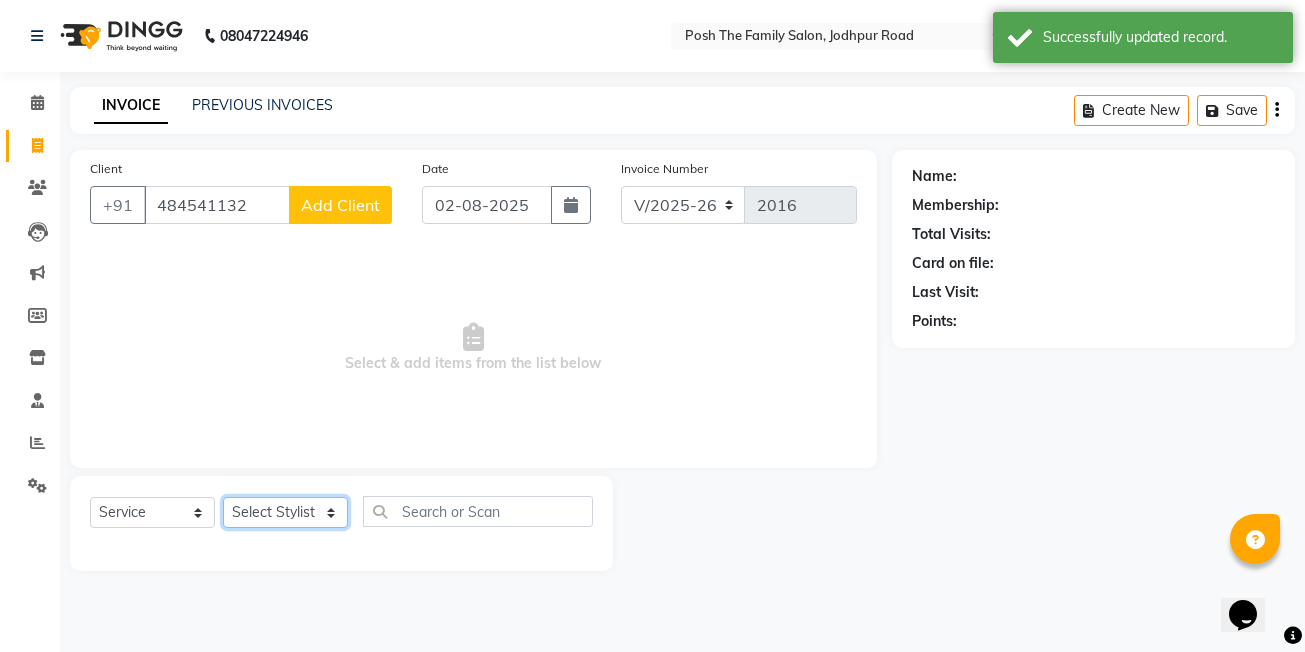 click on "Select Stylist [FIRST]  [LAST] [FIRST] [LAST]  [FIRST] [LAST] [FIRST] [LAST]  [FIRST] [LAST]   [FIRST] [LAST]   [FIRST] [LAST]   [FIRST] [LAST] (OWNER) POSH [FIRST] [LAST] [FIRST] [LAST] [FIRST] [LAST]  [FIRST]  [LAST]   [FIRST] [LAST]  [FIRST] [LAST]  [FIRST] [LAST]  [FIRST] [LAST]" 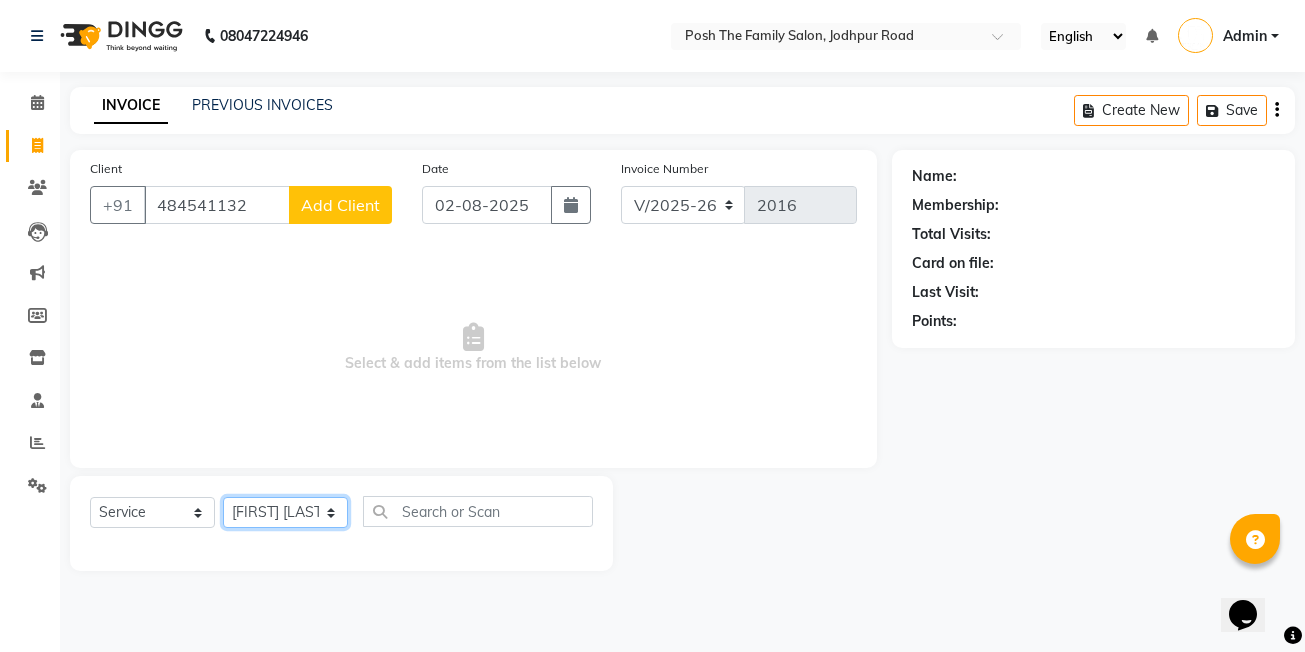 click on "Select Stylist [FIRST]  [LAST] [FIRST] [LAST]  [FIRST] [LAST] [FIRST] [LAST]  [FIRST] [LAST]   [FIRST] [LAST]   [FIRST] [LAST]   [FIRST] [LAST] (OWNER) POSH [FIRST] [LAST] [FIRST] [LAST] [FIRST] [LAST]  [FIRST]  [LAST]   [FIRST] [LAST]  [FIRST] [LAST]  [FIRST] [LAST]  [FIRST] [LAST]" 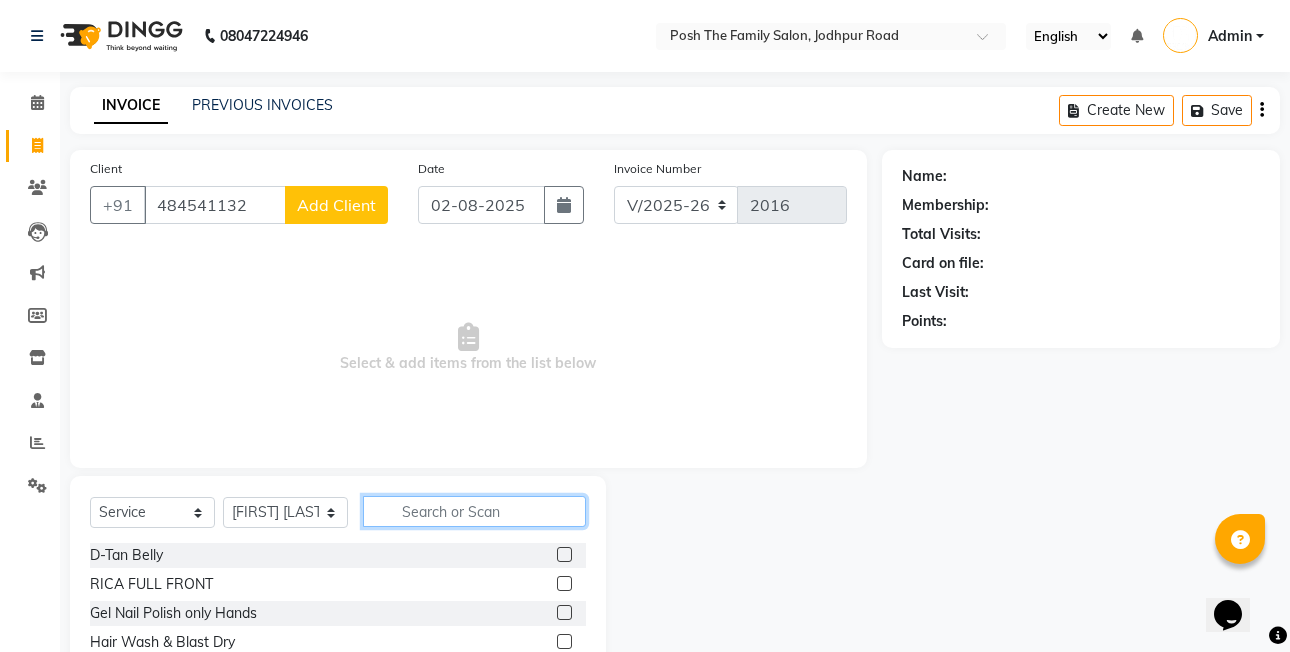 click 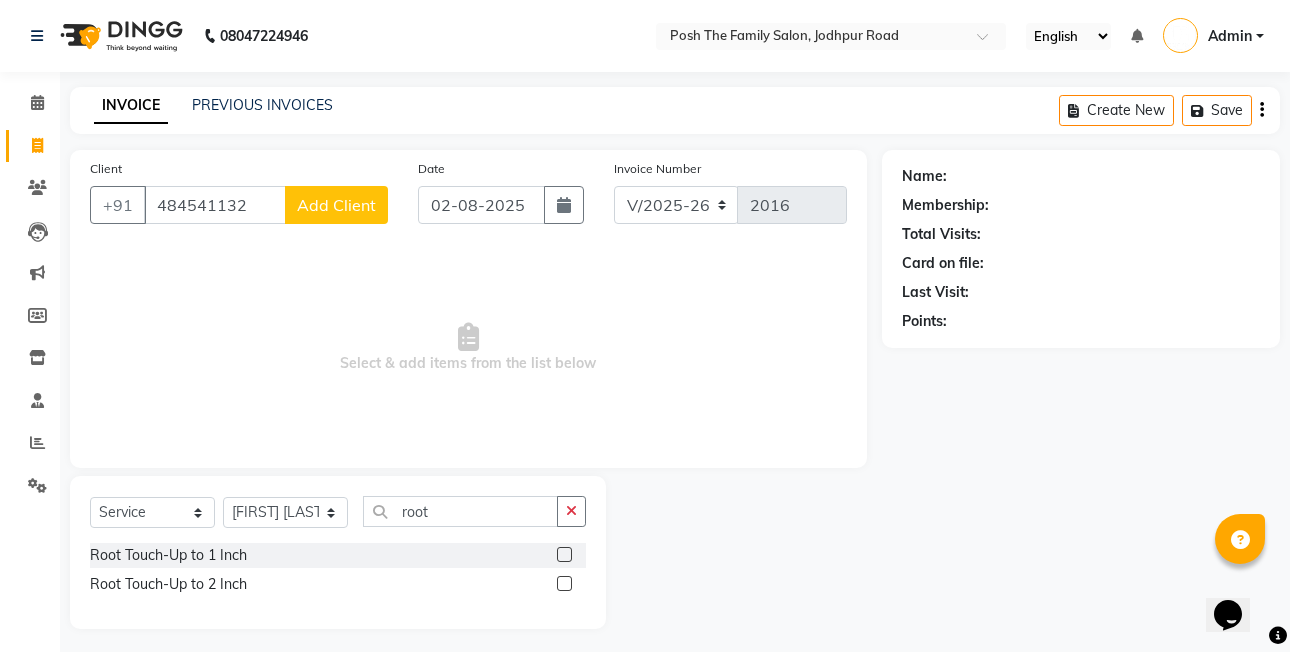 click 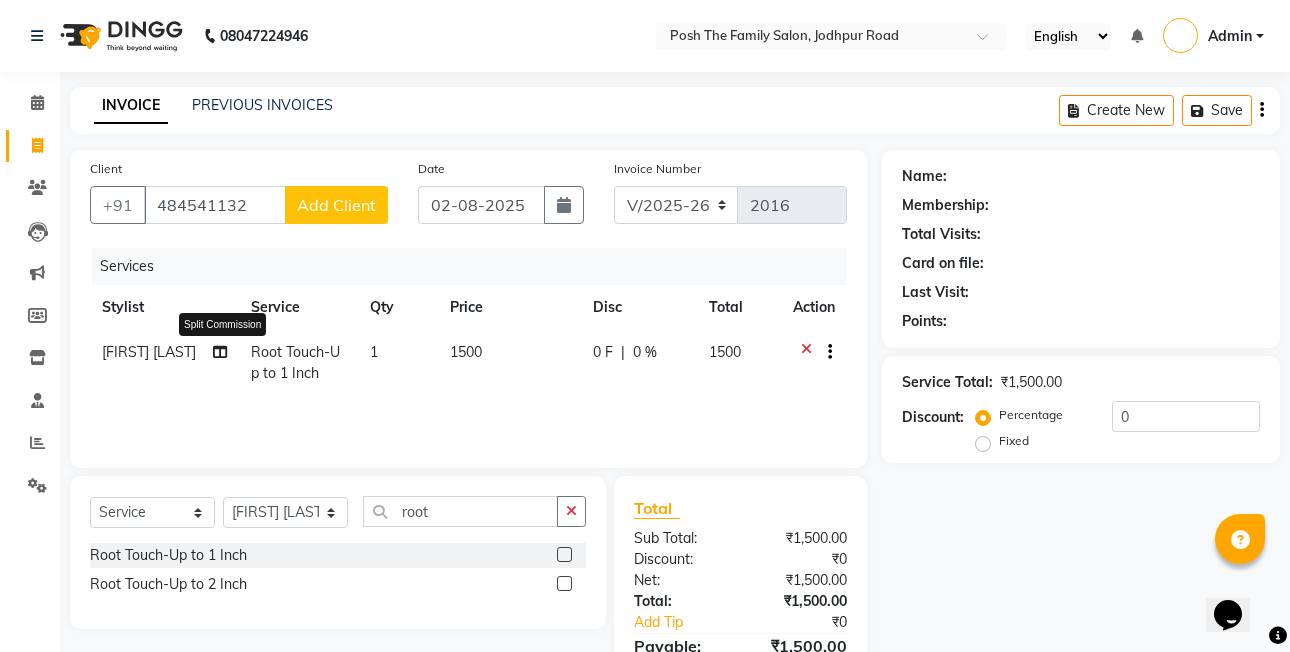 click 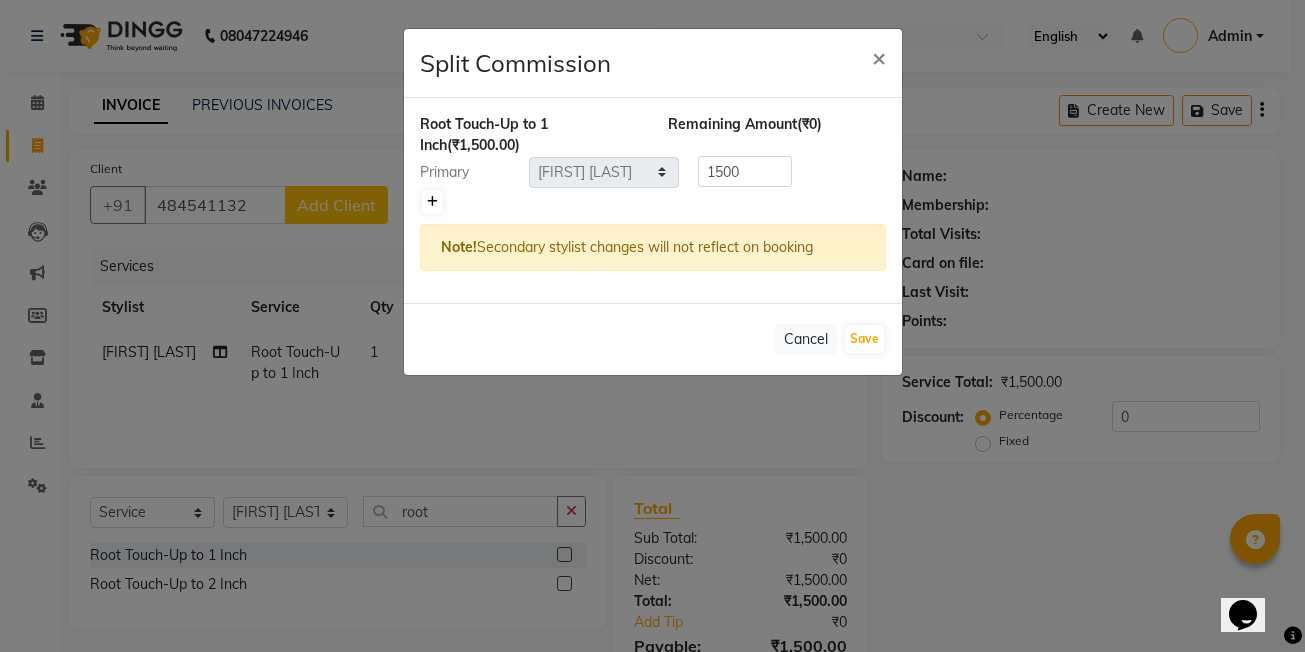 click 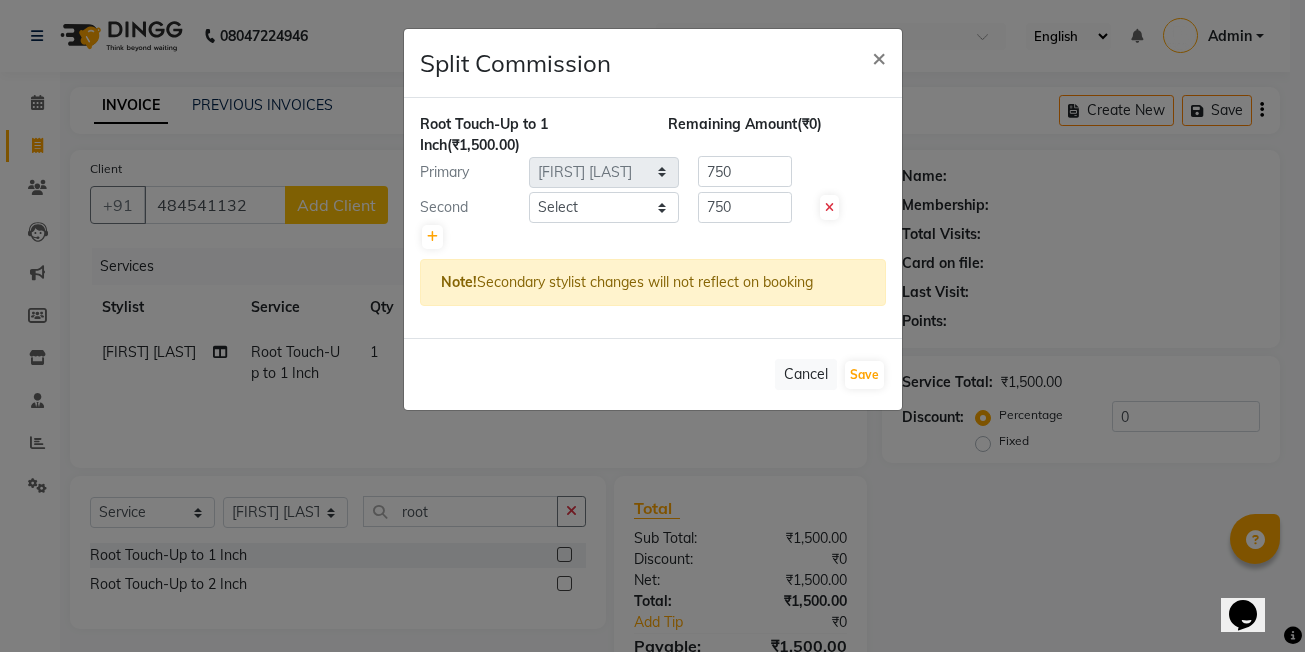 click on "Root Touch-Up to 1 Inch  (₹1,500.00) Remaining Amount  (₹0) Primary Select  [FIRST]  [LAST]   [FIRST] [LAST]    [FIRST] [LAST]   [FIRST] [LAST]    [FIRST] [LAST]   [FIRST] [LAST]   [FIRST] [LAST]   [FIRST] [LAST] (OWNER)   POSH   [FIRST] [LAST]   [FIRST] [LAST]   [FIRST] [LAST]    [FIRST]  [LAST]   [FIRST] [LAST]  [FIRST] [LAST]  [FIRST] [LAST]  [FIRST] [LAST]  750 Second Select  [FIRST]  [LAST]   [FIRST] [LAST]    [FIRST] [LAST]   [FIRST] [LAST]    [FIRST] [LAST]   [FIRST] [LAST]   [FIRST] [LAST]   [FIRST] [LAST] (OWNER)   POSH   [FIRST] [LAST]   [FIRST] [LAST]   [FIRST] [LAST]    [FIRST]  [LAST]   [FIRST] [LAST]  [FIRST] [LAST]  [FIRST] [LAST]  [FIRST] [LAST]  750 Note!  Secondary stylist changes will not reflect on booking" 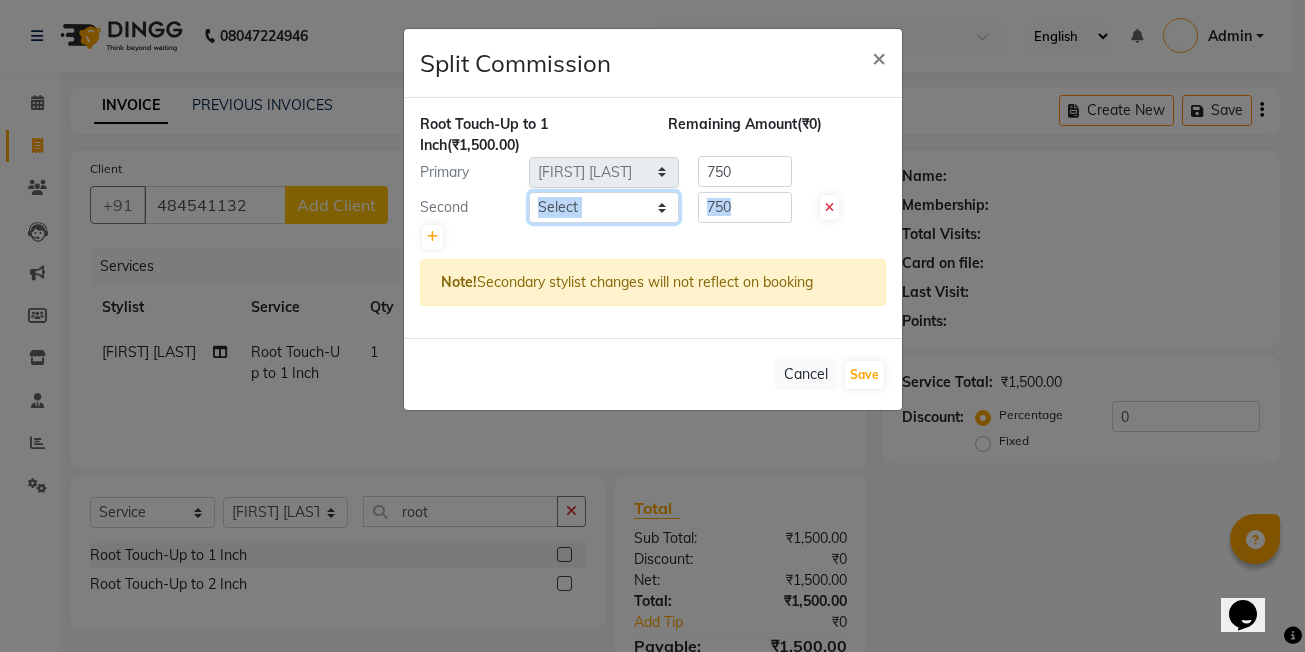click on "Select  [FIRST]  [LAST]   [FIRST] [LAST]    [FIRST] [LAST]   [FIRST] [LAST]    [FIRST] [LAST]   [FIRST] [LAST]   [FIRST] [LAST]   [FIRST] [LAST] (OWNER)   POSH   [FIRST] [LAST]   [FIRST] [LAST]   [FIRST] [LAST]    [FIRST]  [LAST]   [FIRST] [LAST]  [FIRST] [LAST]  [FIRST] [LAST]  [FIRST] [LAST]" 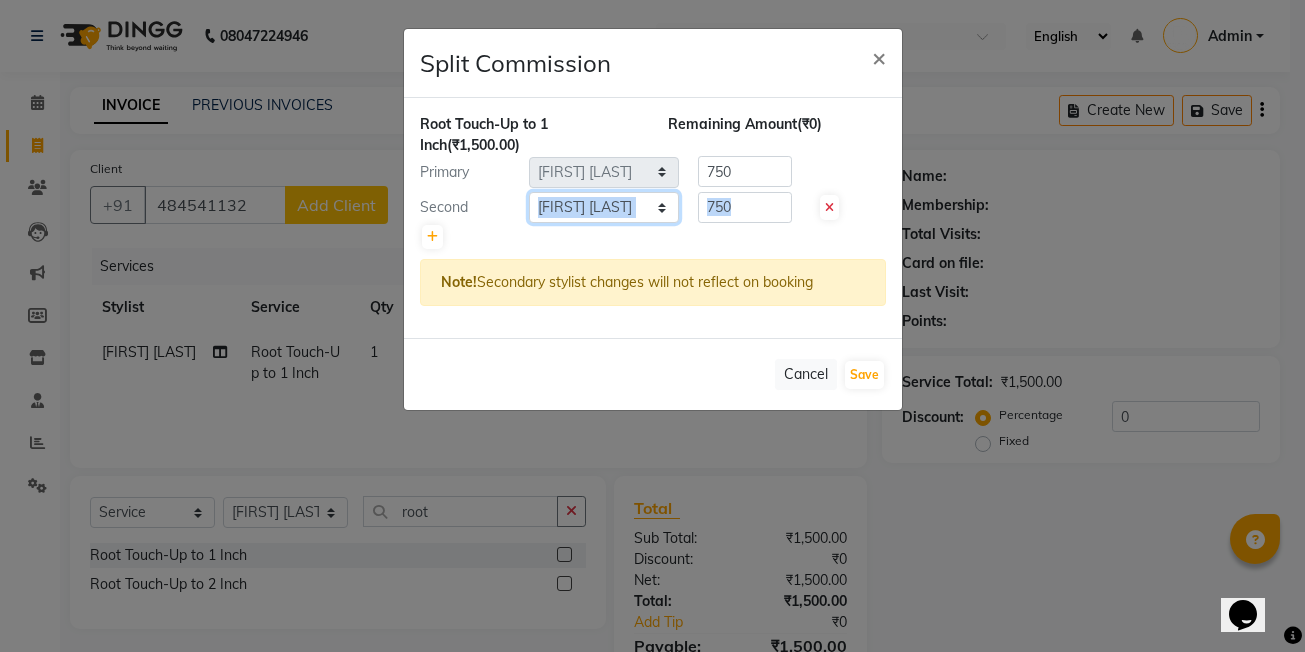 click on "Select  [FIRST]  [LAST]   [FIRST] [LAST]    [FIRST] [LAST]   [FIRST] [LAST]    [FIRST] [LAST]   [FIRST] [LAST]   [FIRST] [LAST]   [FIRST] [LAST] (OWNER)   POSH   [FIRST] [LAST]   [FIRST] [LAST]   [FIRST] [LAST]    [FIRST]  [LAST]   [FIRST] [LAST]  [FIRST] [LAST]  [FIRST] [LAST]  [FIRST] [LAST]" 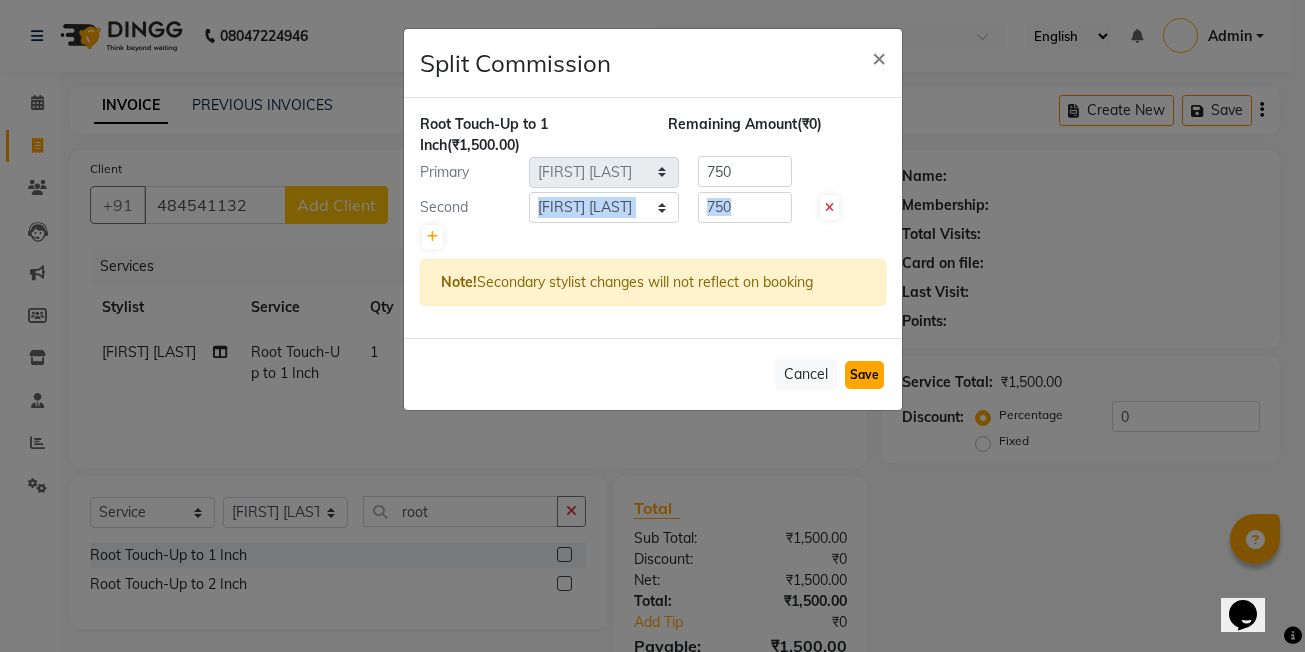 click on "Save" 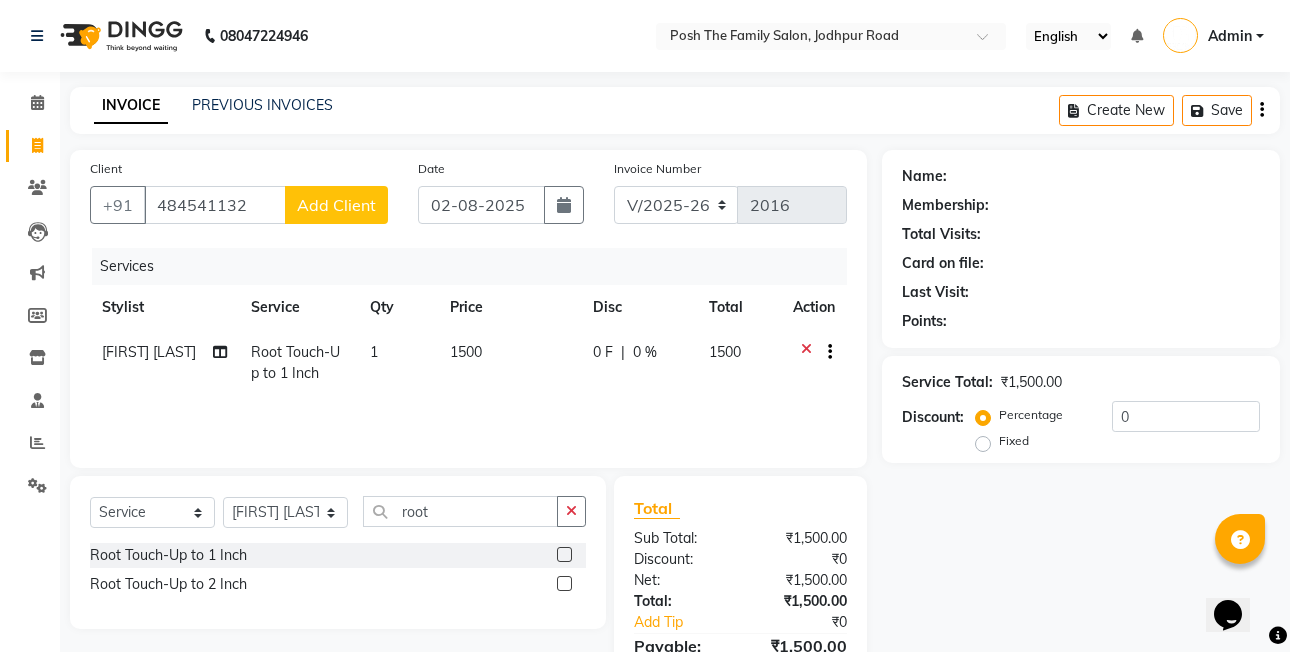 click on "1500" 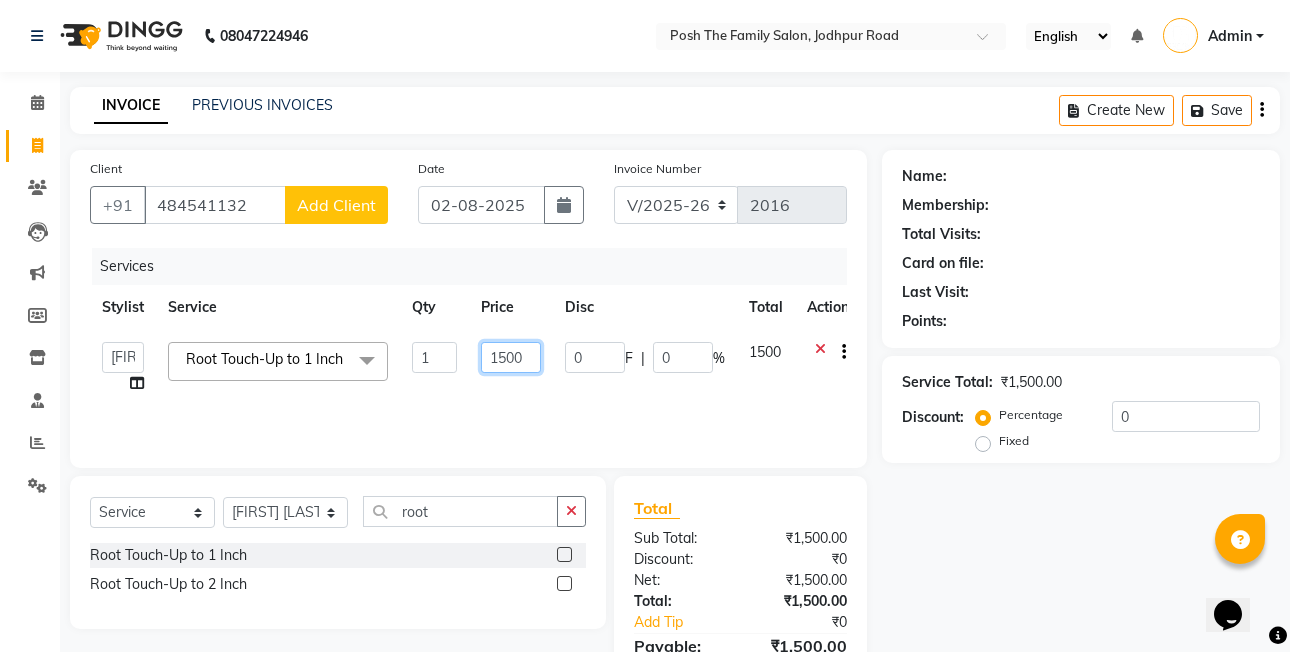 click on "1500" 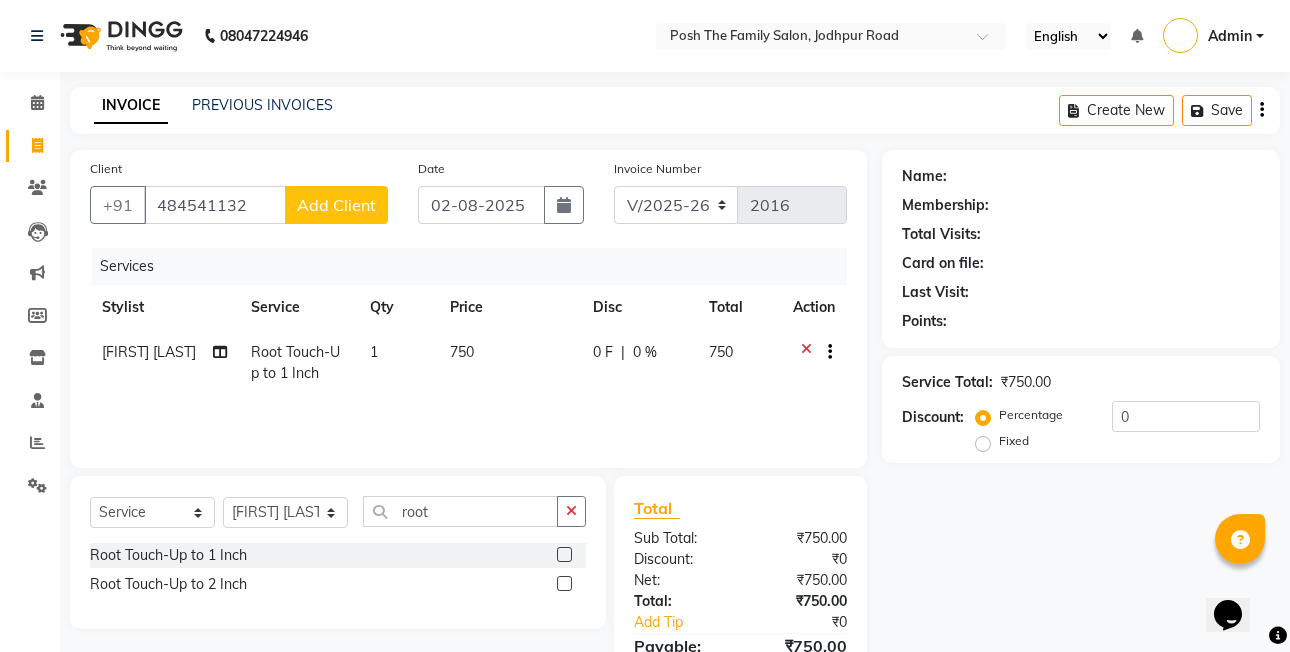 click on "Disc" 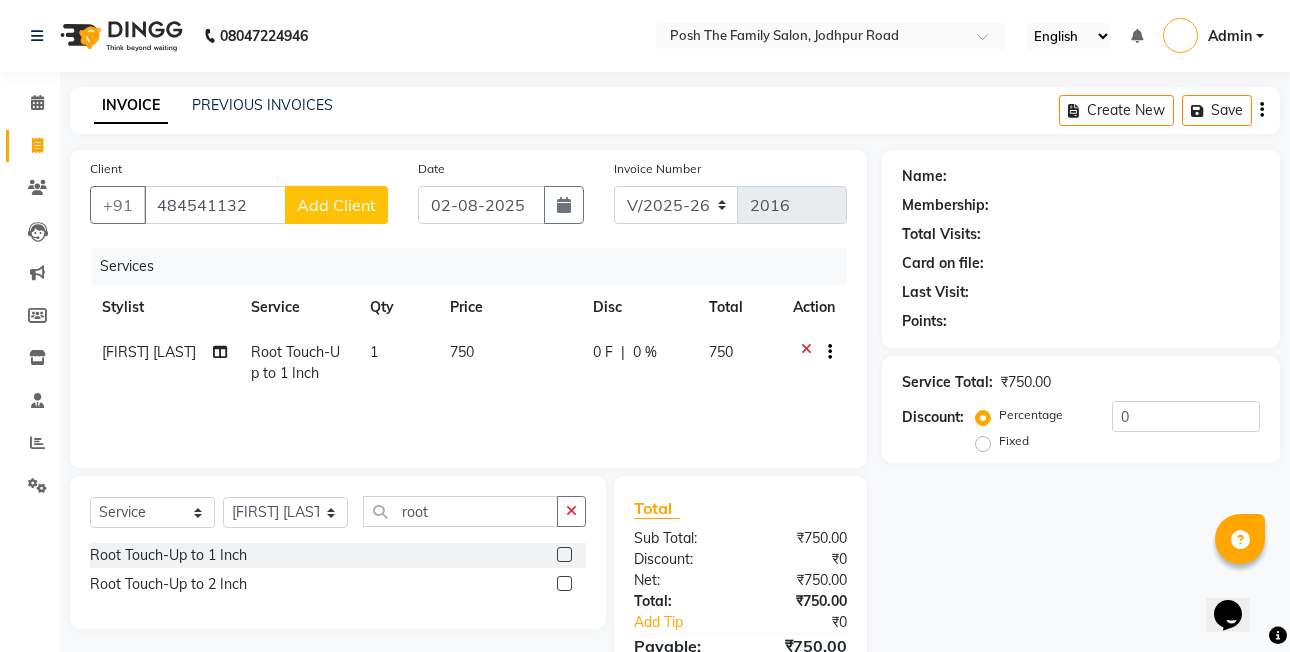 scroll, scrollTop: 106, scrollLeft: 0, axis: vertical 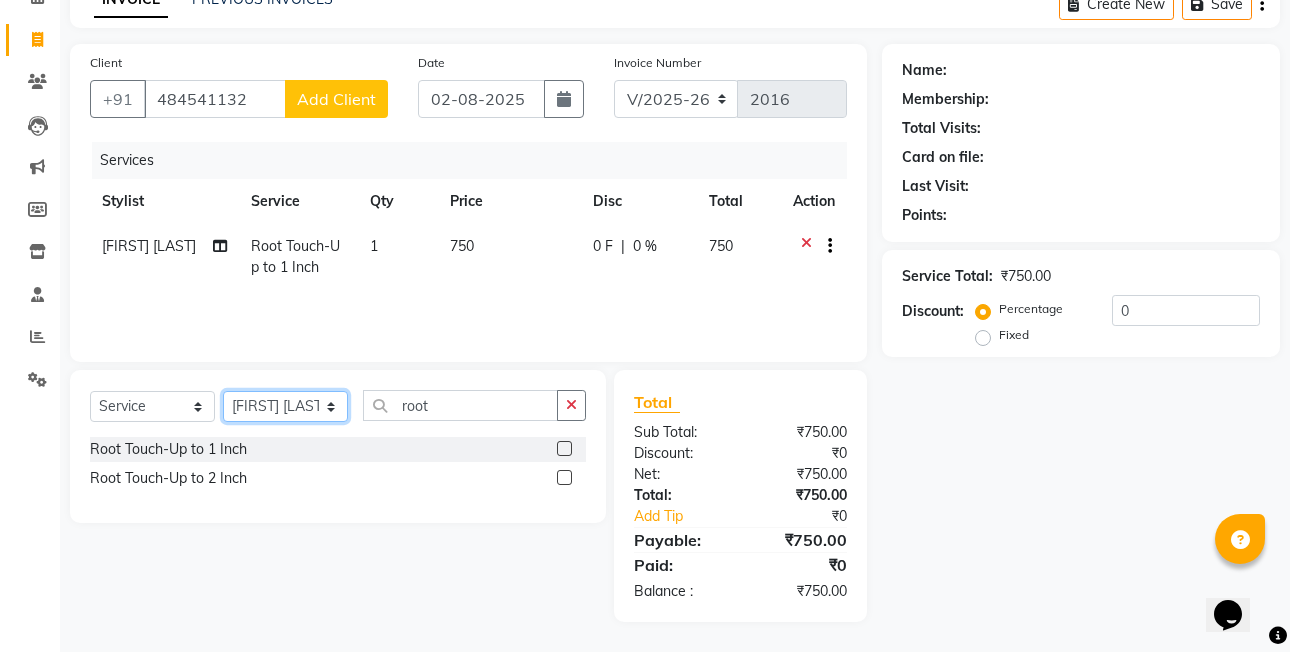 click on "Select Stylist [FIRST]  [LAST] [FIRST] [LAST]  [FIRST] [LAST] [FIRST] [LAST]  [FIRST] [LAST]   [FIRST] [LAST]   [FIRST] [LAST]   [FIRST] [LAST] (OWNER) POSH [FIRST] [LAST] [FIRST] [LAST] [FIRST] [LAST]  [FIRST]  [LAST]   [FIRST] [LAST]  [FIRST] [LAST]  [FIRST] [LAST]  [FIRST] [LAST]" 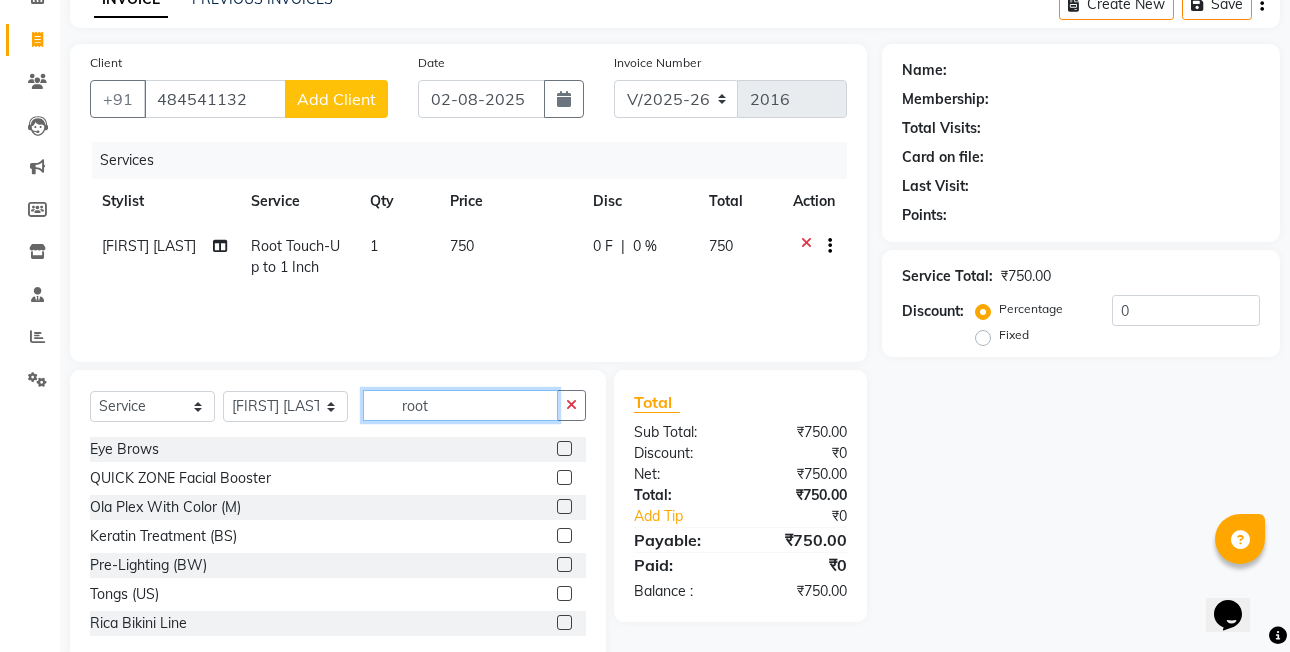 click on "root" 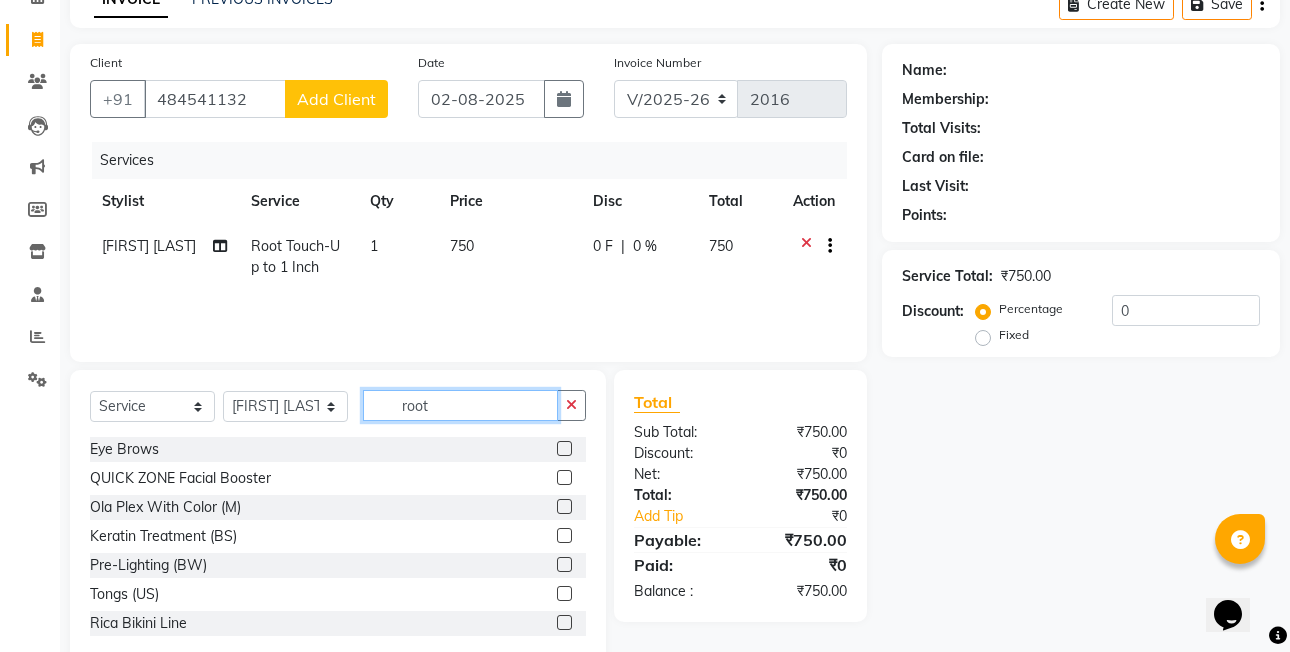 click on "root" 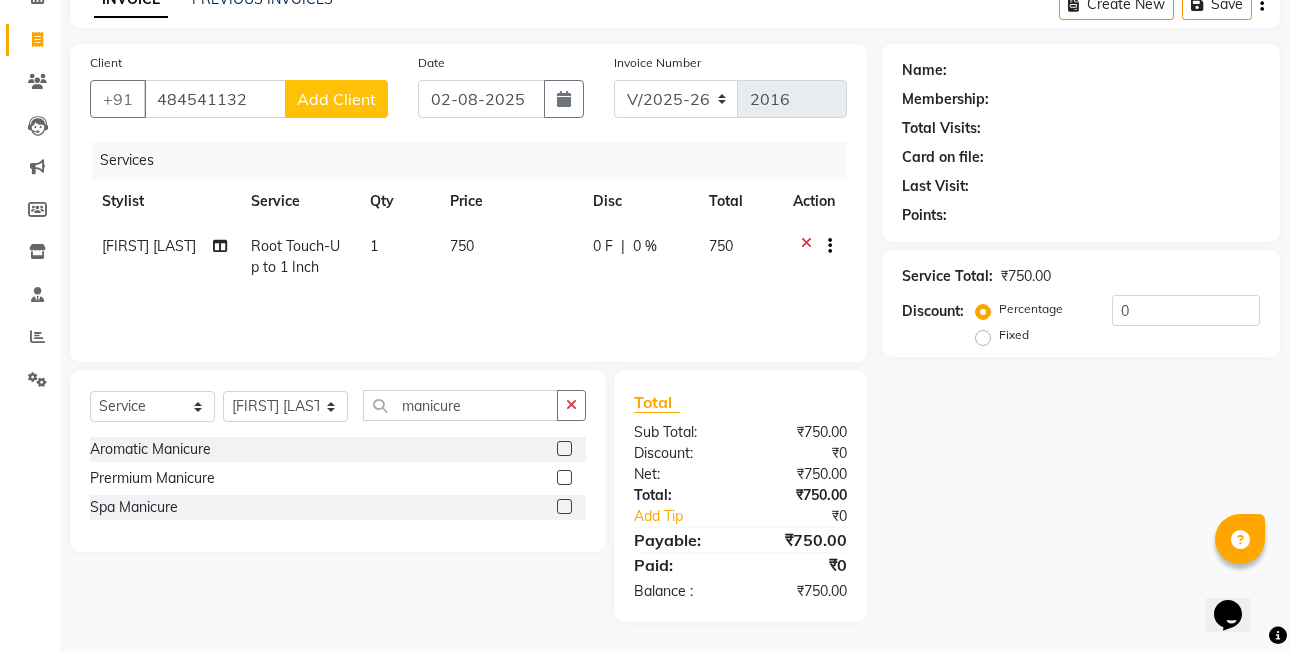 click 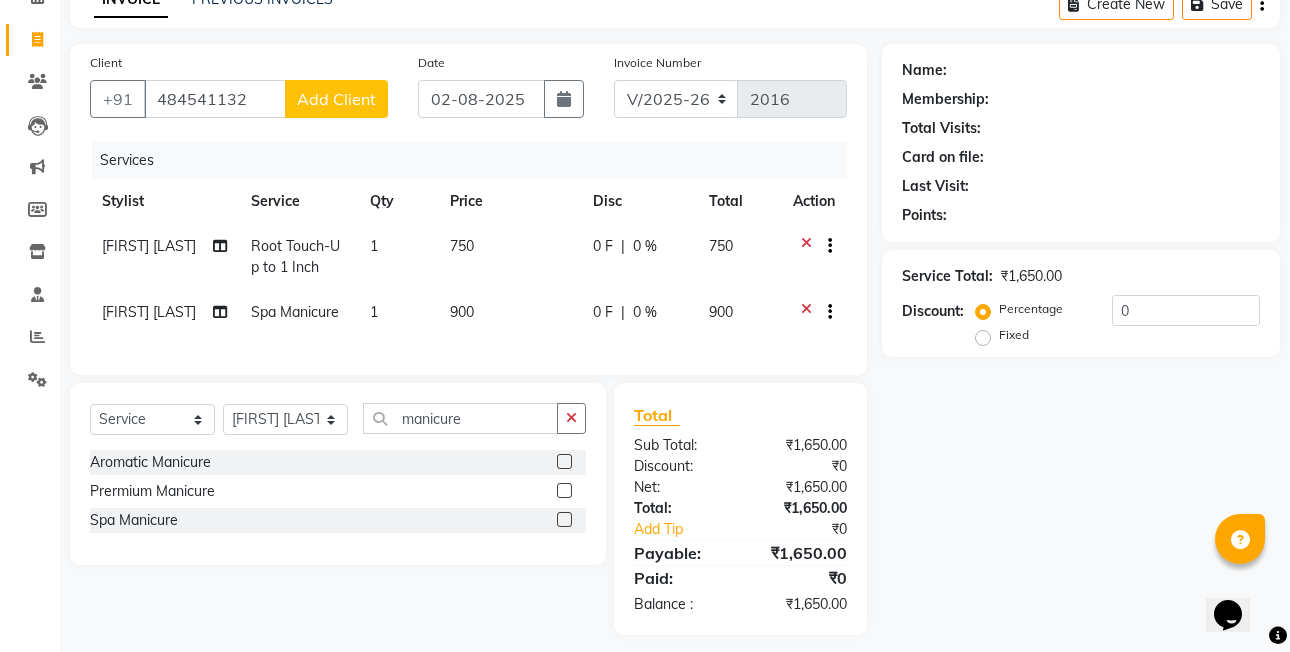 click on "900" 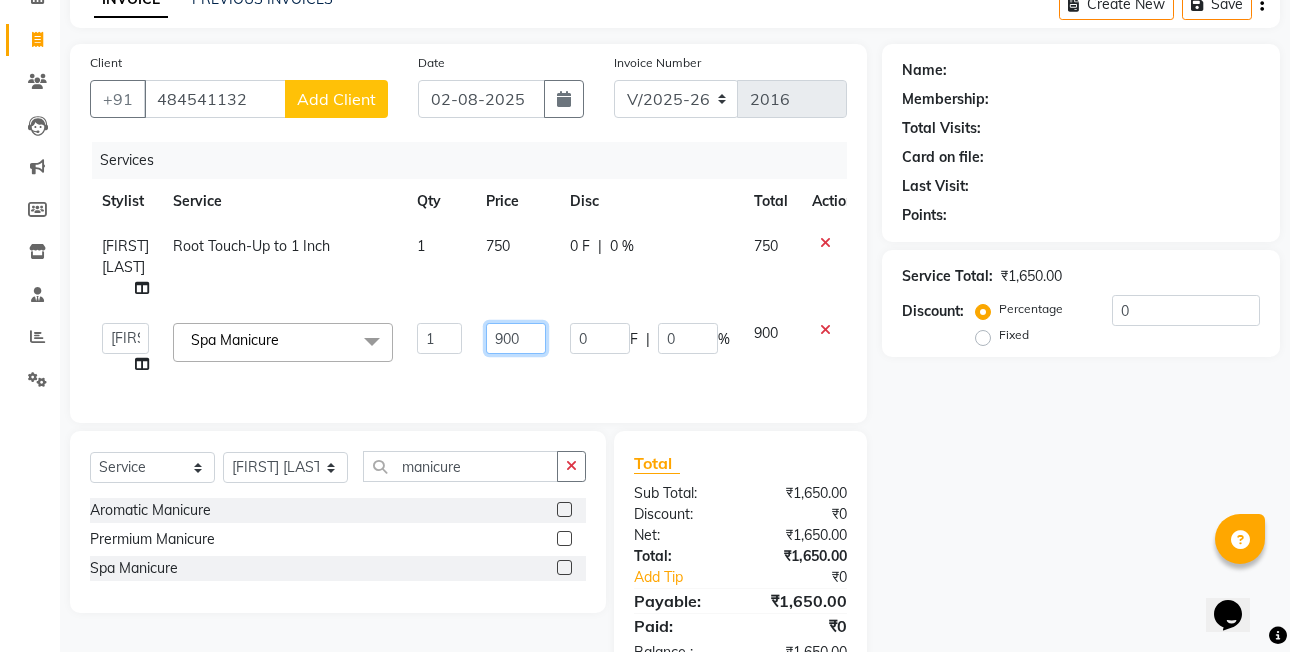 click on "900" 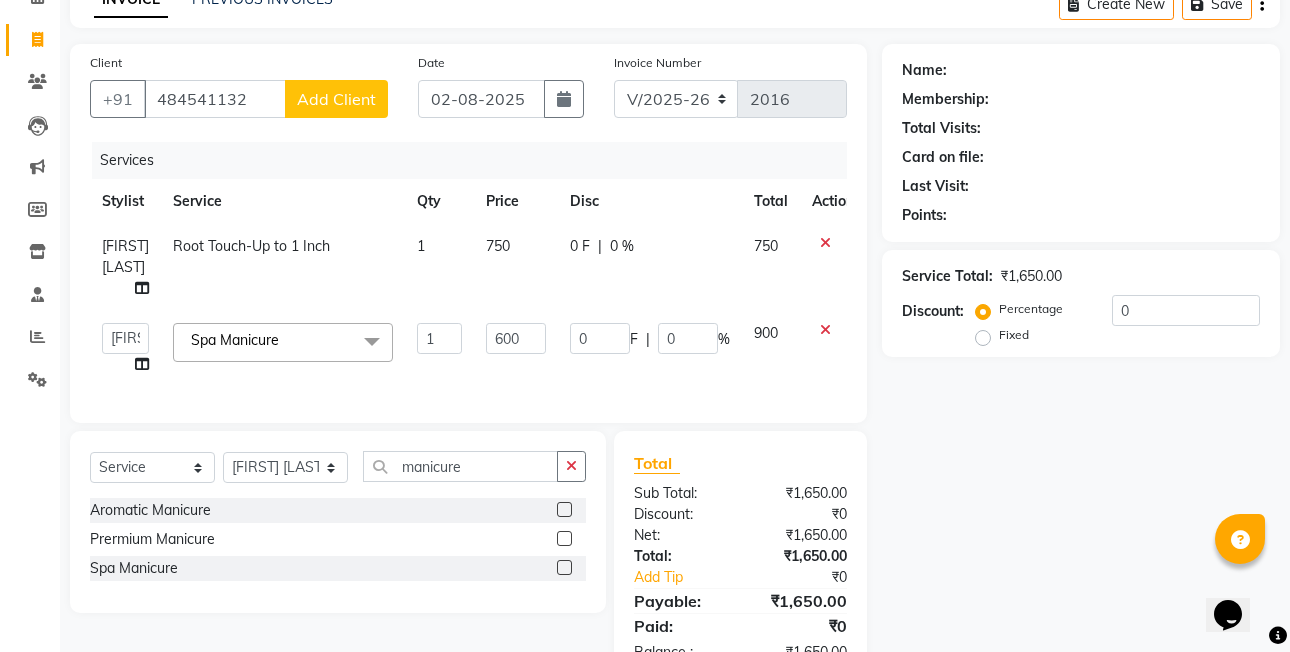 click on "0 F | 0 %" 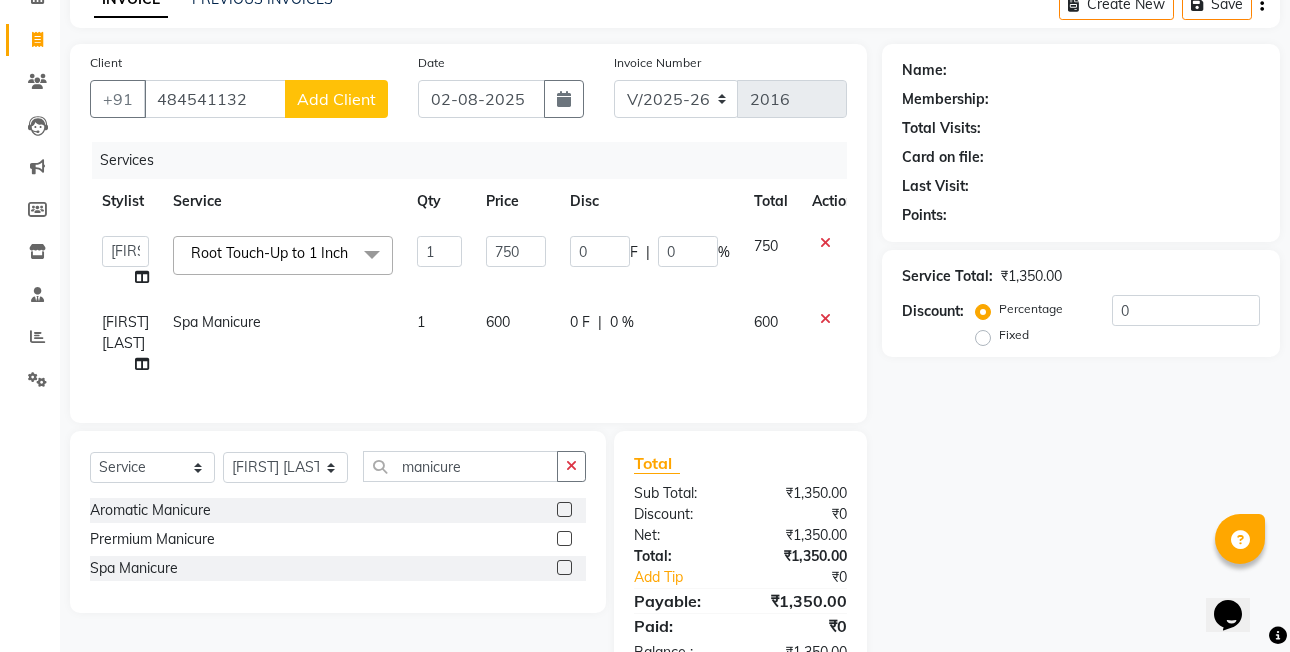 click on "Fixed" 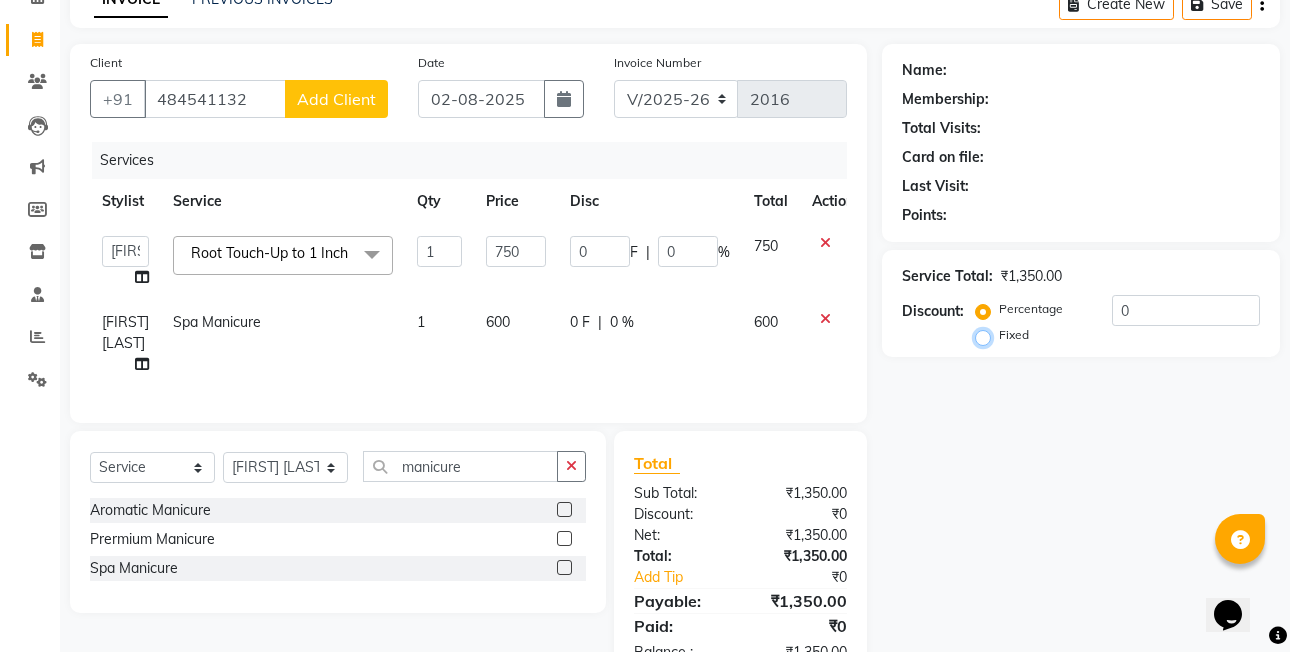 click on "Fixed" at bounding box center [987, 335] 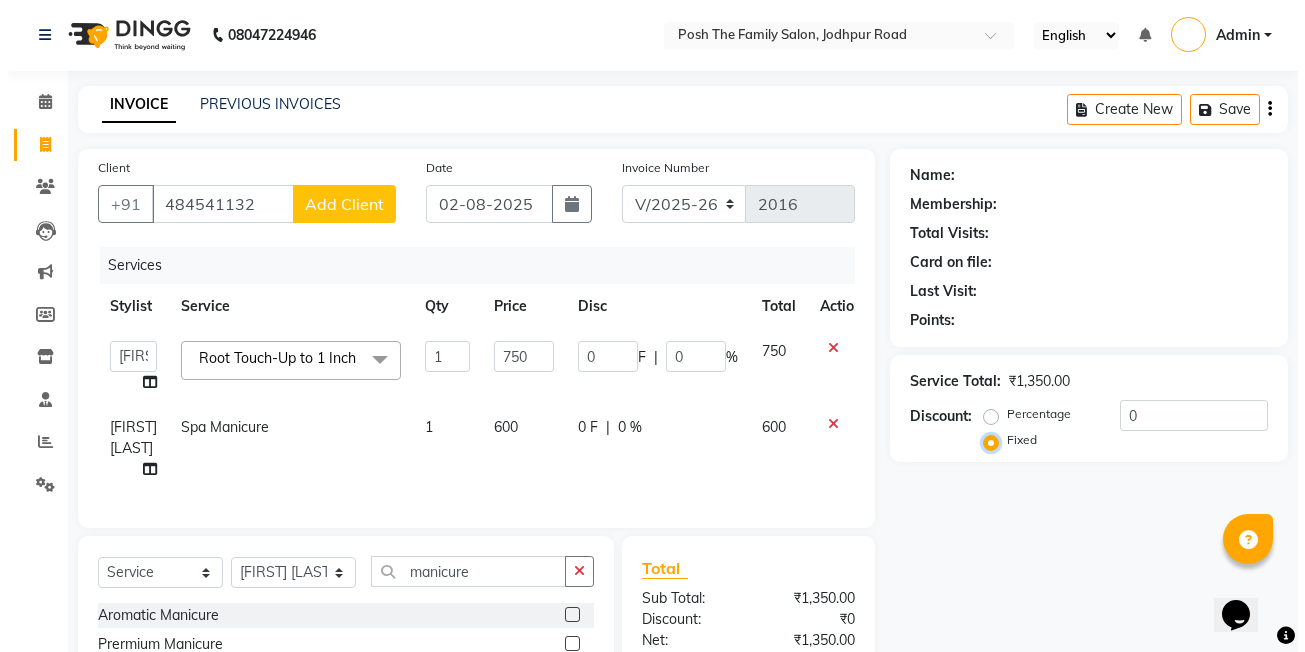 scroll, scrollTop: 0, scrollLeft: 0, axis: both 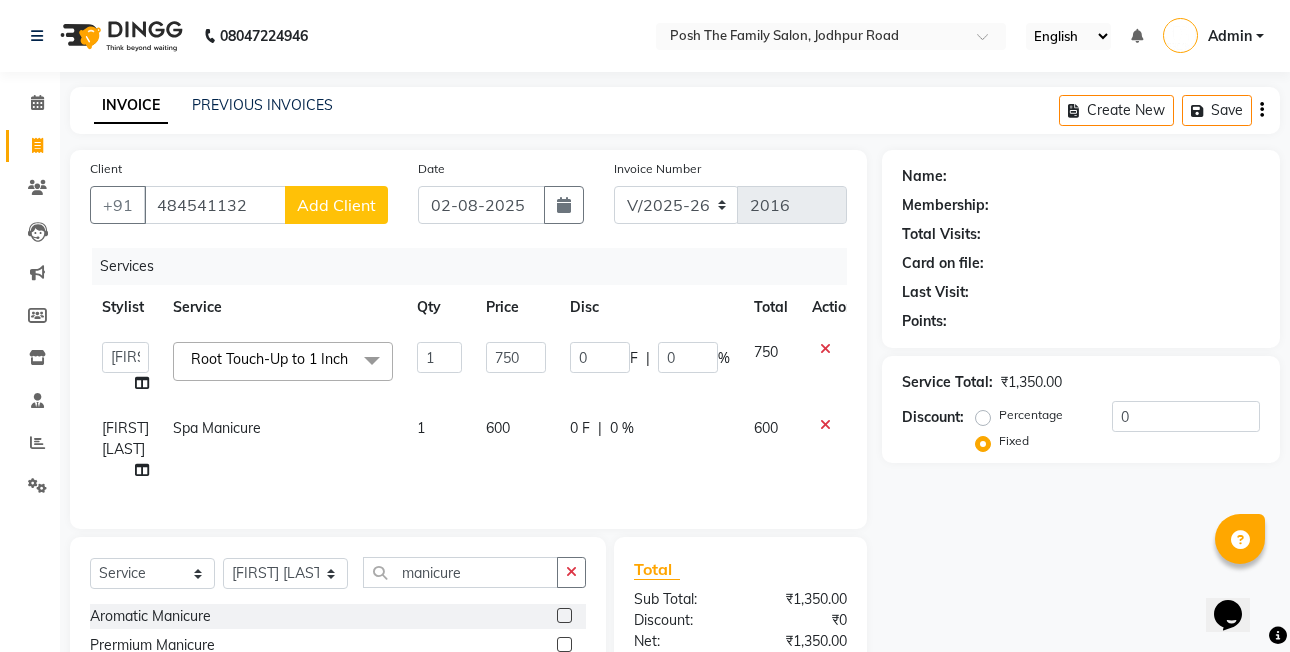 click on "Add Client" 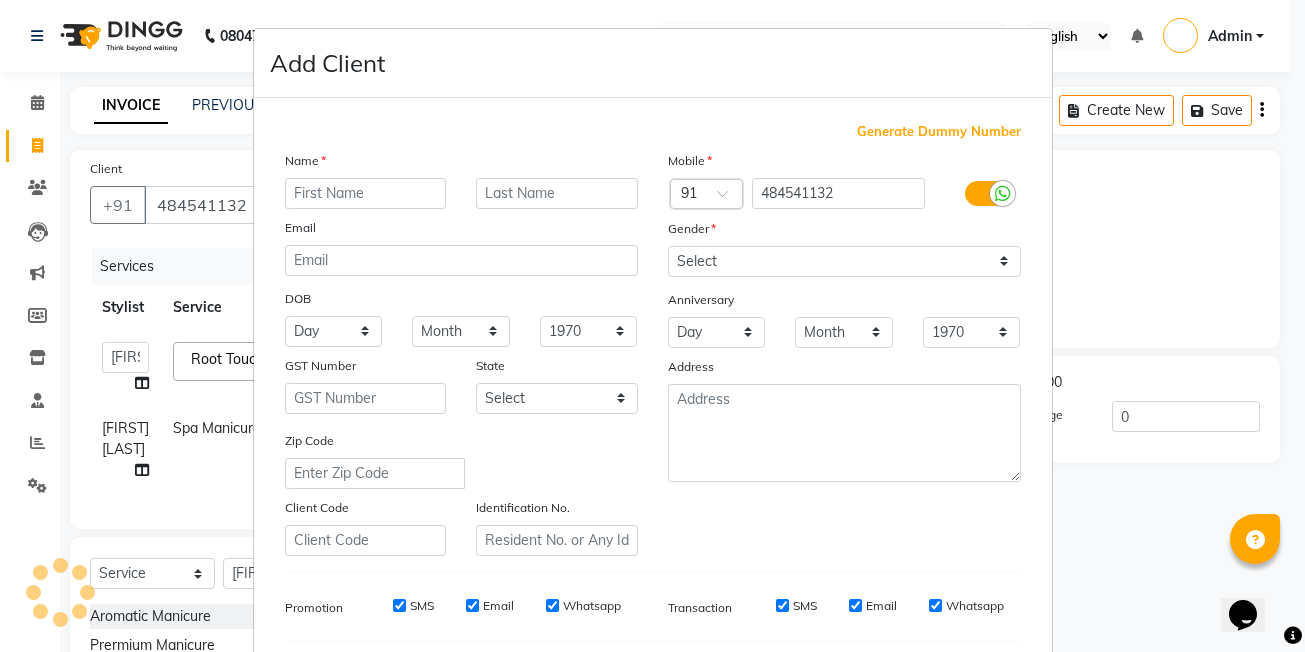click on "Name Email DOB Day 01 02 03 04 05 06 07 08 09 10 11 12 13 14 15 16 17 18 19 20 21 22 23 24 25 26 27 28 29 30 31 Month January February March April May June July August September October November December 1940 1941 1942 1943 1944 1945 1946 1947 1948 1949 1950 1951 1952 1953 1954 1955 1956 1957 1958 1959 1960 1961 1962 1963 1964 1965 1966 1967 1968 1969 1970 1971 1972 1973 1974 1975 1976 1977 1978 1979 1980 1981 1982 1983 1984 1985 1986 1987 1988 1989 1990 1991 1992 1993 1994 1995 1996 1997 1998 1999 2000 2001 2002 2003 2004 2005 2006 2007 2008 2009 2010 2011 2012 2013 2014 2015 2016 2017 2018 2019 2020 2021 2022 2023 2024 GST Number State Select Andaman and Nicobar Islands Andhra Pradesh Arunachal Pradesh Assam Bihar Chandigarh Chhattisgarh Dadra and Nagar Haveli Daman and Diu Delhi Goa Gujarat Haryana Himachal Pradesh Jammu and Kashmir Jharkhand Karnataka Kerala Lakshadweep Madhya Pradesh Maharashtra Manipur Meghalaya Mizoram Nagaland Odisha Pondicherry Punjab Rajasthan Sikkim Tamil Nadu Telangana Tripura" at bounding box center (461, 353) 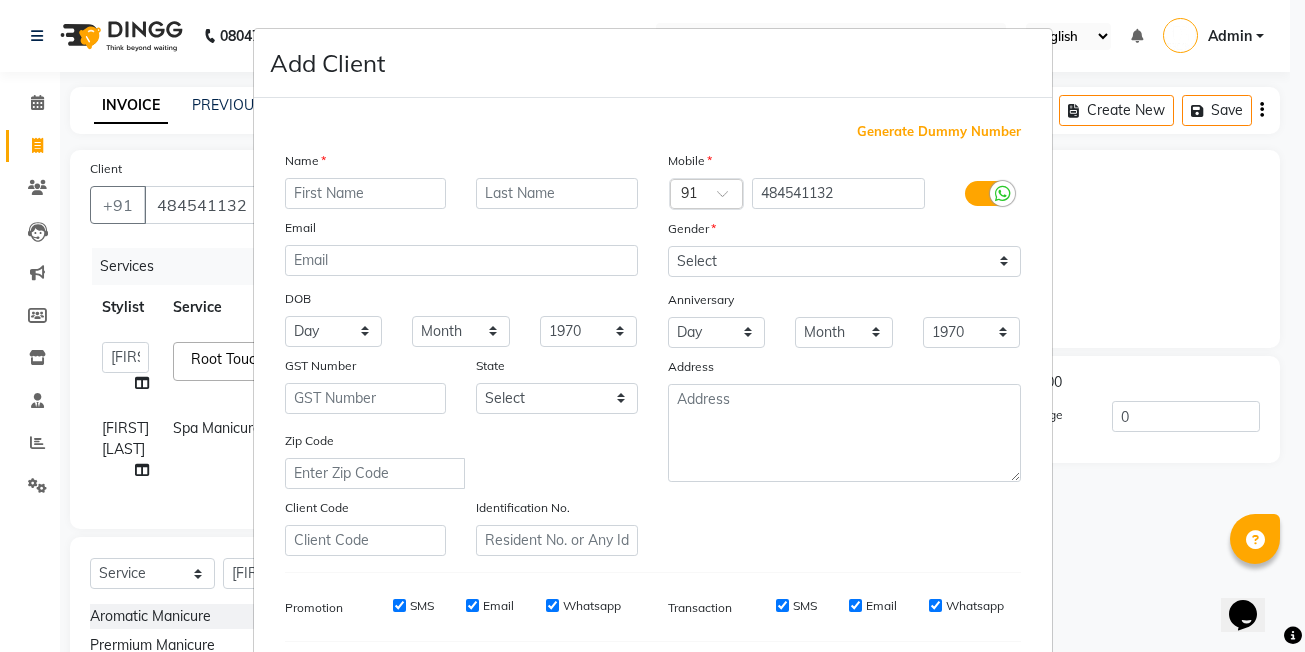 click on "Add Client Generate Dummy Number Name Email DOB Day 01 02 03 04 05 06 07 08 09 10 11 12 13 14 15 16 17 18 19 20 21 22 23 24 25 26 27 28 29 30 31 Month January February March April May June July August September October November December 1940 1941 1942 1943 1944 1945 1946 1947 1948 1949 1950 1951 1952 1953 1954 1955 1956 1957 1958 1959 1960 1961 1962 1963 1964 1965 1966 1967 1968 1969 1970 1971 1972 1973 1974 1975 1976 1977 1978 1979 1980 1981 1982 1983 1984 1985 1986 1987 1988 1989 1990 1991 1992 1993 1994 1995 1996 1997 1998 1999 2000 2001 2002 2003 2004 2005 2006 2007 2008 2009 2010 2011 2012 2013 2014 2015 2016 2017 2018 2019 2020 2021 2022 2023 2024 GST Number State Select Andaman and Nicobar Islands Andhra Pradesh Arunachal Pradesh Assam Bihar Chandigarh Chhattisgarh Dadra and Nagar Haveli Daman and Diu Delhi Goa Gujarat Haryana Himachal Pradesh Jammu and Kashmir Jharkhand Karnataka Kerala Lakshadweep Madhya Pradesh Maharashtra Manipur Meghalaya Mizoram Nagaland Odisha Pondicherry Punjab Rajasthan Sikkim" at bounding box center [652, 326] 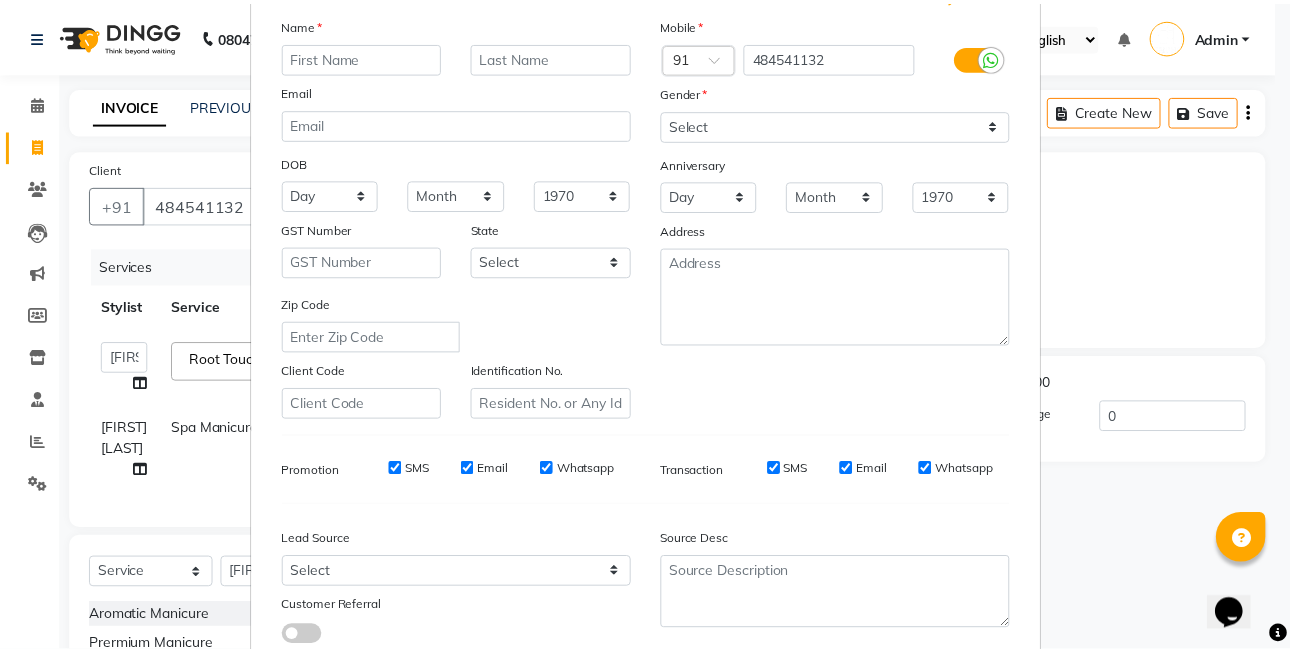 scroll, scrollTop: 271, scrollLeft: 0, axis: vertical 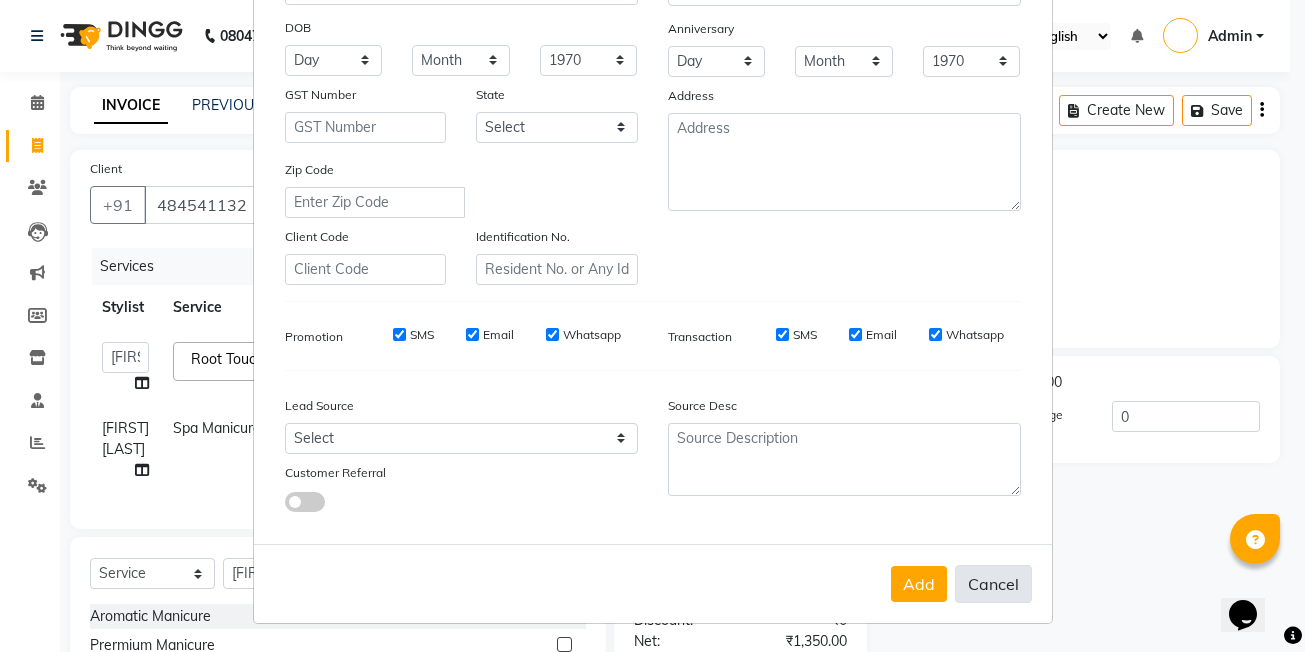 click on "Cancel" at bounding box center (993, 584) 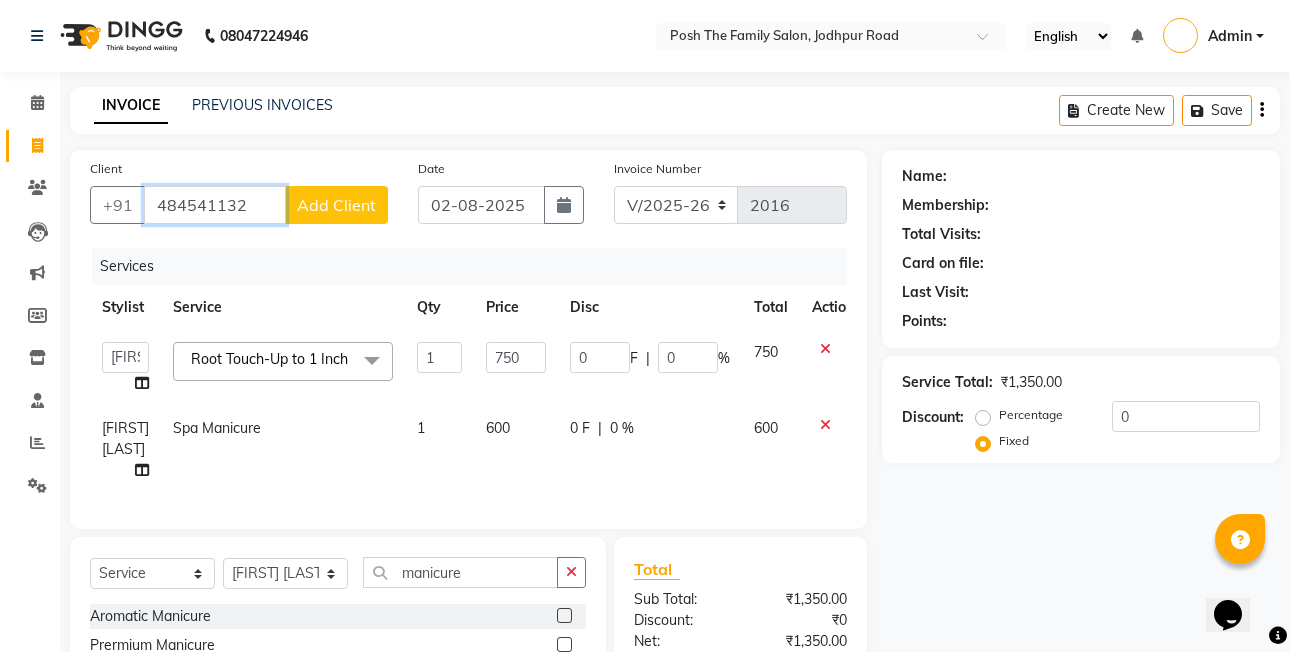 click on "484541132" at bounding box center [215, 205] 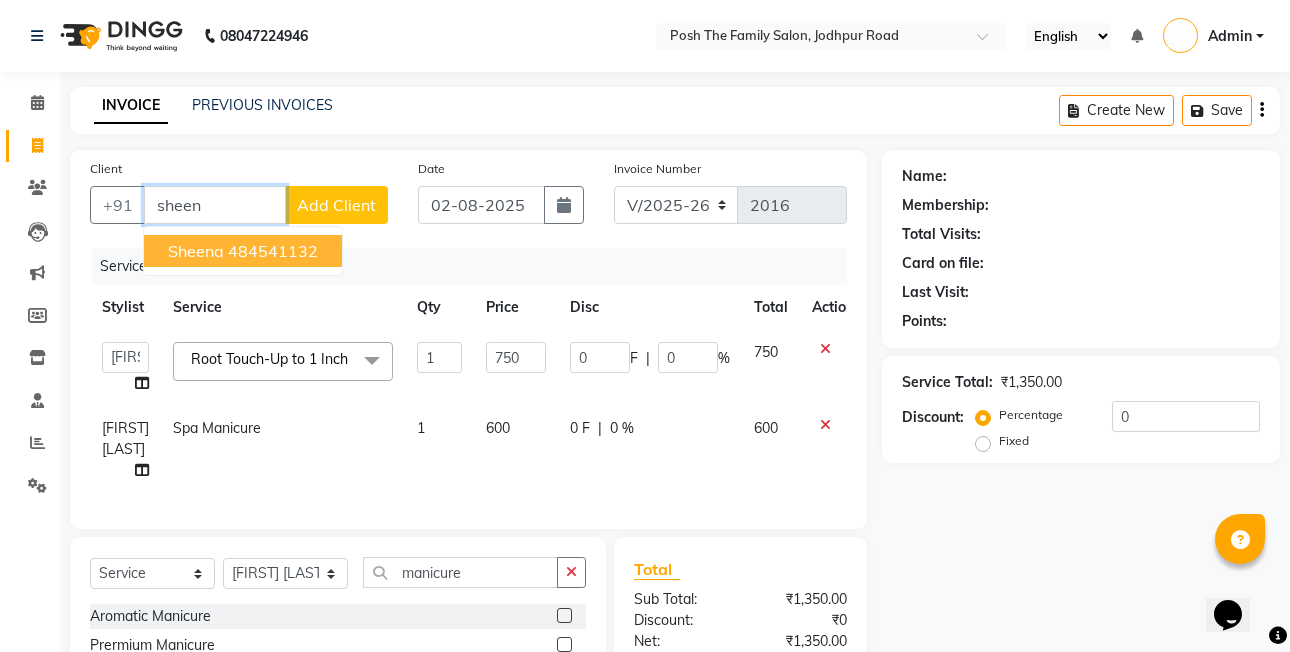 click on "484541132" at bounding box center (273, 251) 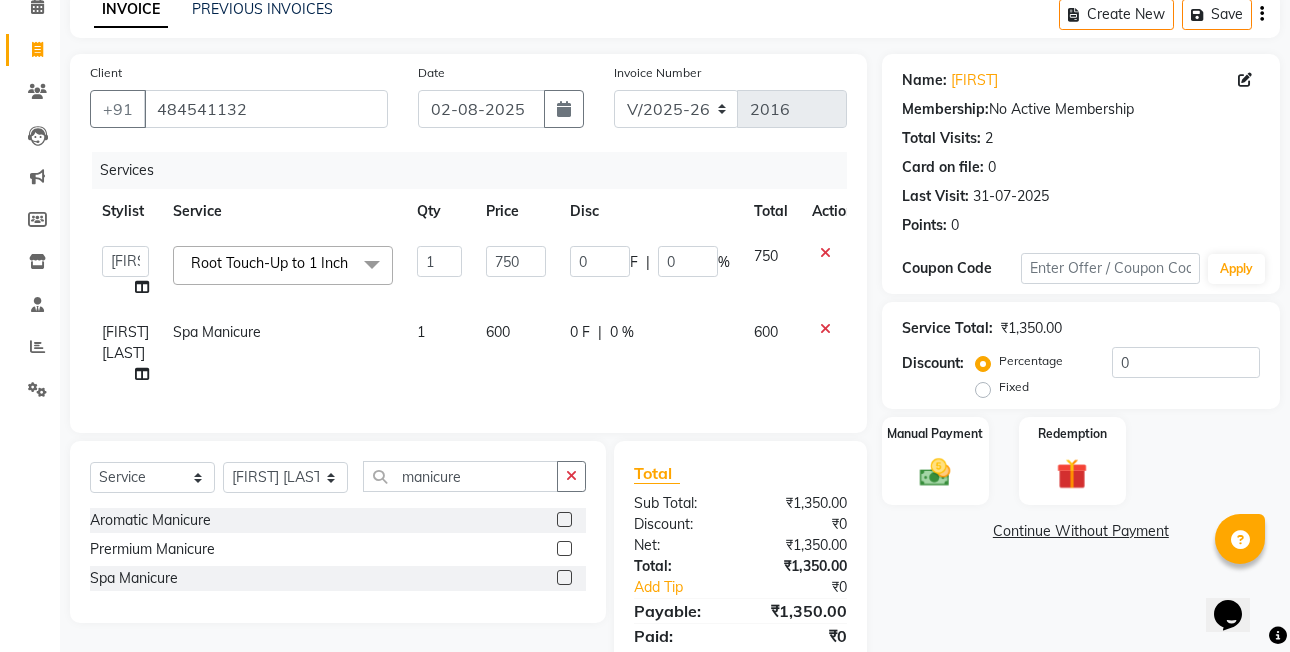 scroll, scrollTop: 100, scrollLeft: 0, axis: vertical 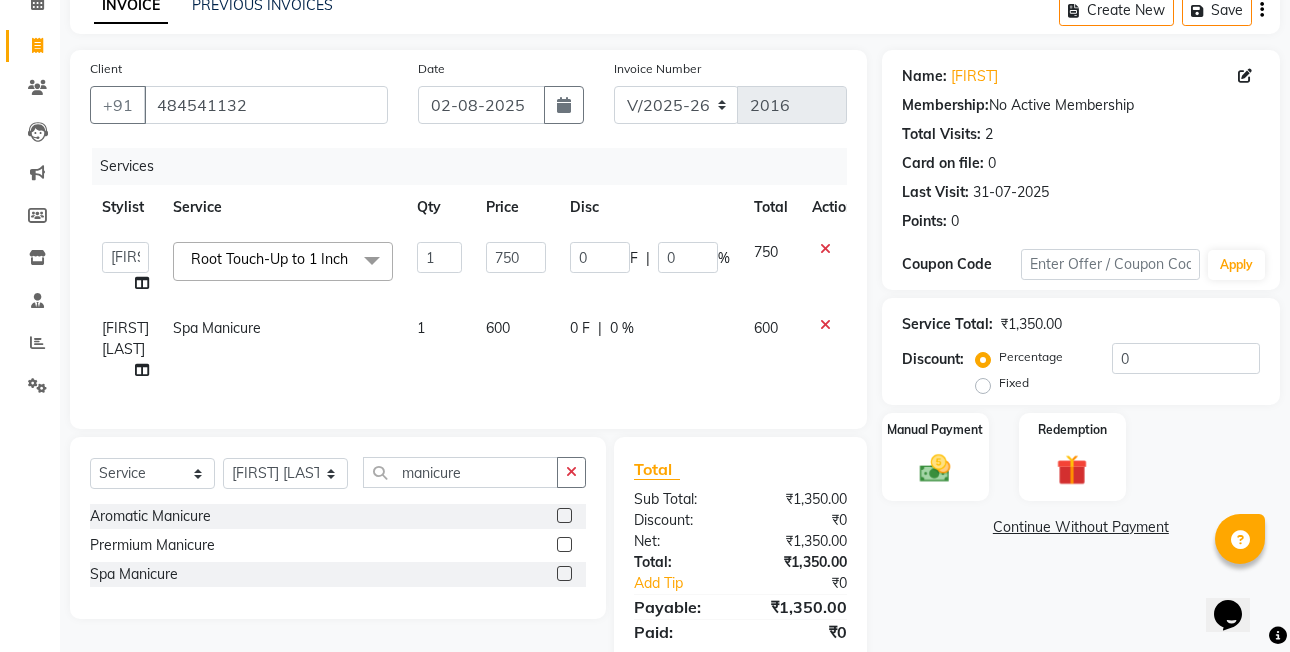 click on "Fixed" 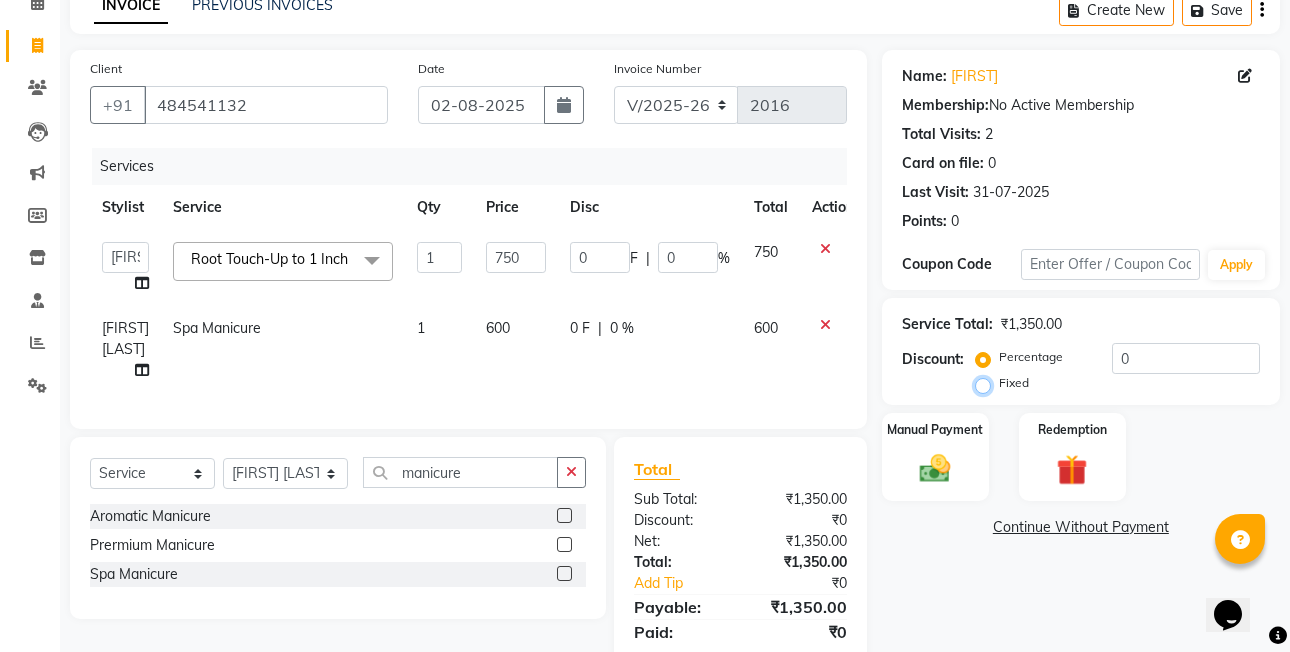 click on "Fixed" at bounding box center (987, 383) 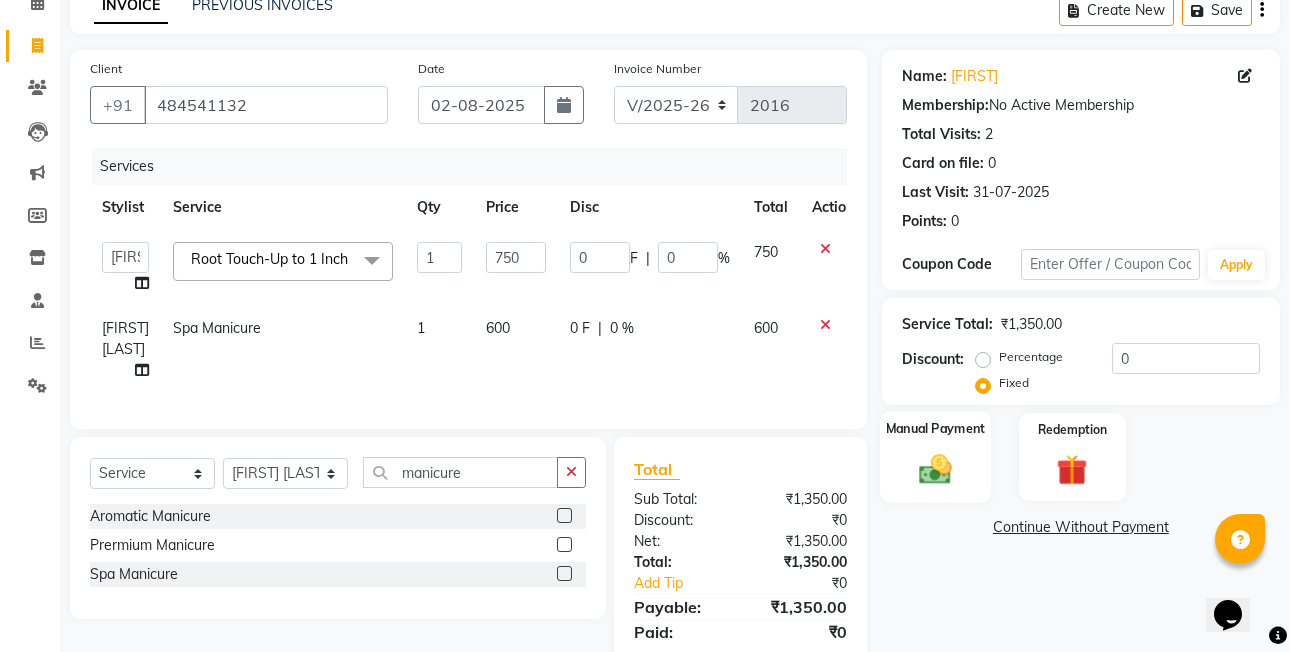 click 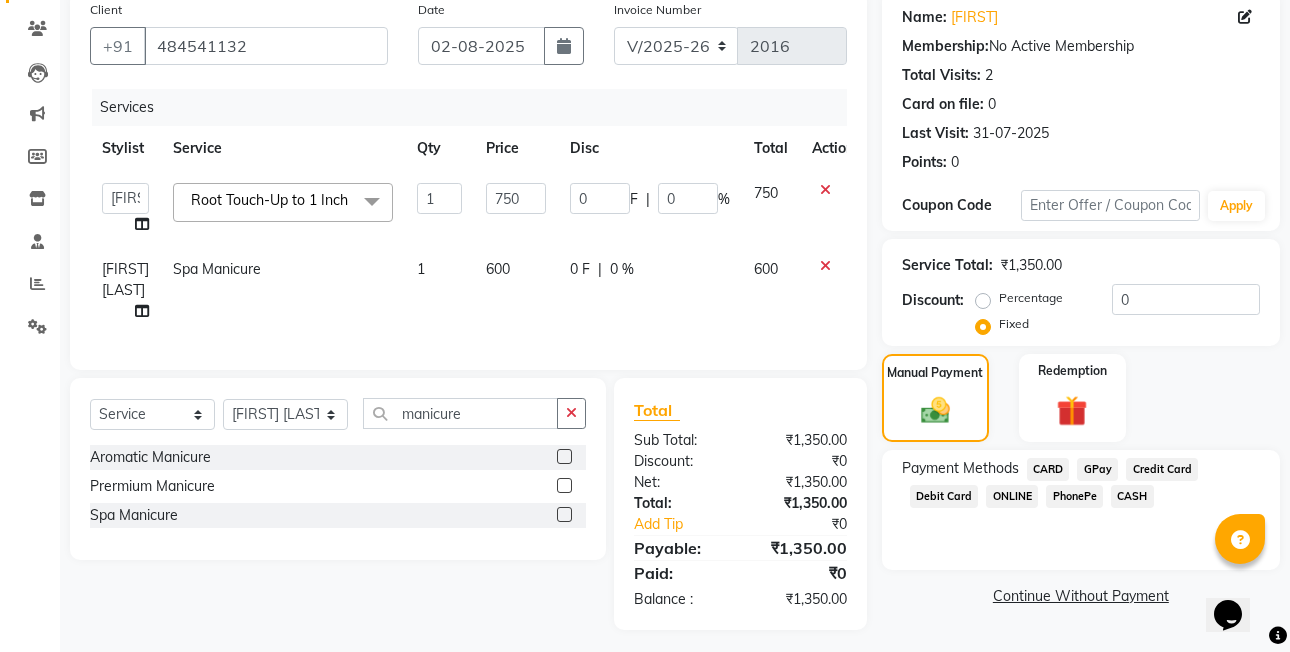 scroll, scrollTop: 191, scrollLeft: 0, axis: vertical 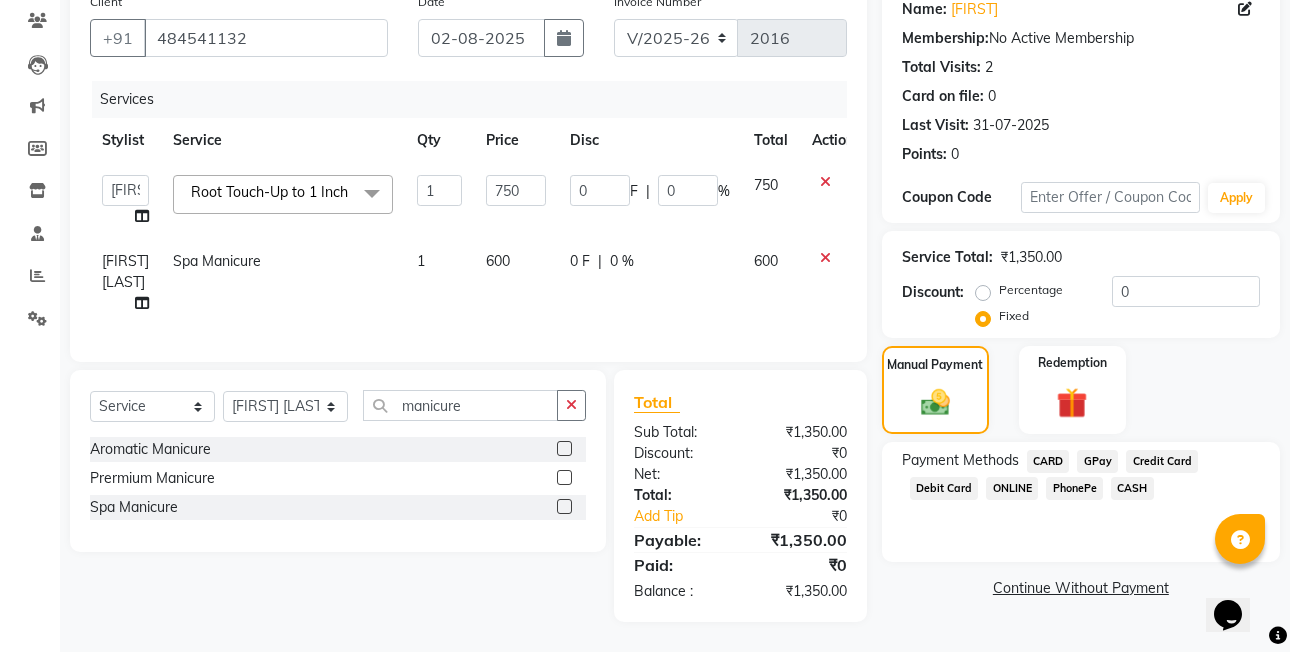 click on "PhonePe" 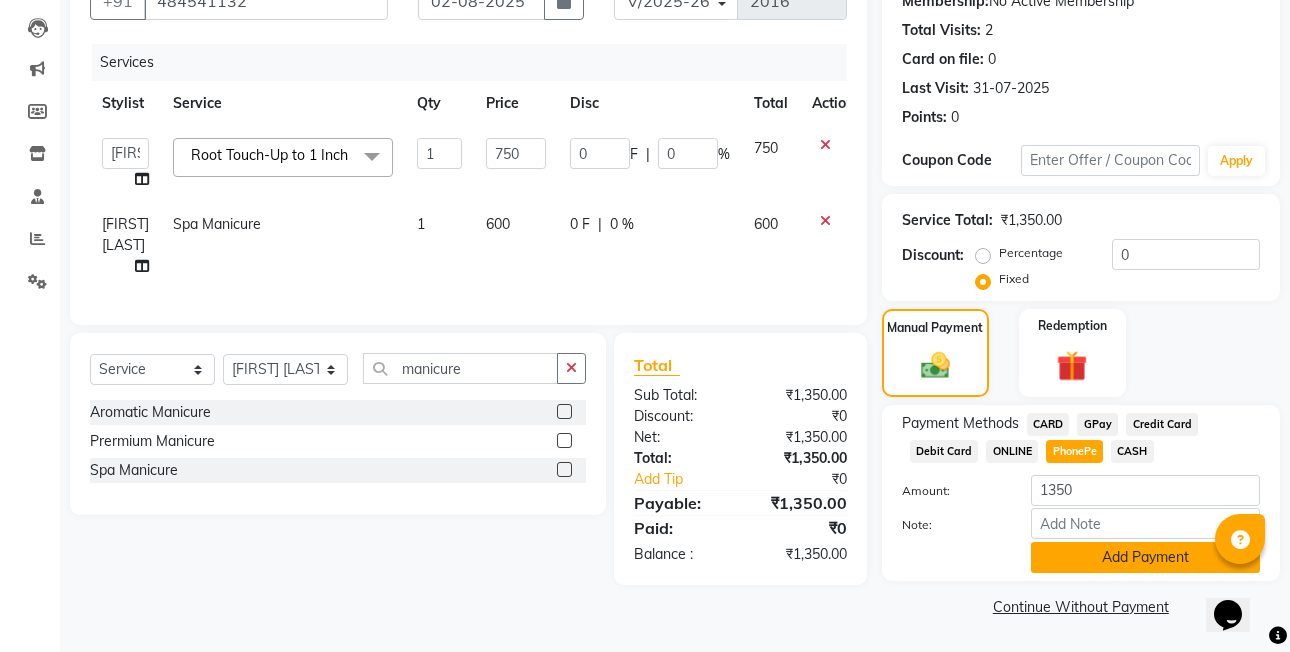 click on "Add Payment" 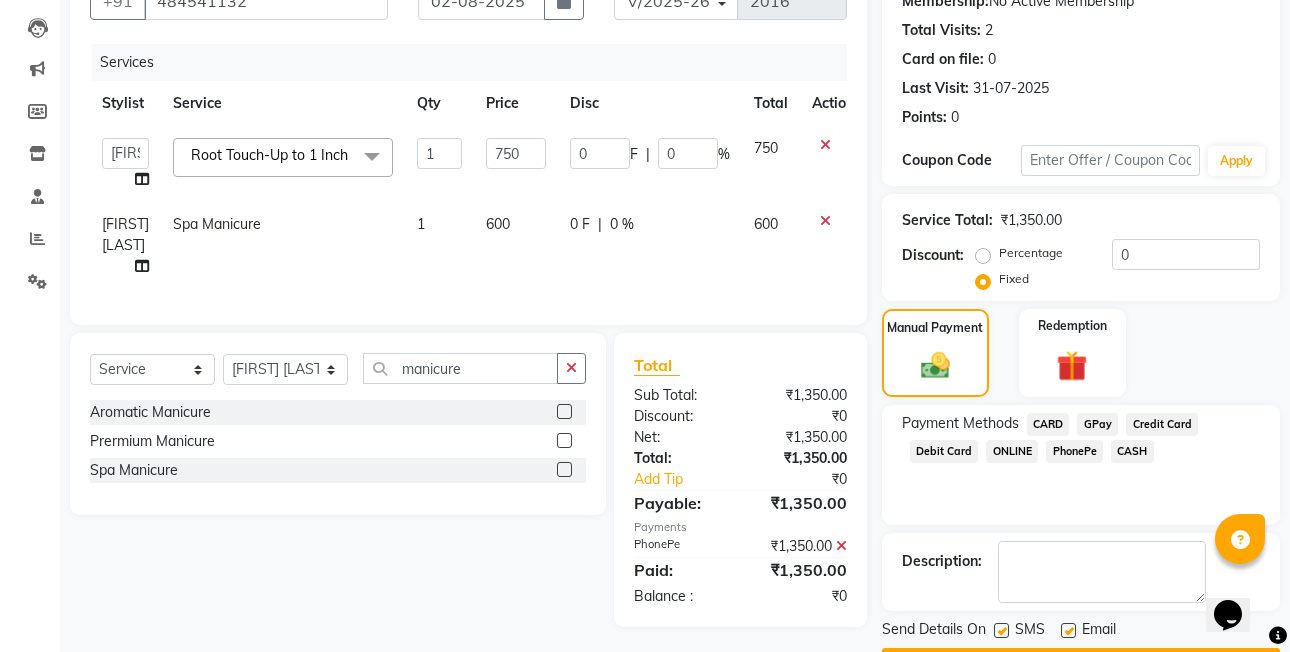 scroll, scrollTop: 261, scrollLeft: 0, axis: vertical 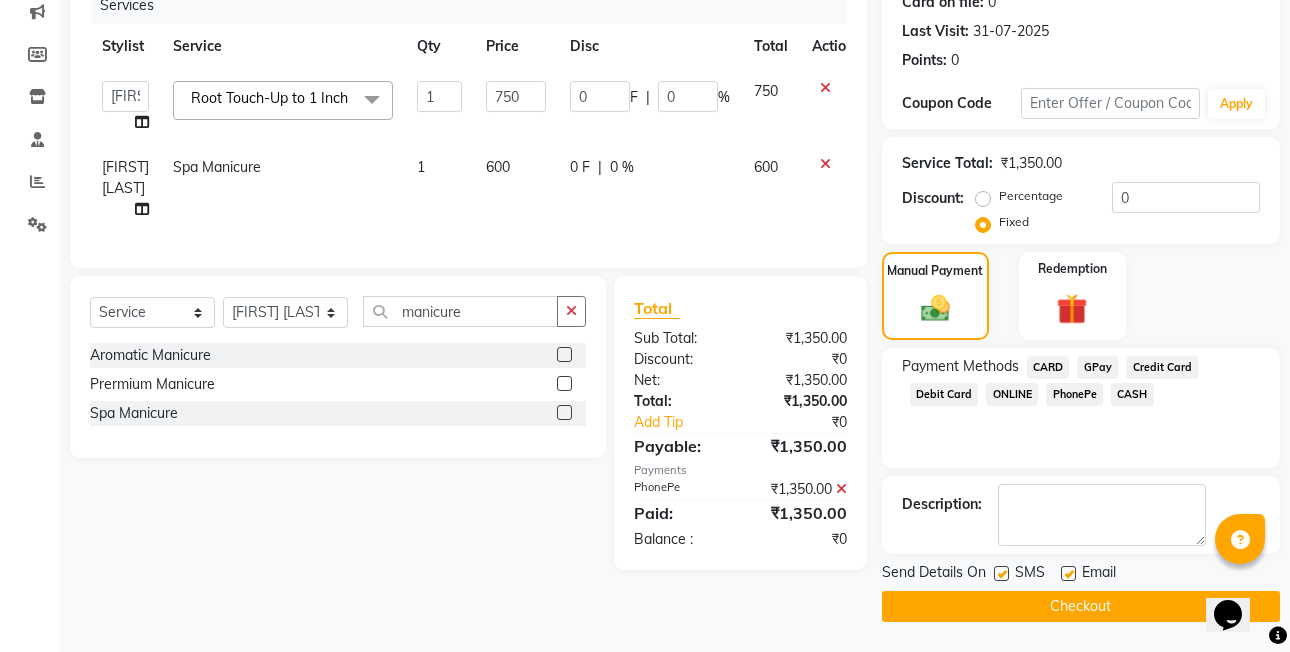 click on "Checkout" 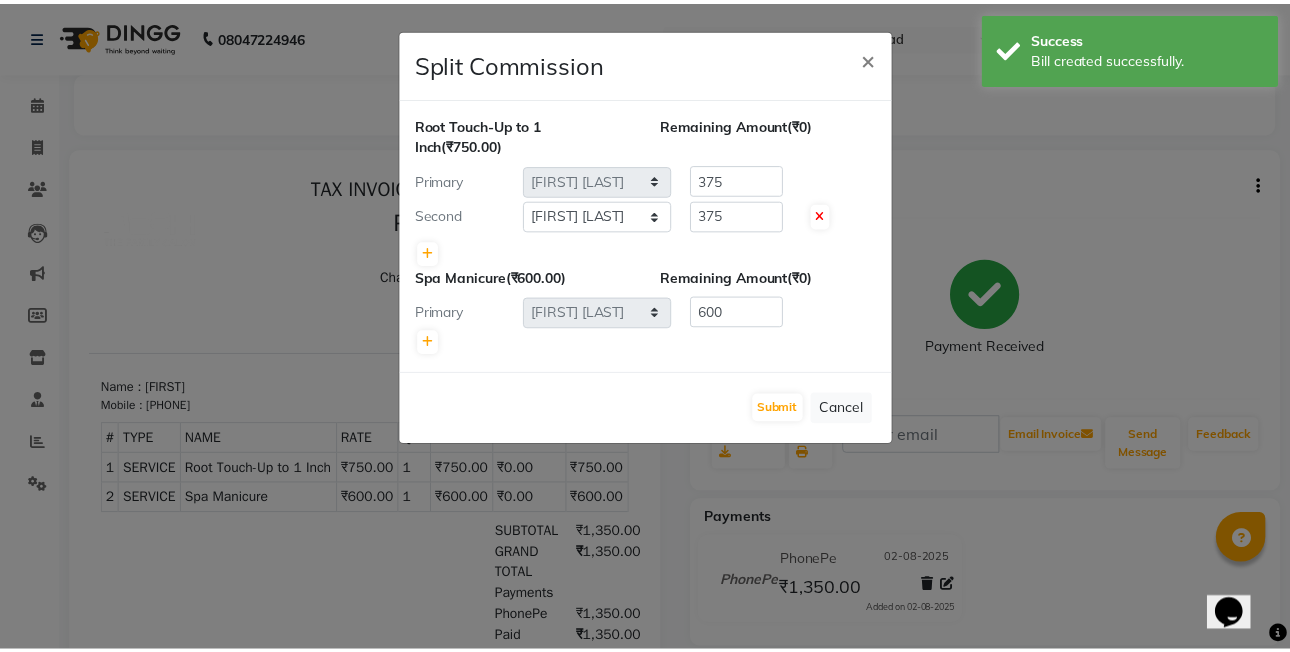 scroll, scrollTop: 0, scrollLeft: 0, axis: both 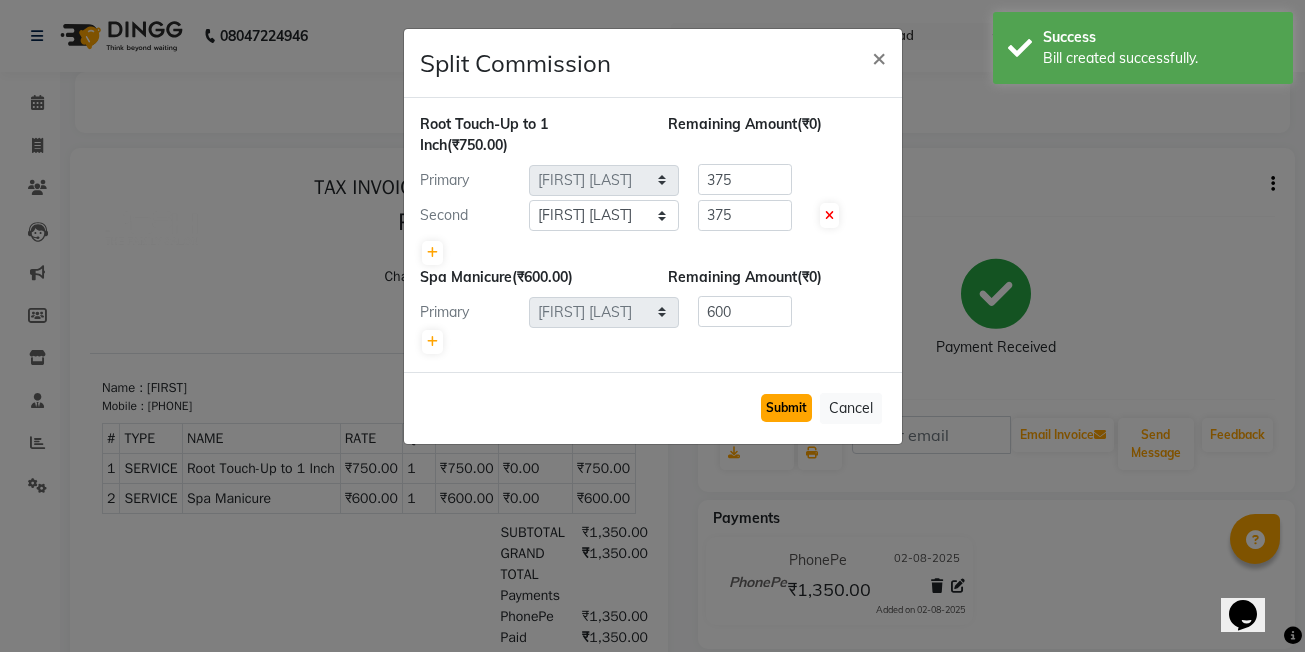click on "Submit" 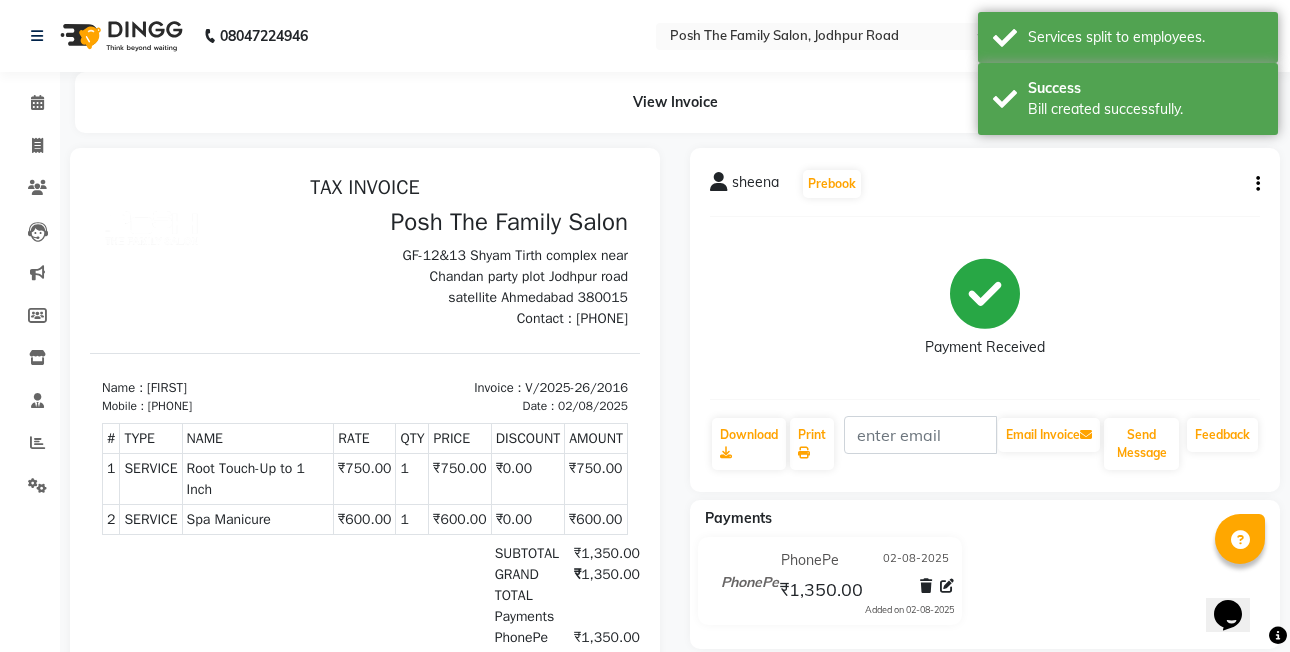 click on "[FIRST]   Prebook   Payment Received  Download  Print   Email Invoice   Send Message Feedback" 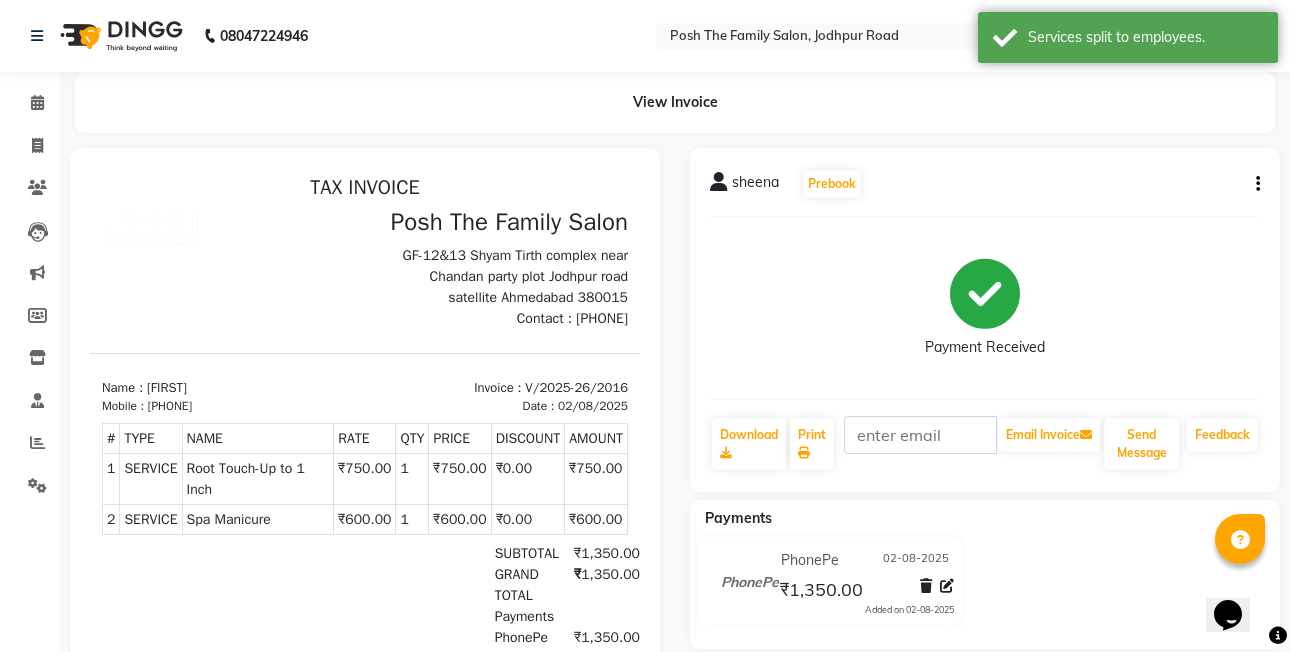 click 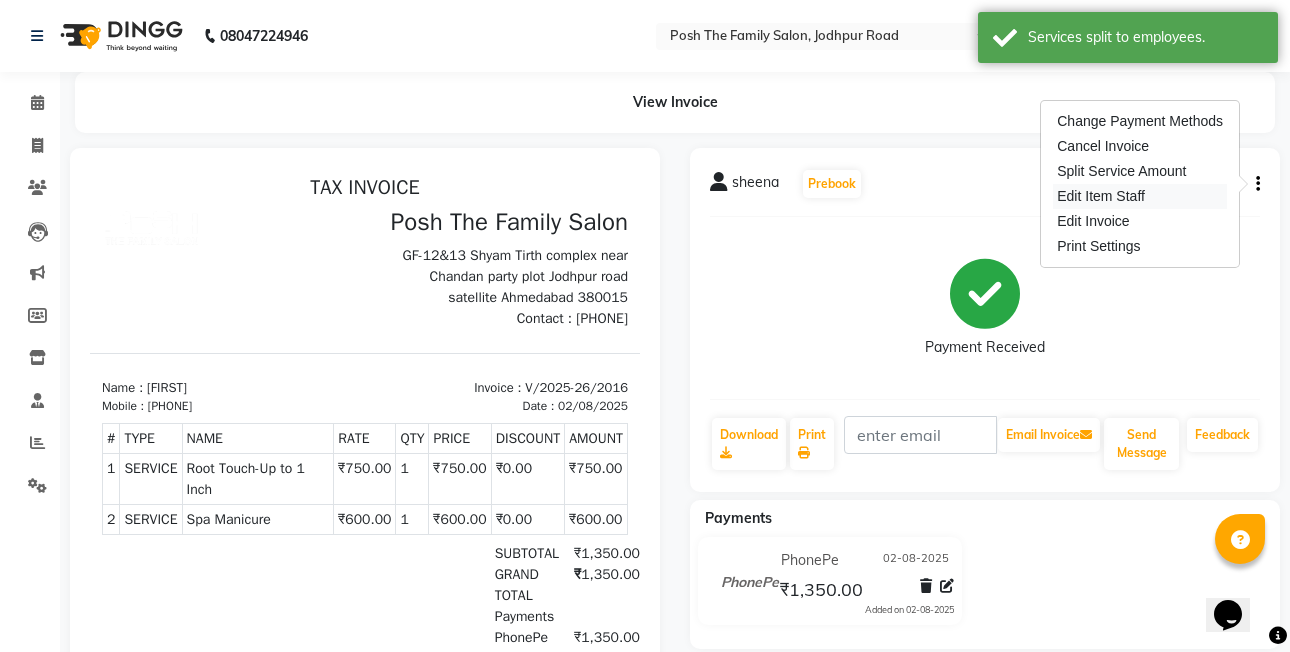 click on "Edit Item Staff" at bounding box center [1140, 196] 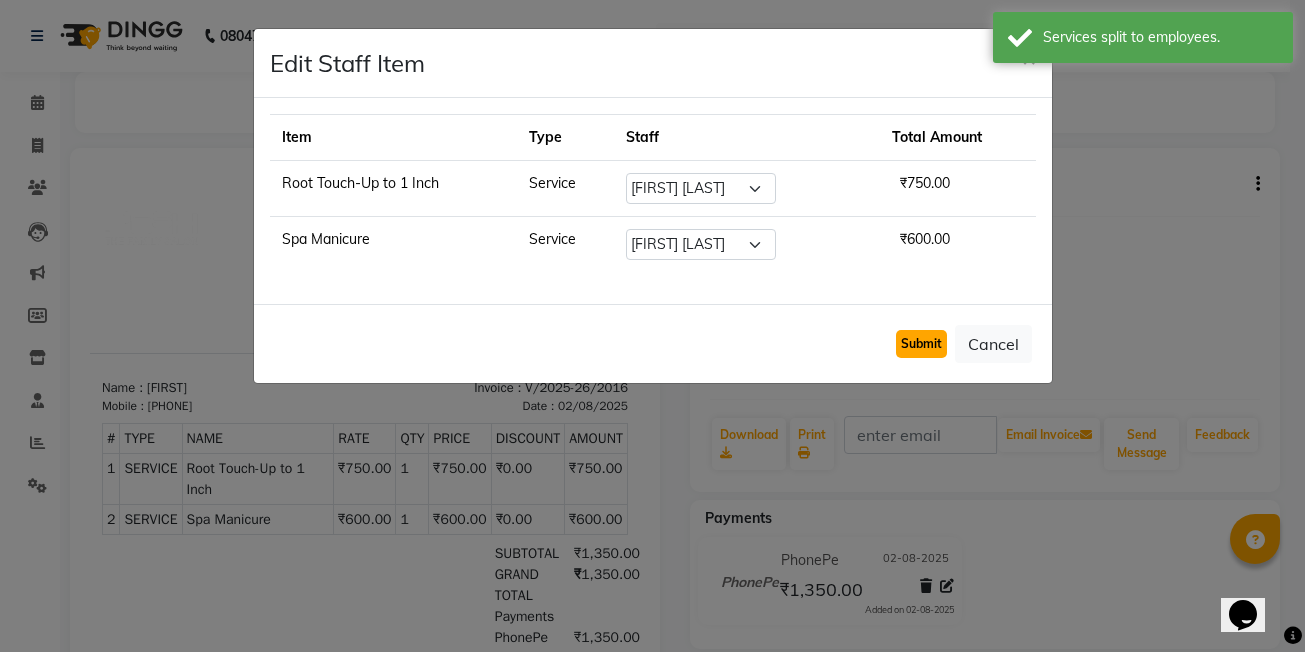 click on "Submit" 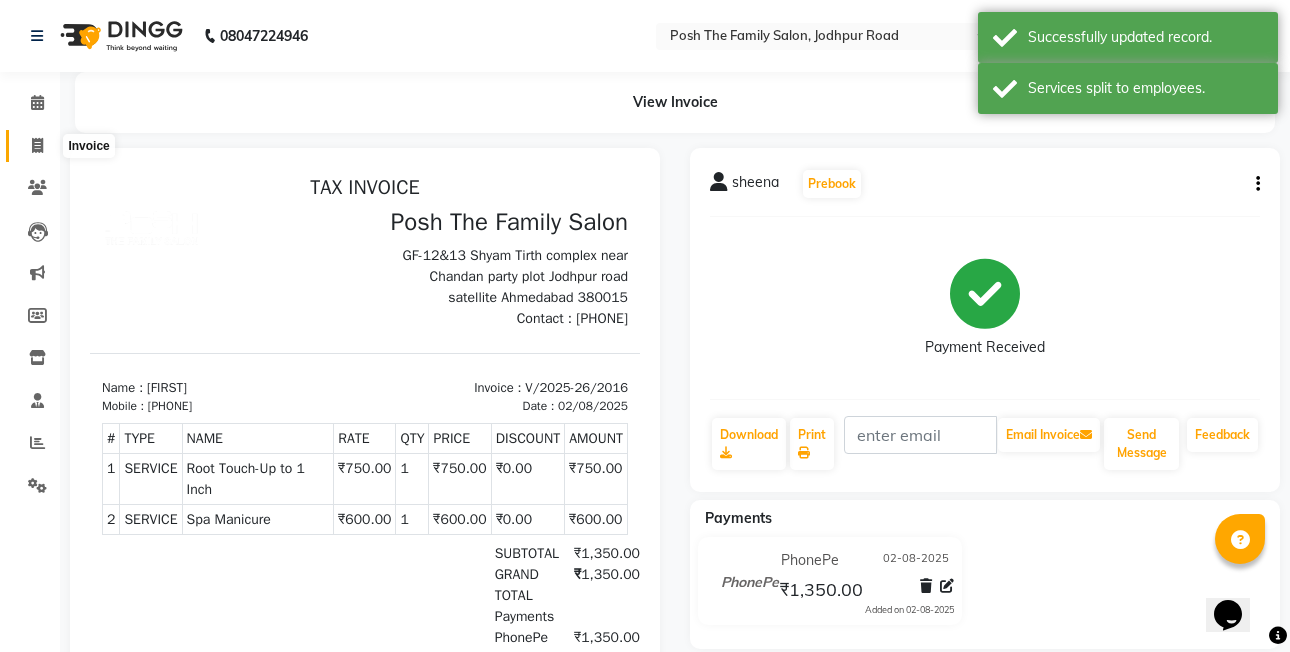 click 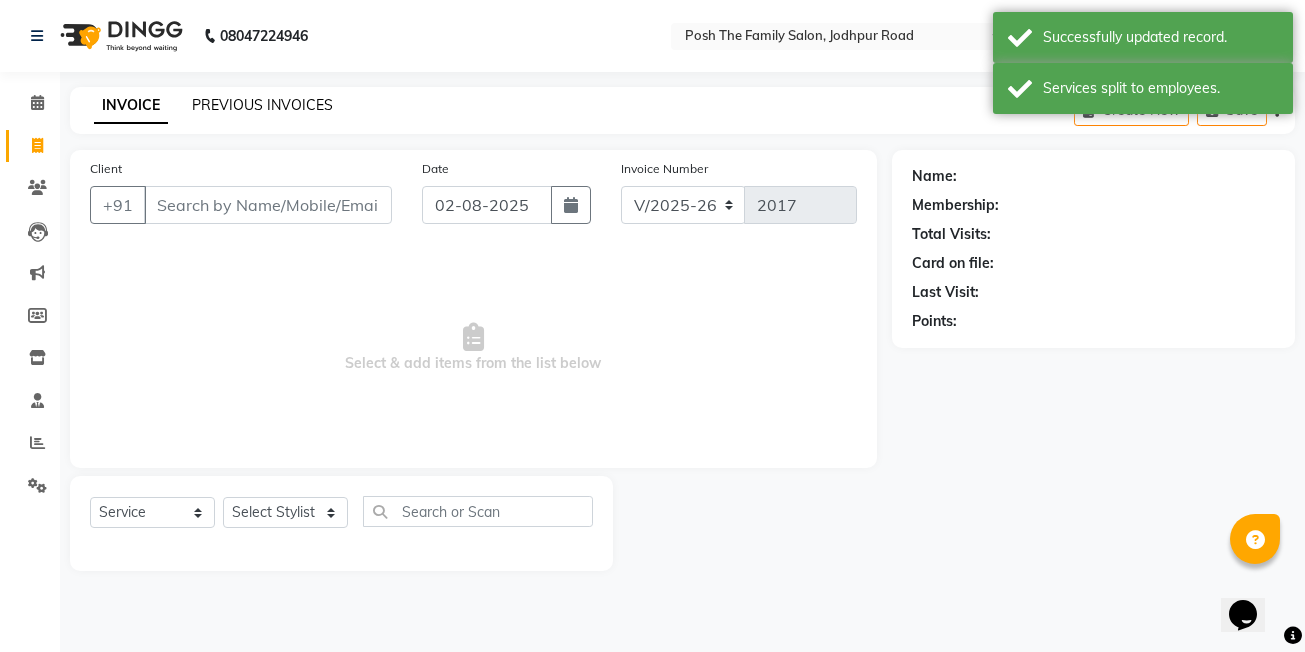 click on "PREVIOUS INVOICES" 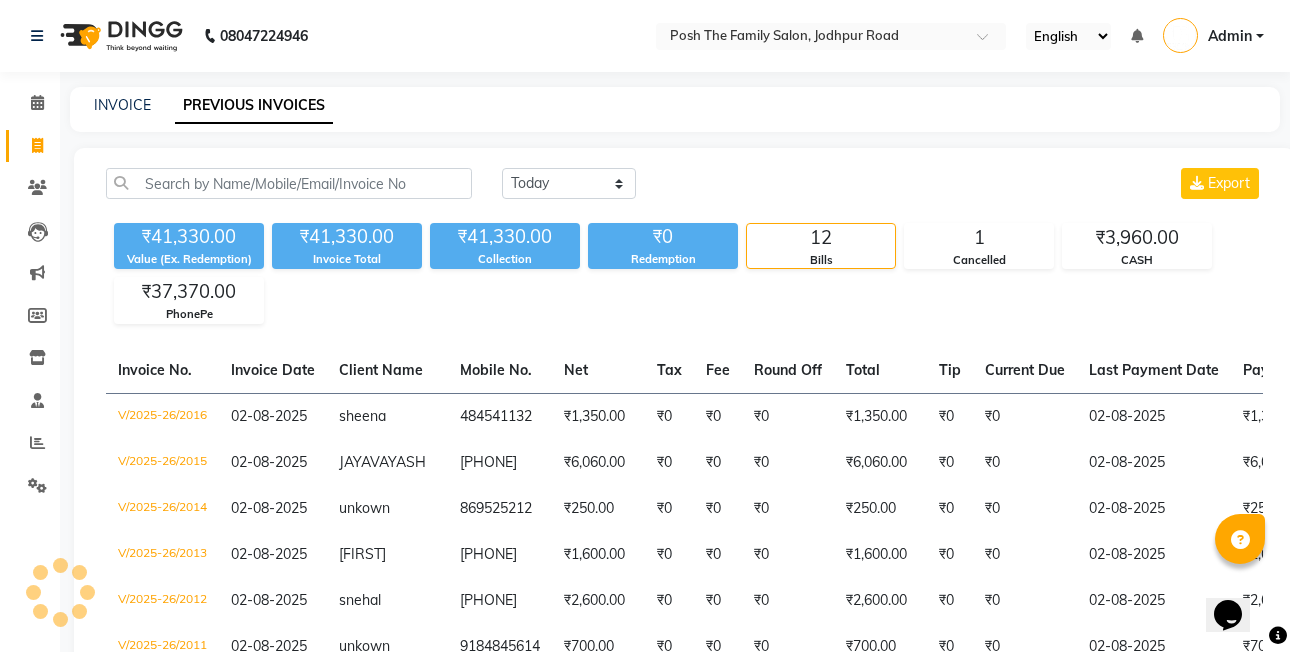 scroll, scrollTop: 564, scrollLeft: 0, axis: vertical 